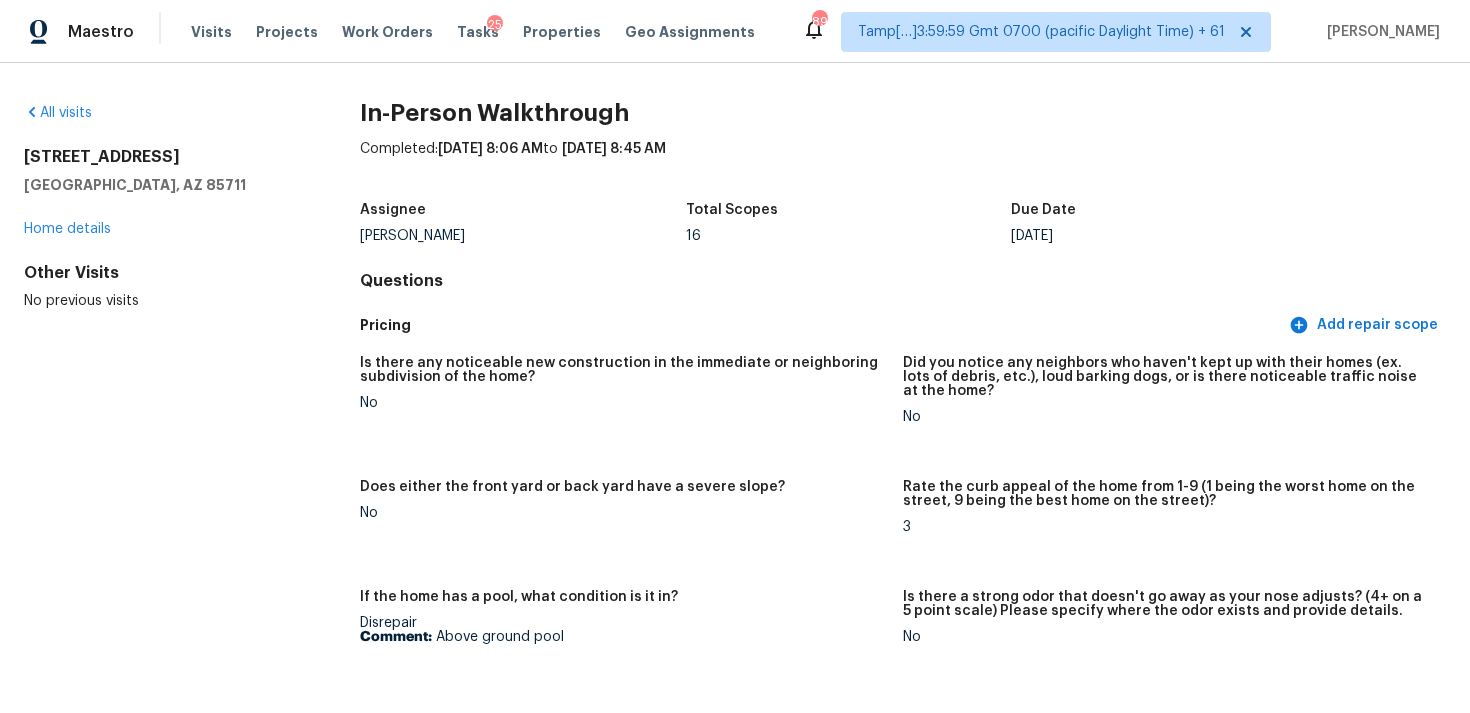 scroll, scrollTop: 0, scrollLeft: 0, axis: both 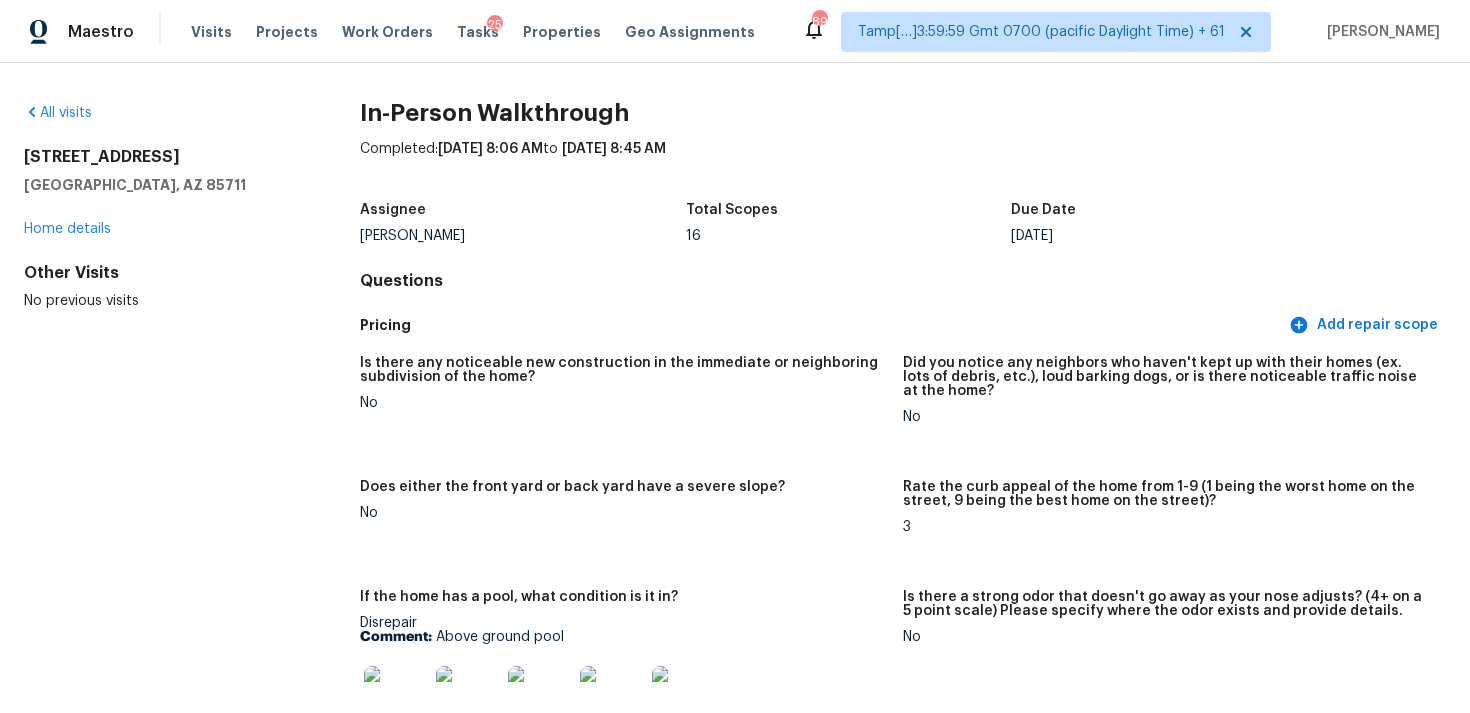 click on "Tasks 25" at bounding box center [478, 32] 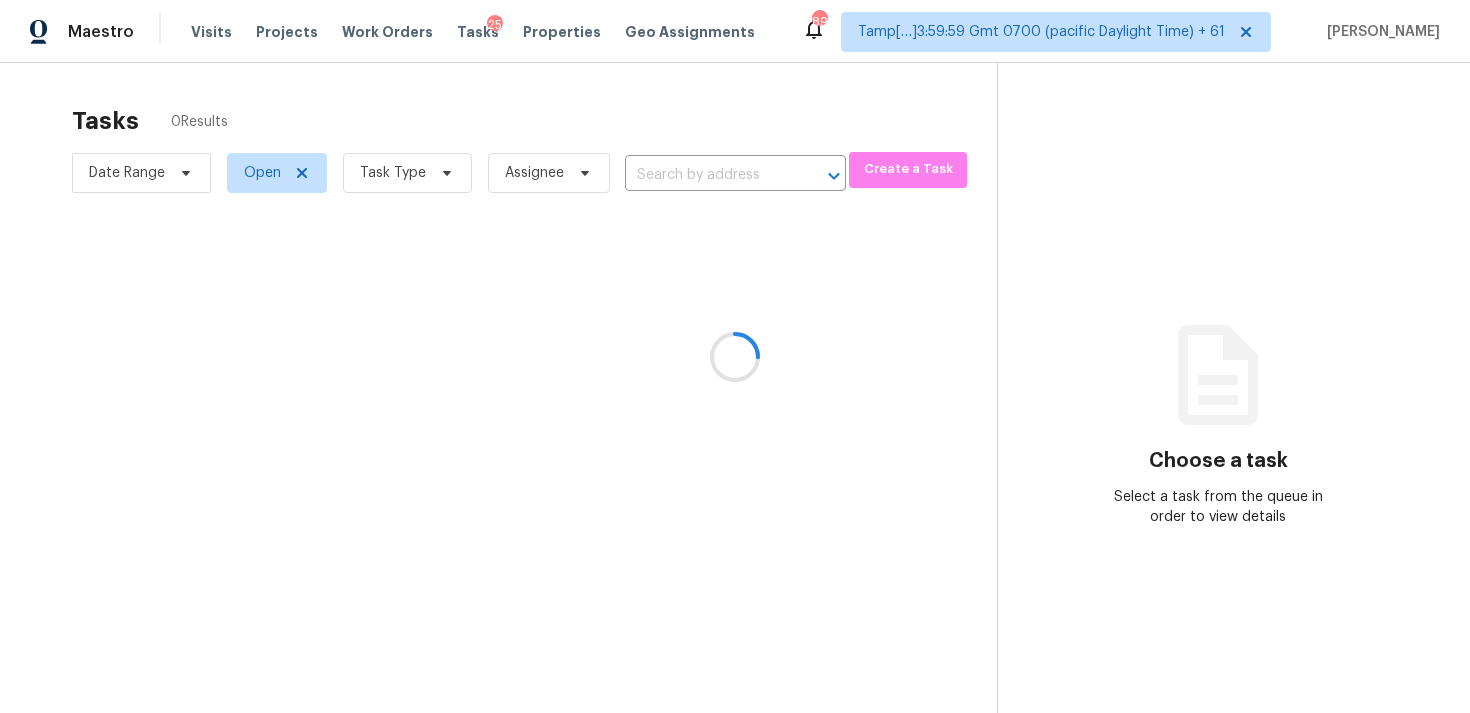 click at bounding box center (735, 356) 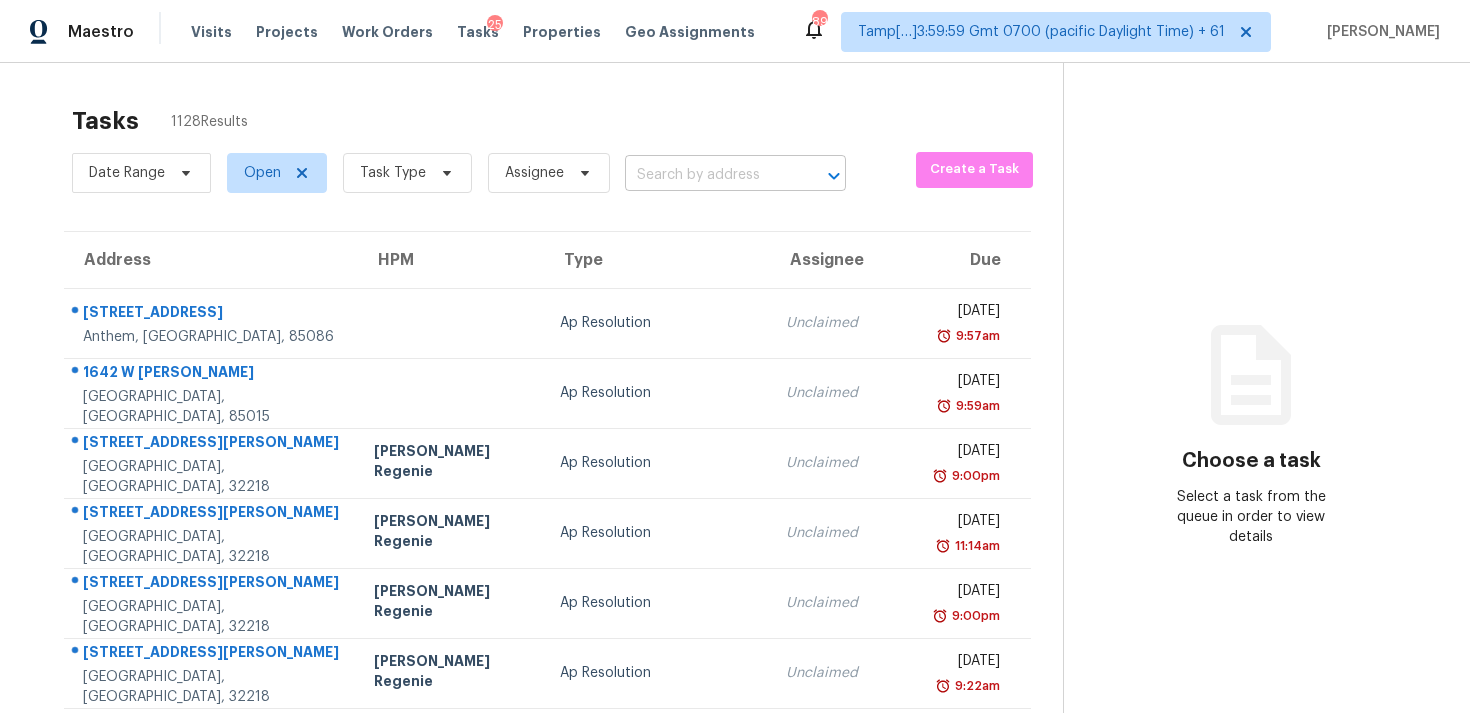 click at bounding box center [707, 175] 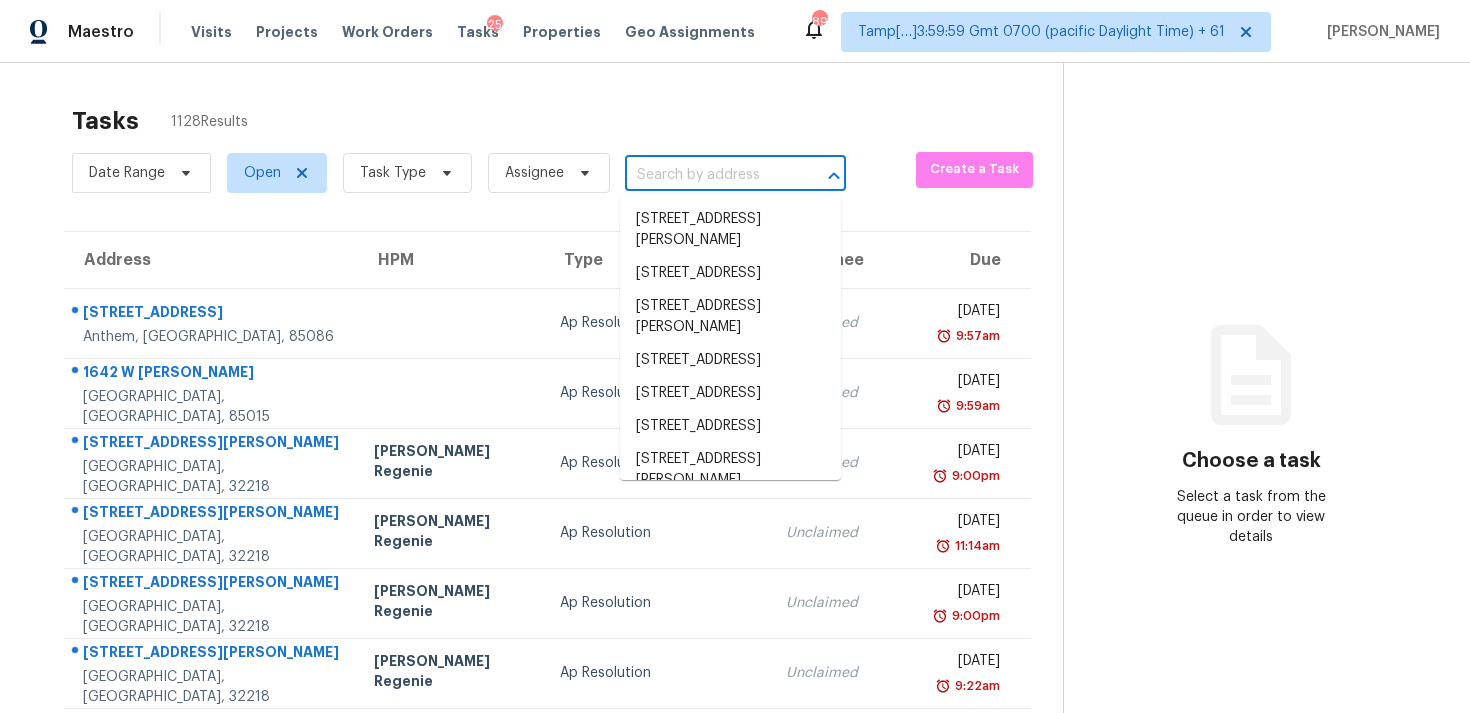 paste on "638 Princeton Elm Pl, Lawrenceville, GA, 30045" 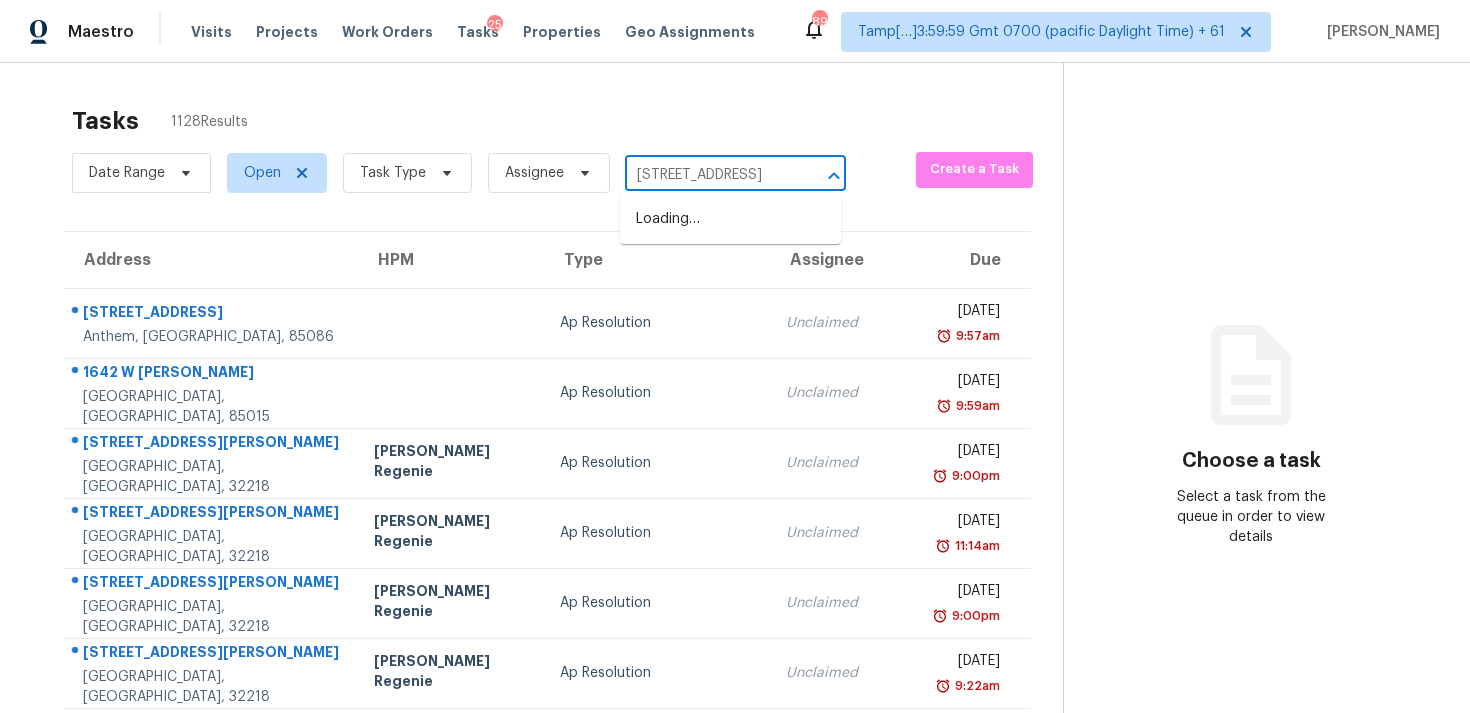 scroll, scrollTop: 0, scrollLeft: 159, axis: horizontal 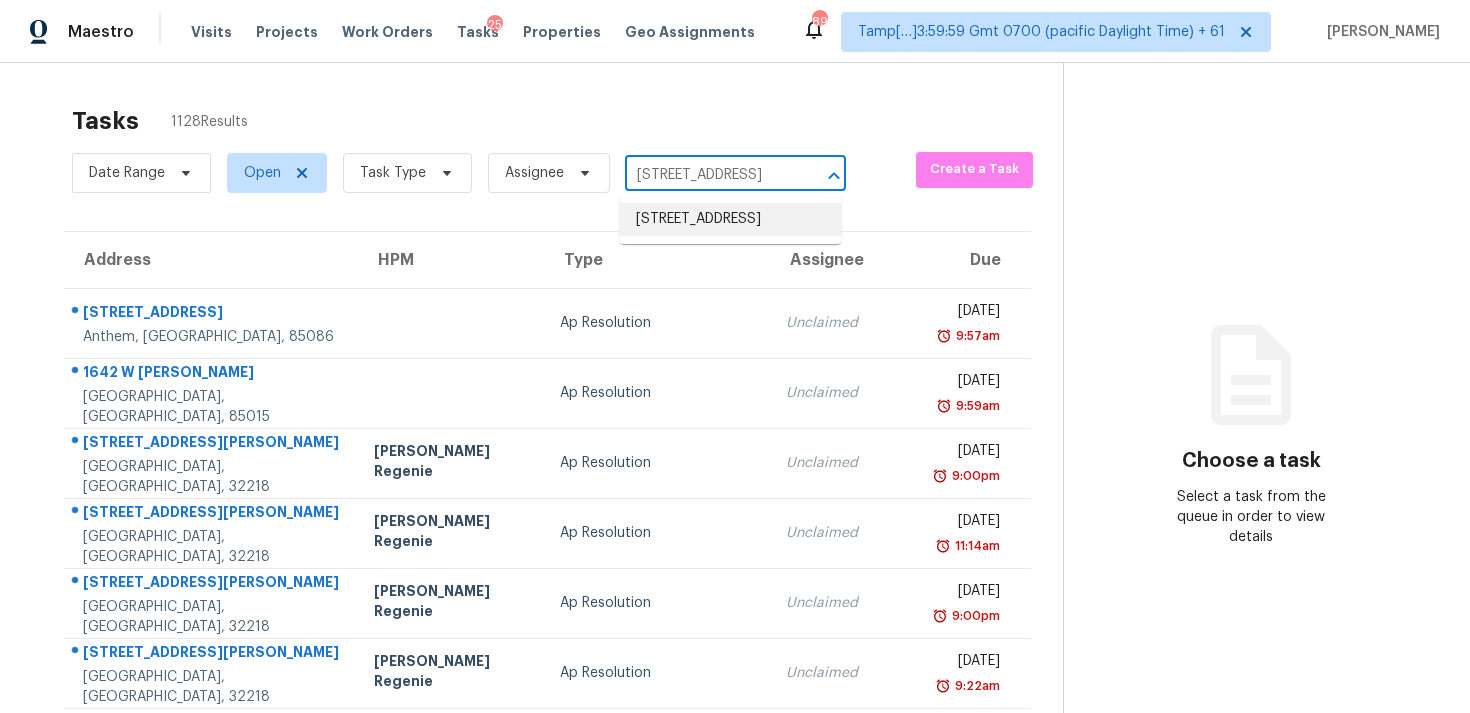 click on "638 Princeton Elm Pl, Lawrenceville, GA 30045" at bounding box center [730, 219] 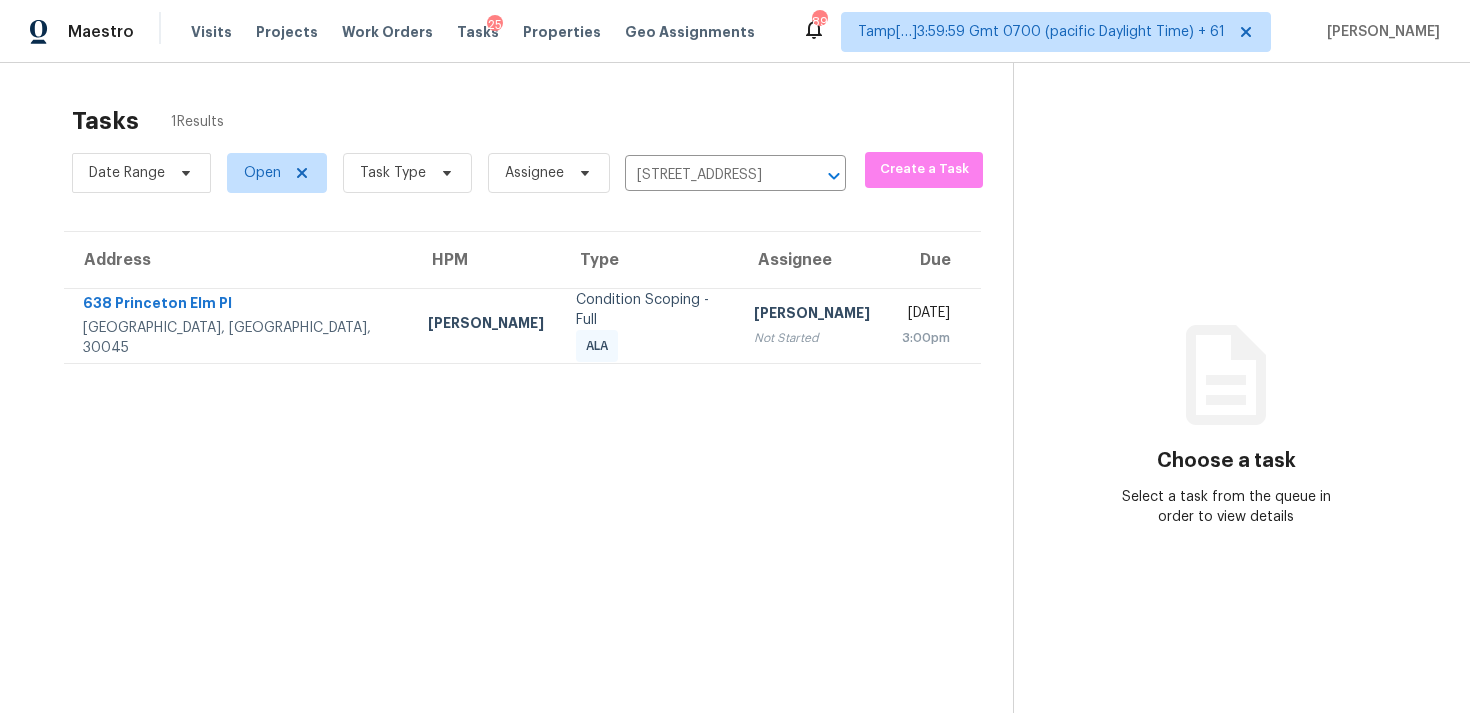 click on "Hariharan GV" at bounding box center (812, 315) 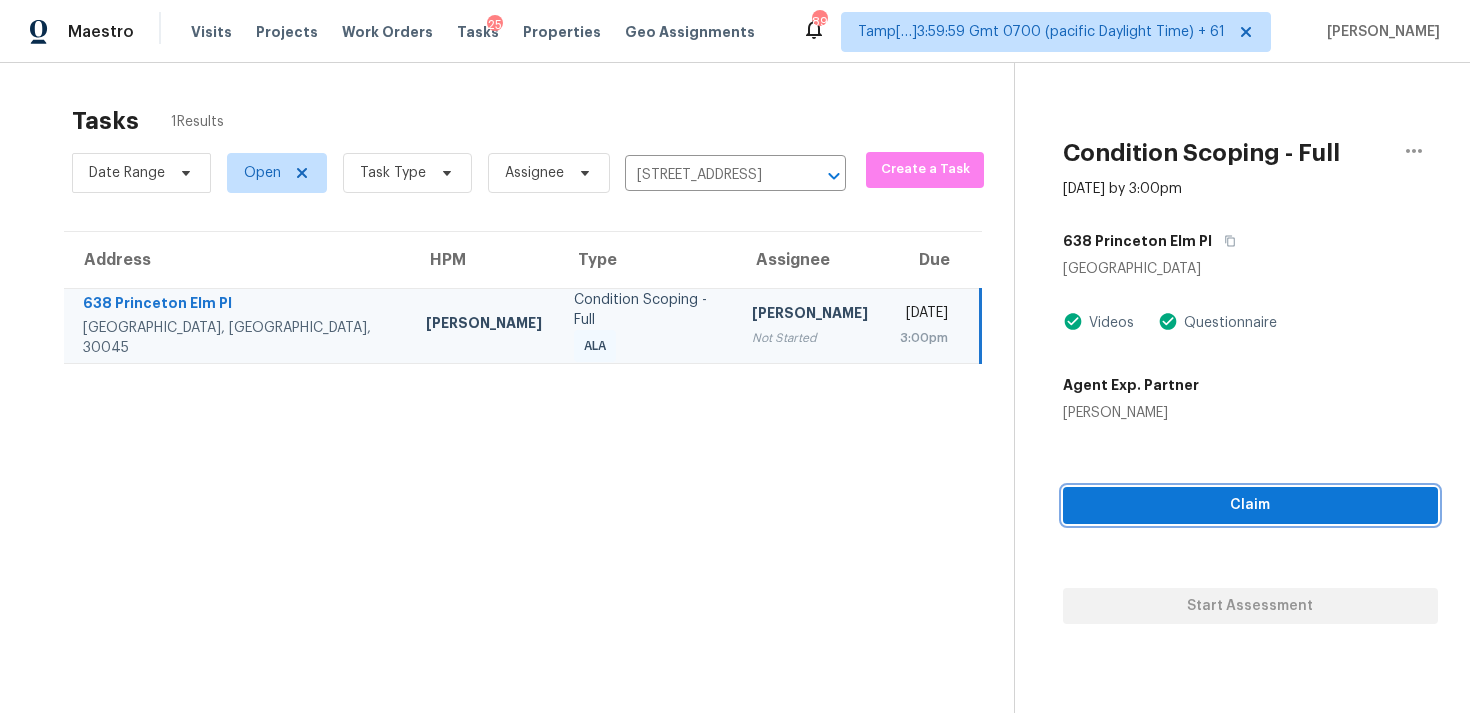 click on "Claim" at bounding box center (1250, 505) 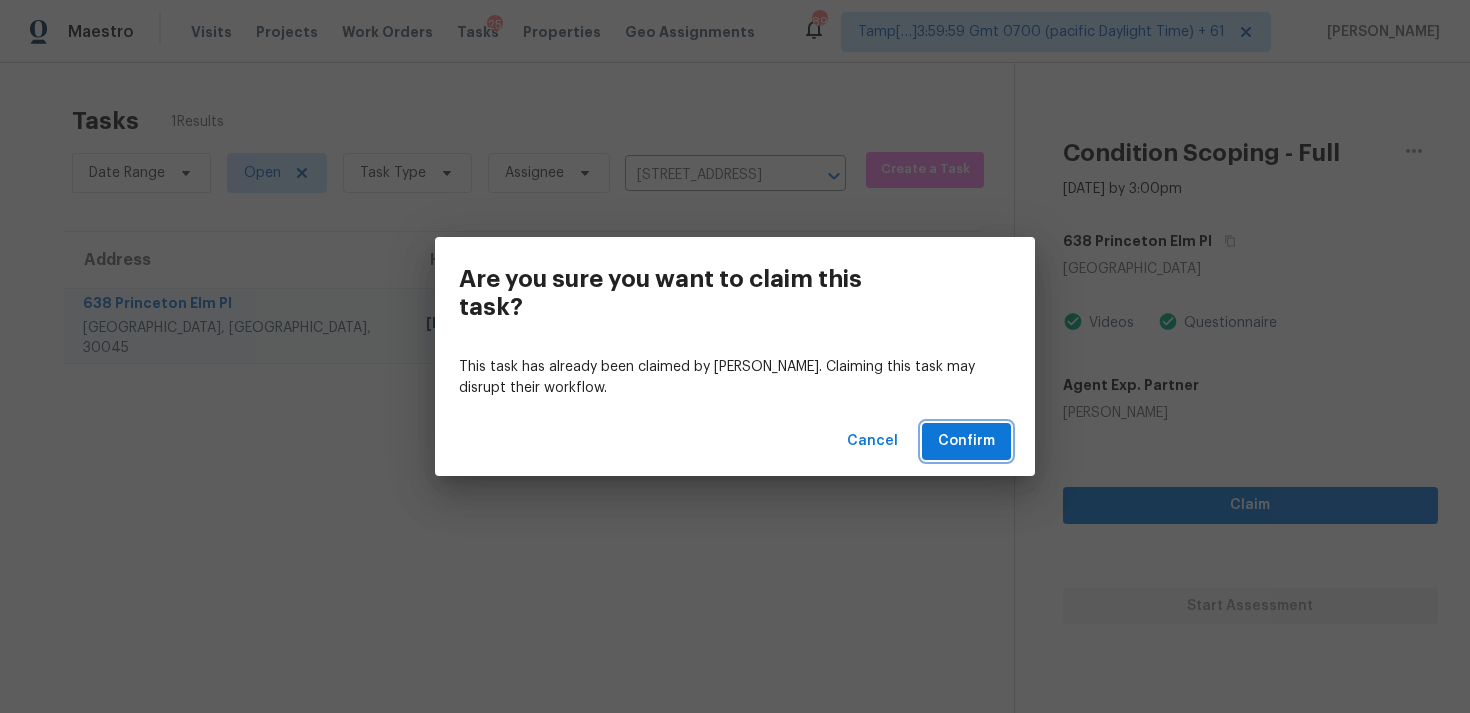 click on "Confirm" at bounding box center (966, 441) 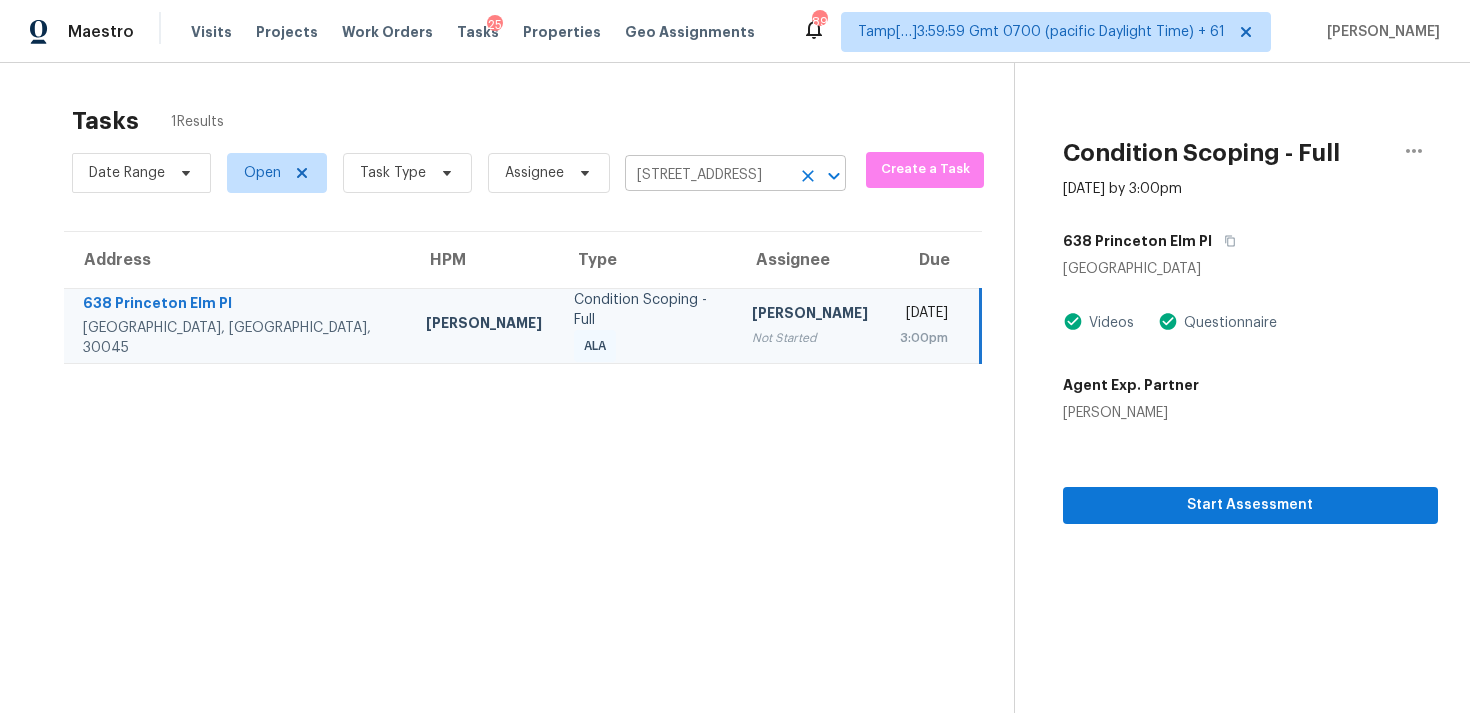 click at bounding box center (808, 176) 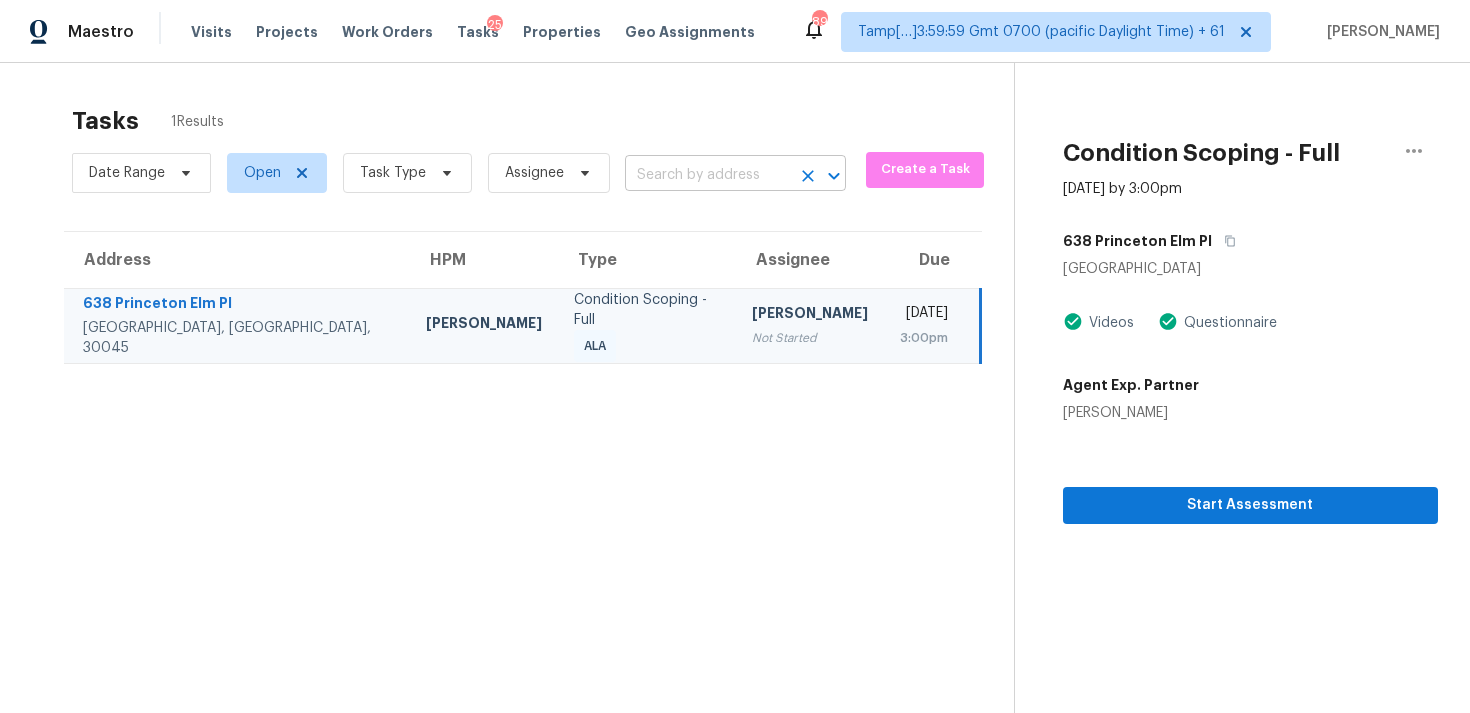 scroll, scrollTop: 0, scrollLeft: 0, axis: both 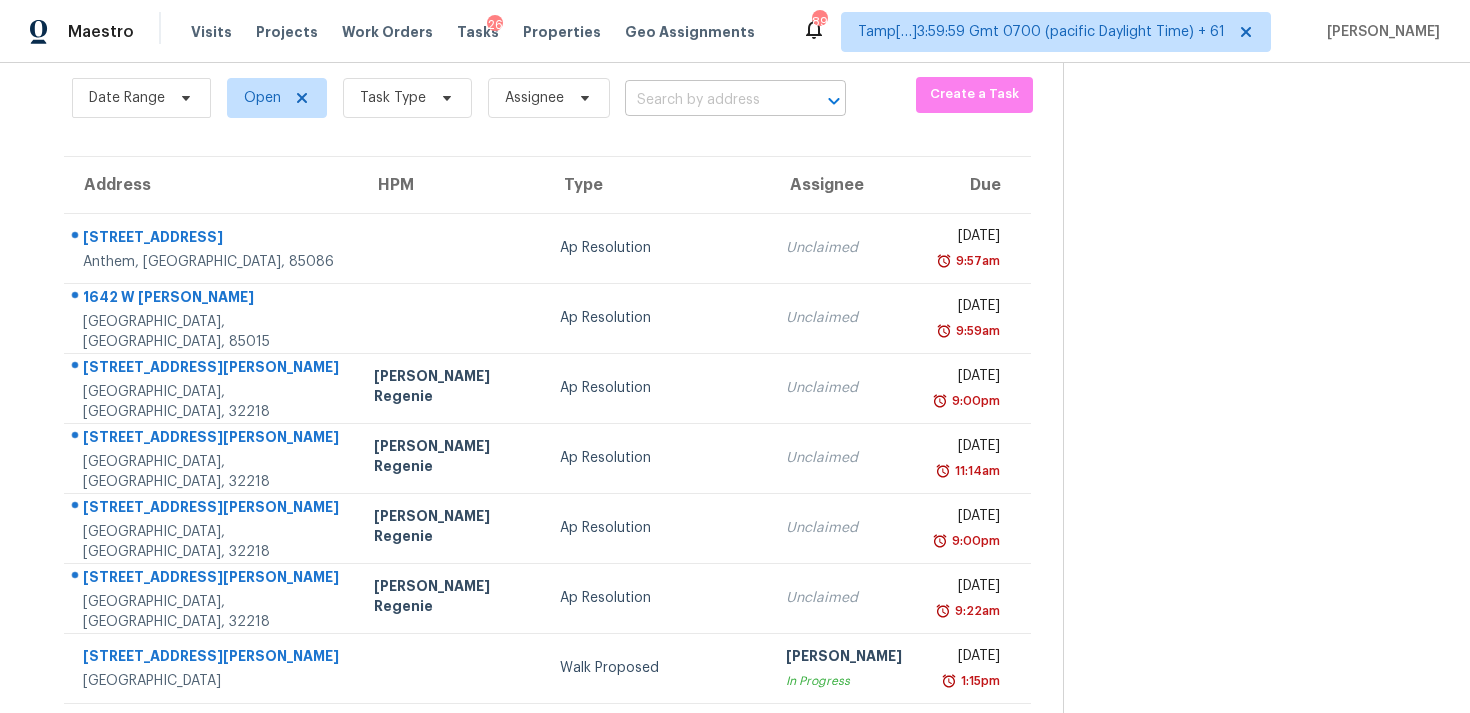 click at bounding box center [707, 100] 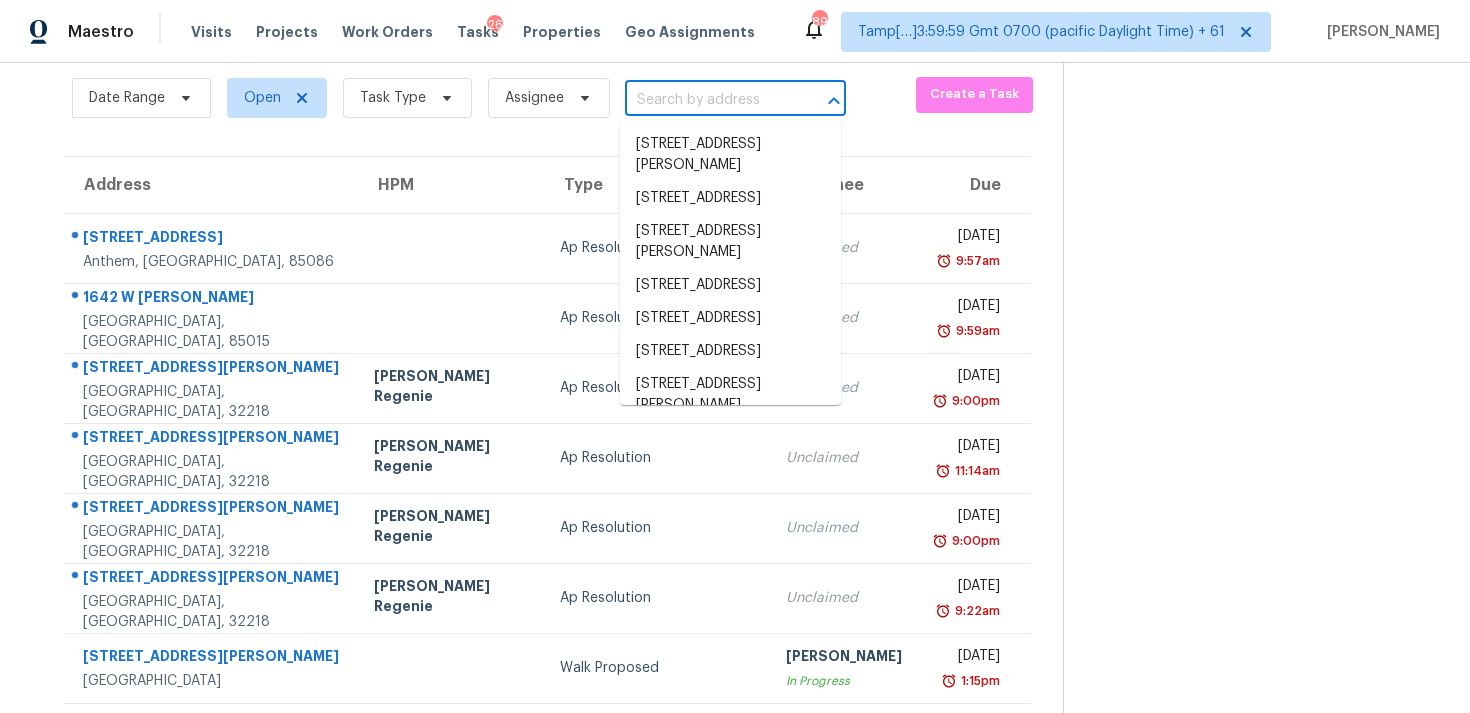 paste on "212 Sweetgum Ln, Stockbridge, GA, 30281" 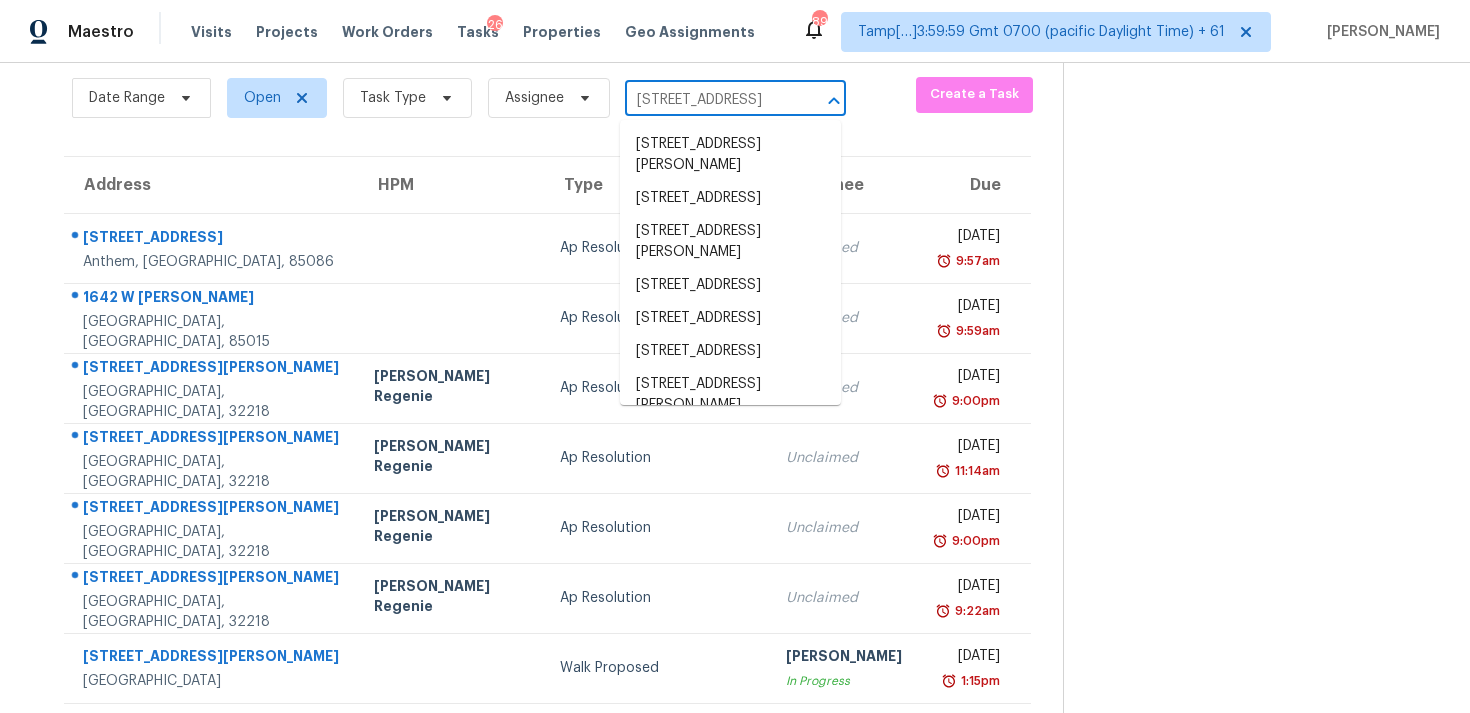 scroll, scrollTop: 0, scrollLeft: 125, axis: horizontal 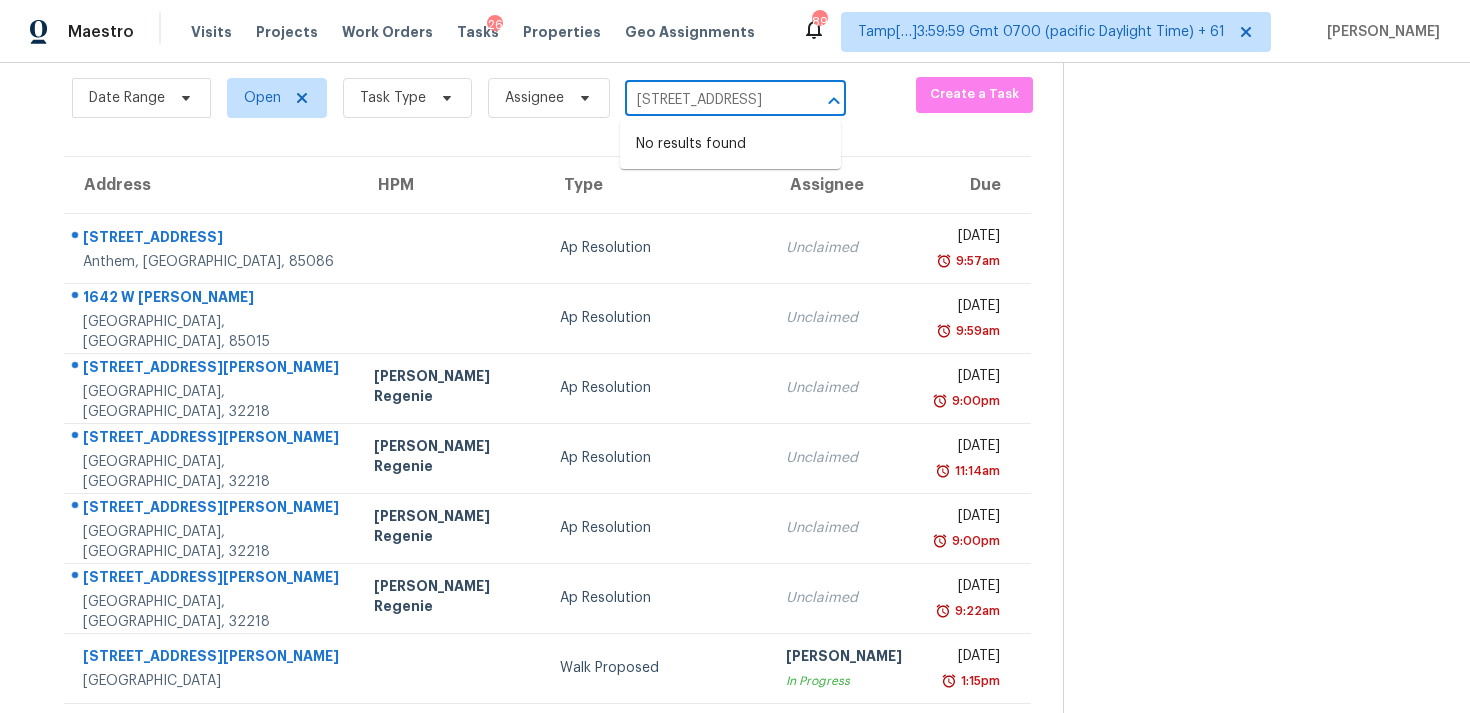 type on "212 Sweetgum Ln, Stockbridge, GA, 30281" 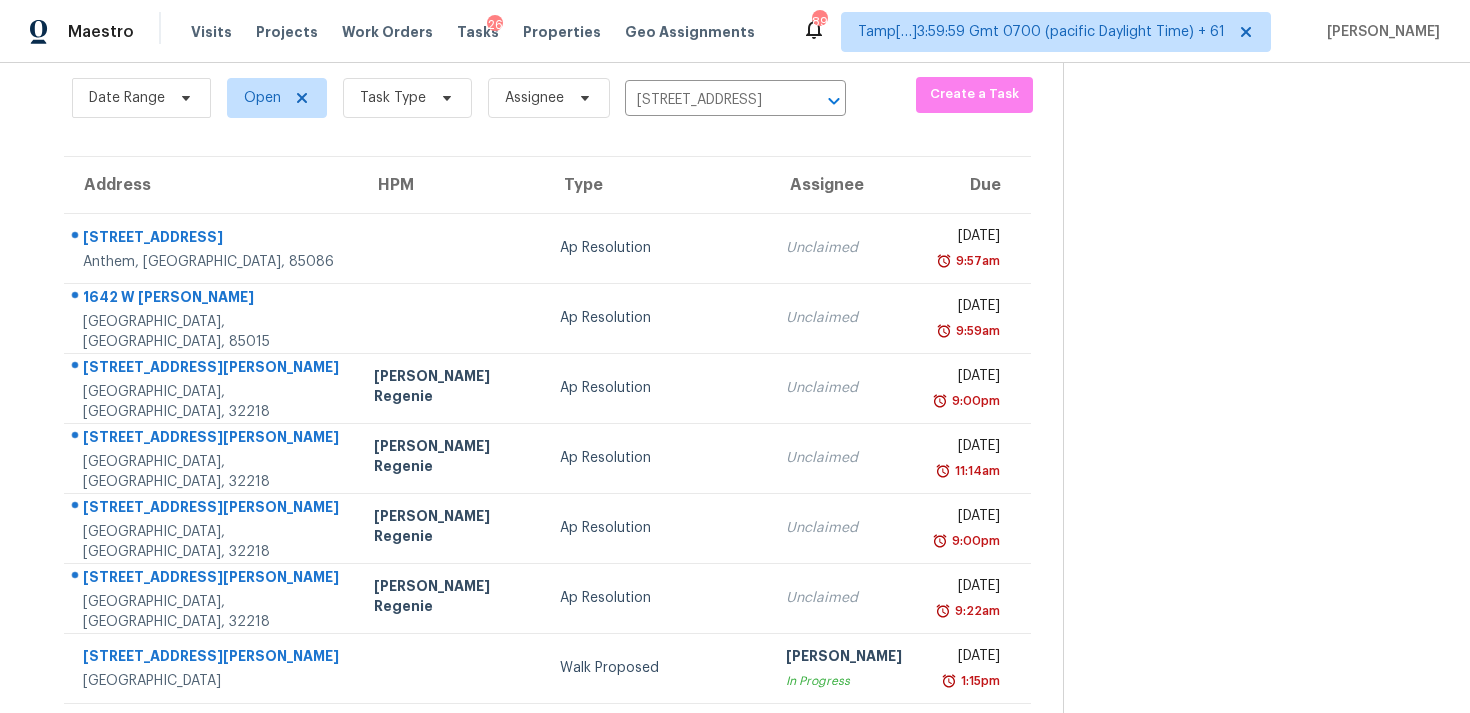 type 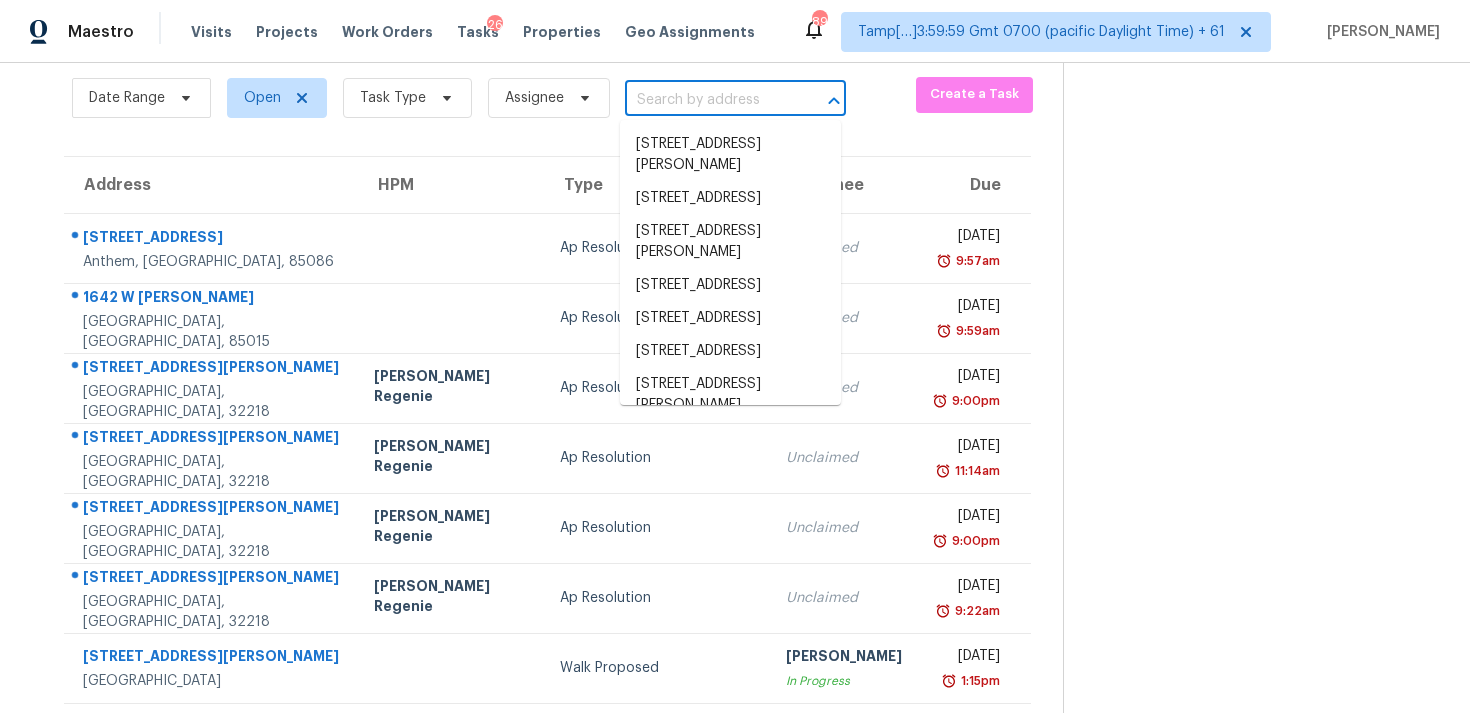 scroll, scrollTop: 0, scrollLeft: 0, axis: both 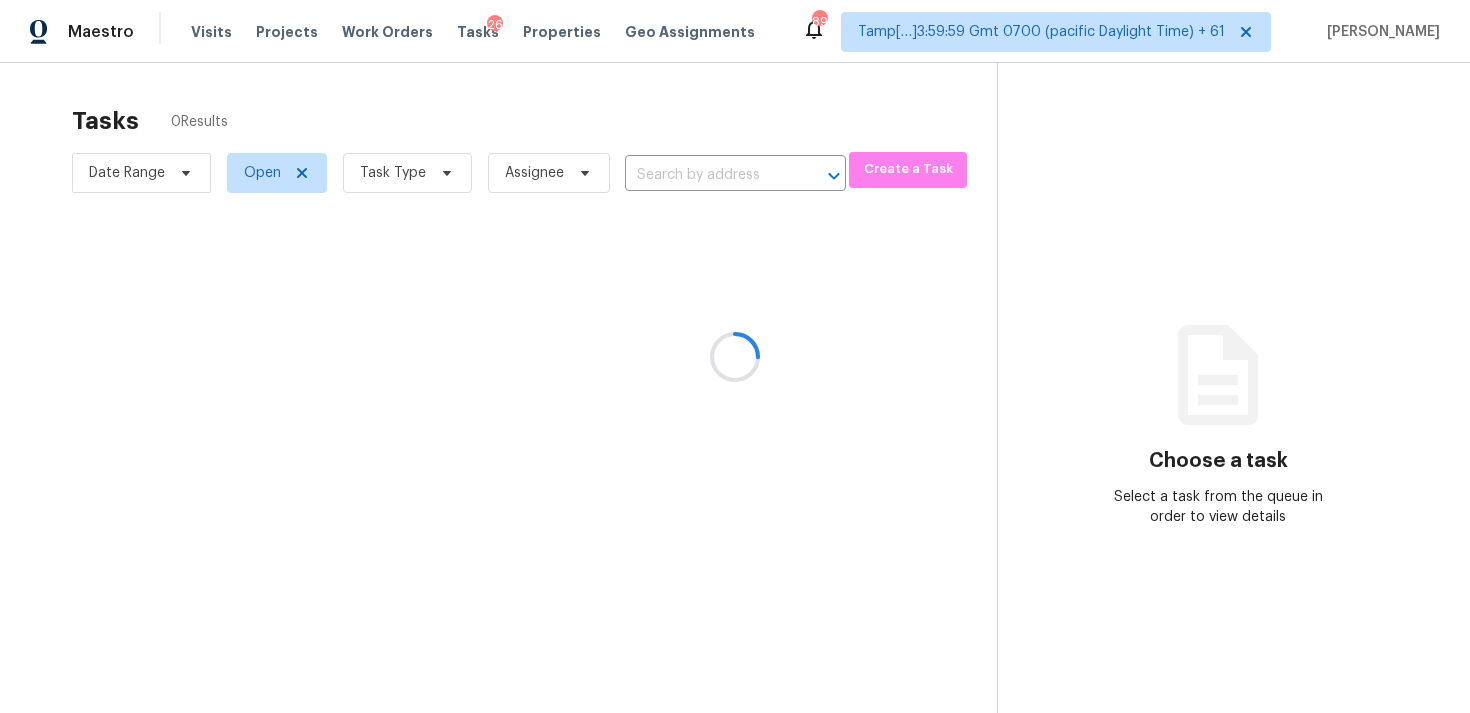 click at bounding box center (735, 356) 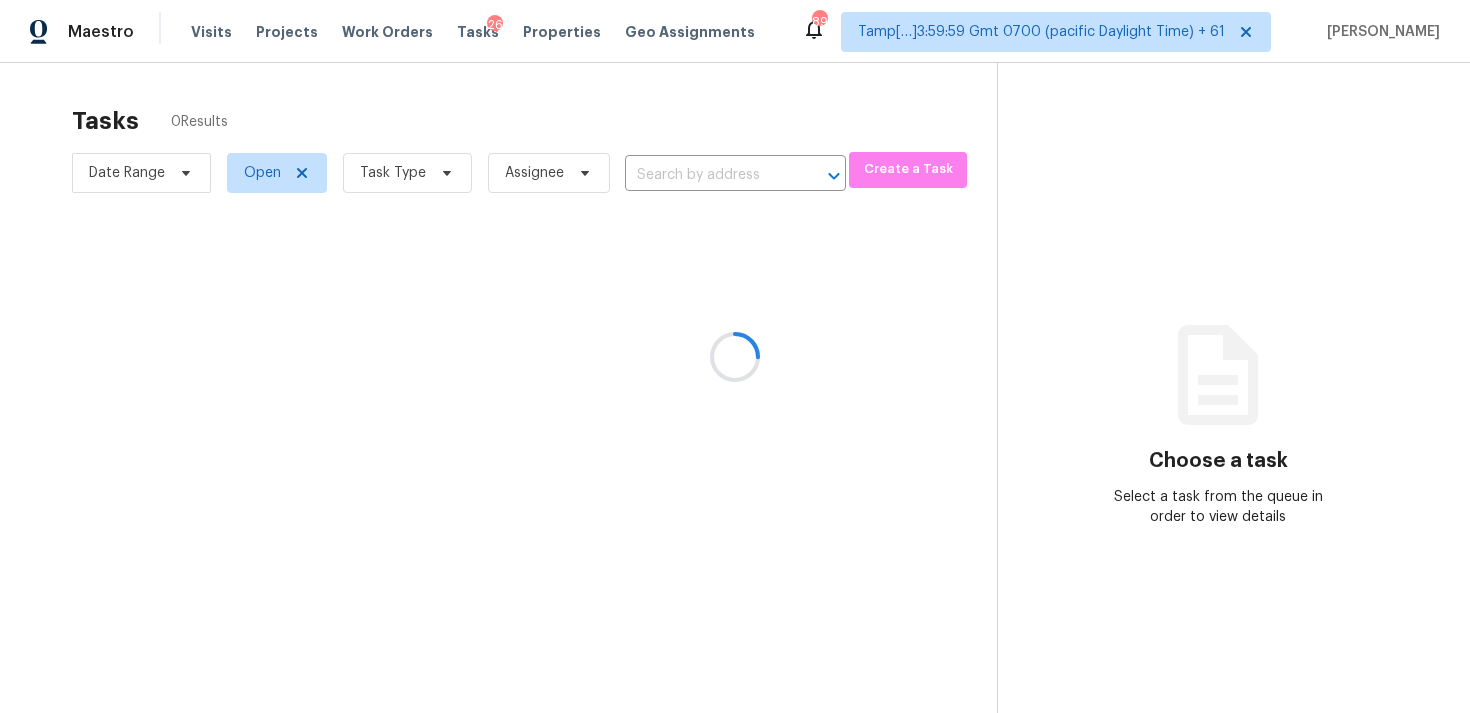 click at bounding box center [735, 356] 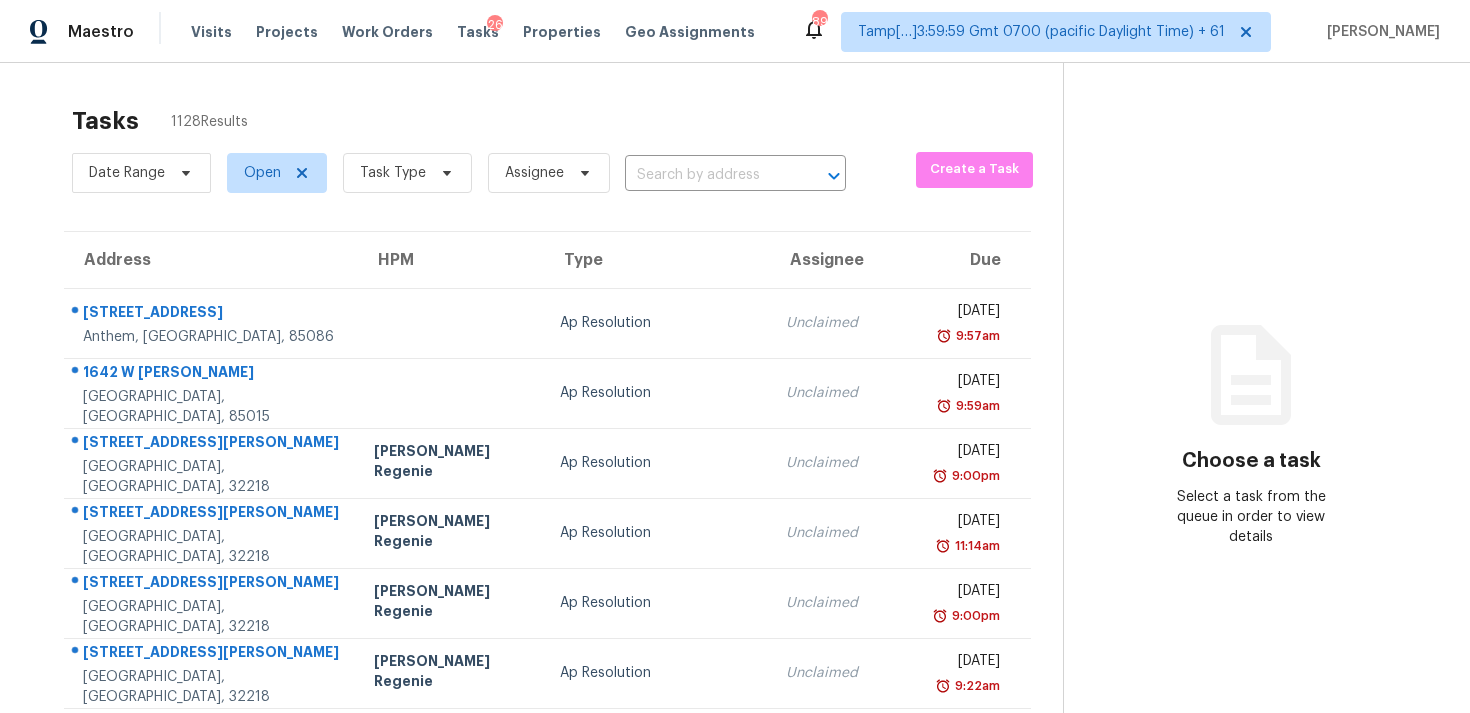 click at bounding box center [707, 175] 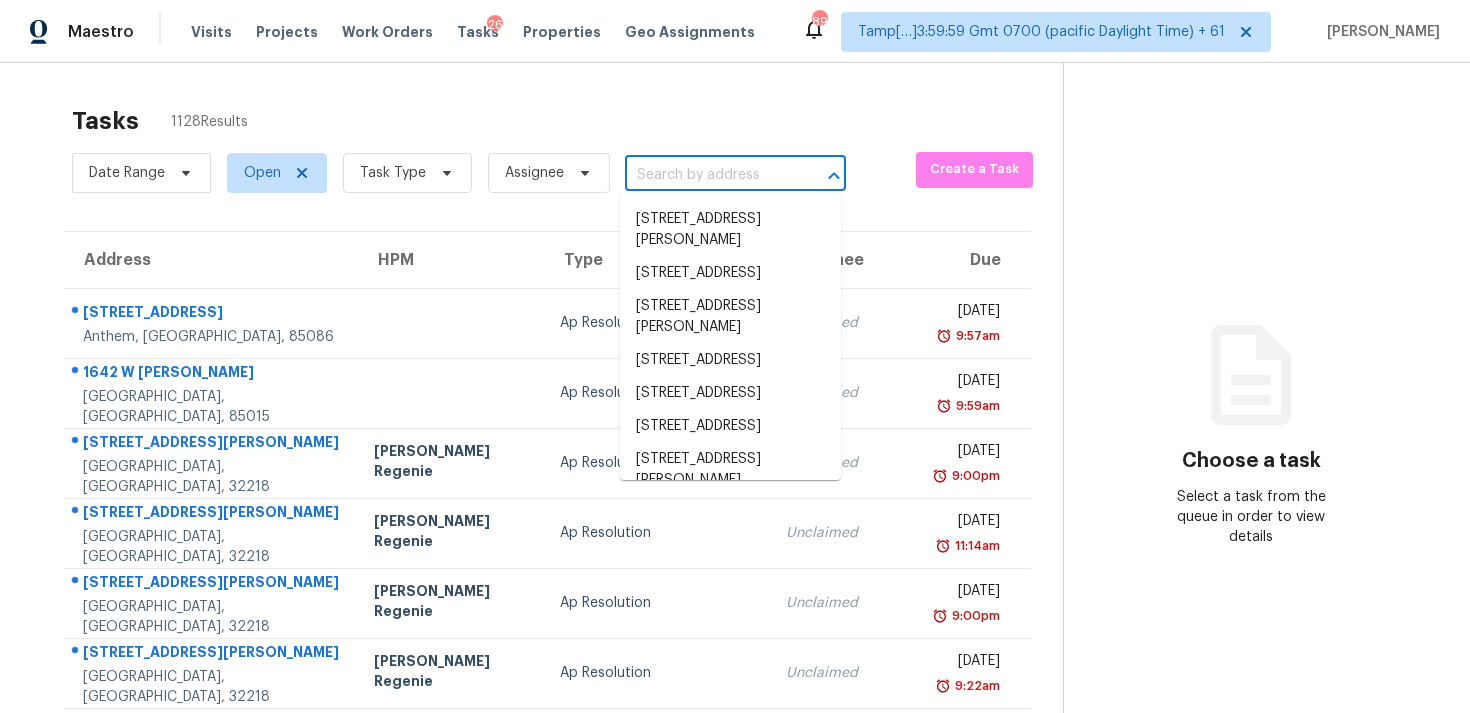 paste on "[STREET_ADDRESS]" 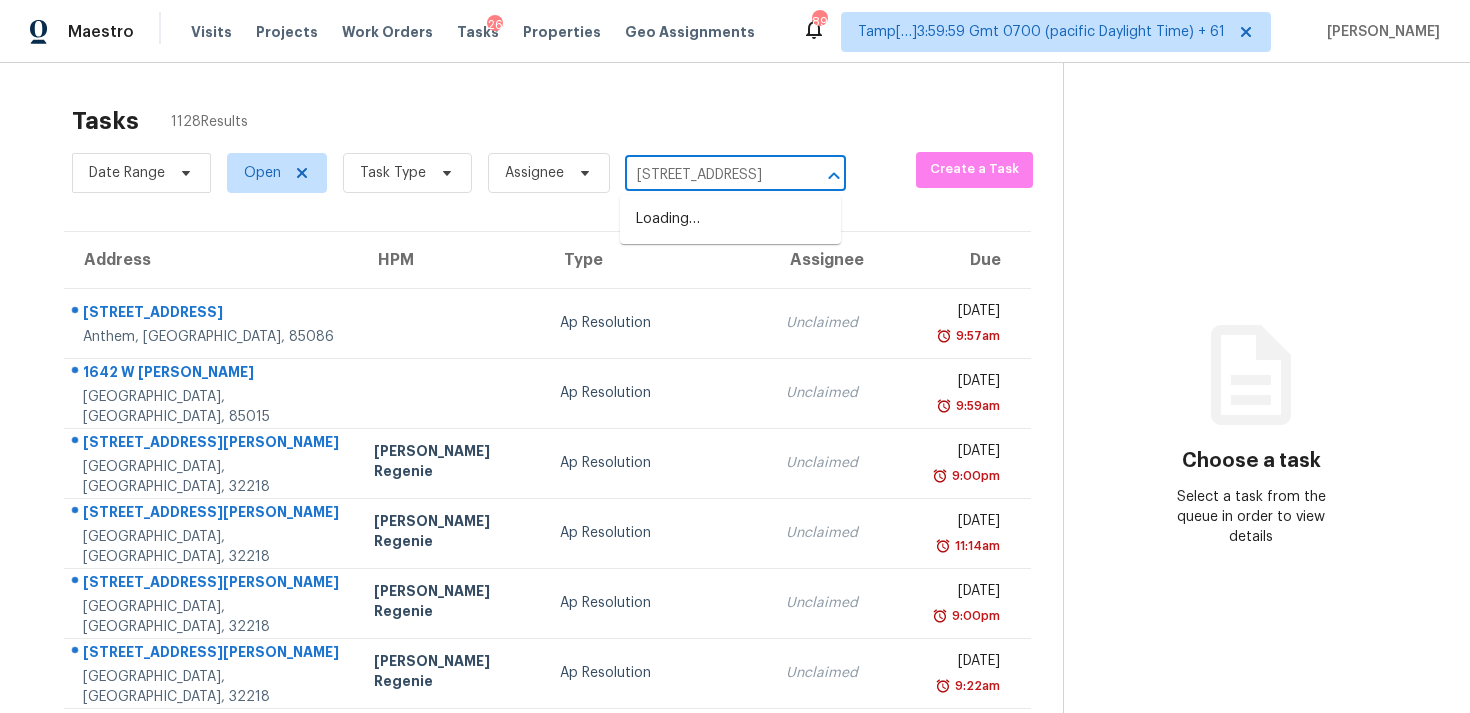 scroll, scrollTop: 0, scrollLeft: 125, axis: horizontal 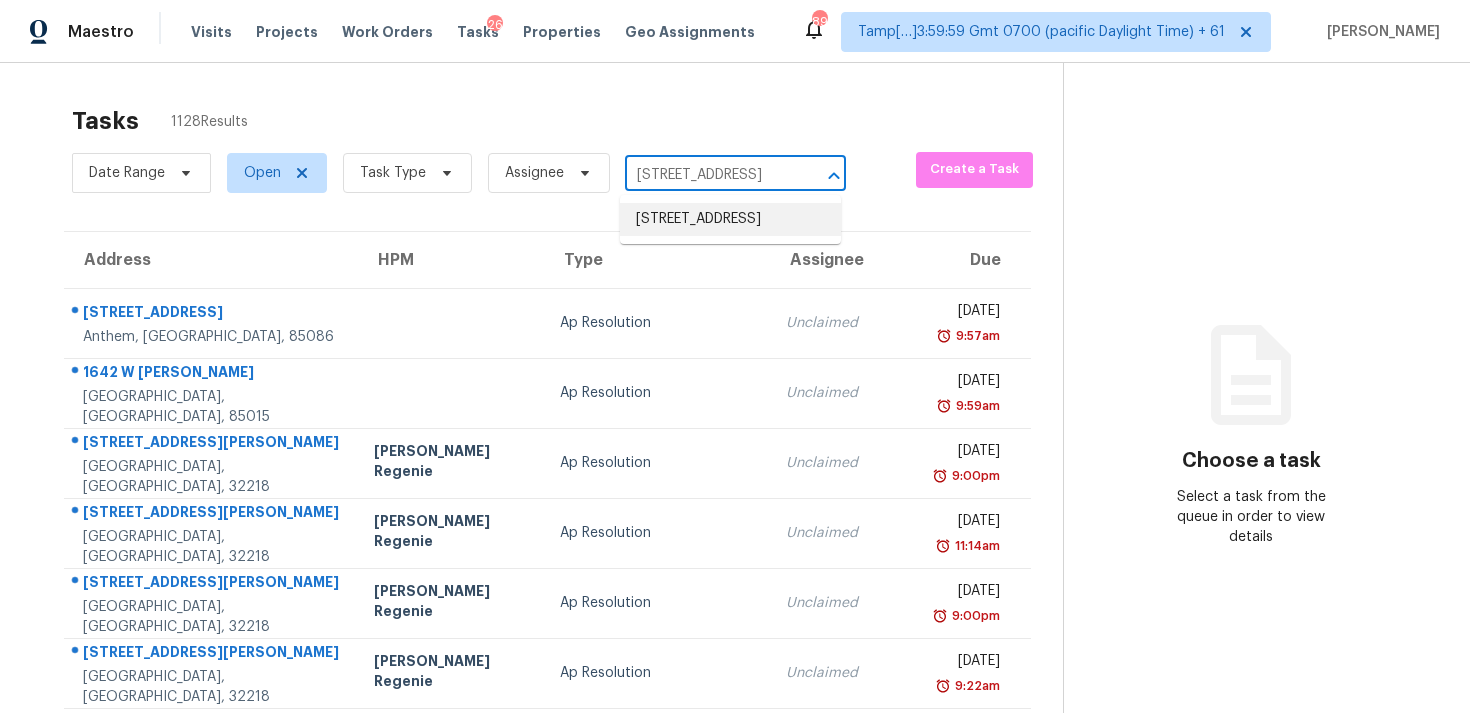 click on "212 Sweetgum Ln, Stockbridge, GA 30281" at bounding box center (730, 219) 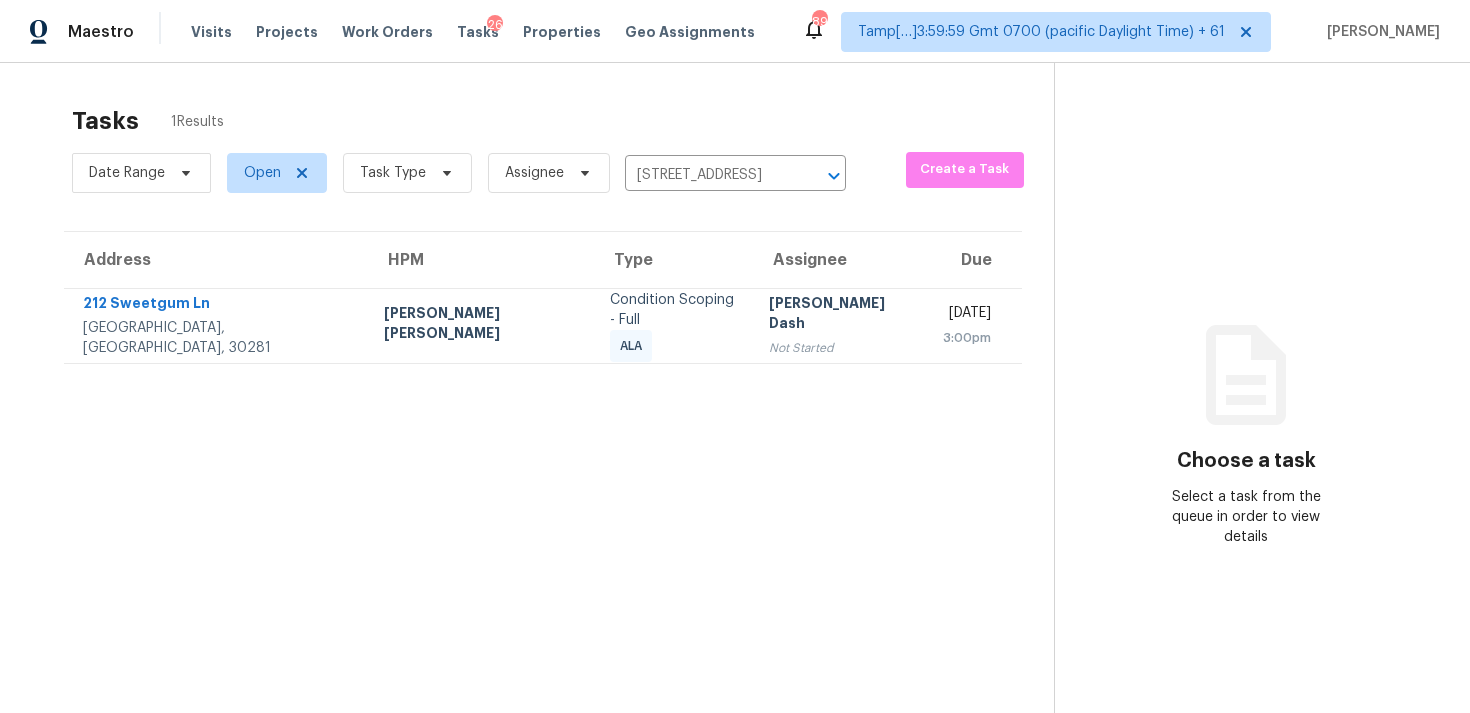 click on "[PERSON_NAME] Dash" at bounding box center [840, 315] 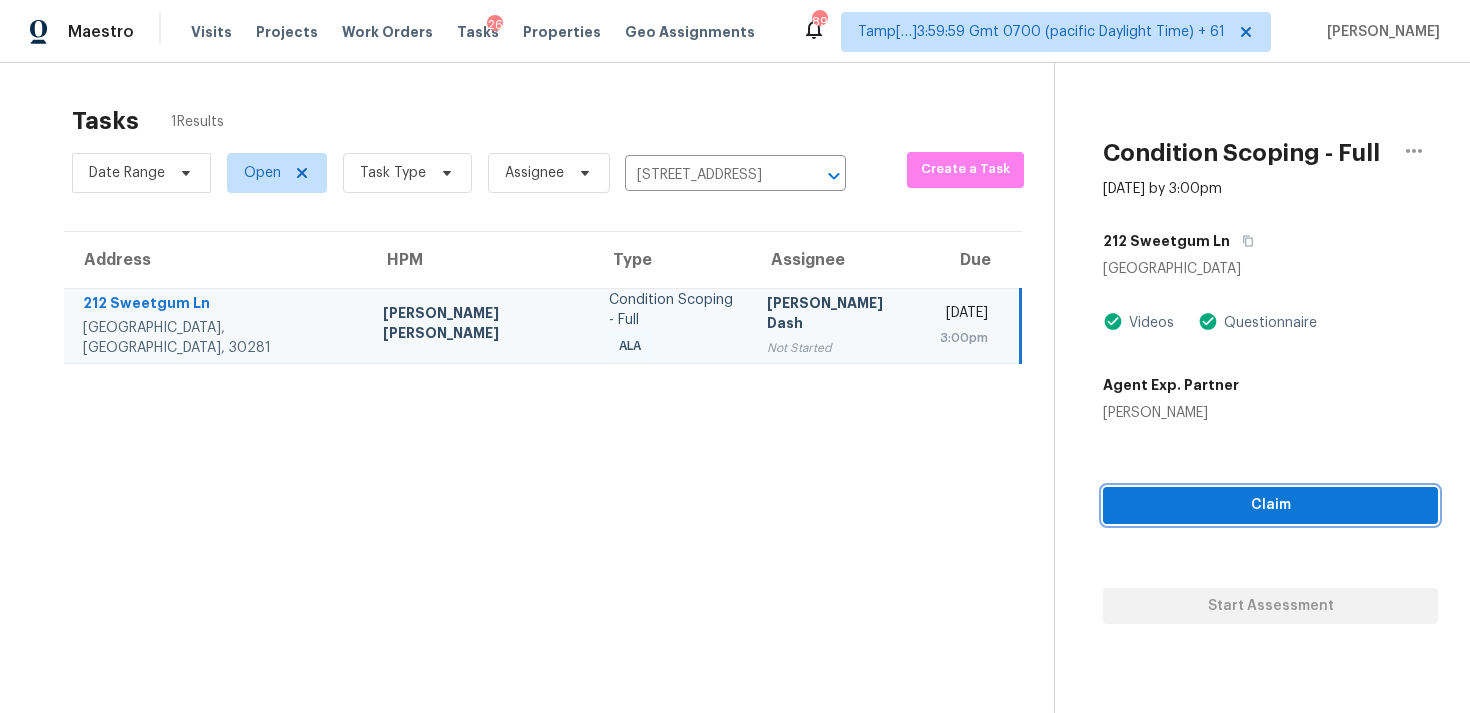 click on "Claim" at bounding box center (1270, 505) 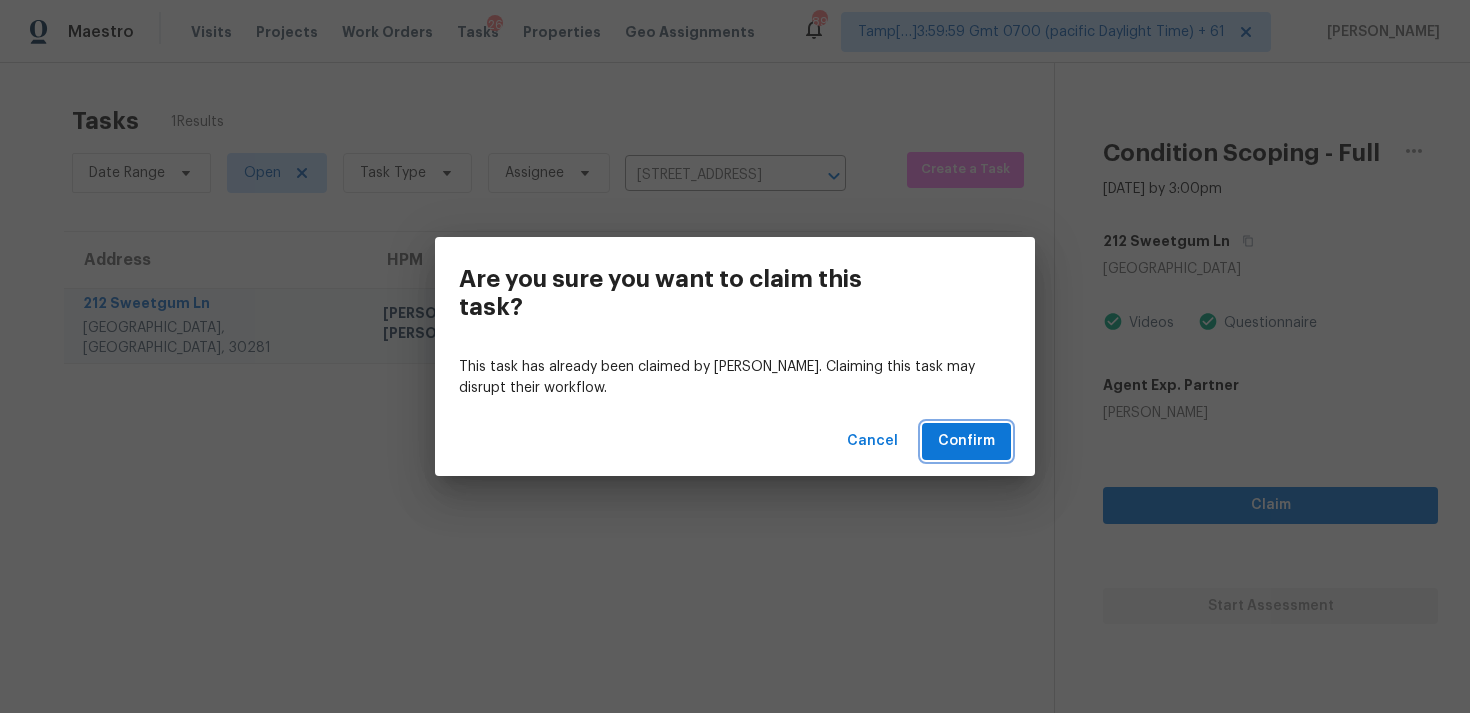 click on "Confirm" at bounding box center [966, 441] 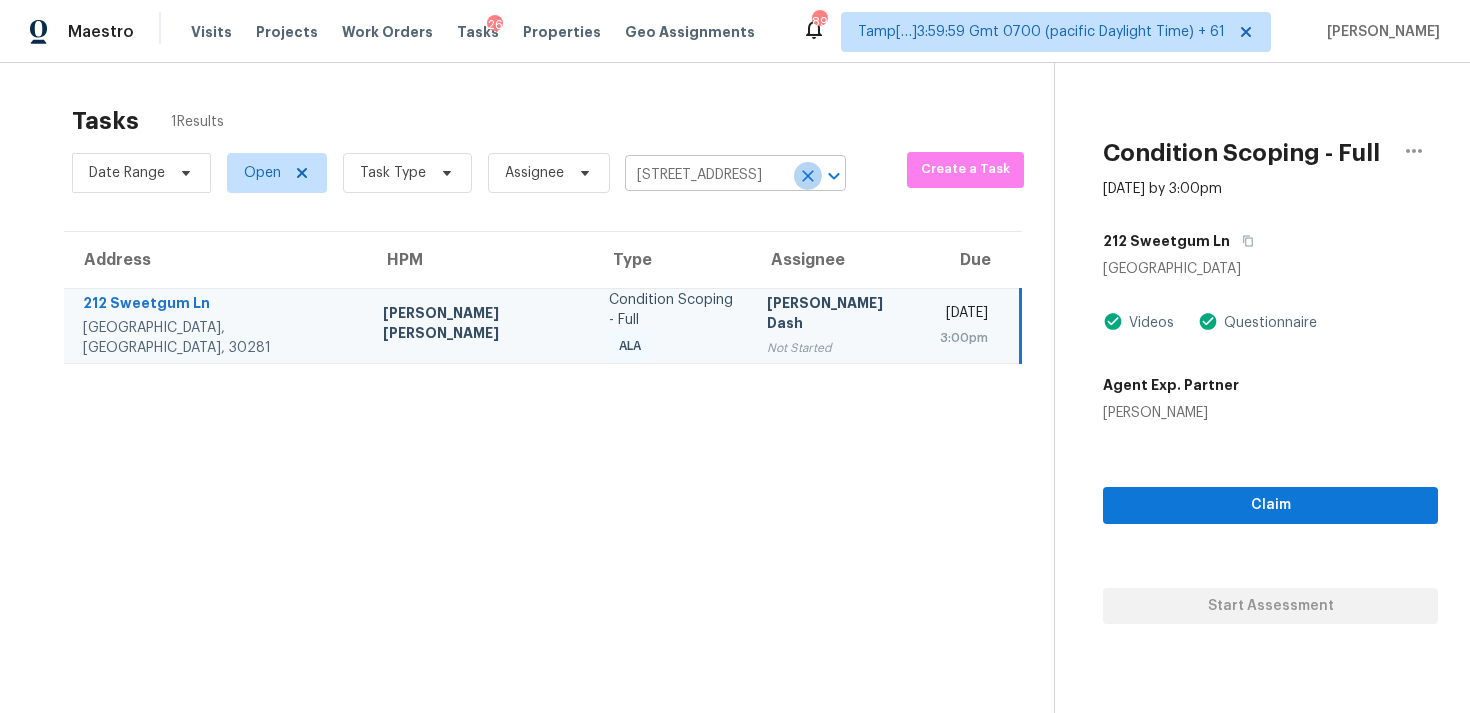 click 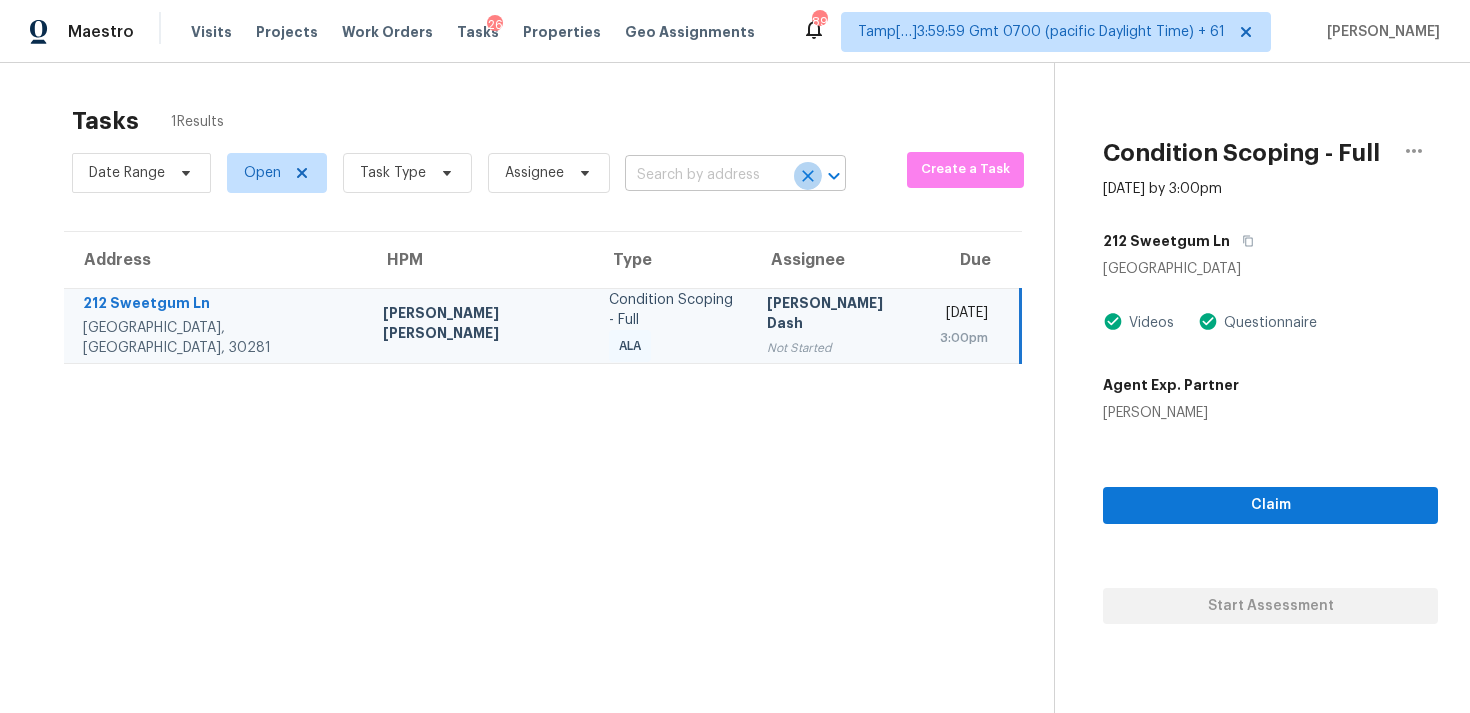 scroll, scrollTop: 0, scrollLeft: 0, axis: both 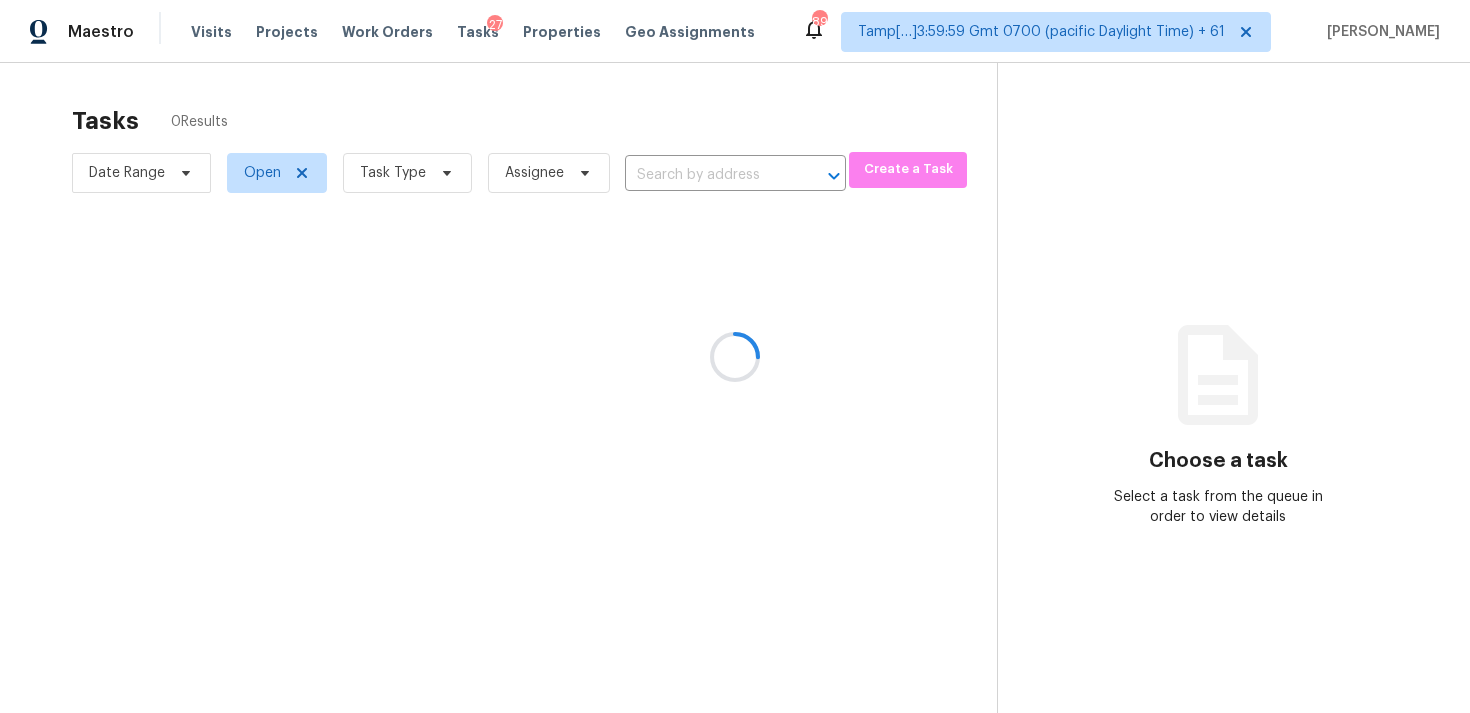 click at bounding box center (735, 356) 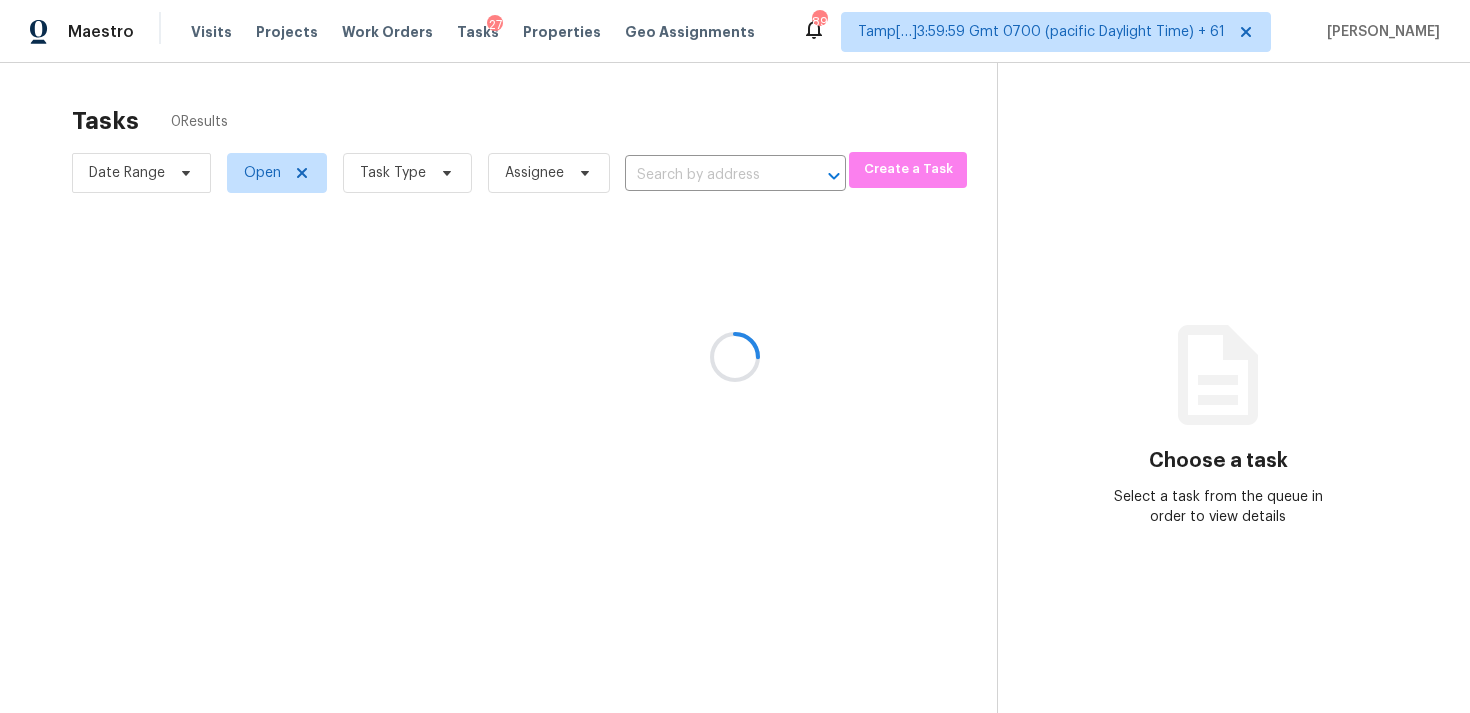 click at bounding box center (735, 356) 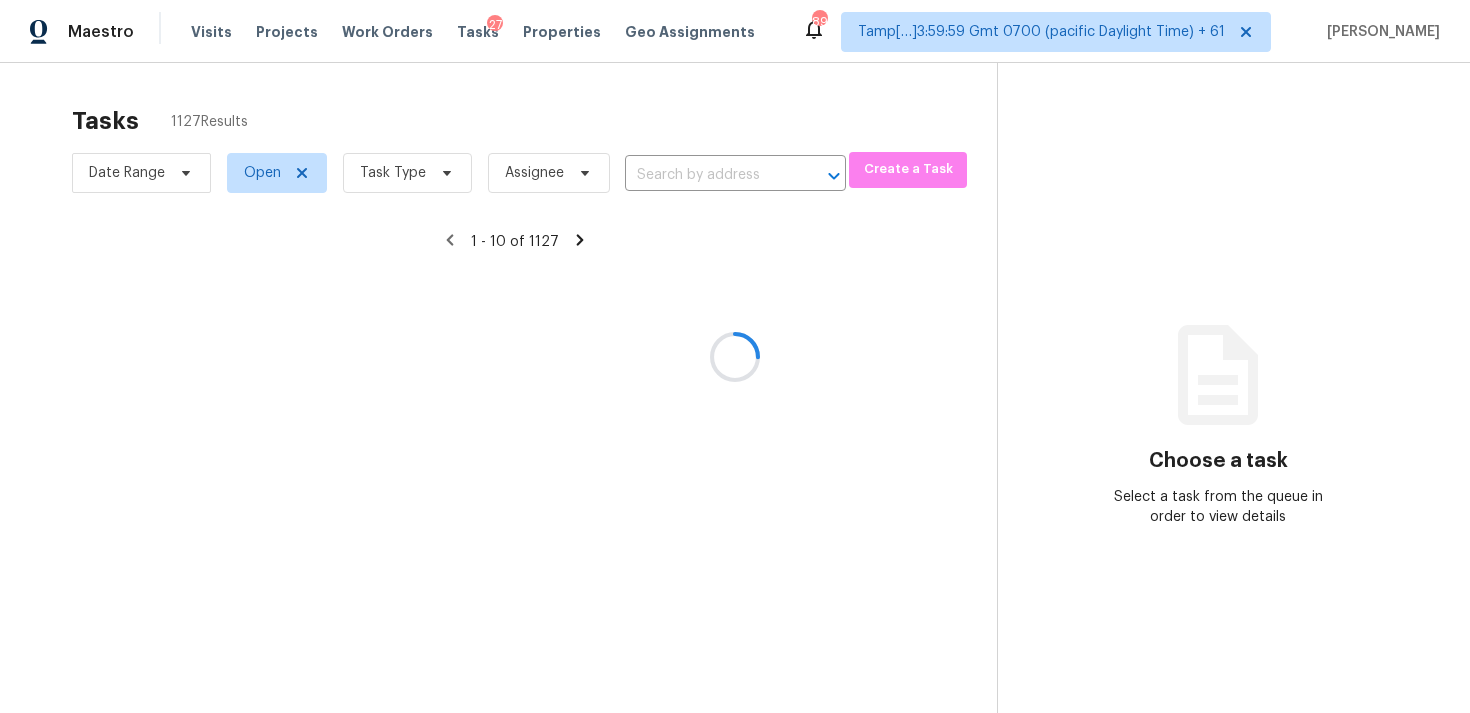 click at bounding box center (735, 356) 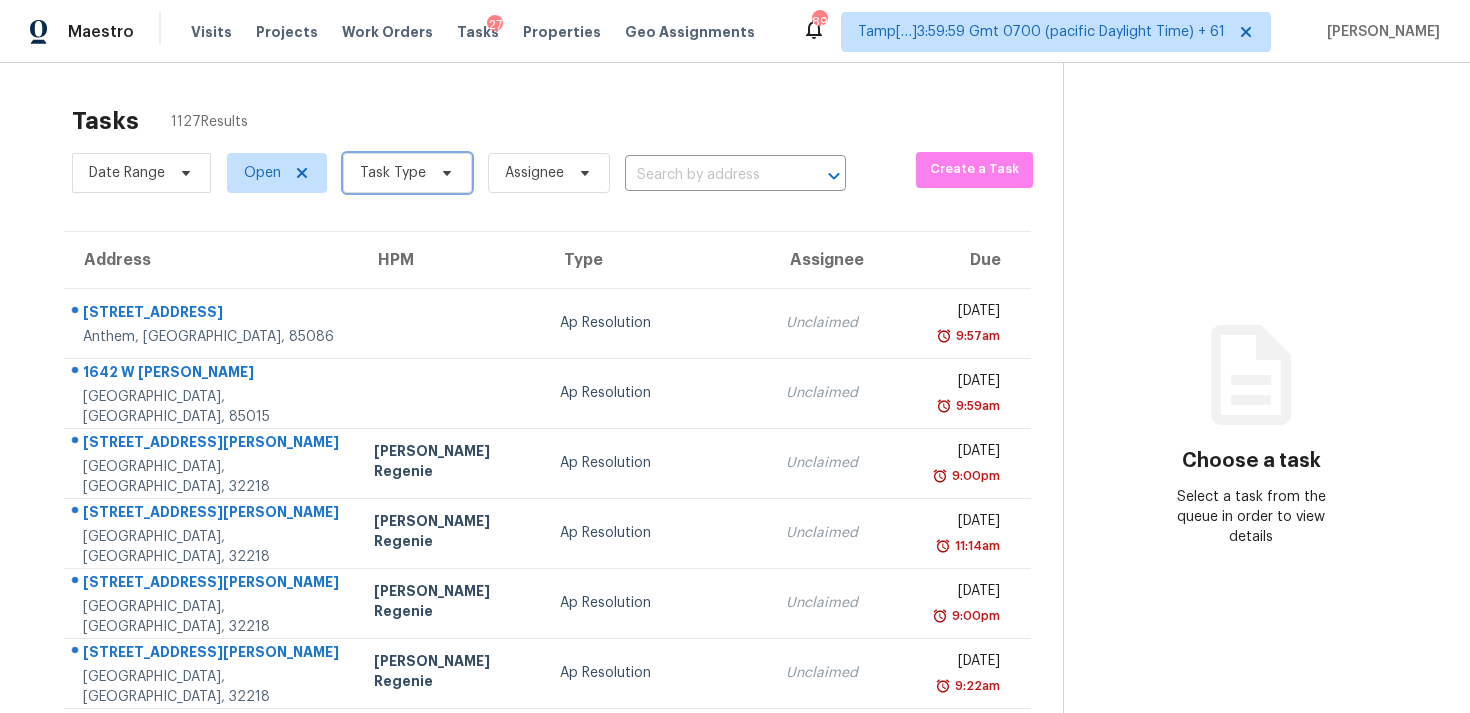 click on "Task Type" at bounding box center (407, 173) 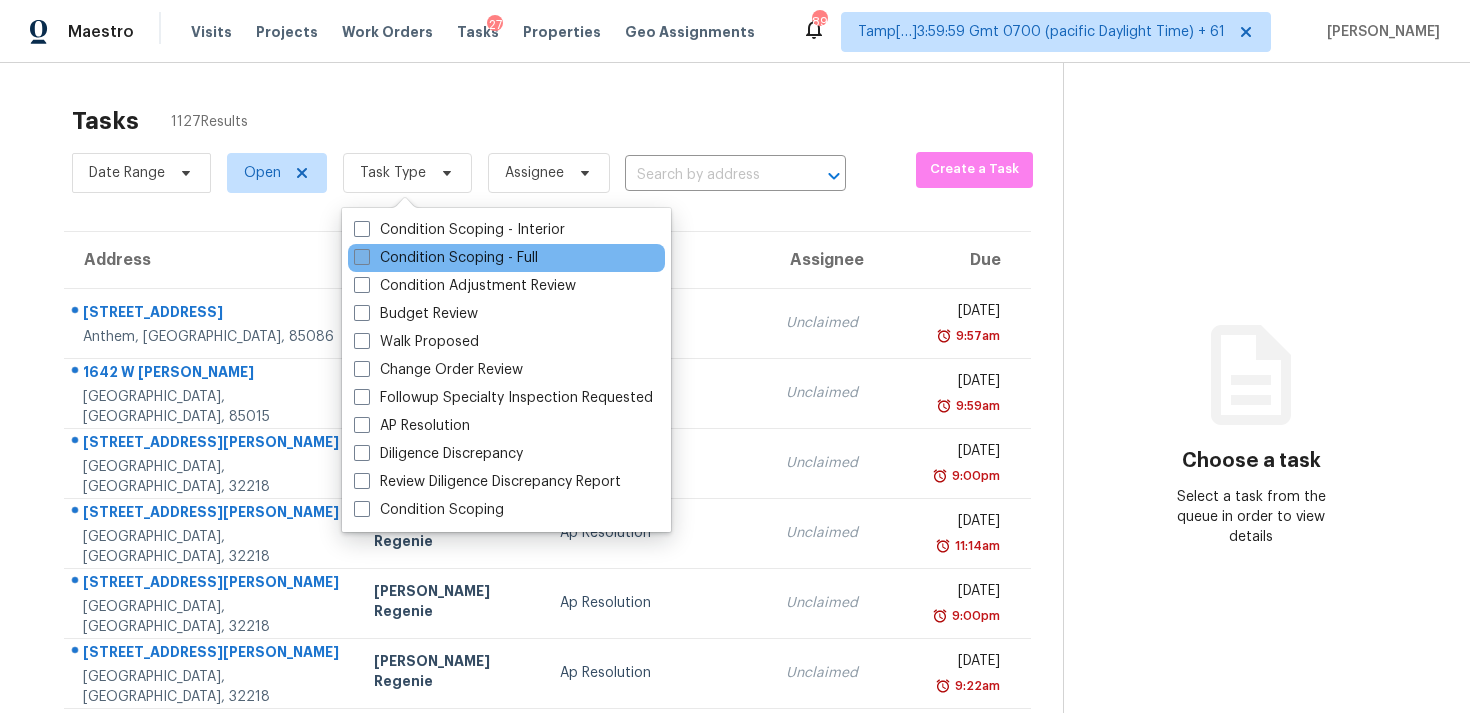 click on "Condition Scoping - Full" at bounding box center [446, 258] 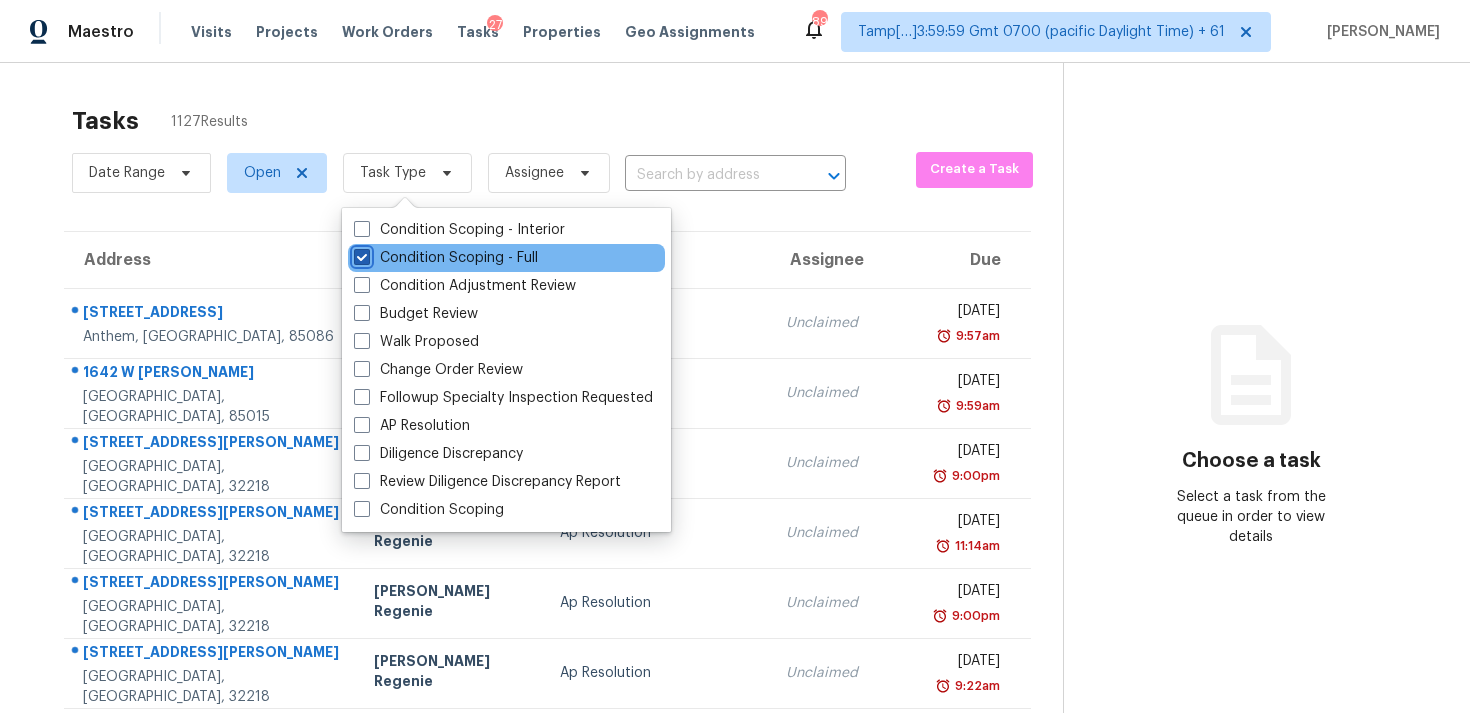 checkbox on "true" 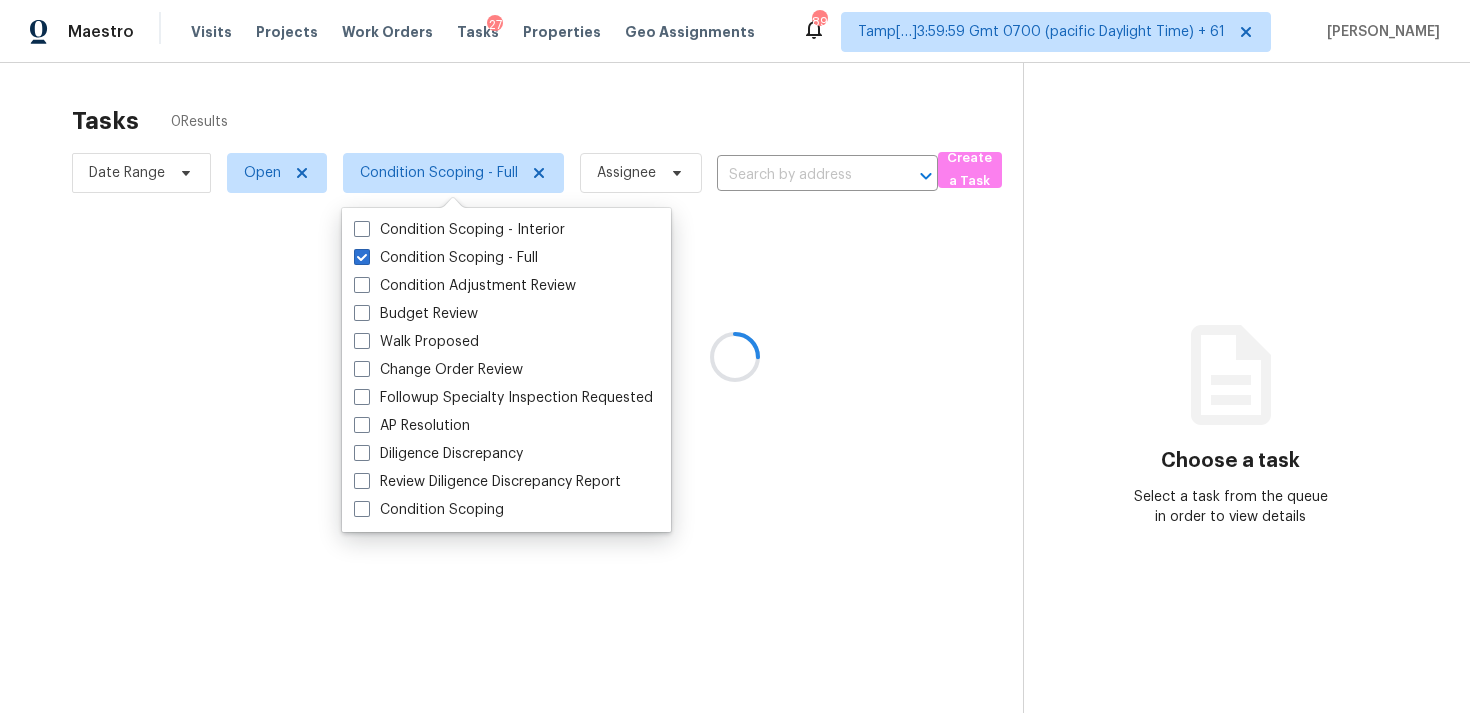 click at bounding box center [735, 356] 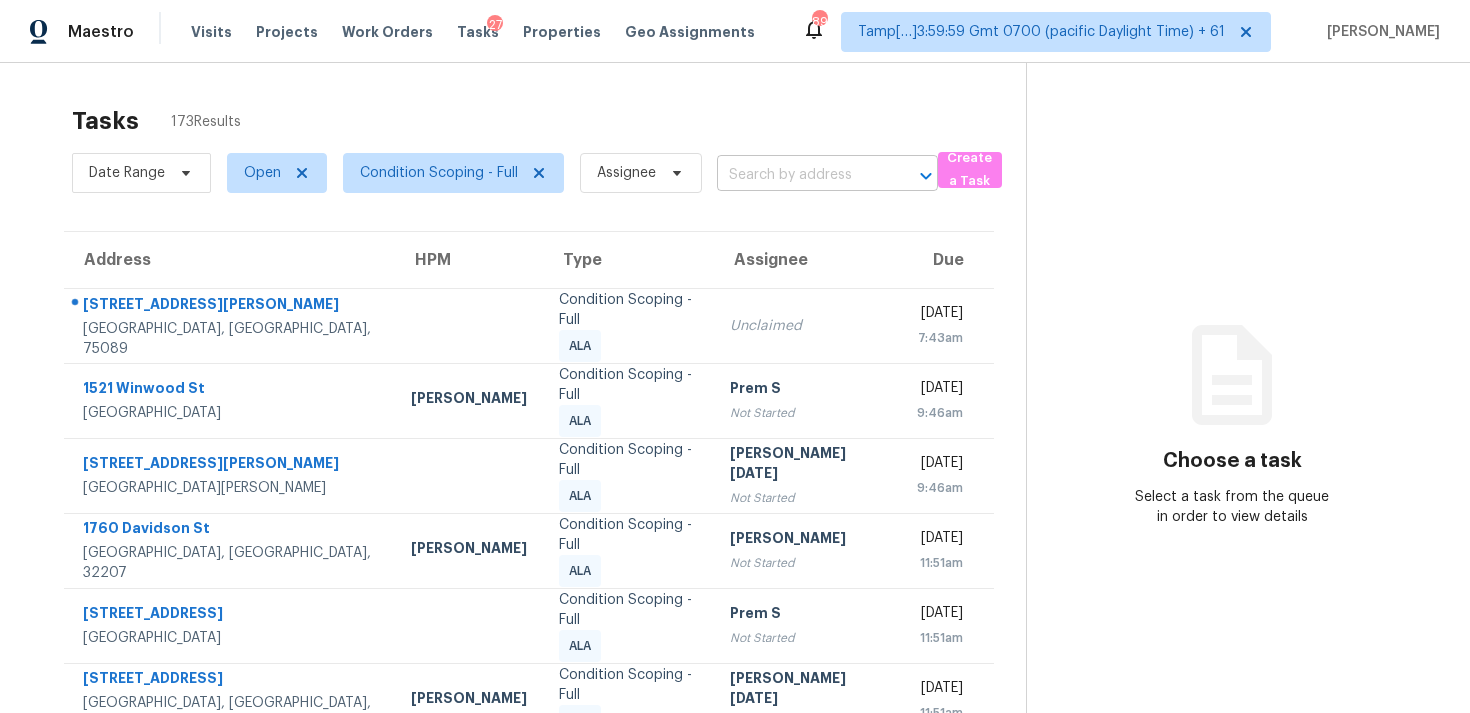 click at bounding box center (799, 175) 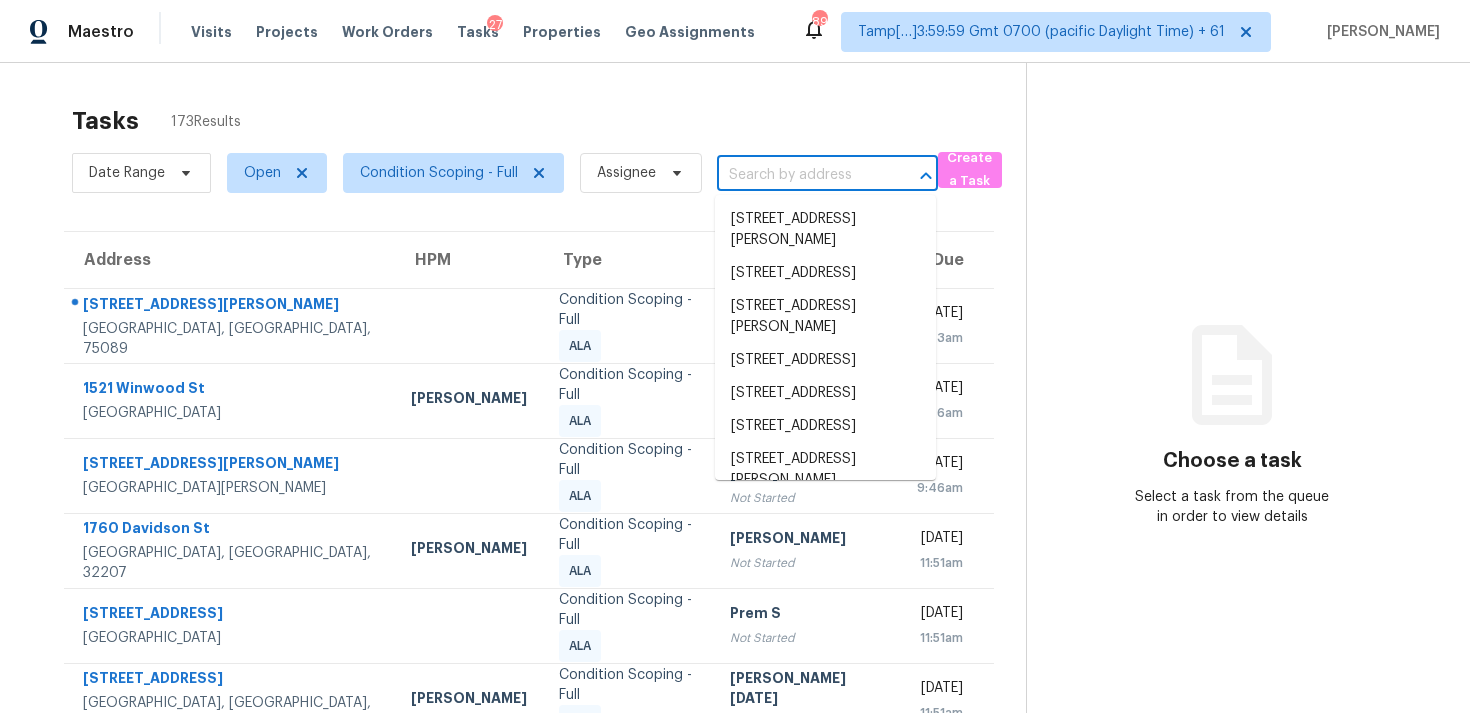 paste on "260 Southern Trace Way, Rockmart, GA, 30153" 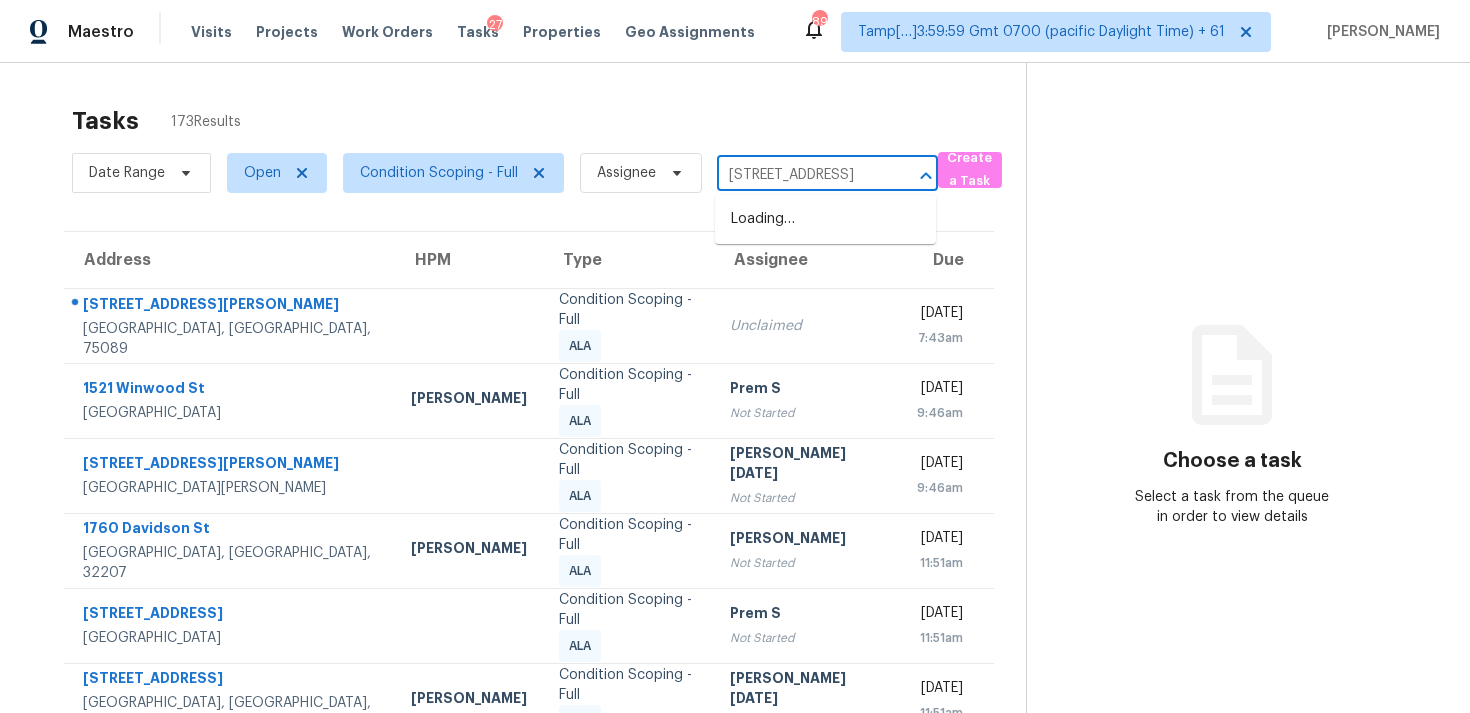 scroll, scrollTop: 0, scrollLeft: 153, axis: horizontal 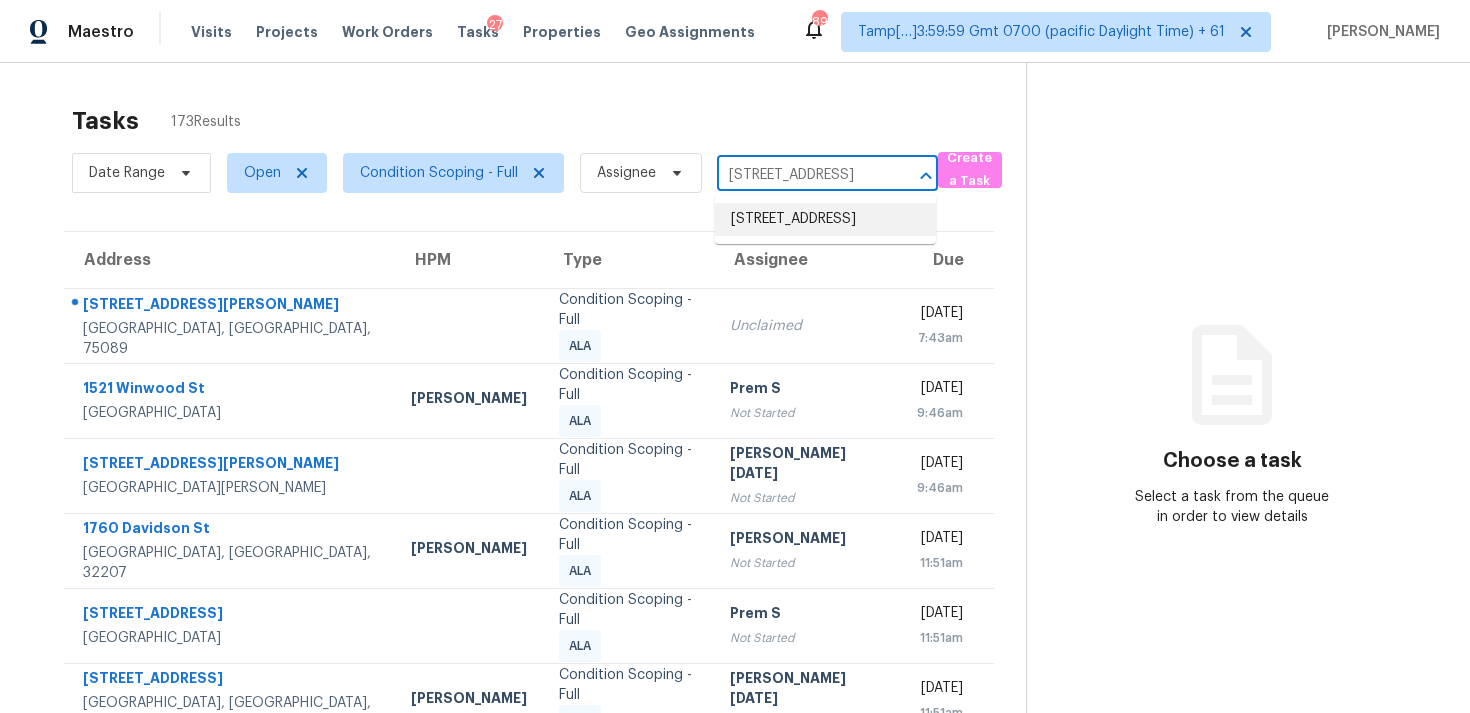 click on "260 Southern Trace Way, Rockmart, GA 30153" at bounding box center [825, 219] 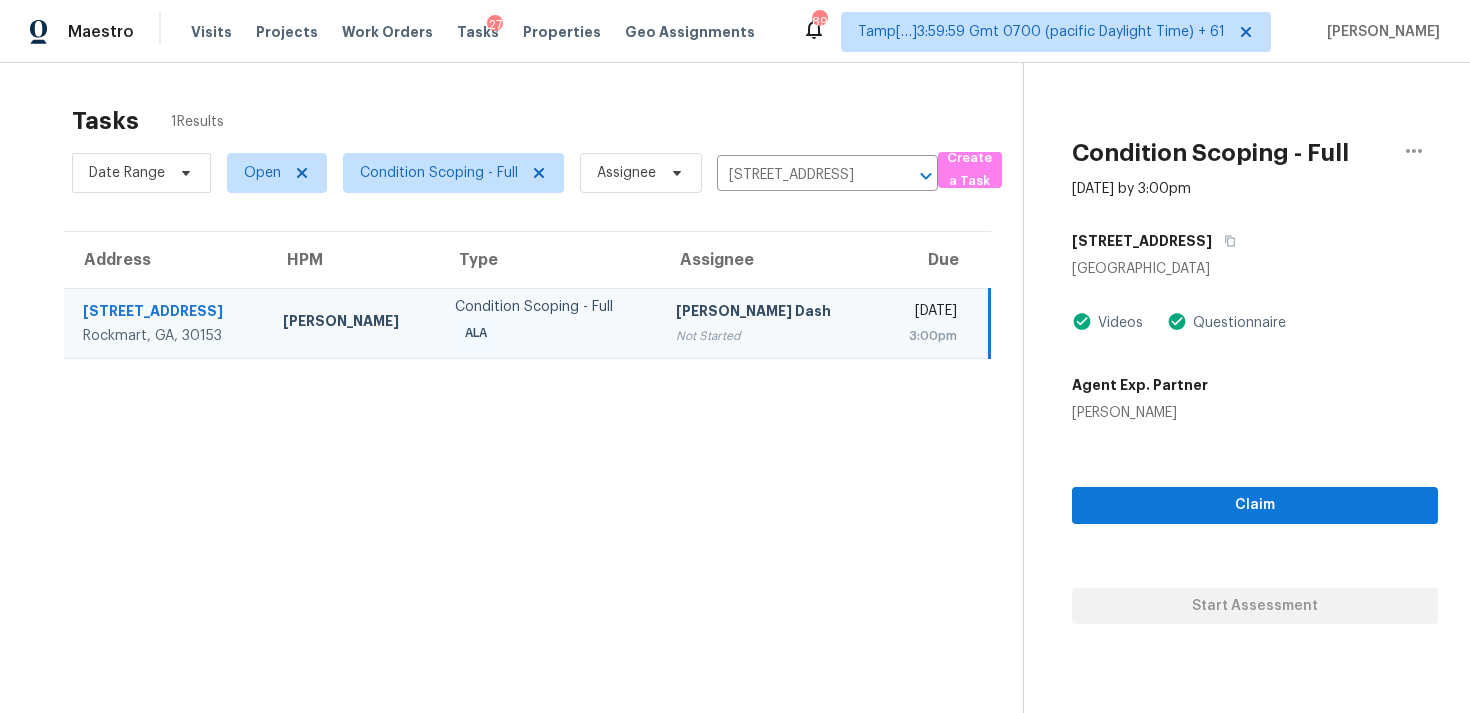 click on "Claim Start Assessment" at bounding box center (1255, 523) 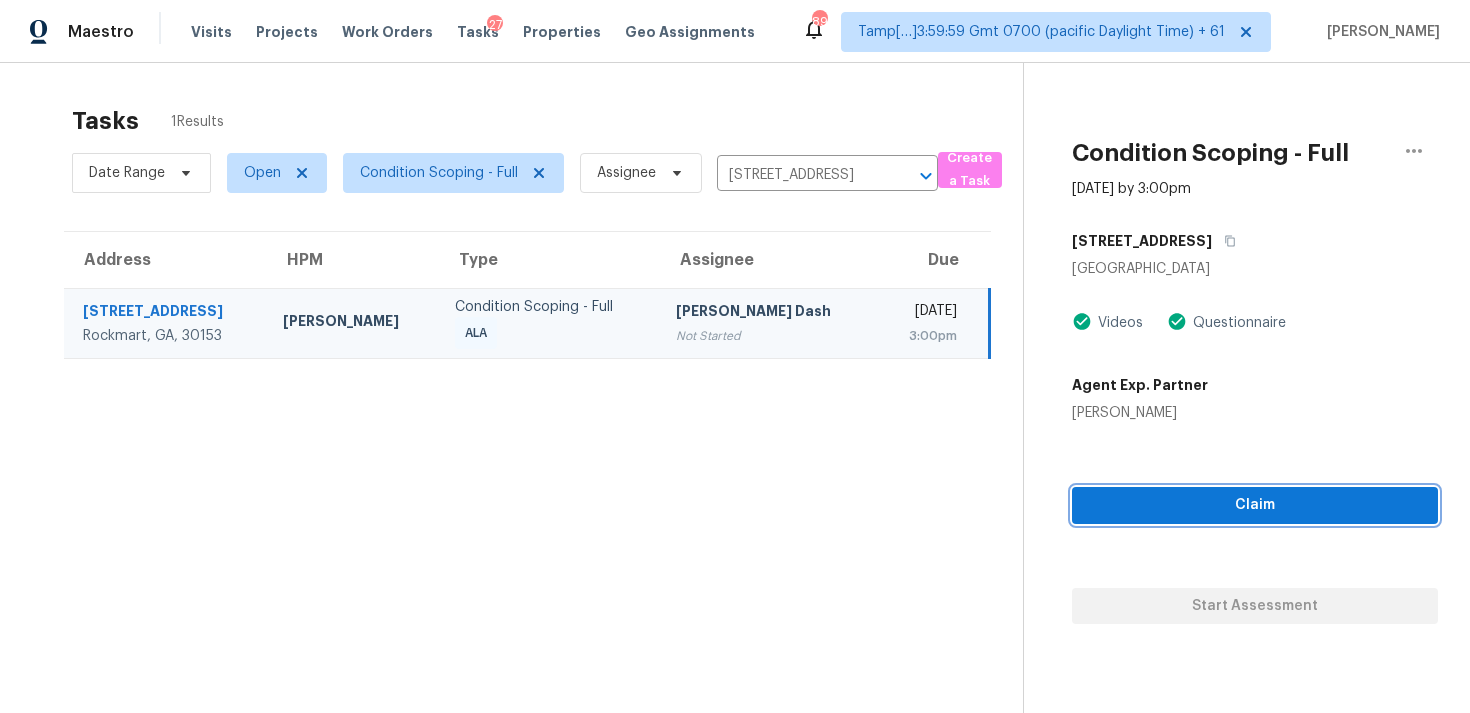 click on "Claim" at bounding box center [1255, 505] 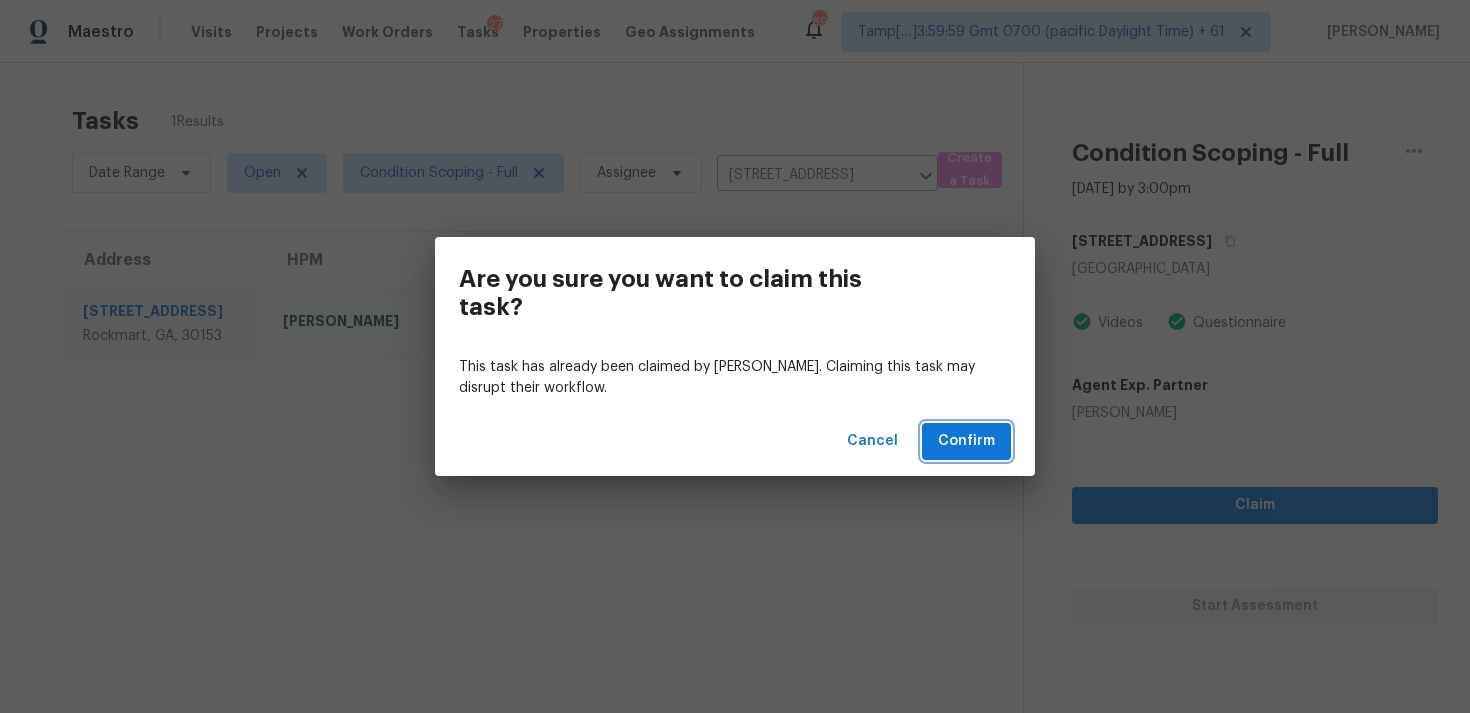 click on "Confirm" at bounding box center [966, 441] 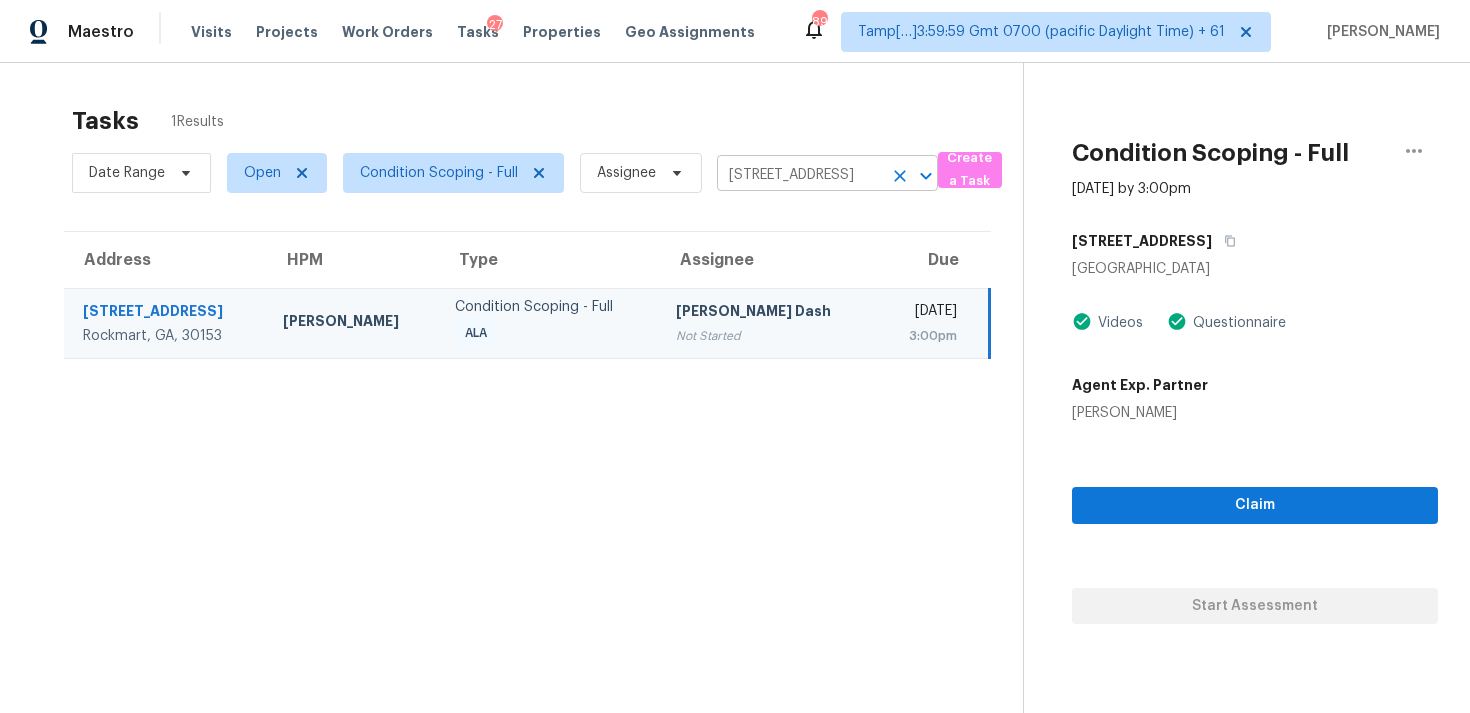 click 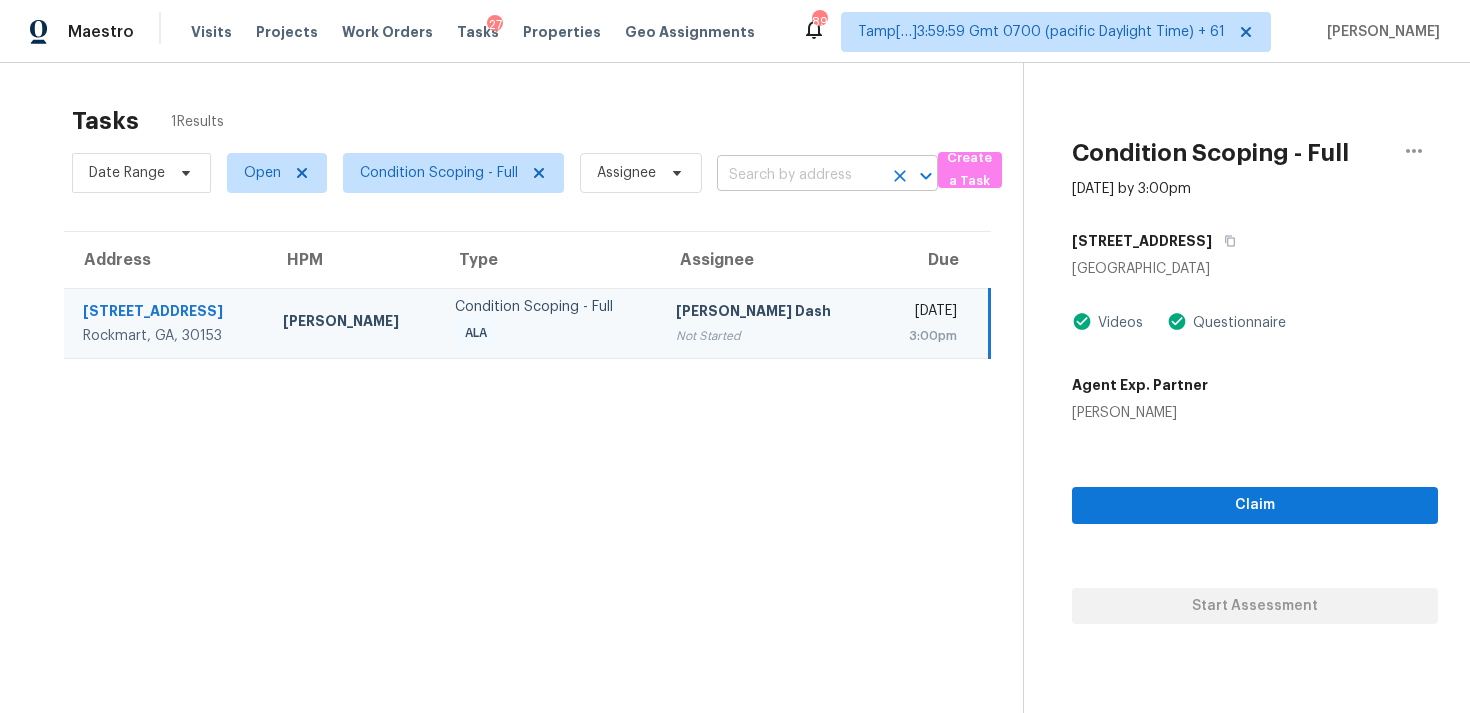 scroll, scrollTop: 0, scrollLeft: 0, axis: both 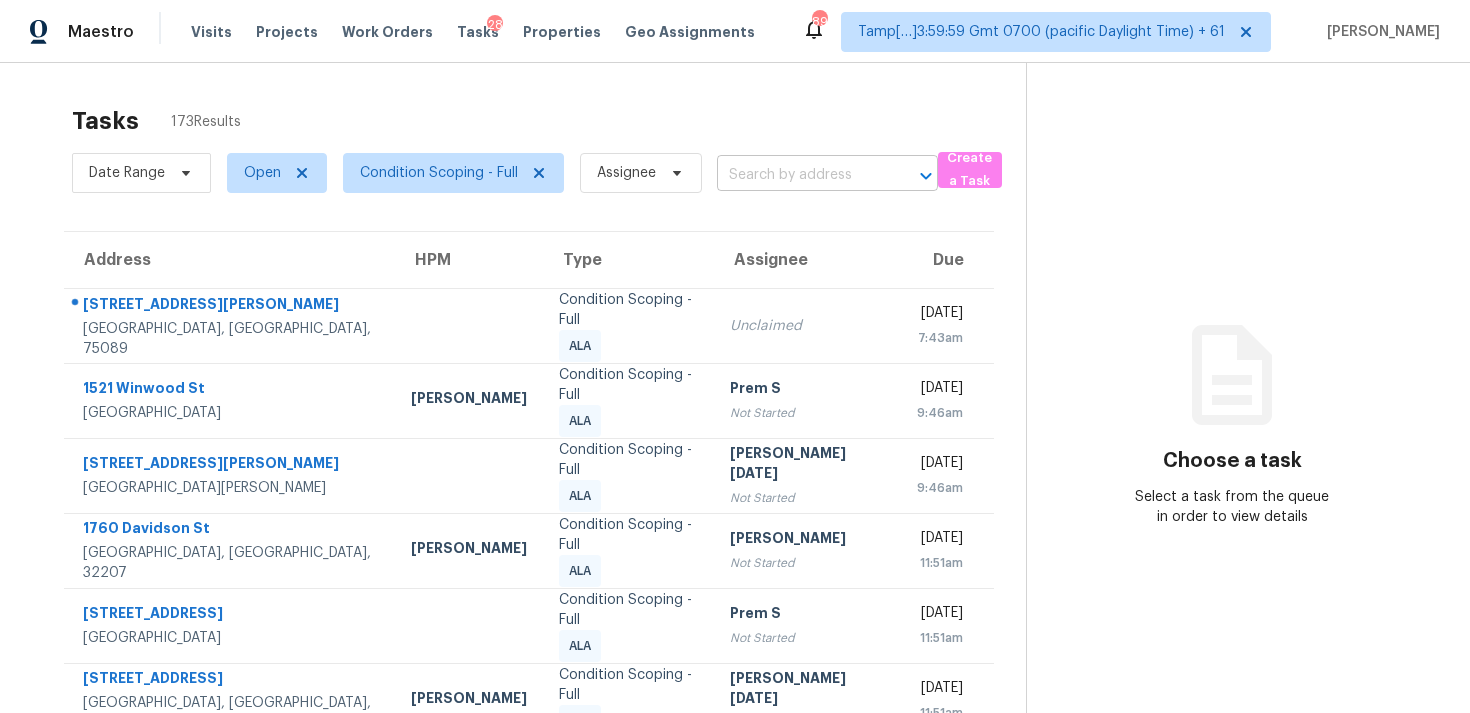 click at bounding box center (799, 175) 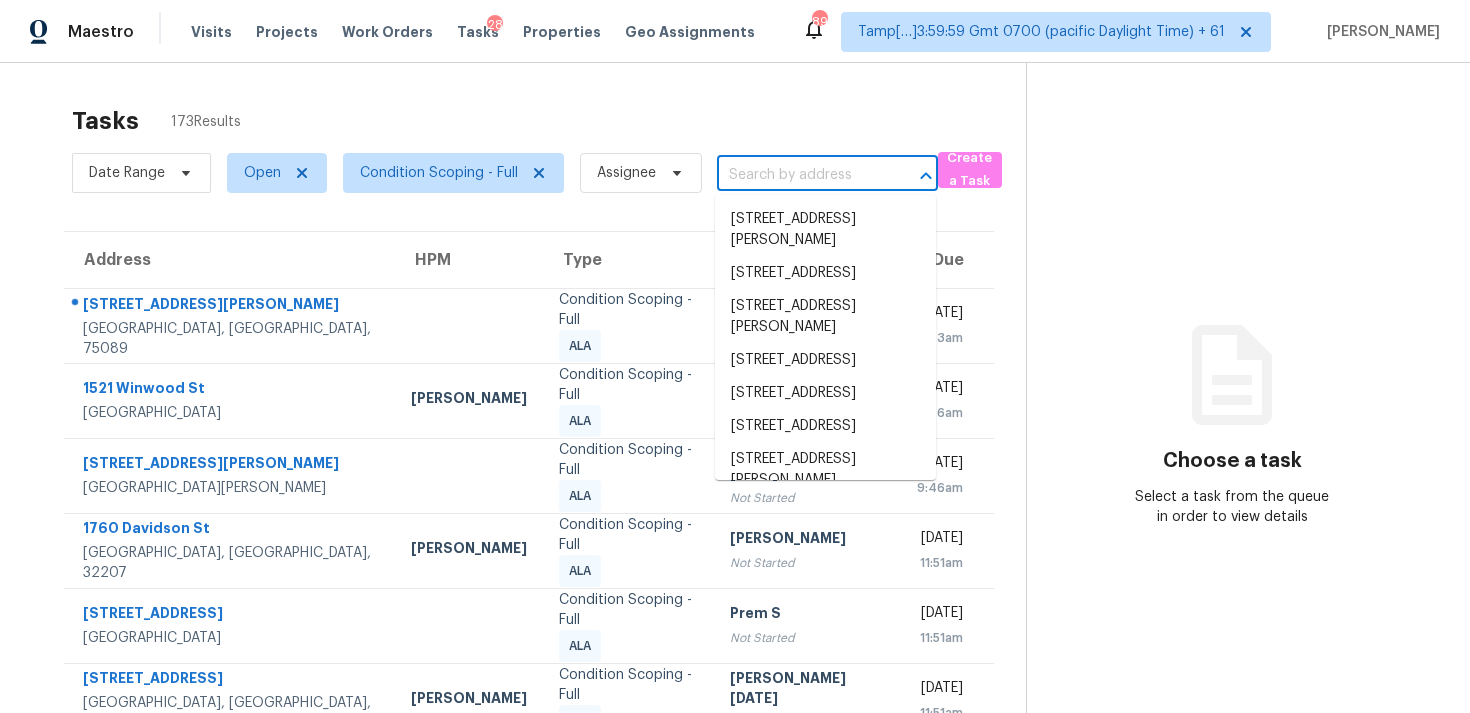 paste on "502 Gallantry Trl, McDonough, GA, 30252" 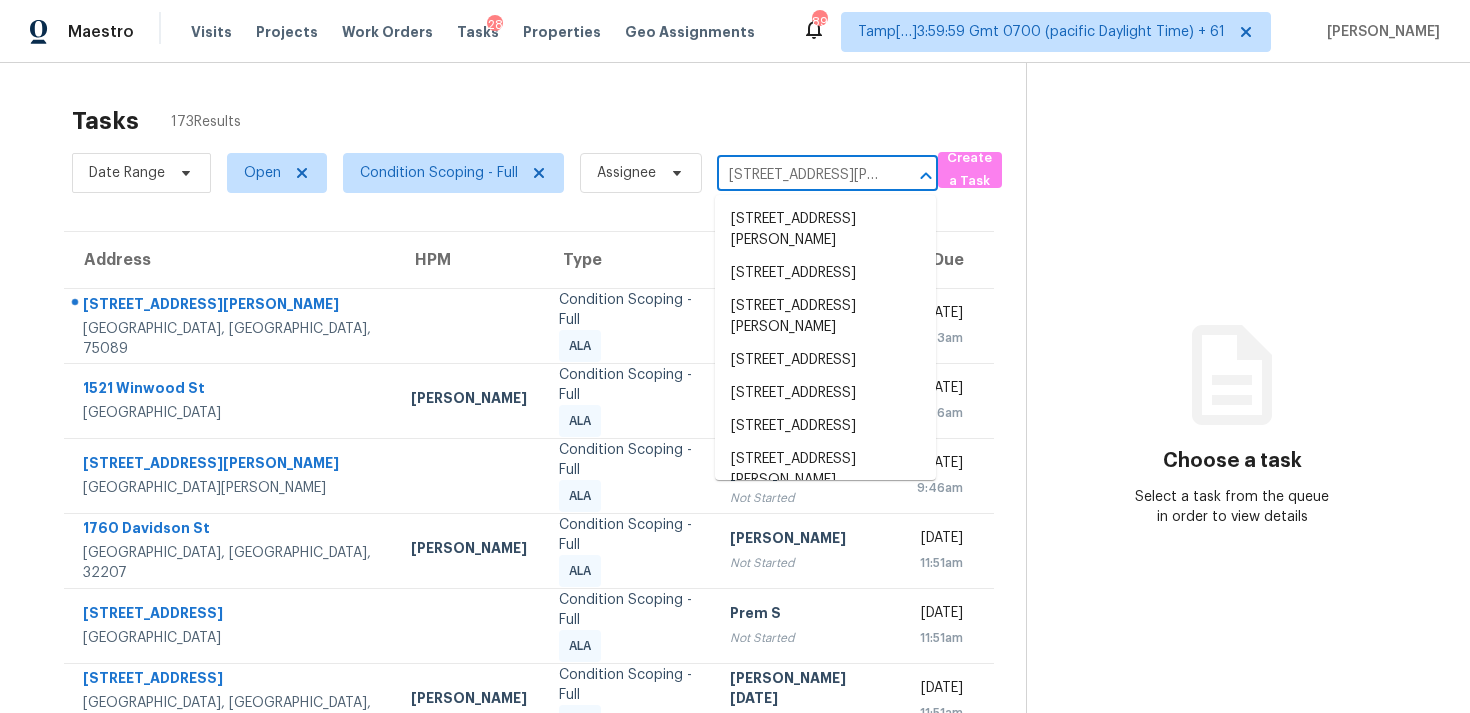 scroll, scrollTop: 0, scrollLeft: 120, axis: horizontal 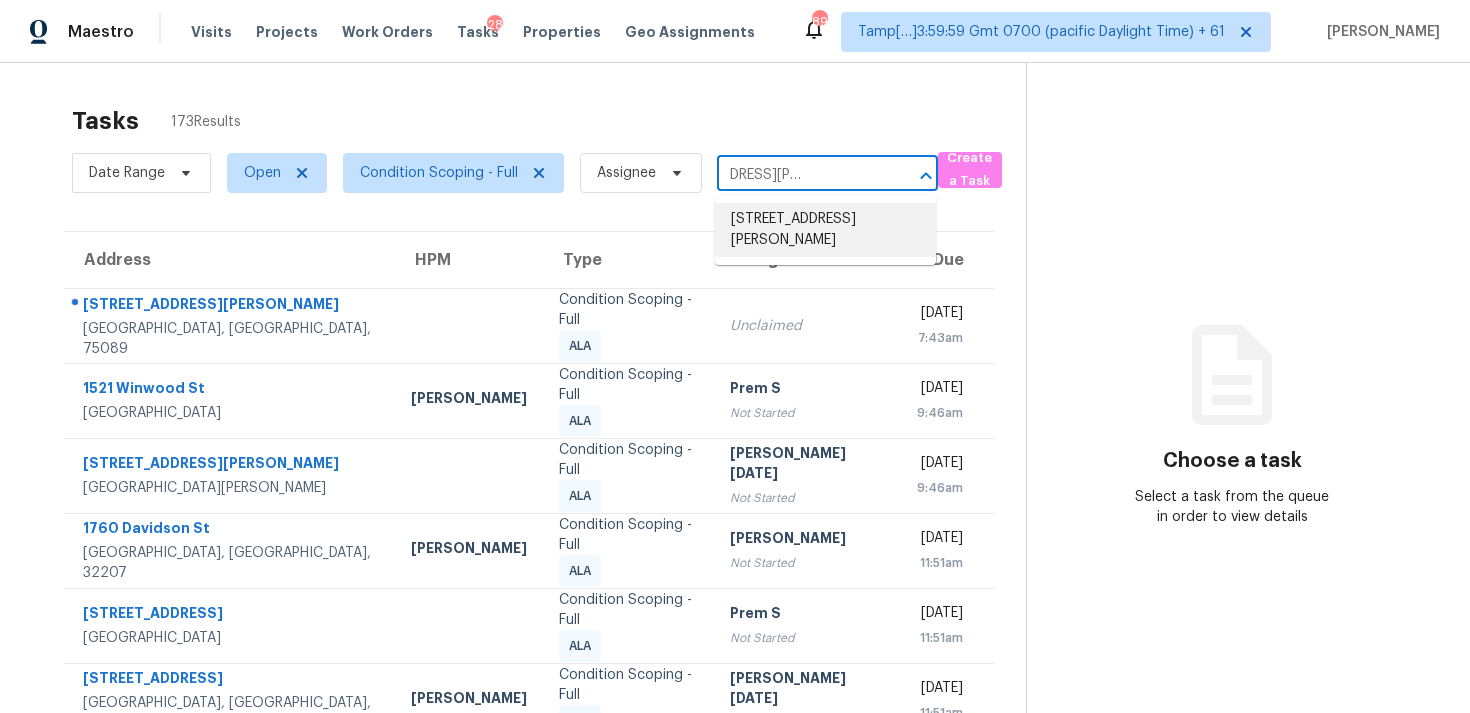 click on "502 Gallantry Trl, McDonough, GA 30252" at bounding box center [825, 230] 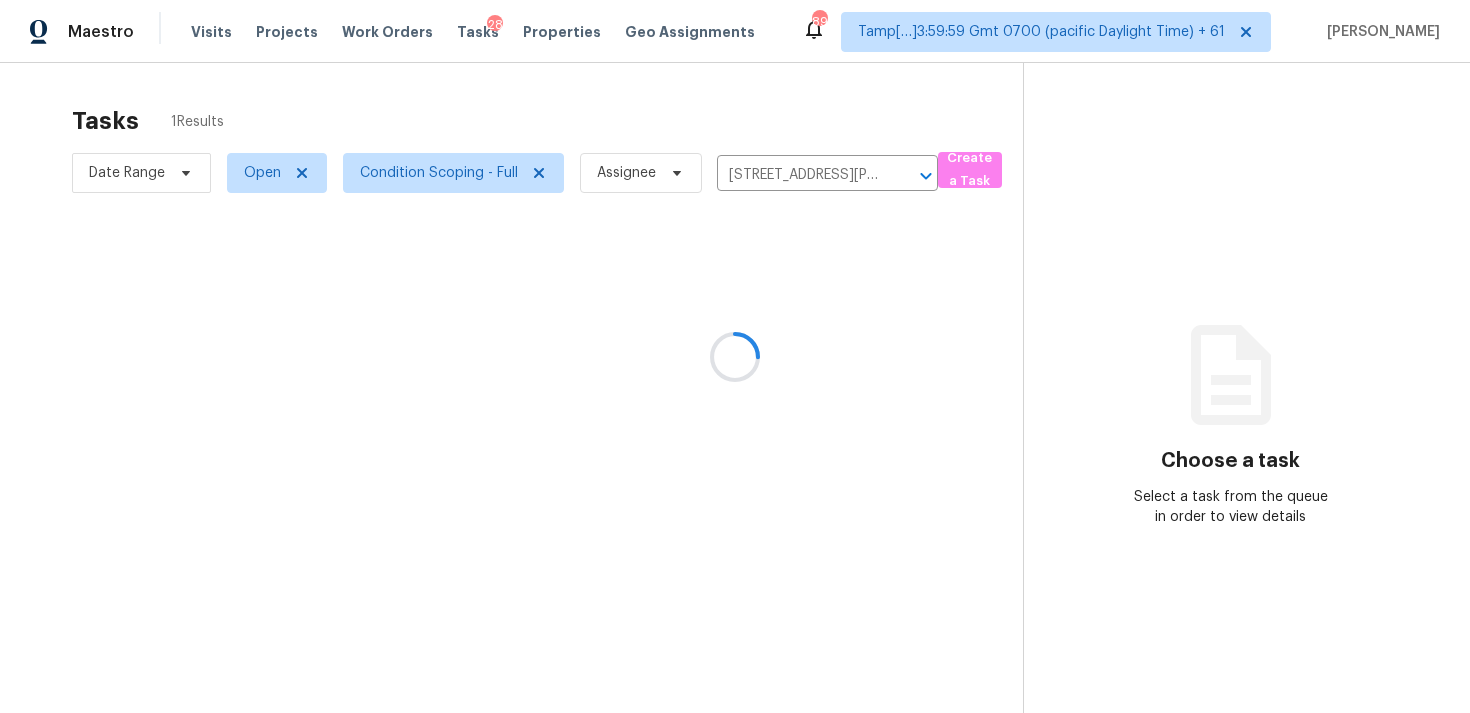 click at bounding box center (735, 356) 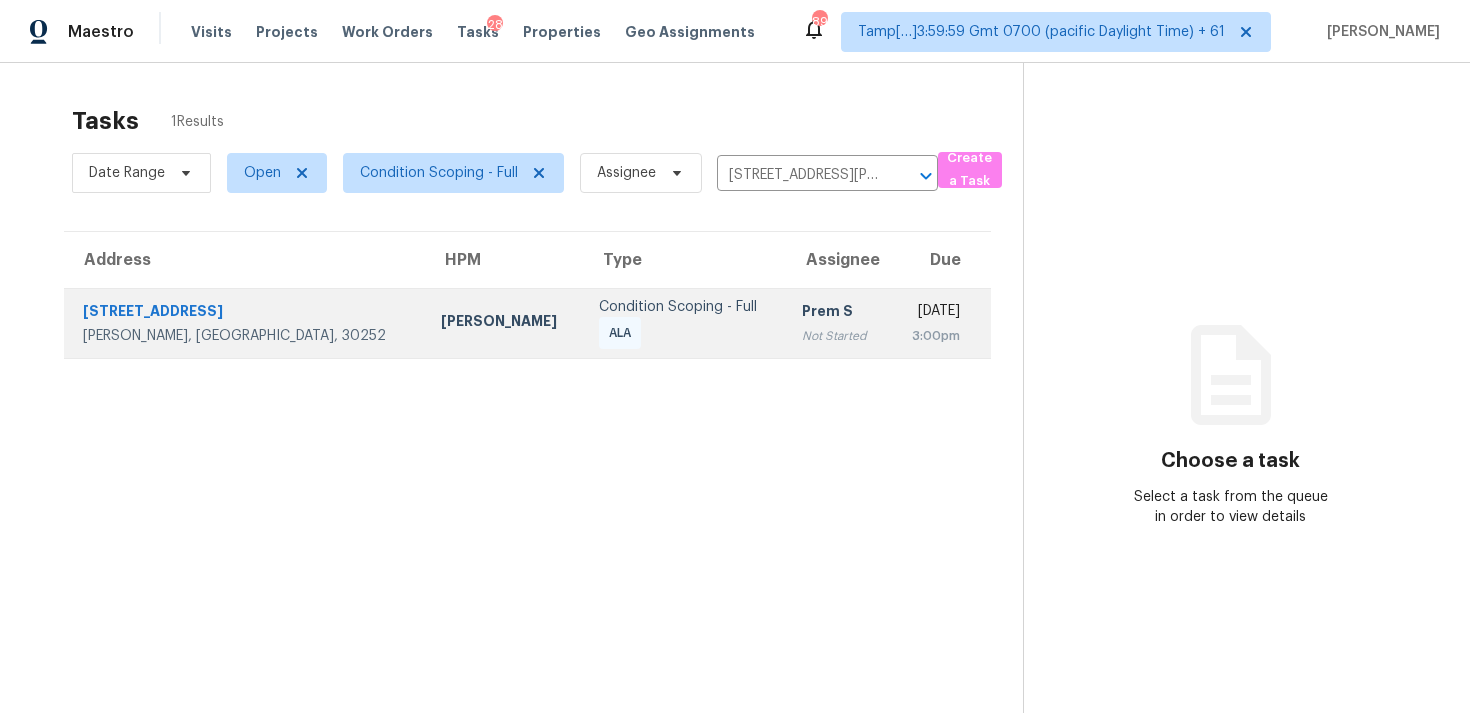 click on "Prem S" at bounding box center (838, 313) 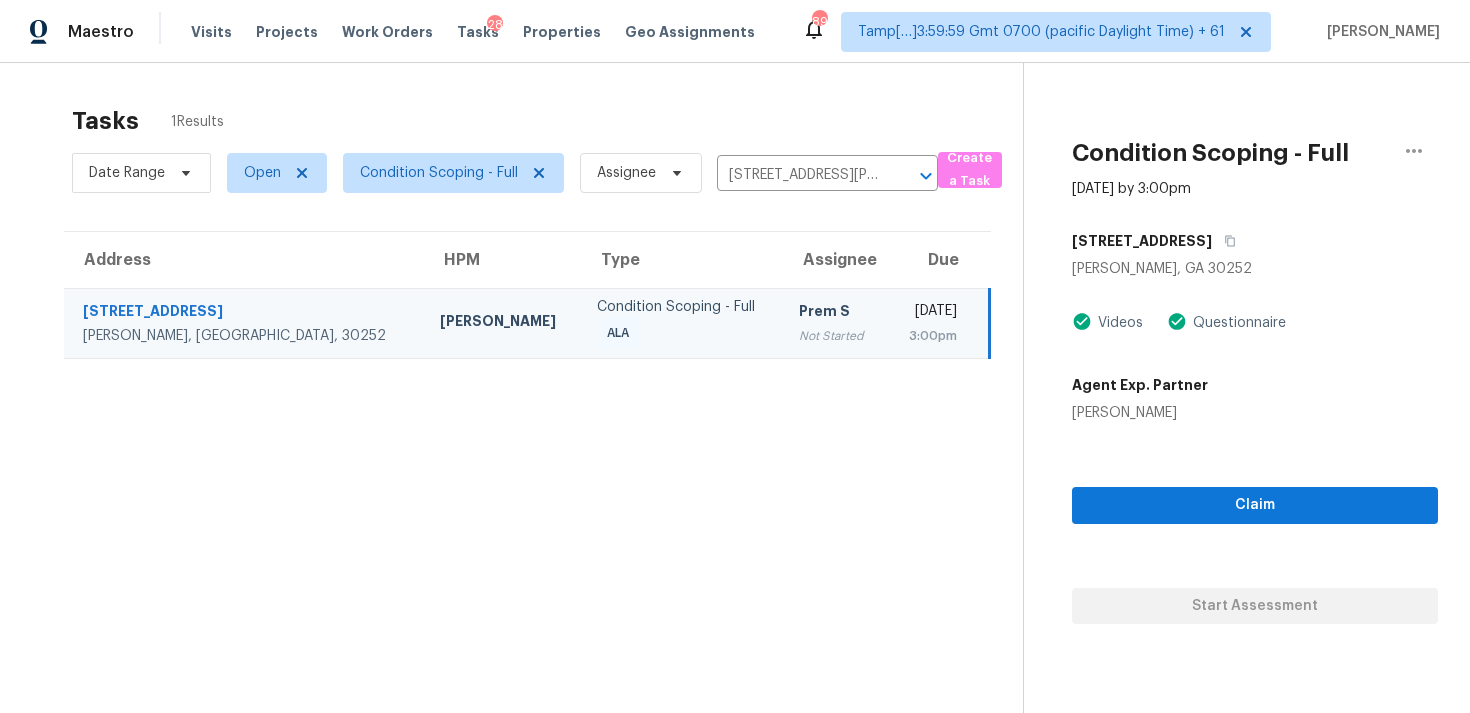 click on "Claim Start Assessment" at bounding box center [1255, 523] 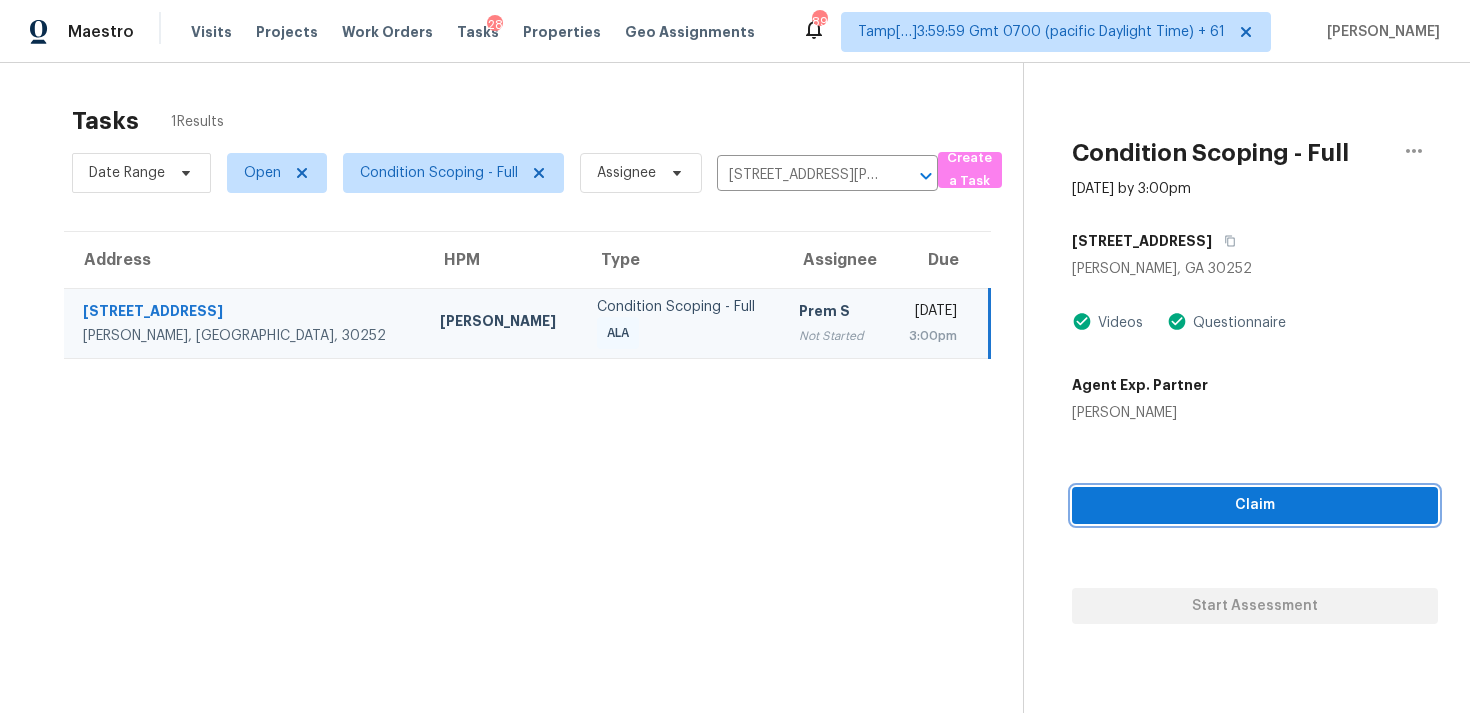 click on "Claim" at bounding box center (1255, 505) 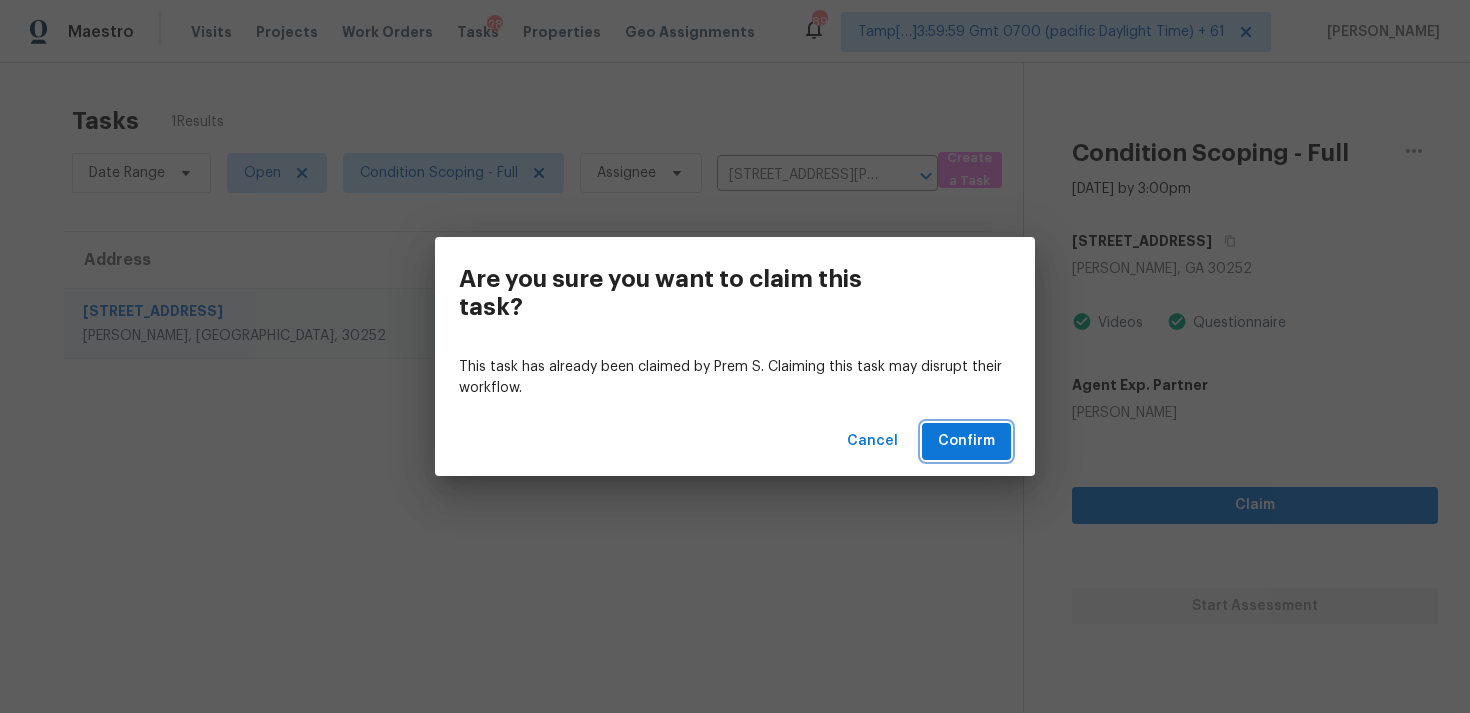 click on "Confirm" at bounding box center (966, 441) 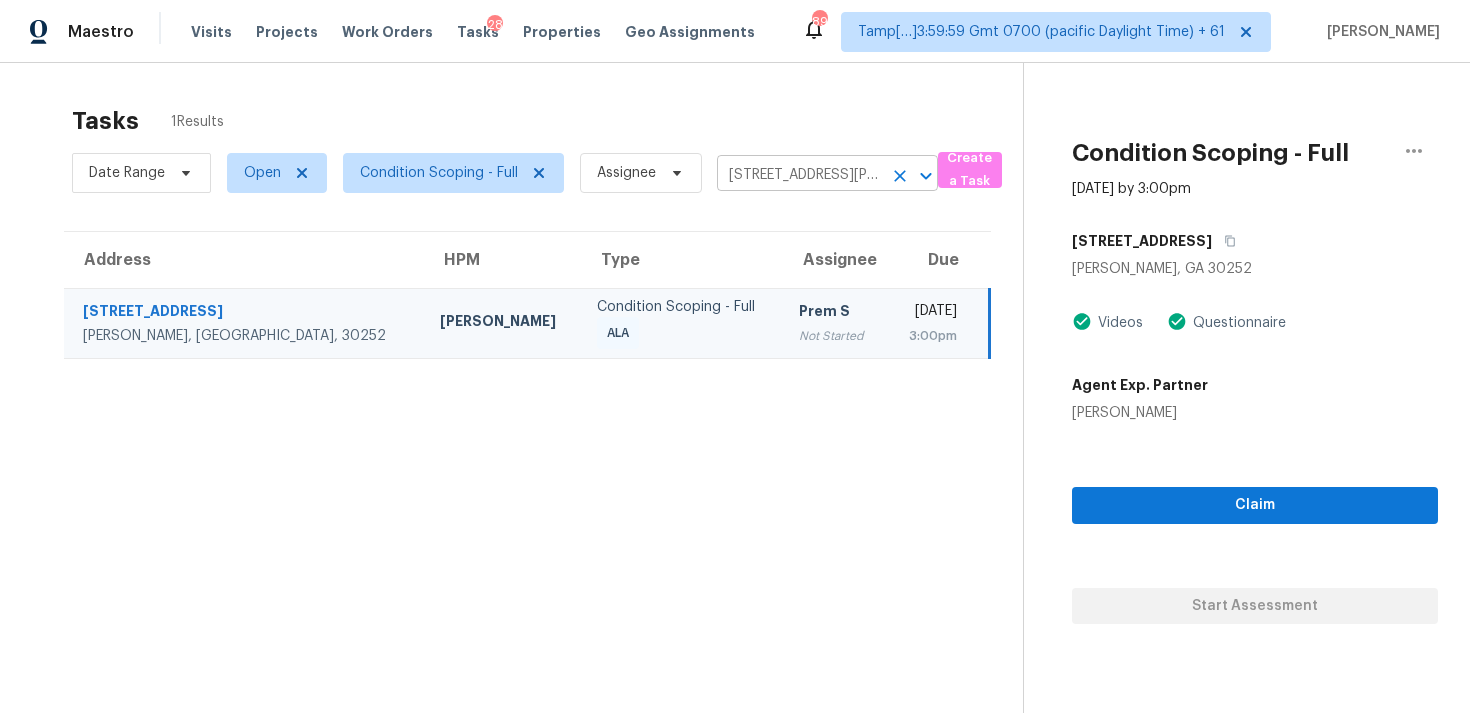 click at bounding box center (900, 176) 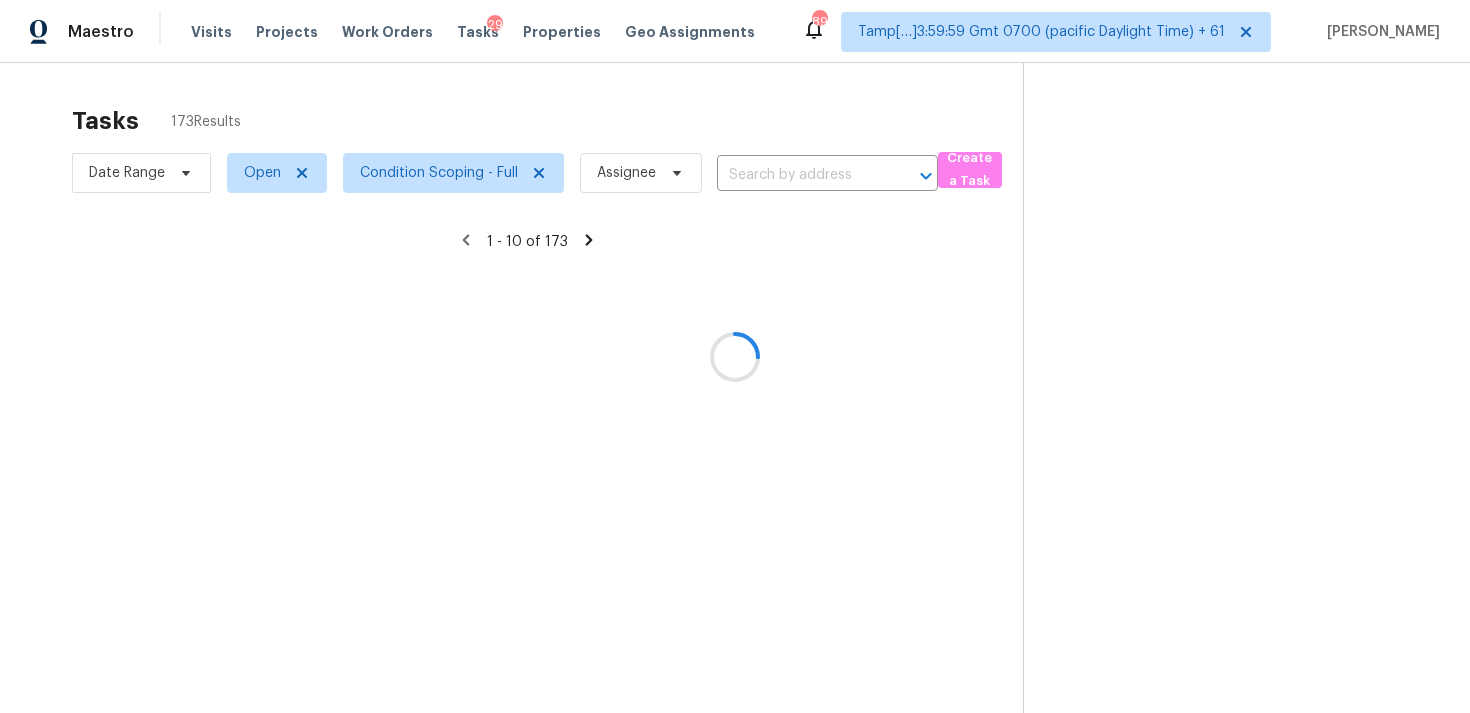 click at bounding box center (735, 356) 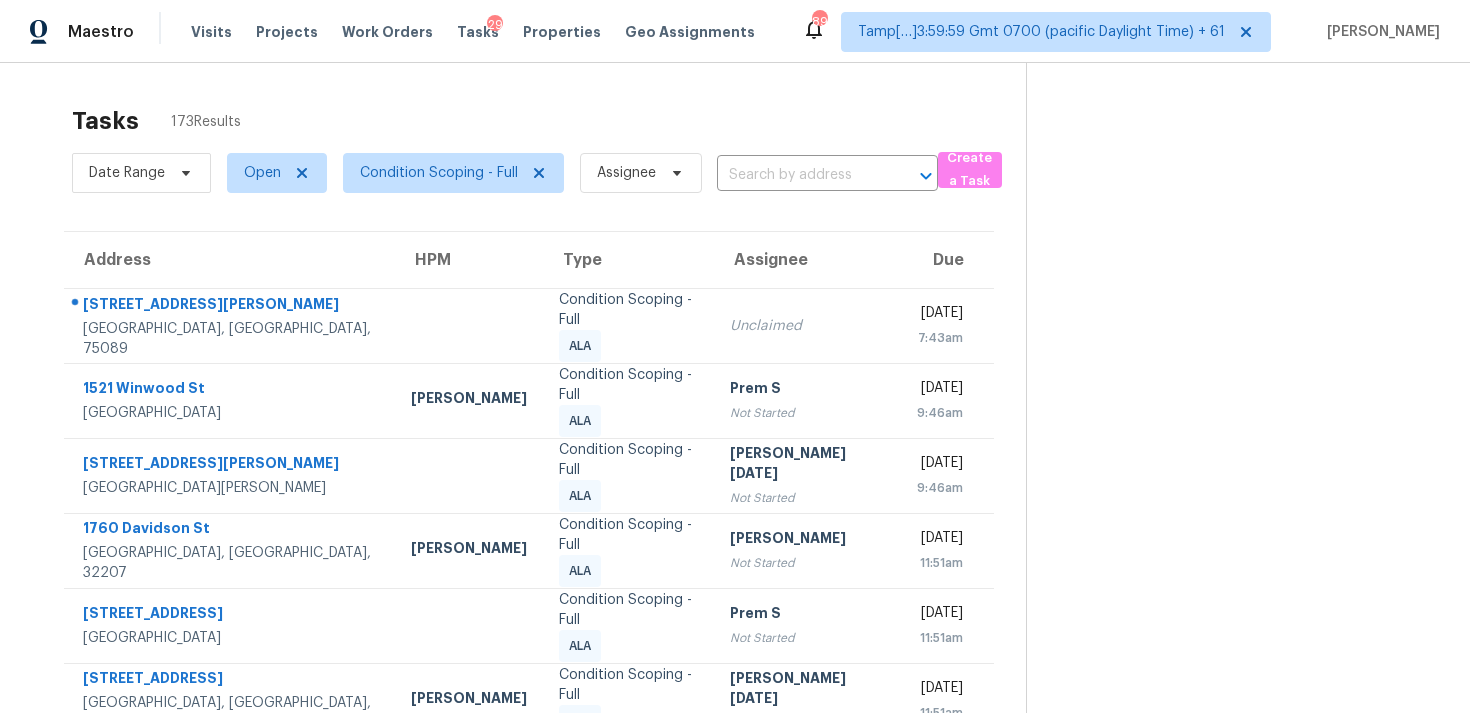 click at bounding box center (799, 175) 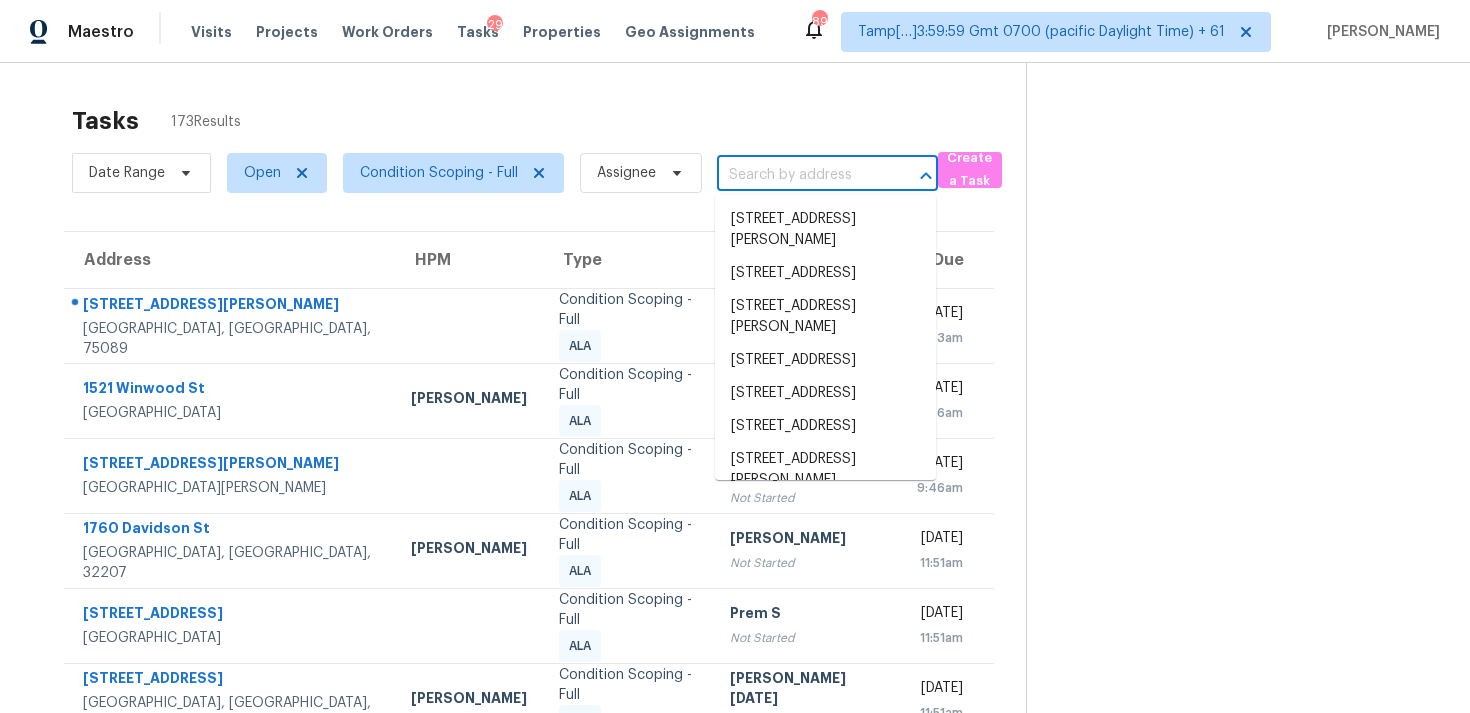 paste on "400 Currency Ct, Fayetteville, GA, 30215" 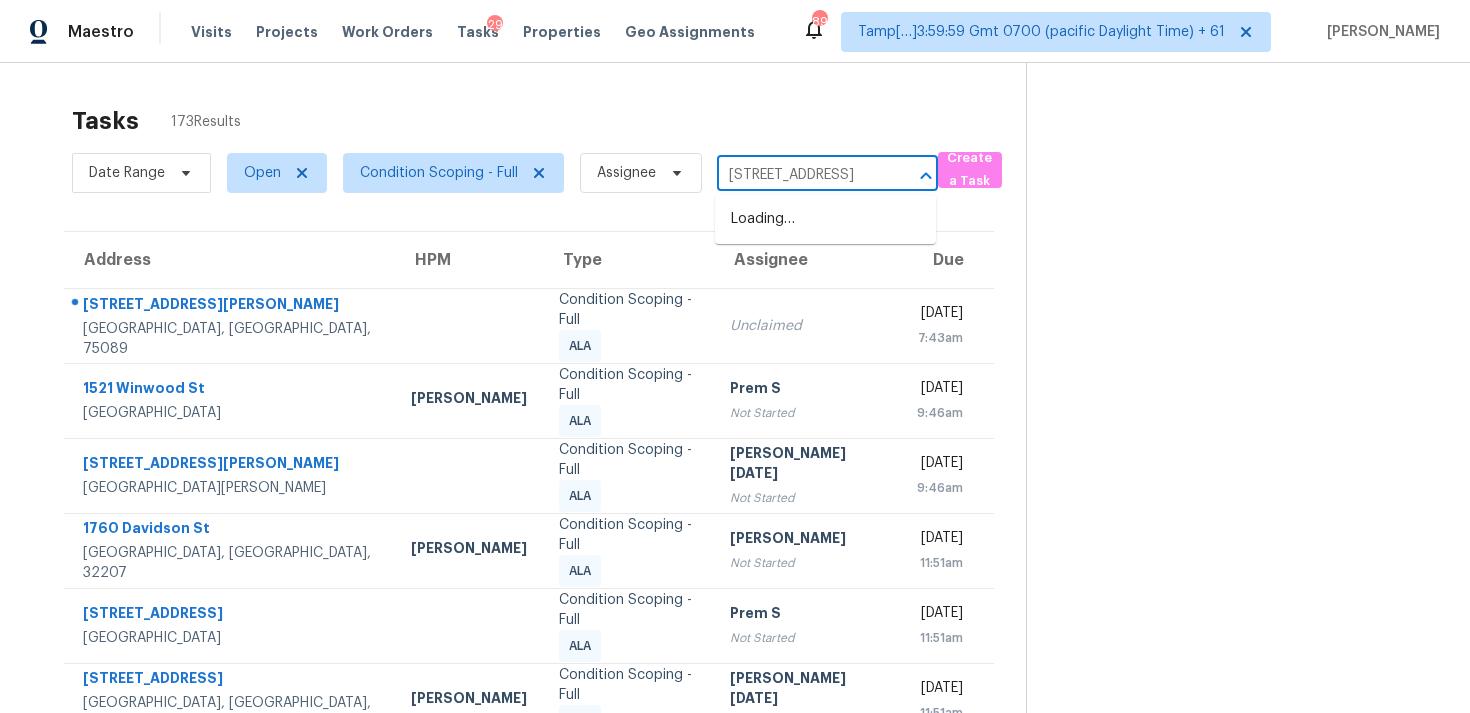scroll, scrollTop: 0, scrollLeft: 114, axis: horizontal 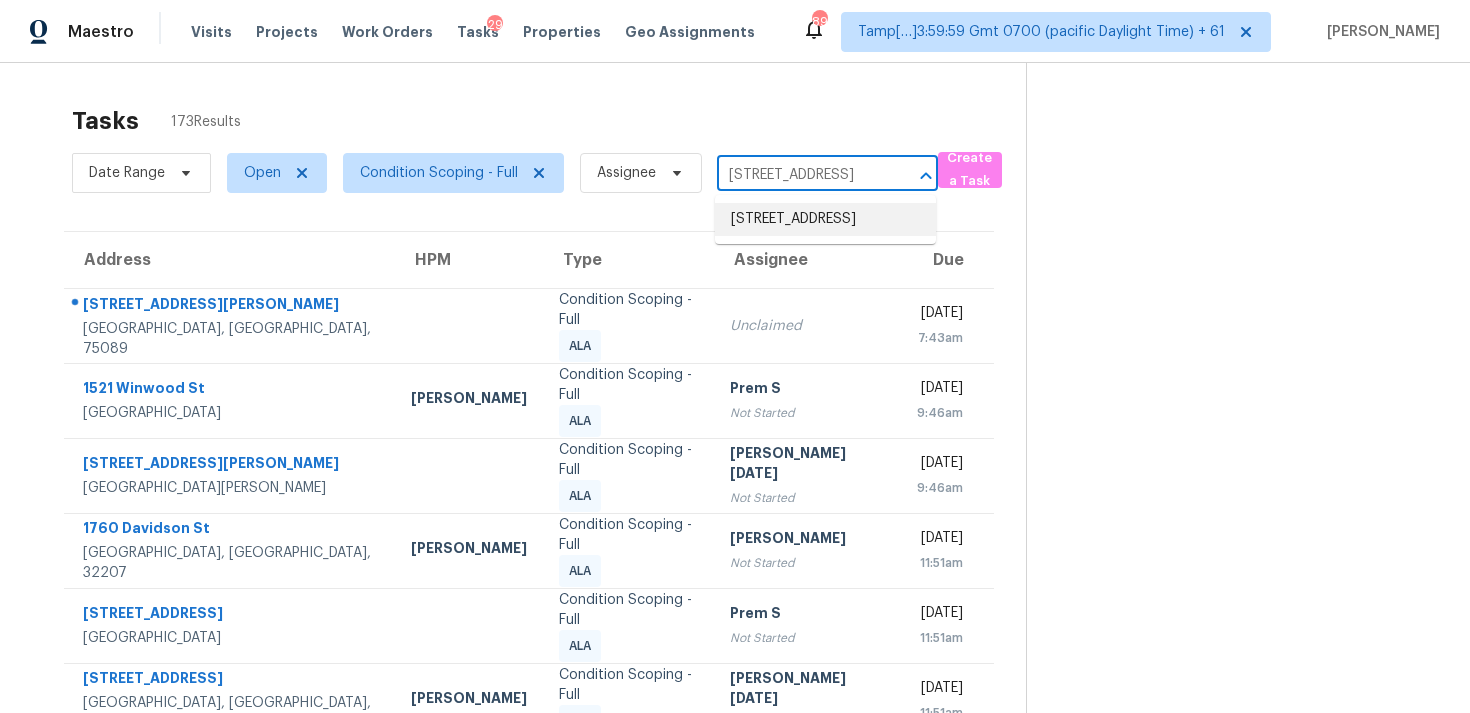 click on "400 Currency Ct, Fayetteville, GA 30215" at bounding box center [825, 219] 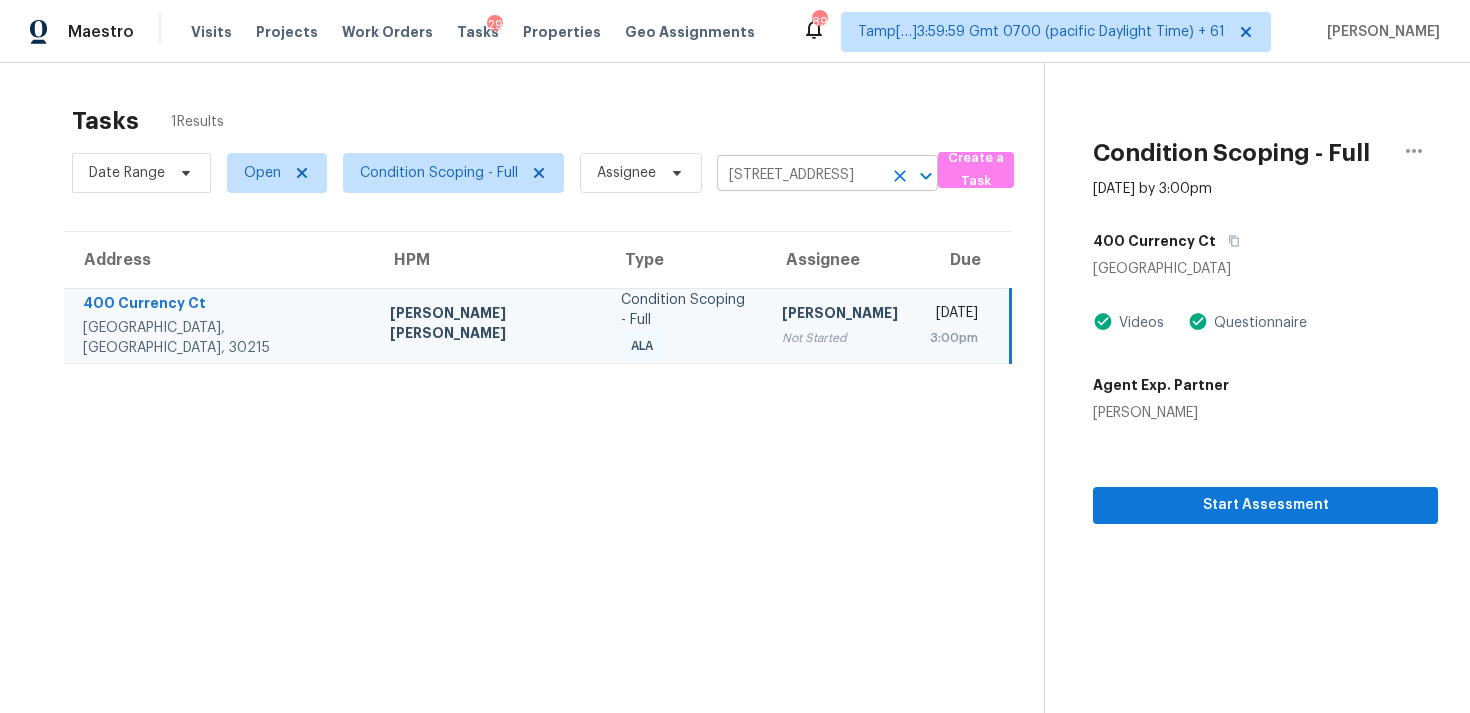 click 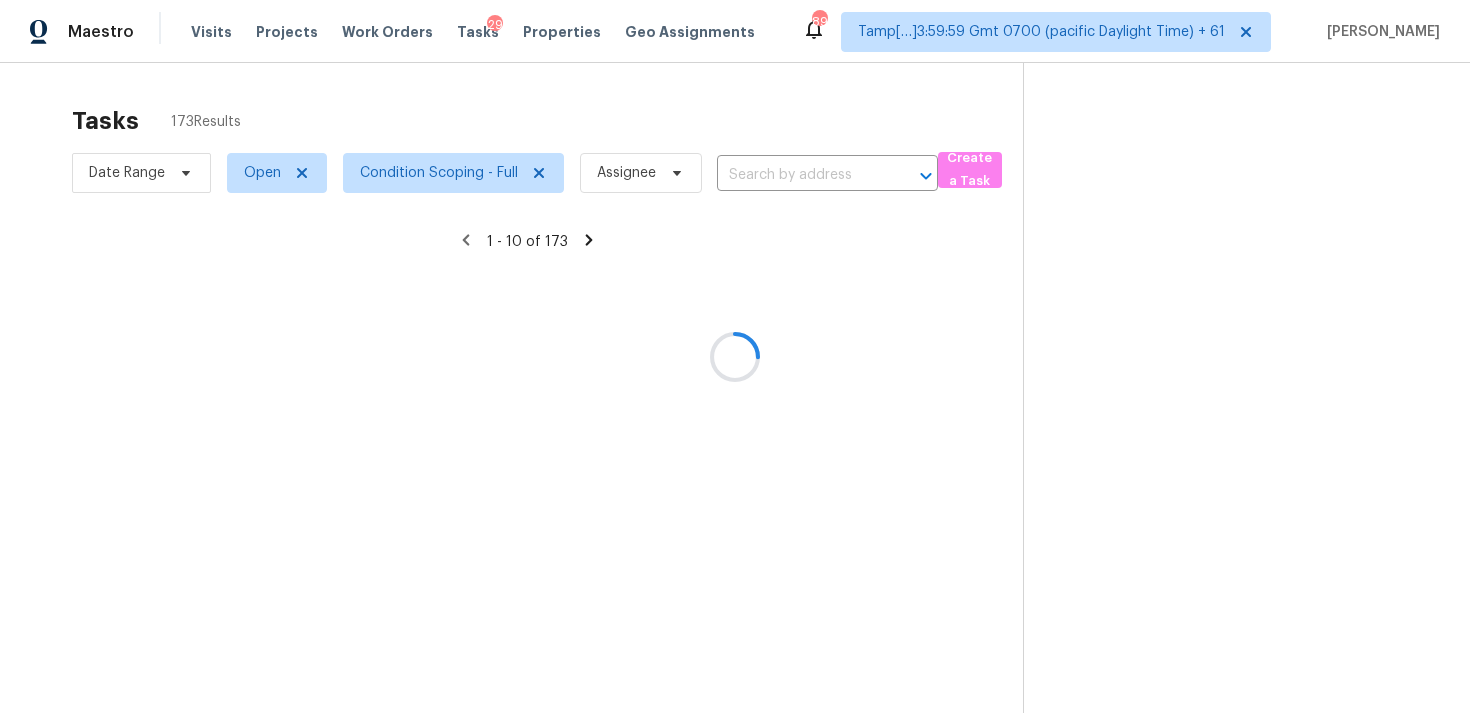 click at bounding box center [735, 356] 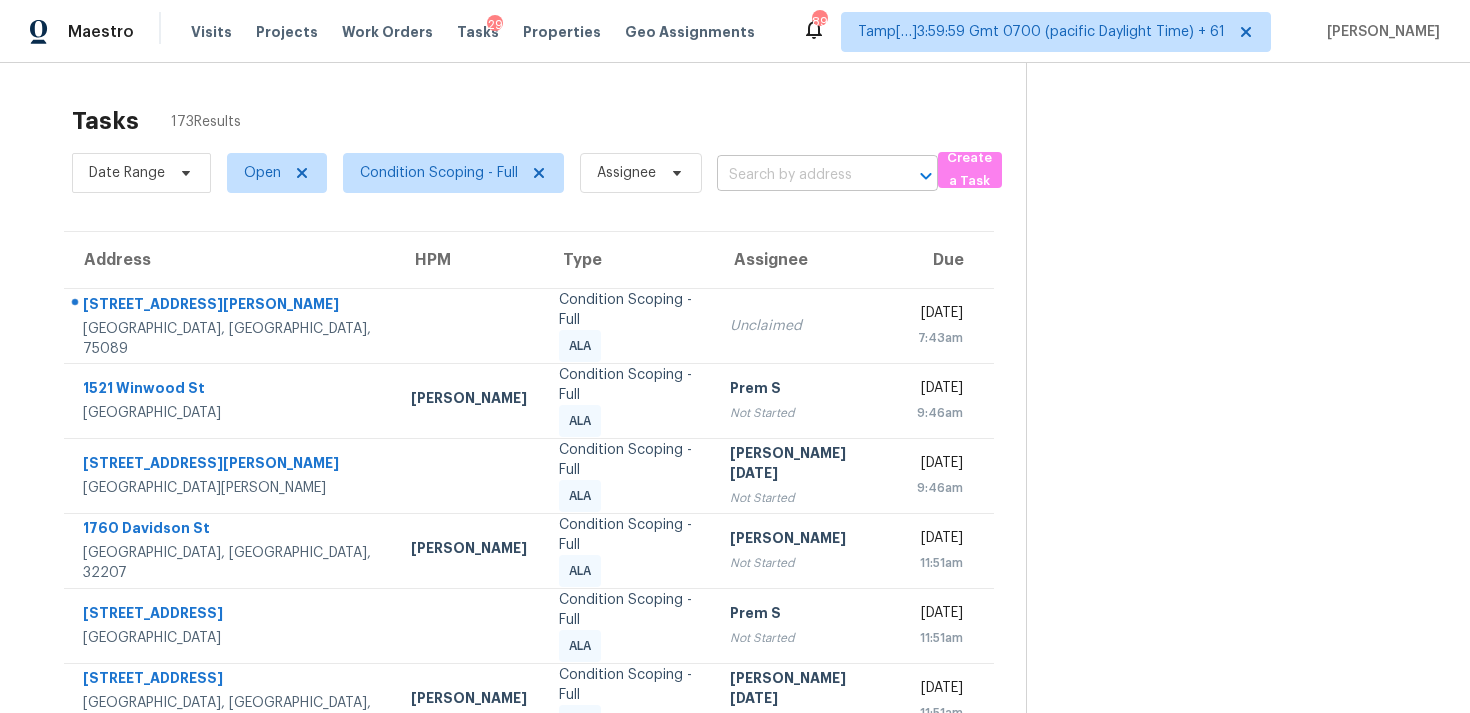click at bounding box center (799, 175) 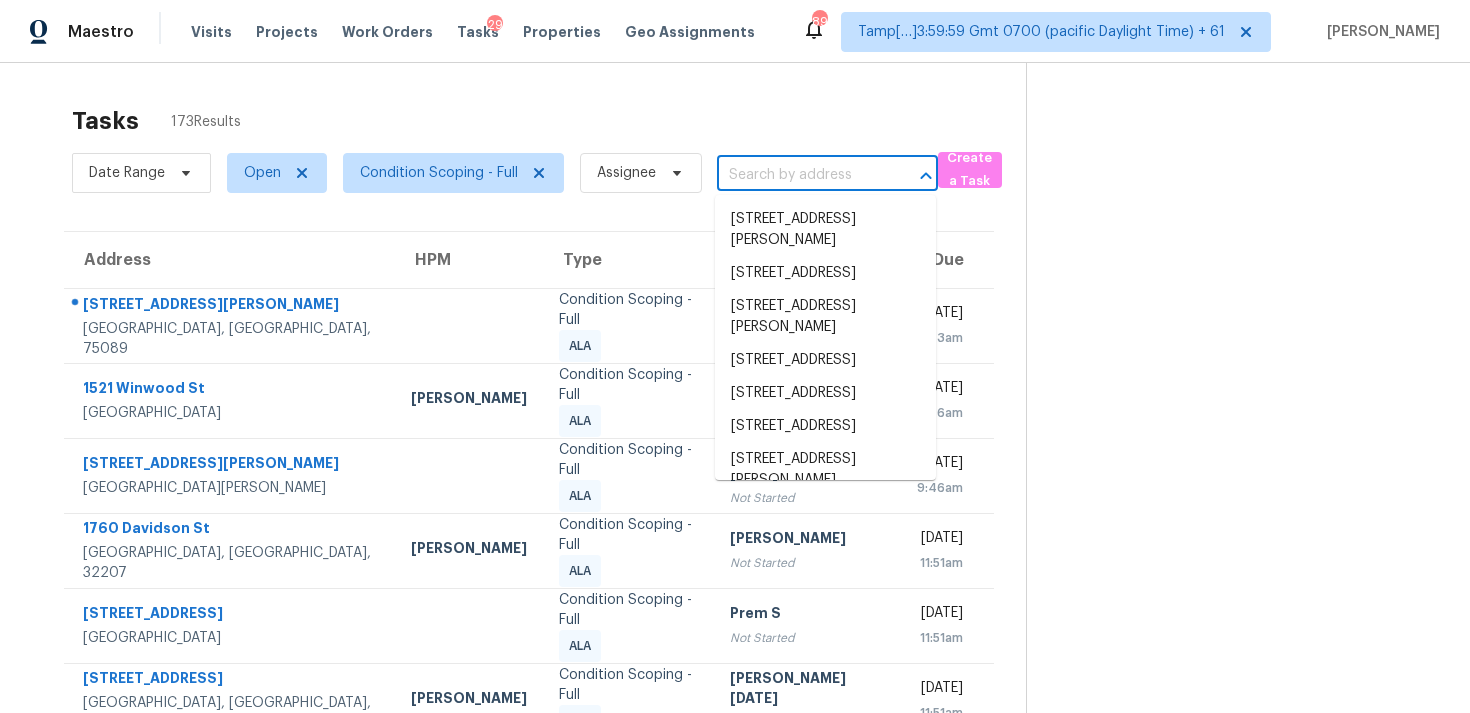 paste on "2777 Oakmont Way, Monroe, GA, 30656" 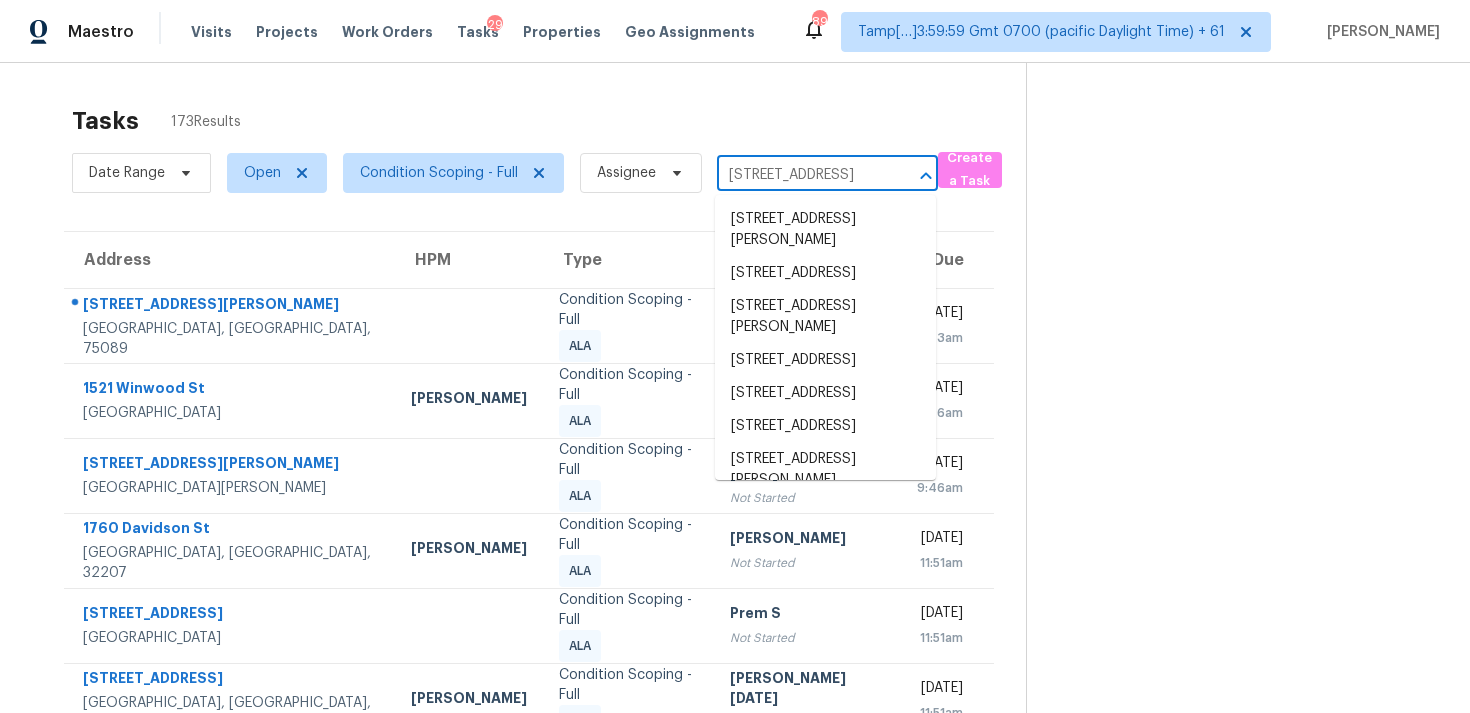 scroll, scrollTop: 0, scrollLeft: 107, axis: horizontal 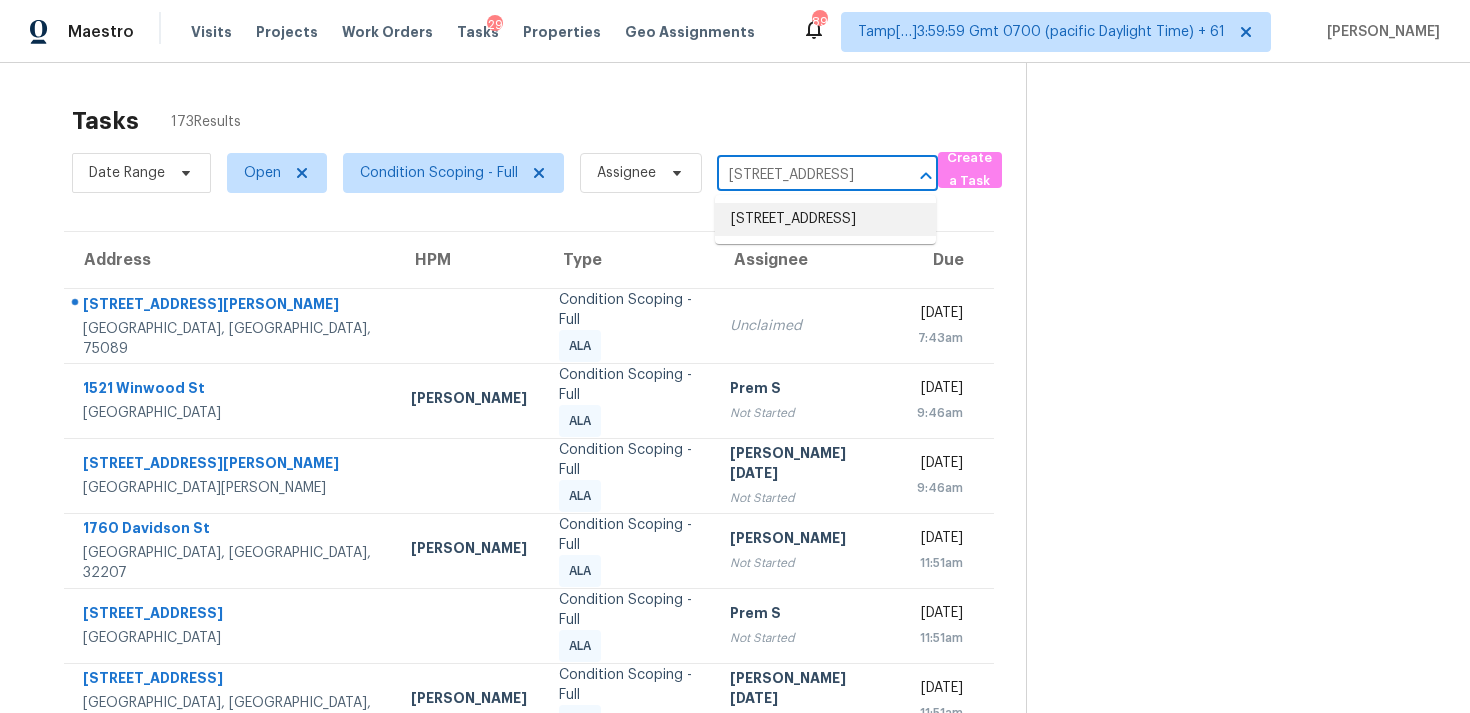 click on "2777 Oakmont Way, Monroe, GA 30656" at bounding box center [825, 219] 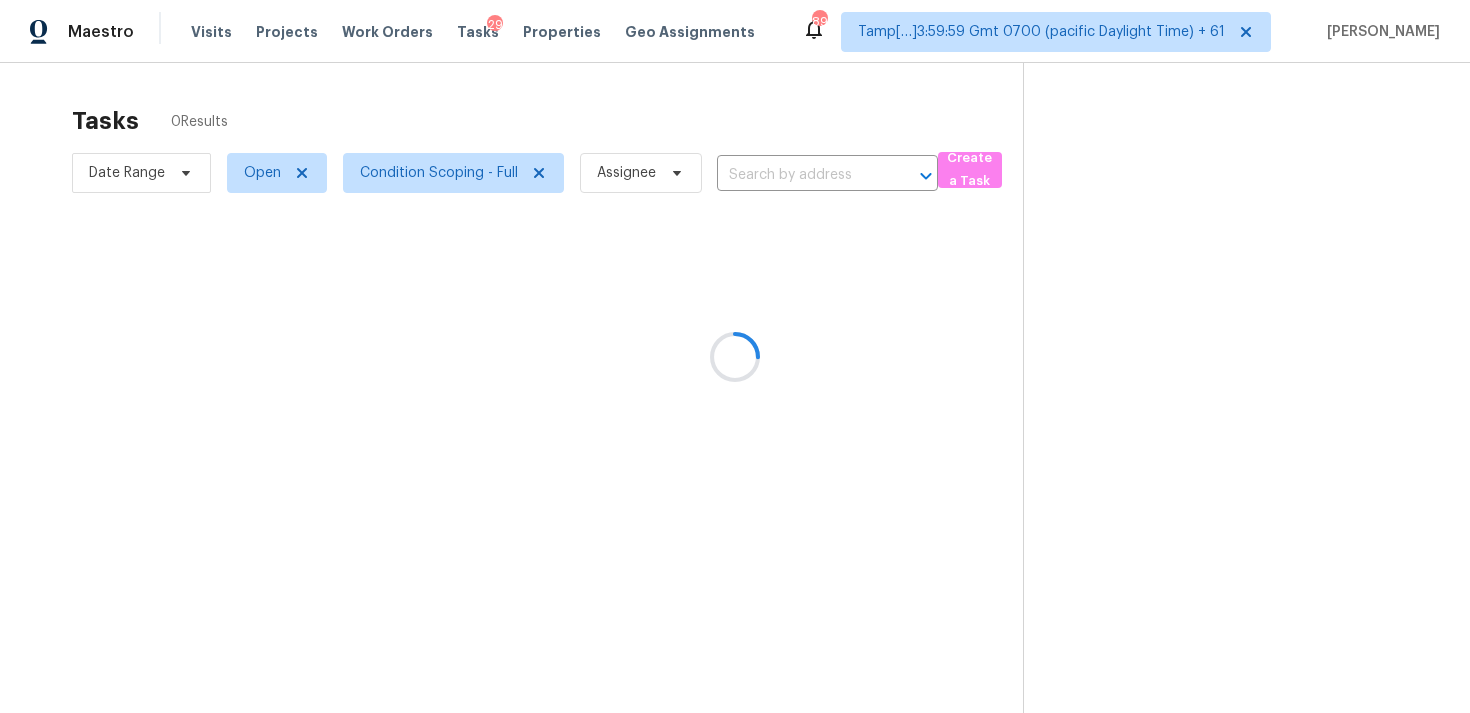 type on "2777 Oakmont Way, Monroe, GA 30656" 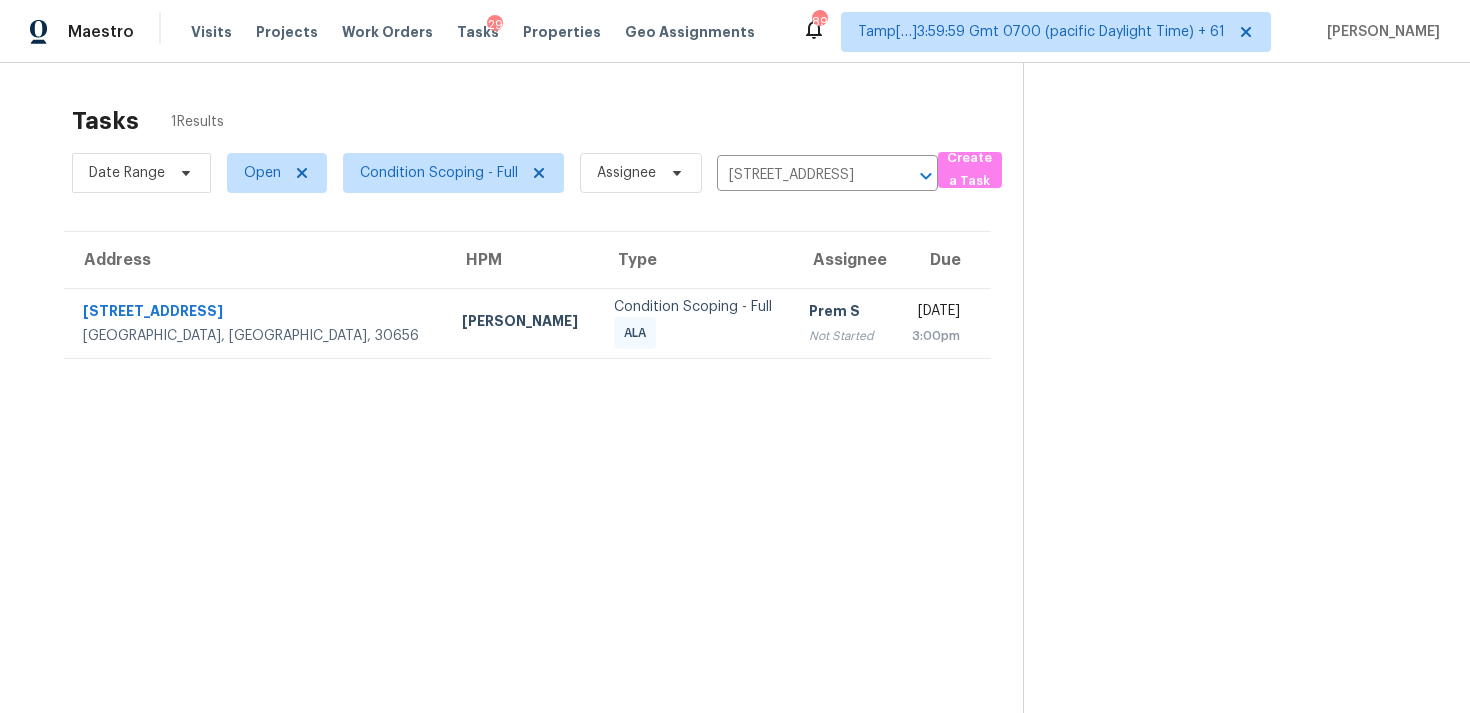 click on "Not Started" at bounding box center [843, 336] 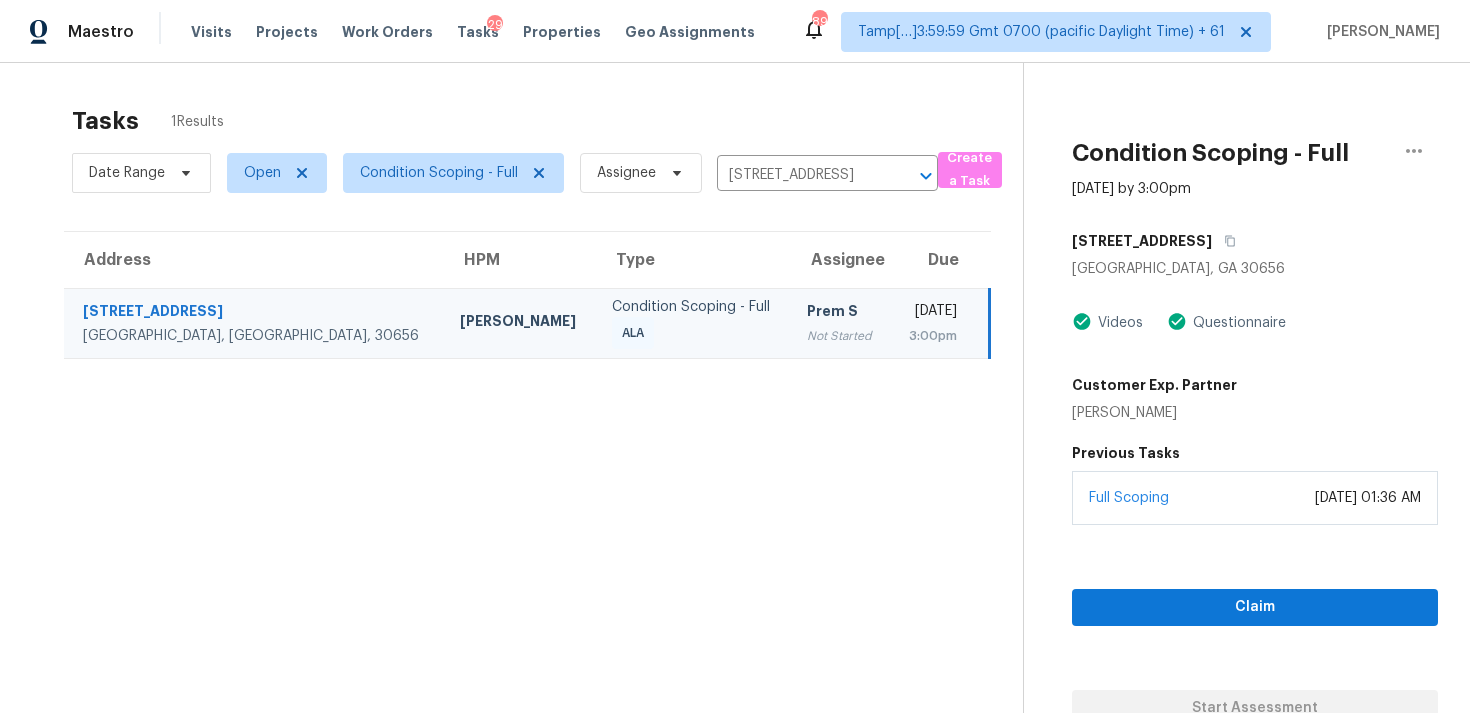 click on "Full Scoping March 24, 2025 at 01:36 AM" at bounding box center (1255, 498) 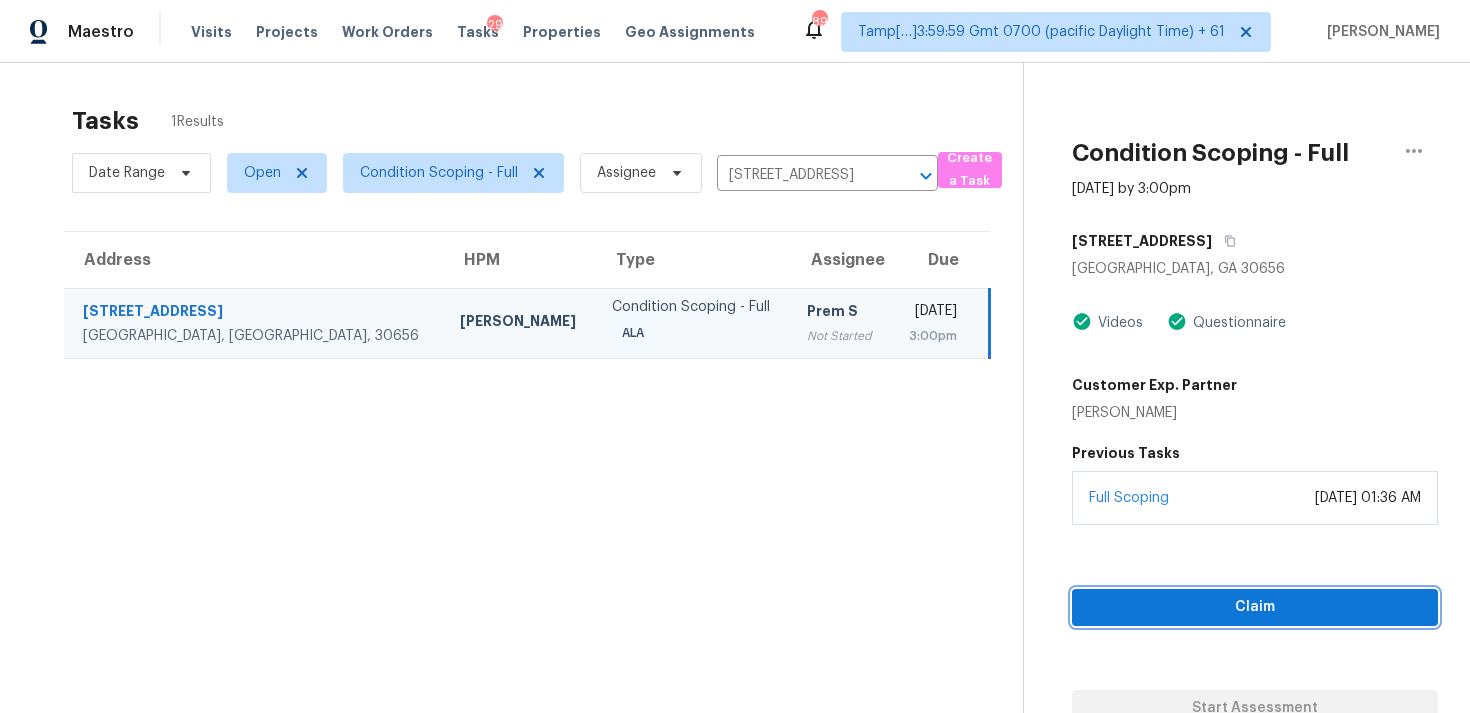 click on "Claim" at bounding box center [1255, 607] 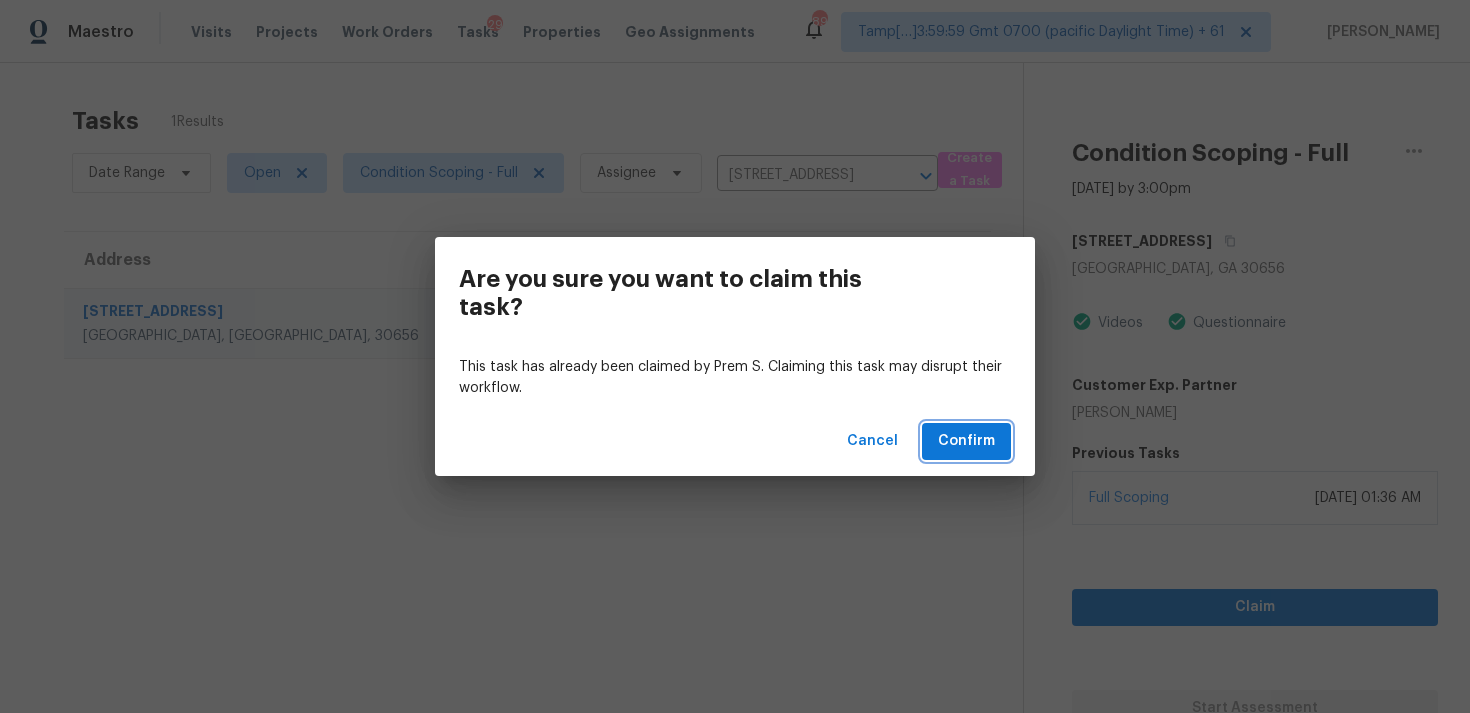 click on "Confirm" at bounding box center [966, 441] 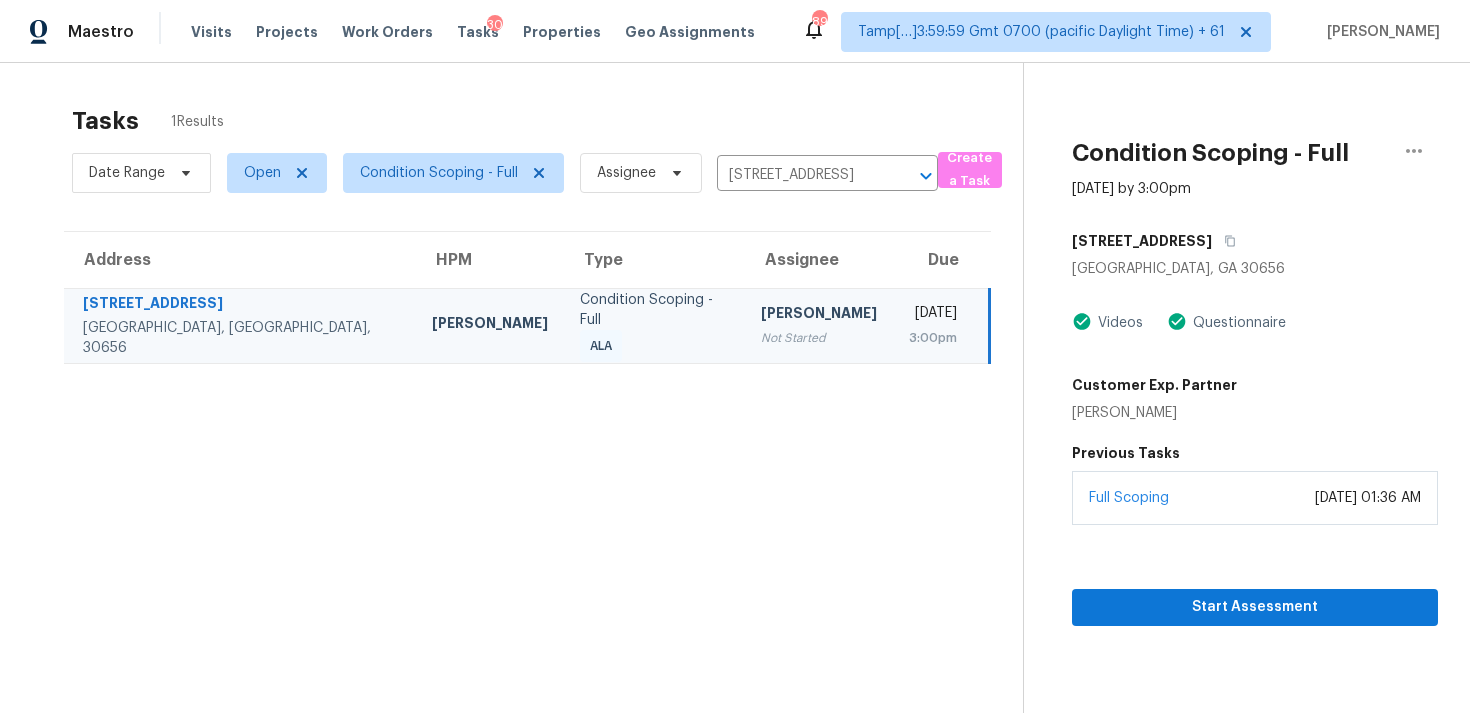 click on "[DATE]" at bounding box center [933, 315] 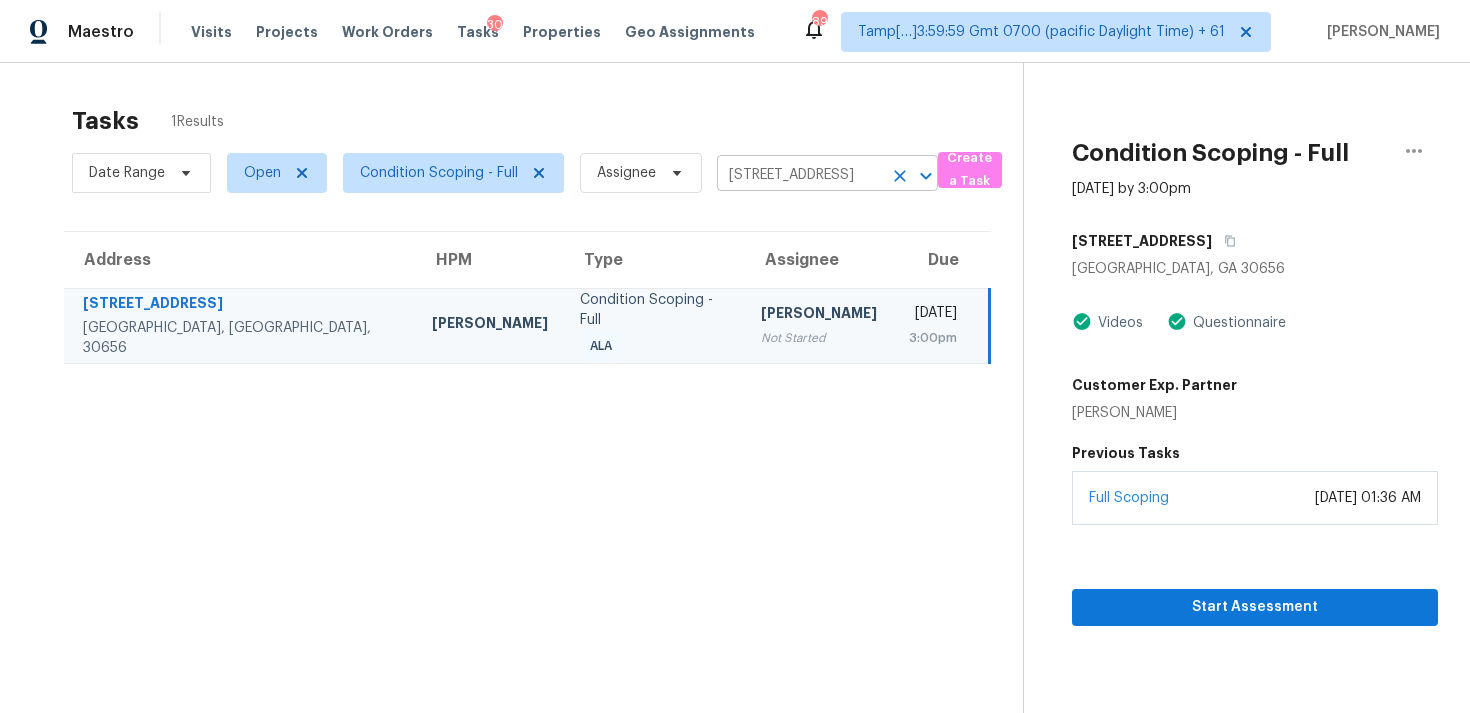 click at bounding box center (900, 176) 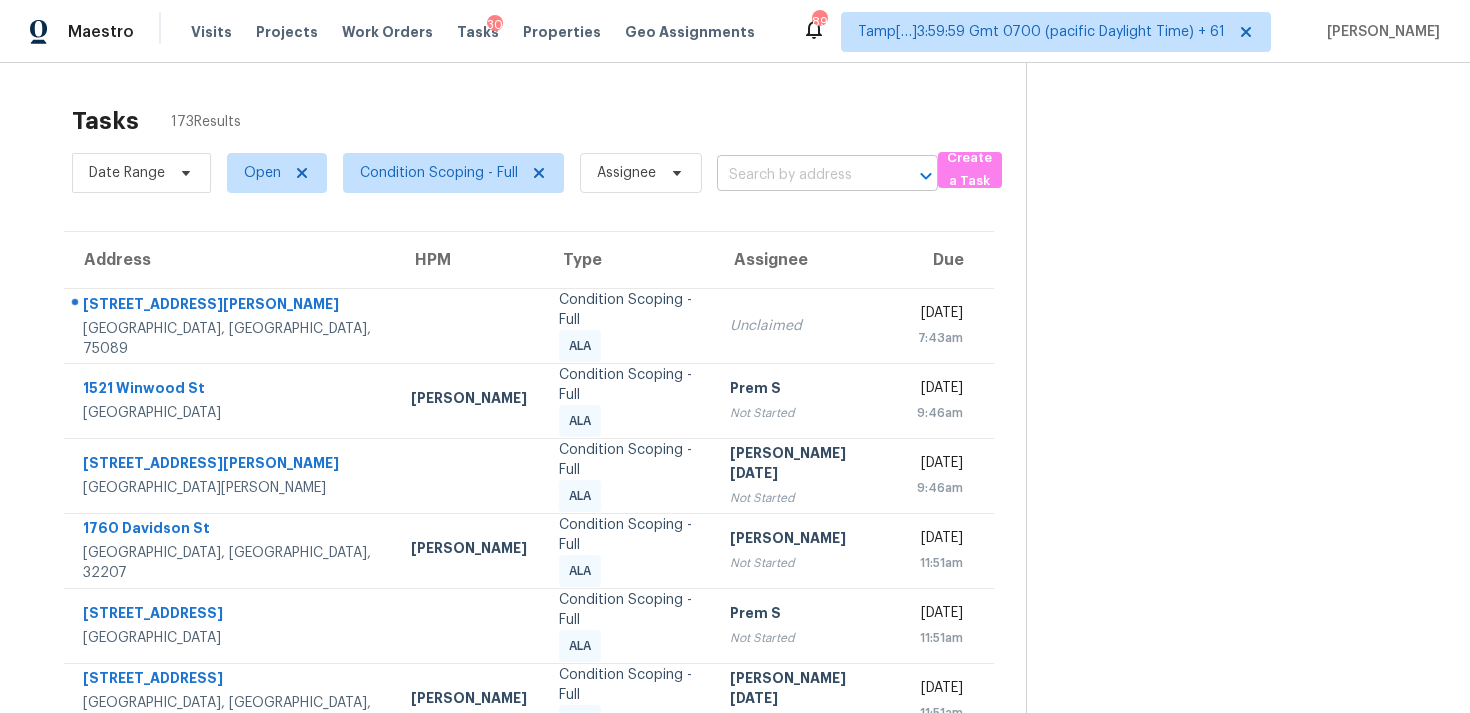 click at bounding box center [799, 175] 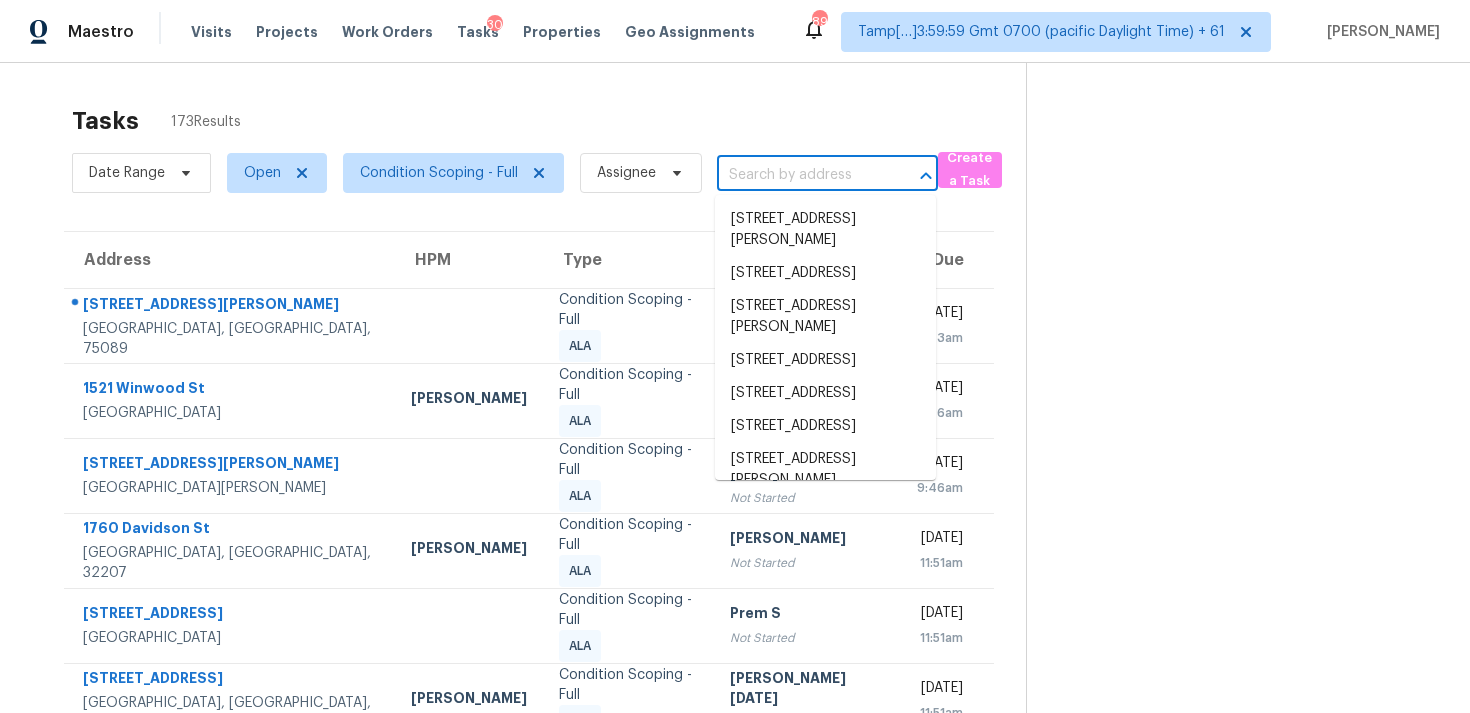 paste on "5337 Chantilly Ter, Atlanta, GA, 30349" 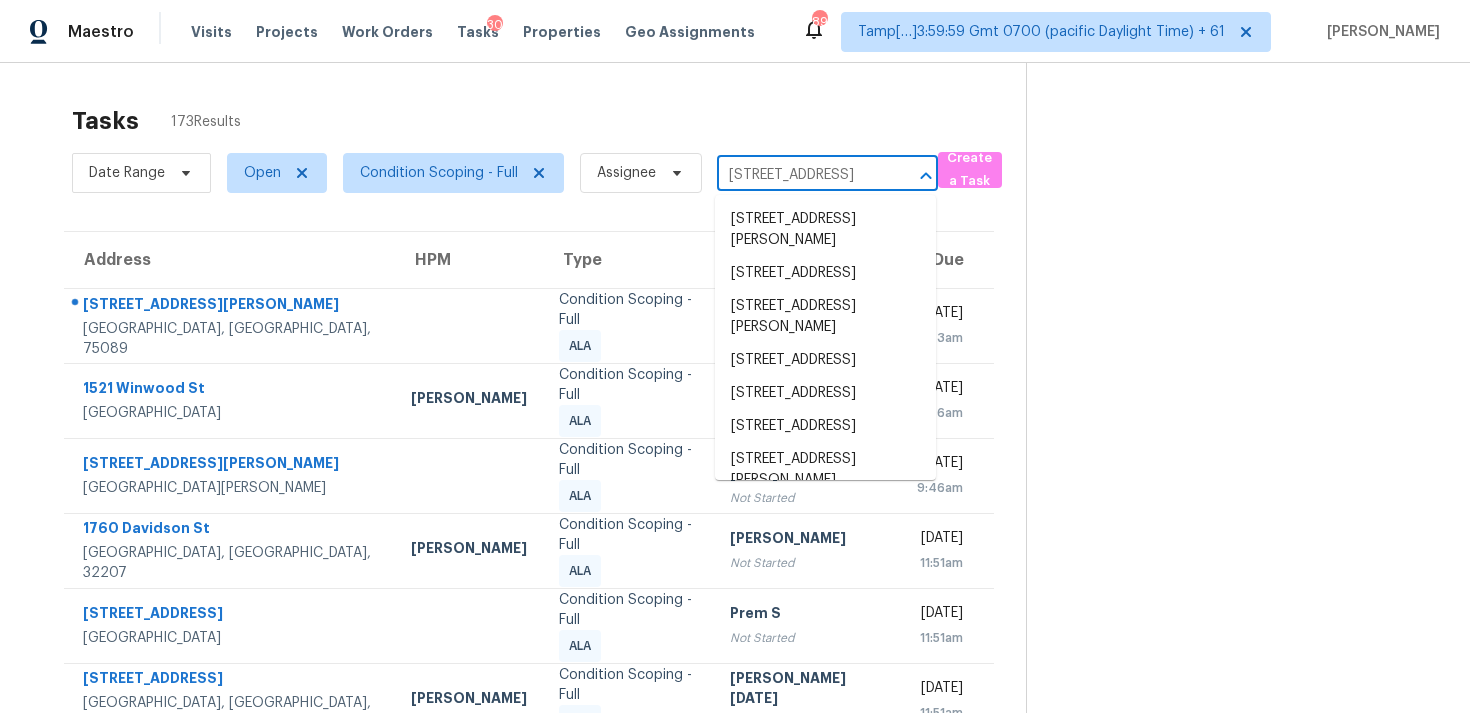 scroll, scrollTop: 0, scrollLeft: 96, axis: horizontal 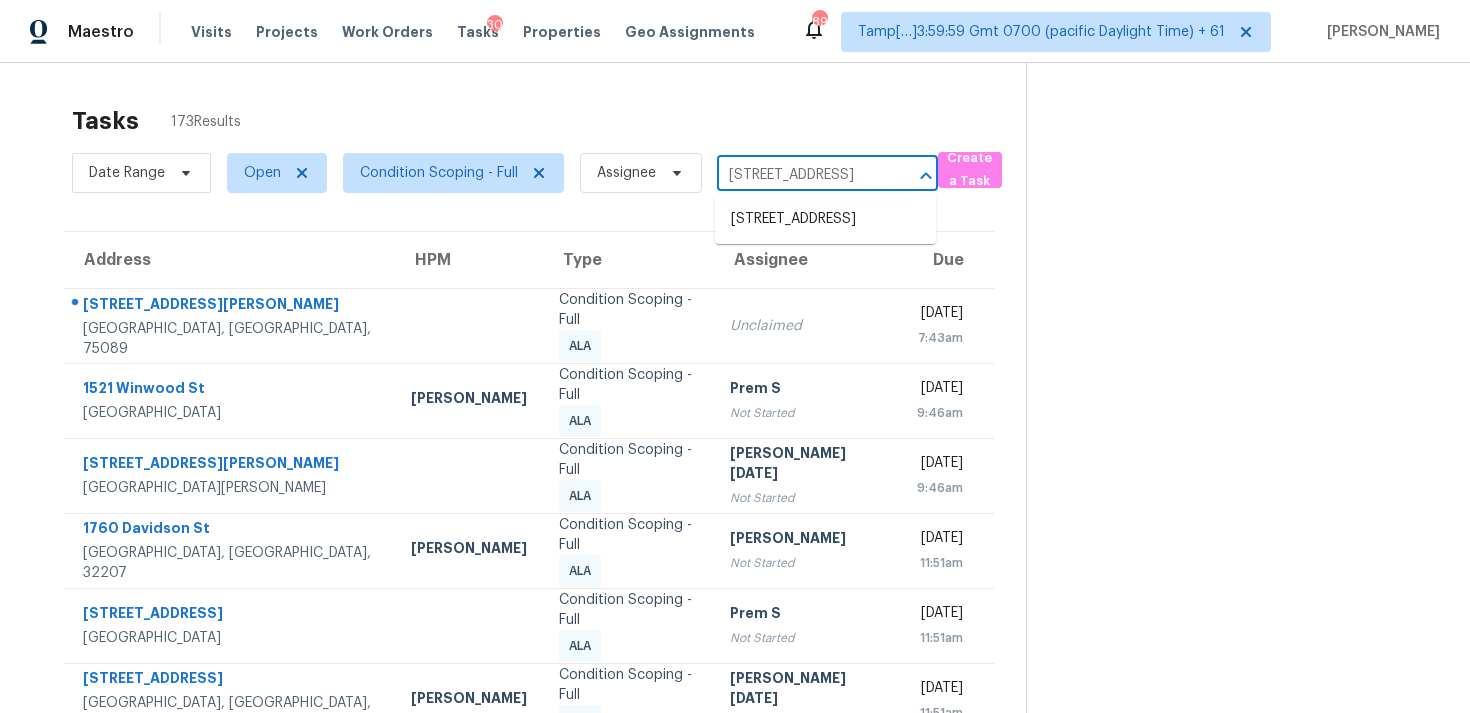 click on "5337 Chantilly Ter, Atlanta, GA 30349" at bounding box center (825, 219) 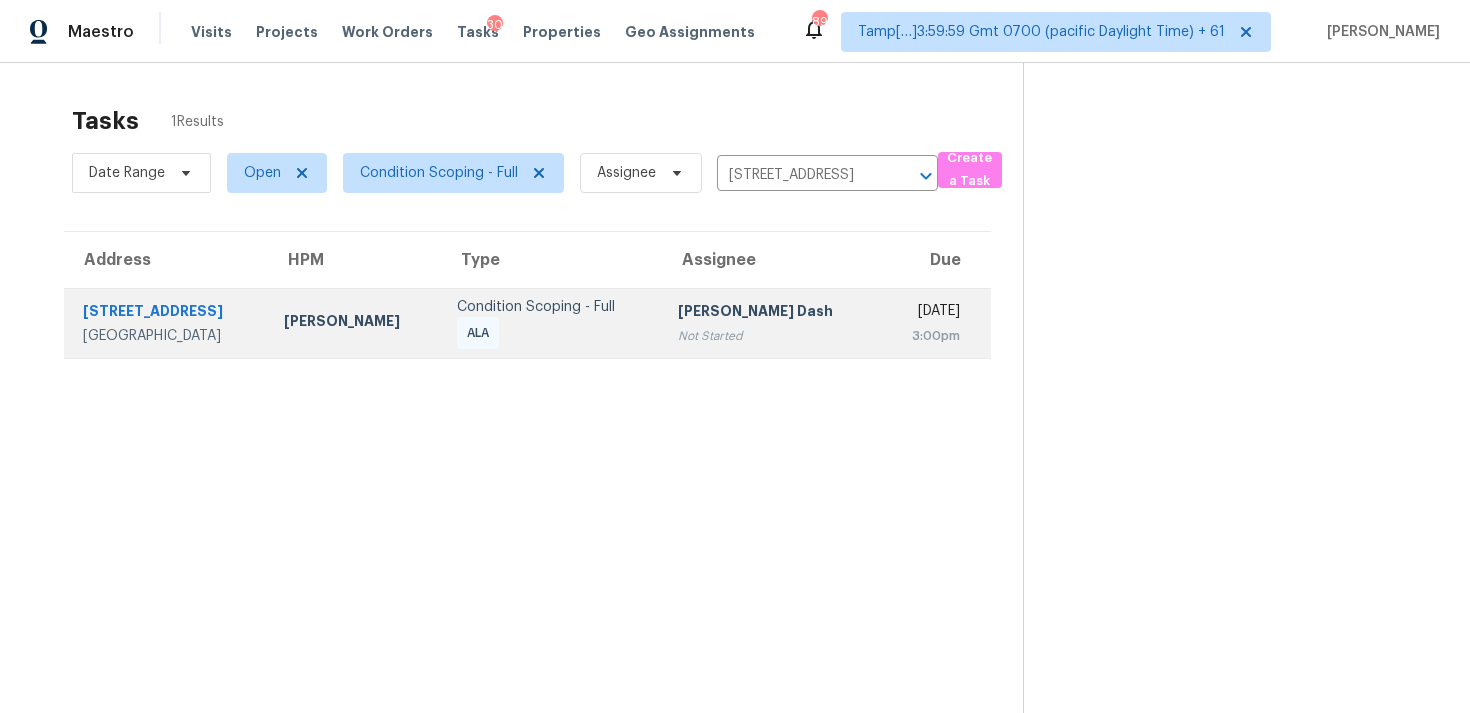 click on "[DATE]" at bounding box center [928, 313] 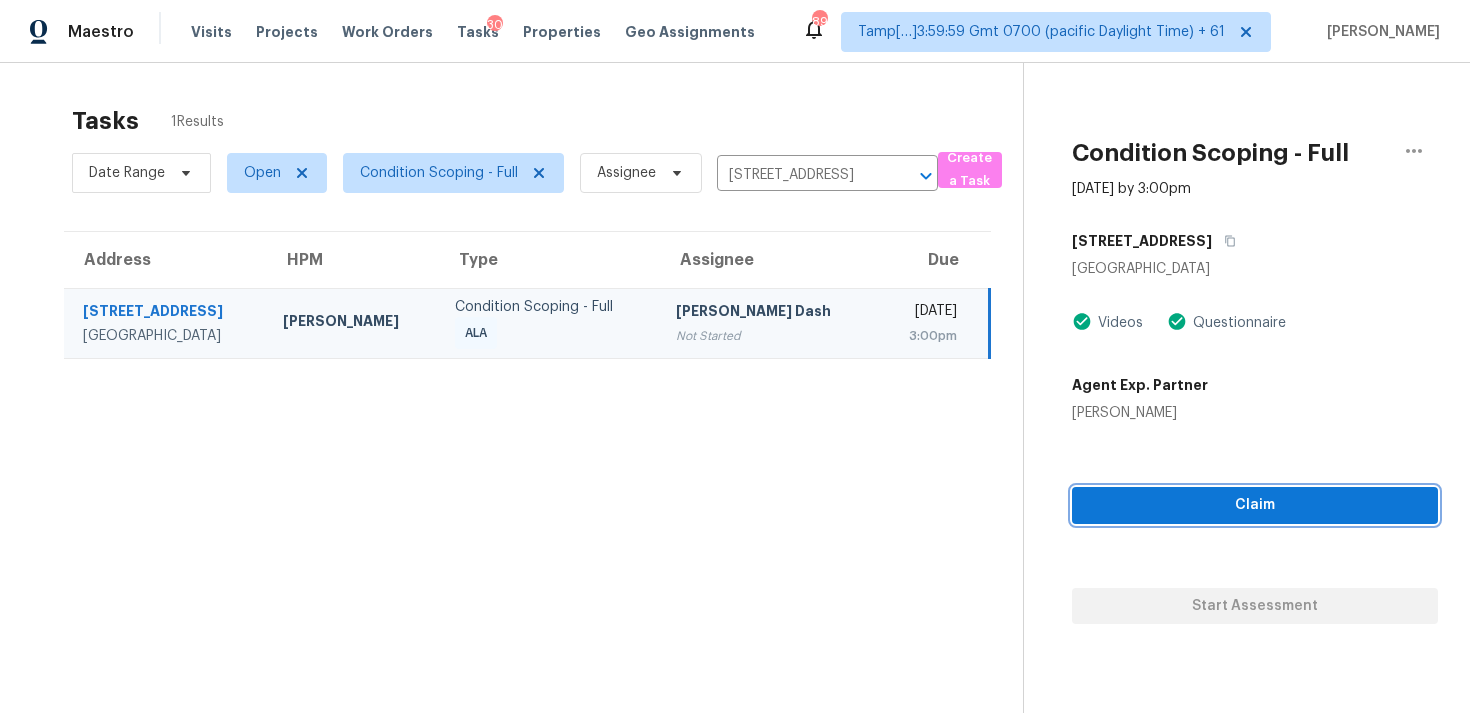 click on "Claim" at bounding box center [1255, 505] 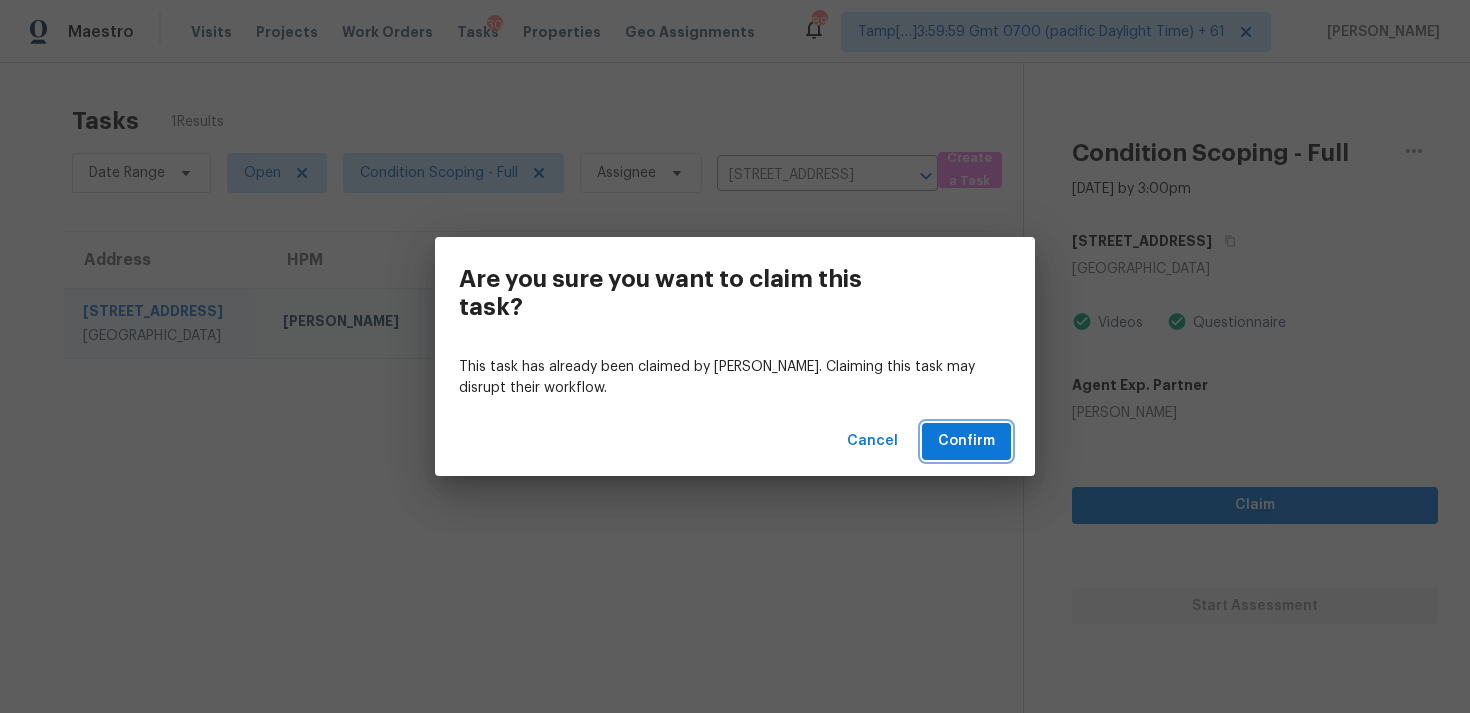 click on "Confirm" at bounding box center (966, 441) 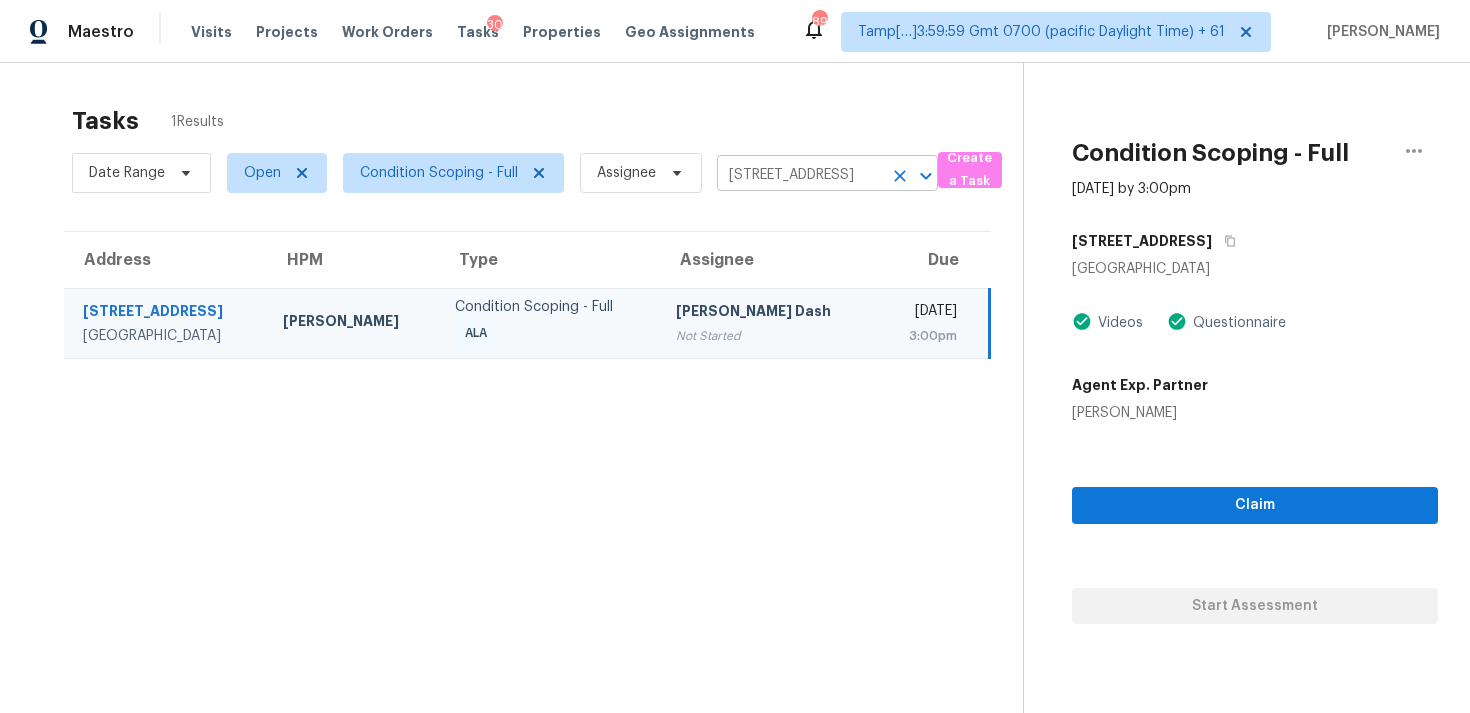 click 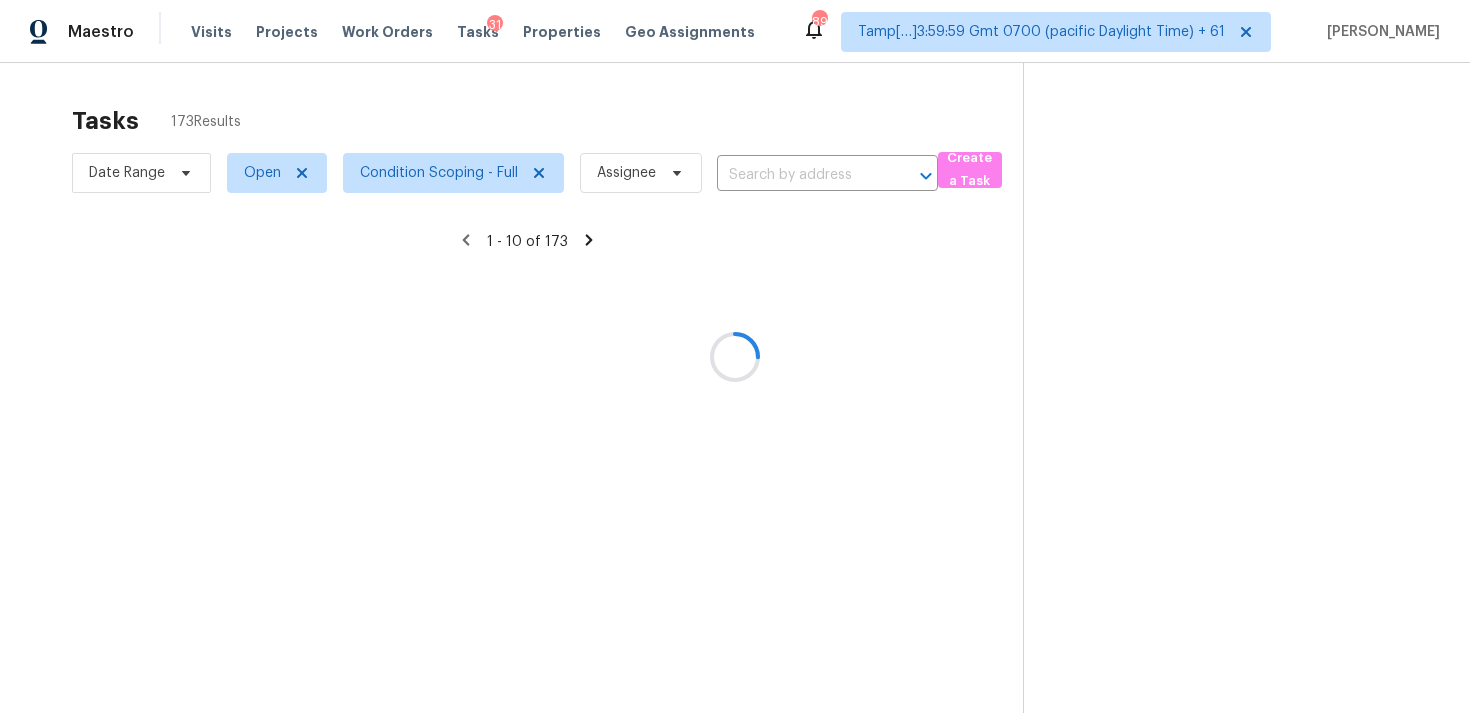 click at bounding box center [735, 356] 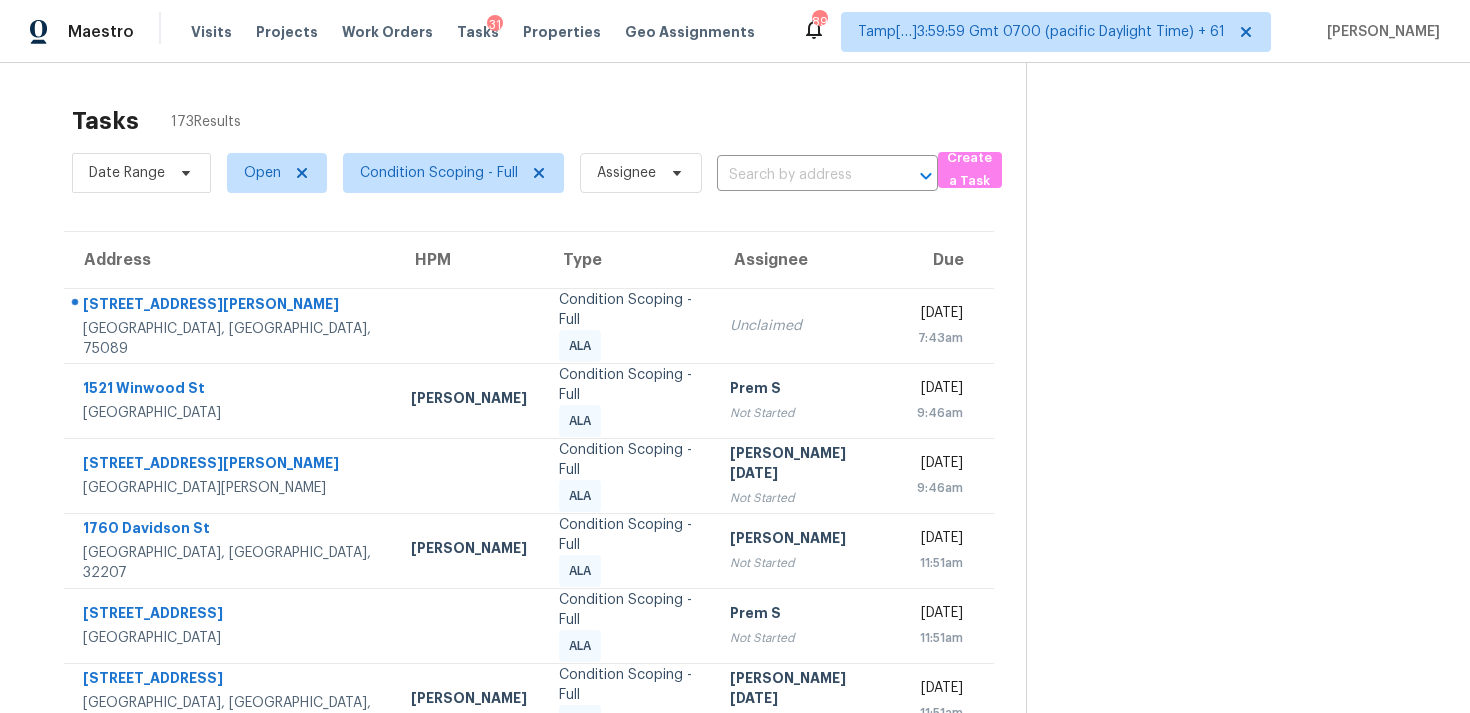 click at bounding box center (799, 175) 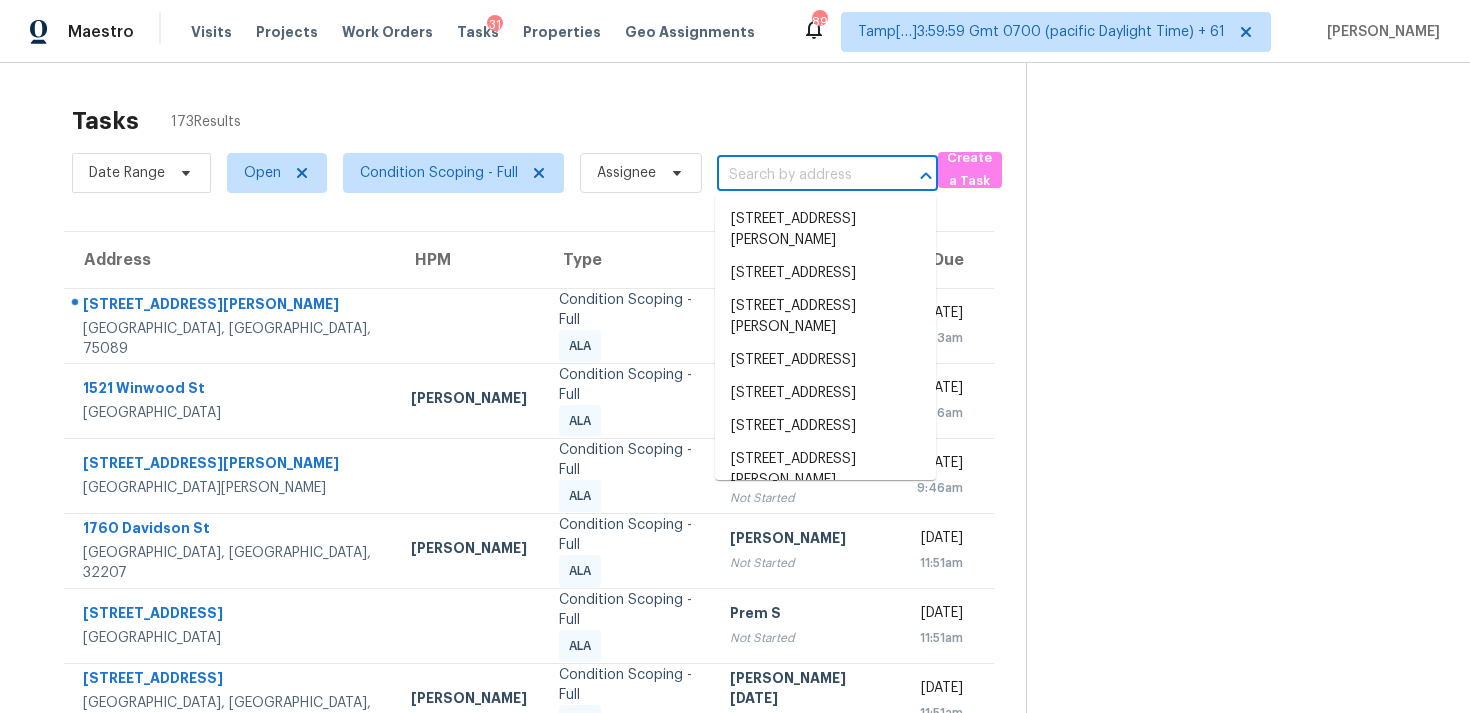 paste on "10 Vanderbilt Pl, Palm Coast, FL, 32164" 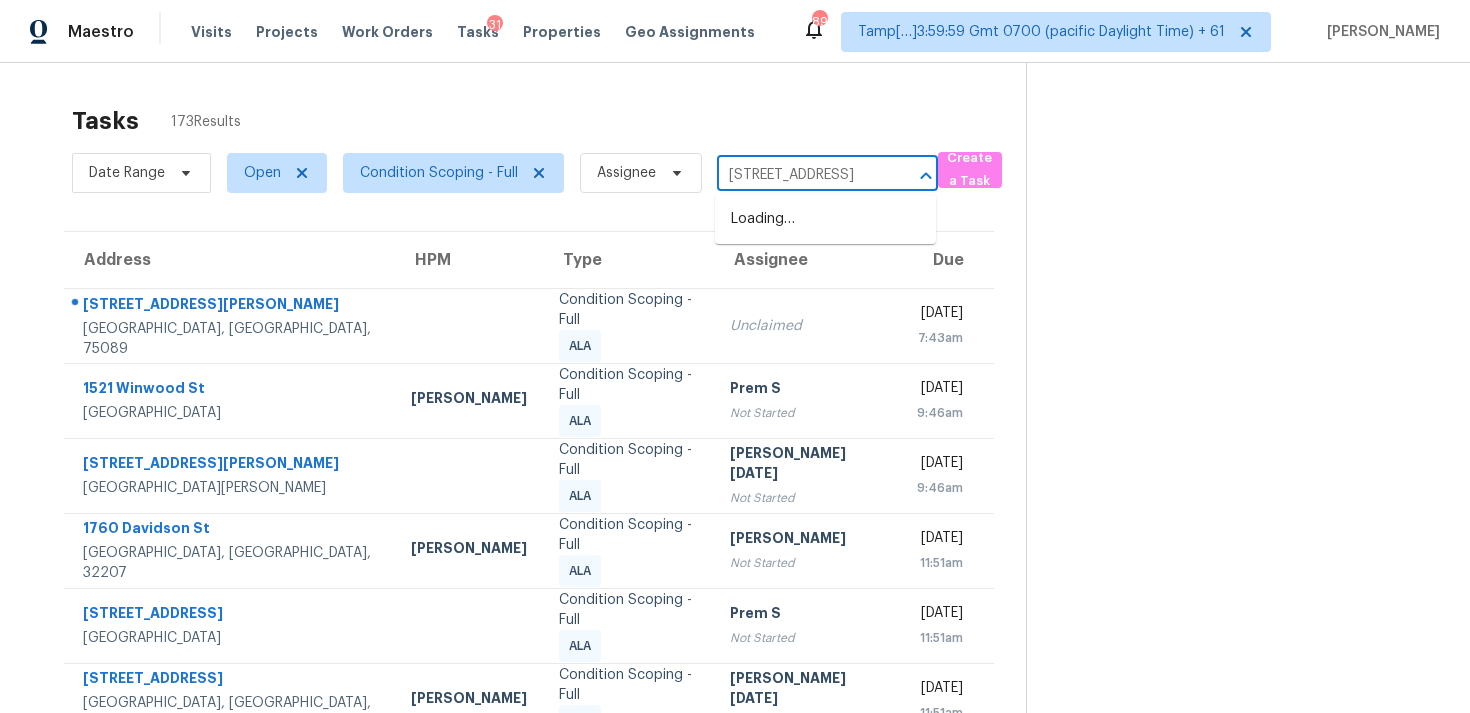 scroll, scrollTop: 0, scrollLeft: 100, axis: horizontal 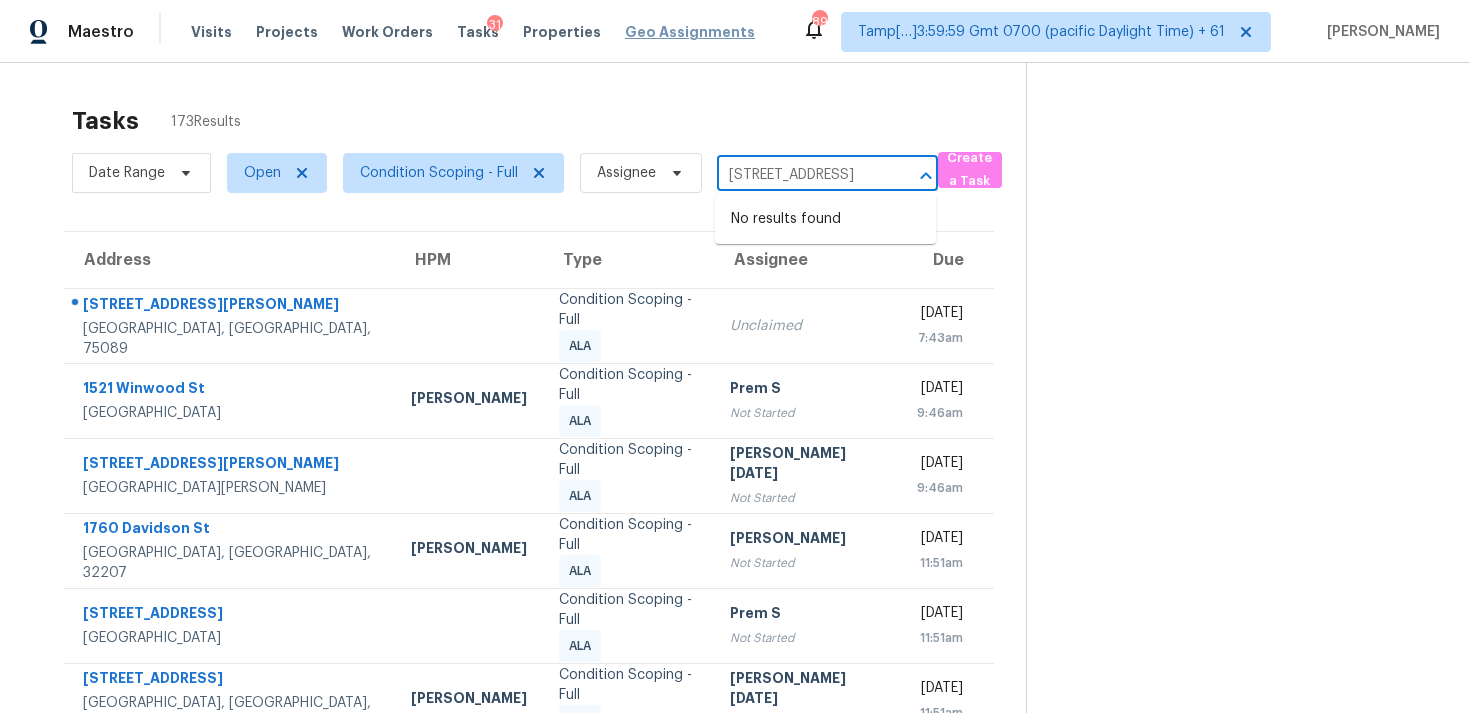 type on "10 Vanderbilt Pl, Palm Coast, FL, 32164" 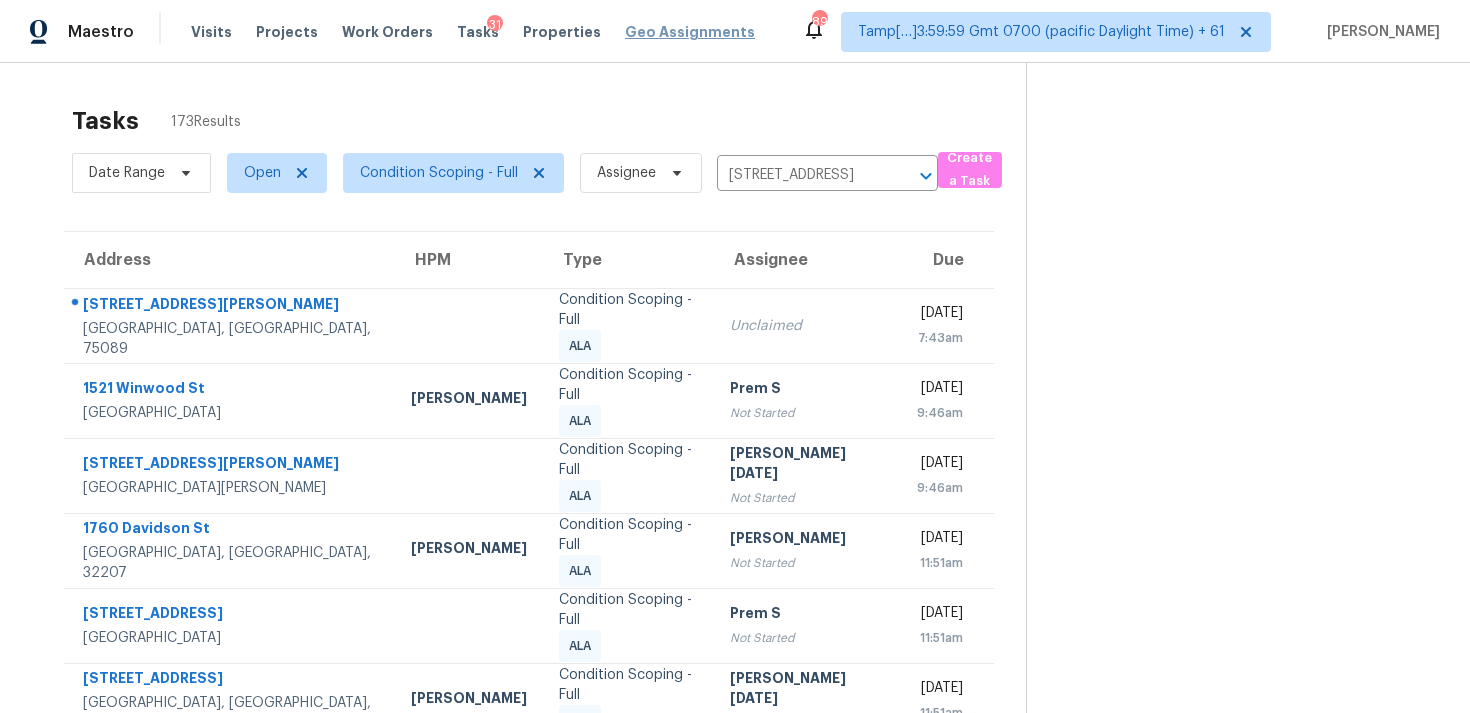 type 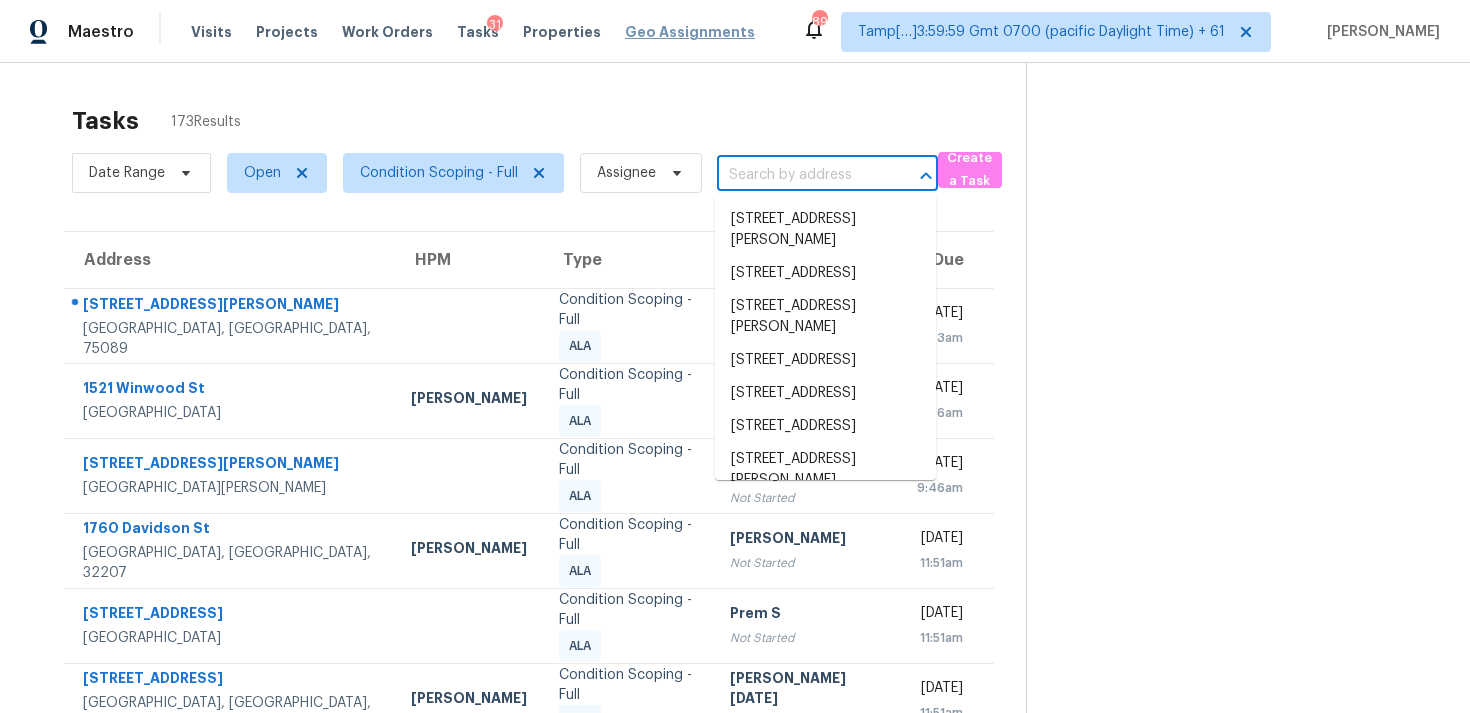 scroll, scrollTop: 0, scrollLeft: 0, axis: both 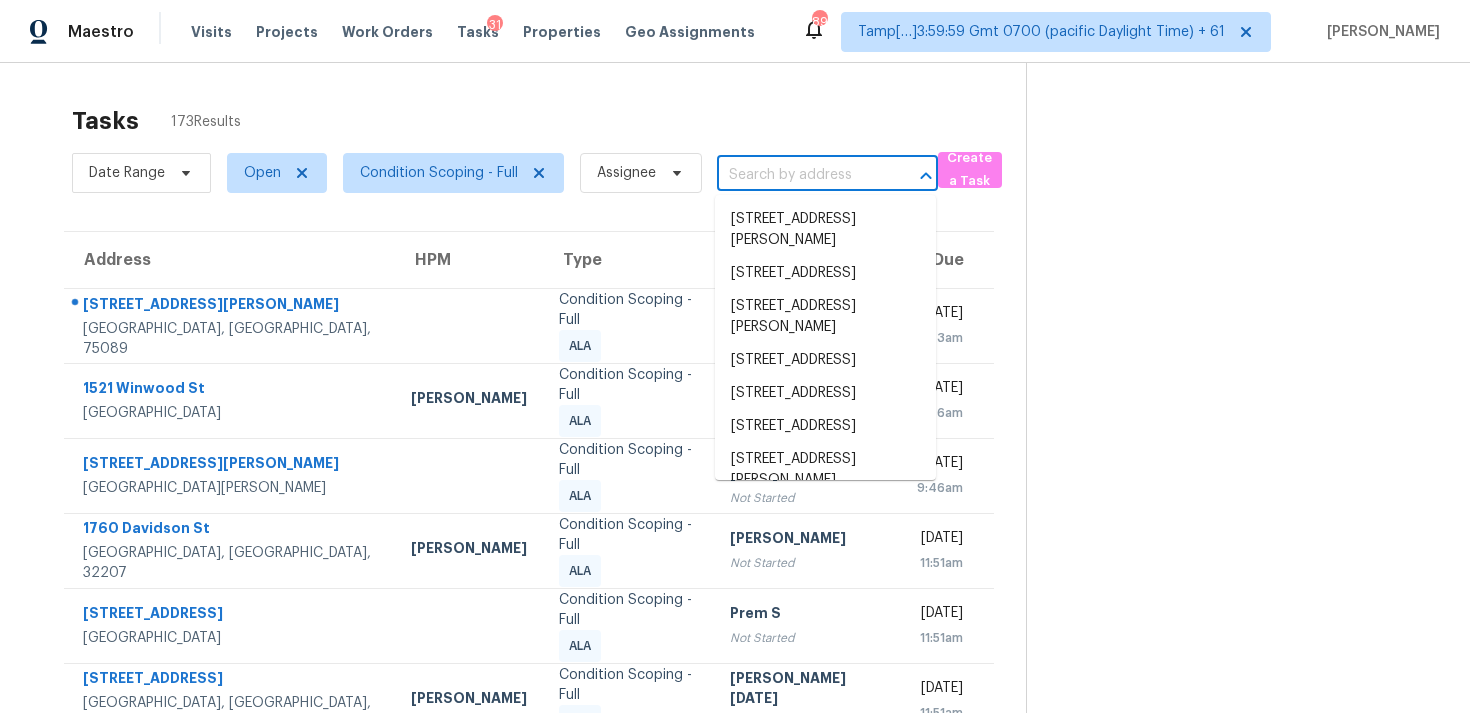 click on "Tasks 173  Results Date Range Open Condition Scoping - Full Assignee ​ Create a Task Address HPM Type Assignee Due 7202 Gillon Dr   Rowlett, TX, 75089 Condition Scoping - Full ALA Unclaimed Mon, Jul 14th 2025 7:43am 1521 Winwood St   Las Vegas, NV, 89108 Ana Ortiz Condition Scoping - Full ALA Prem S Not Started Mon, Jul 14th 2025 9:46am 2315 McKenney Way N   North St. Paul, MN, 55109 Condition Scoping - Full ALA Prabhu Raja Not Started Mon, Jul 14th 2025 9:46am 1760 Davidson St   Jacksonville, FL, 32207 Christopher Mcintyre Condition Scoping - Full ALA Afran Peeran Not Started Mon, Jul 14th 2025 11:51am 508 Ferry Ct   Wake Forest, NC, 27587 Condition Scoping - Full ALA Prem S Not Started Mon, Jul 14th 2025 11:51am 11808 Hickorynut Dr   Tampa, FL, 33625 Bobby Fortin Condition Scoping - Full ALA Prabhu Raja Not Started Mon, Jul 14th 2025 11:51am 3223 Tail Spin Dr   Colorado Springs, CO, 80916 Chris Thomas Condition Scoping - Full ALA Soumya Ranjan Dash Not Started Mon, Jul 14th 2025 11:51am ALA In Progress" at bounding box center (735, 577) 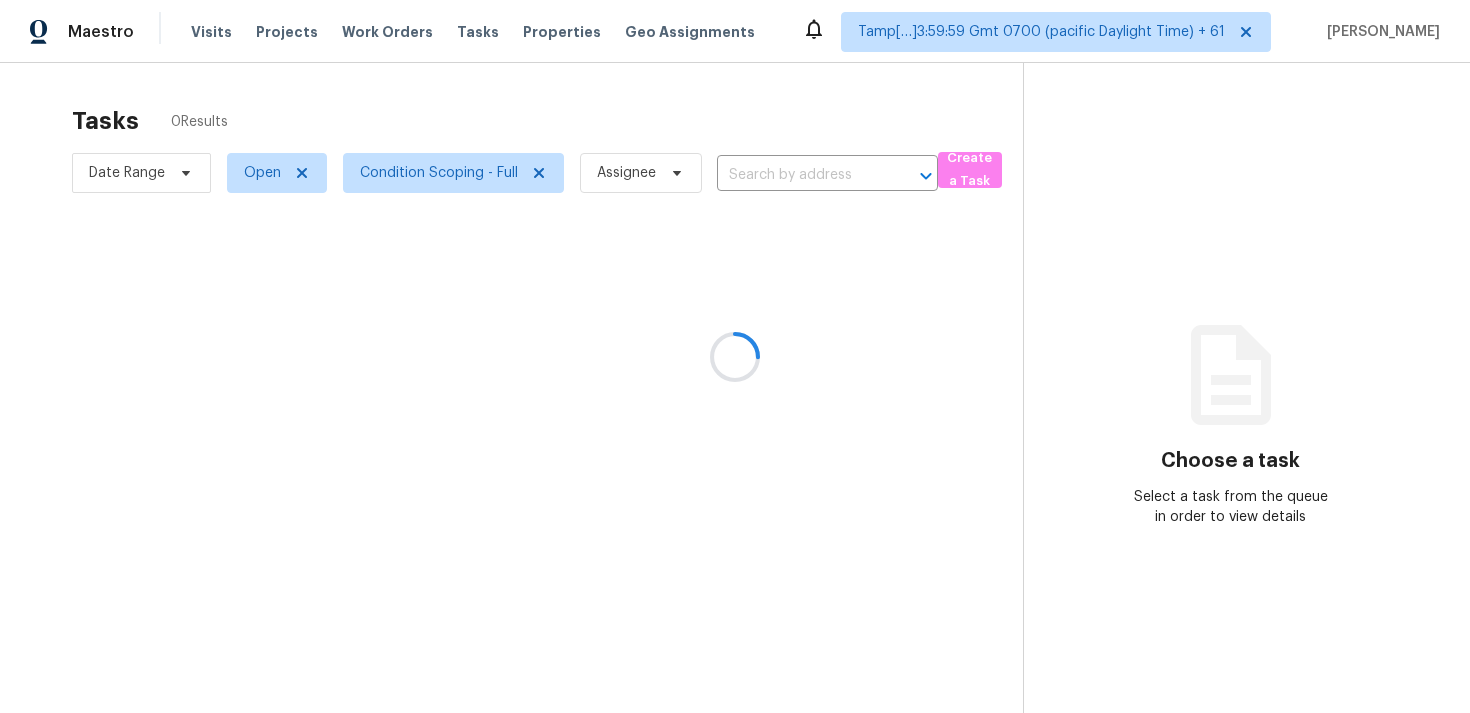 scroll, scrollTop: 0, scrollLeft: 0, axis: both 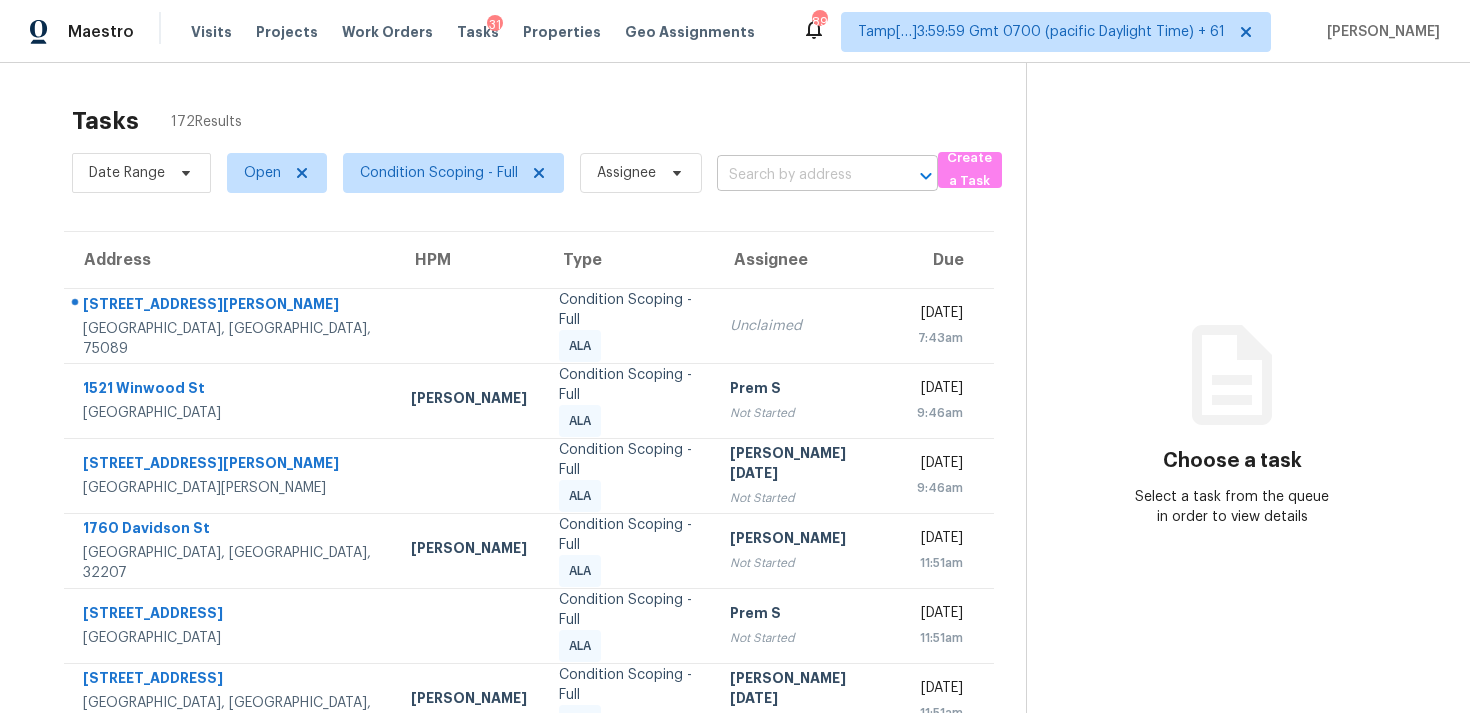 click at bounding box center [799, 175] 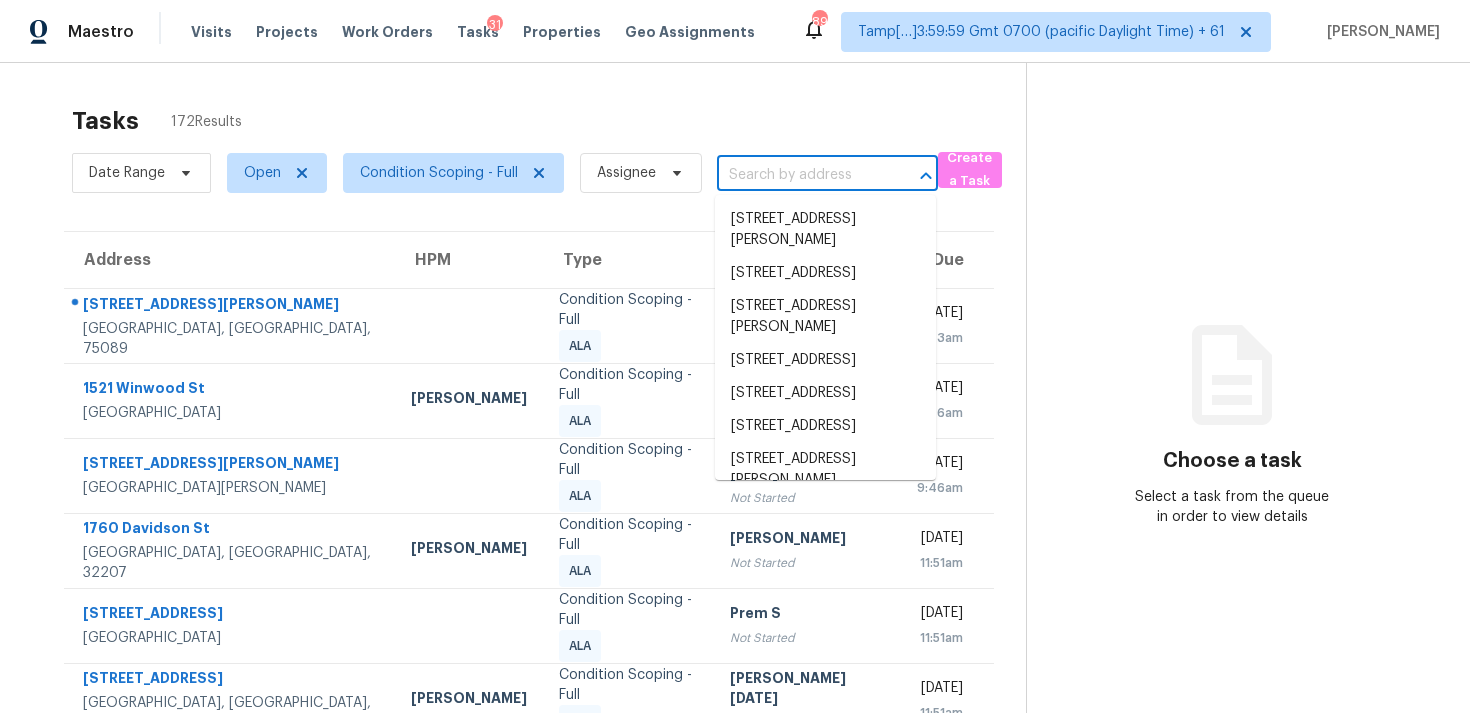 paste on "[STREET_ADDRESS]" 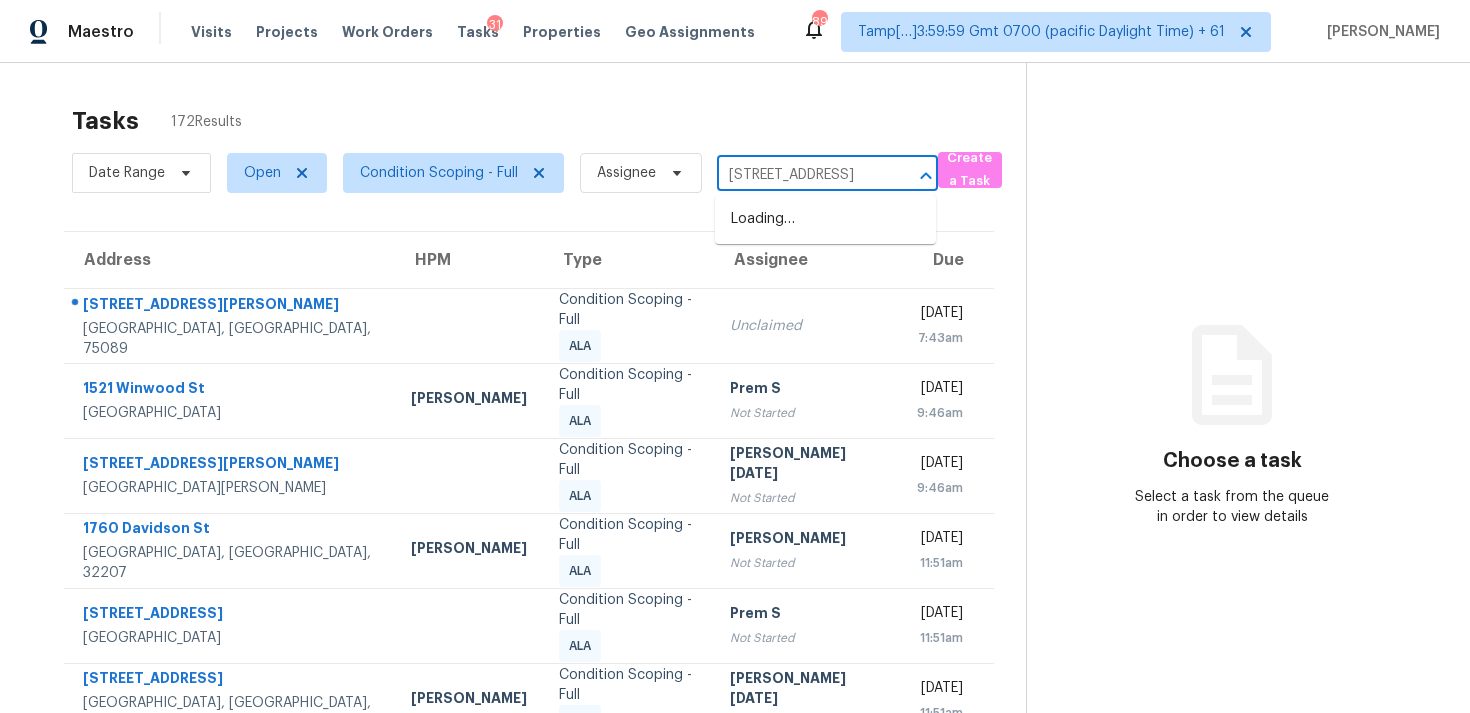 scroll, scrollTop: 0, scrollLeft: 100, axis: horizontal 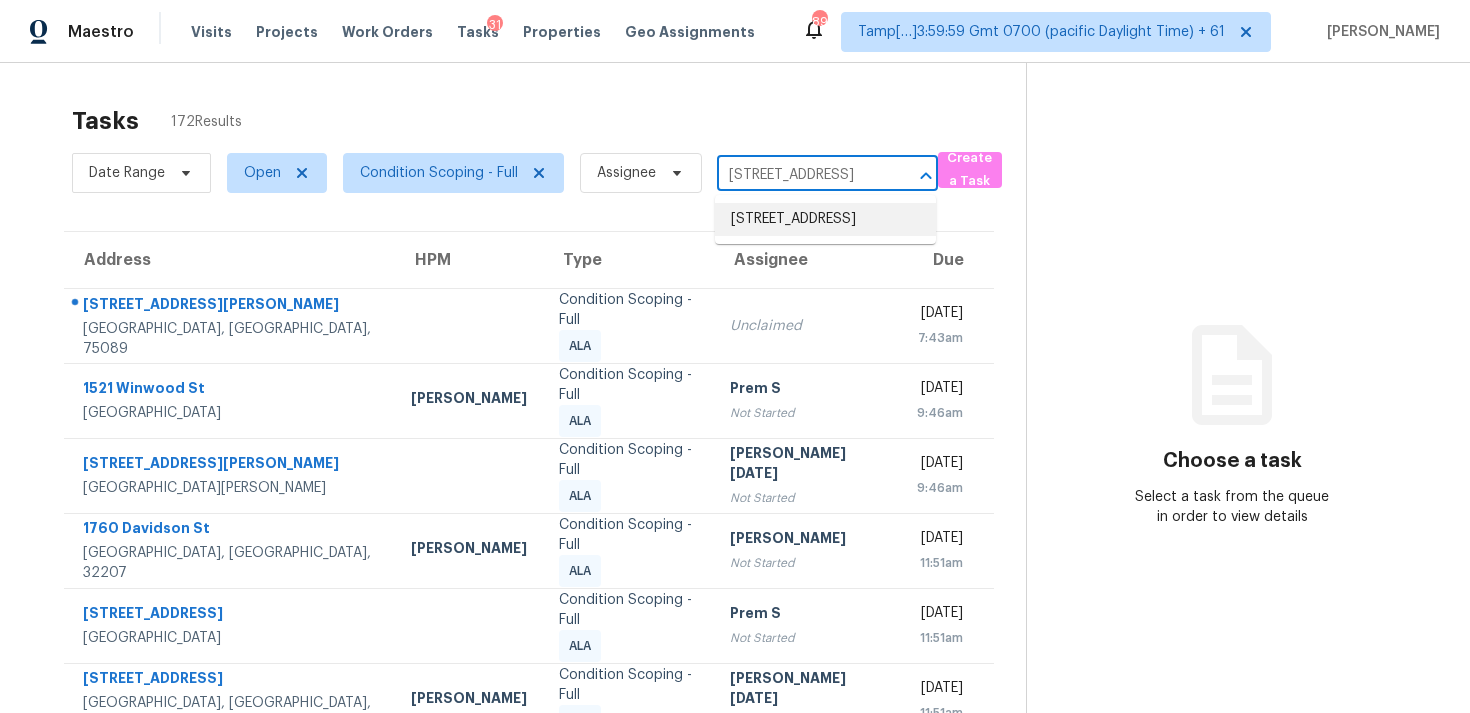 click on "[STREET_ADDRESS]" at bounding box center (825, 219) 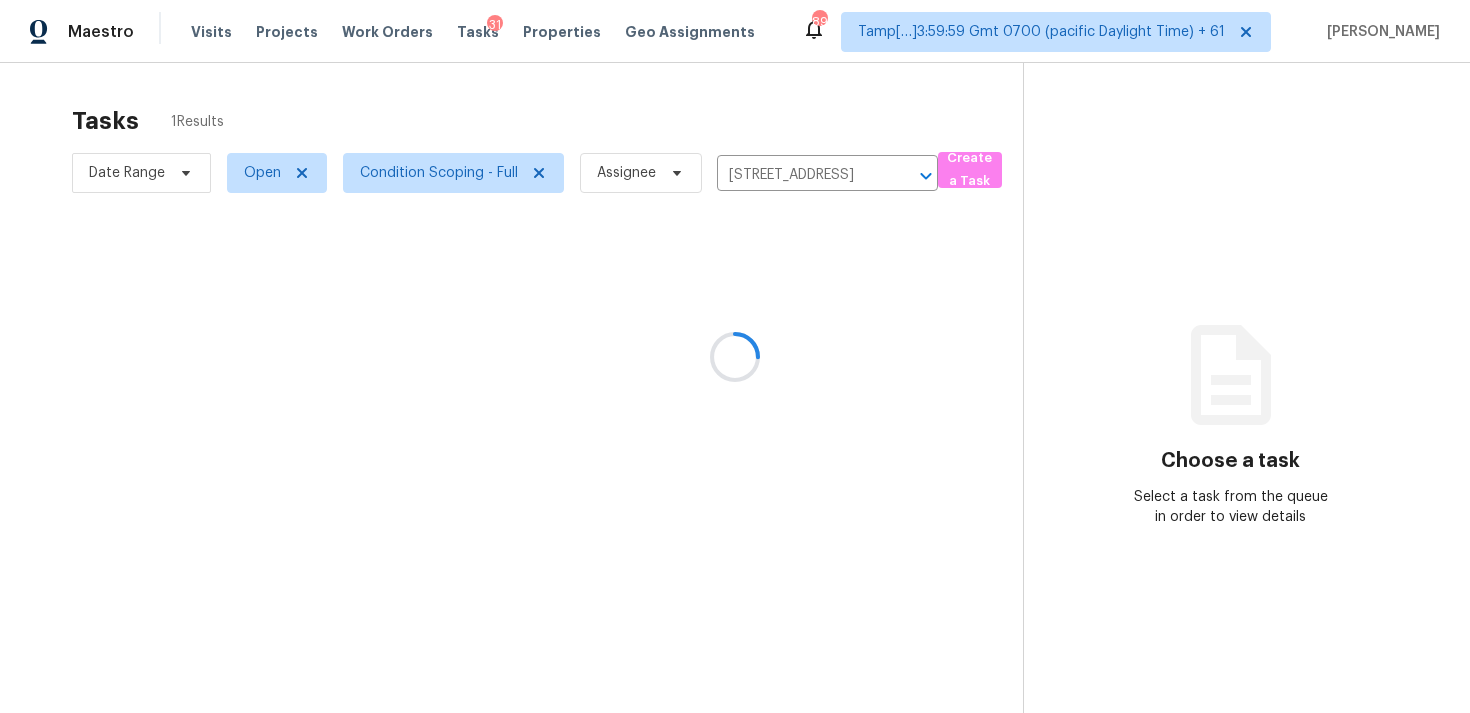 click at bounding box center (735, 356) 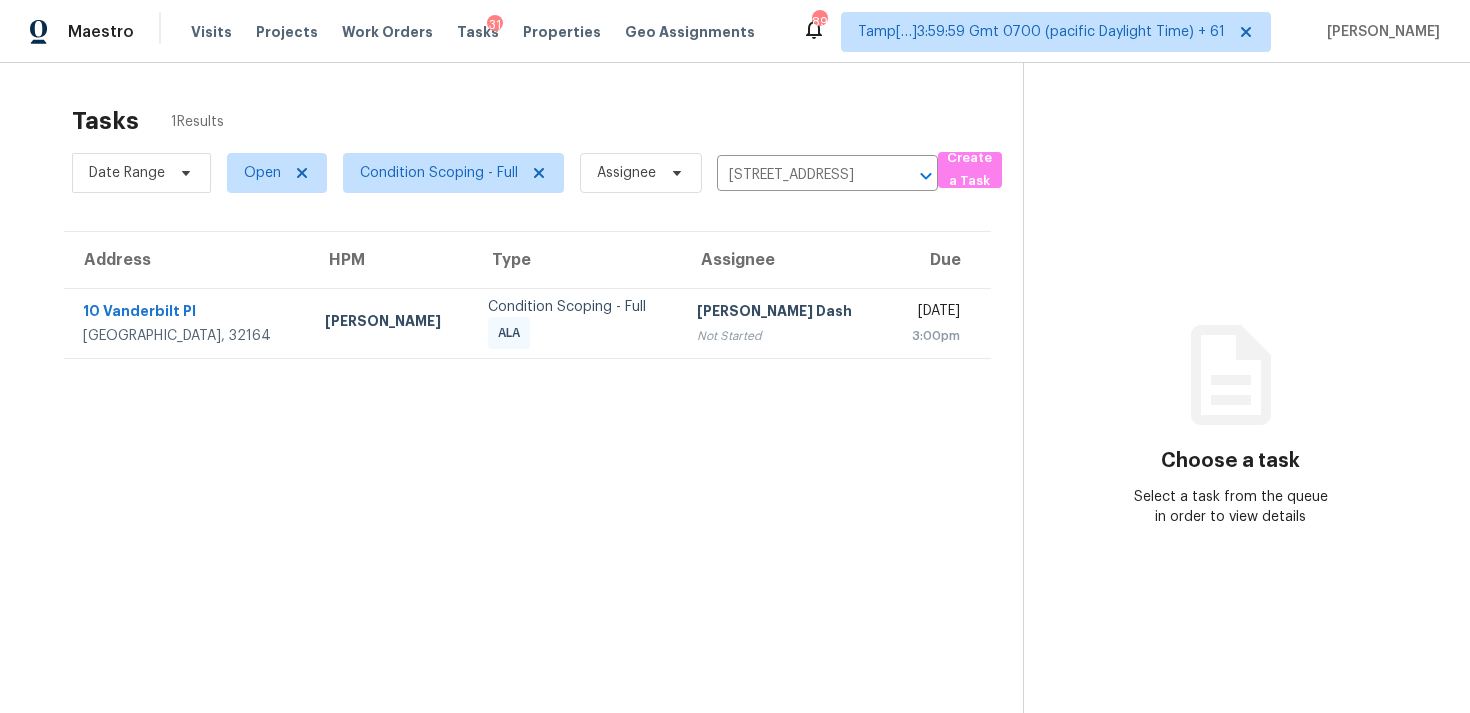click on "[PERSON_NAME] Dash" at bounding box center [784, 313] 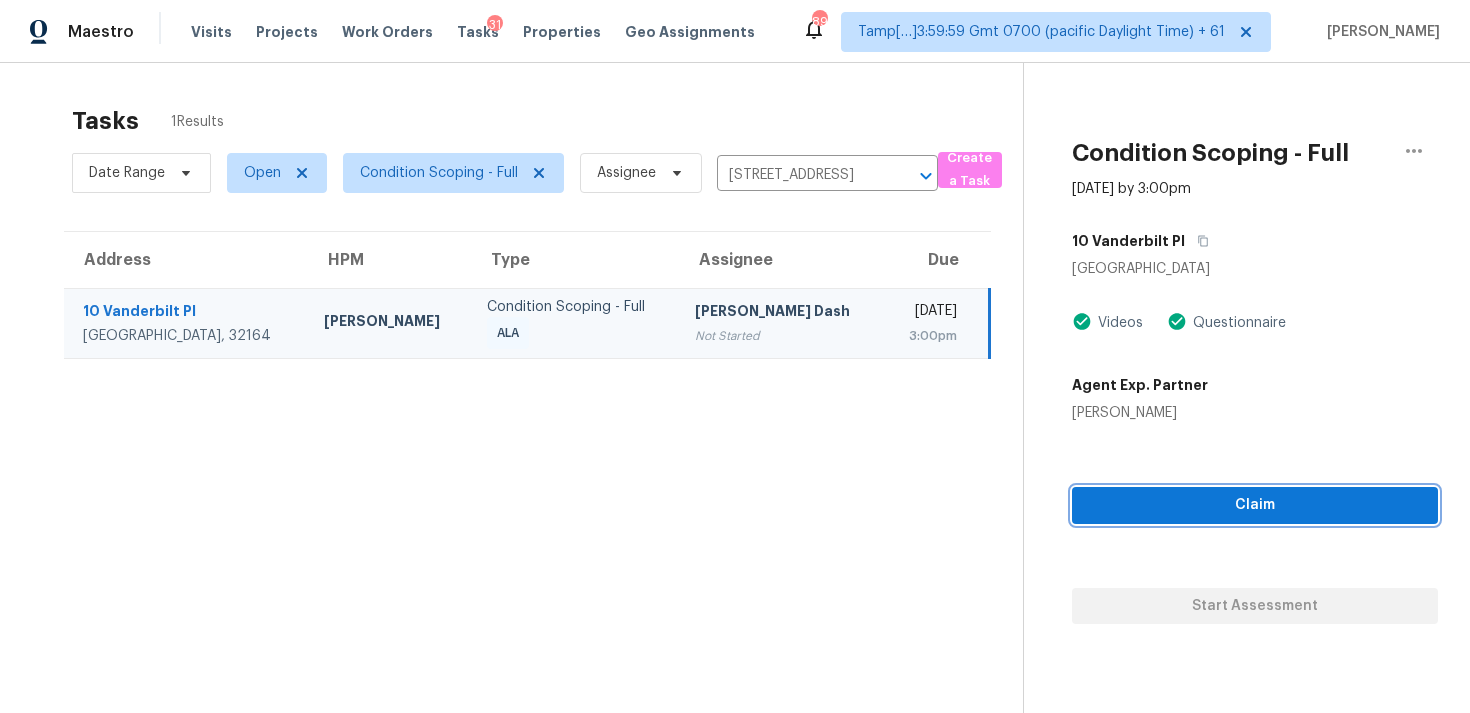 click on "Claim" at bounding box center (1255, 505) 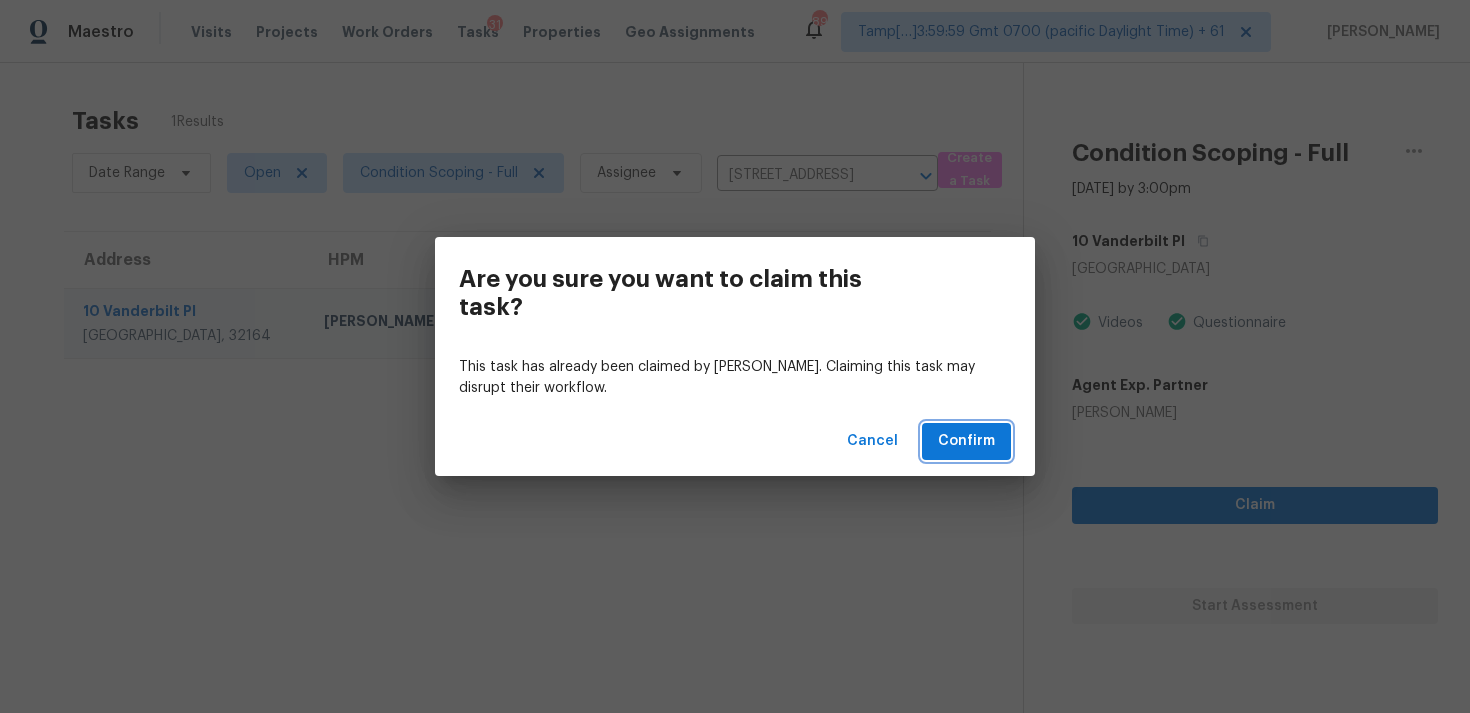 click on "Confirm" at bounding box center (966, 441) 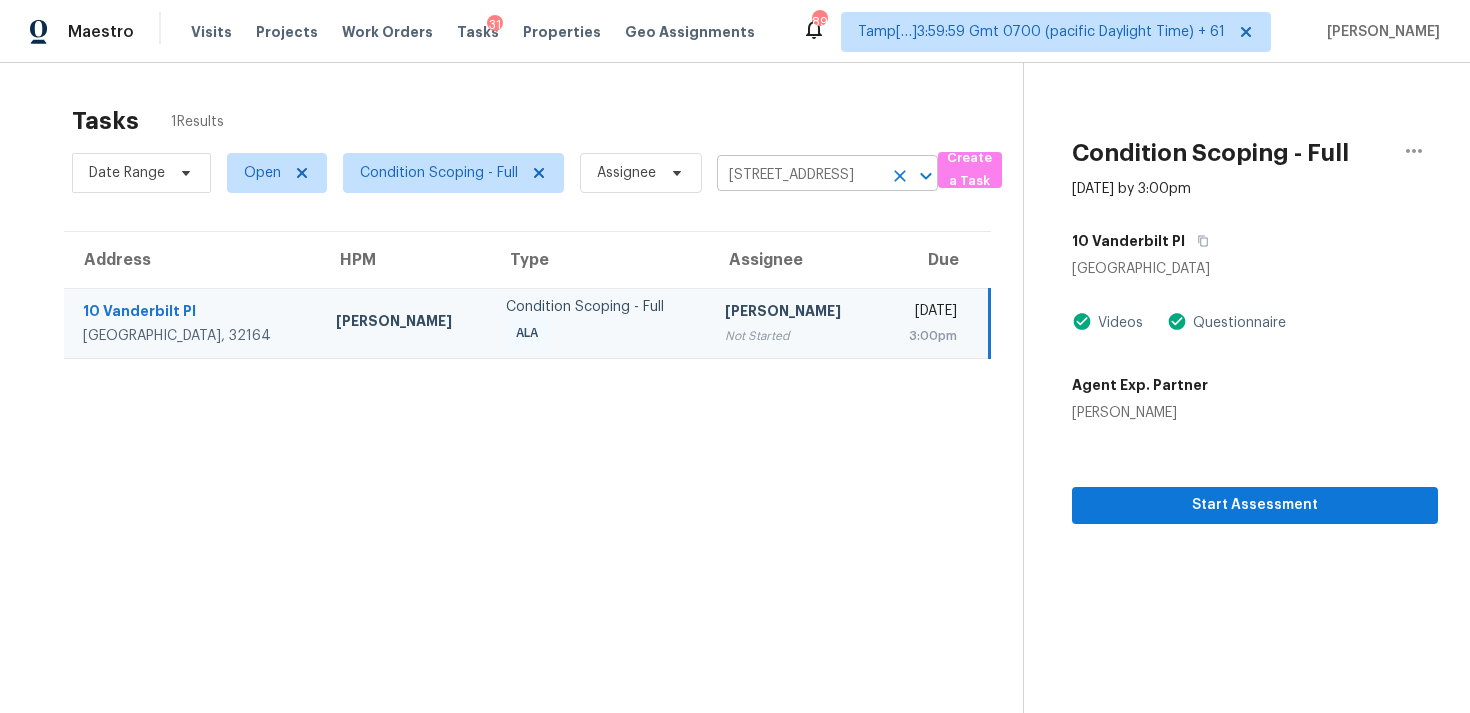 click 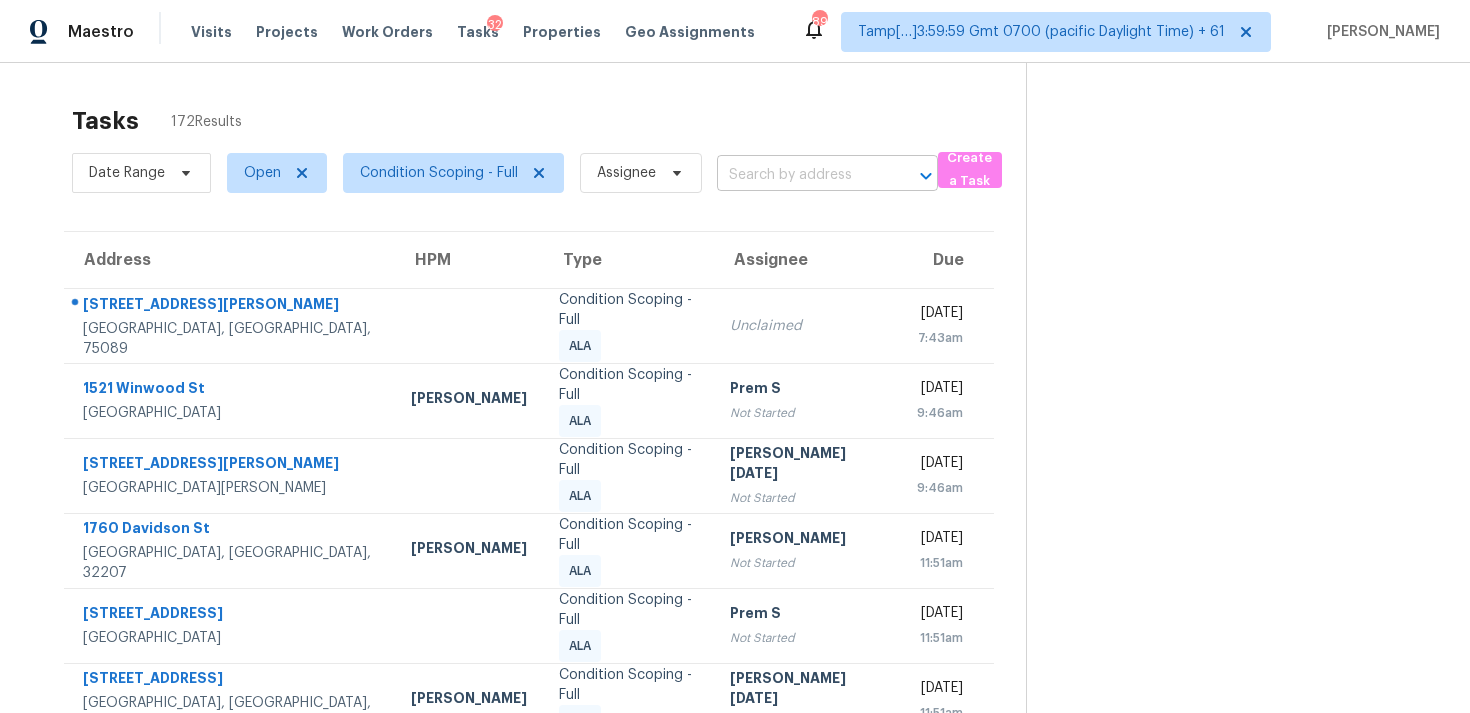 click at bounding box center (799, 175) 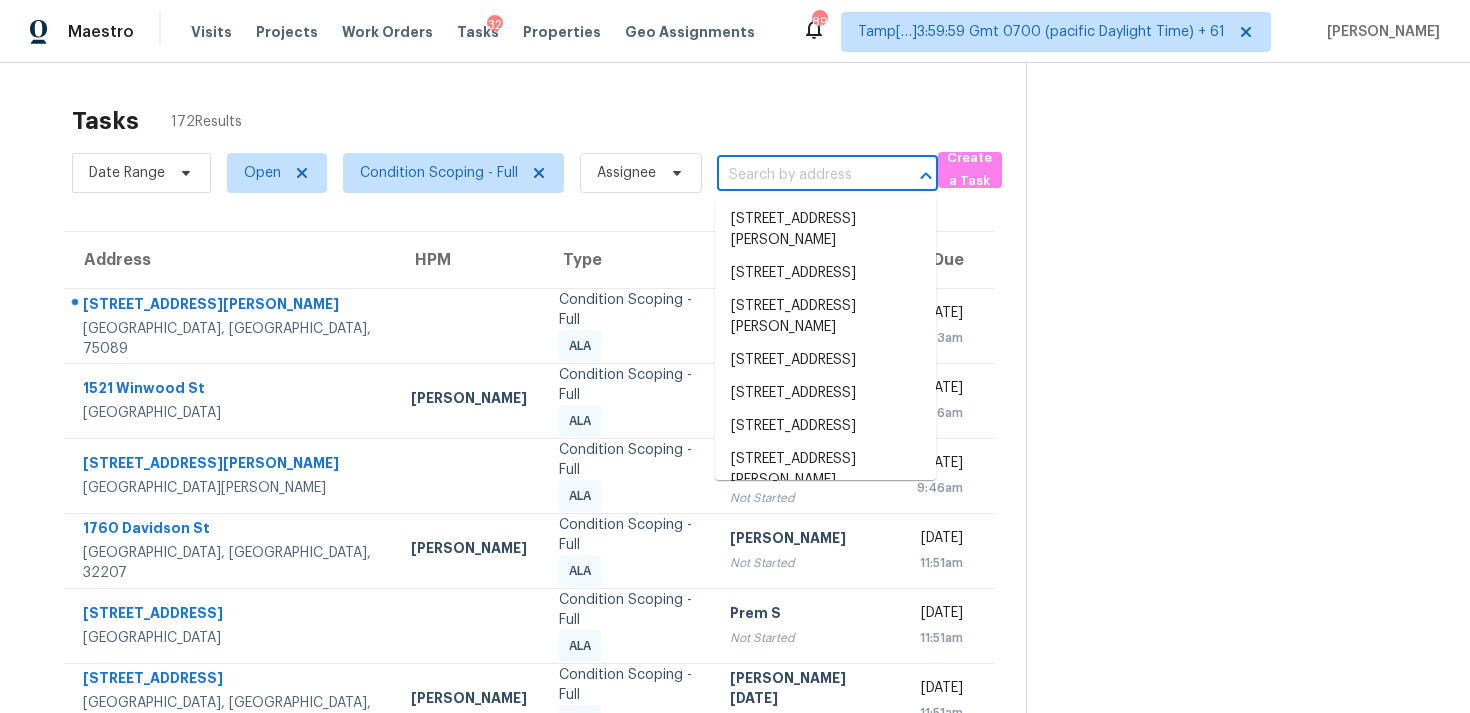 paste on "[STREET_ADDRESS]" 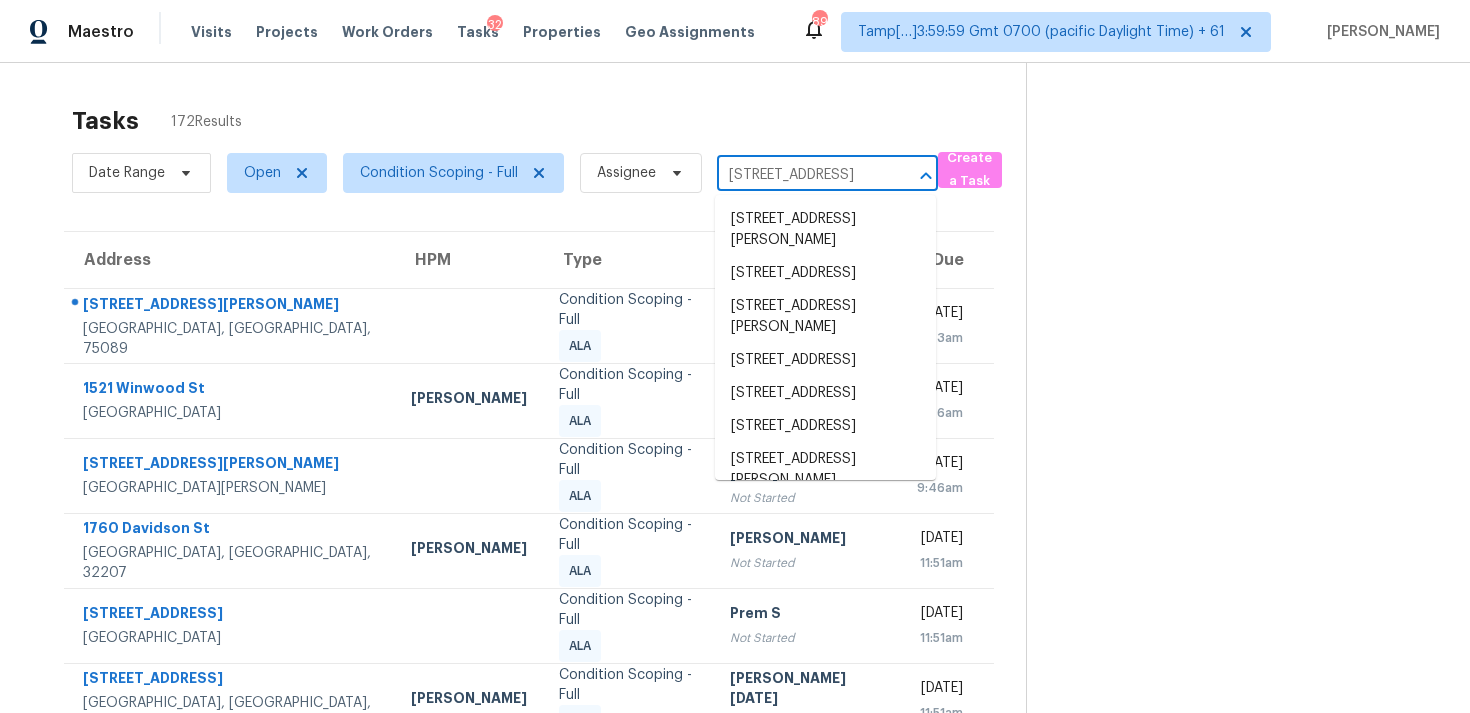 scroll, scrollTop: 0, scrollLeft: 84, axis: horizontal 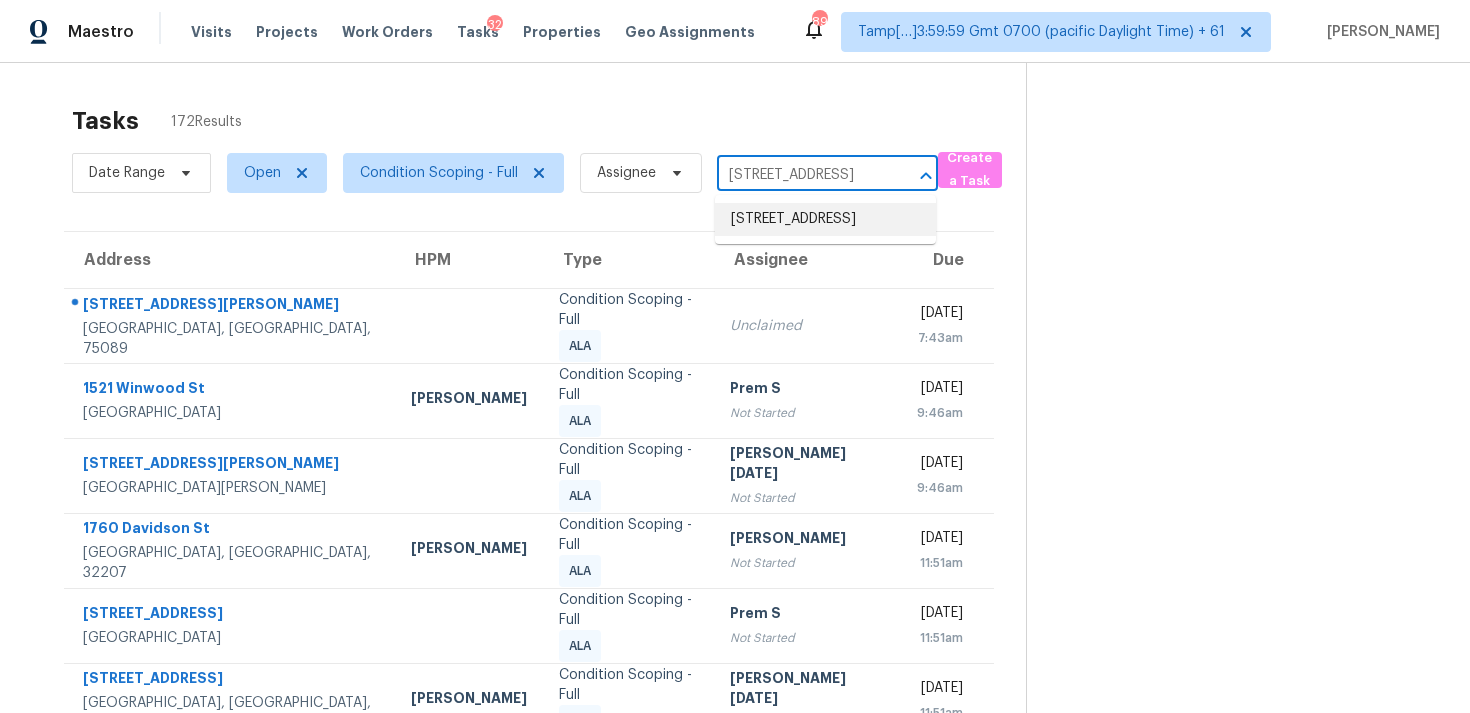 click on "[STREET_ADDRESS]" at bounding box center [825, 219] 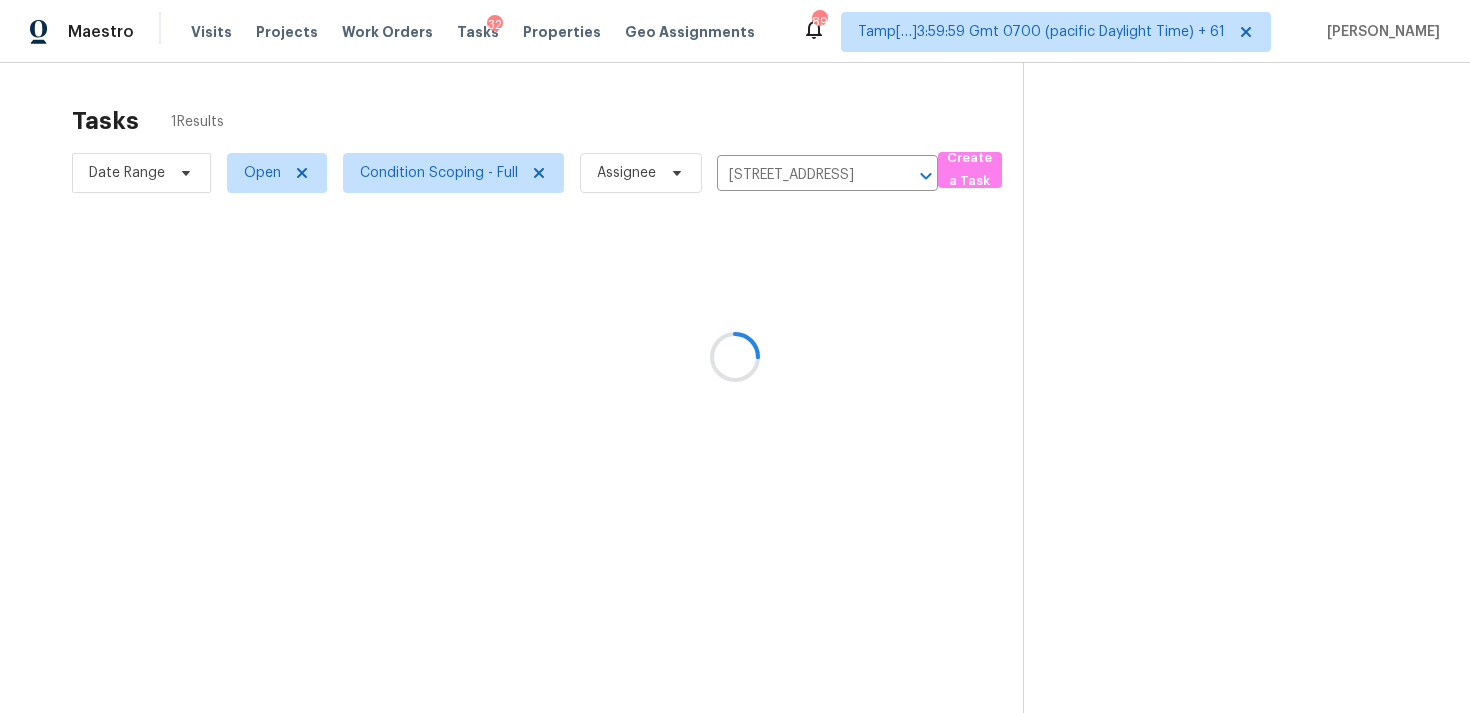 click at bounding box center (735, 356) 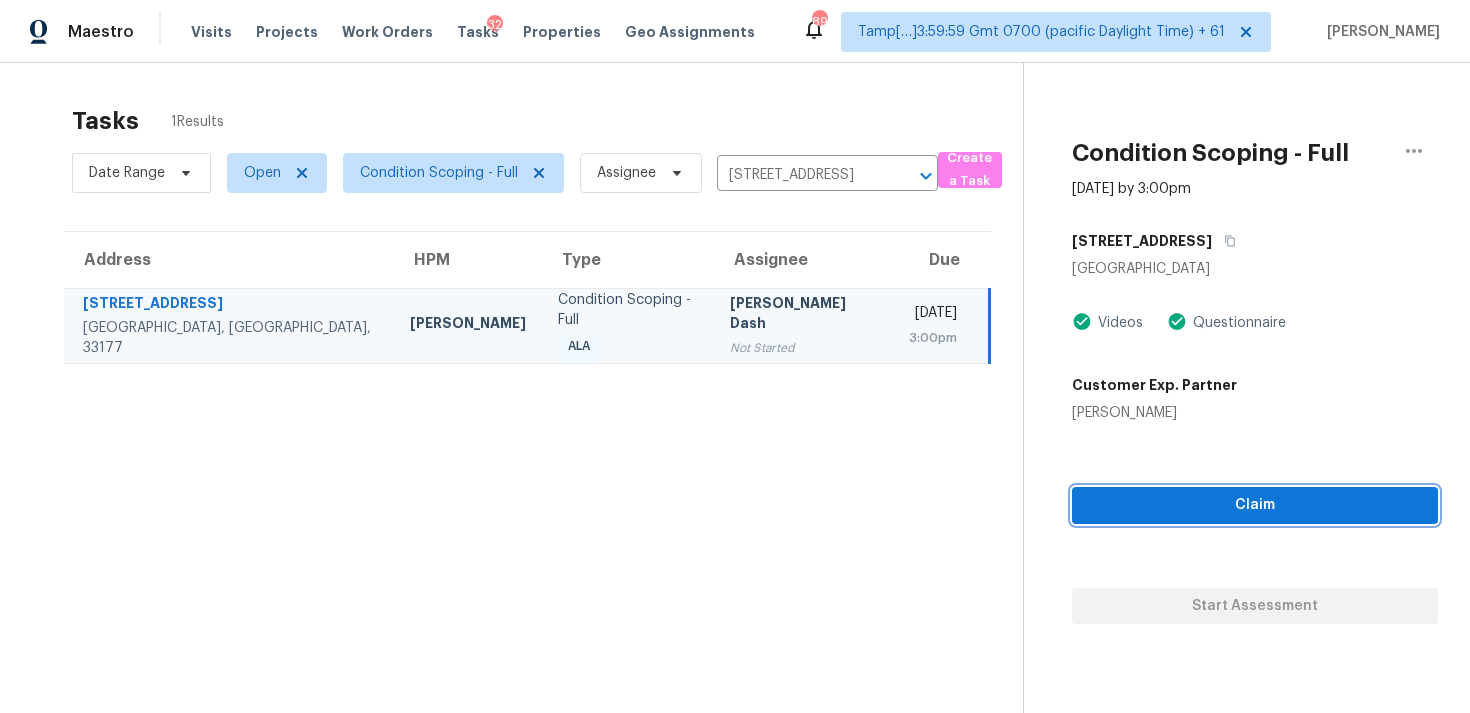 click on "Claim" at bounding box center (1255, 505) 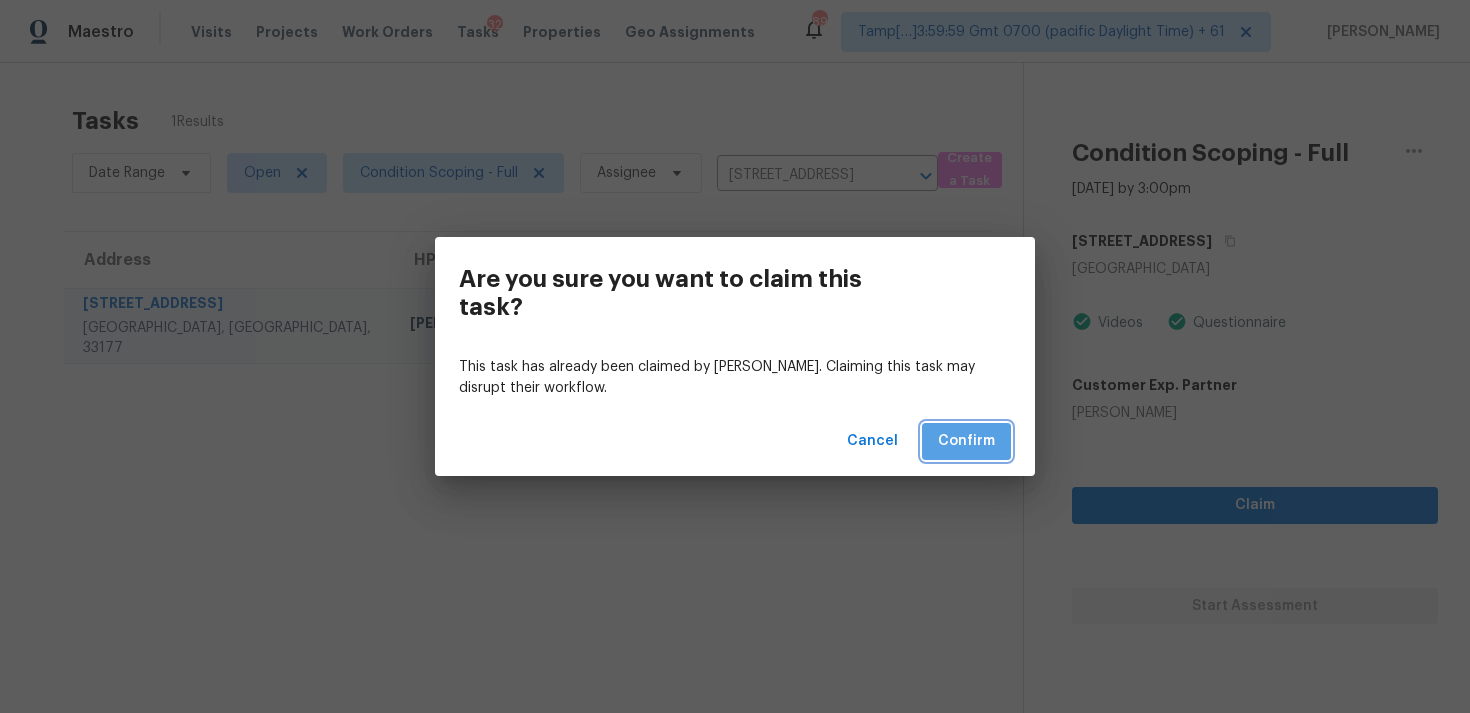 click on "Confirm" at bounding box center (966, 441) 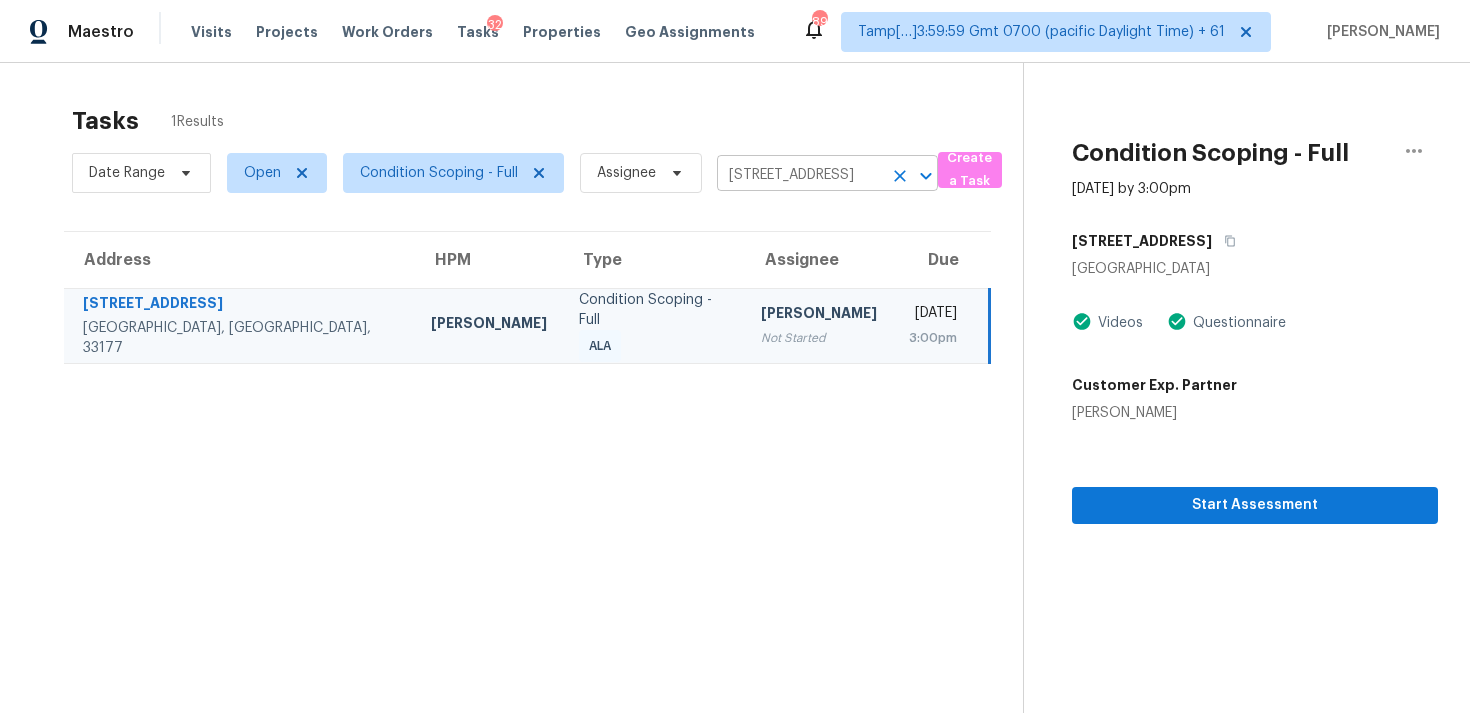 click 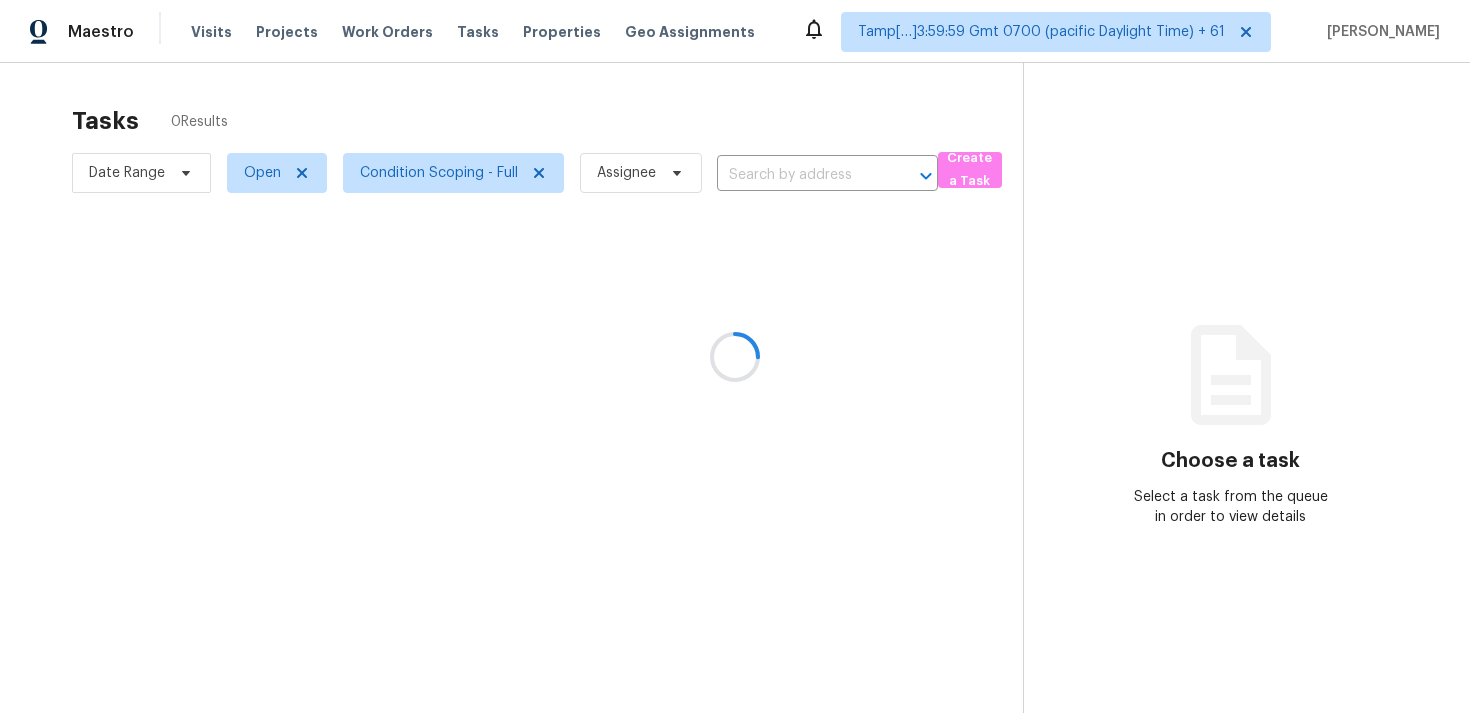 scroll, scrollTop: 0, scrollLeft: 0, axis: both 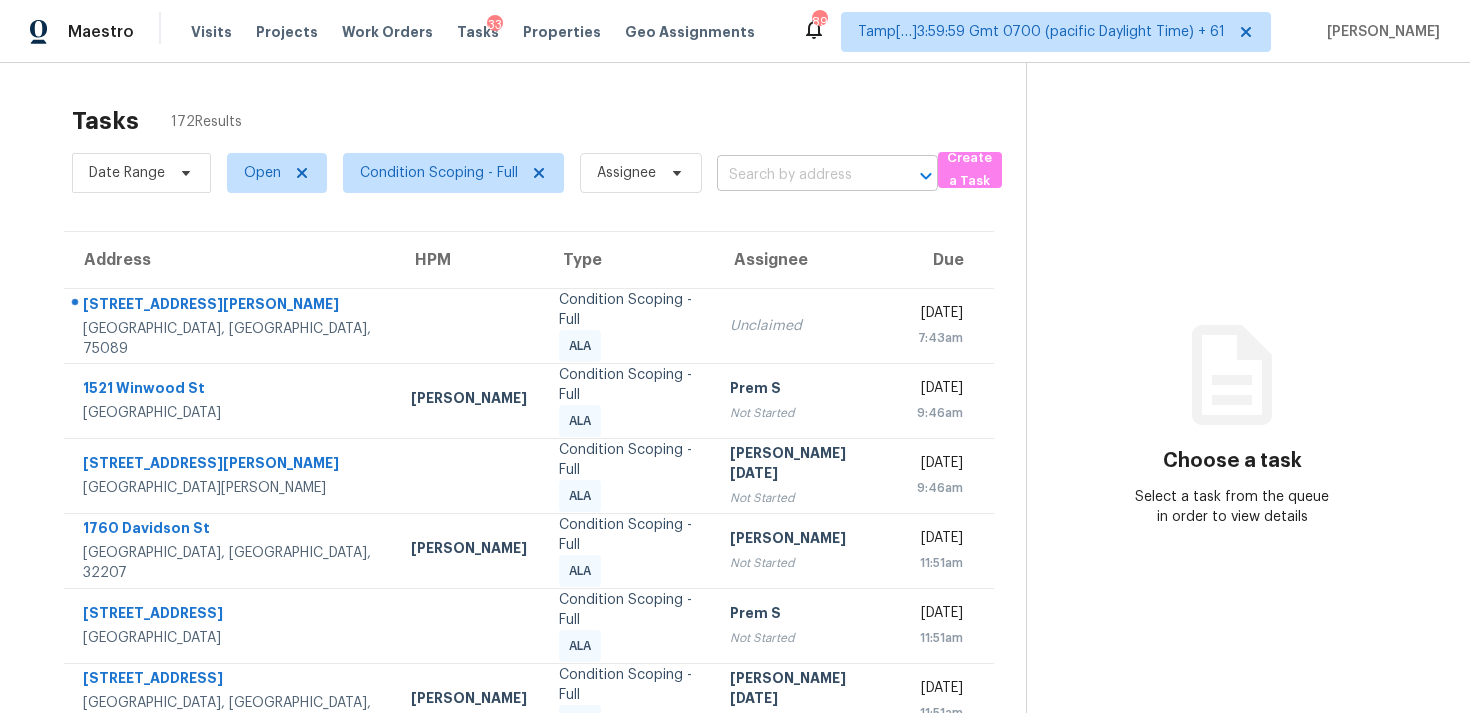 click at bounding box center [799, 175] 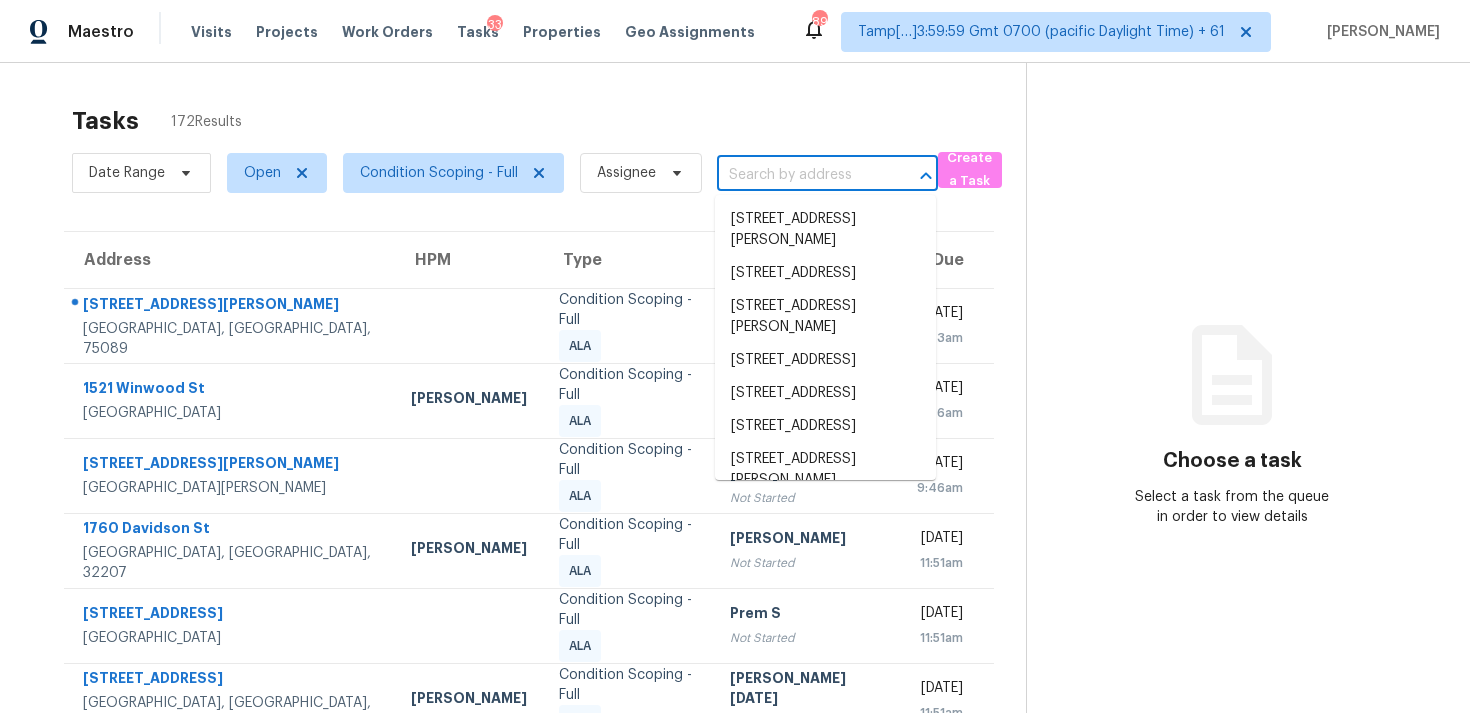 paste on "[STREET_ADDRESS]" 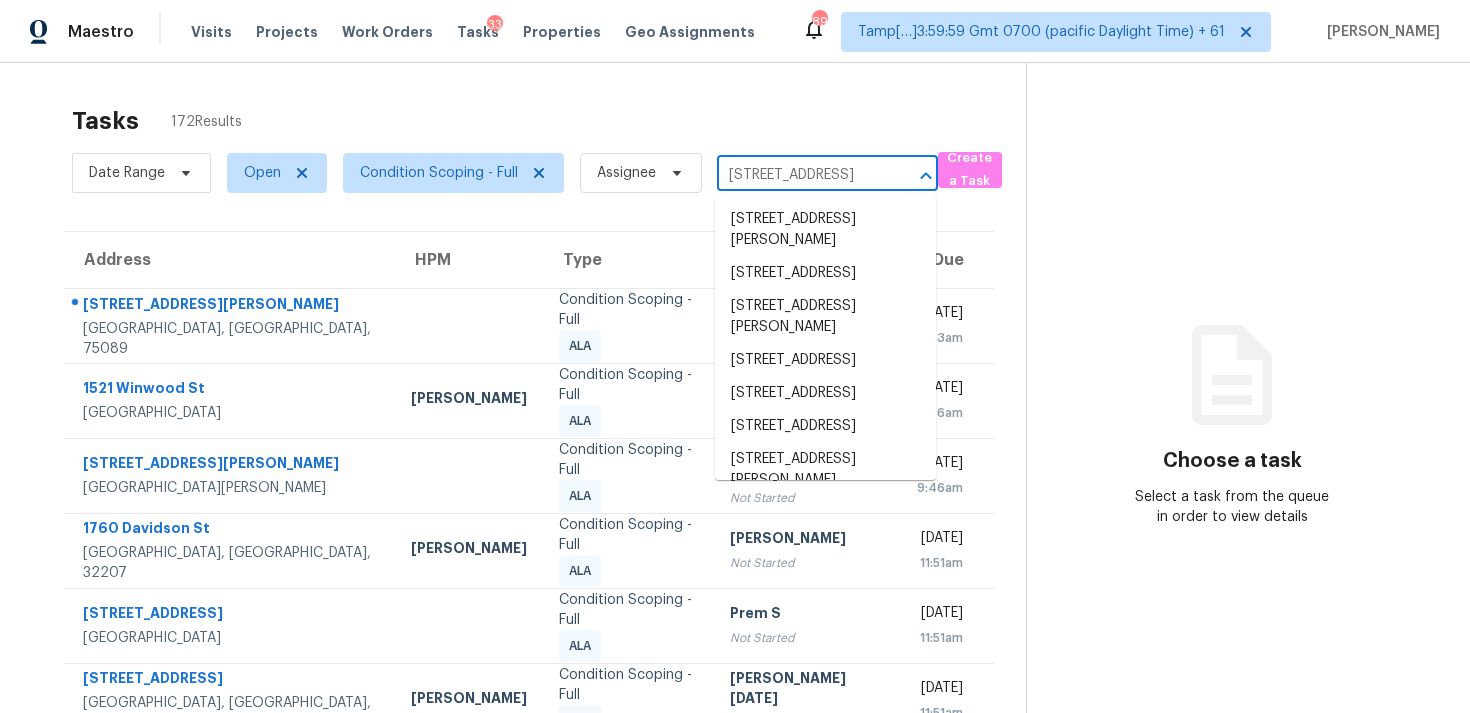 scroll, scrollTop: 0, scrollLeft: 126, axis: horizontal 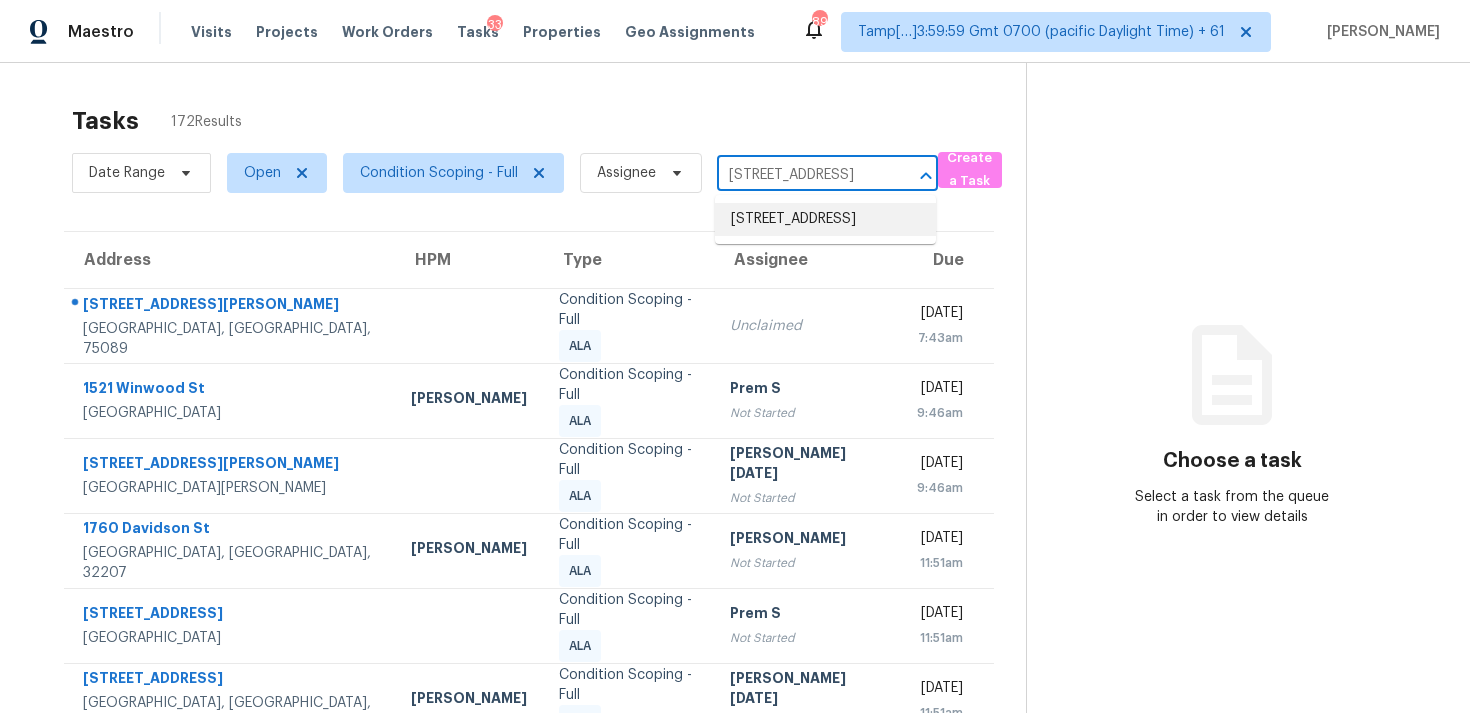 click on "[STREET_ADDRESS]" at bounding box center (825, 219) 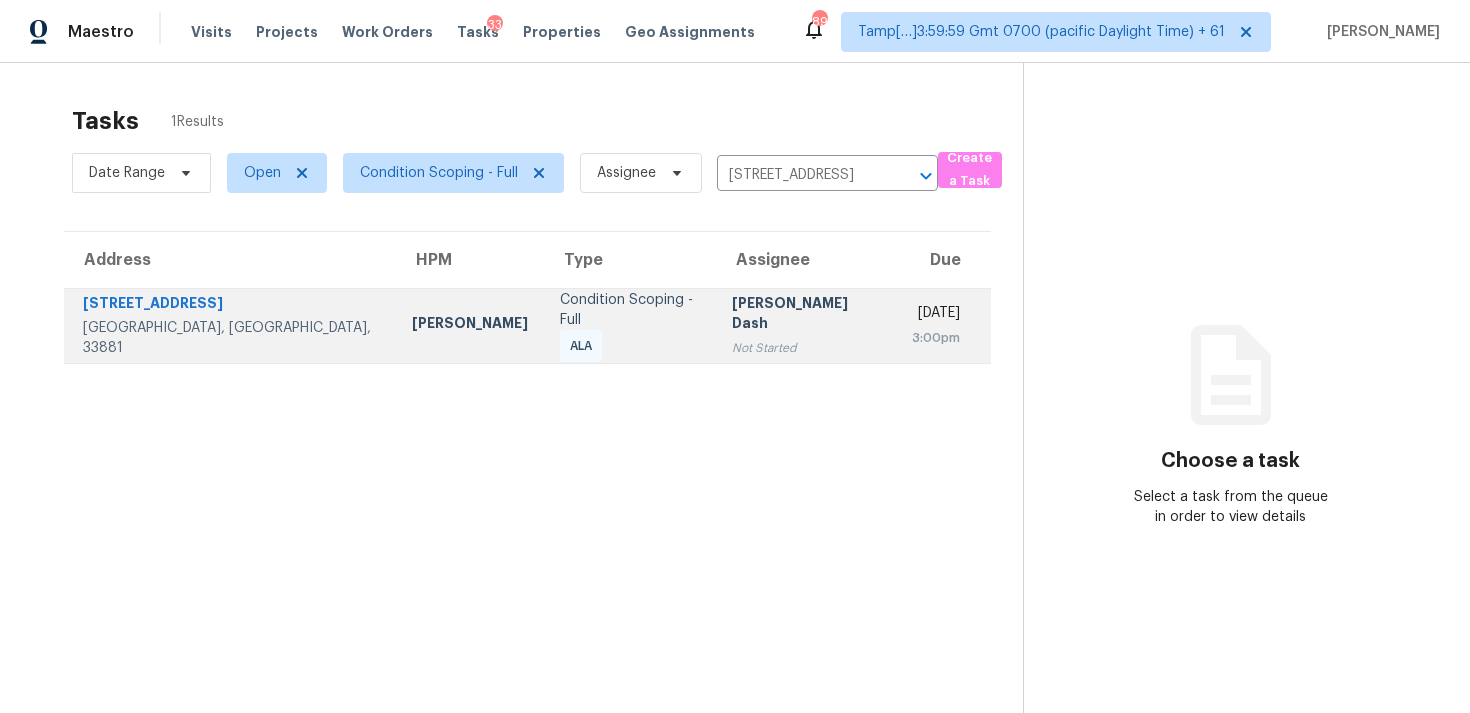 click on "[PERSON_NAME] Dash Not Started" at bounding box center (806, 325) 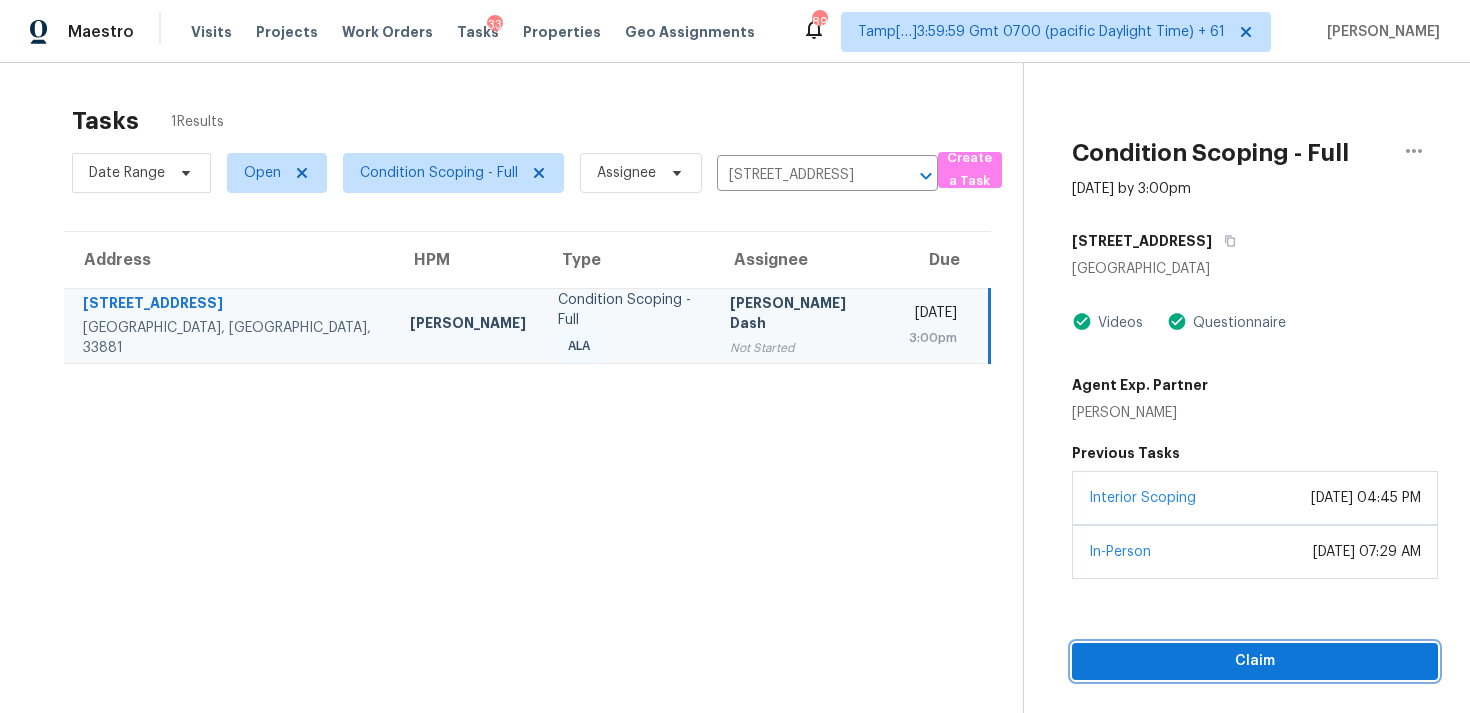 click on "Claim" at bounding box center [1255, 661] 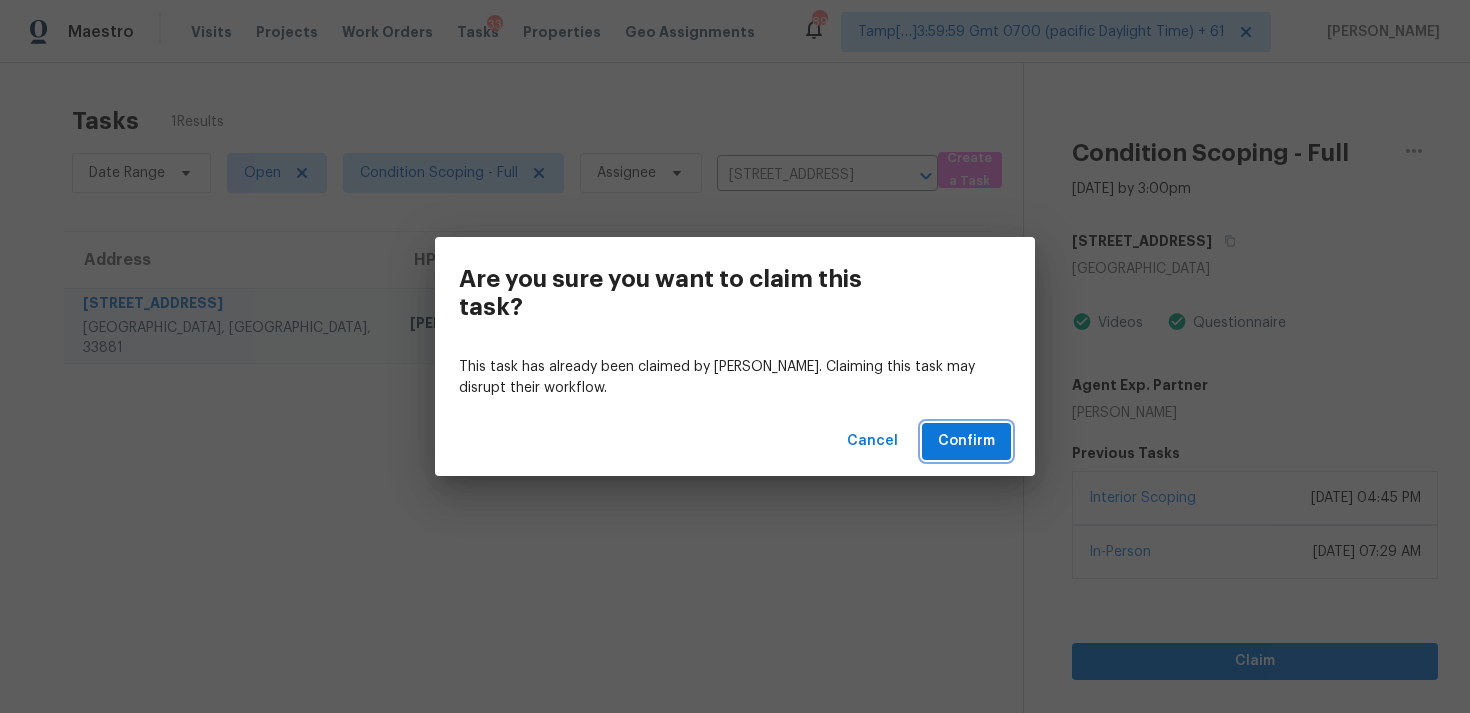 click on "Confirm" at bounding box center [966, 441] 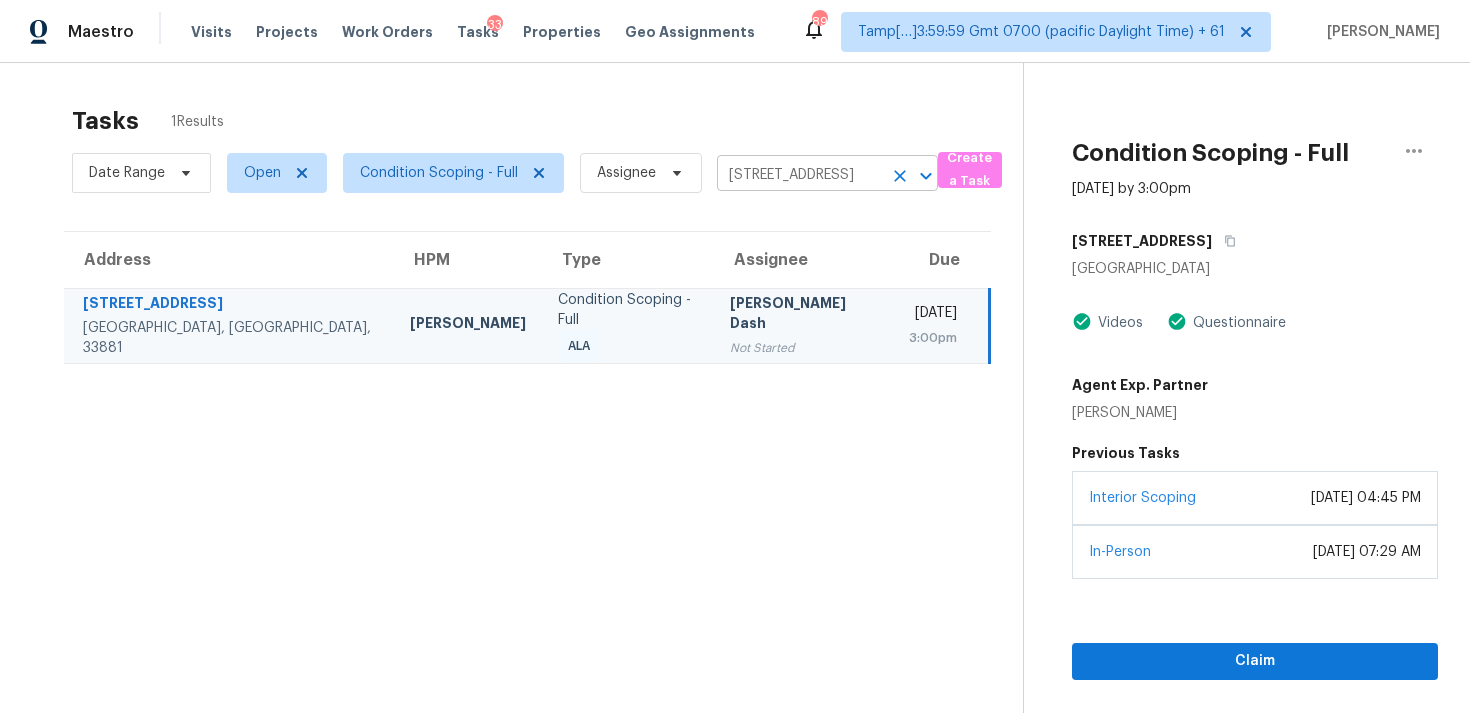 click 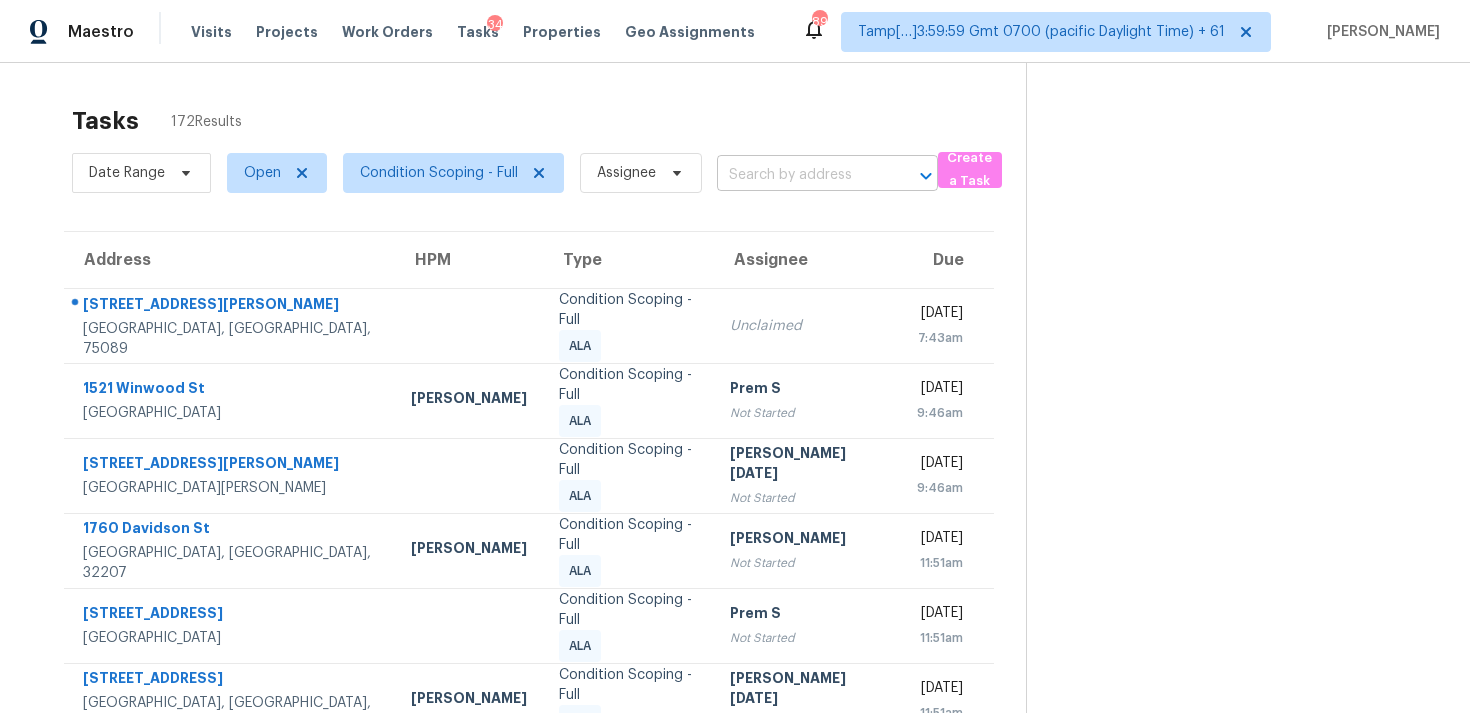 click at bounding box center (799, 175) 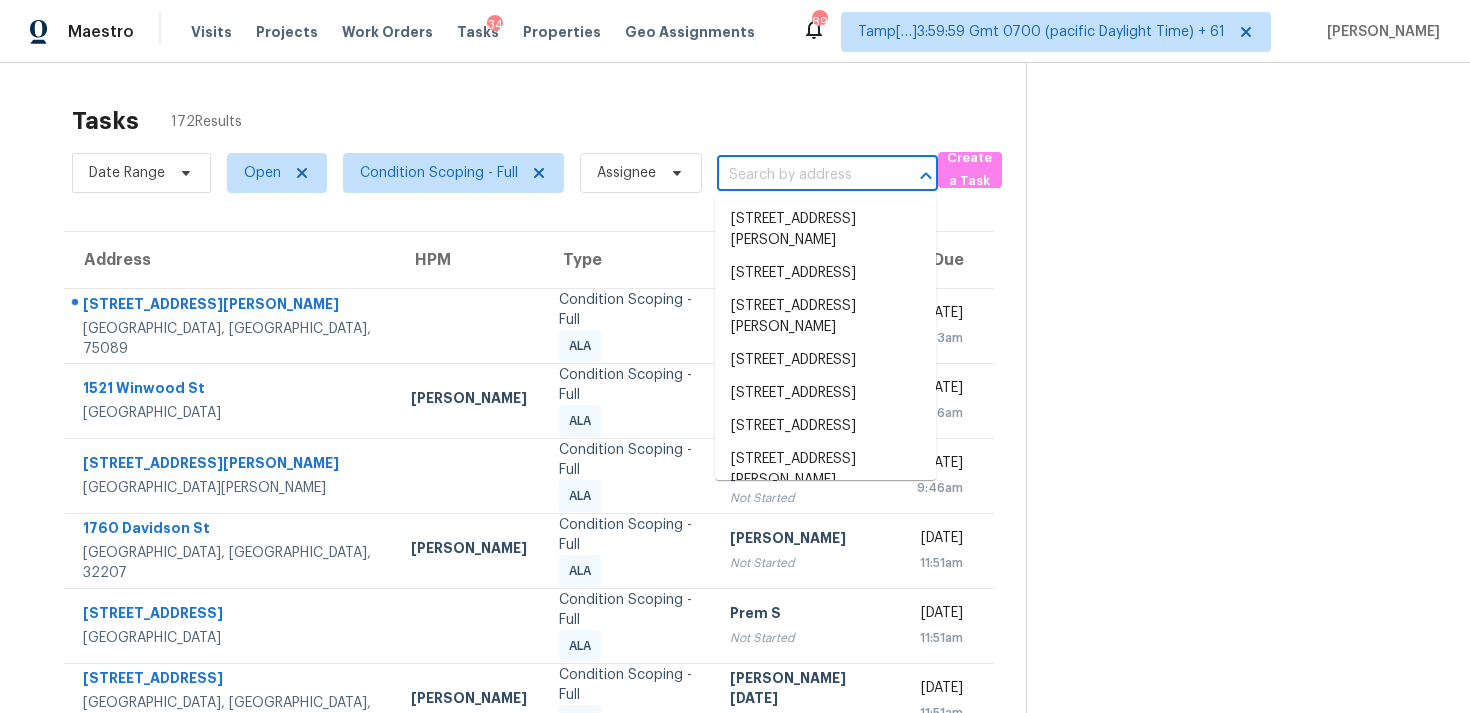 paste on "610 Forest Dr, Casselberry, FL, 32707" 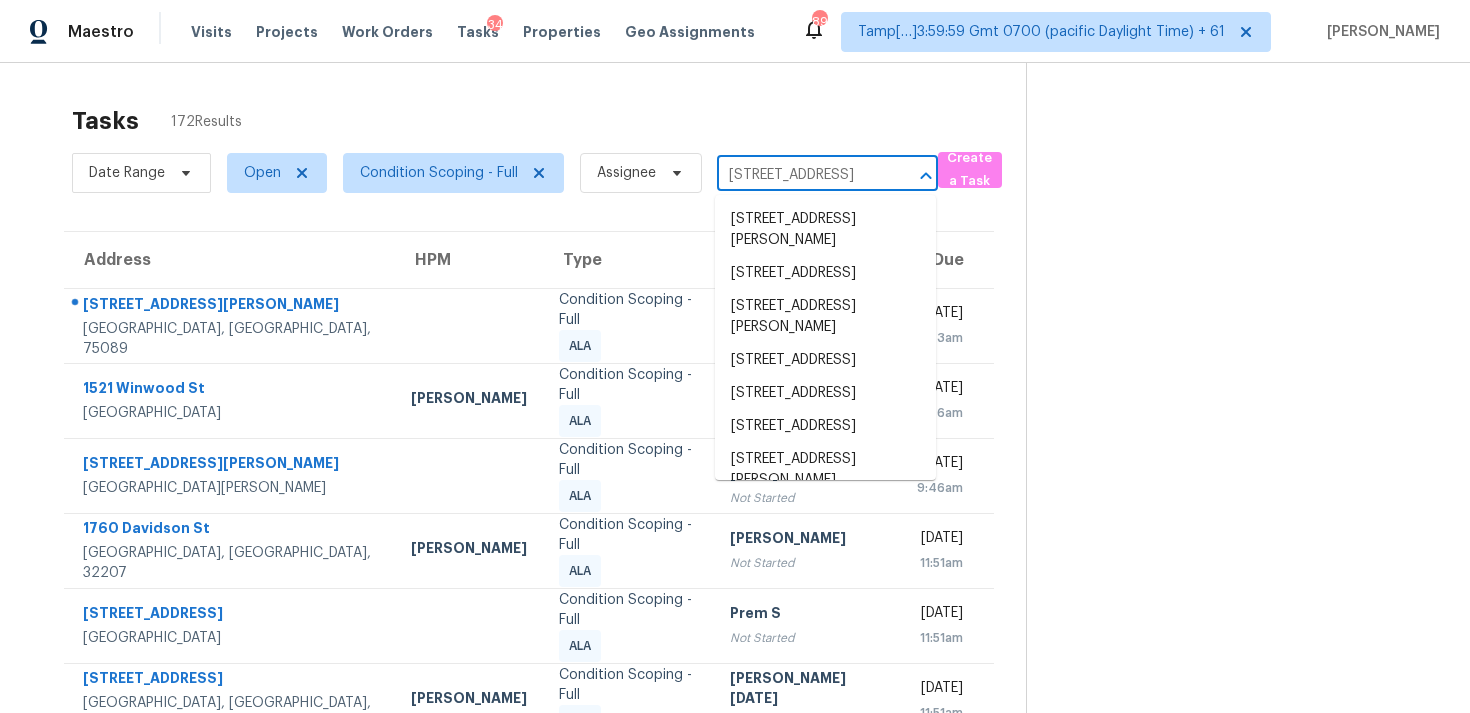 scroll, scrollTop: 0, scrollLeft: 87, axis: horizontal 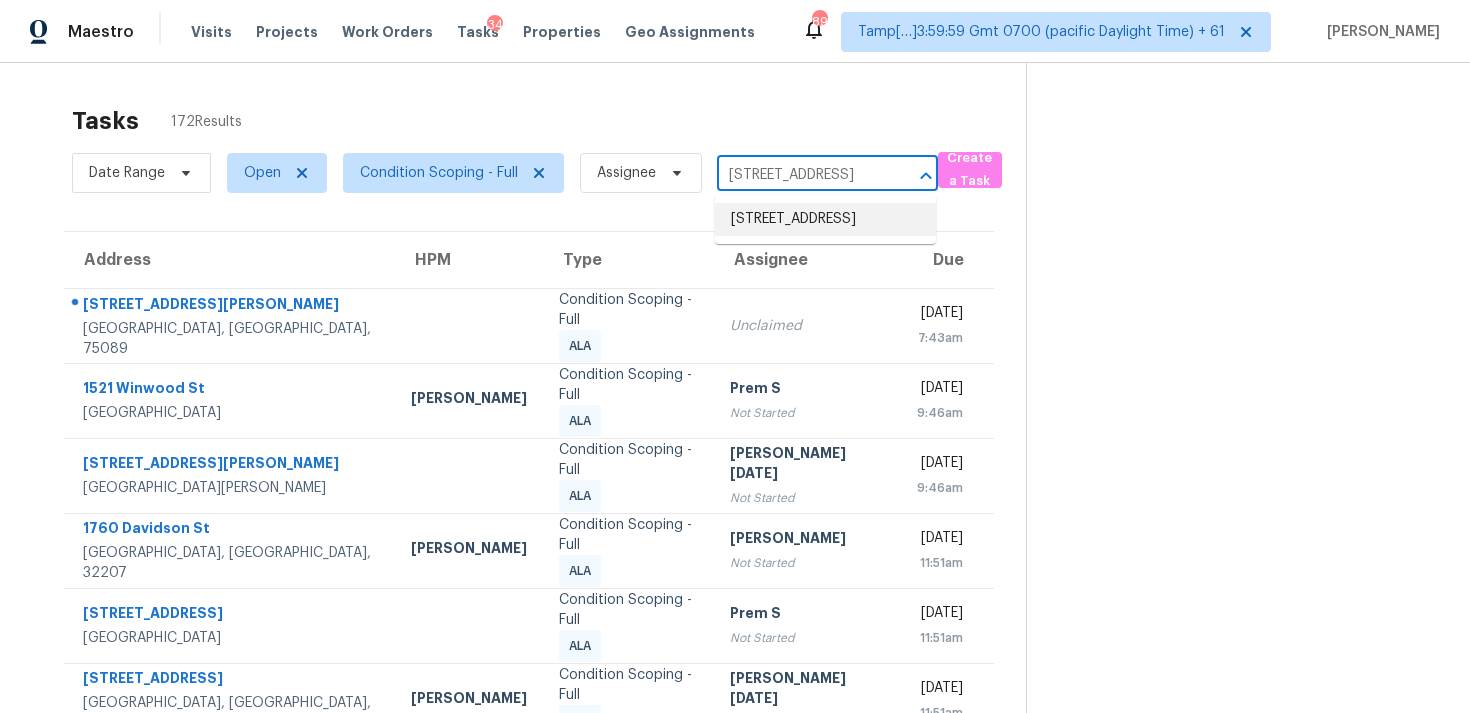 click on "610 Forest Dr, Casselberry, FL 32707" at bounding box center [825, 219] 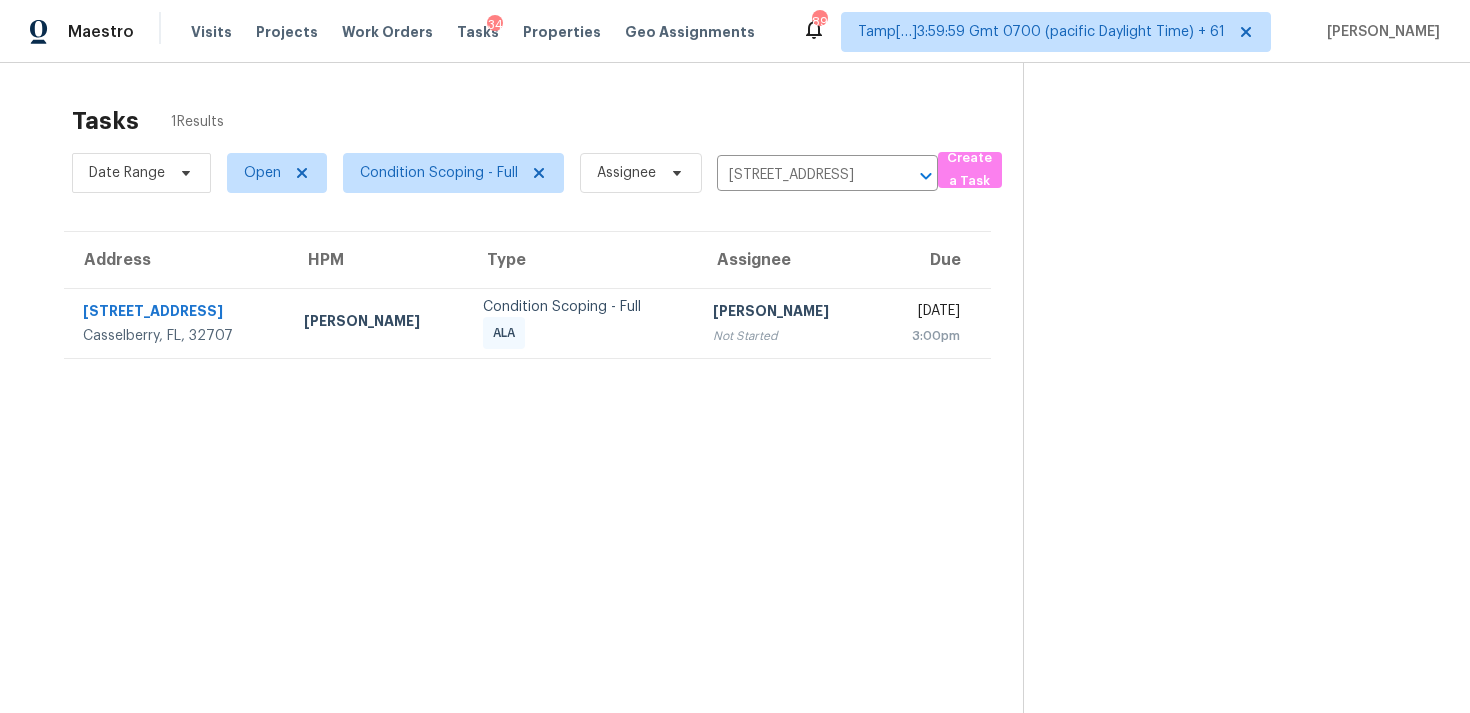 click on "[DATE]" at bounding box center (926, 313) 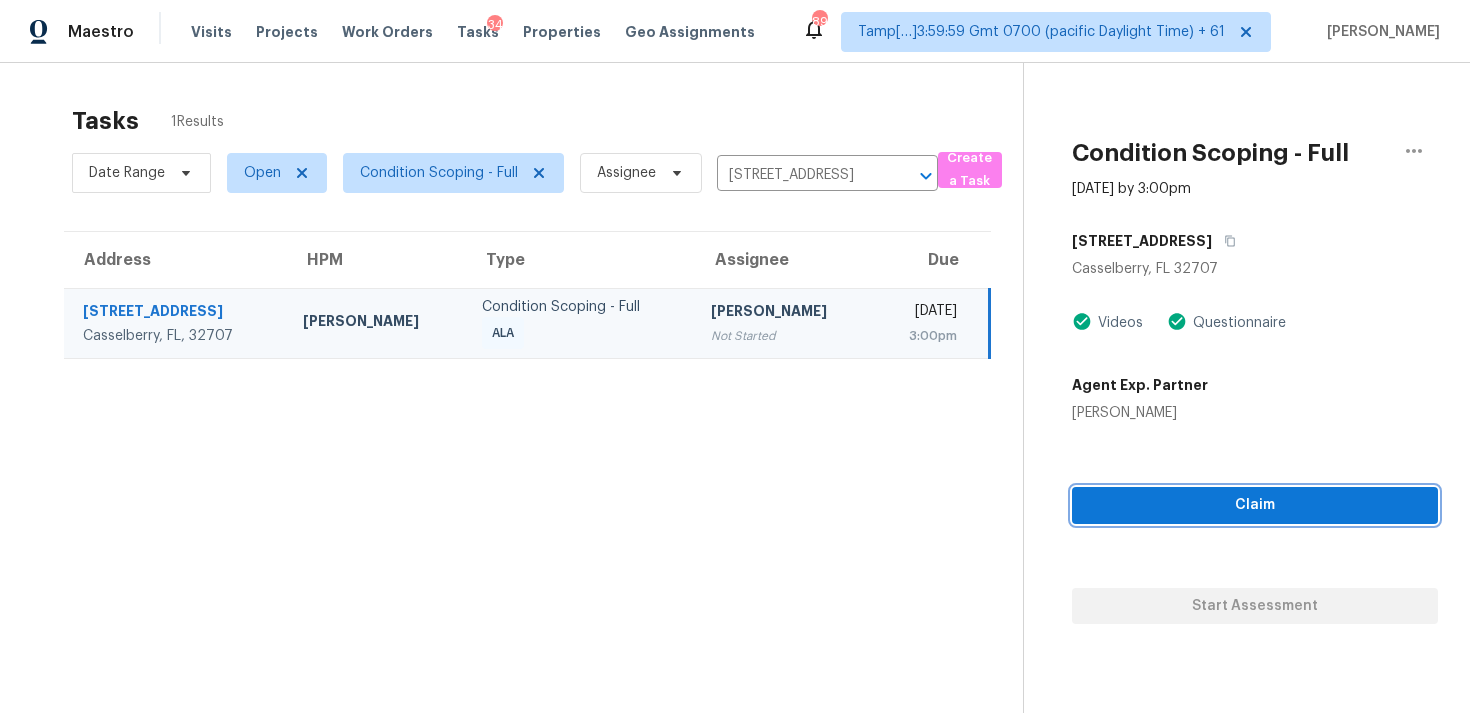 click on "Claim" at bounding box center [1255, 505] 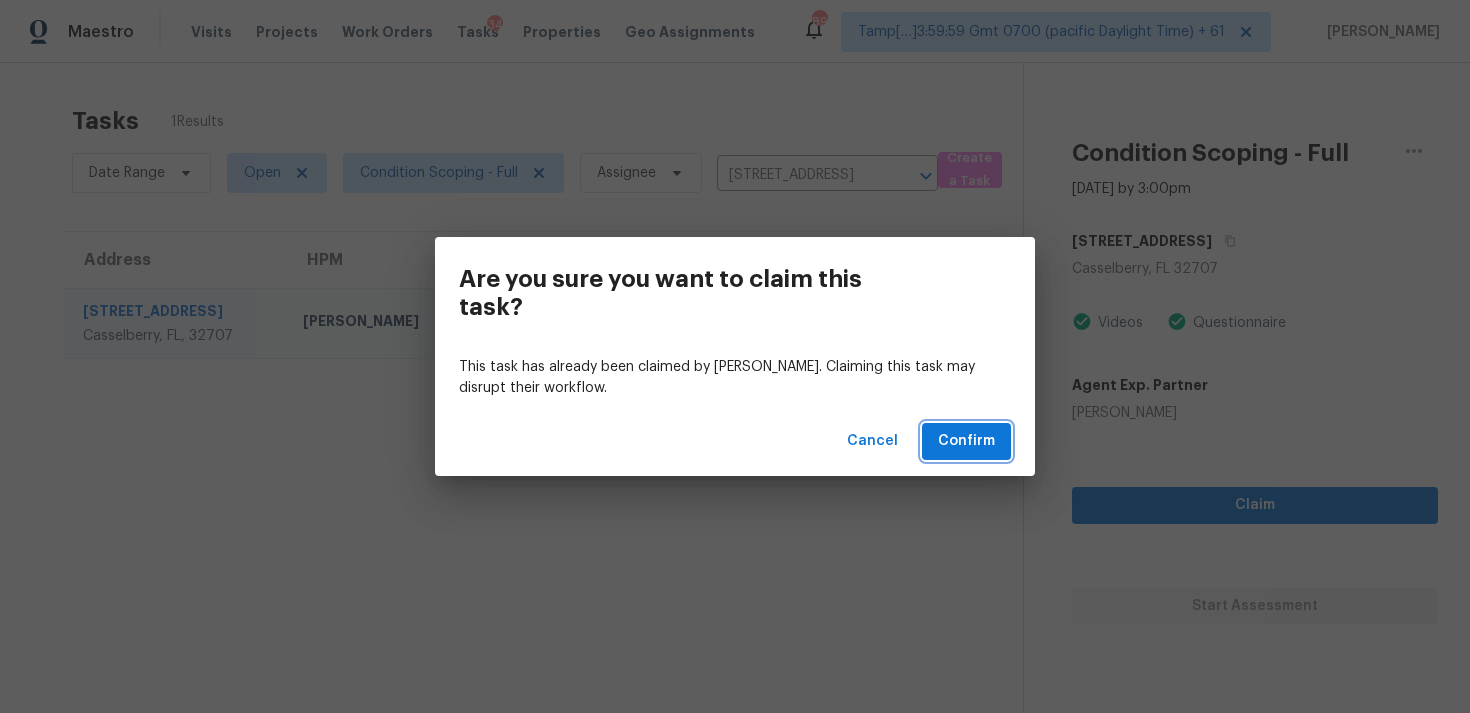 click on "Confirm" at bounding box center [966, 441] 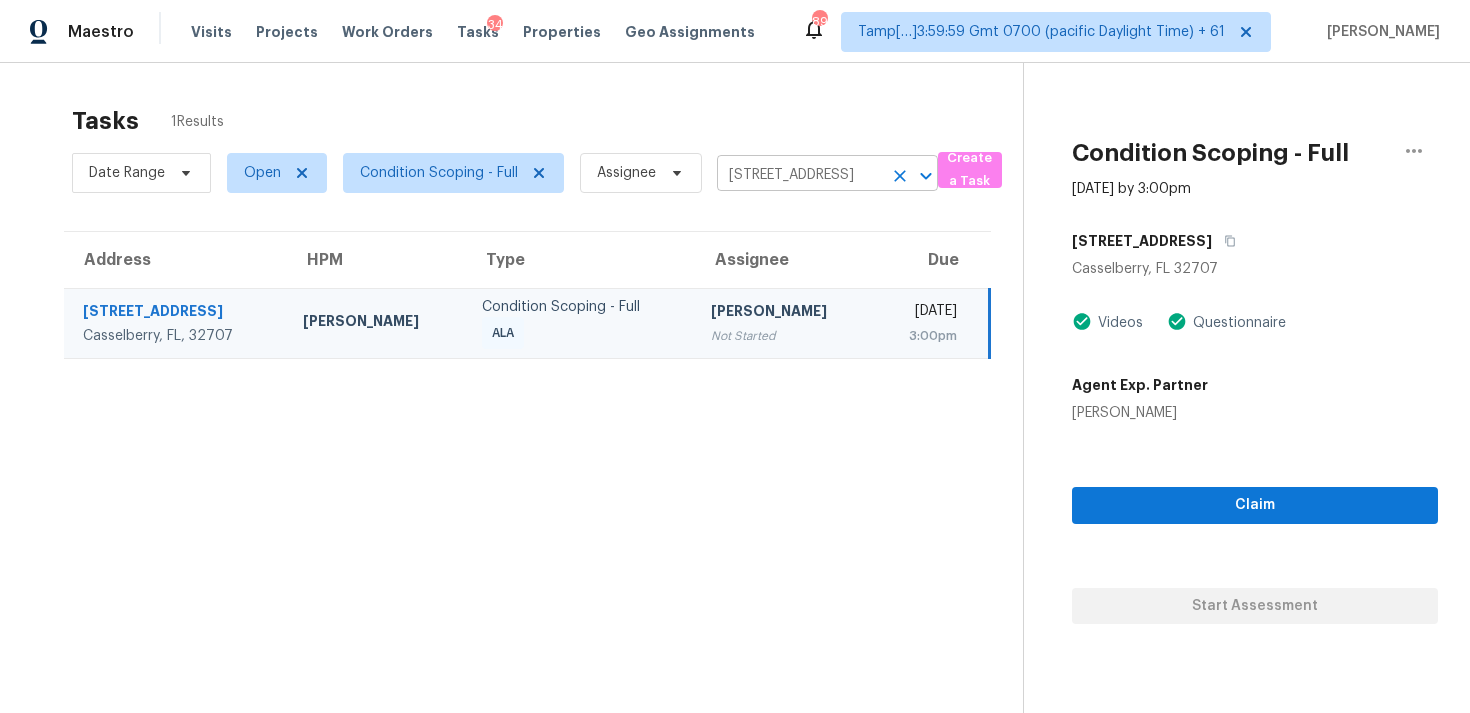click 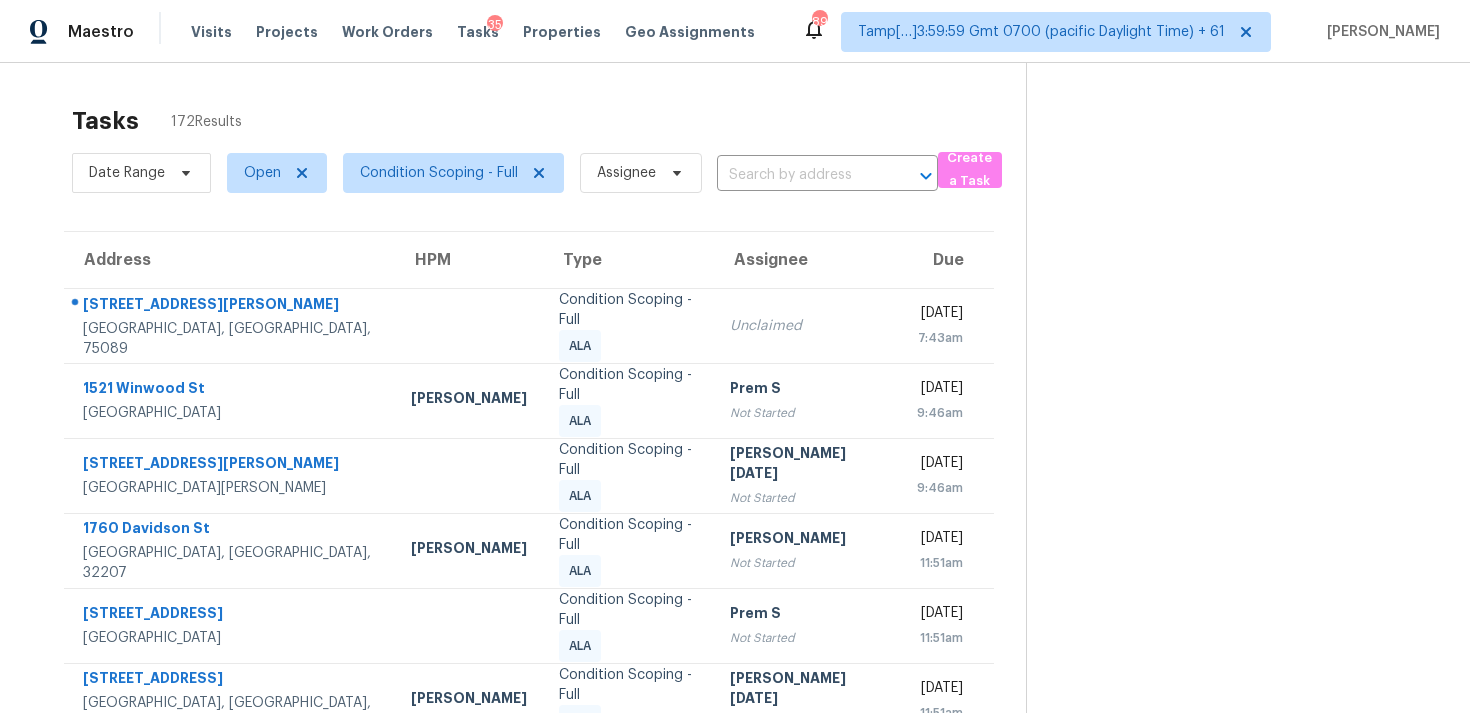 click on "Date Range Open Condition Scoping - Full Assignee ​" at bounding box center (505, 173) 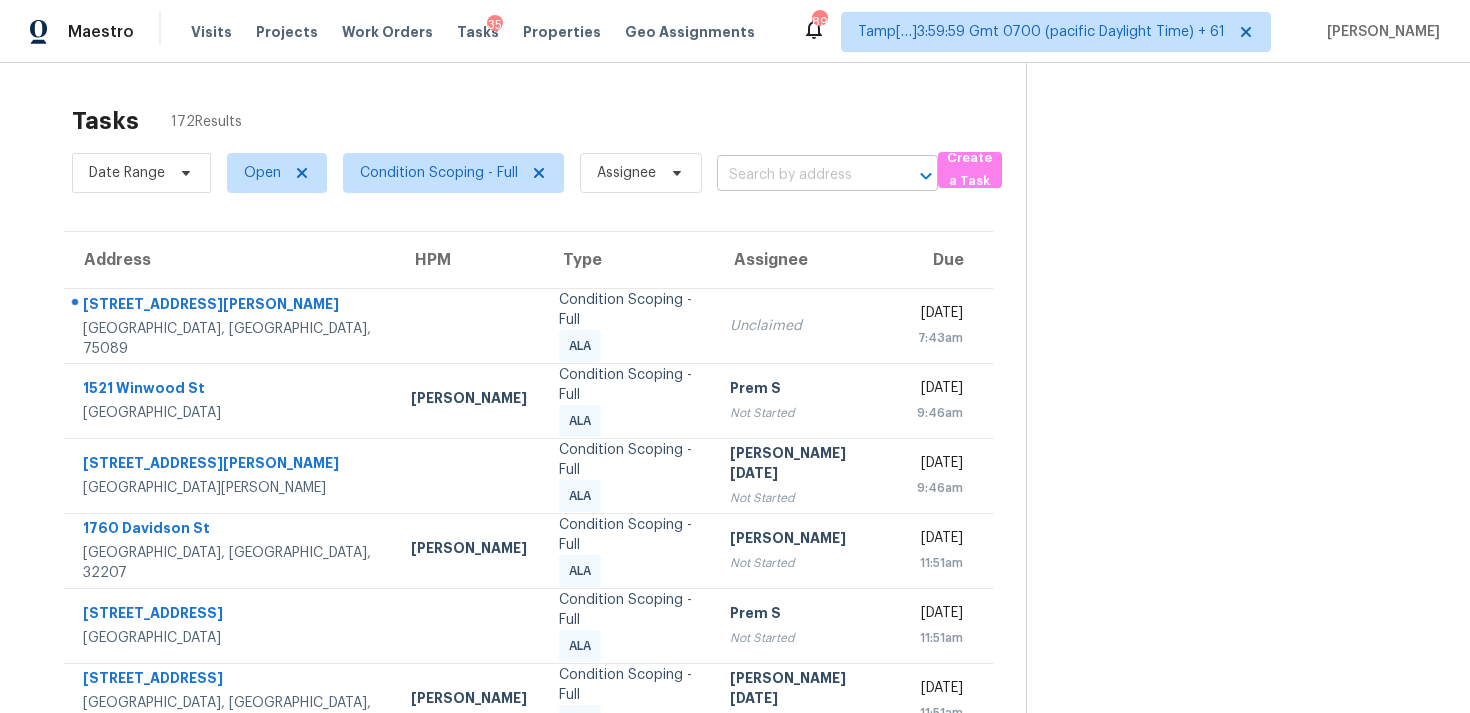 click at bounding box center [799, 175] 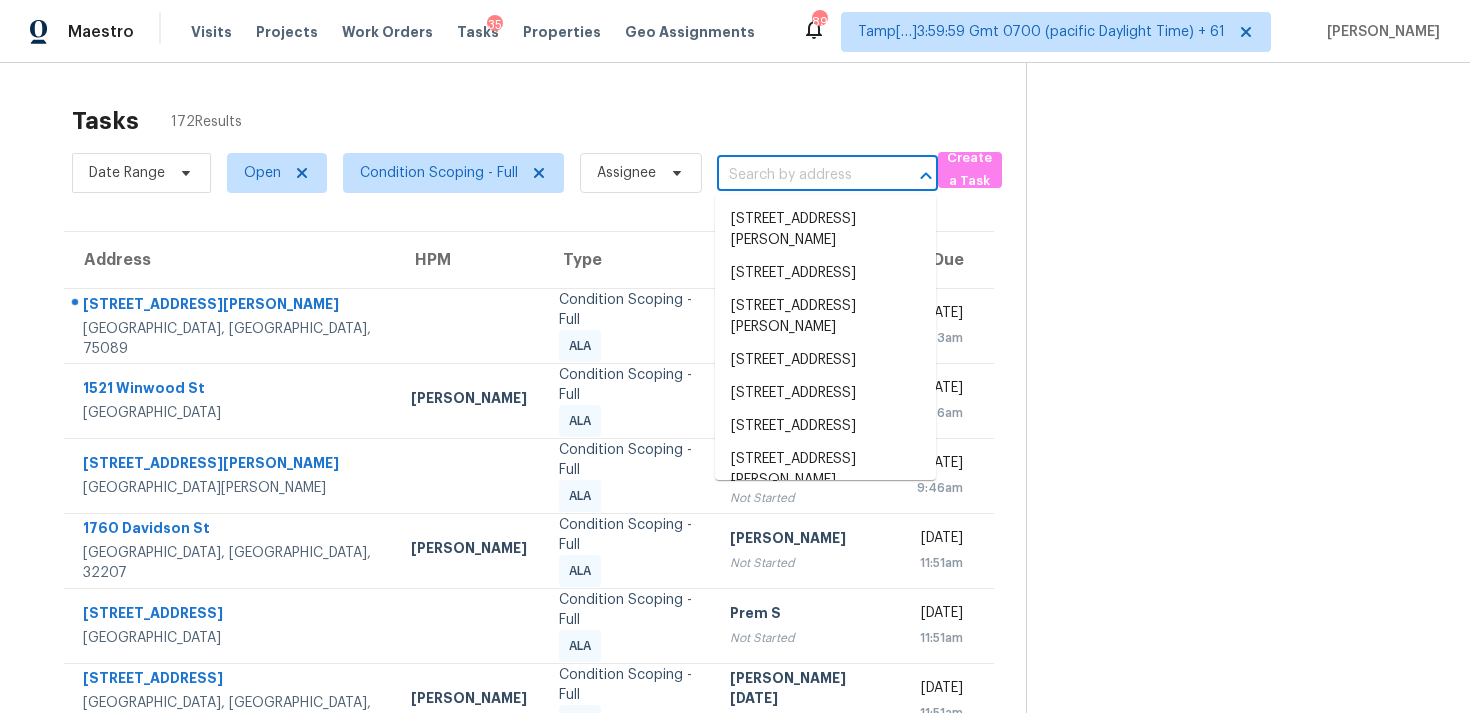 paste on "3935 Yosemite Way, Fort Mill, SC, 29707" 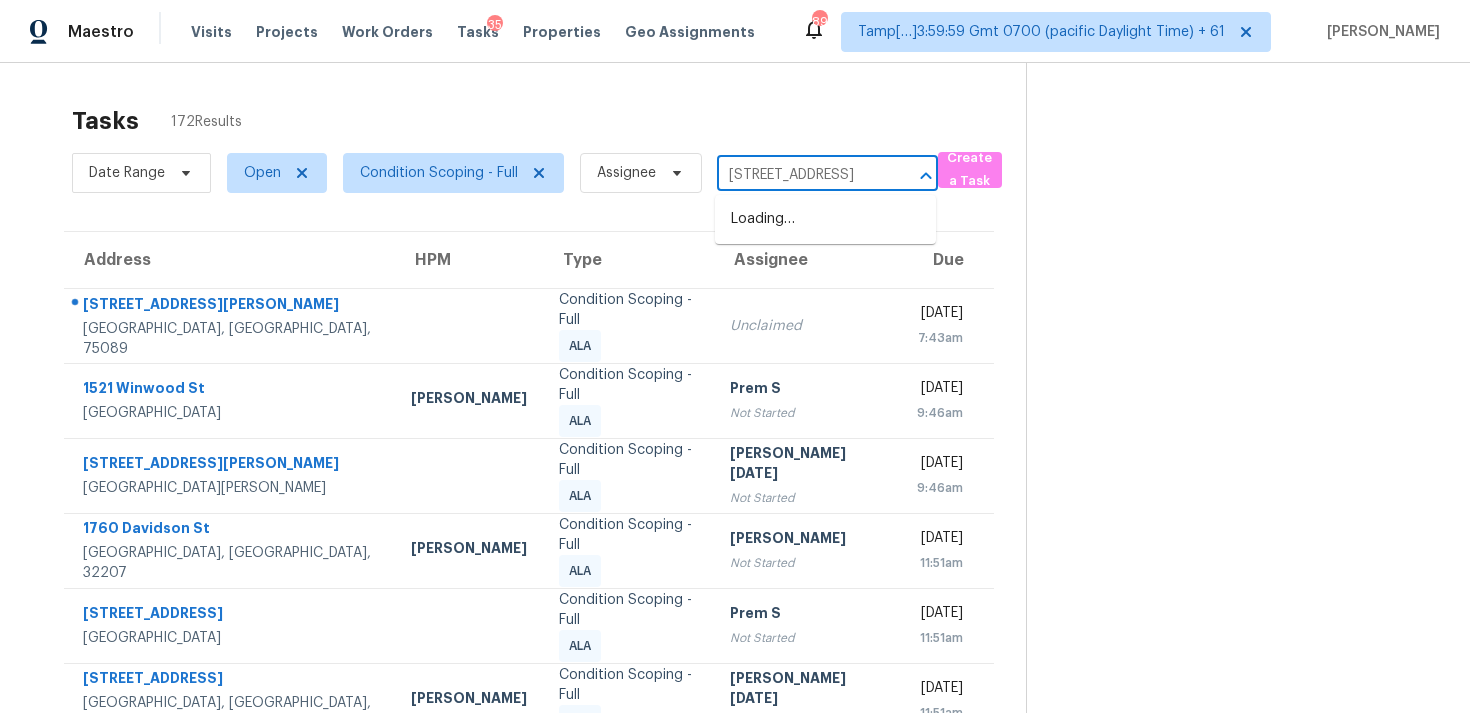 scroll, scrollTop: 0, scrollLeft: 108, axis: horizontal 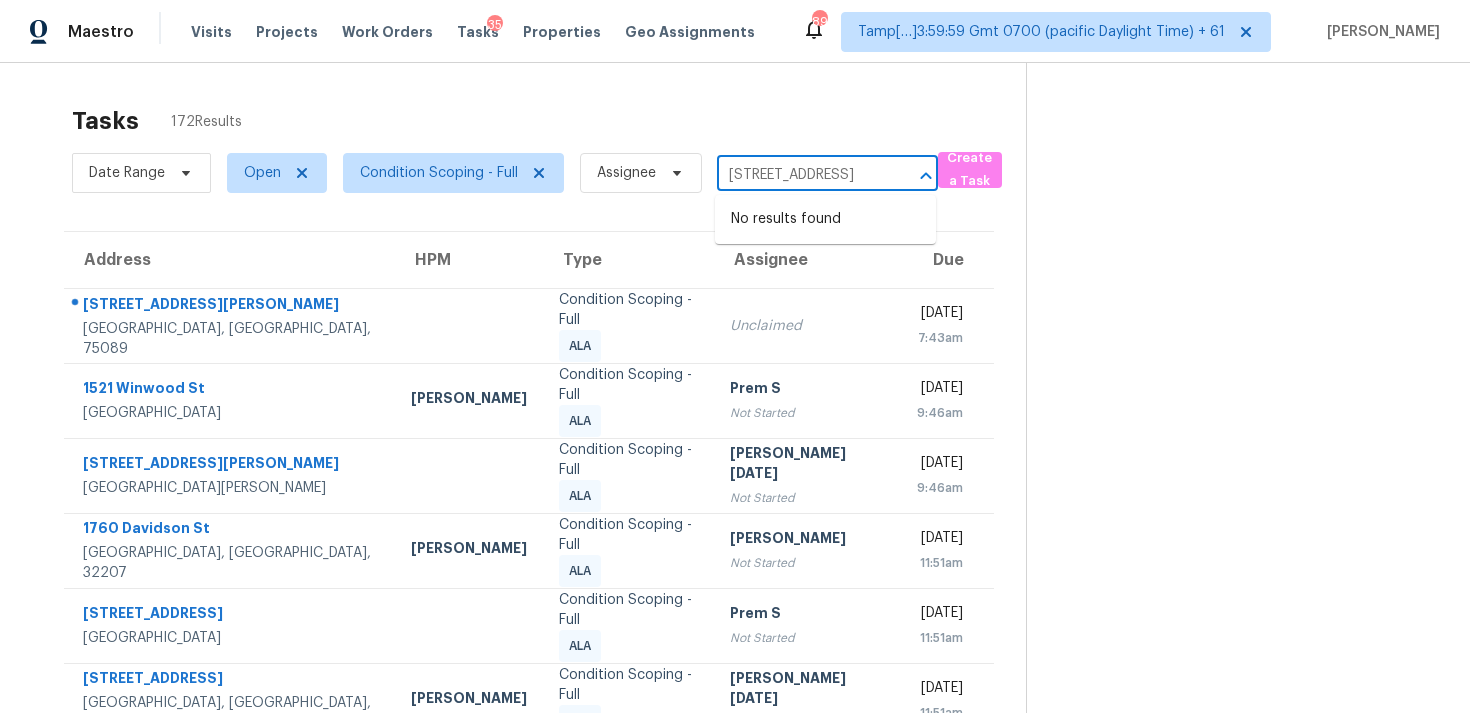 type on "3935 Yosemite Way, Fort Mill, SC, 29707" 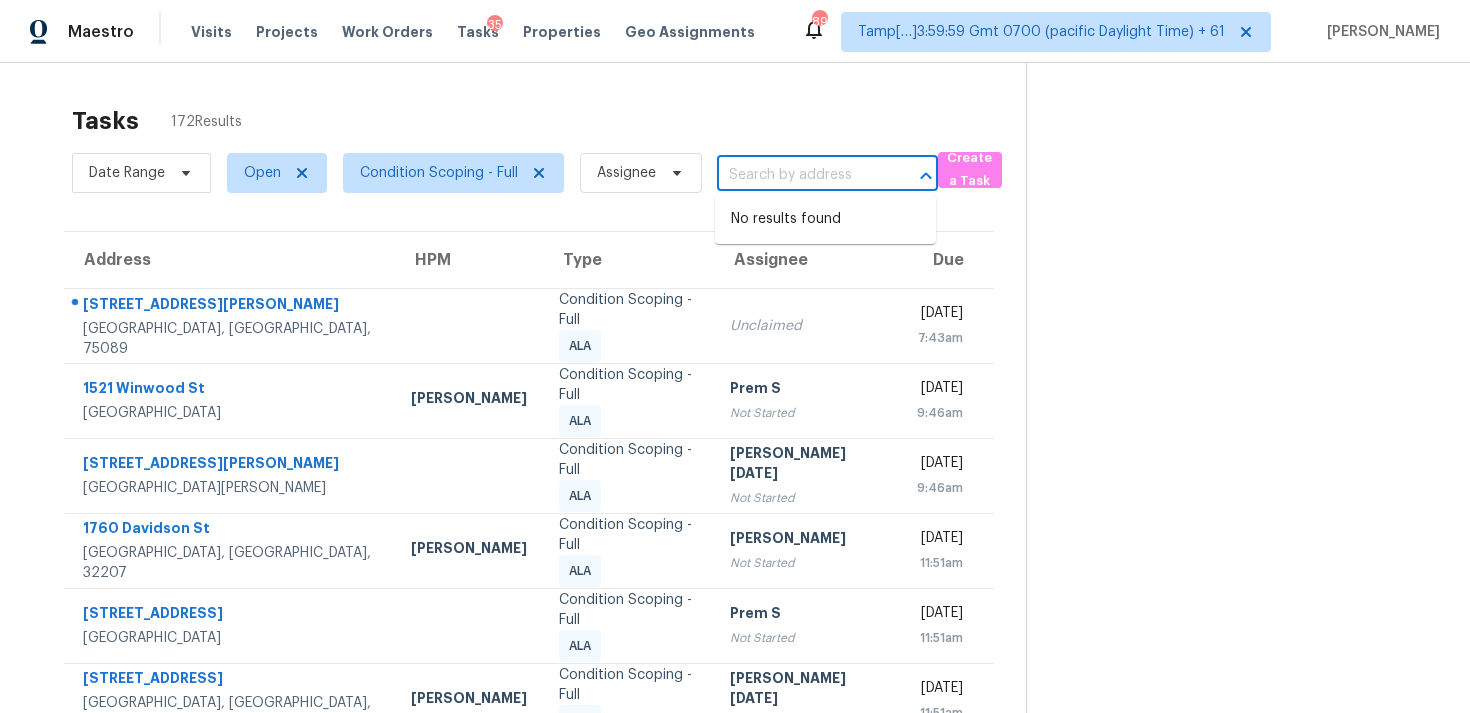 scroll, scrollTop: 0, scrollLeft: 0, axis: both 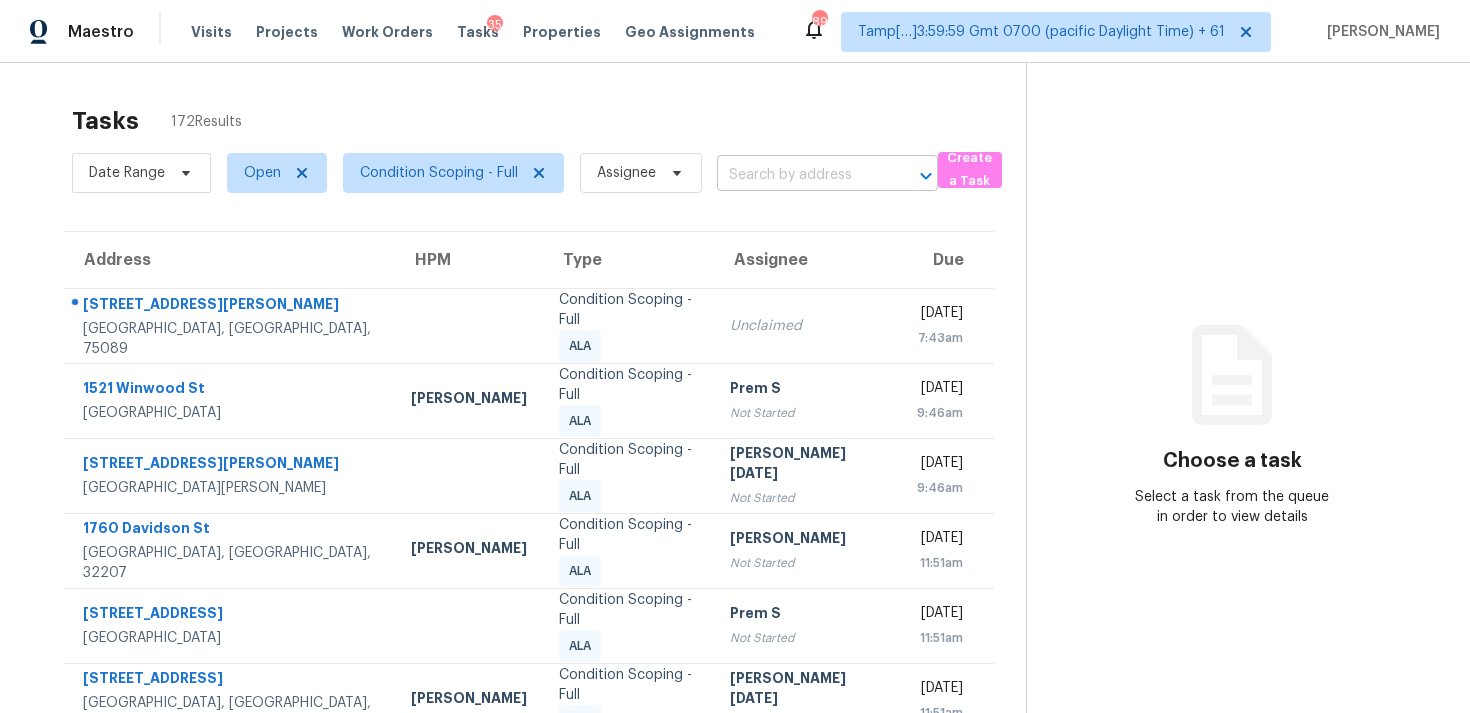 click at bounding box center [799, 175] 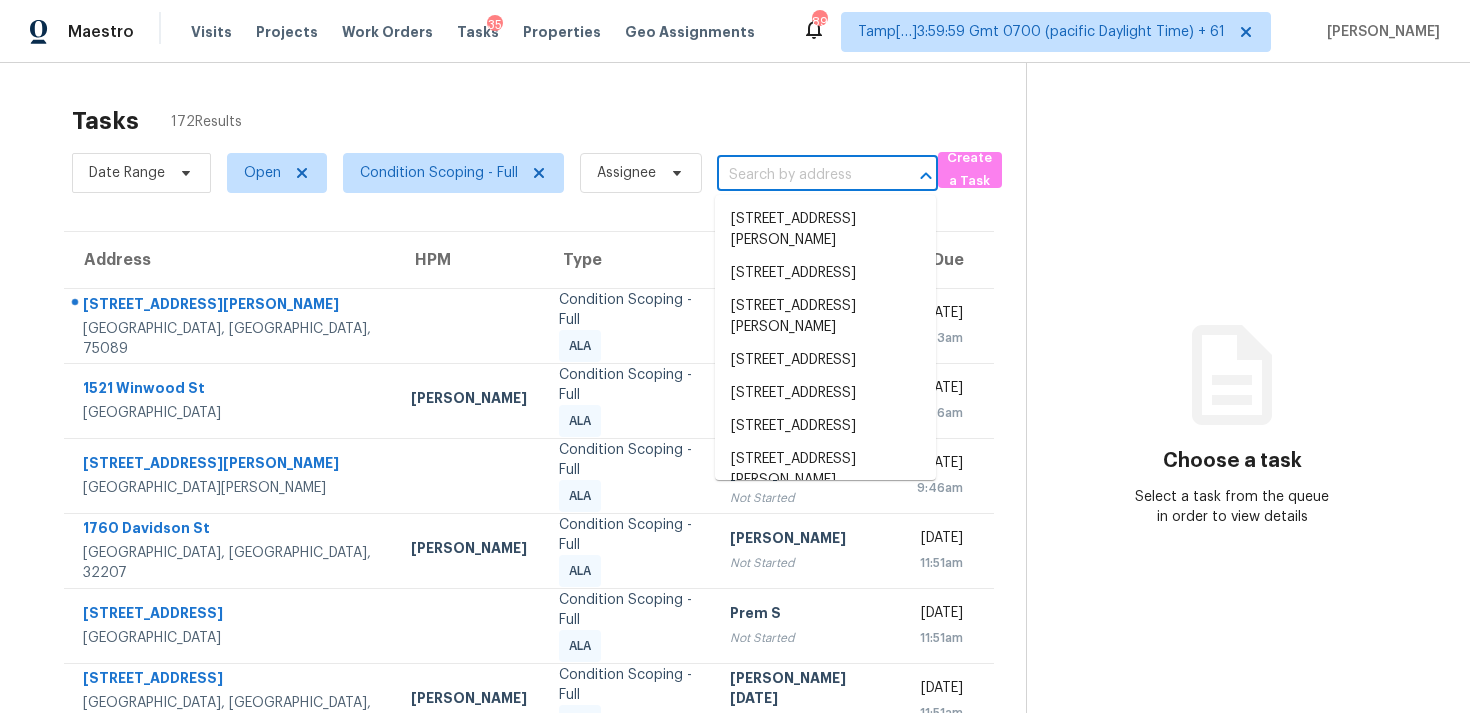 paste on "3935 Yosemite Way, Fort Mill, SC, 29707" 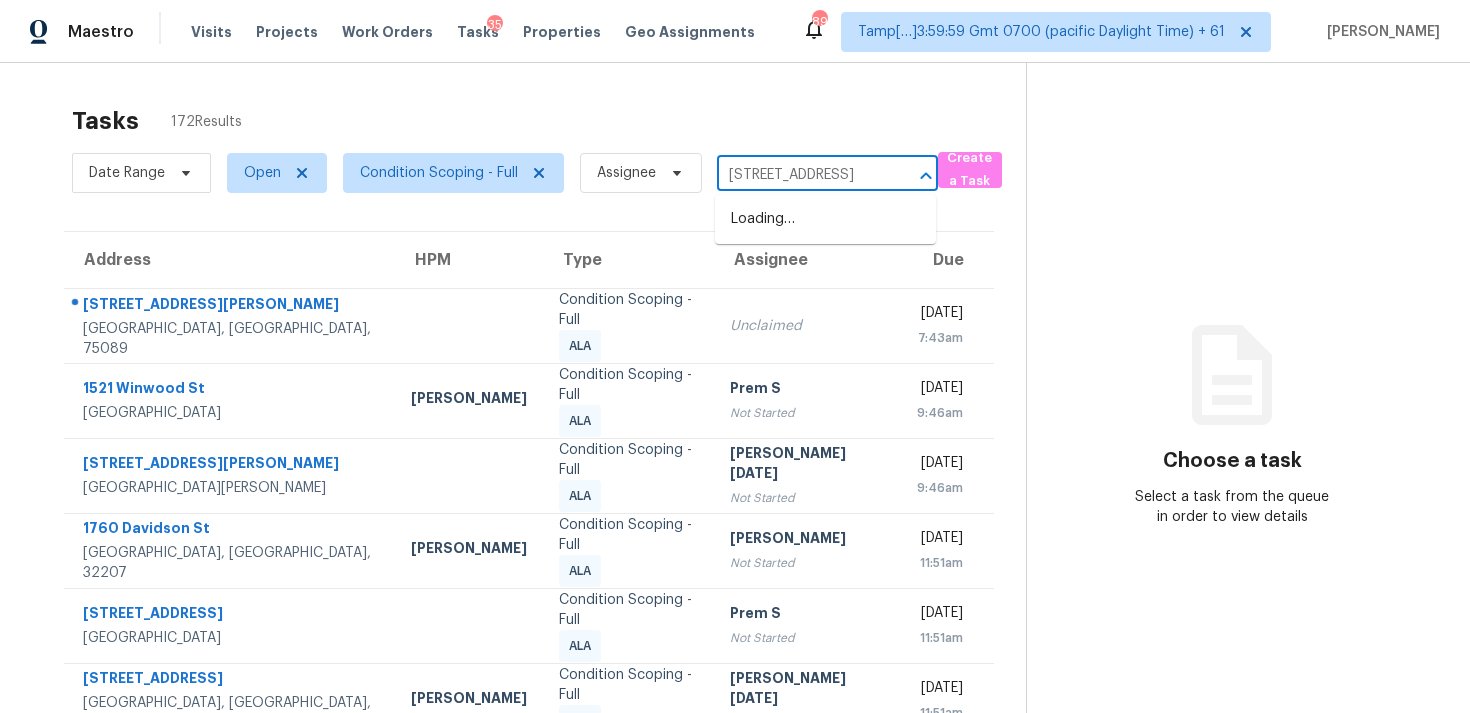 scroll, scrollTop: 0, scrollLeft: 108, axis: horizontal 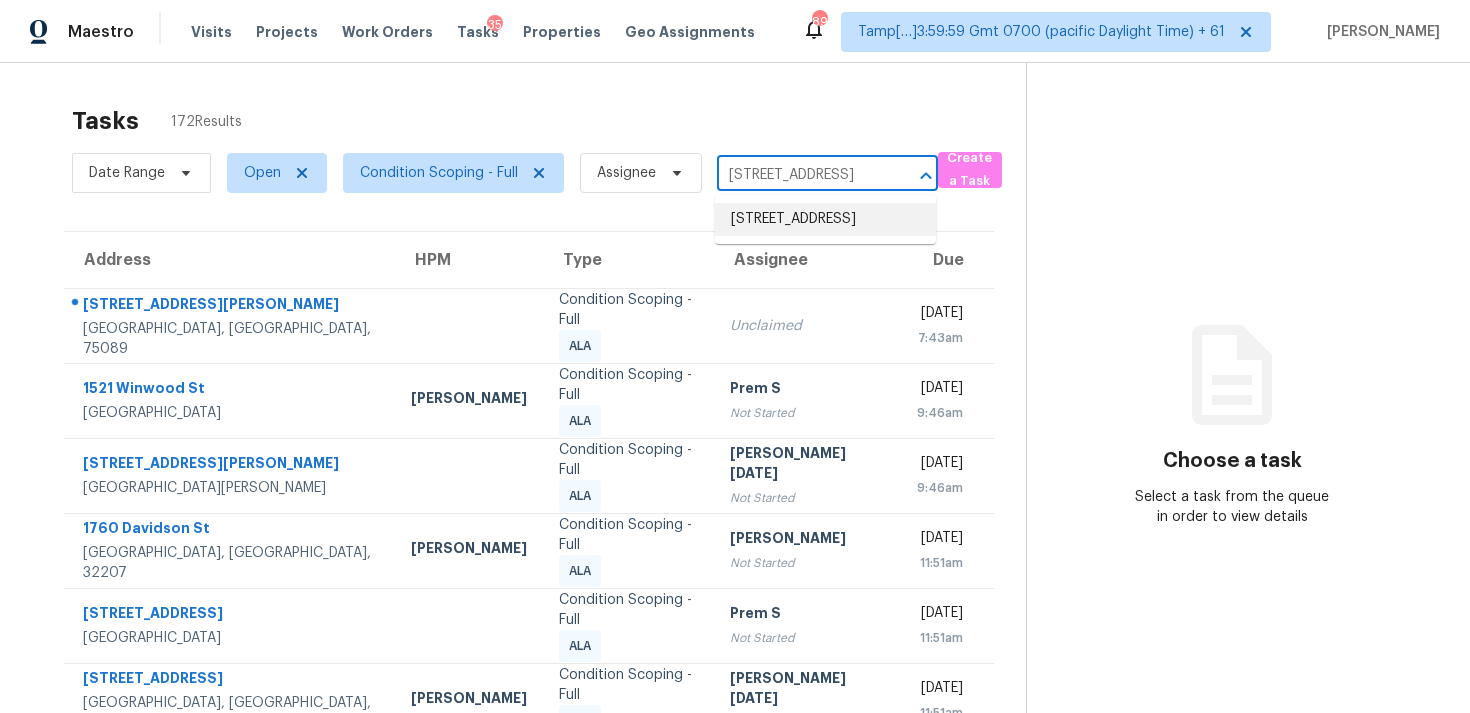 click on "3935 Yosemite Way, Fort Mill, SC 29707" at bounding box center [825, 219] 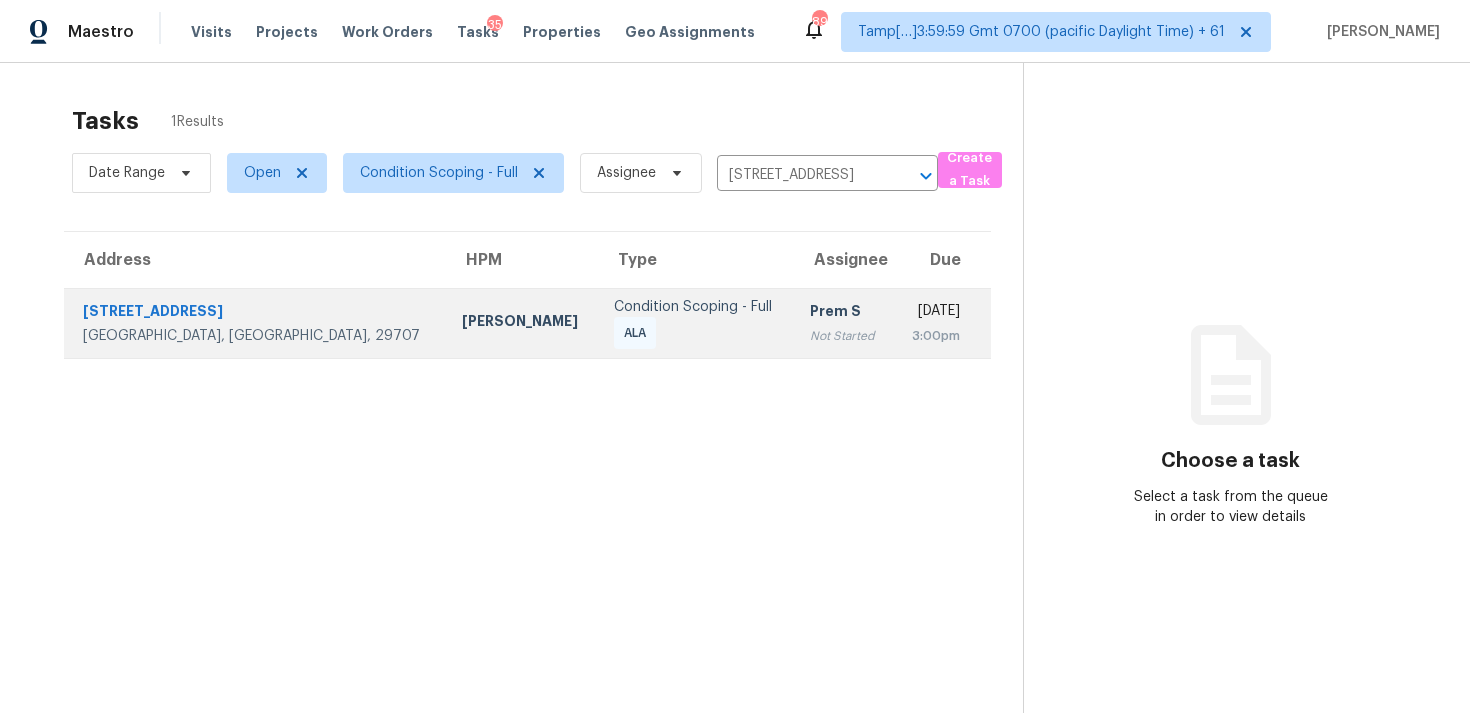 click on "[DATE]" at bounding box center [934, 313] 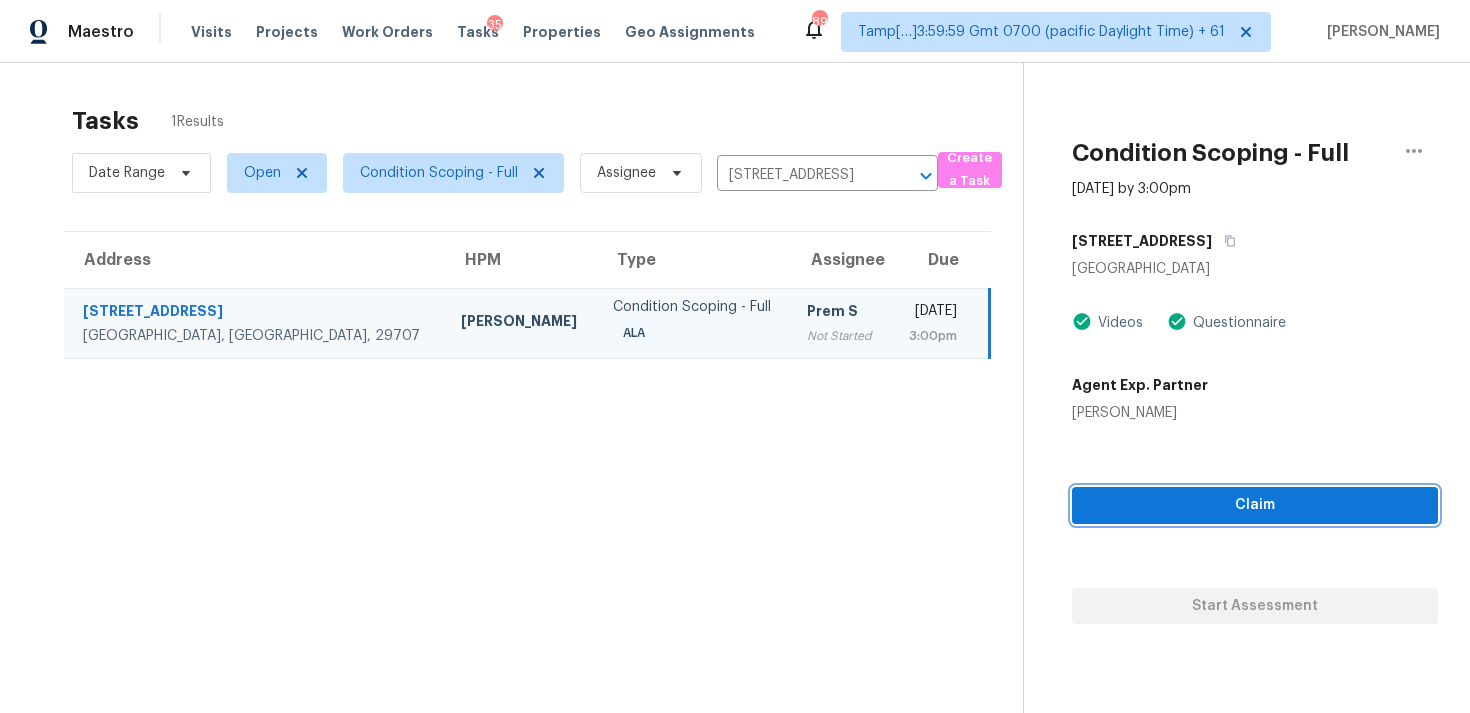 click on "Claim" at bounding box center (1255, 505) 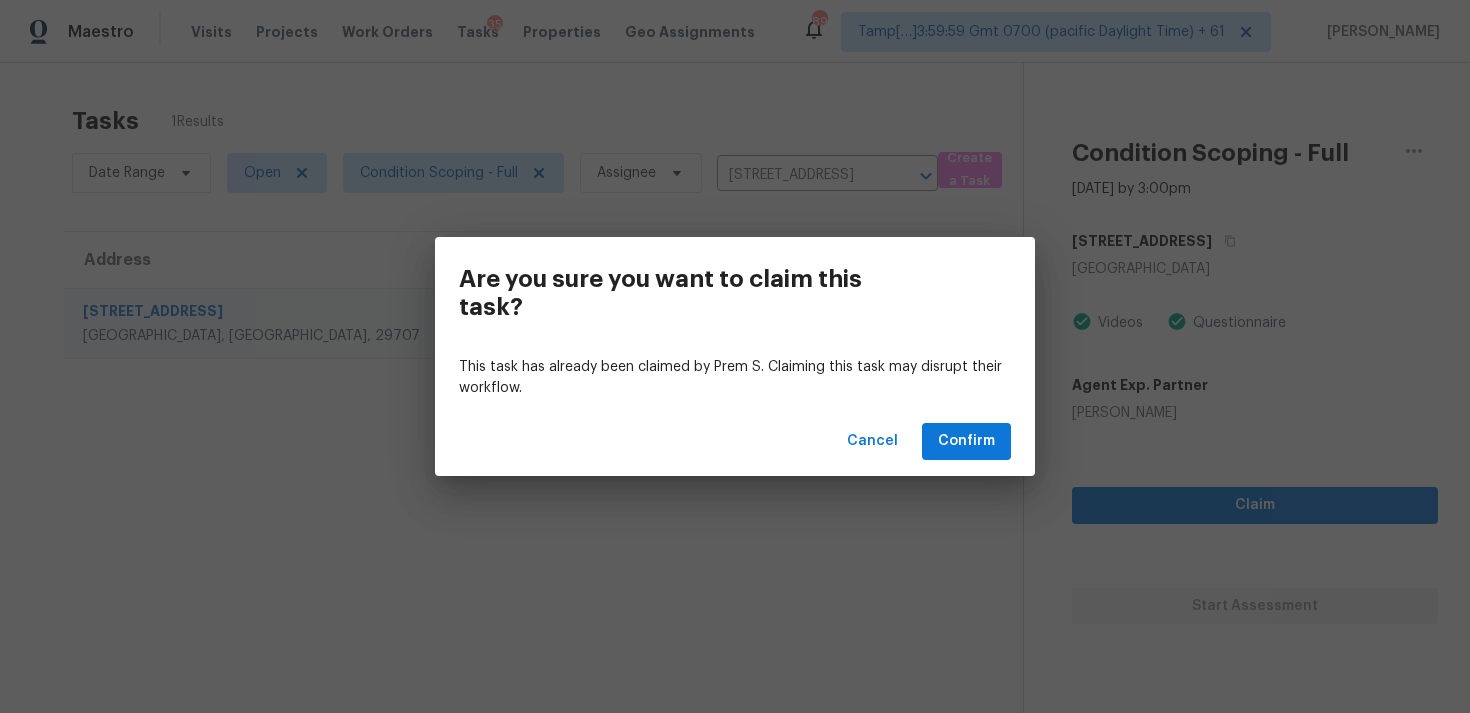 click on "Cancel Confirm" at bounding box center [735, 441] 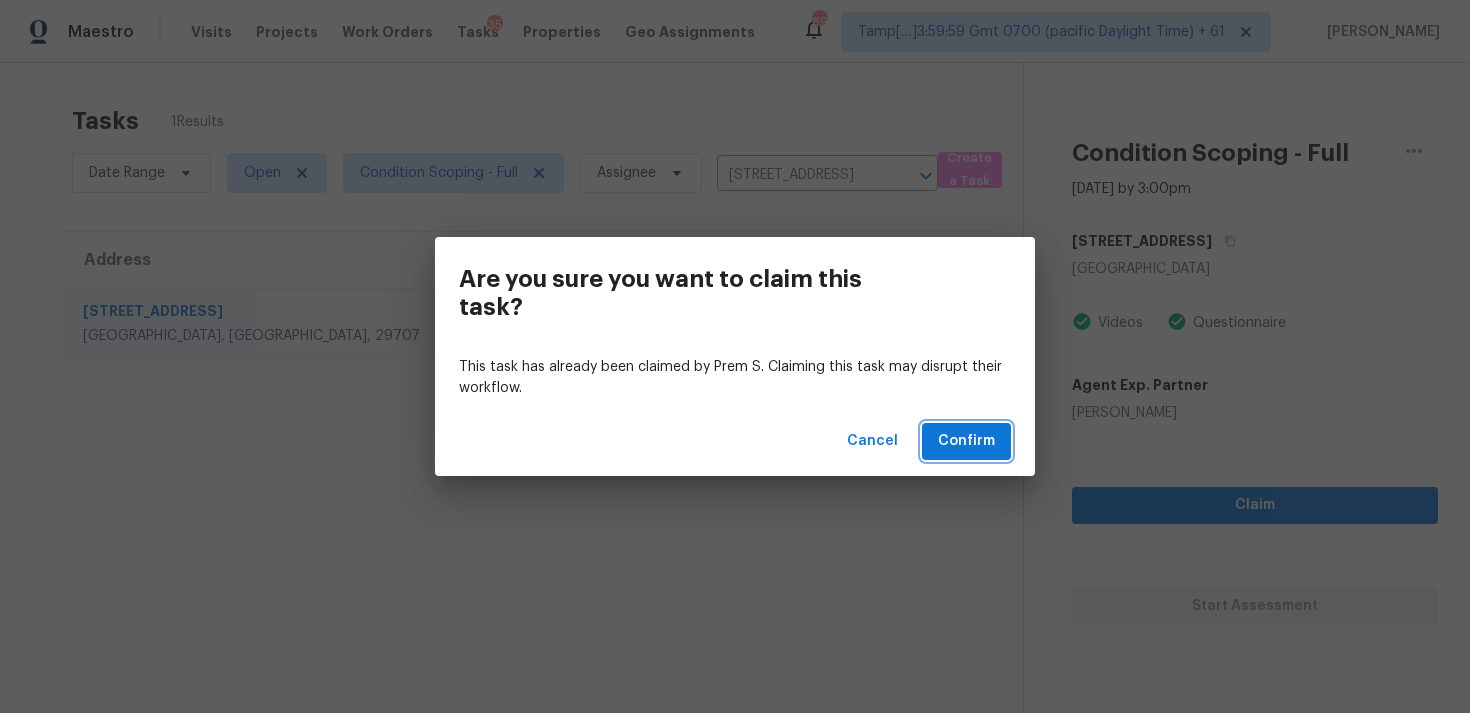 click on "Confirm" at bounding box center [966, 441] 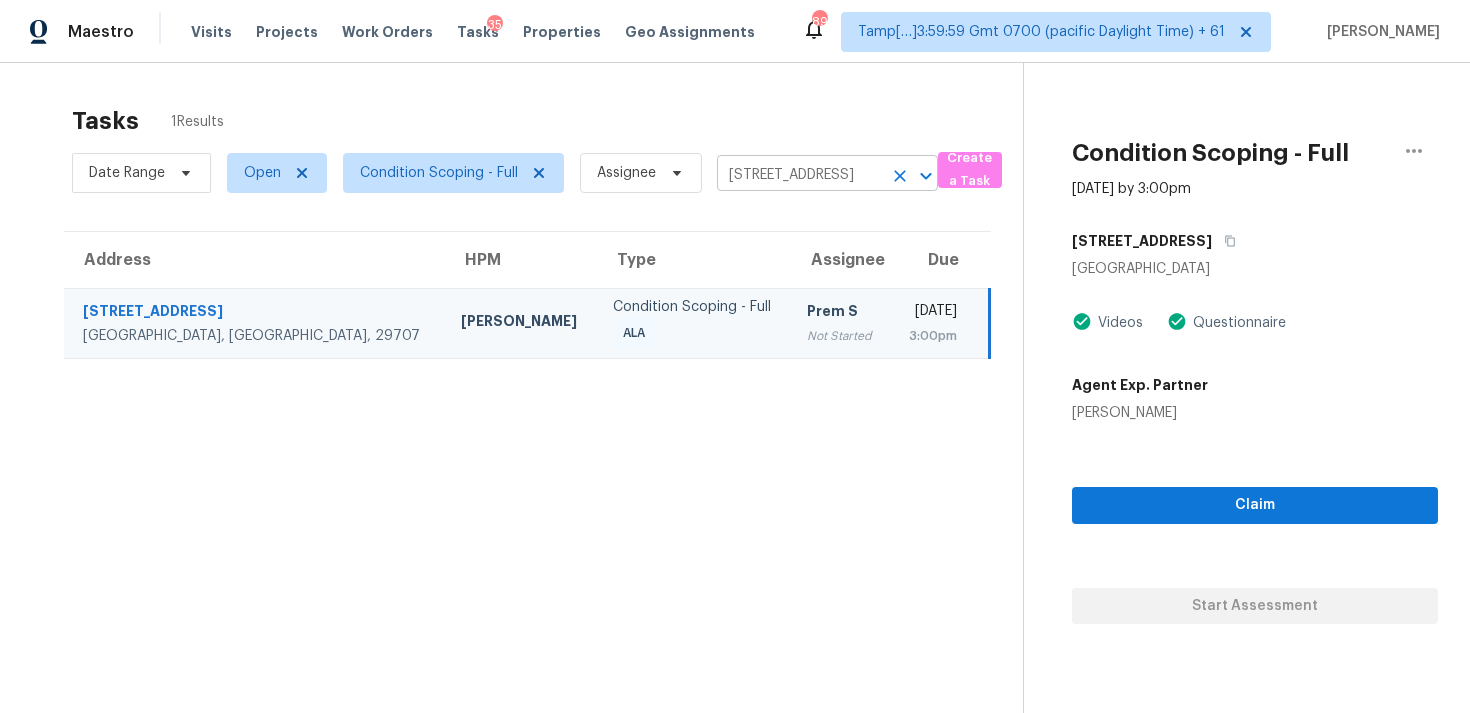 click 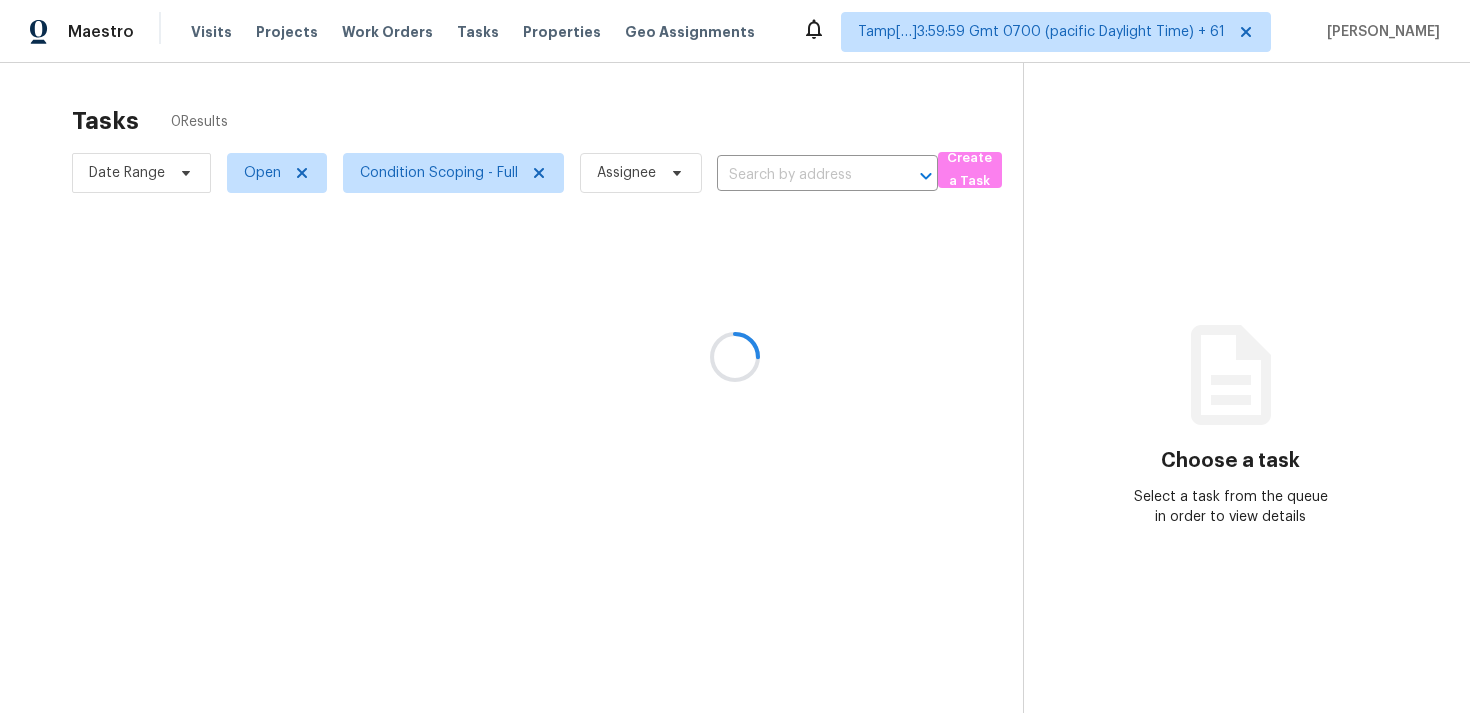 scroll, scrollTop: 0, scrollLeft: 0, axis: both 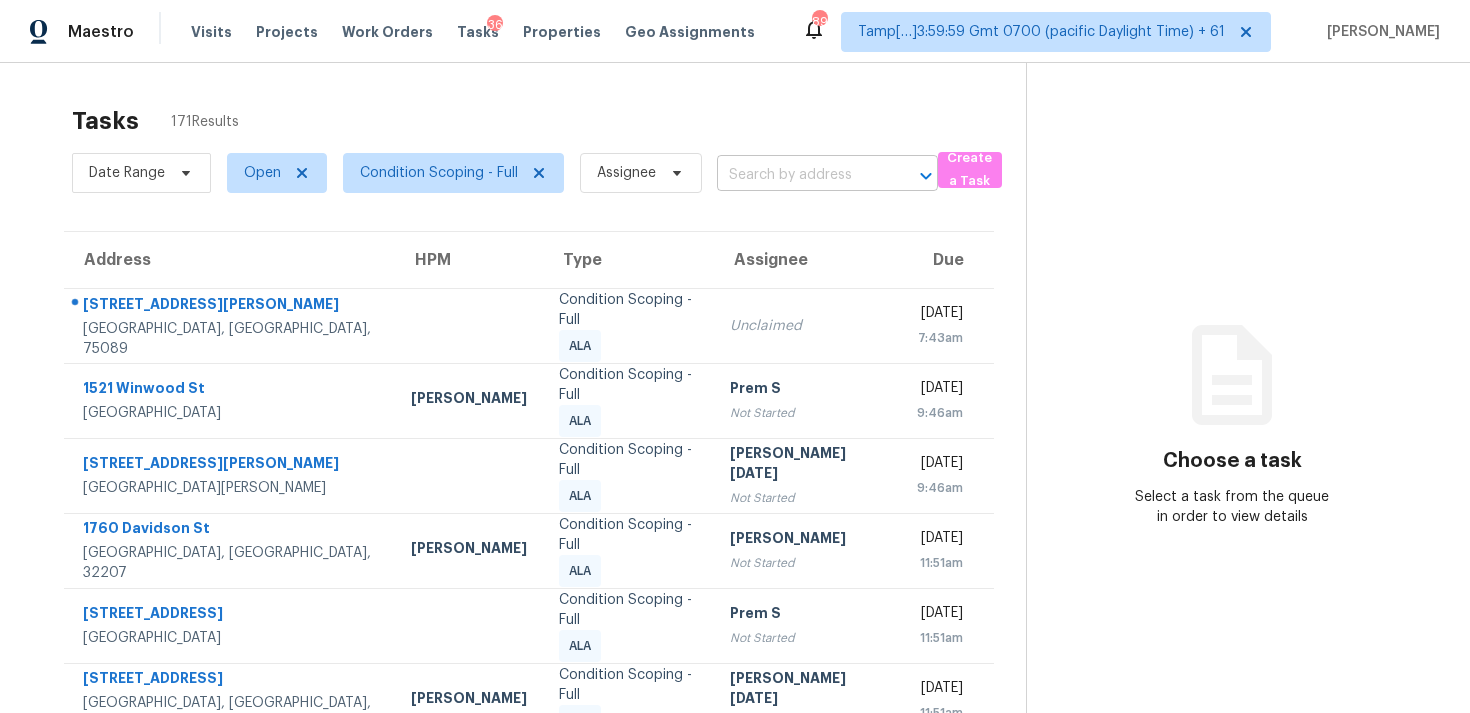 click at bounding box center [799, 175] 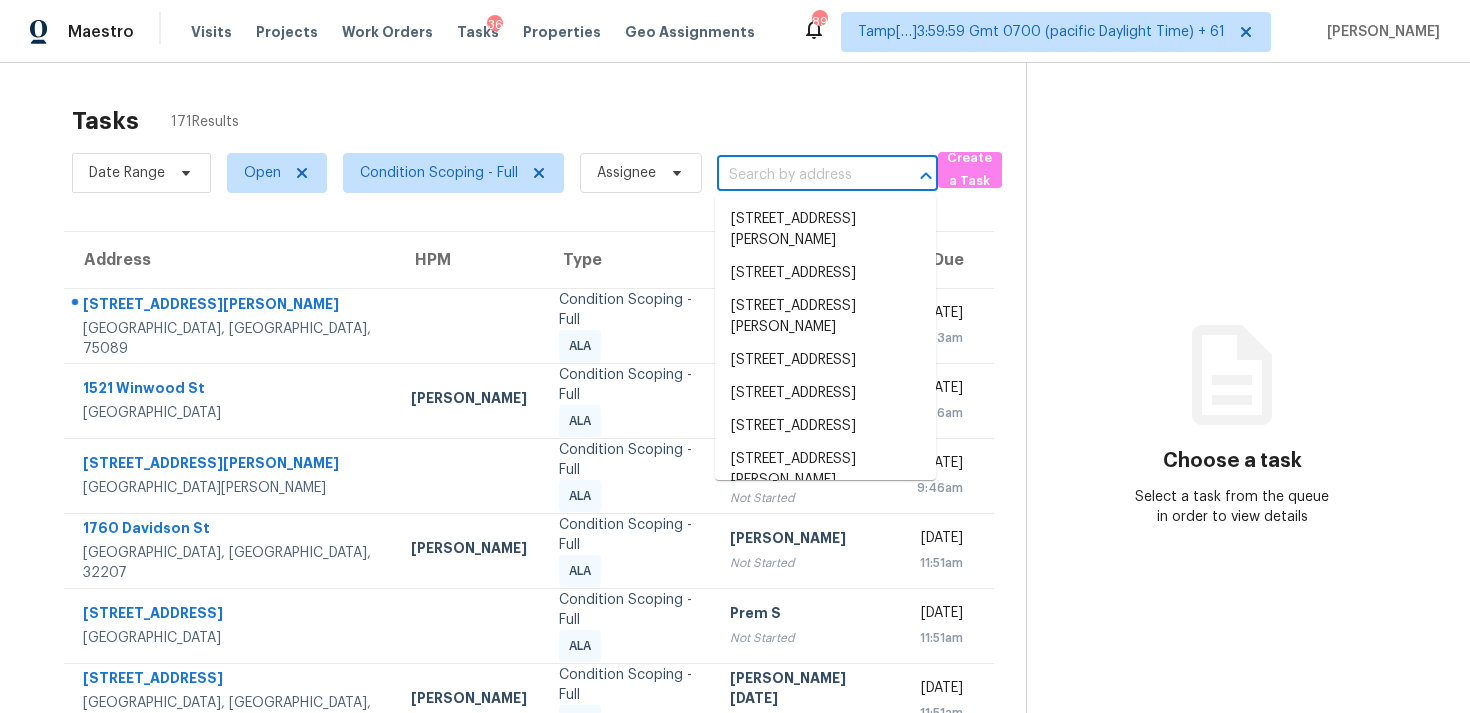 paste on "[STREET_ADDRESS][PERSON_NAME]" 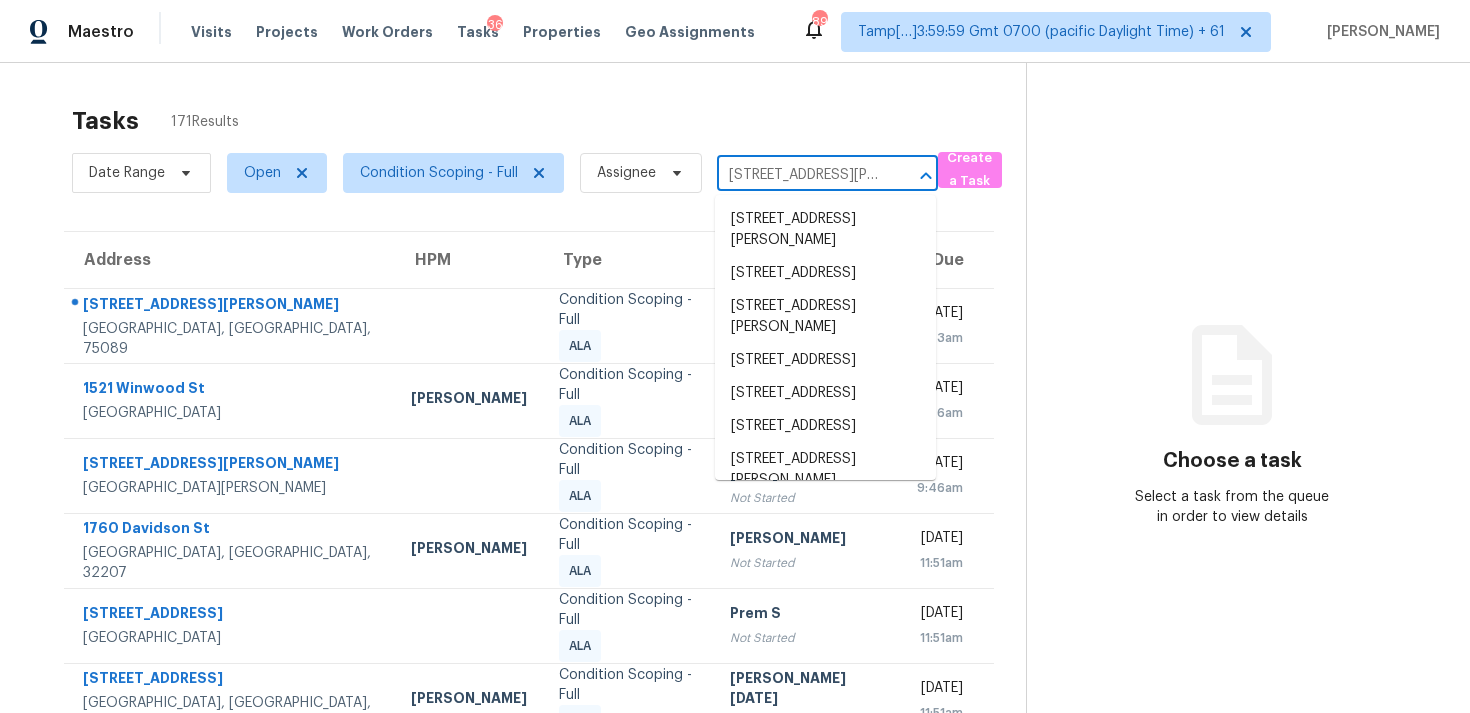 scroll, scrollTop: 0, scrollLeft: 78, axis: horizontal 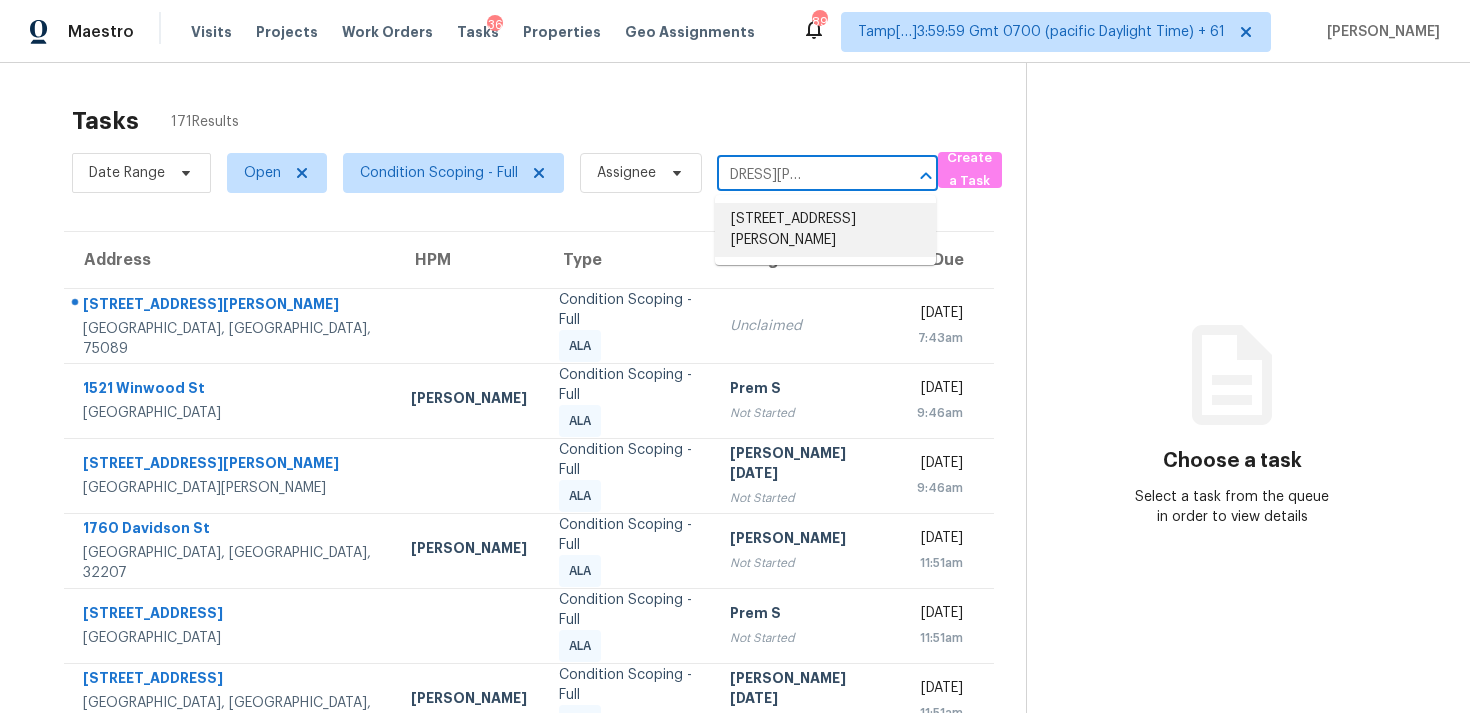 click on "[STREET_ADDRESS][PERSON_NAME]" at bounding box center (825, 230) 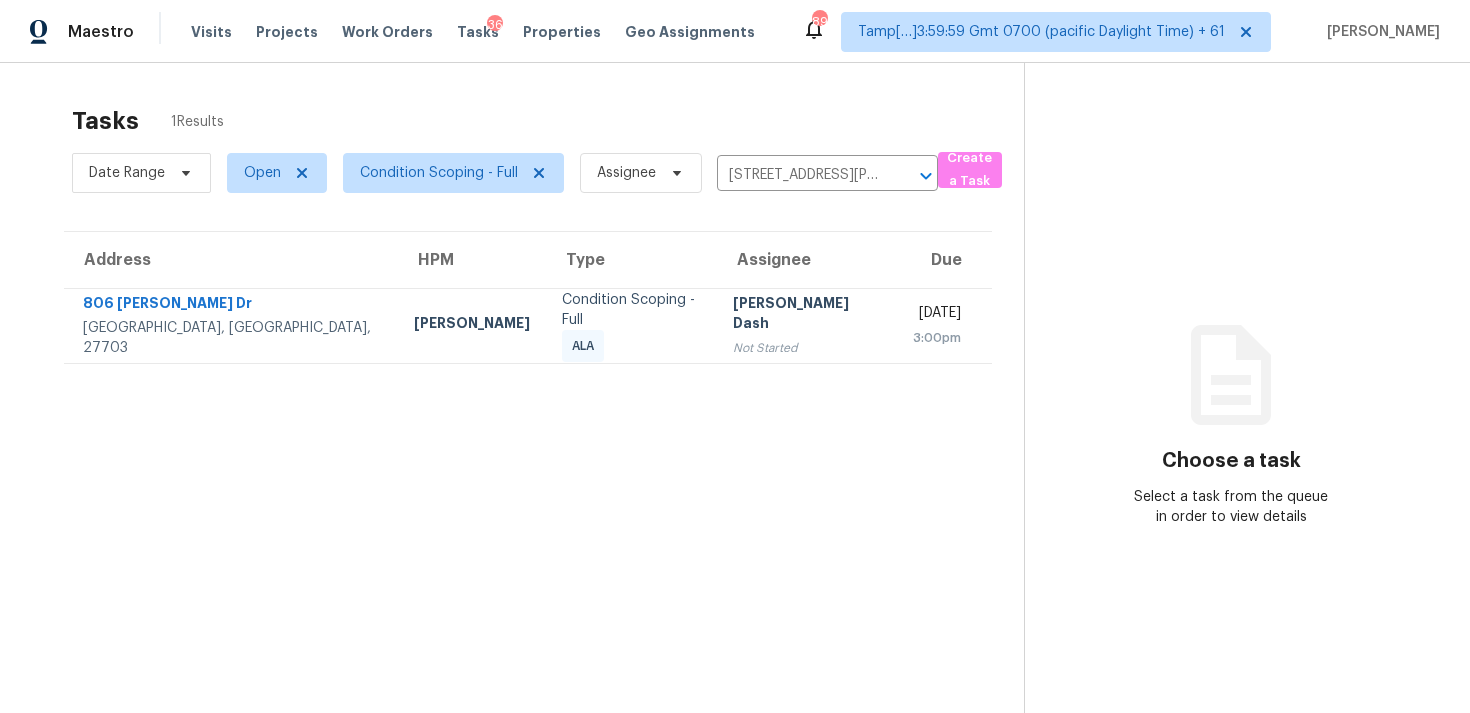 click on "[PERSON_NAME] Dash" at bounding box center [806, 315] 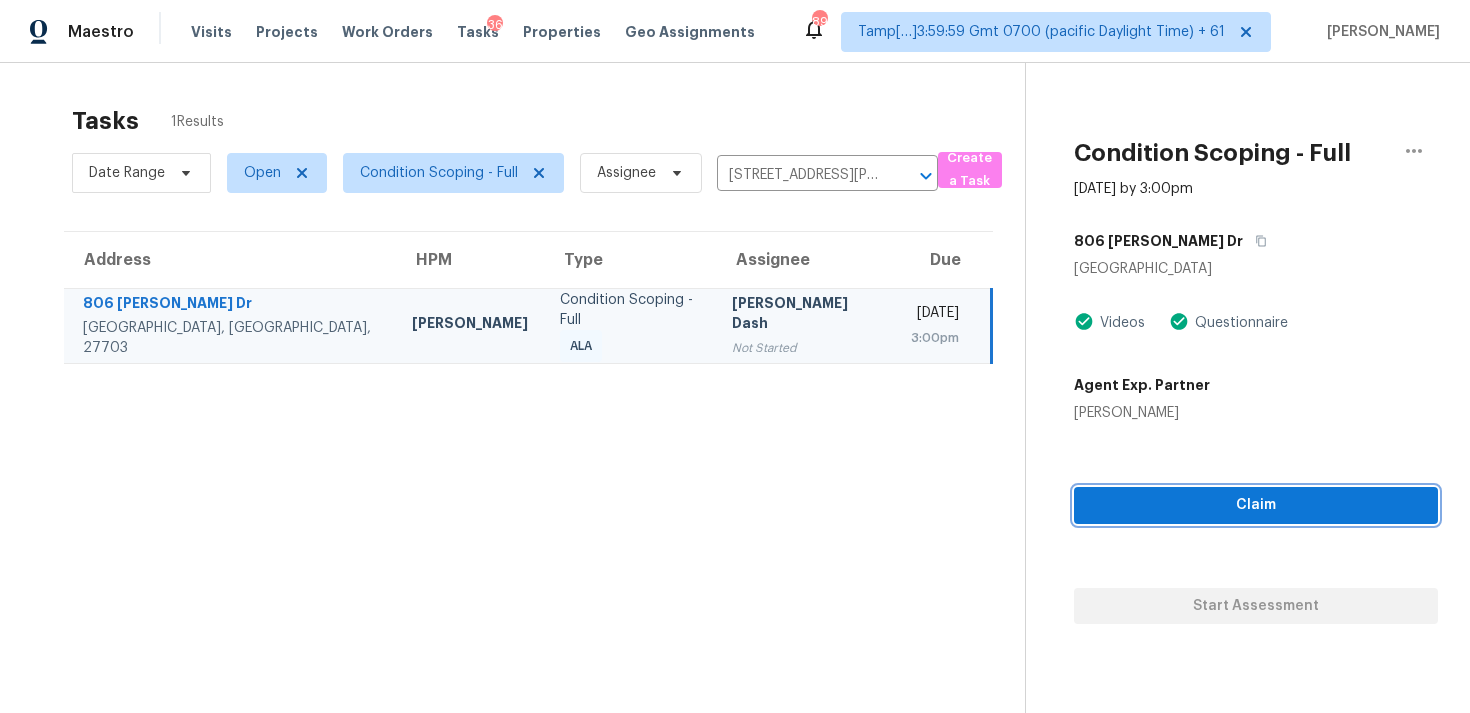 click on "Claim" at bounding box center (1256, 505) 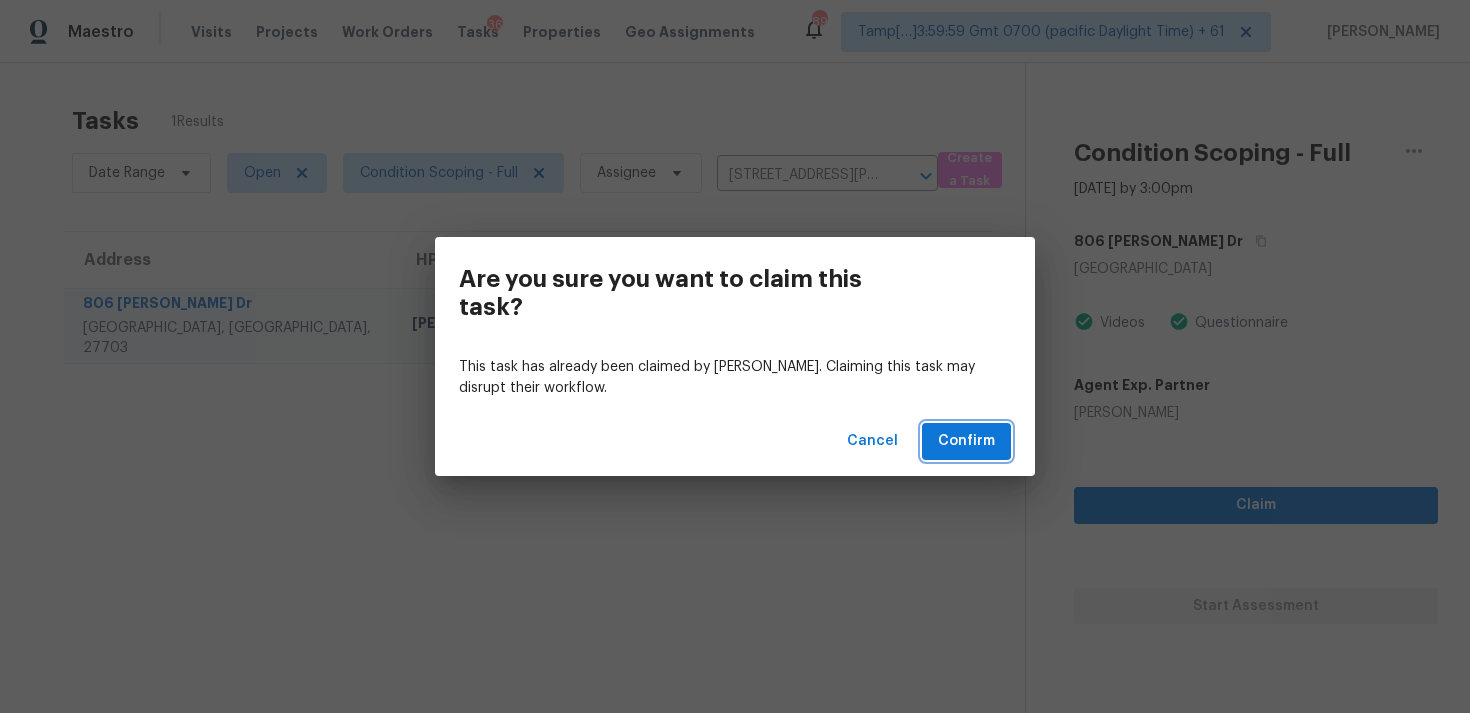 click on "Confirm" at bounding box center [966, 441] 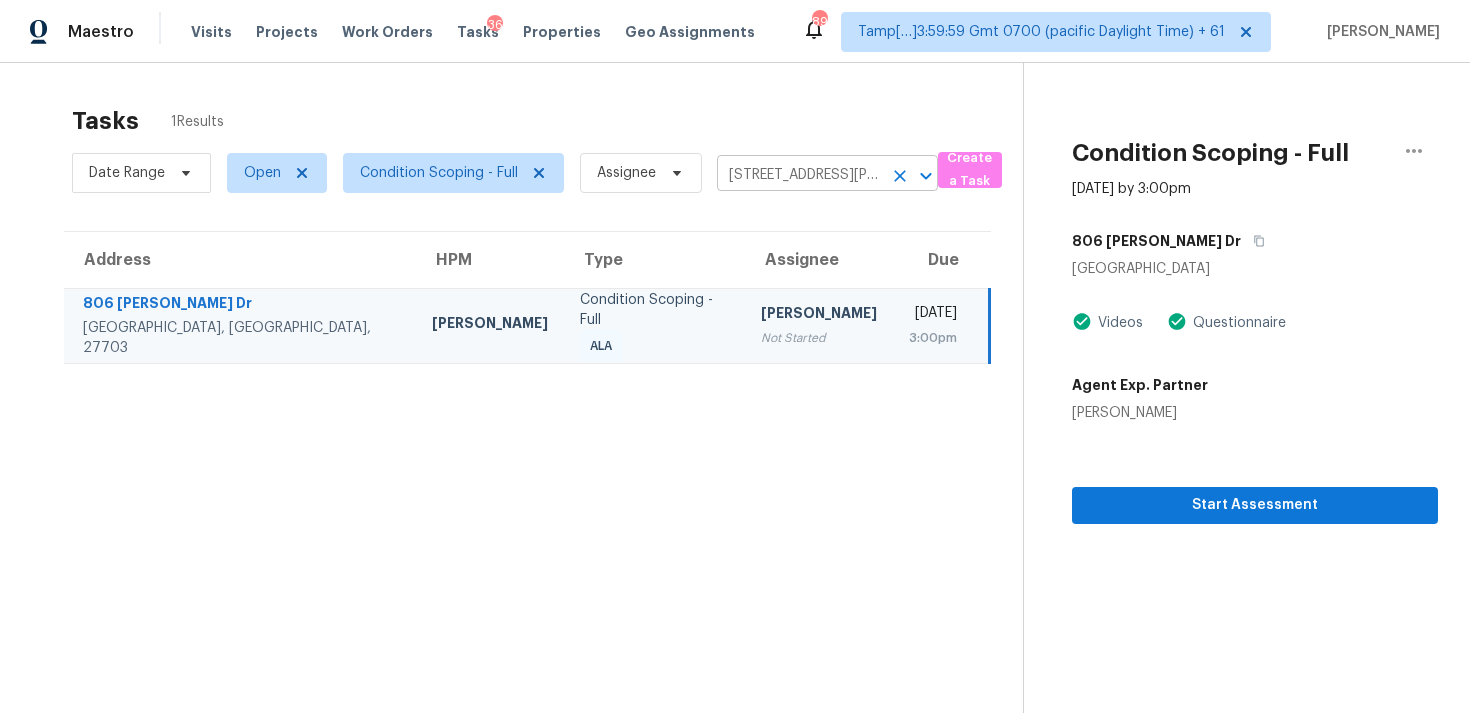 click 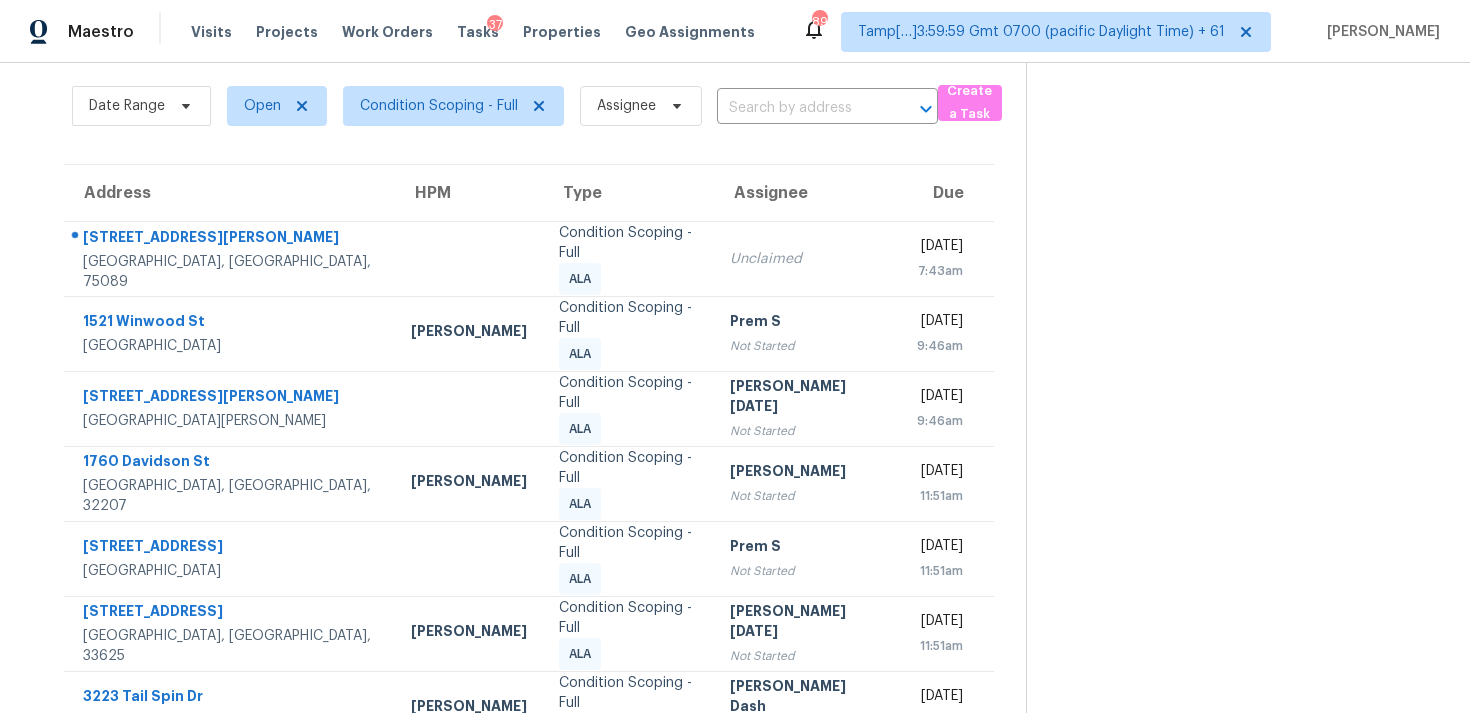 scroll, scrollTop: 0, scrollLeft: 0, axis: both 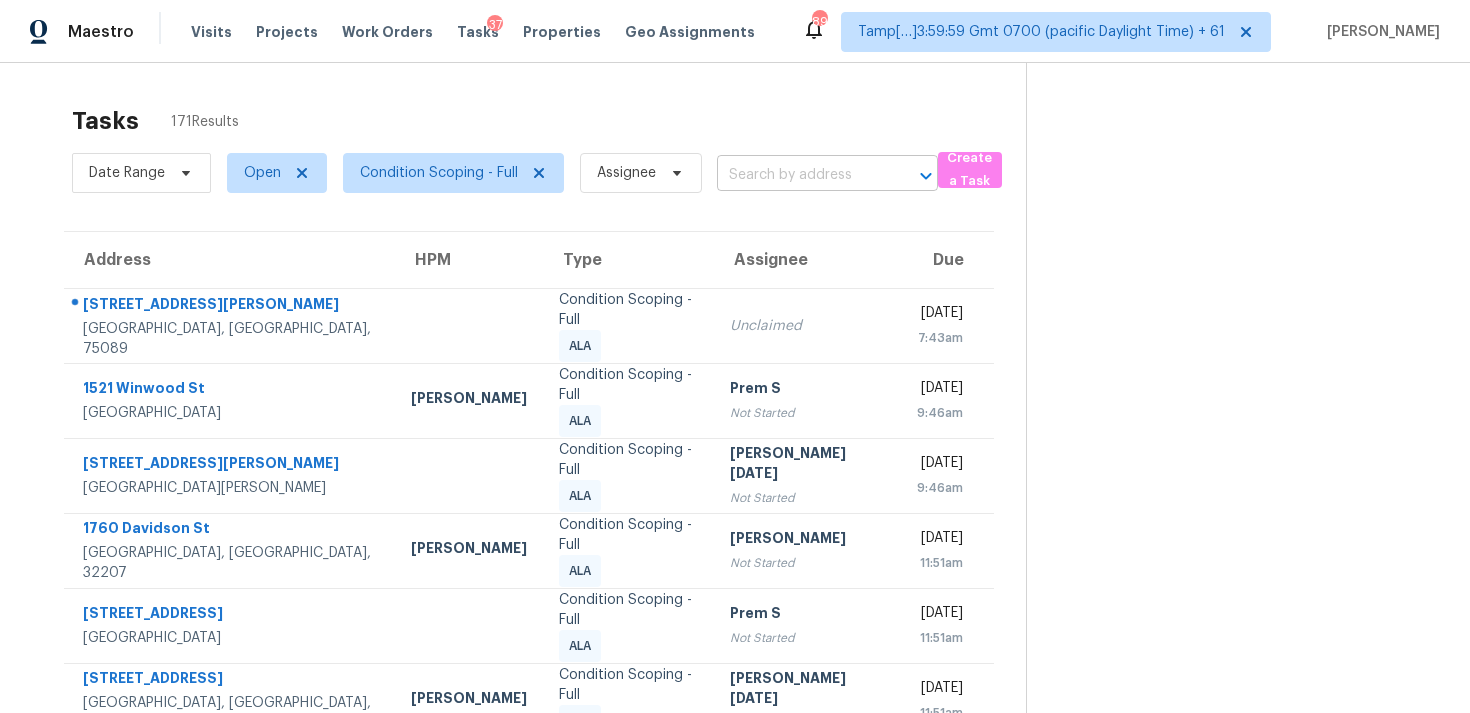 click at bounding box center (799, 175) 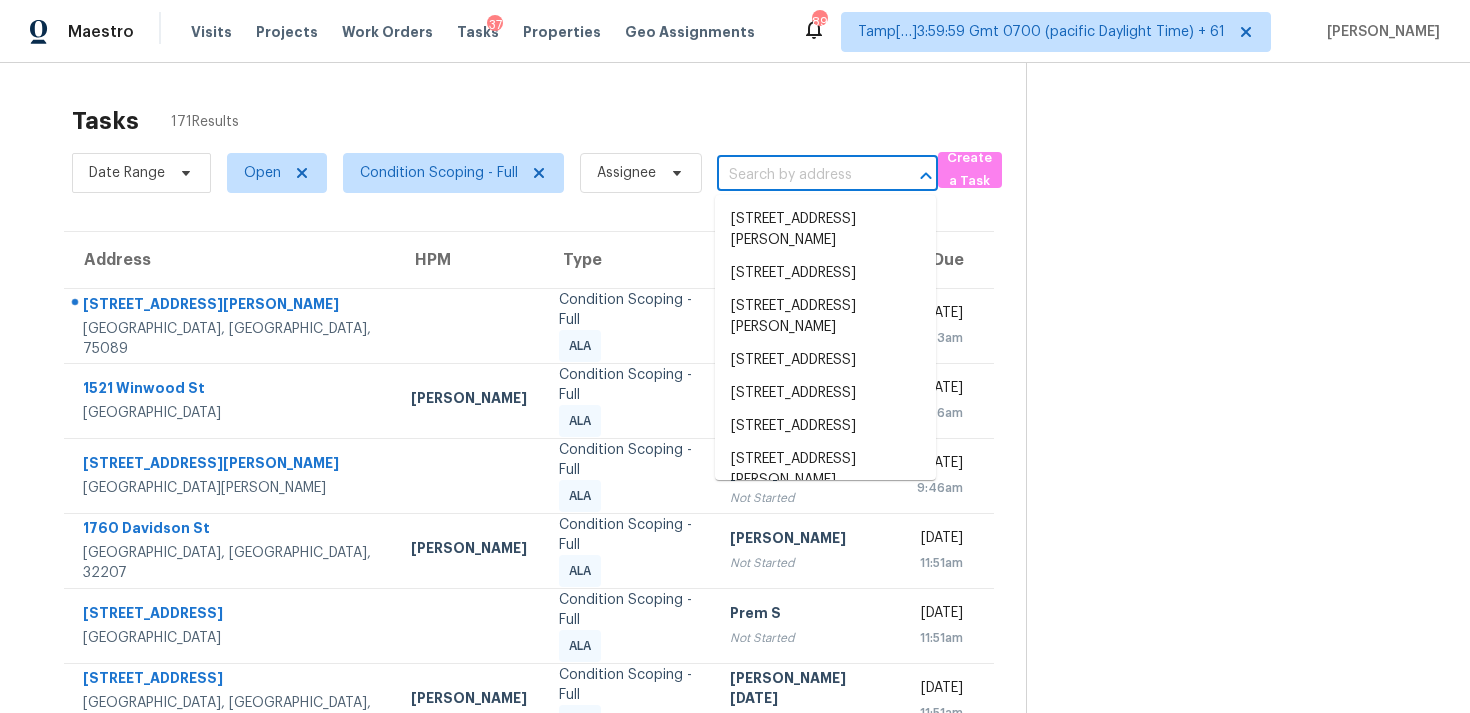 paste on "[STREET_ADDRESS]" 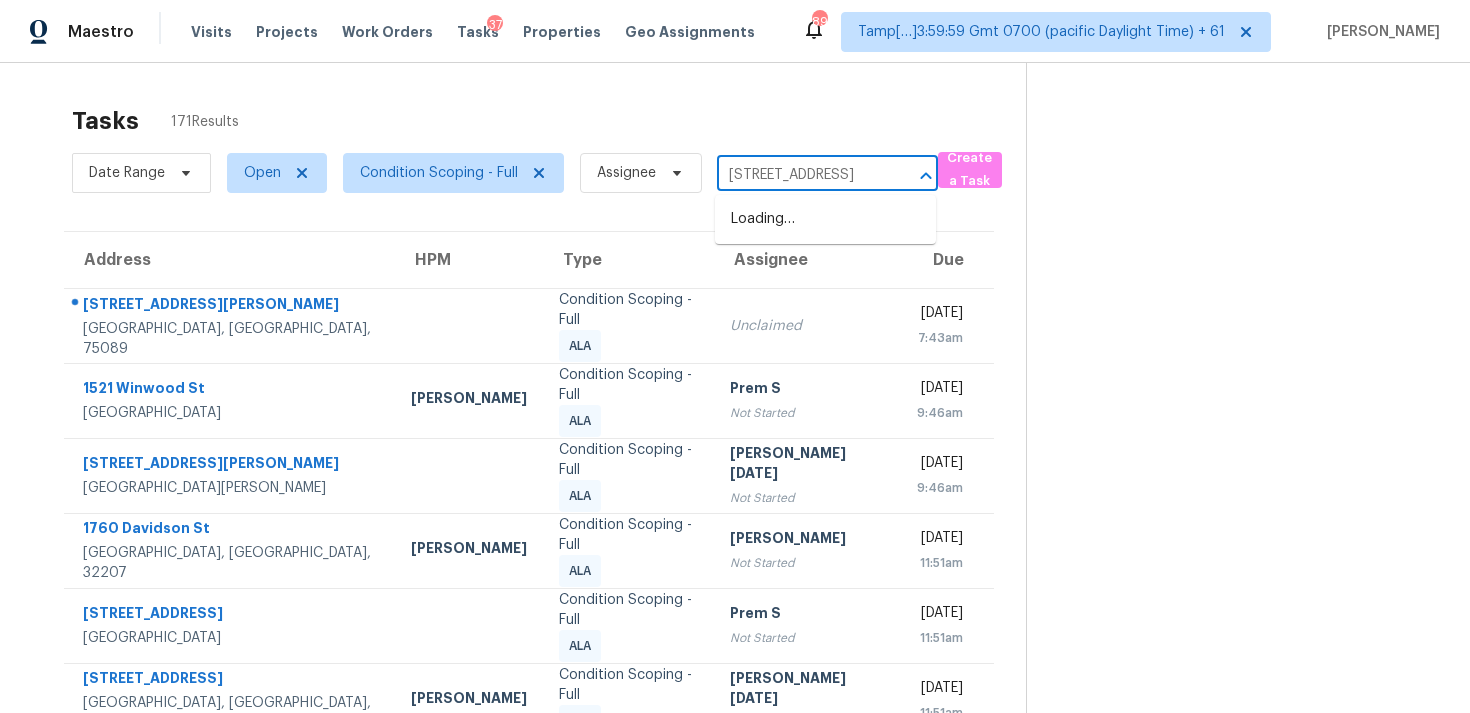 scroll, scrollTop: 0, scrollLeft: 115, axis: horizontal 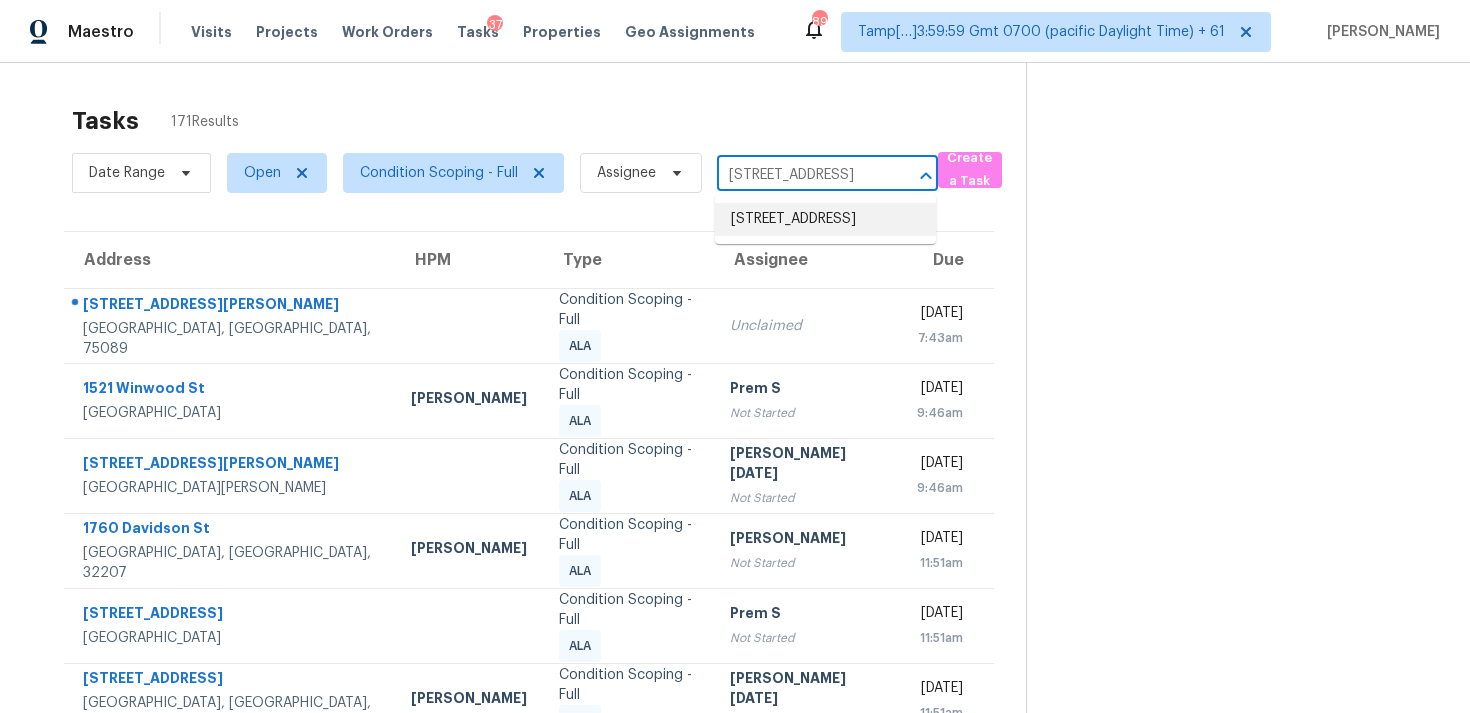 click on "5238 Avondale Dr, Sugar Land, TX 77479" at bounding box center [825, 219] 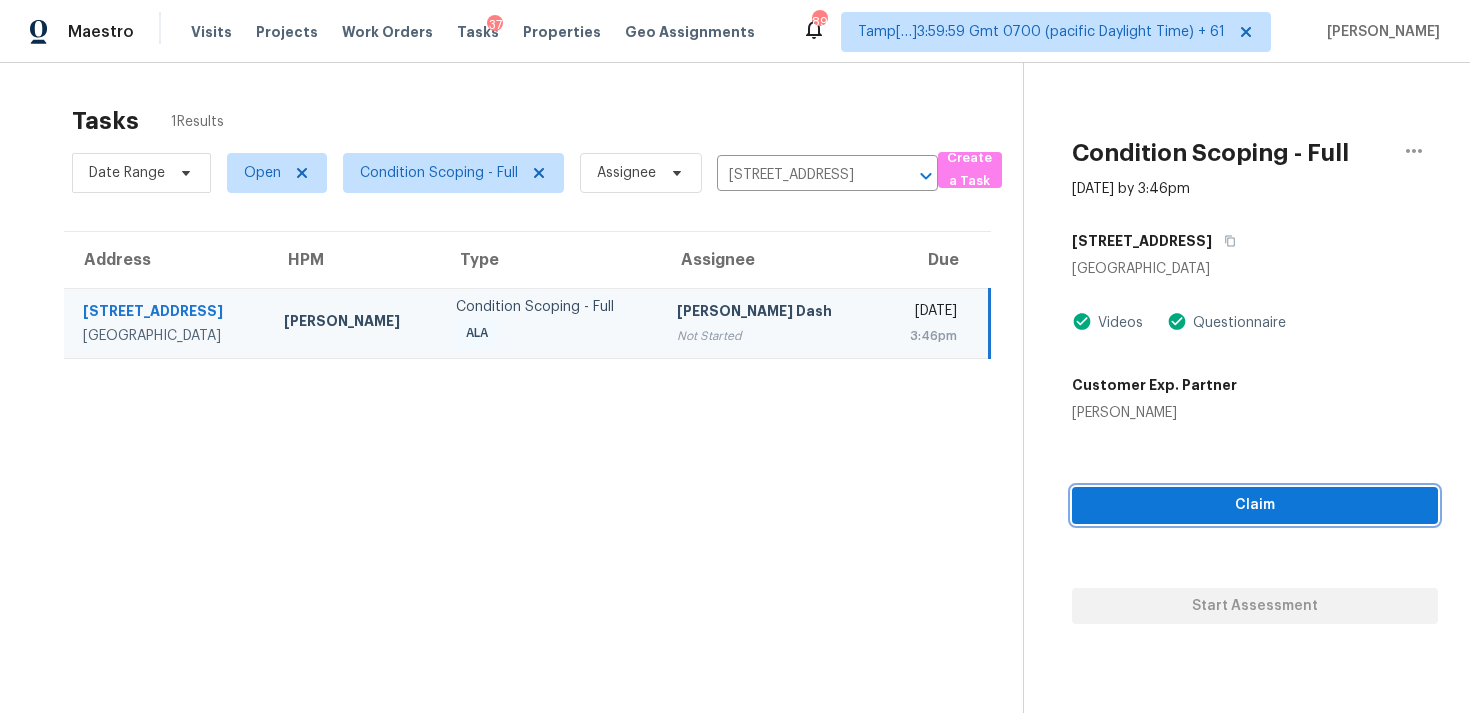 click on "Claim" at bounding box center (1255, 505) 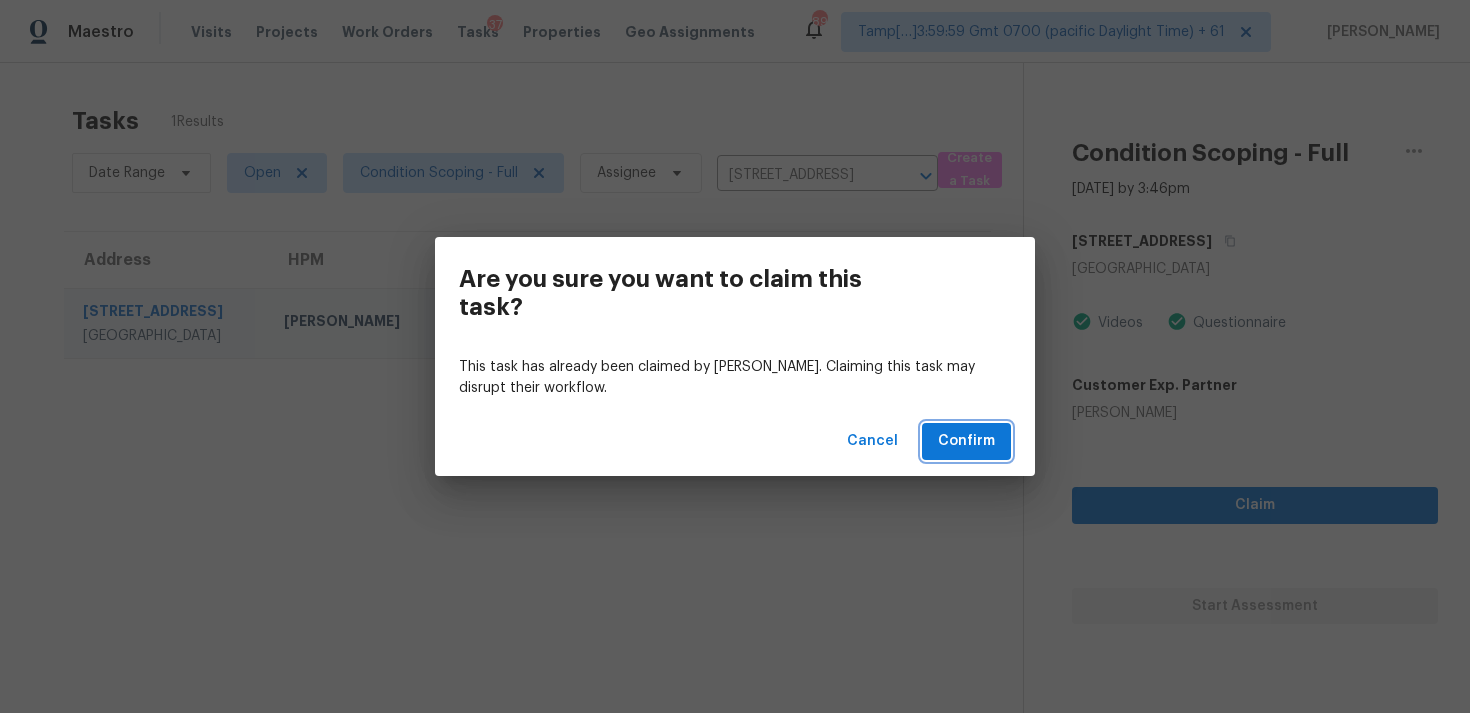 click on "Confirm" at bounding box center [966, 441] 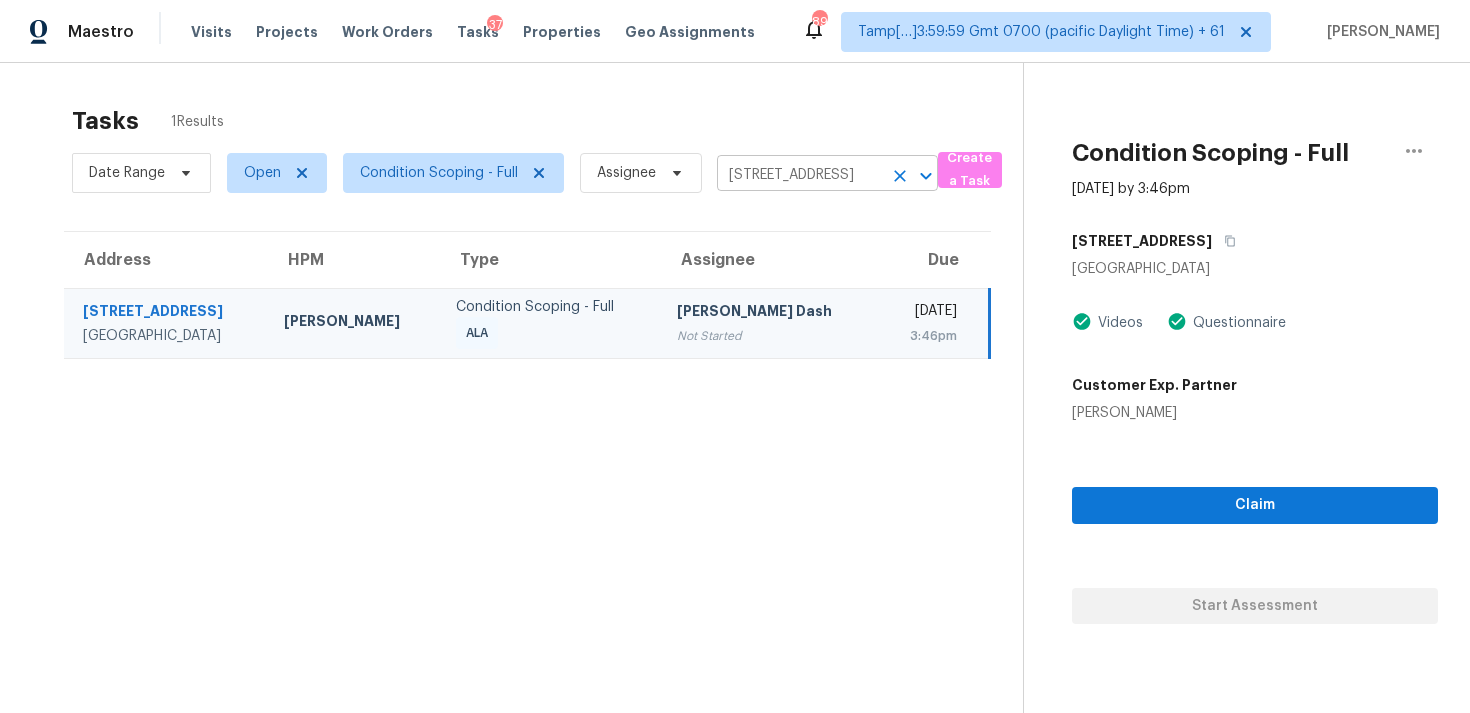 click 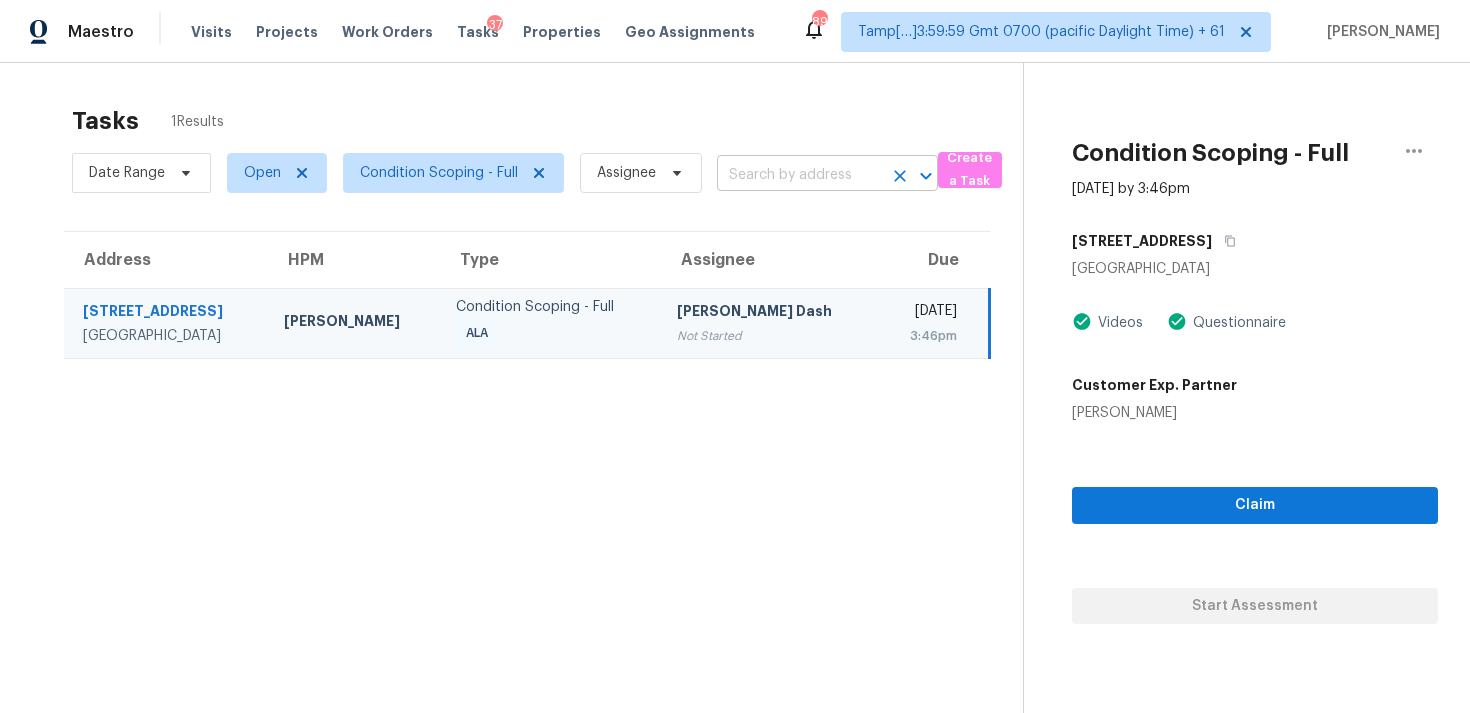 scroll, scrollTop: 0, scrollLeft: 0, axis: both 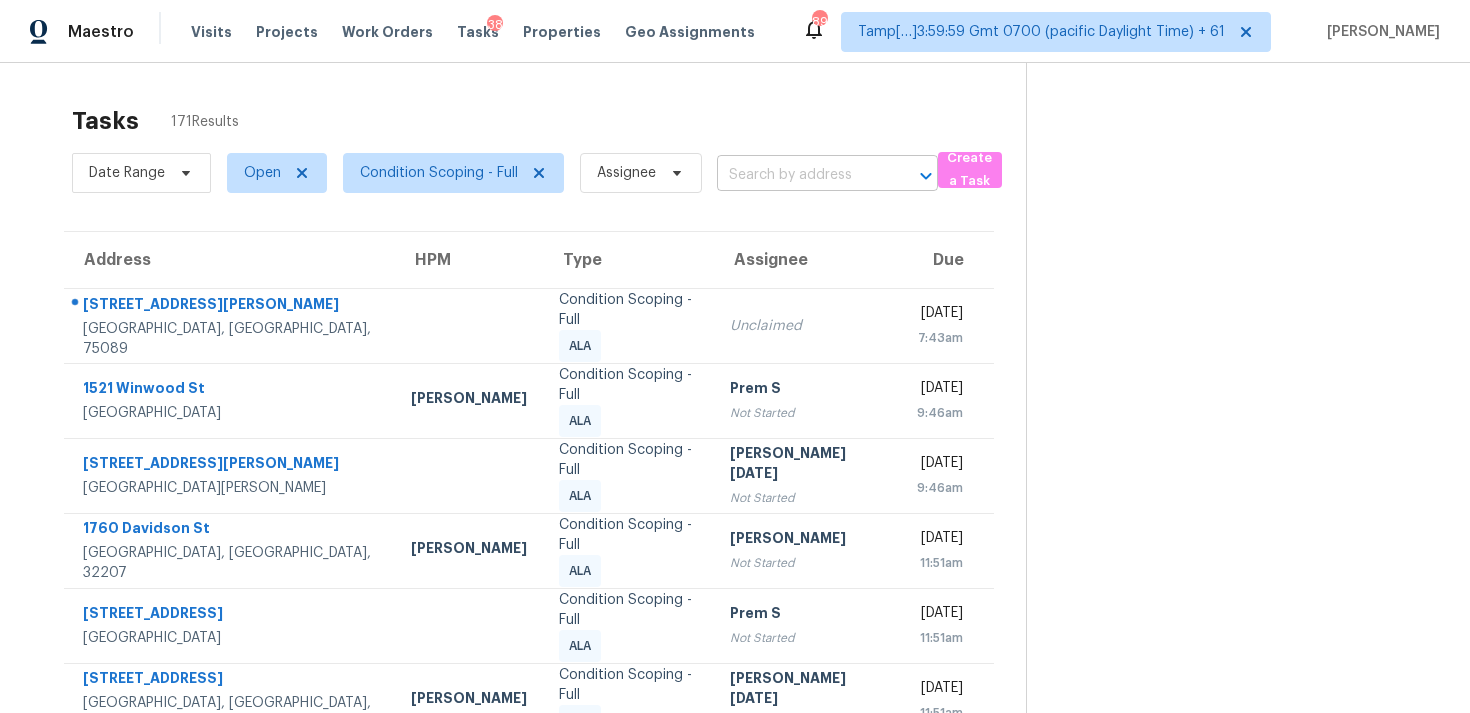 click at bounding box center [799, 175] 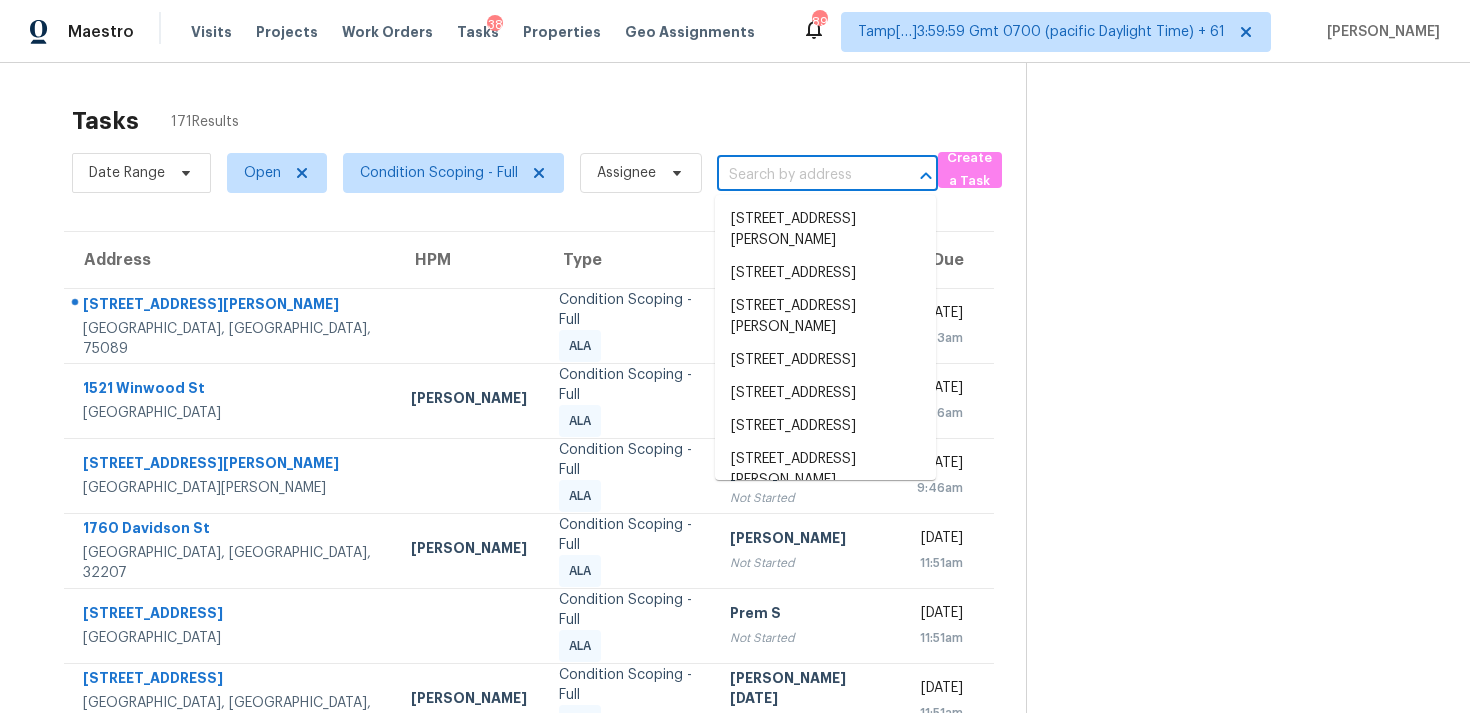 click at bounding box center [799, 175] 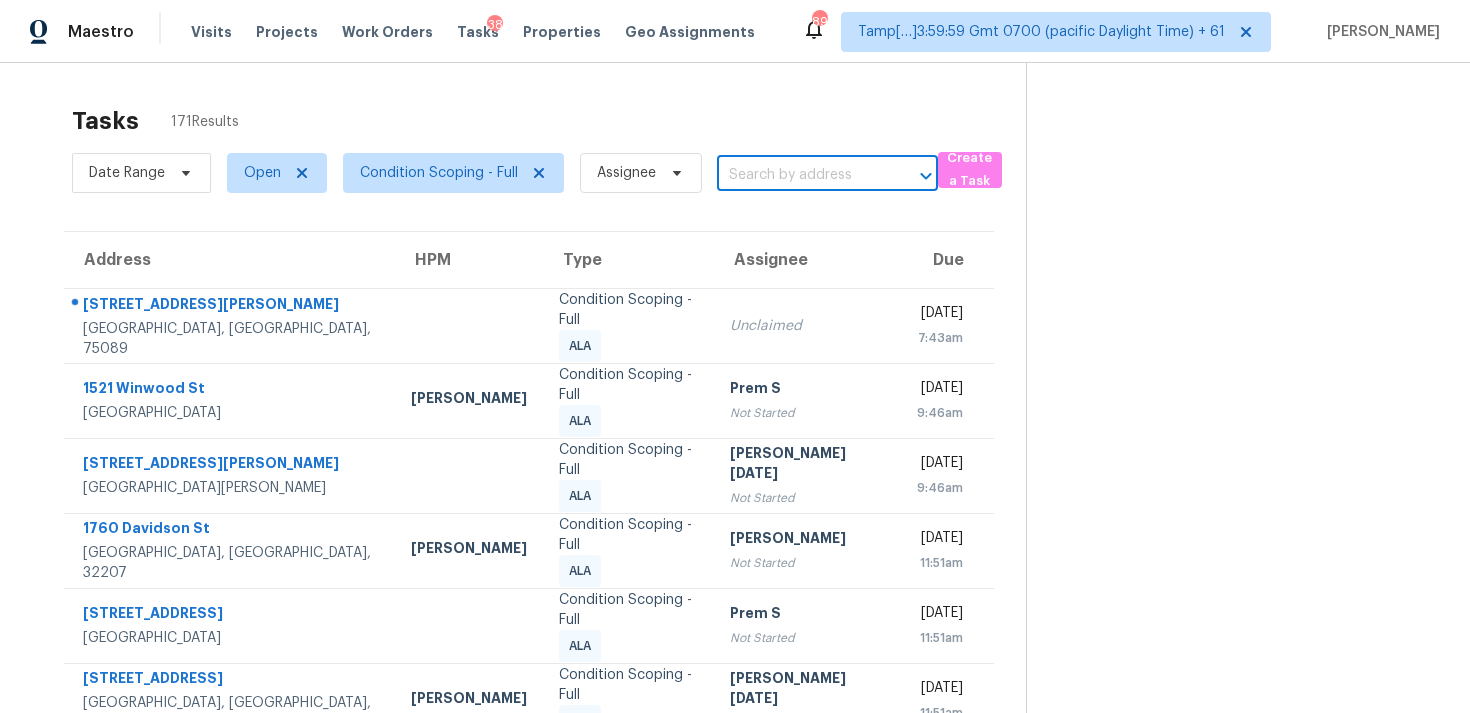 paste on "587 Kelly Rd, York, SC, 29745" 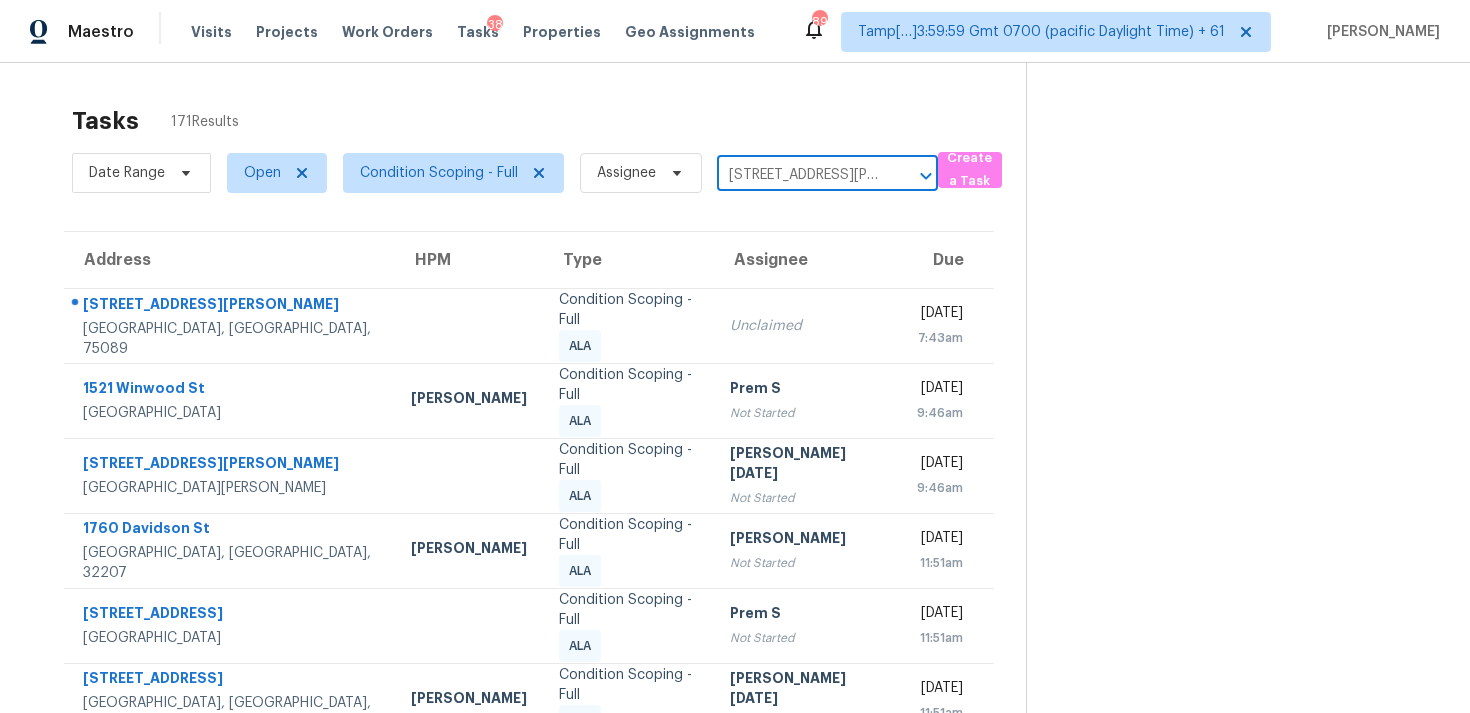 scroll, scrollTop: 0, scrollLeft: 35, axis: horizontal 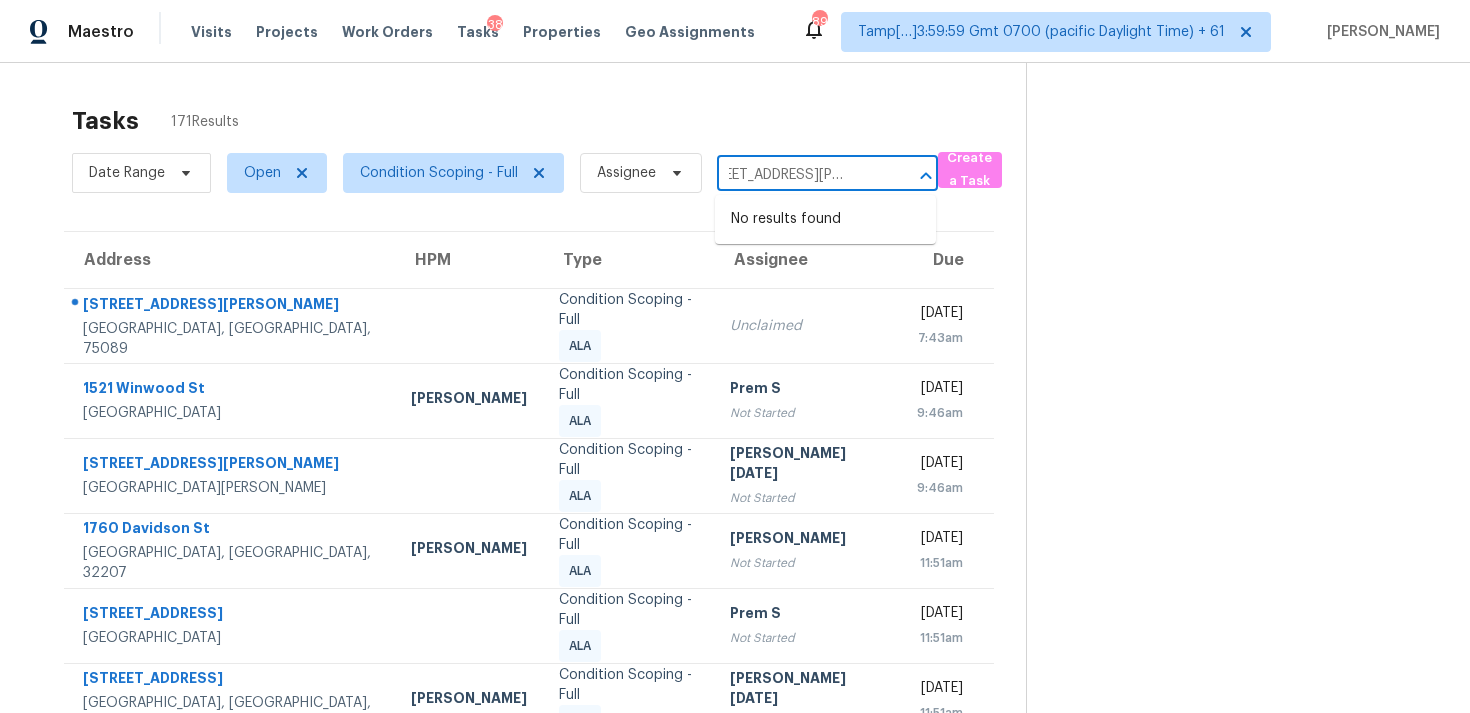 type on "587 Kelly Rd, York, SC, 29745" 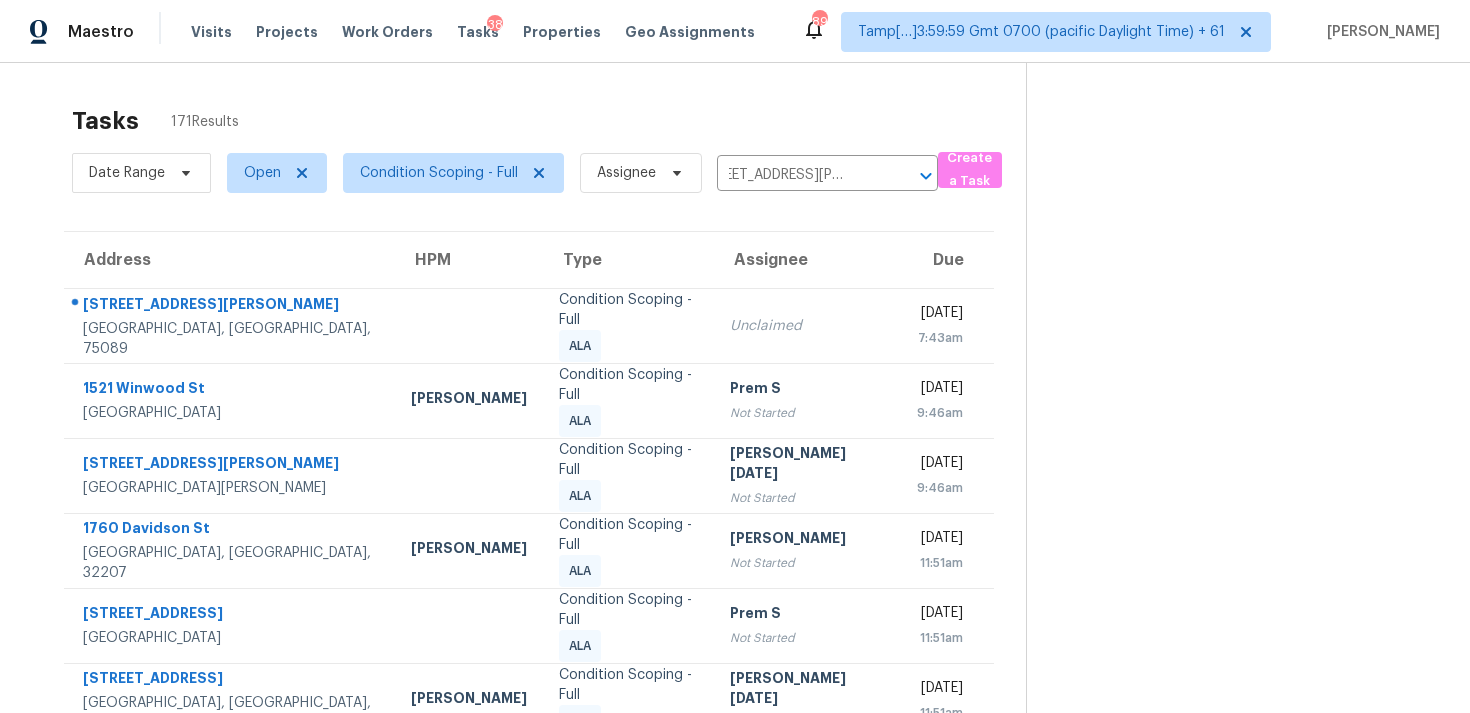 type 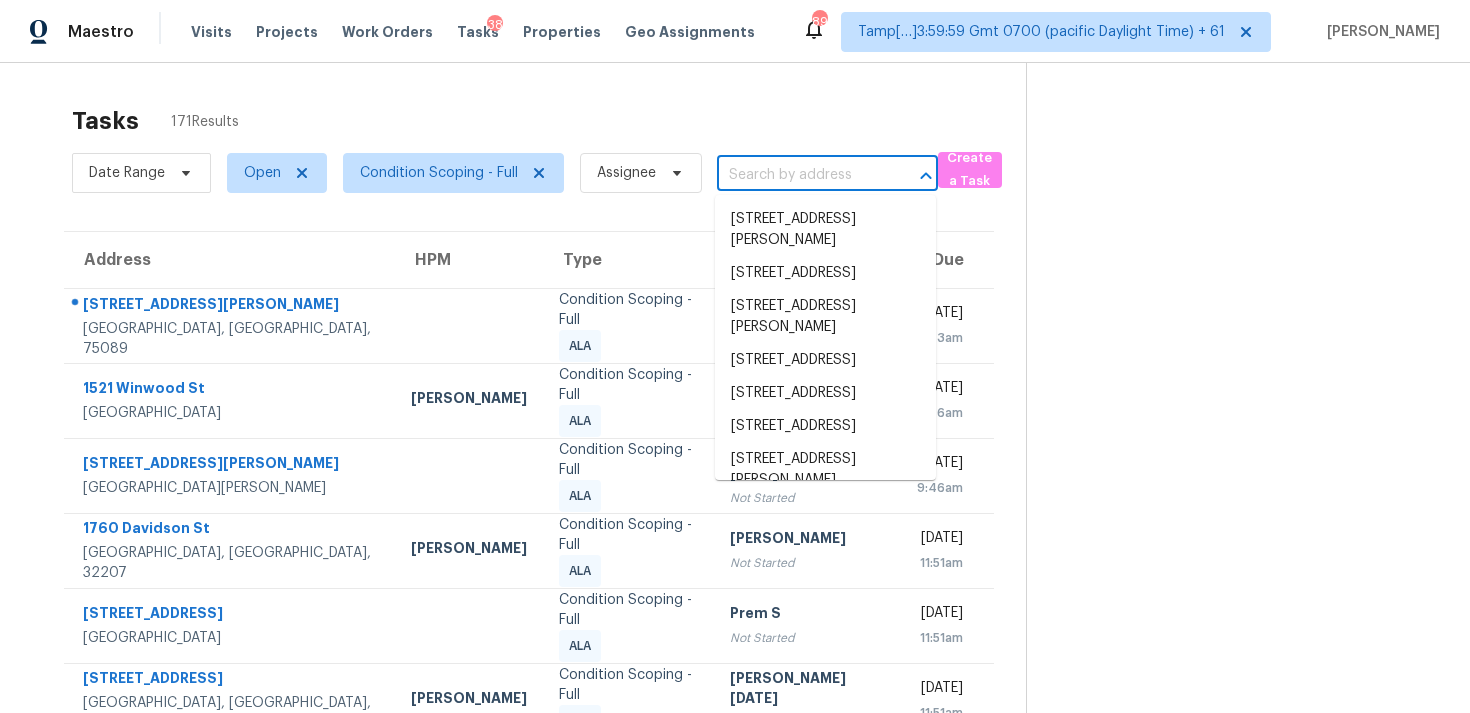 scroll, scrollTop: 0, scrollLeft: 0, axis: both 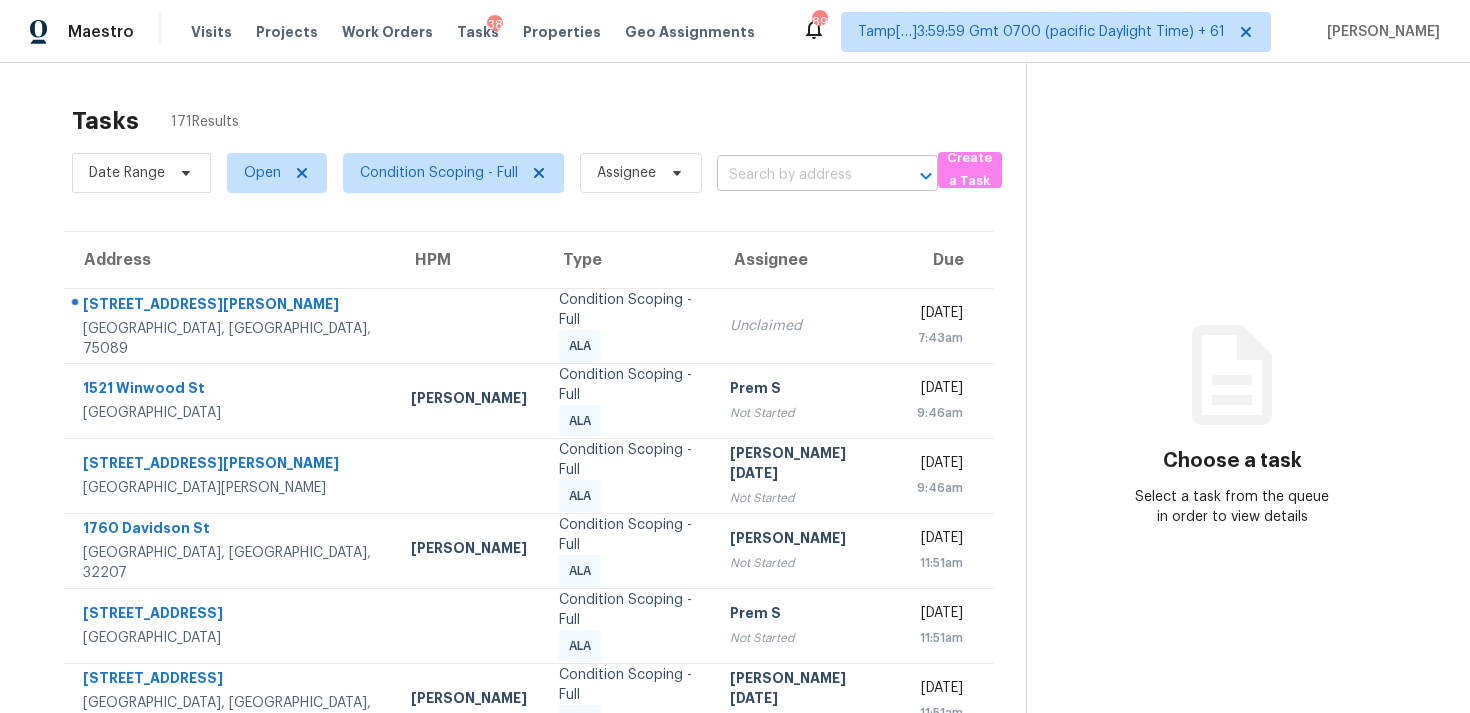 click at bounding box center [799, 175] 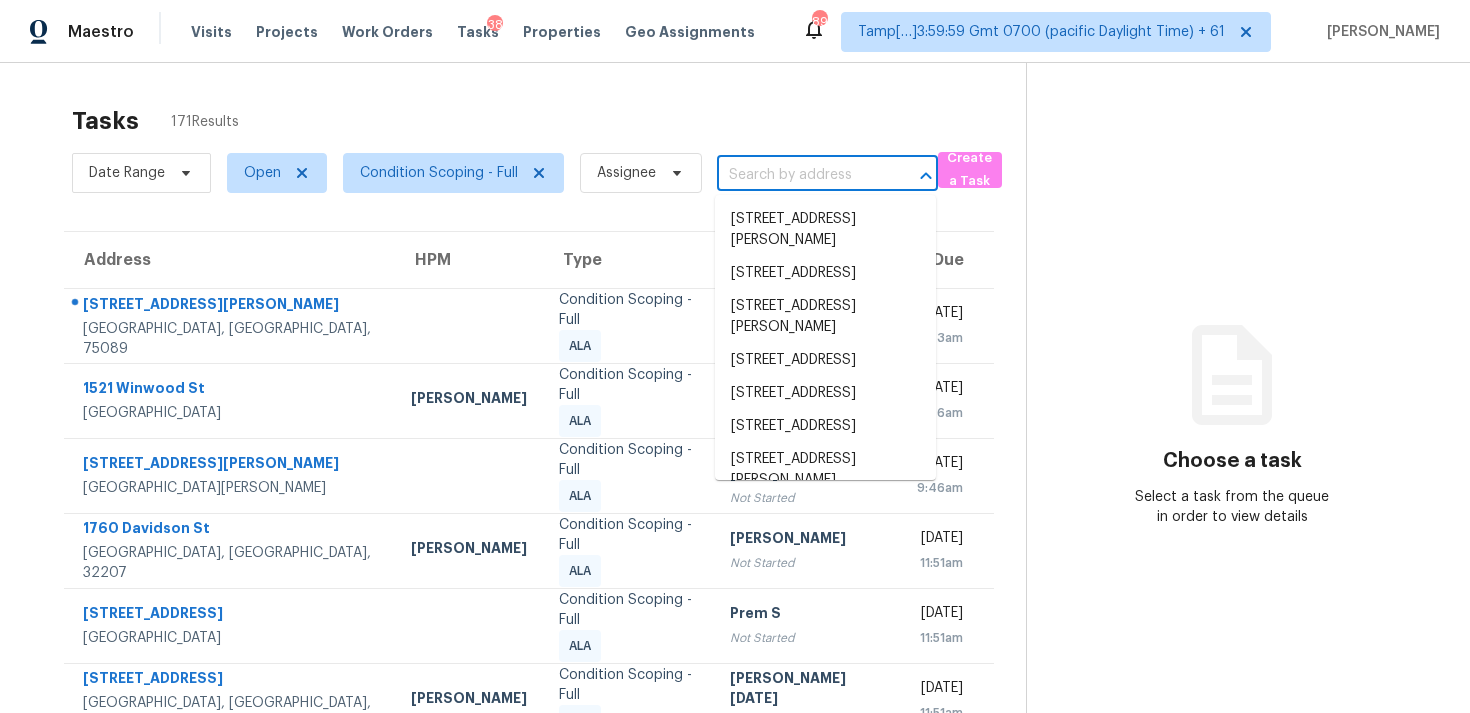 paste on "[STREET_ADDRESS][PERSON_NAME]" 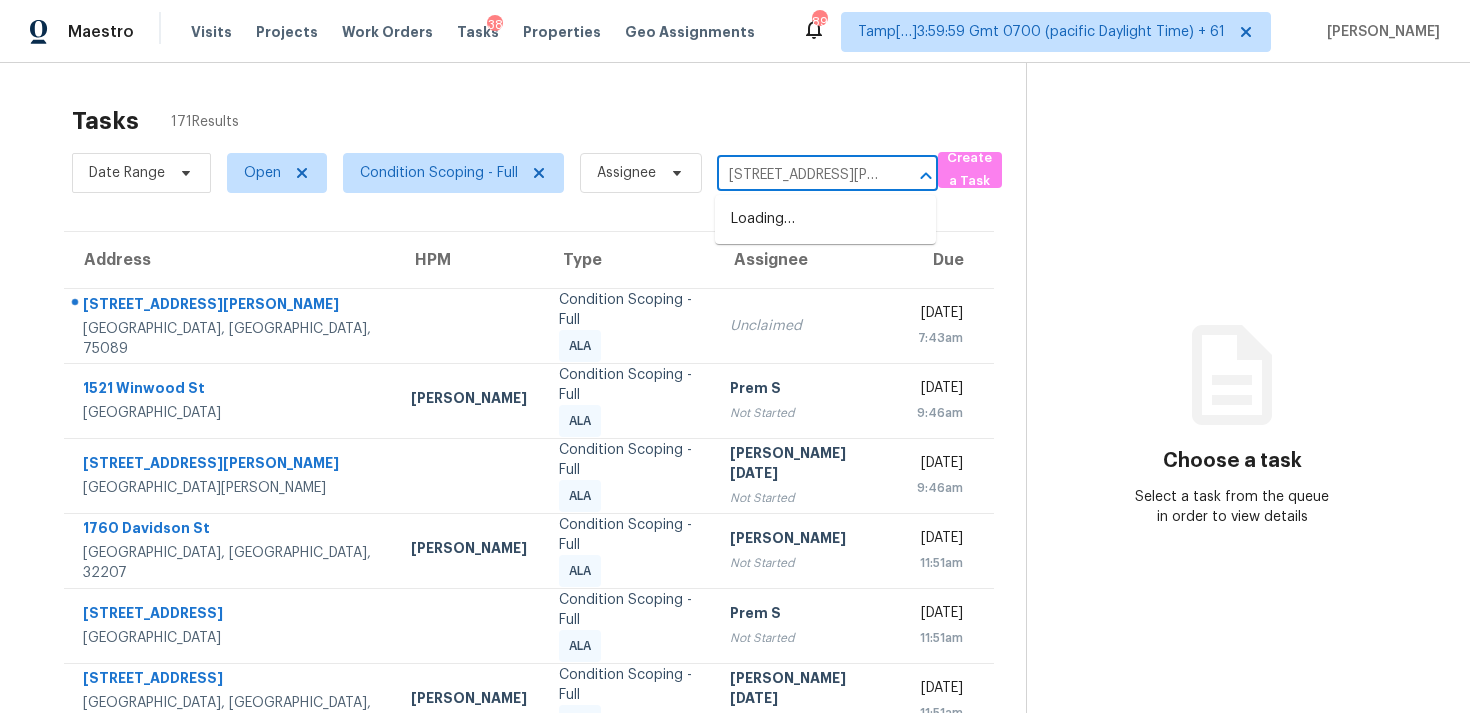 scroll, scrollTop: 0, scrollLeft: 35, axis: horizontal 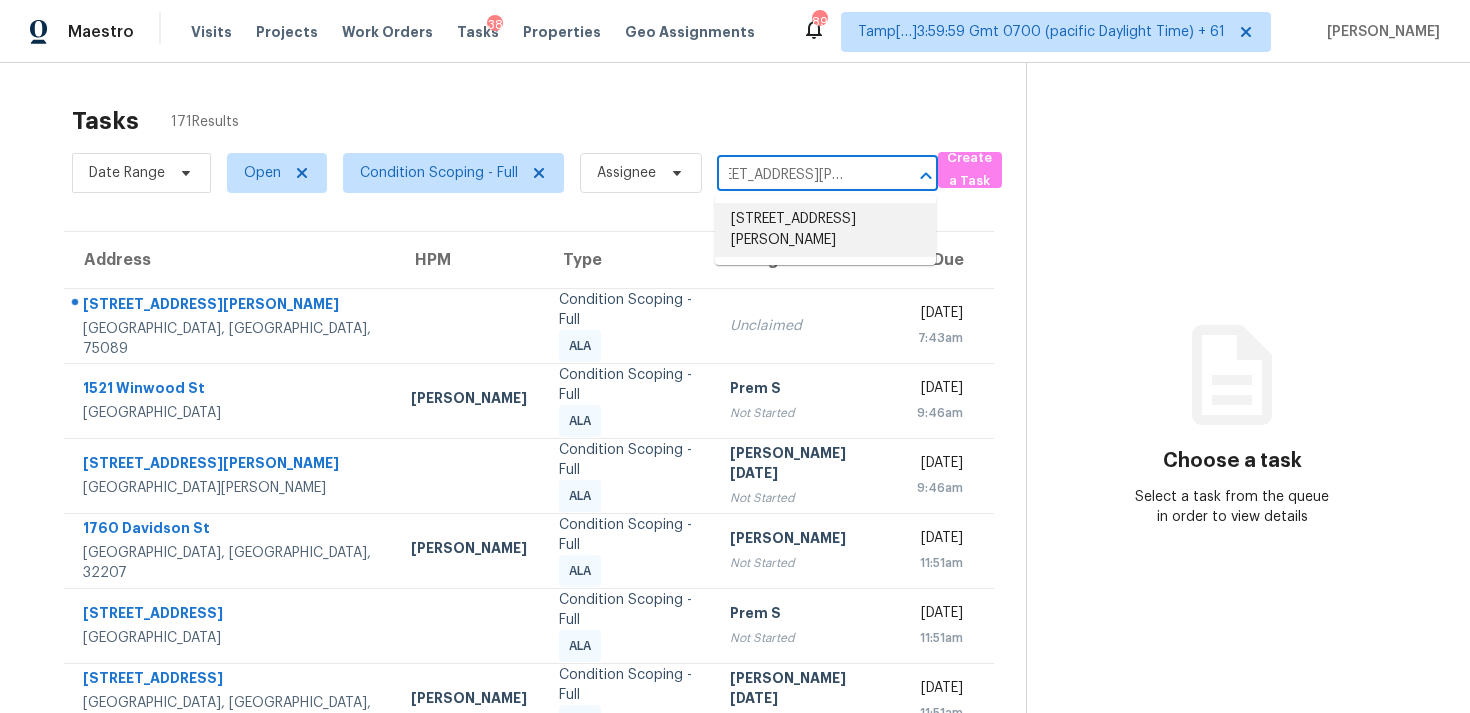 click on "[STREET_ADDRESS][PERSON_NAME]" at bounding box center [825, 230] 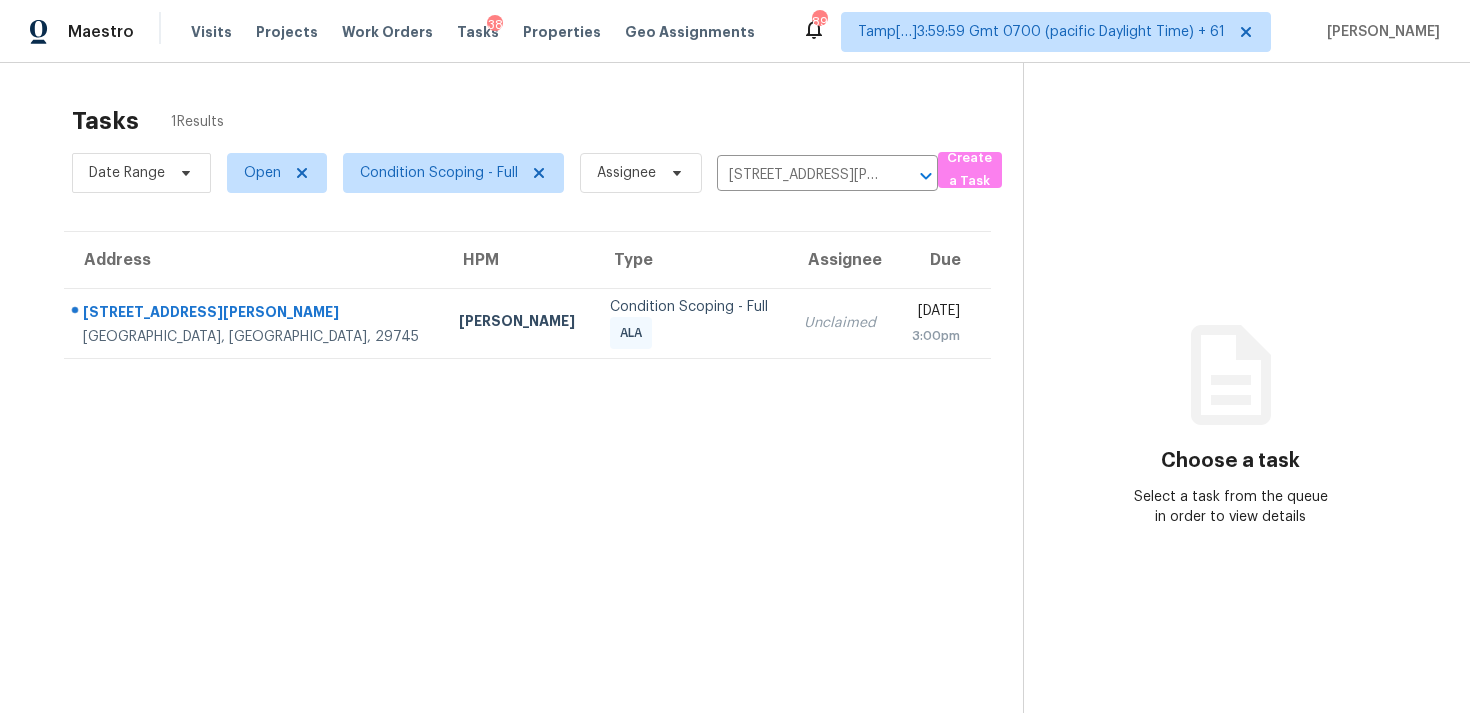 click on "3:00pm" at bounding box center (935, 336) 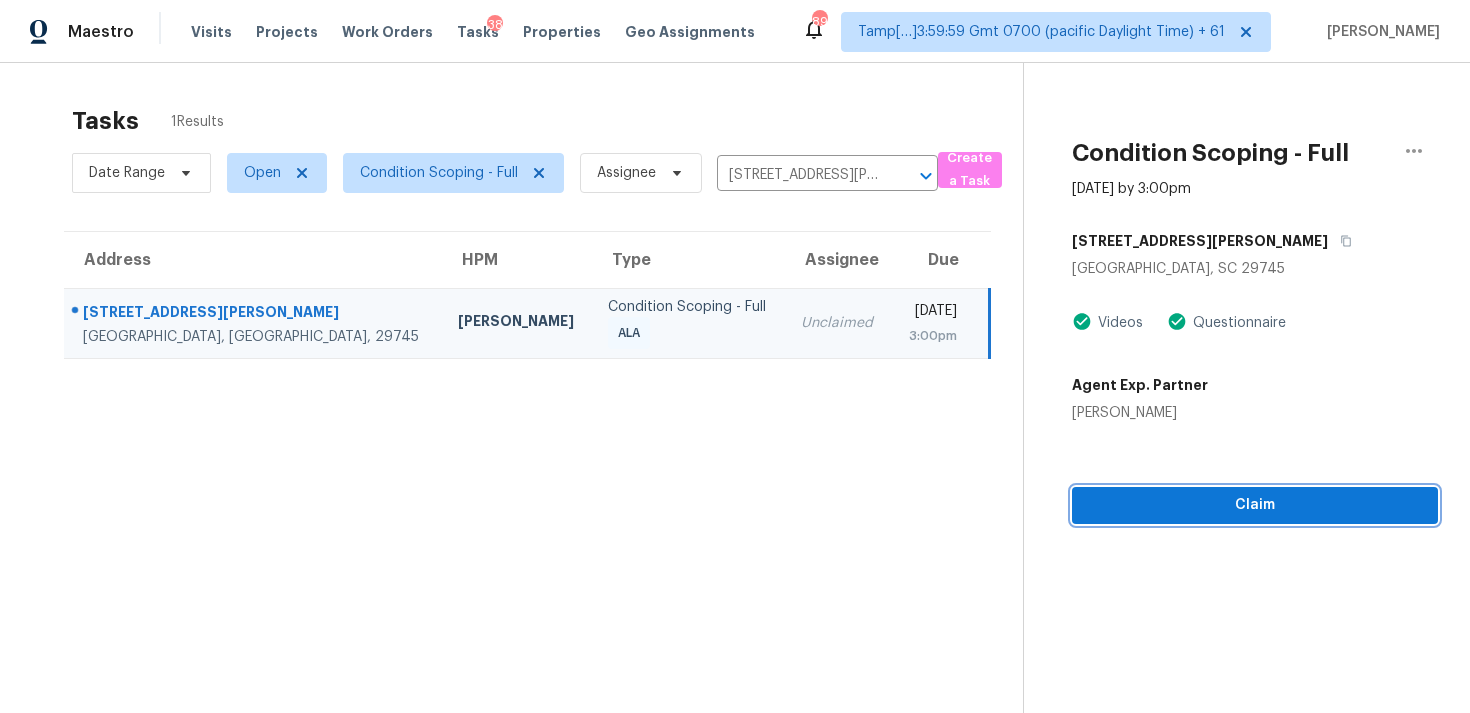 click on "Claim" at bounding box center [1255, 505] 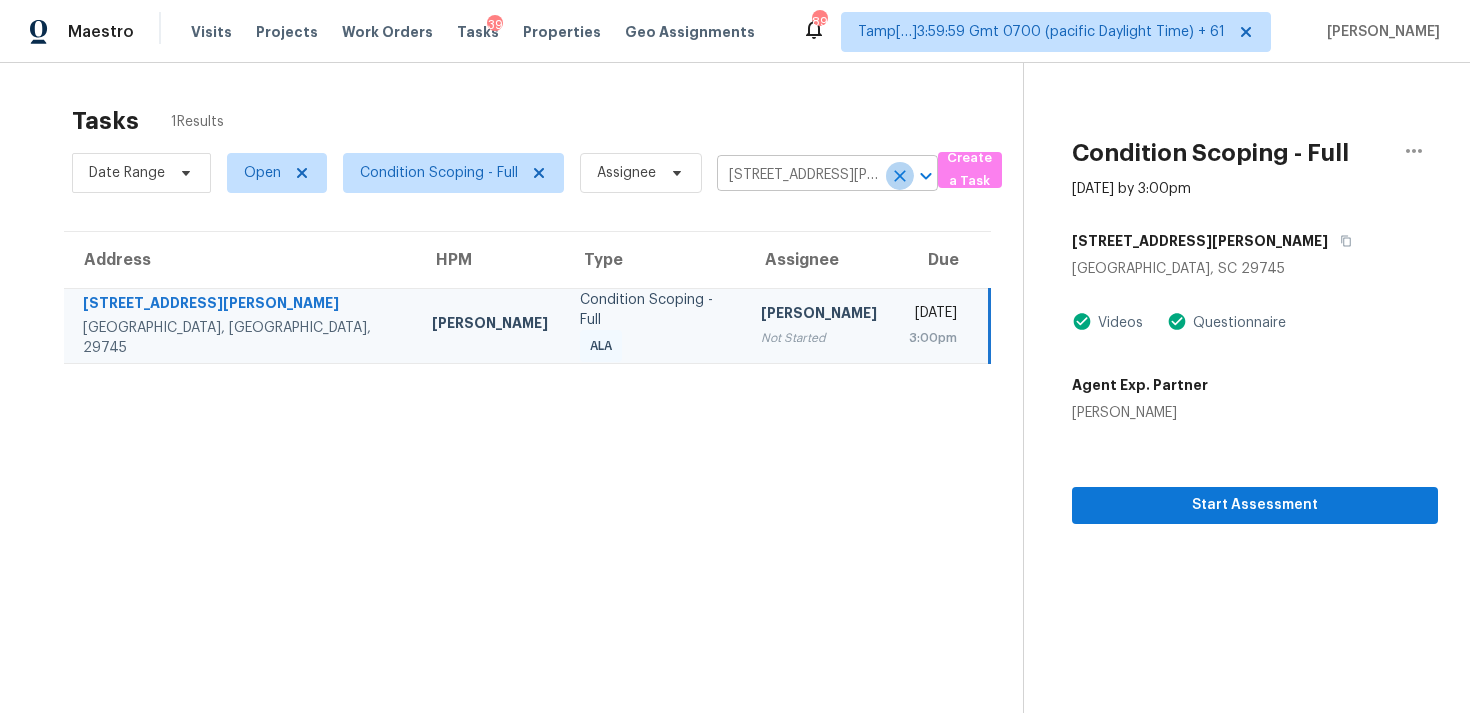 click 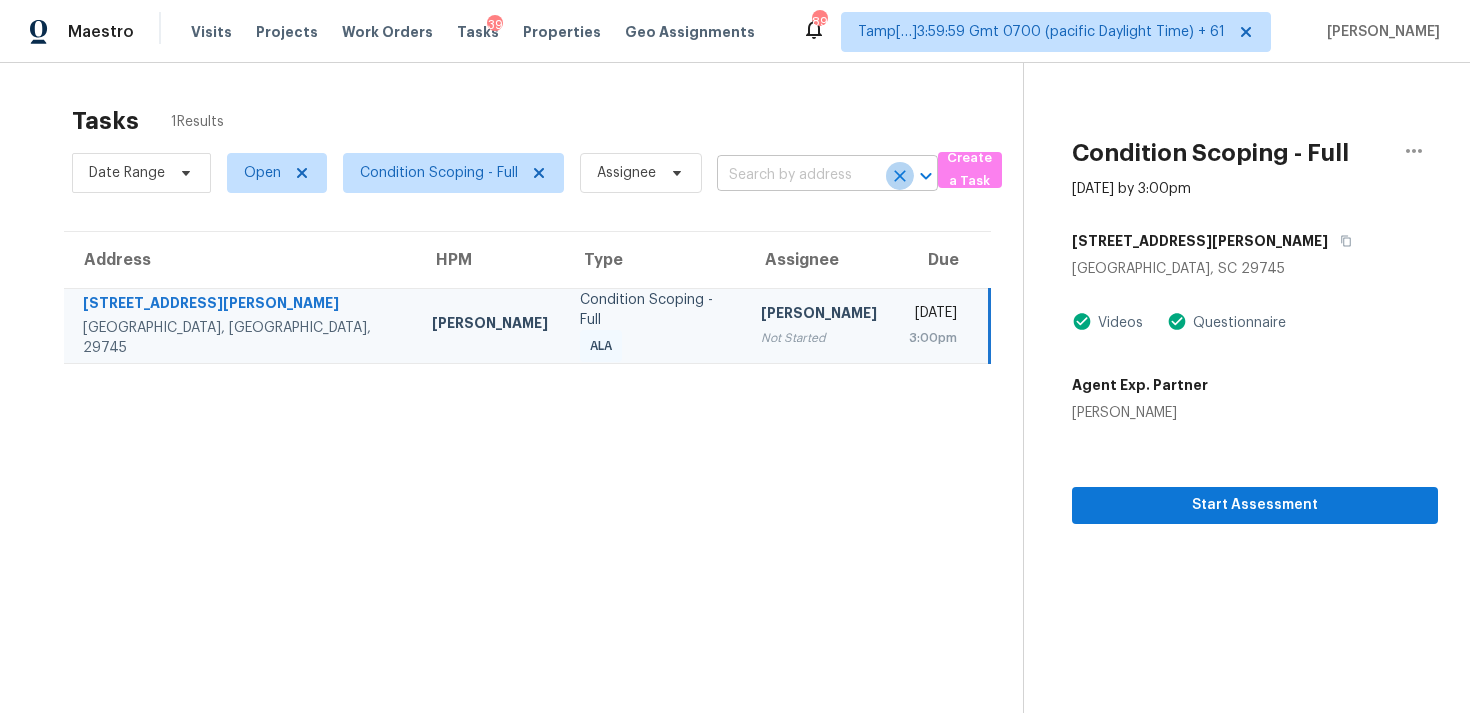 scroll, scrollTop: 0, scrollLeft: 0, axis: both 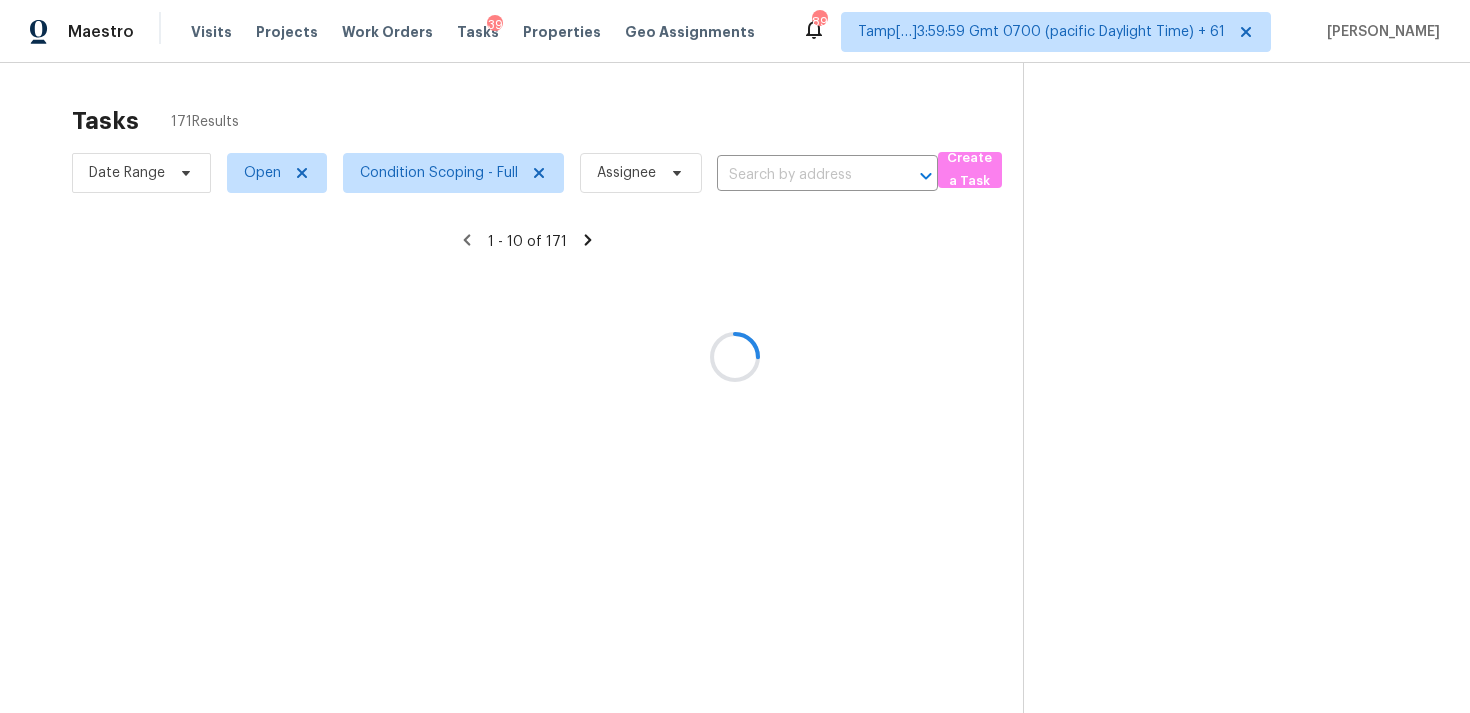 click at bounding box center (735, 356) 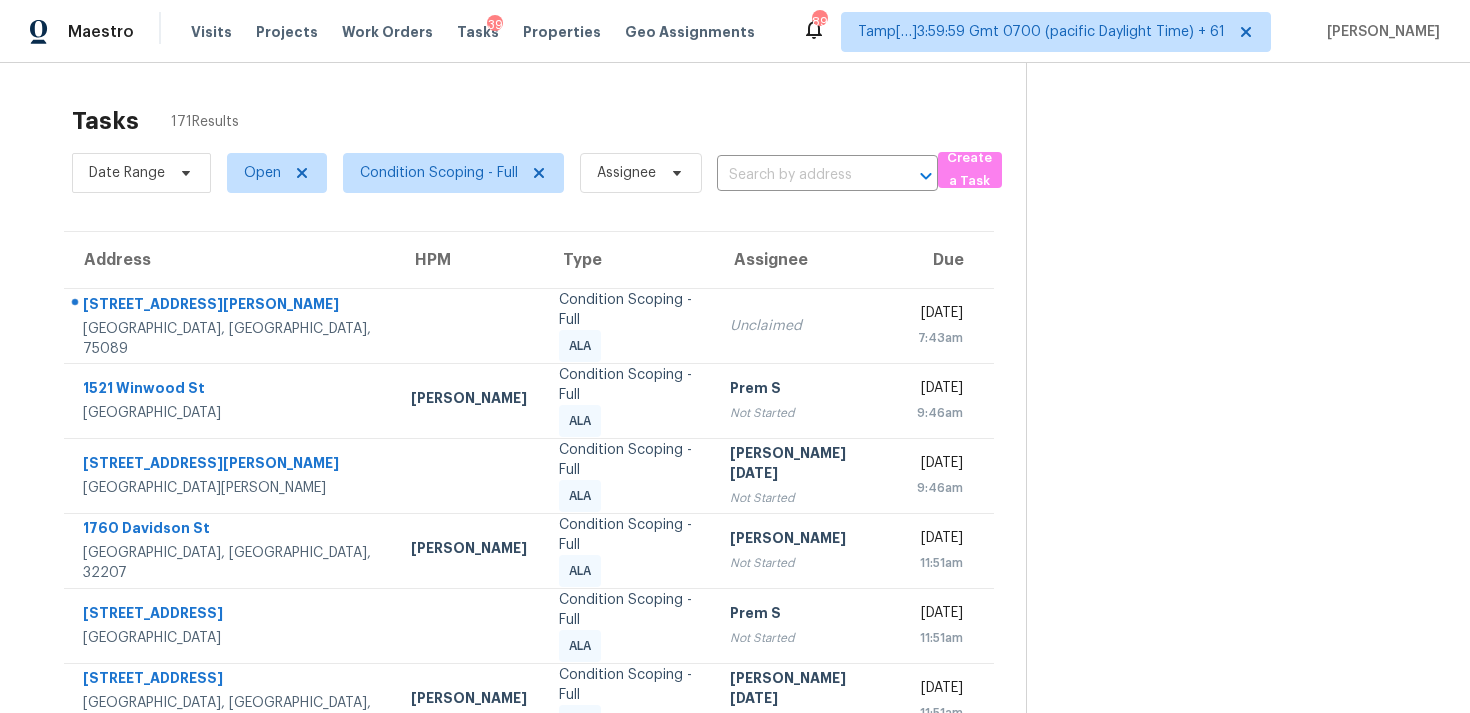 click at bounding box center (799, 175) 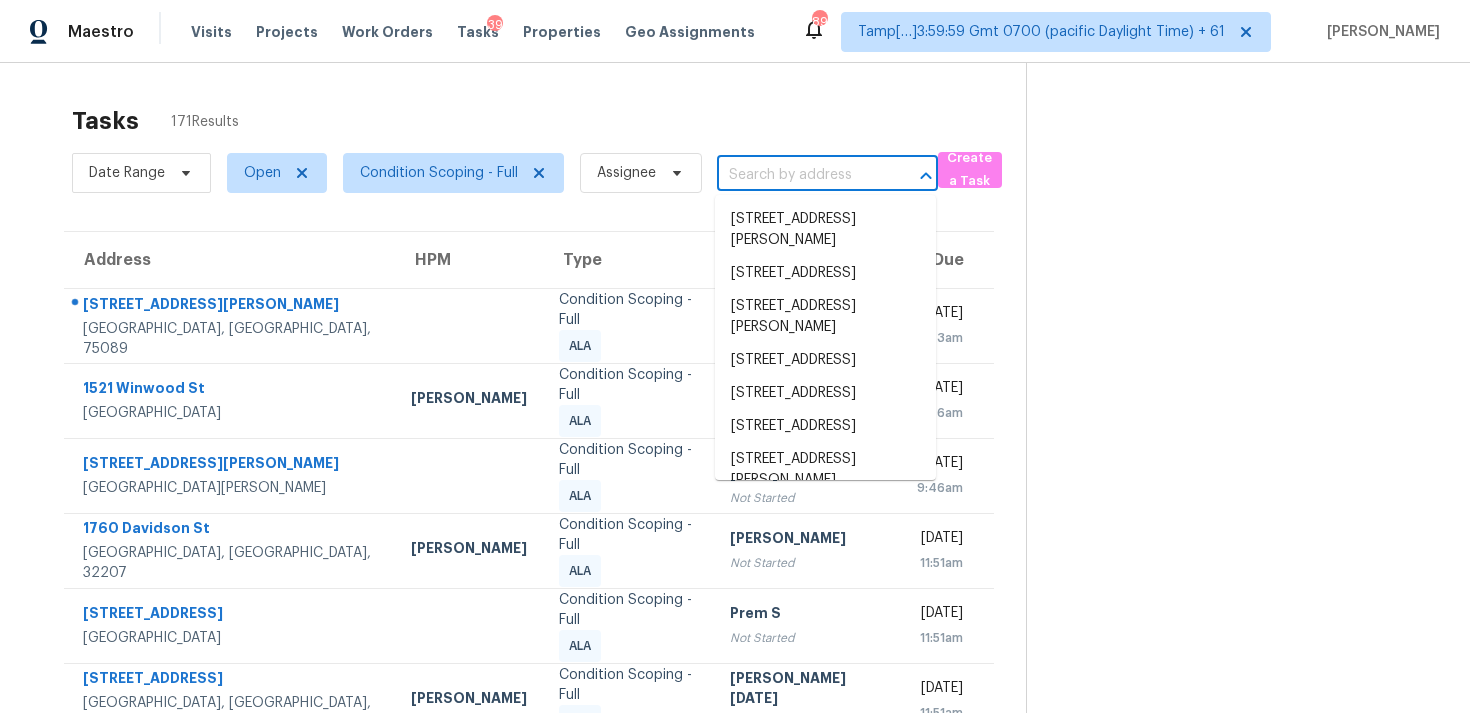 paste on "[STREET_ADDRESS][PERSON_NAME][PERSON_NAME]" 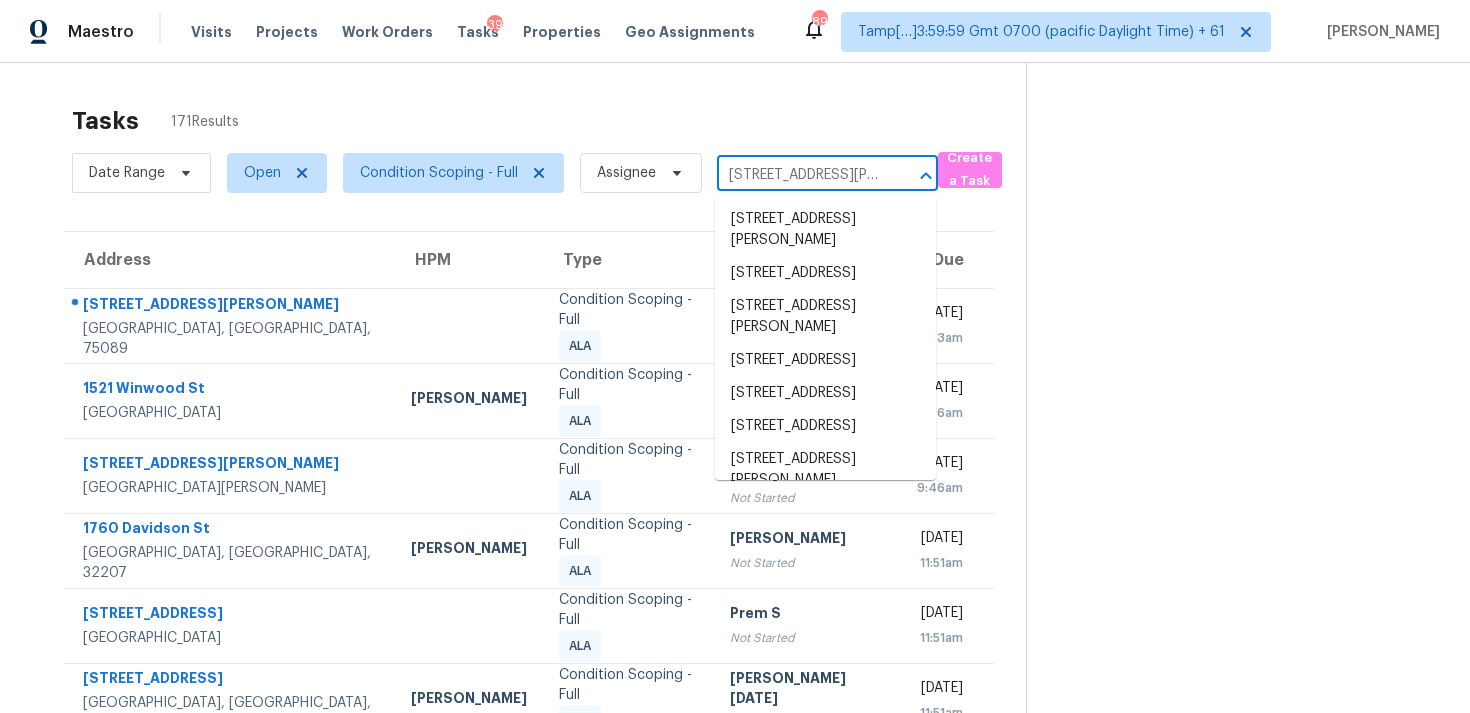 scroll, scrollTop: 0, scrollLeft: 67, axis: horizontal 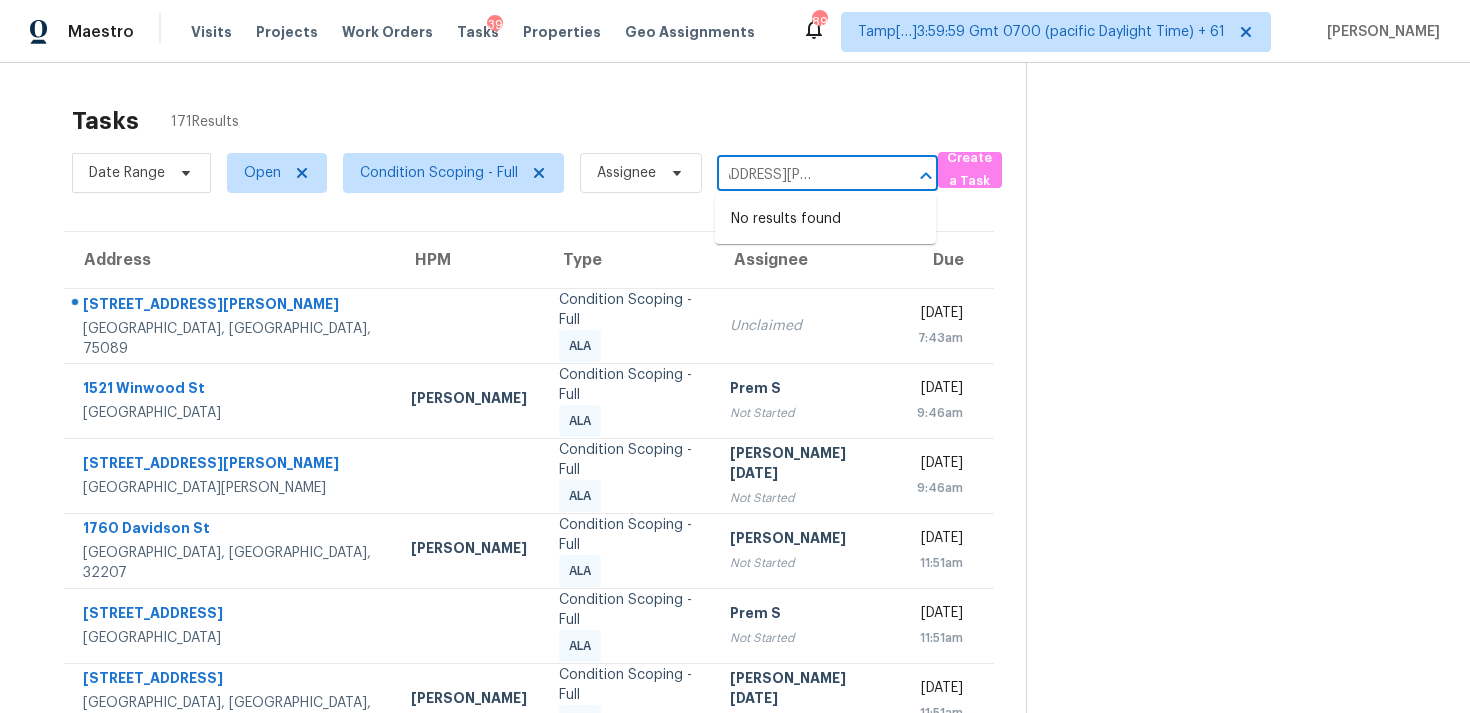 type on "[STREET_ADDRESS][PERSON_NAME][PERSON_NAME]" 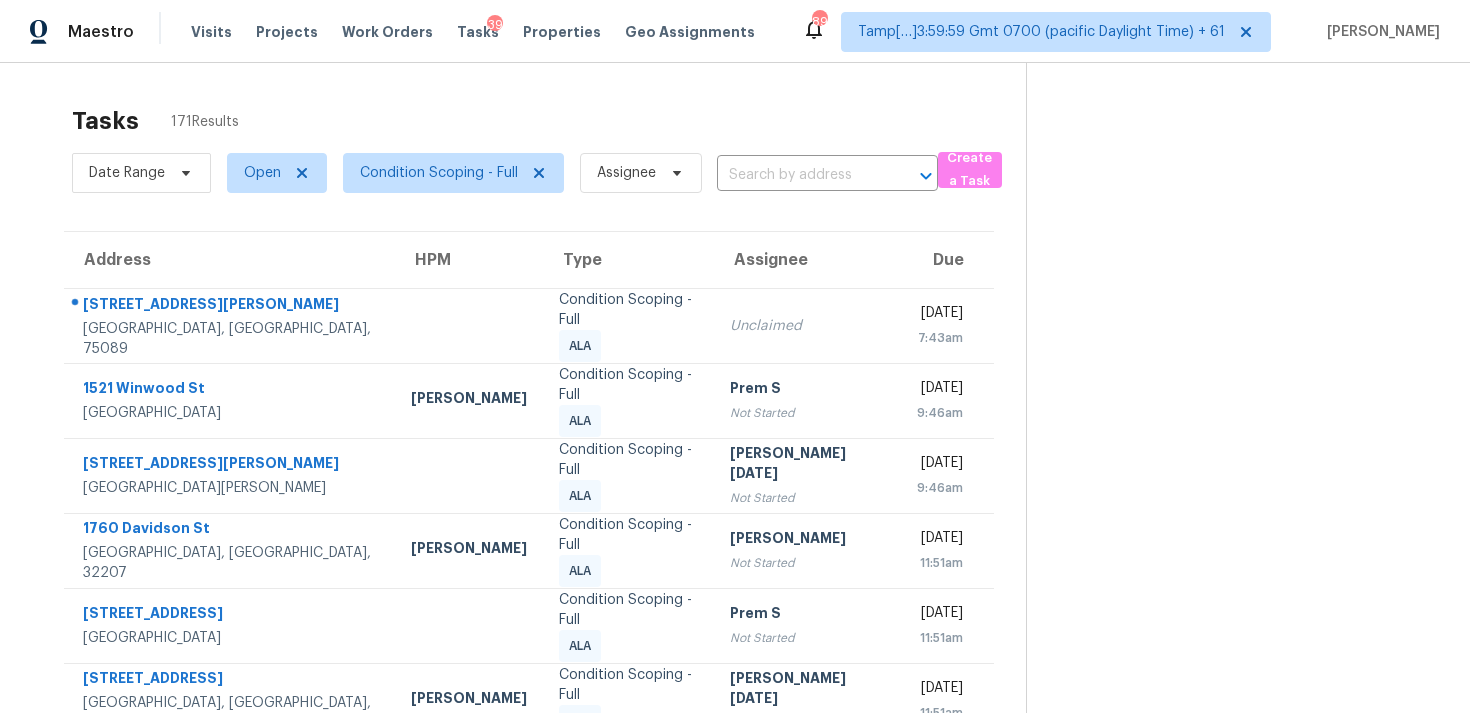 scroll, scrollTop: 0, scrollLeft: 0, axis: both 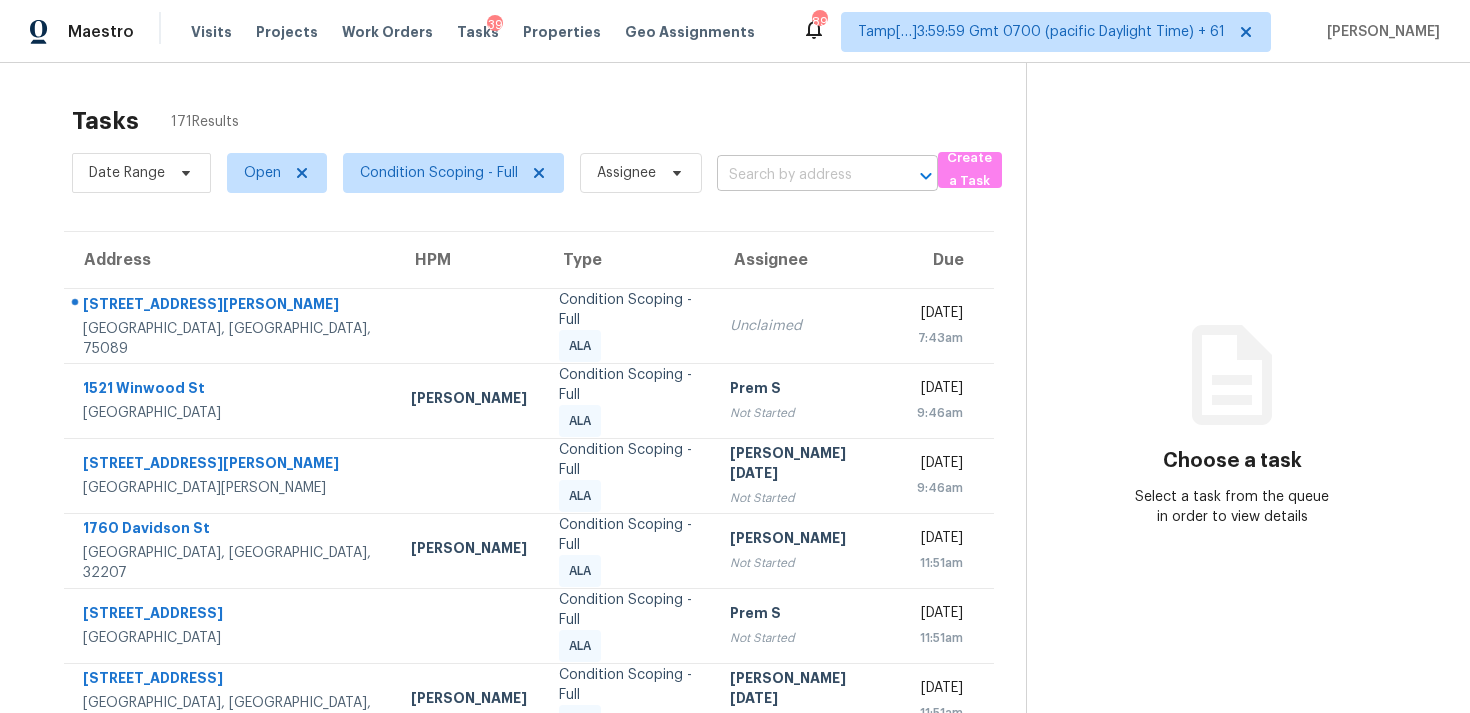 click at bounding box center [799, 175] 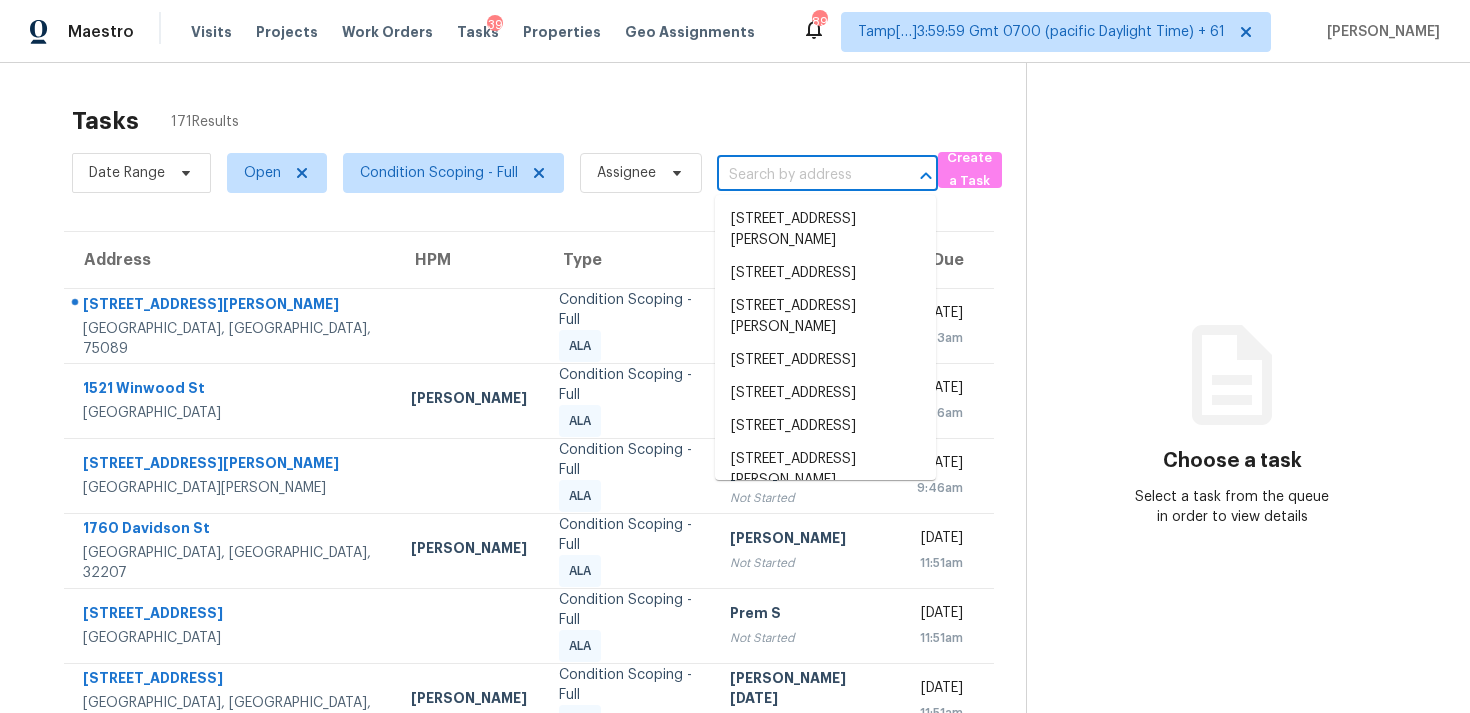 paste on "[STREET_ADDRESS][PERSON_NAME][PERSON_NAME]" 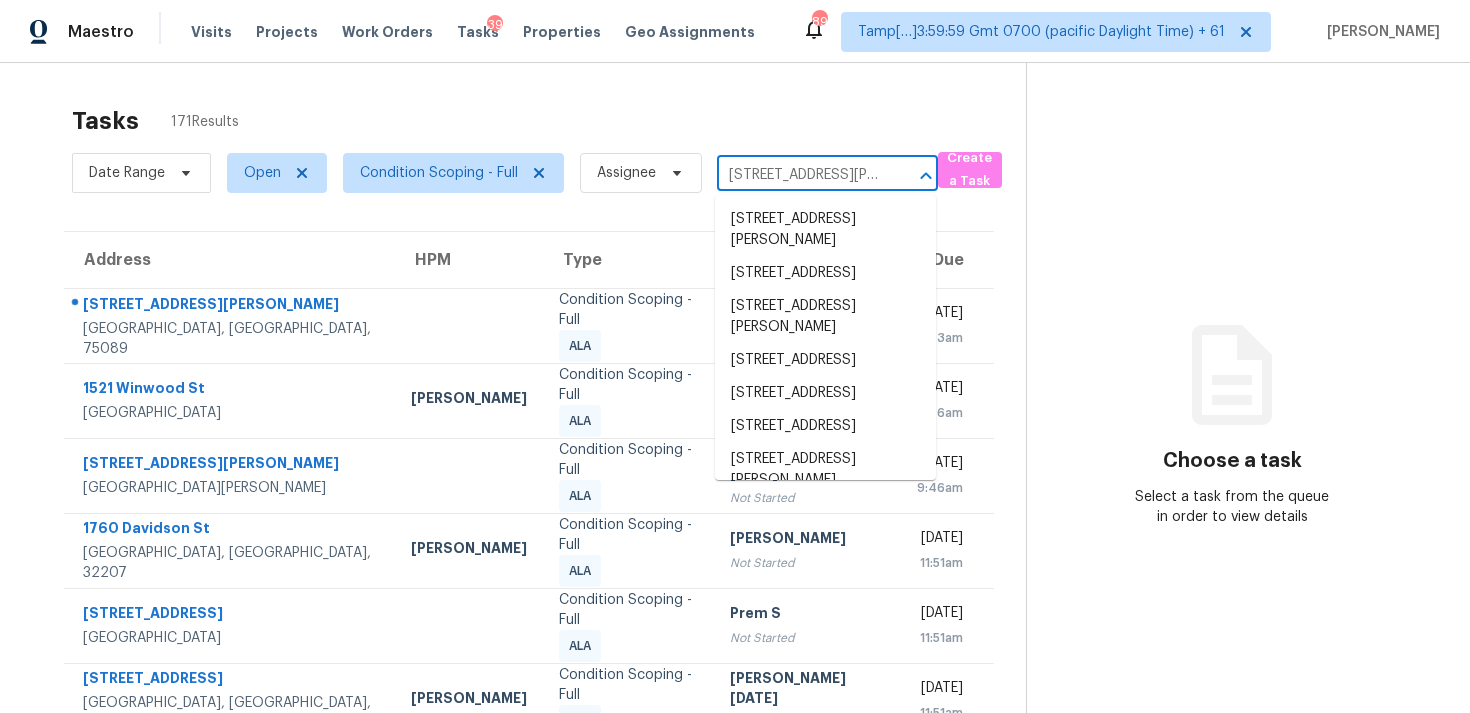 scroll, scrollTop: 0, scrollLeft: 67, axis: horizontal 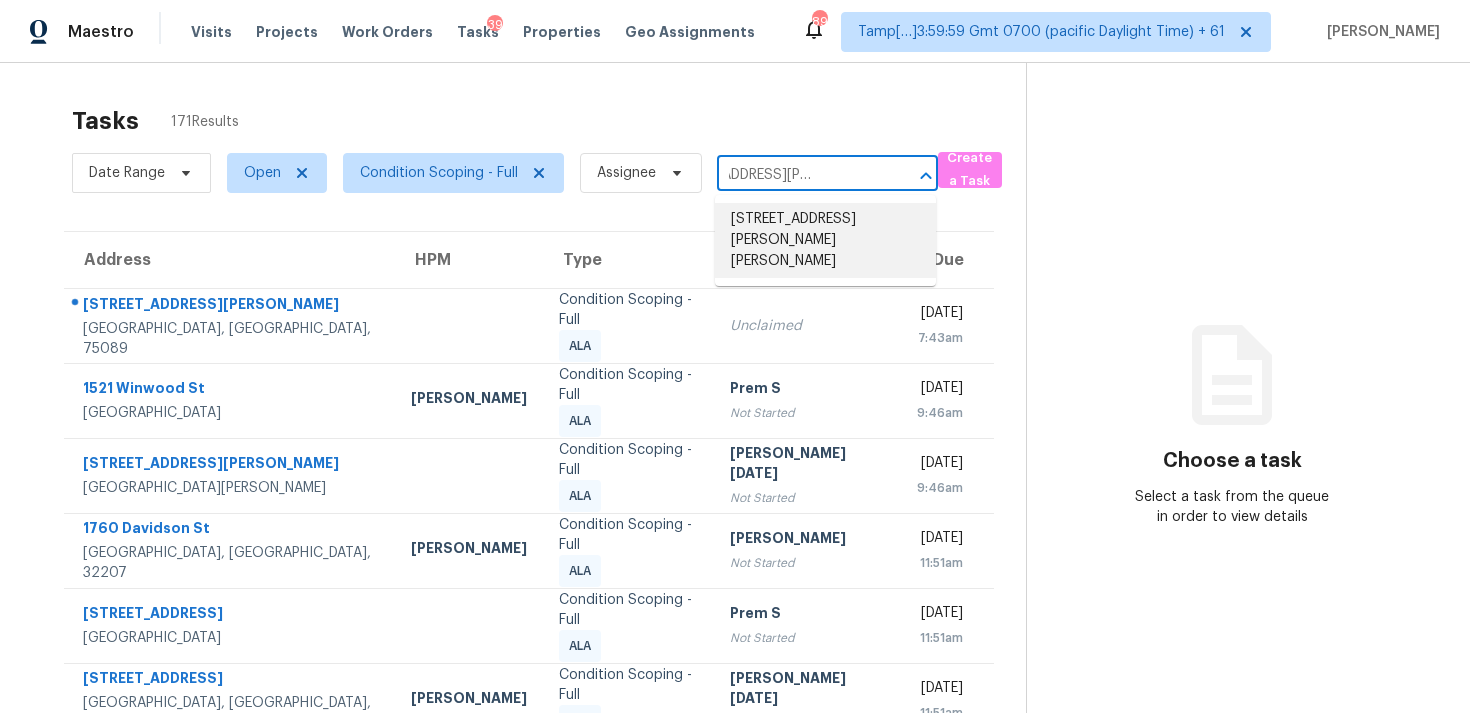 click on "106 Foust Rd, Mebane, NC 27302" at bounding box center (825, 240) 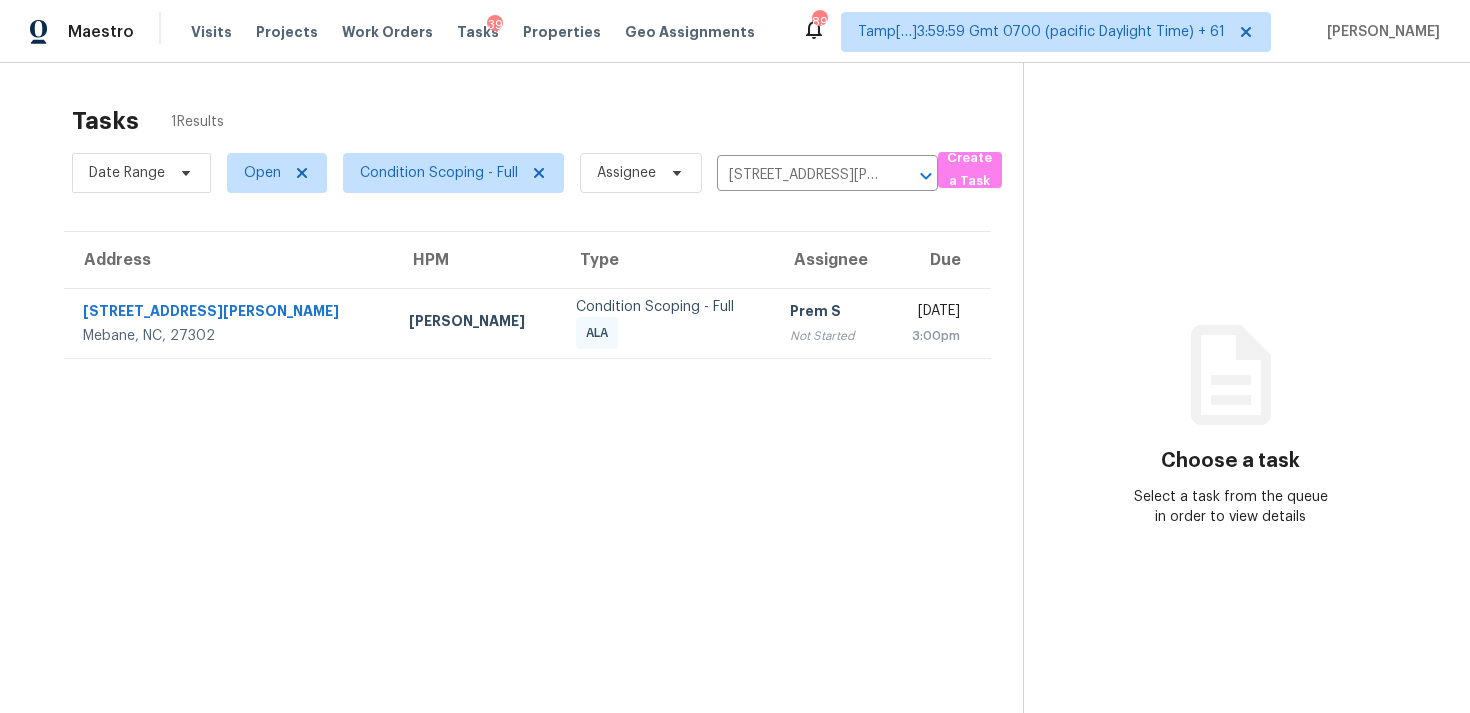 click on "Prem S Not Started" at bounding box center (829, 323) 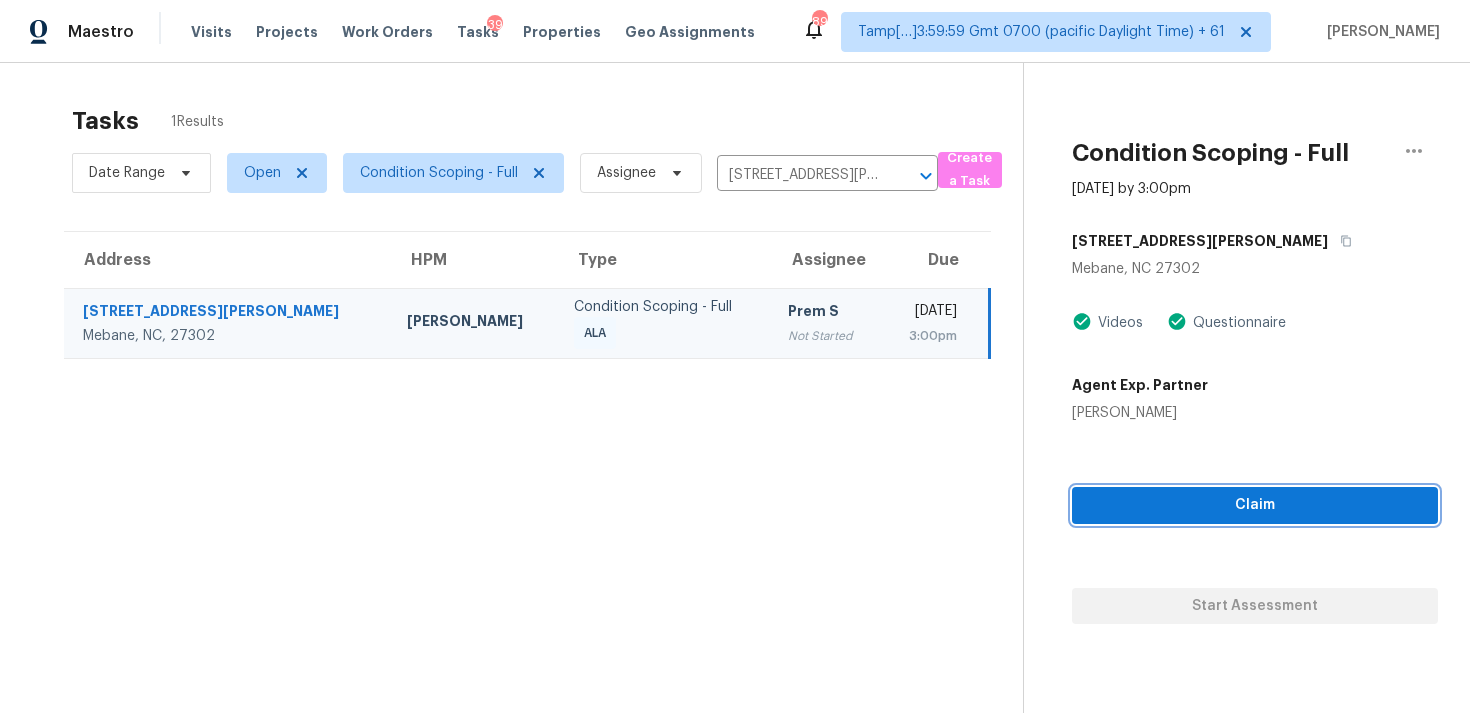 click on "Claim" at bounding box center (1255, 505) 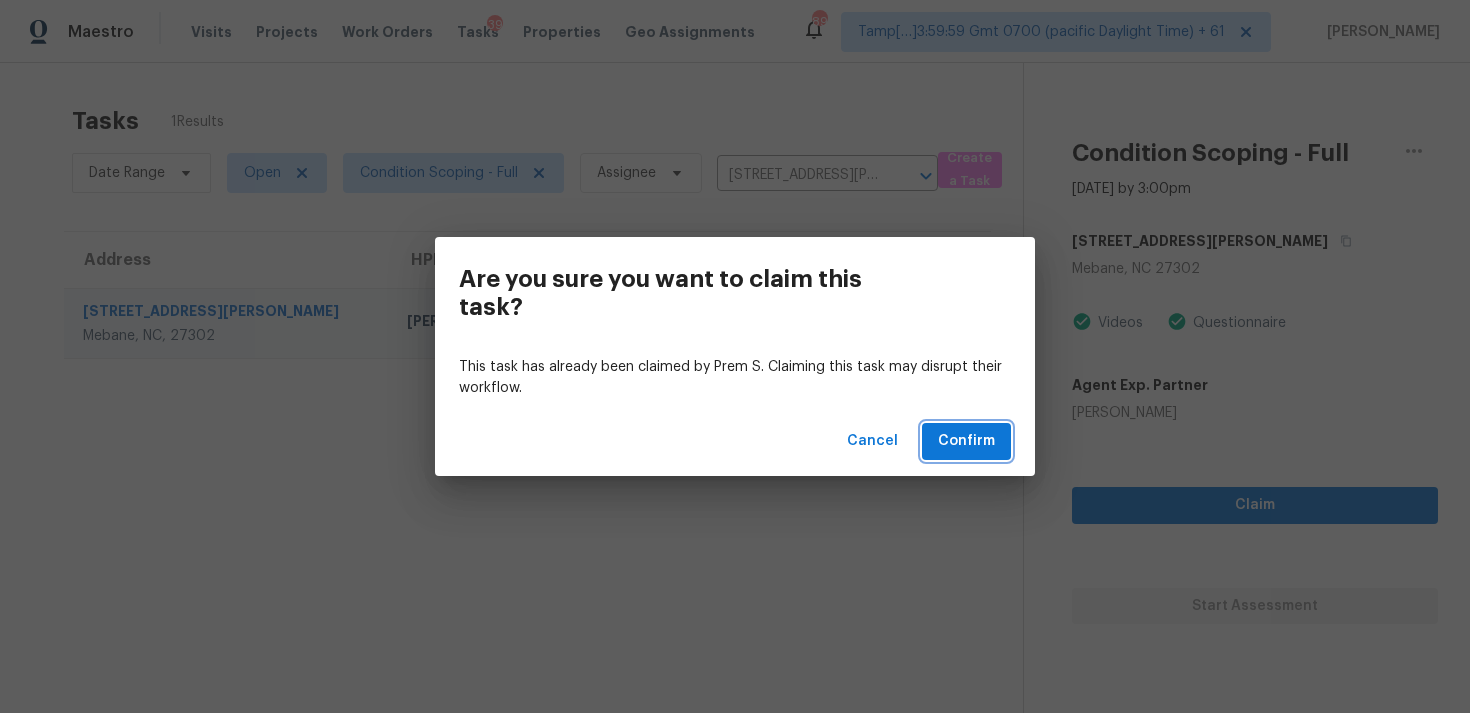 click on "Confirm" at bounding box center (966, 441) 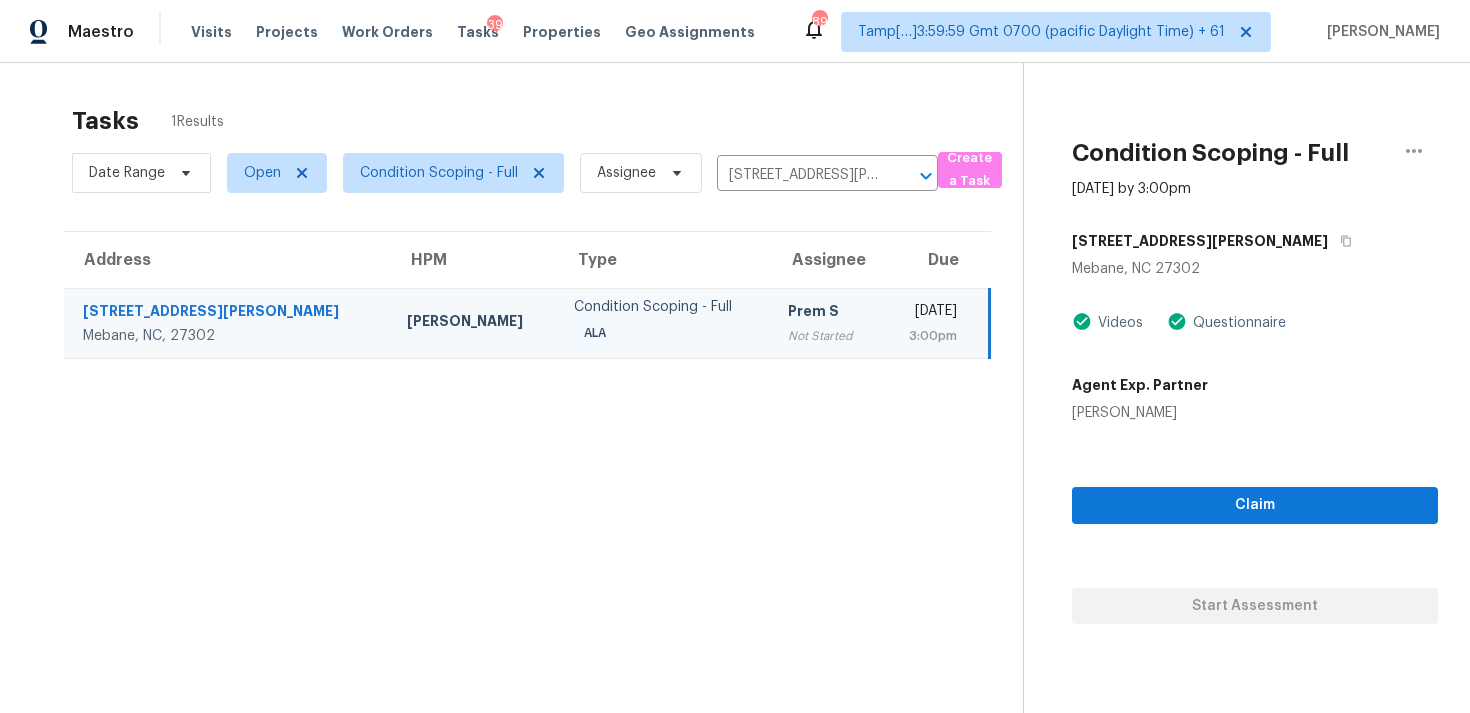 click on "Date Range Open Condition Scoping - Full Assignee 106 Foust Rd, Mebane, NC 27302 ​" at bounding box center [505, 173] 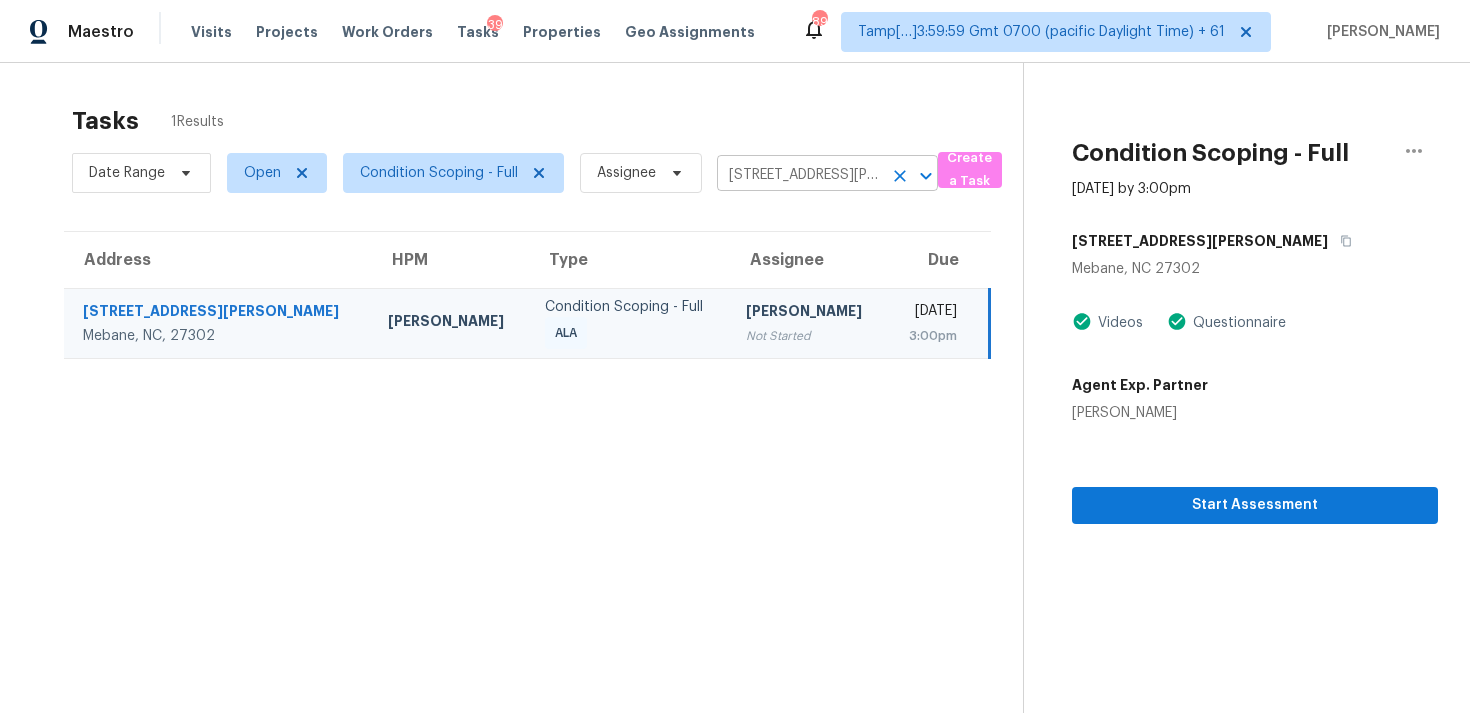 click 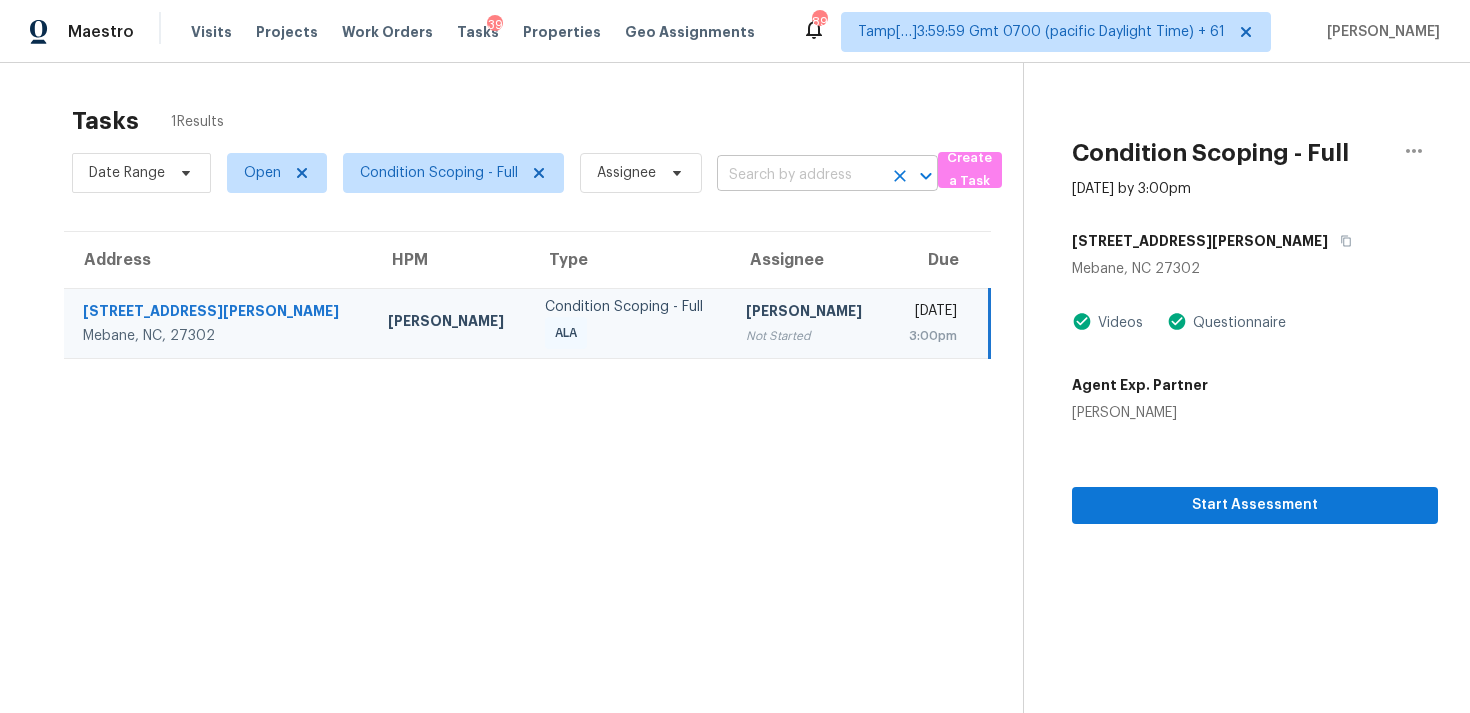scroll, scrollTop: 0, scrollLeft: 0, axis: both 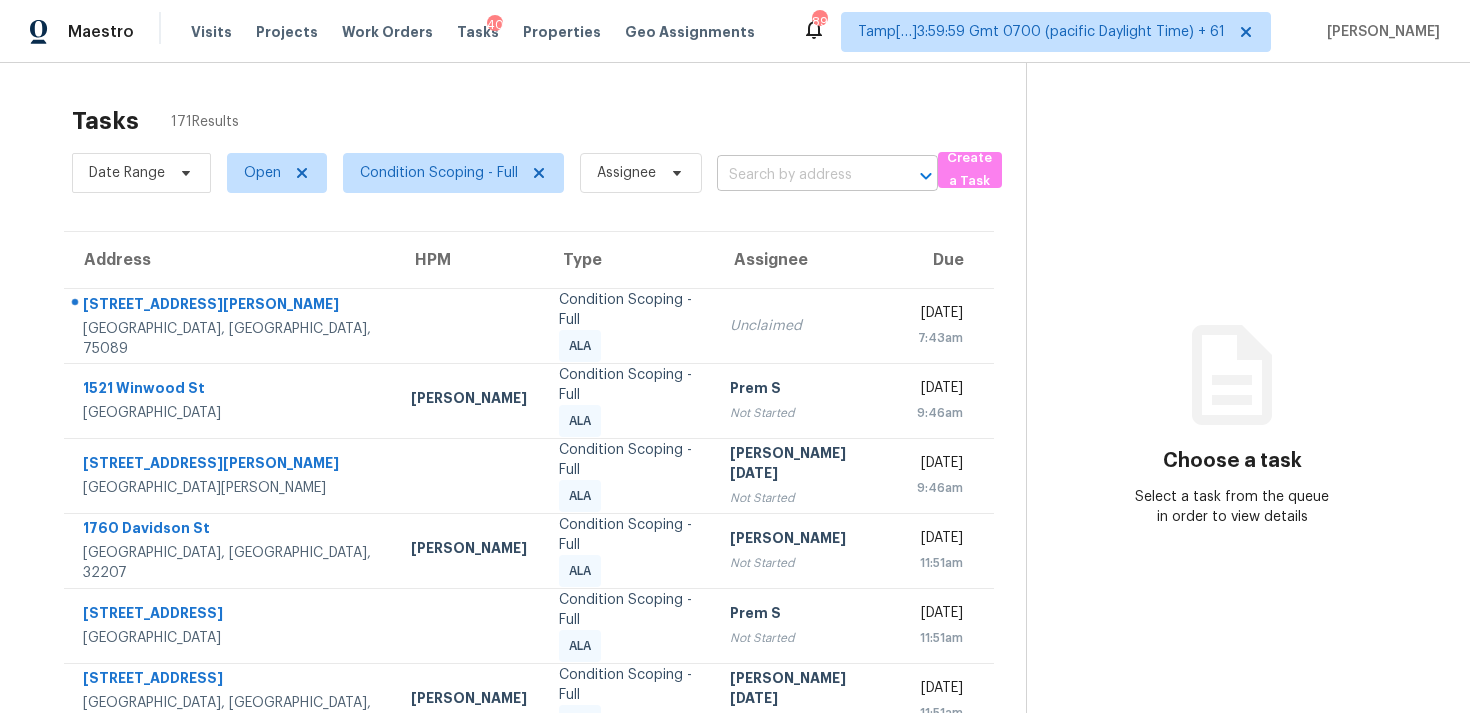 click at bounding box center [799, 175] 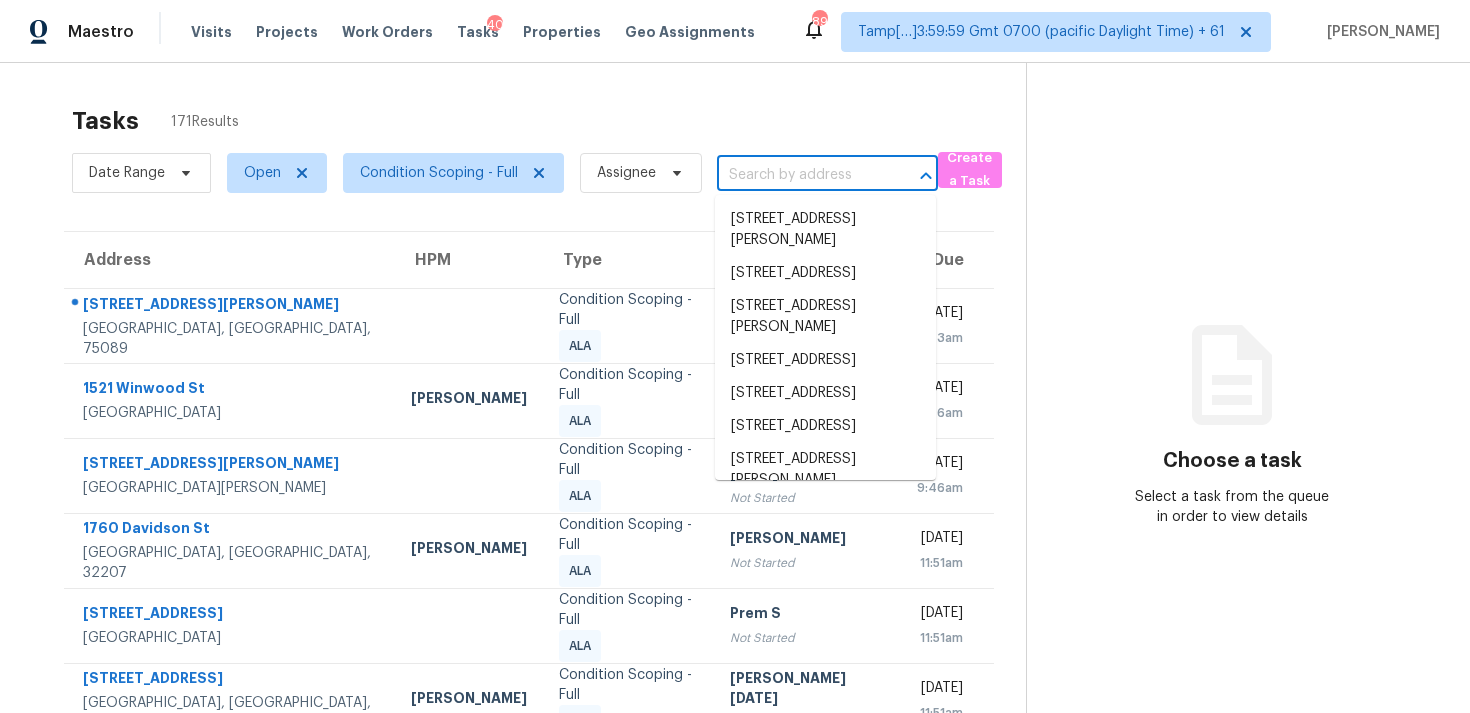 paste on "[STREET_ADDRESS]" 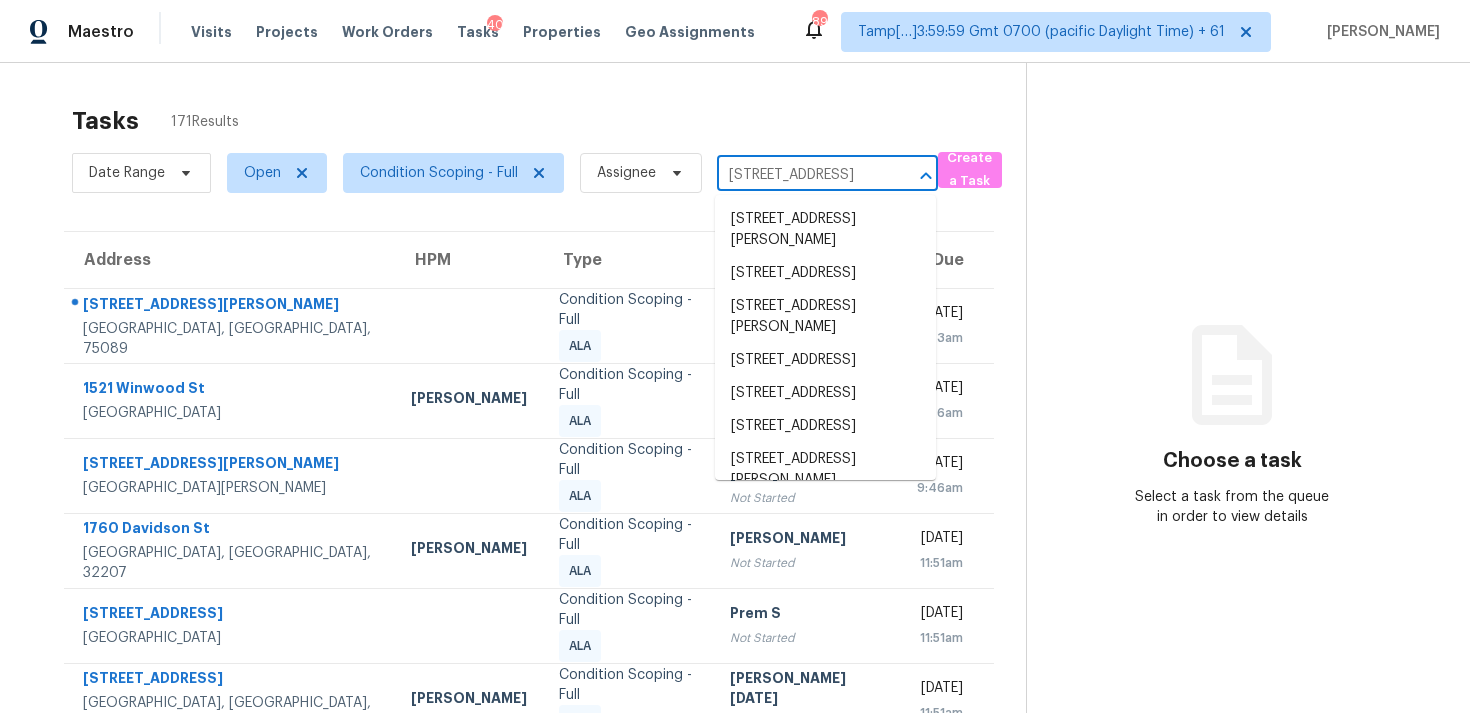 scroll, scrollTop: 0, scrollLeft: 118, axis: horizontal 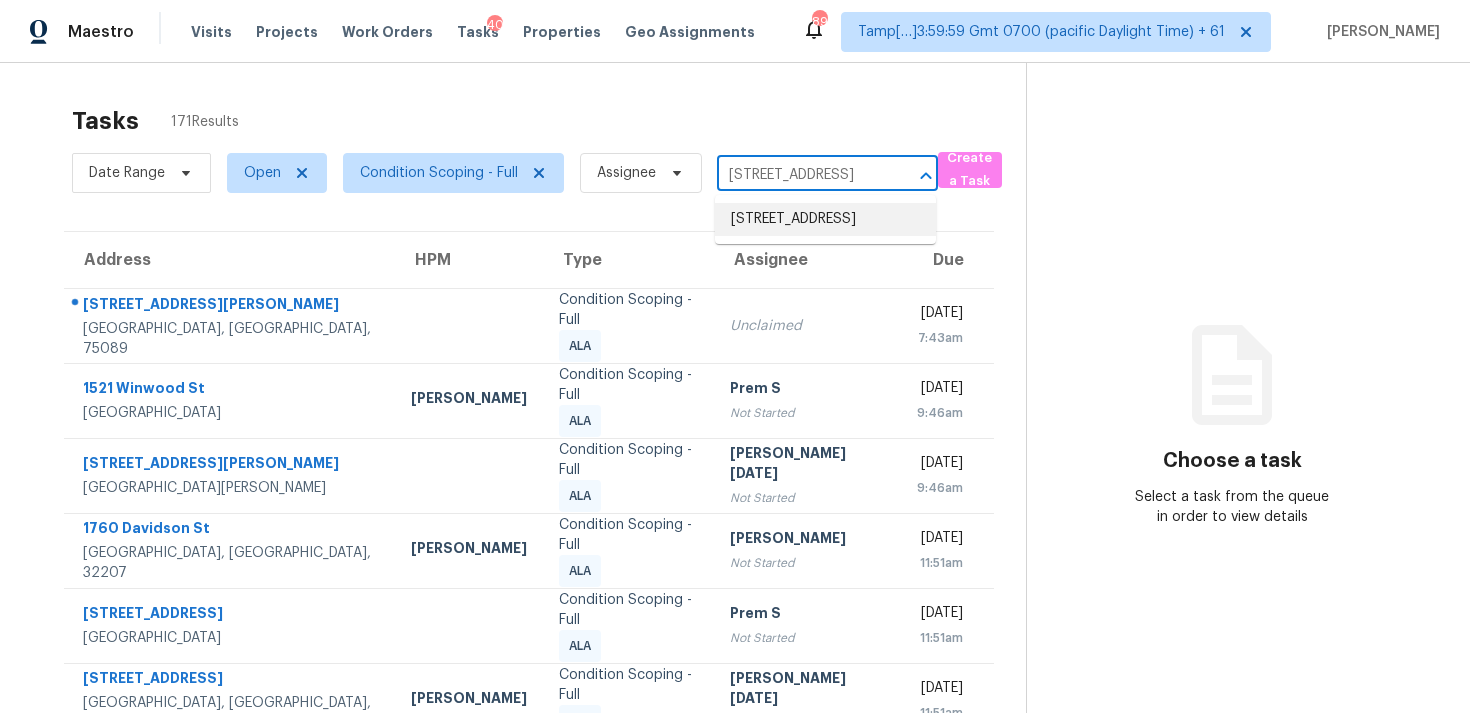 click on "[STREET_ADDRESS]" at bounding box center (825, 219) 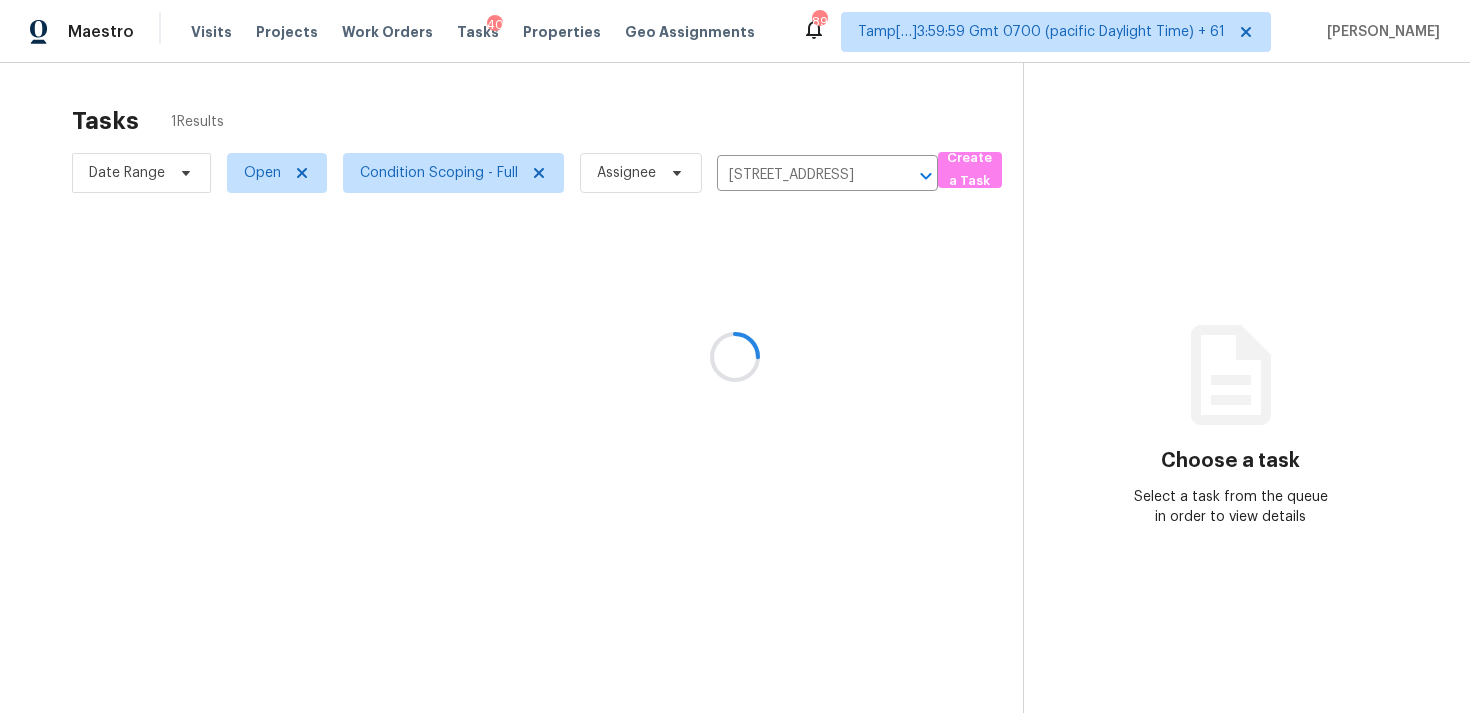 click at bounding box center [735, 356] 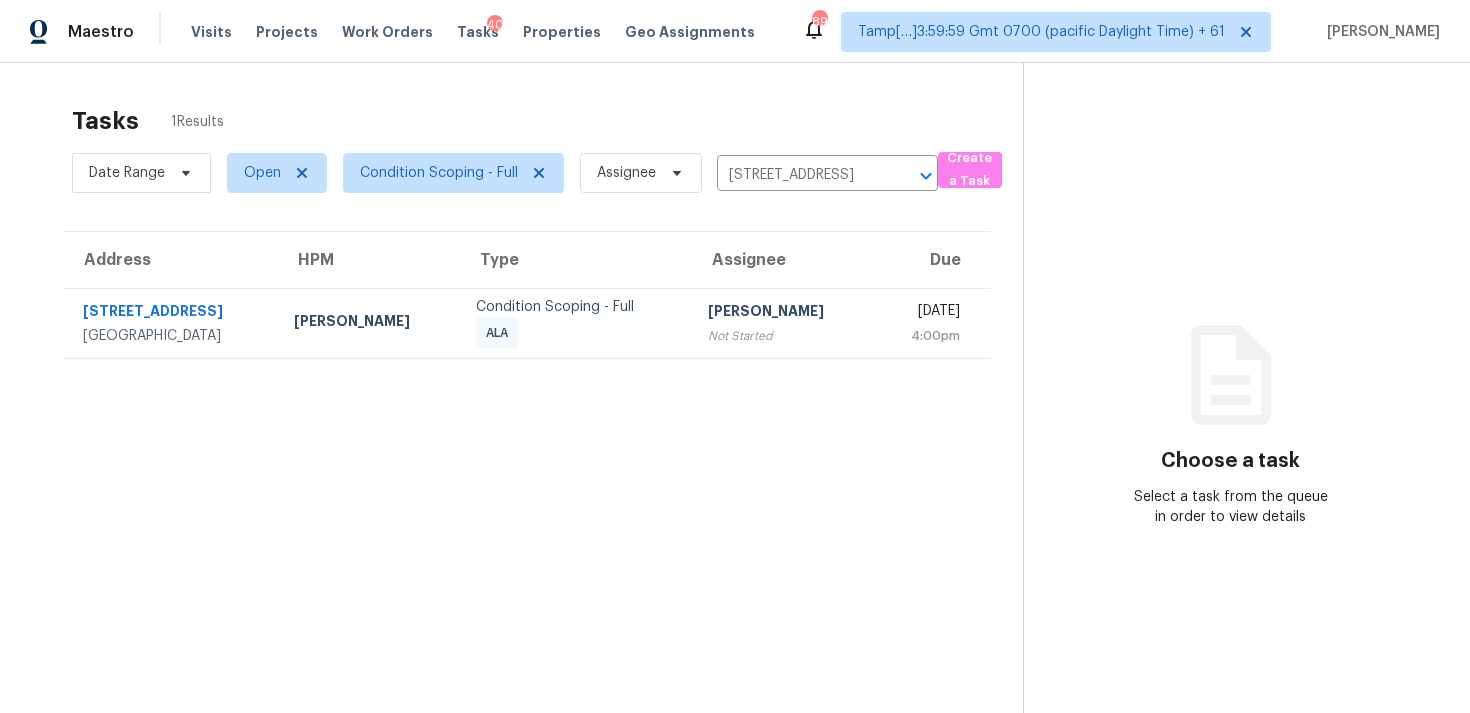 click on "[PERSON_NAME] Not Started" at bounding box center (782, 323) 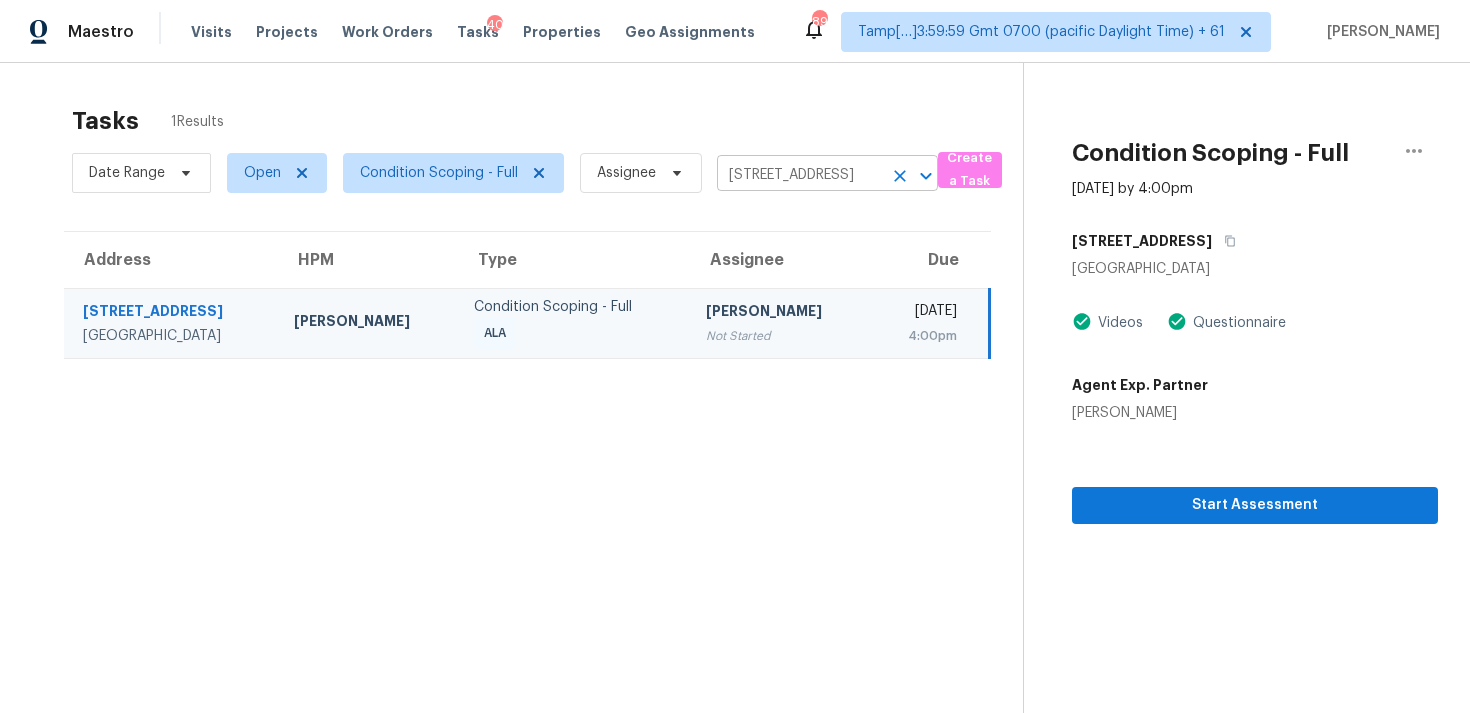 click 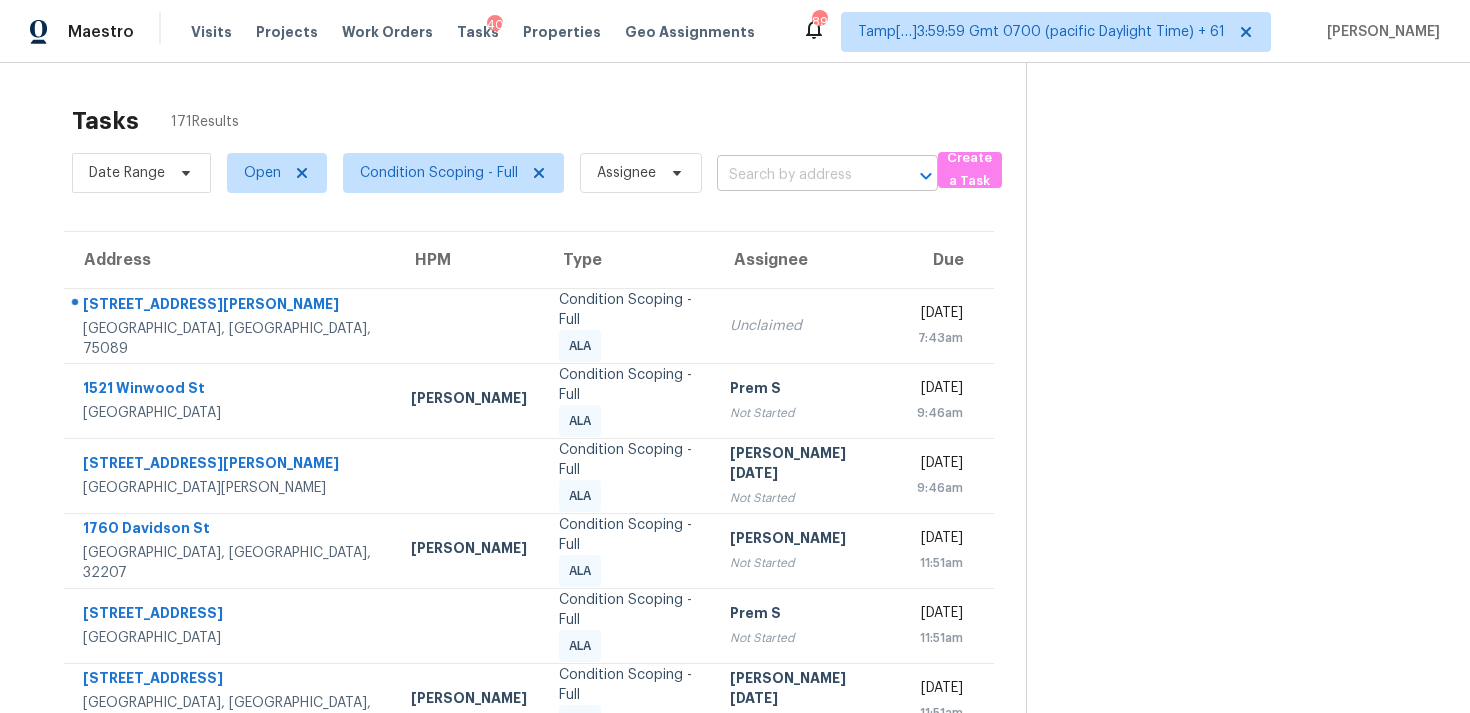 click at bounding box center [799, 175] 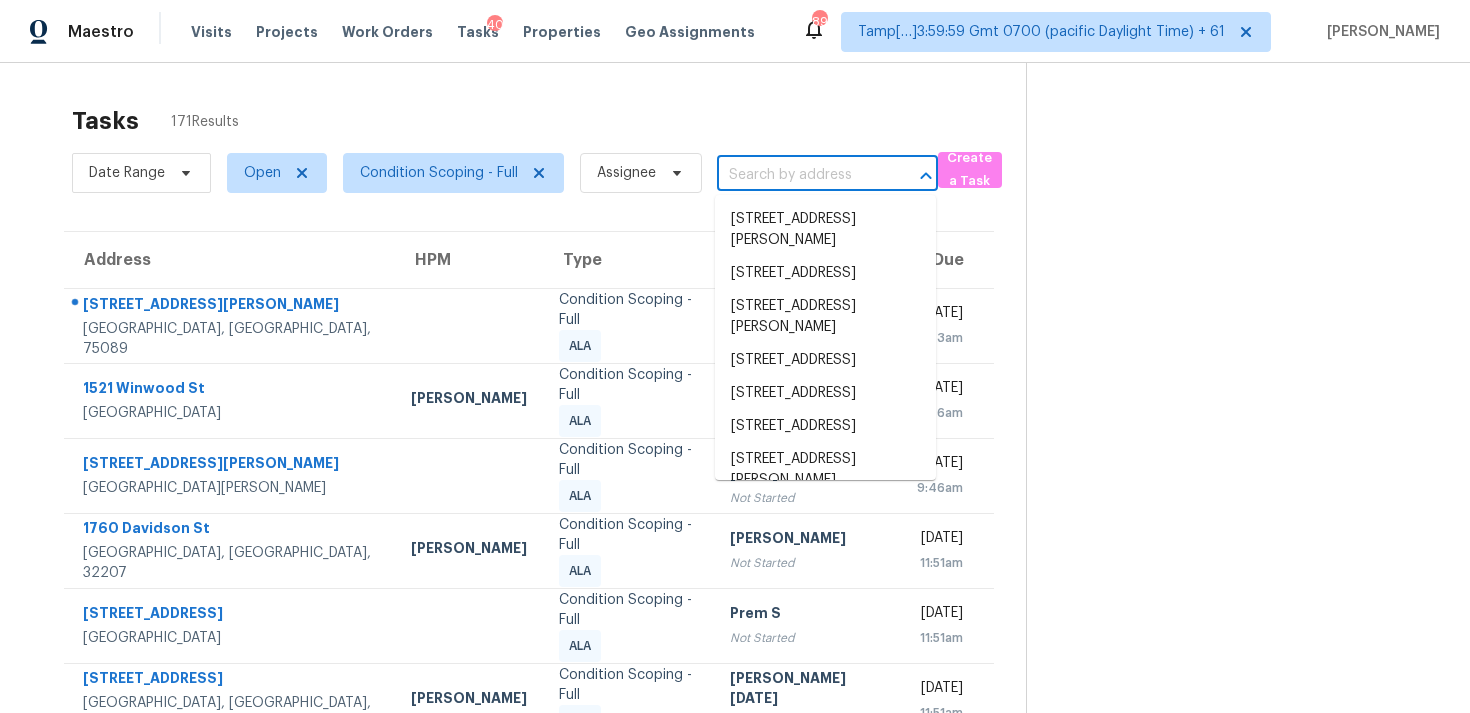 paste on "[STREET_ADDRESS][US_STATE]" 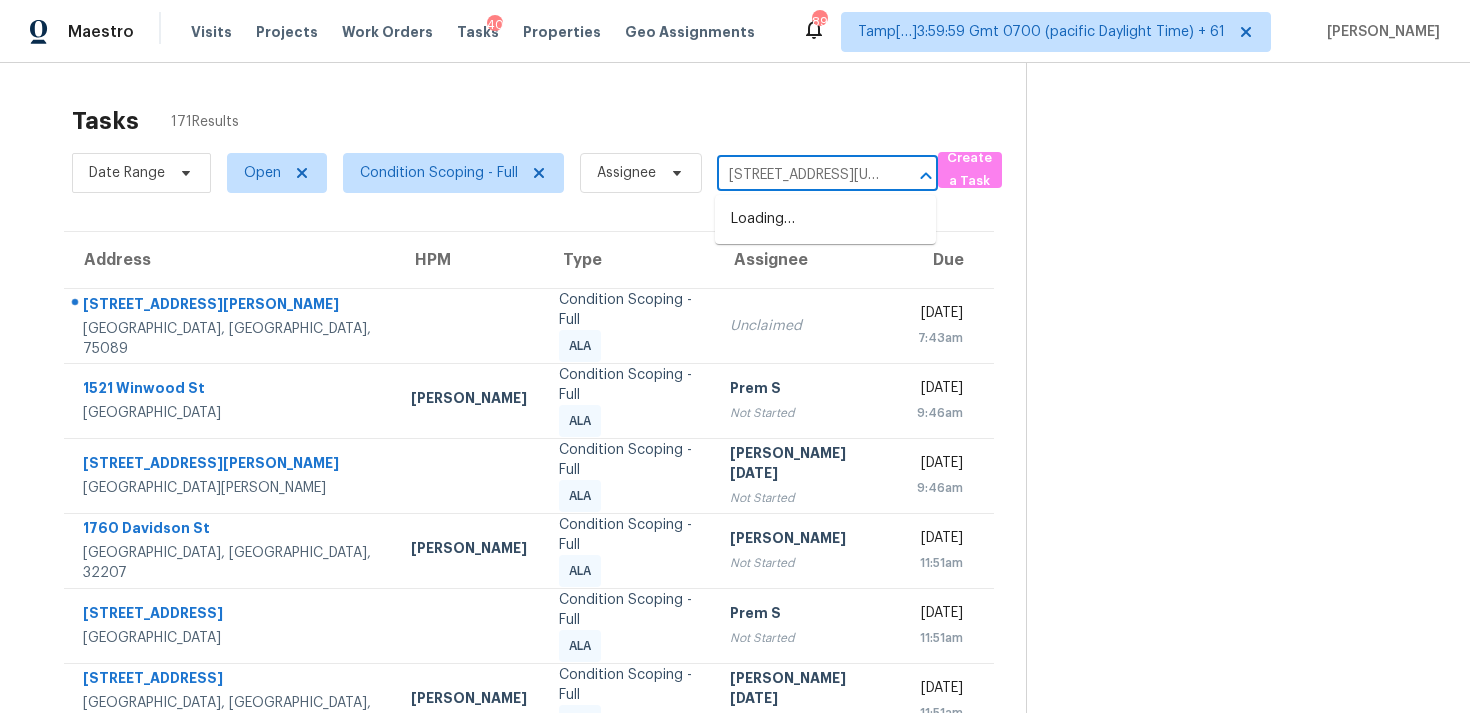 scroll, scrollTop: 0, scrollLeft: 137, axis: horizontal 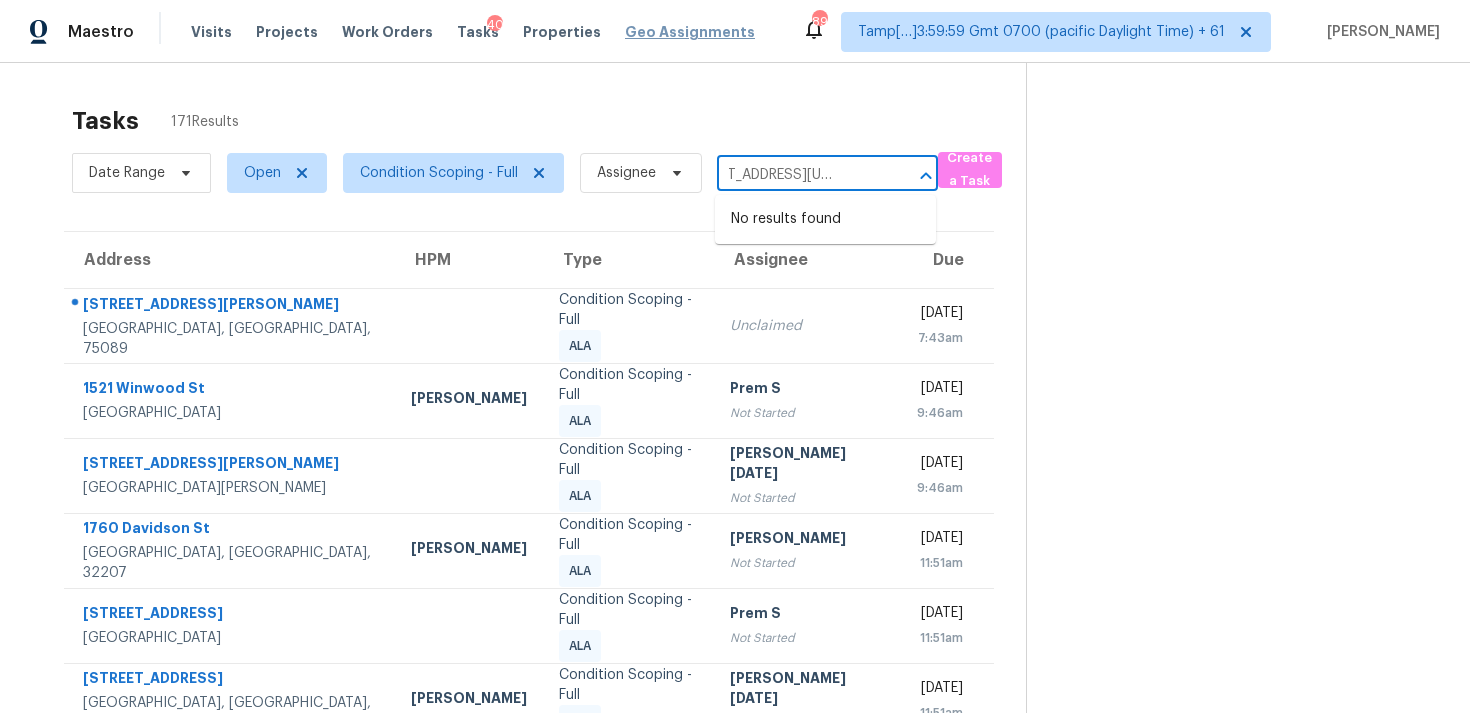 type on "[STREET_ADDRESS][US_STATE]" 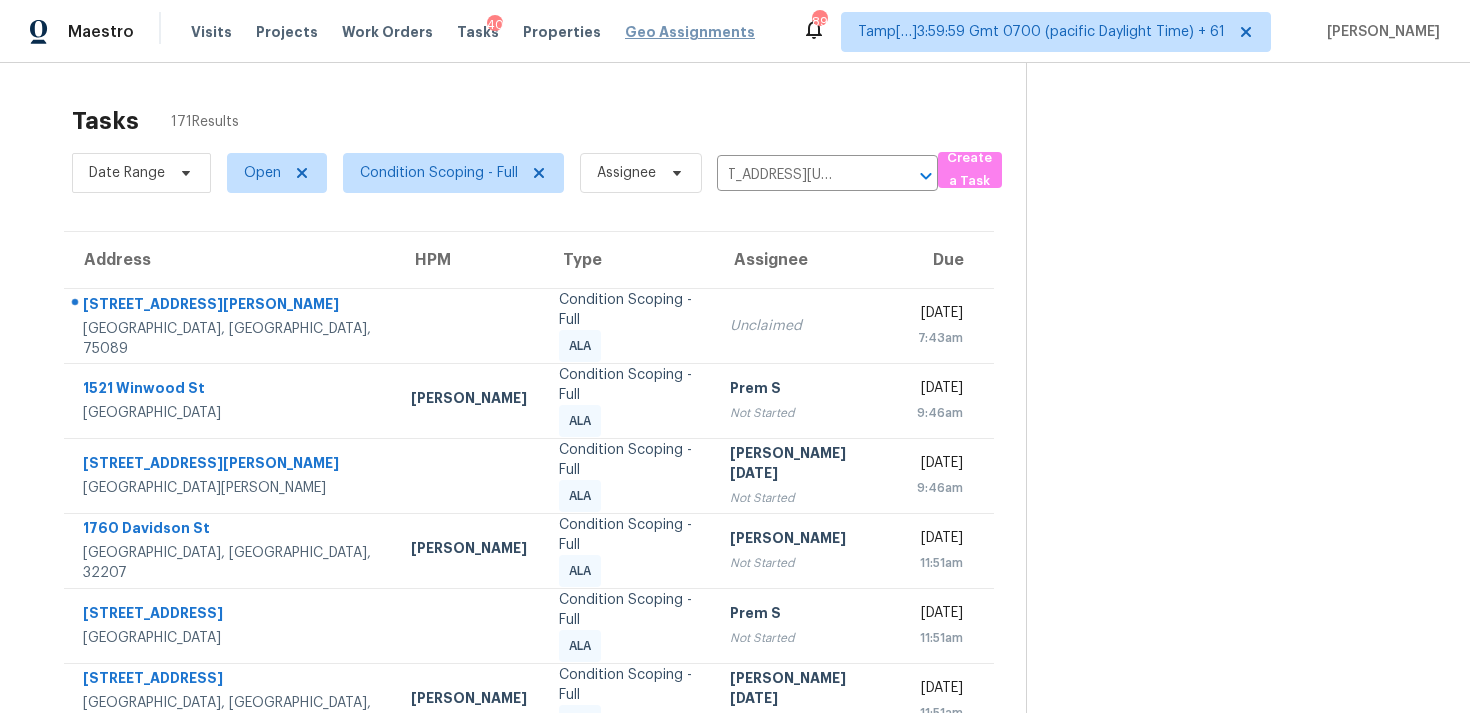 type 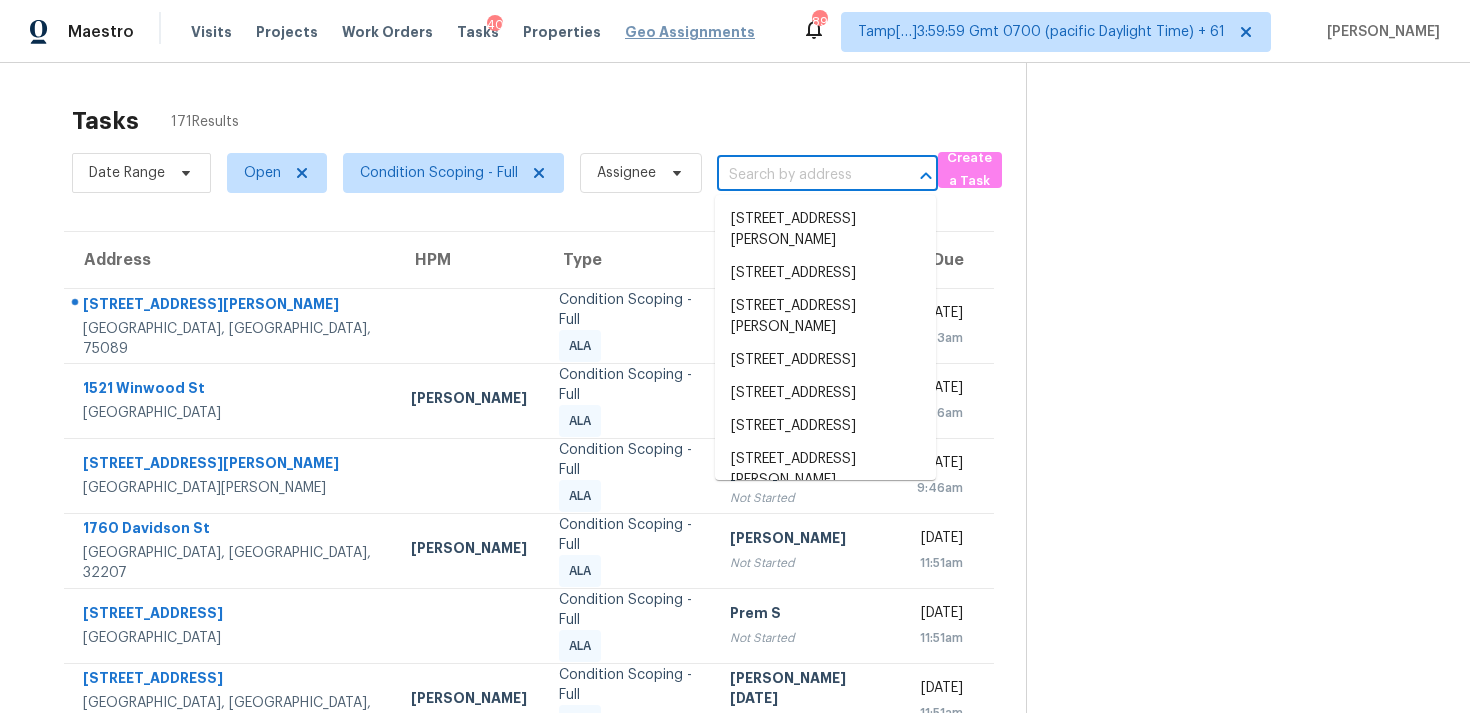 scroll, scrollTop: 0, scrollLeft: 0, axis: both 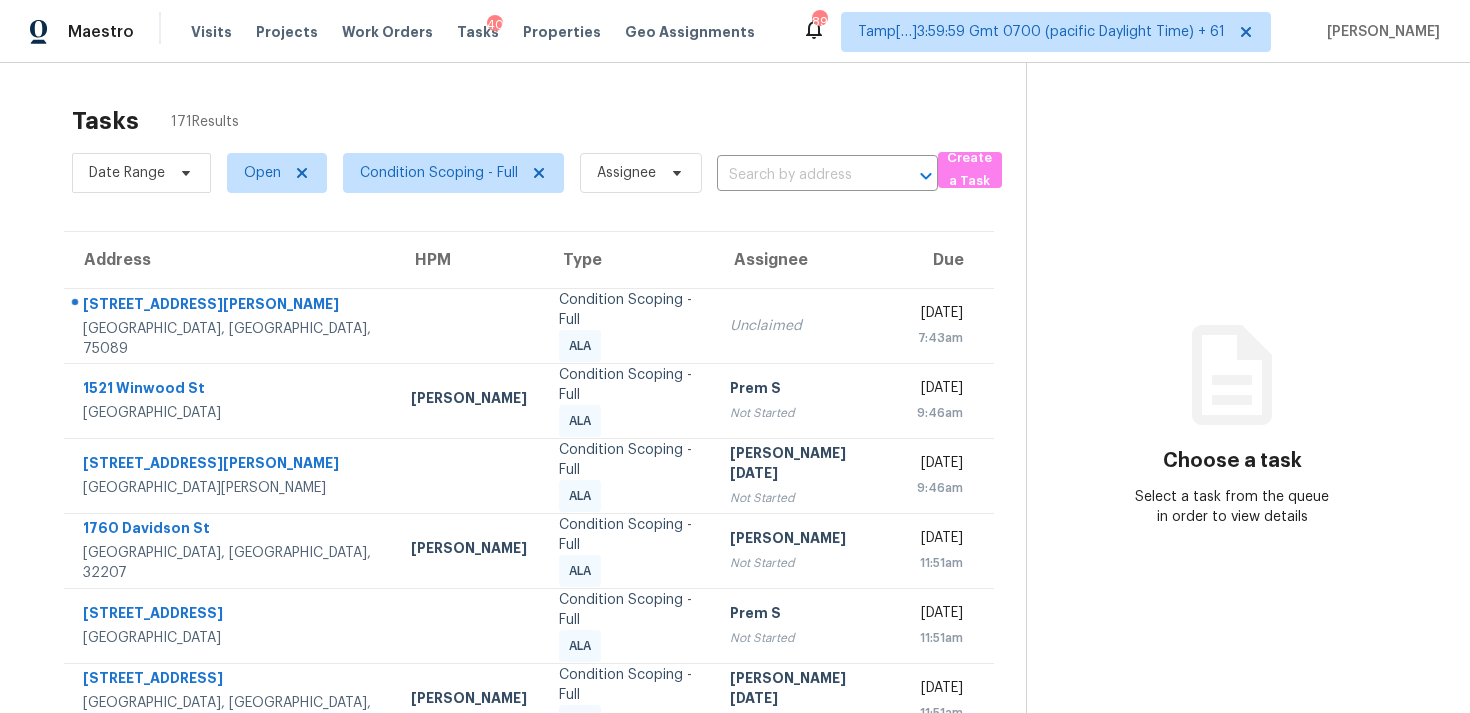 click at bounding box center (799, 175) 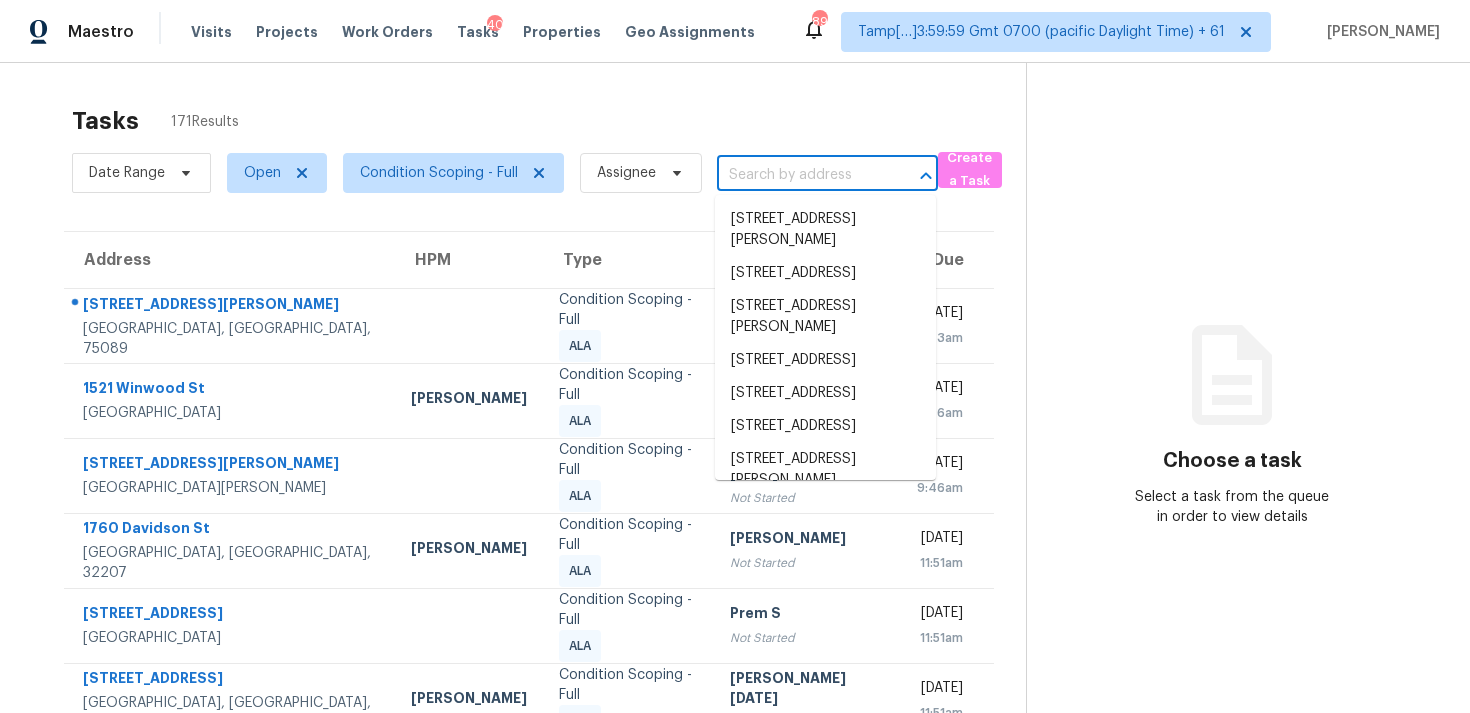 paste on "[STREET_ADDRESS][US_STATE]" 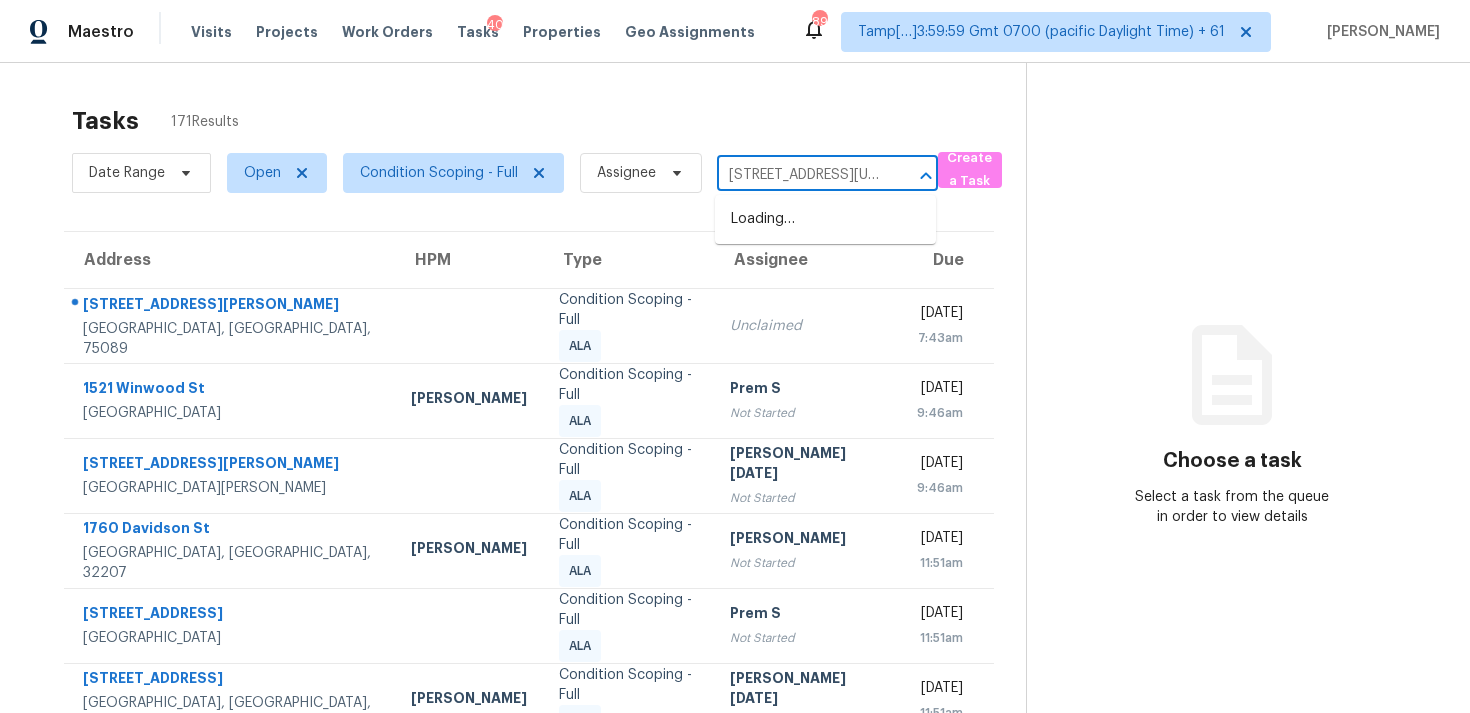 scroll, scrollTop: 0, scrollLeft: 137, axis: horizontal 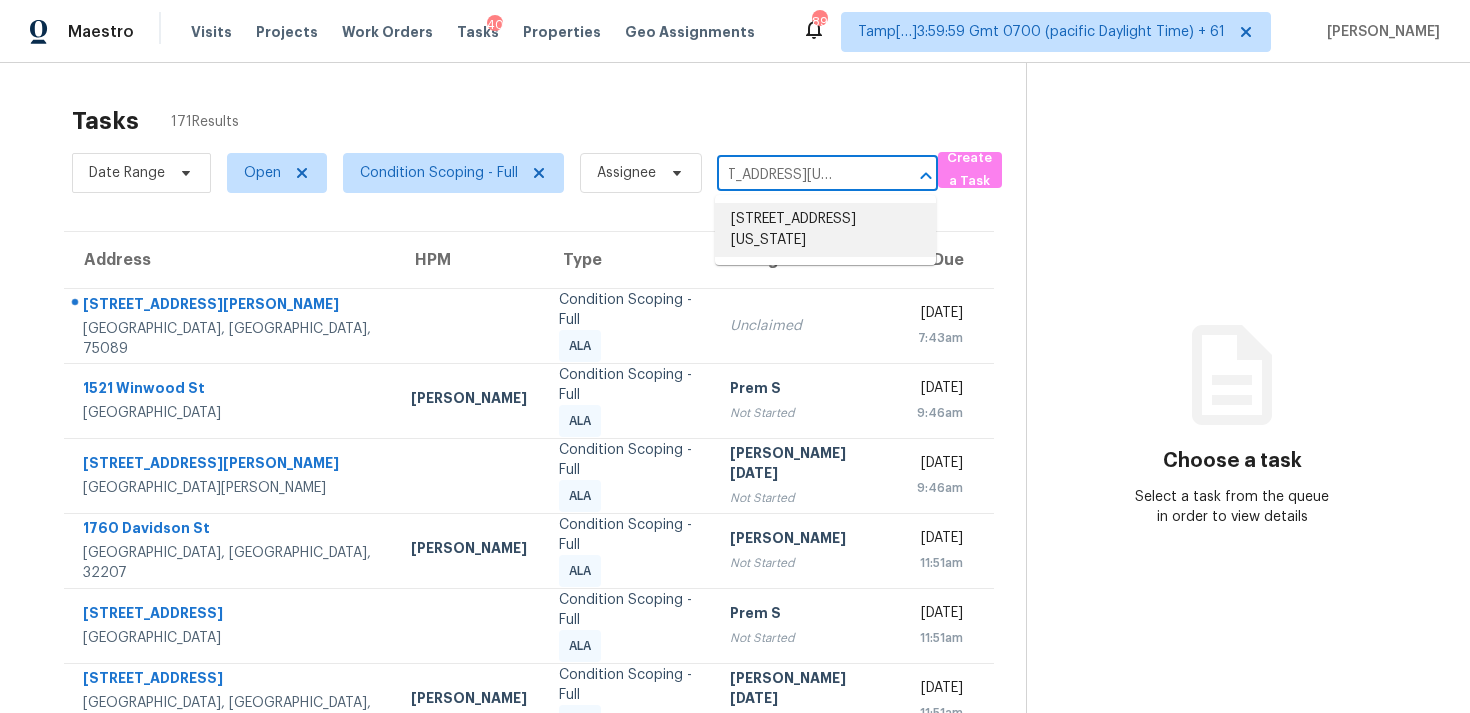 click on "[STREET_ADDRESS][US_STATE]" at bounding box center (825, 230) 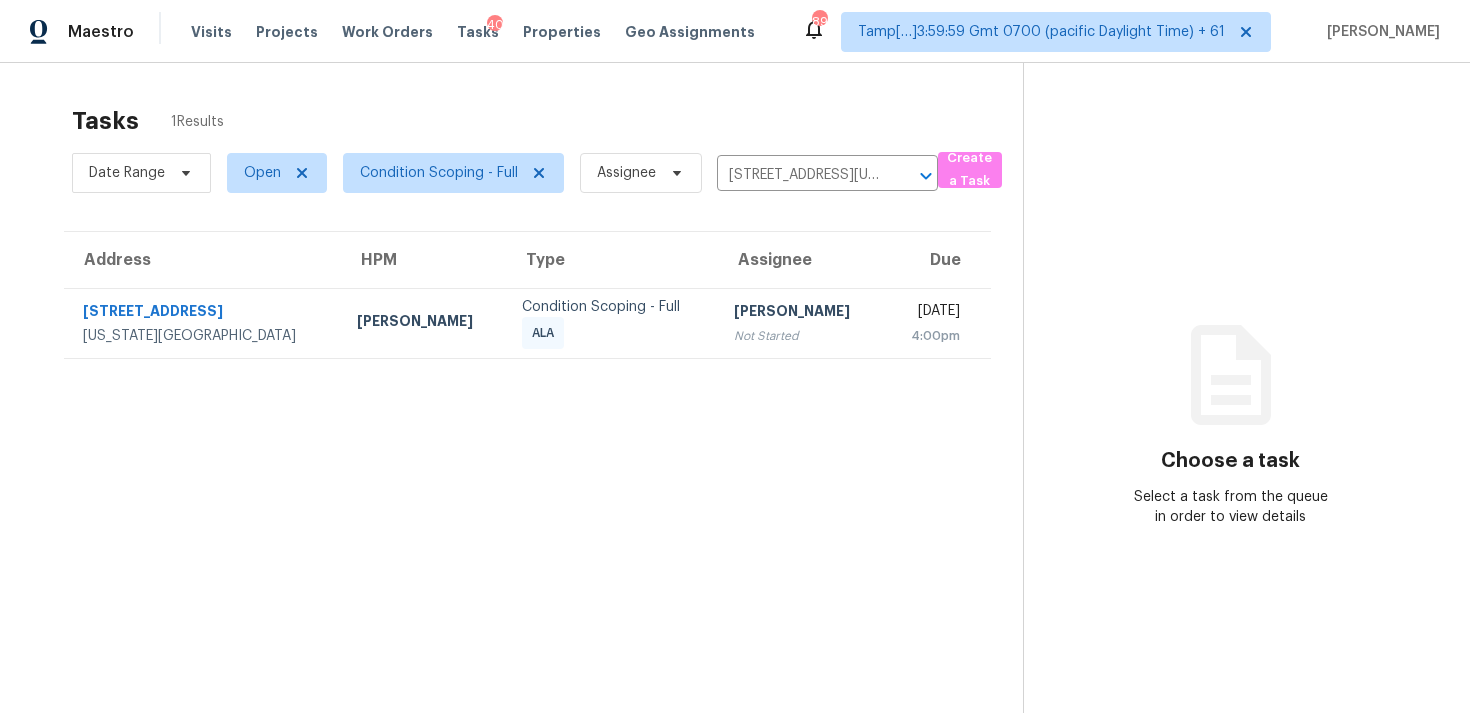 click on "[PERSON_NAME]" at bounding box center [800, 313] 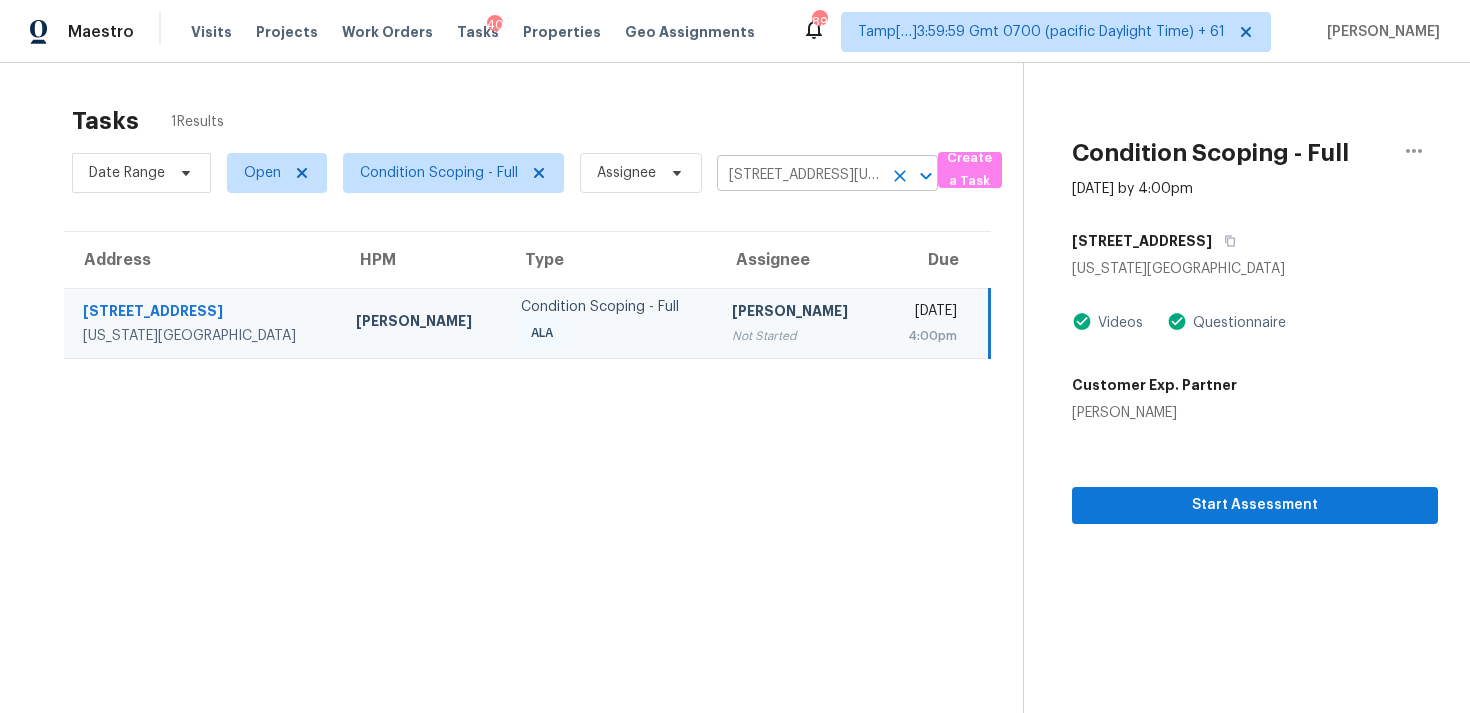 click at bounding box center [900, 176] 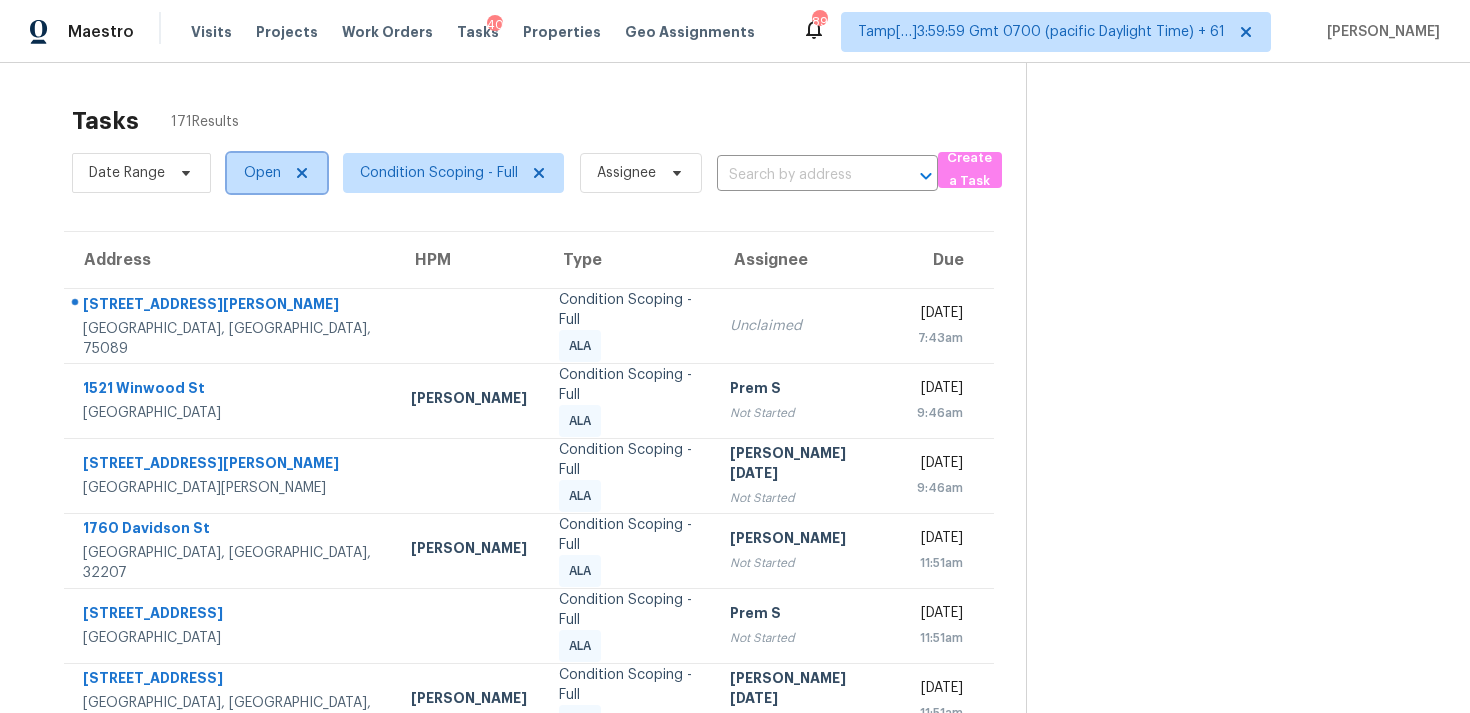 click at bounding box center (299, 173) 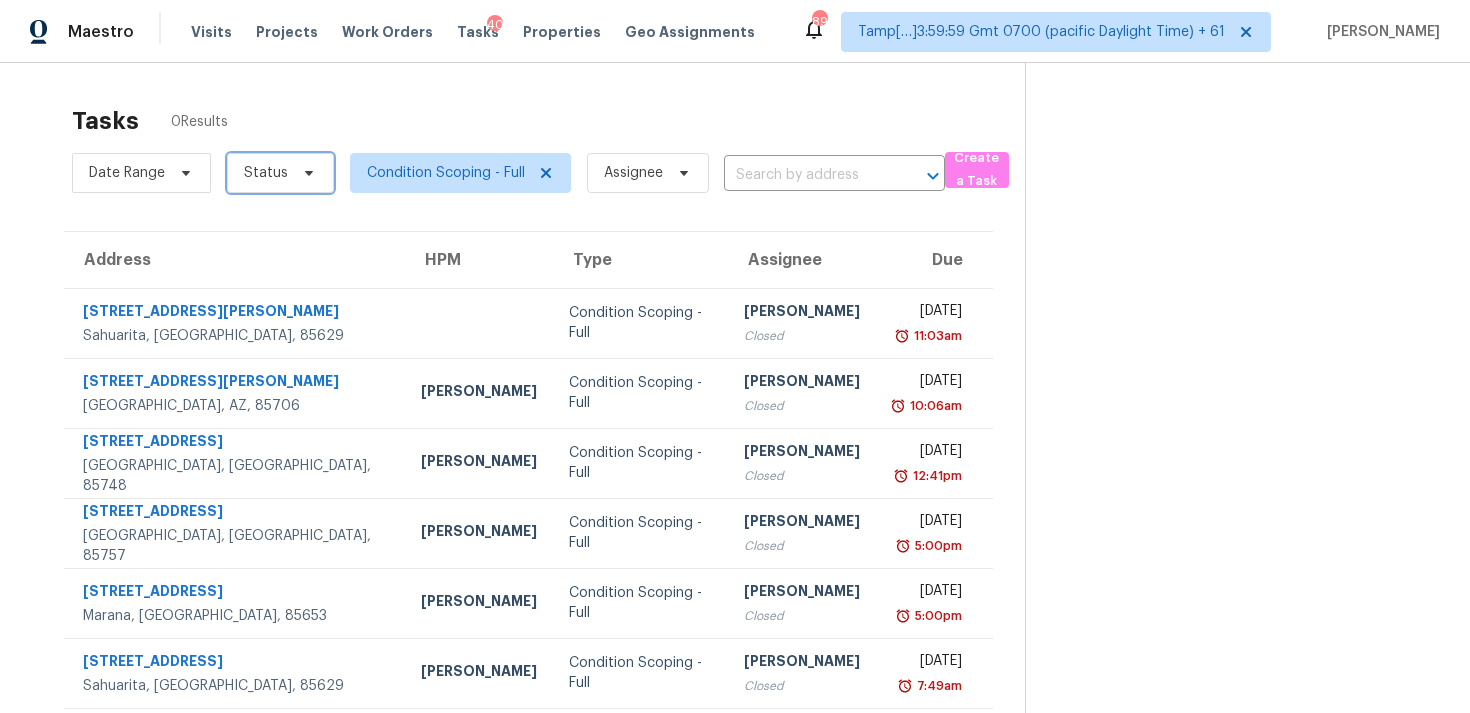 click on "Status" at bounding box center (280, 173) 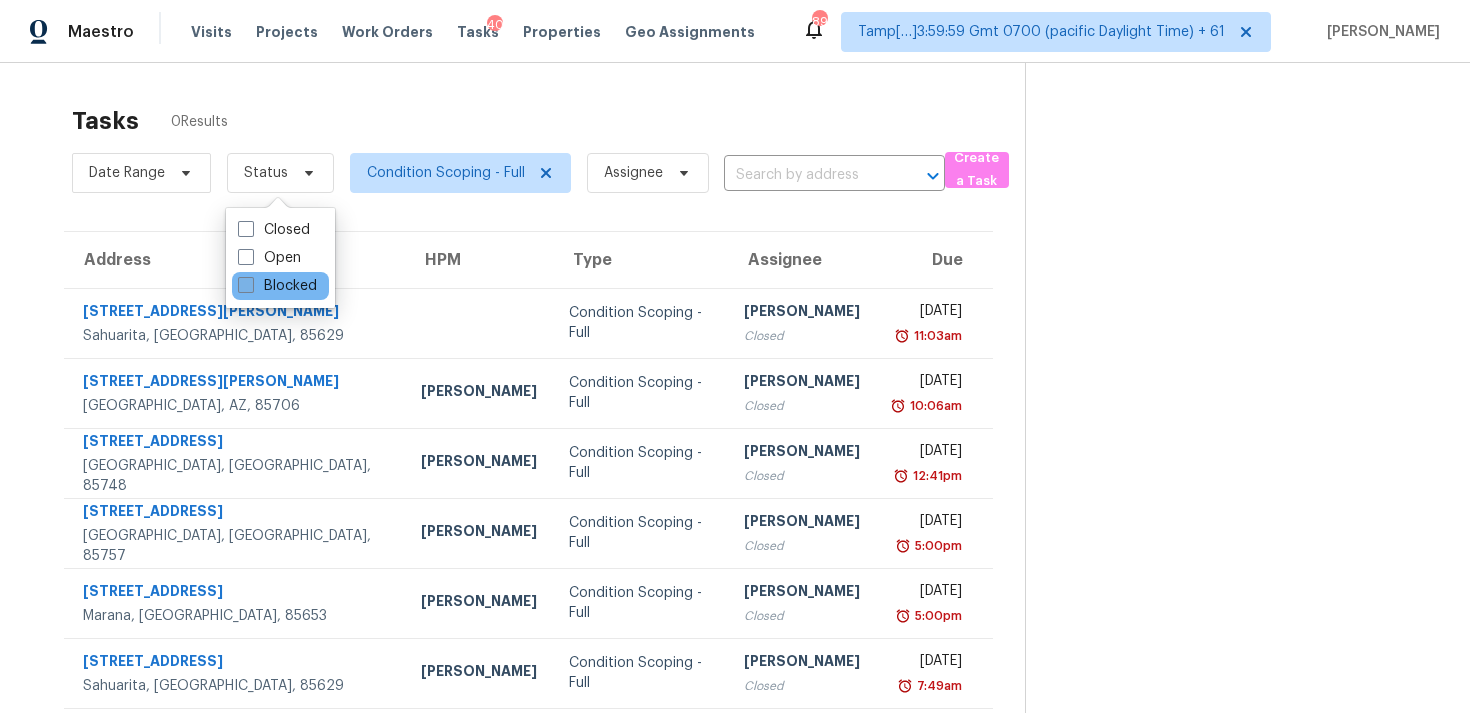 click on "Blocked" at bounding box center [277, 286] 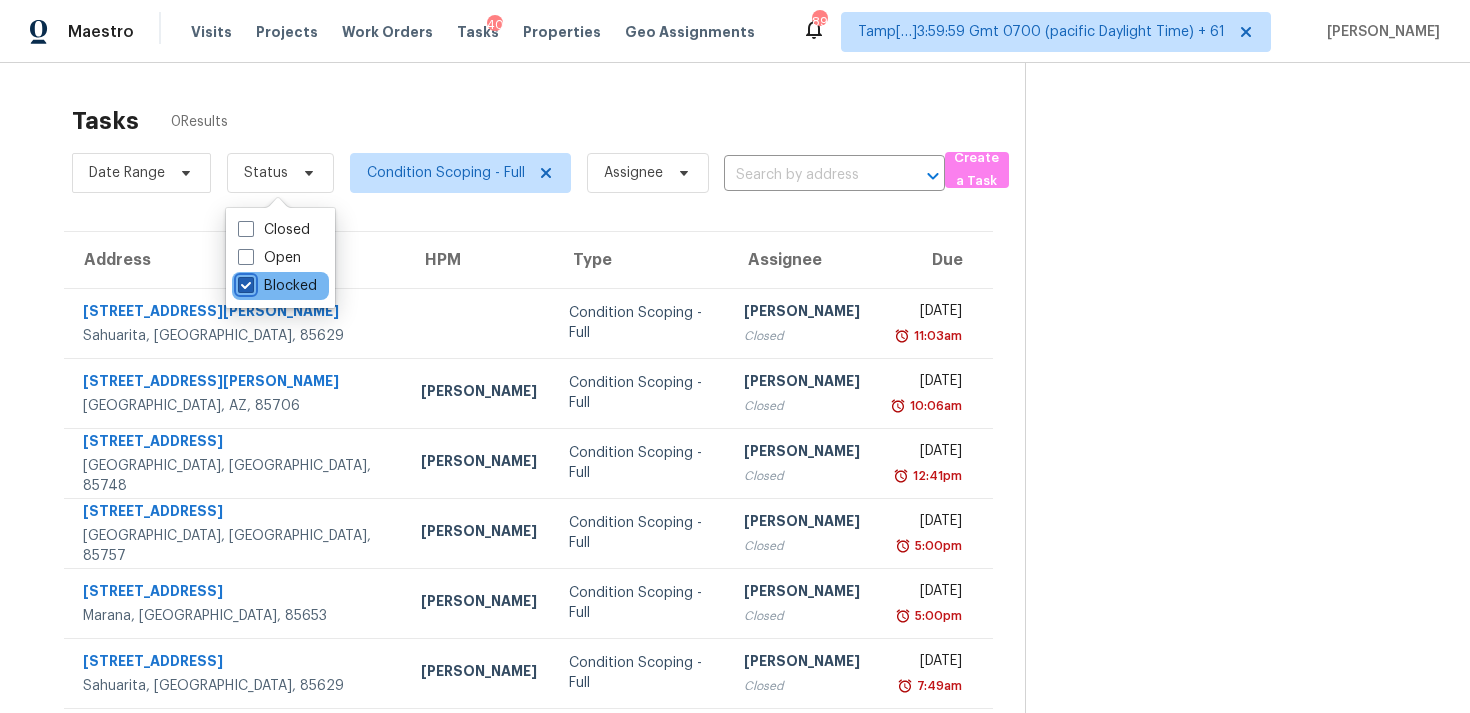 checkbox on "true" 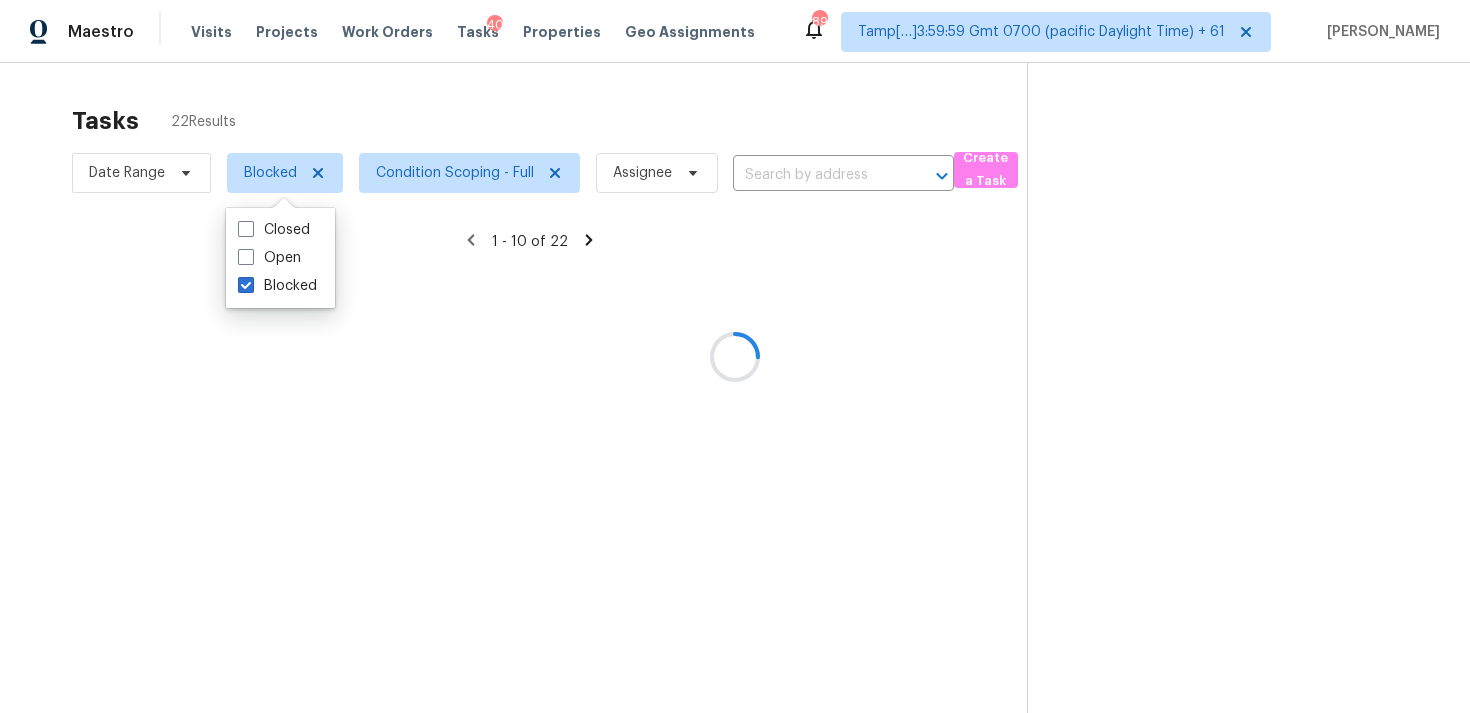 click on "Tasks 22  Results" at bounding box center [549, 121] 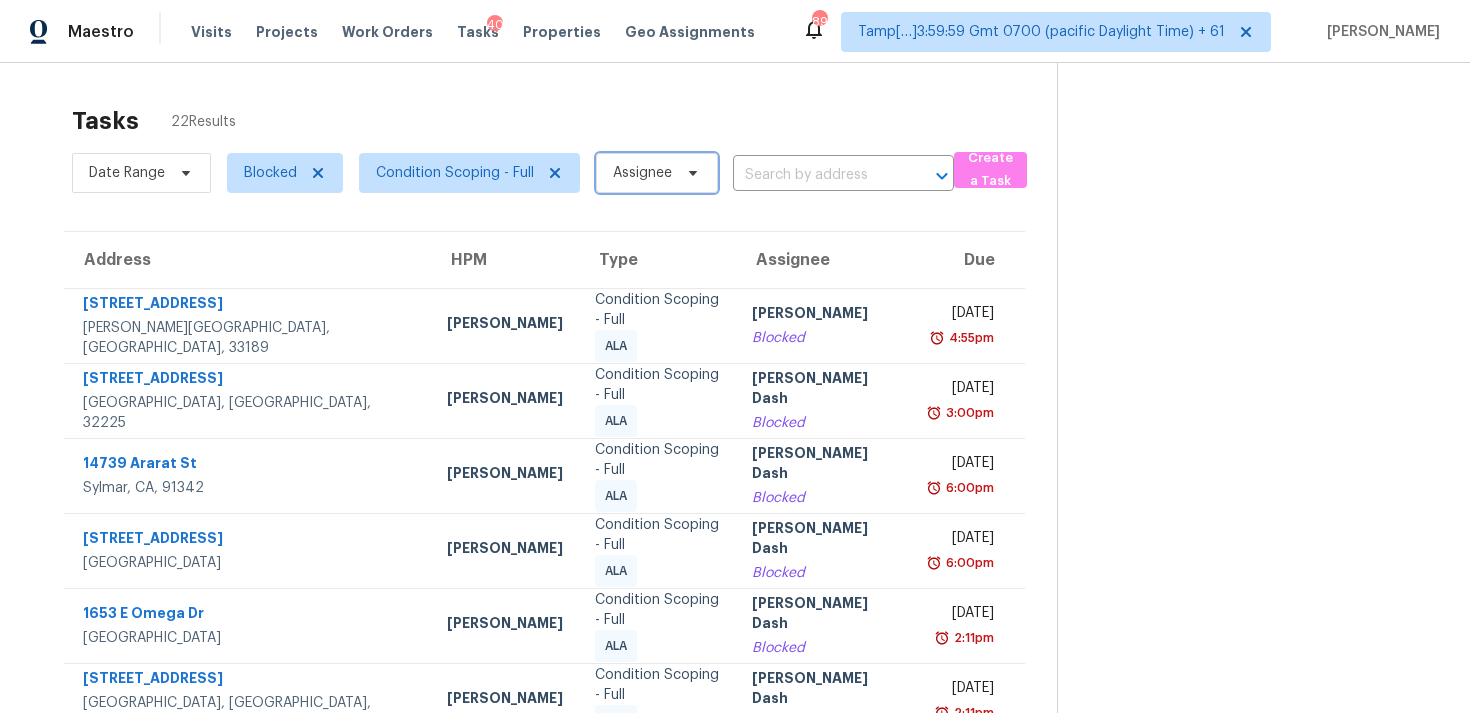 click on "Assignee" at bounding box center (642, 173) 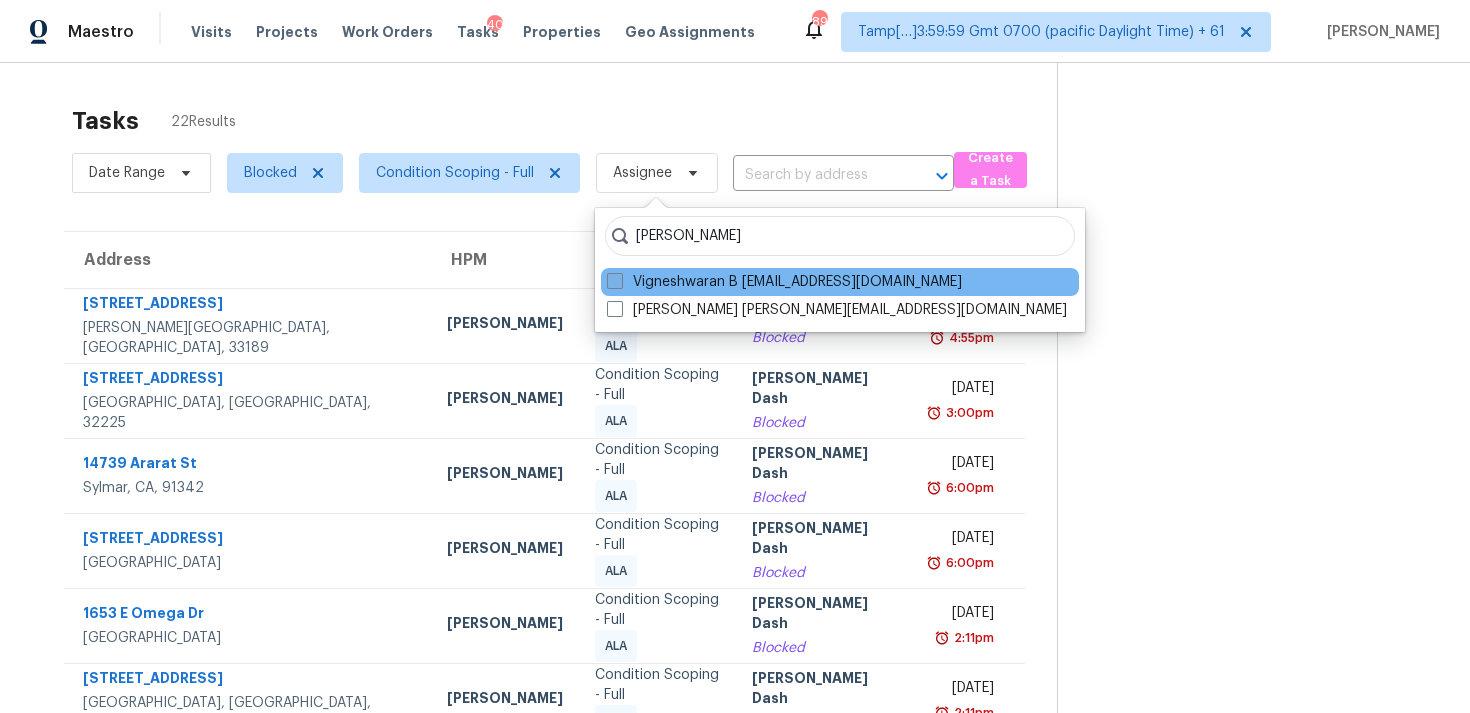 type on "vigneshwaran" 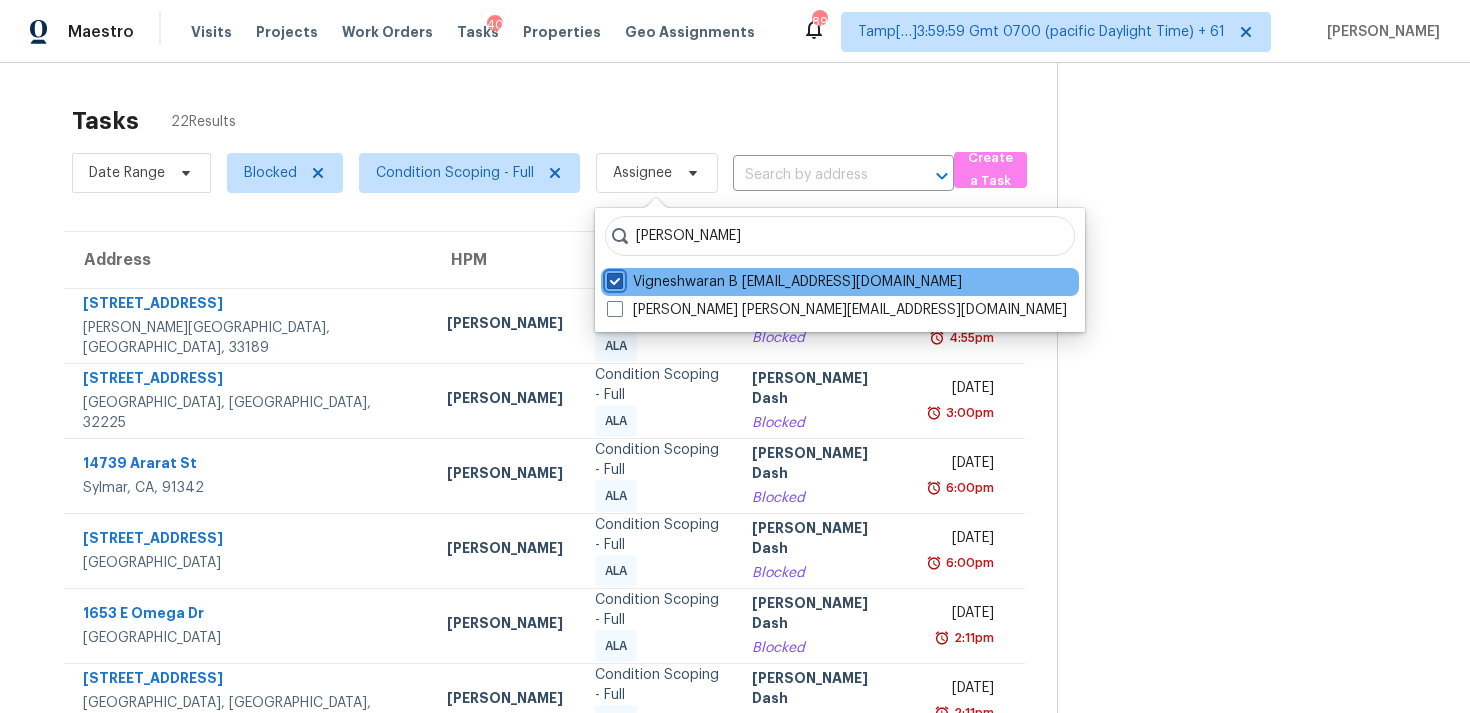 checkbox on "true" 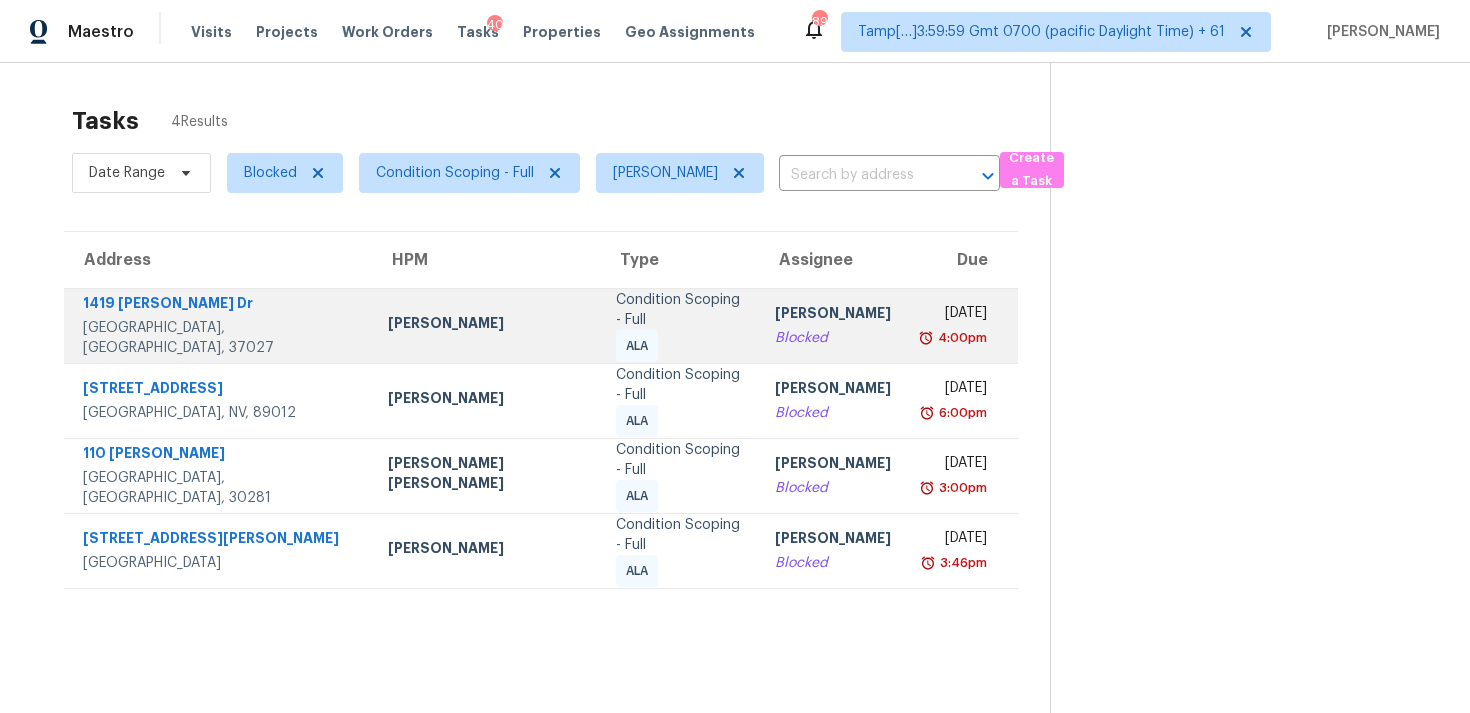 click on "[PERSON_NAME]" at bounding box center [833, 315] 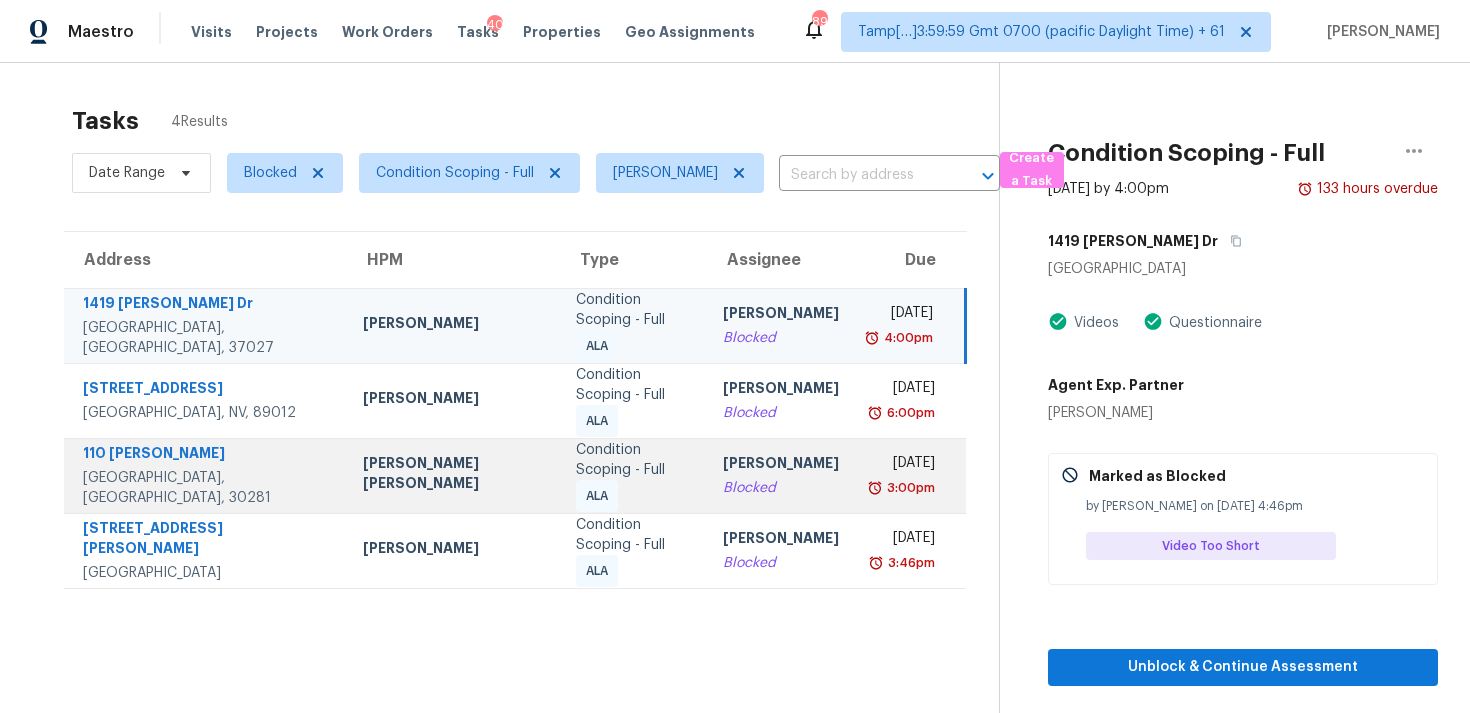 scroll, scrollTop: 63, scrollLeft: 0, axis: vertical 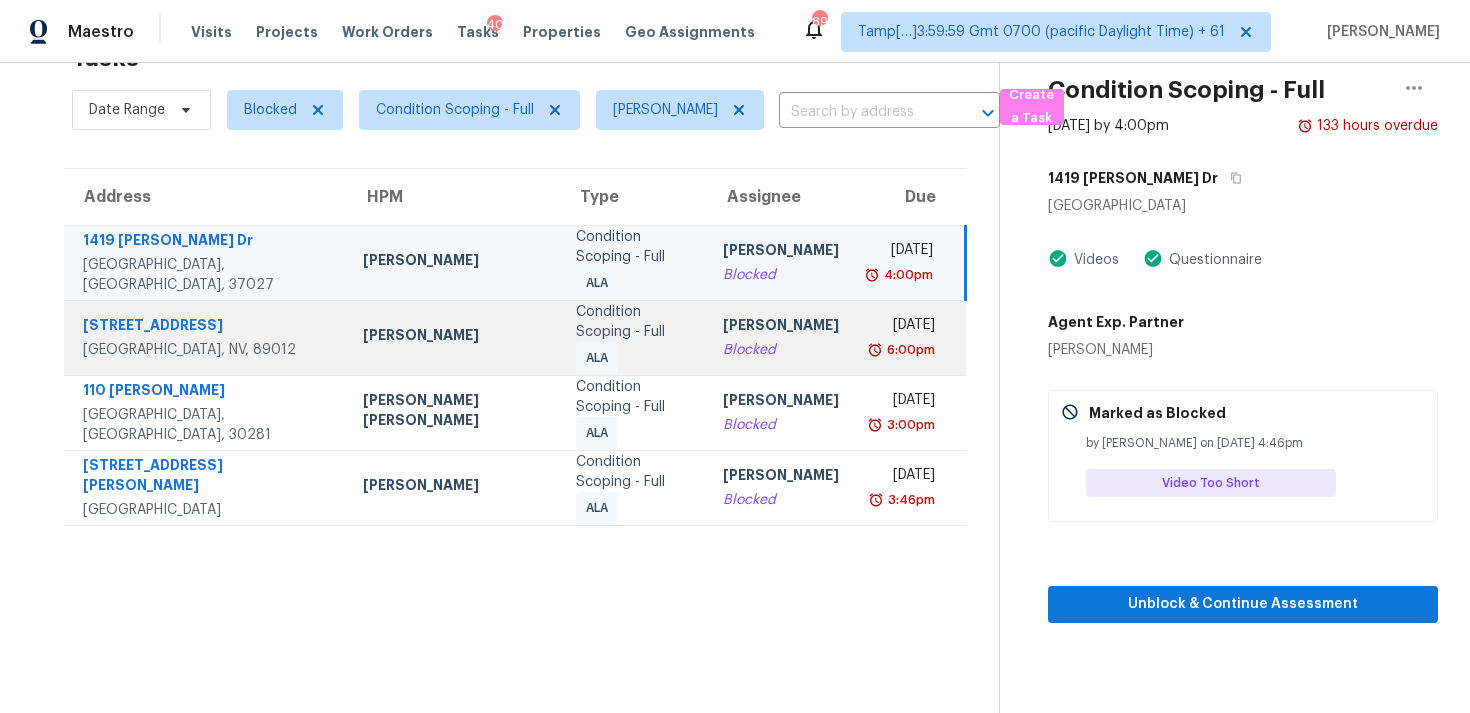 click on "Vigneshwaran B Blocked" at bounding box center [781, 337] 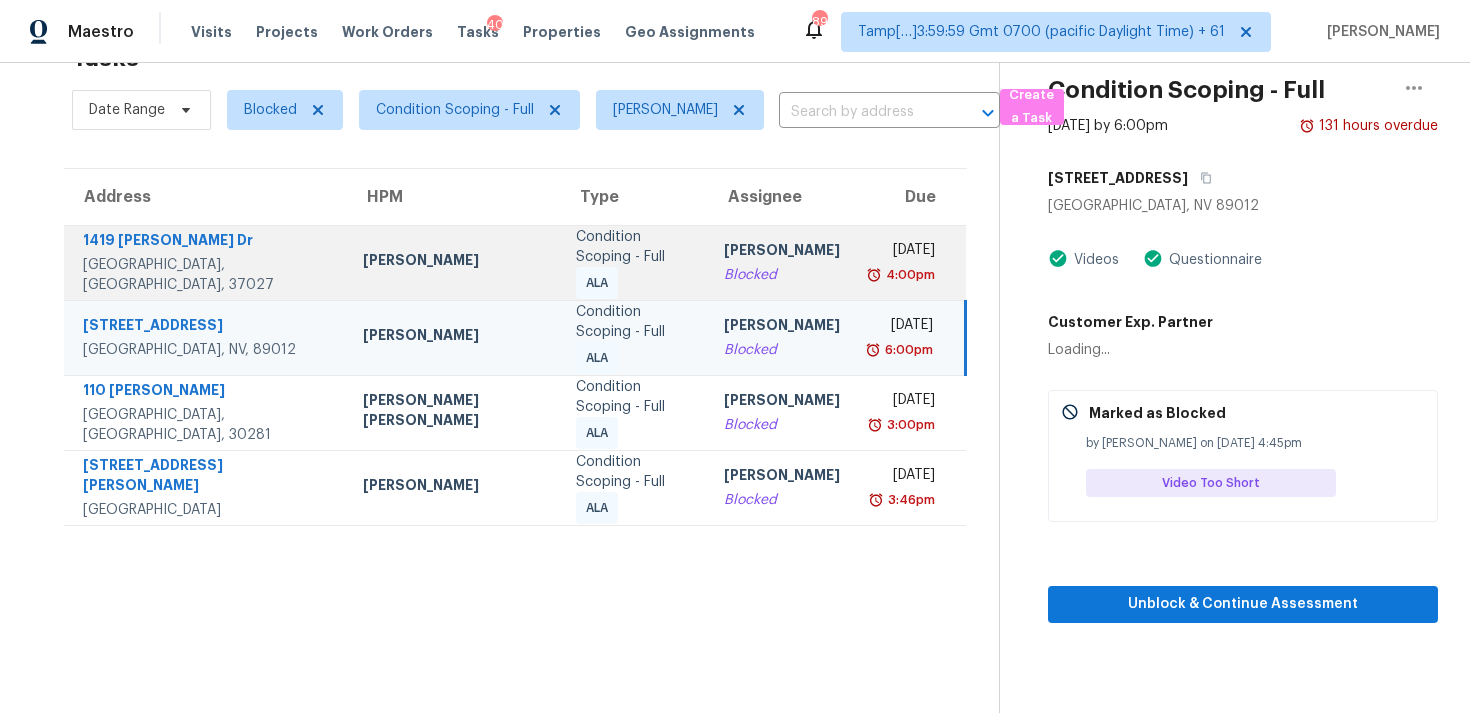 click on "Vigneshwaran B Blocked" at bounding box center [782, 262] 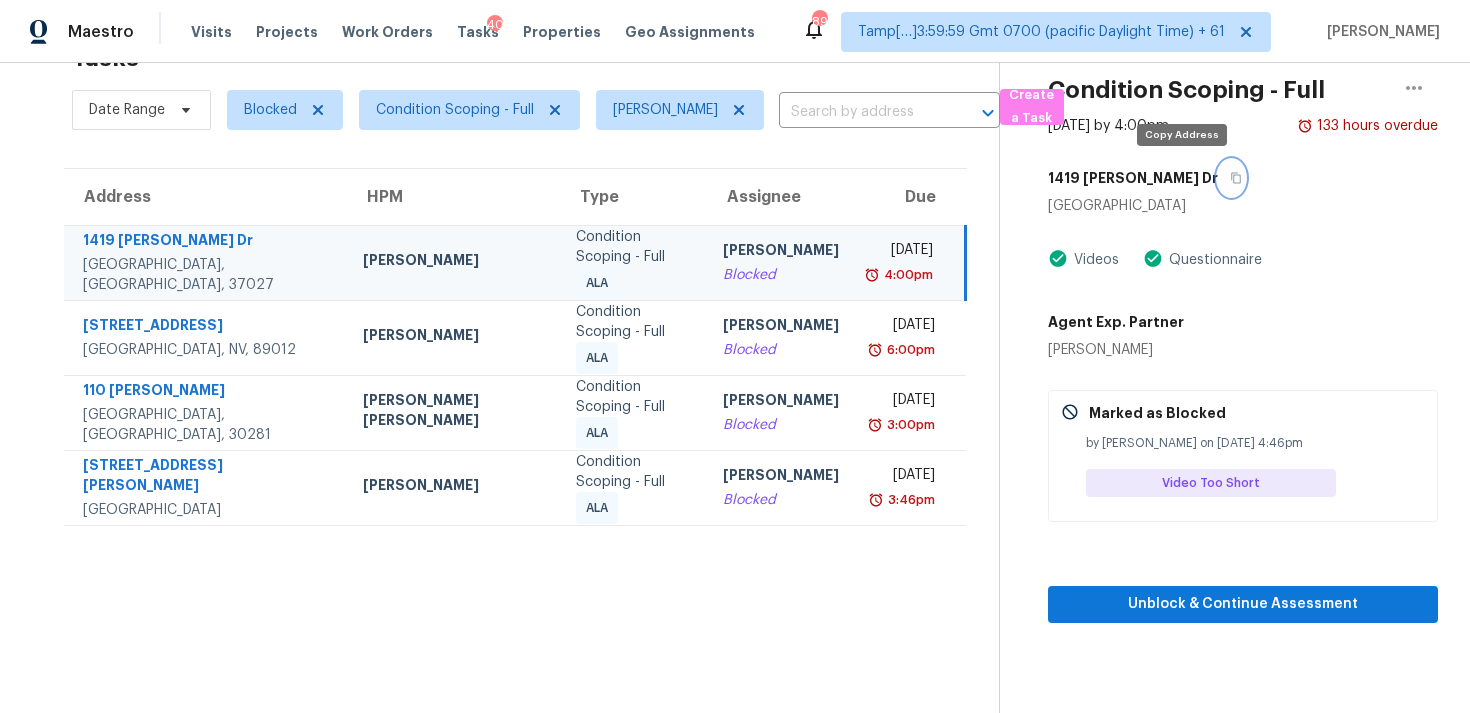 click at bounding box center (1231, 178) 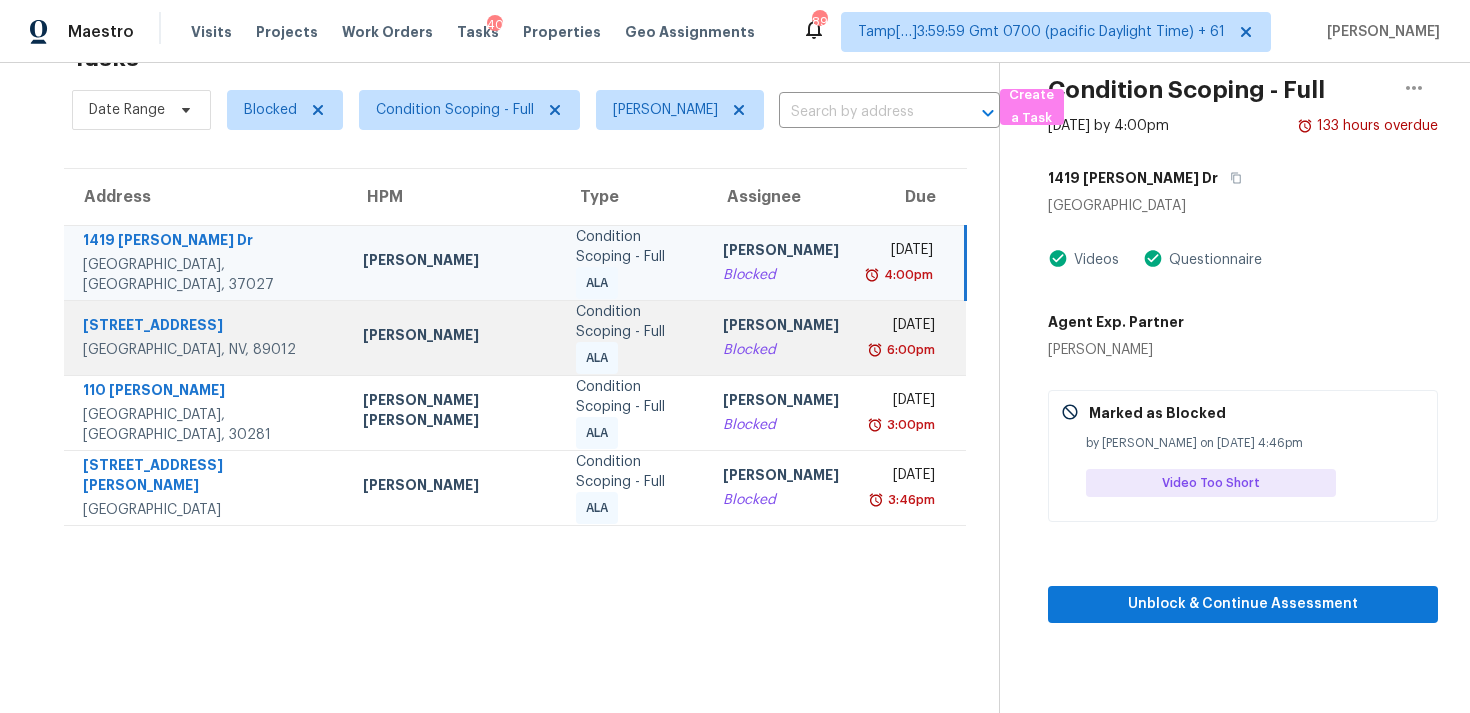 click on "Julian Murray" at bounding box center (453, 337) 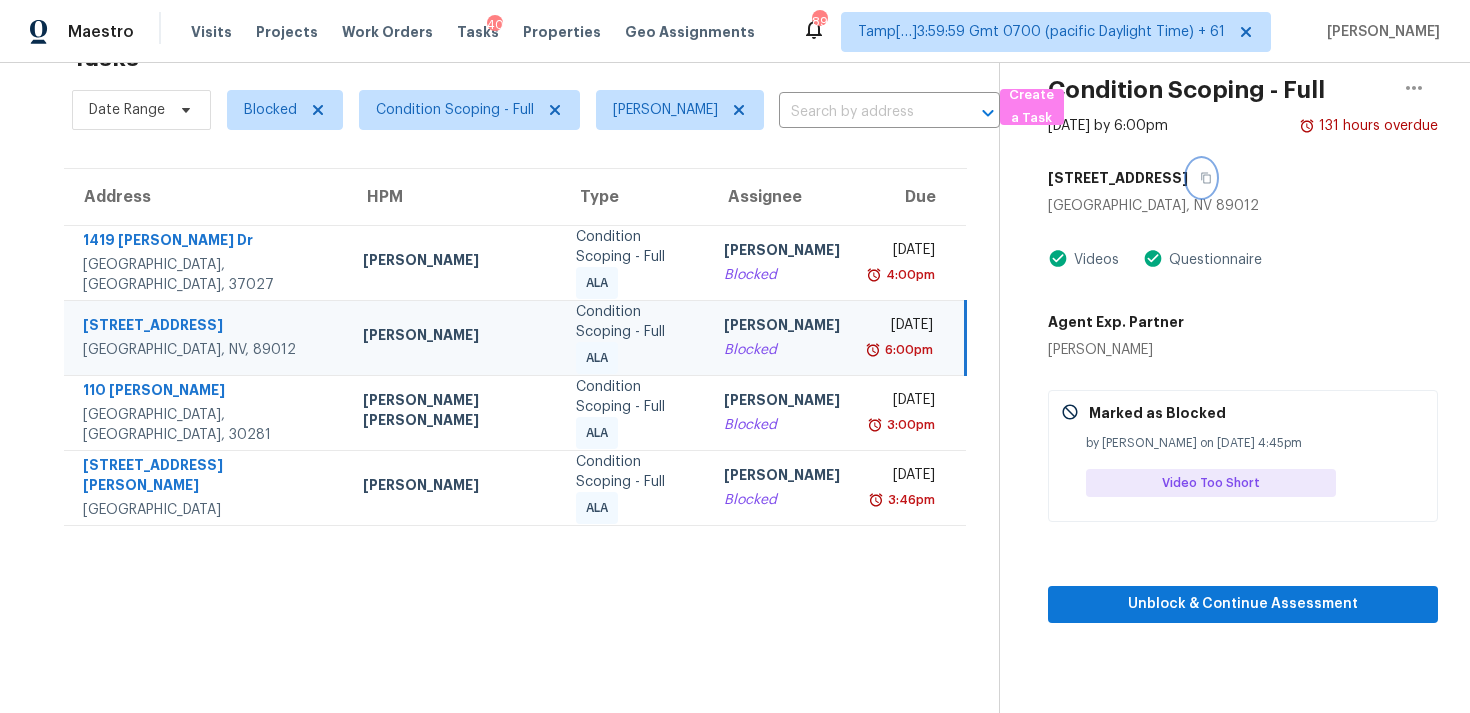 click at bounding box center (1201, 178) 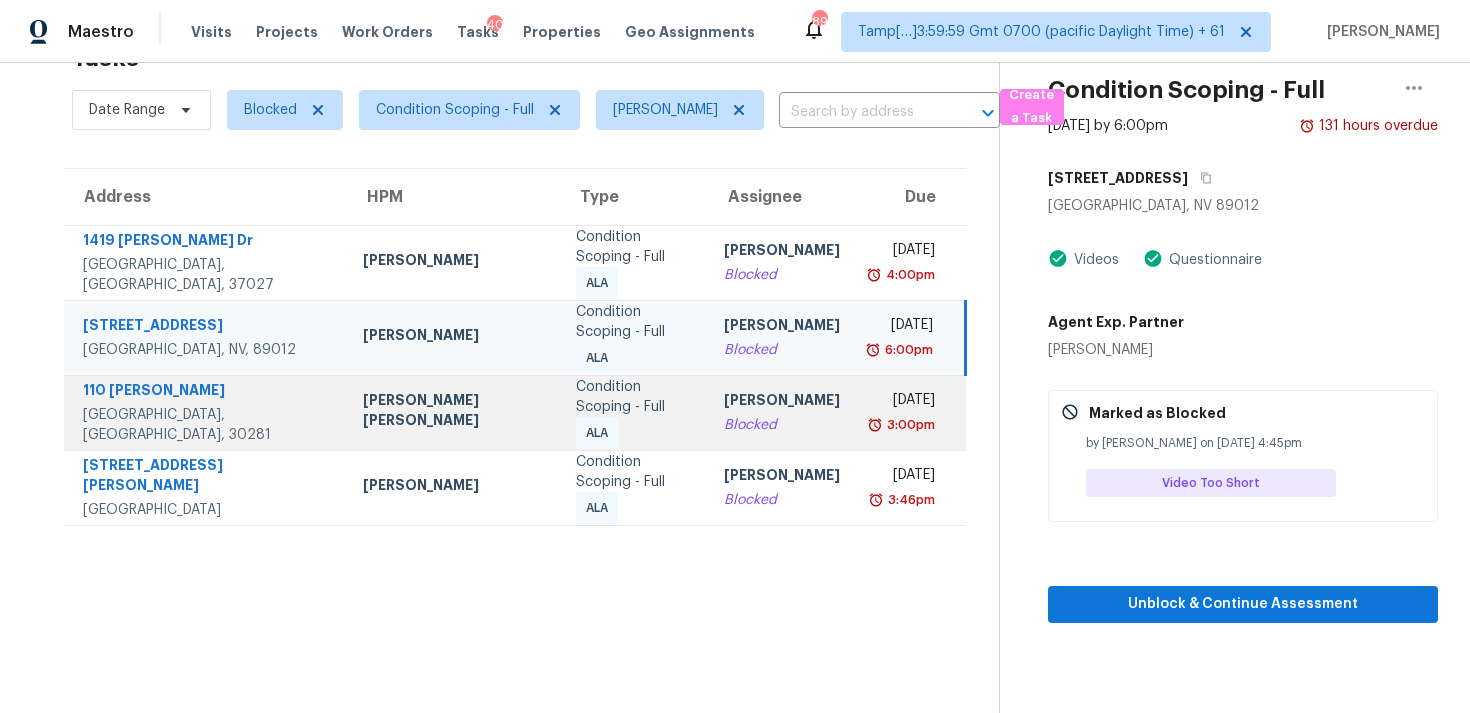 click on "Condition Scoping - Full ALA" at bounding box center [634, 413] 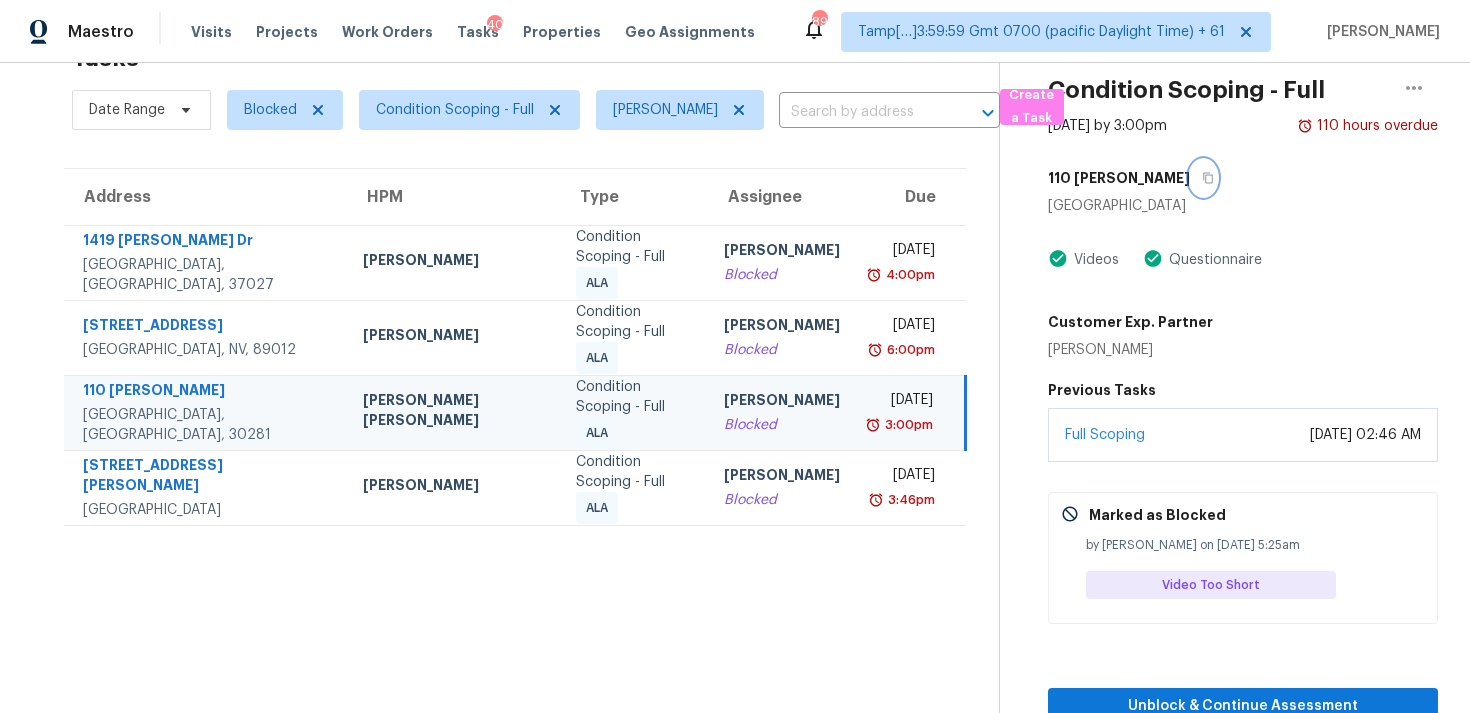 click 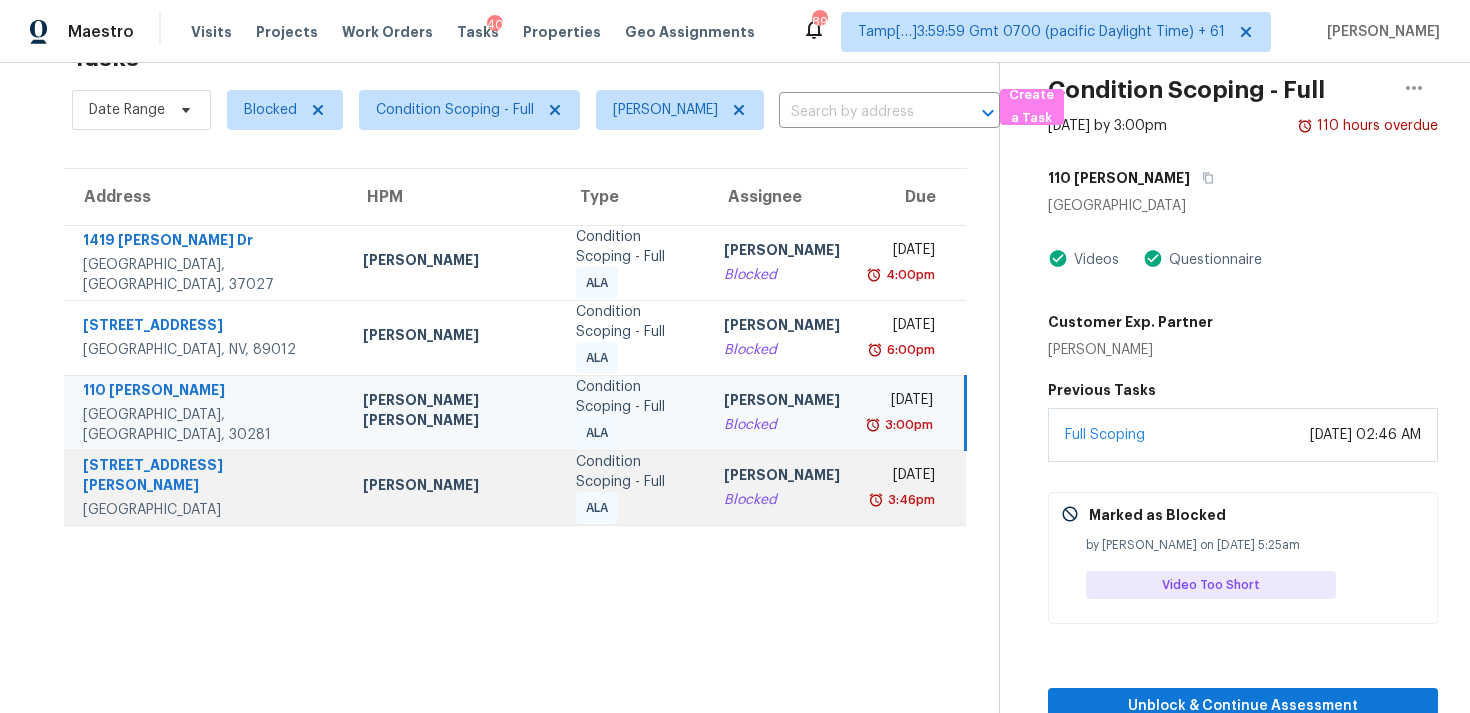 click on "Blocked" at bounding box center (782, 500) 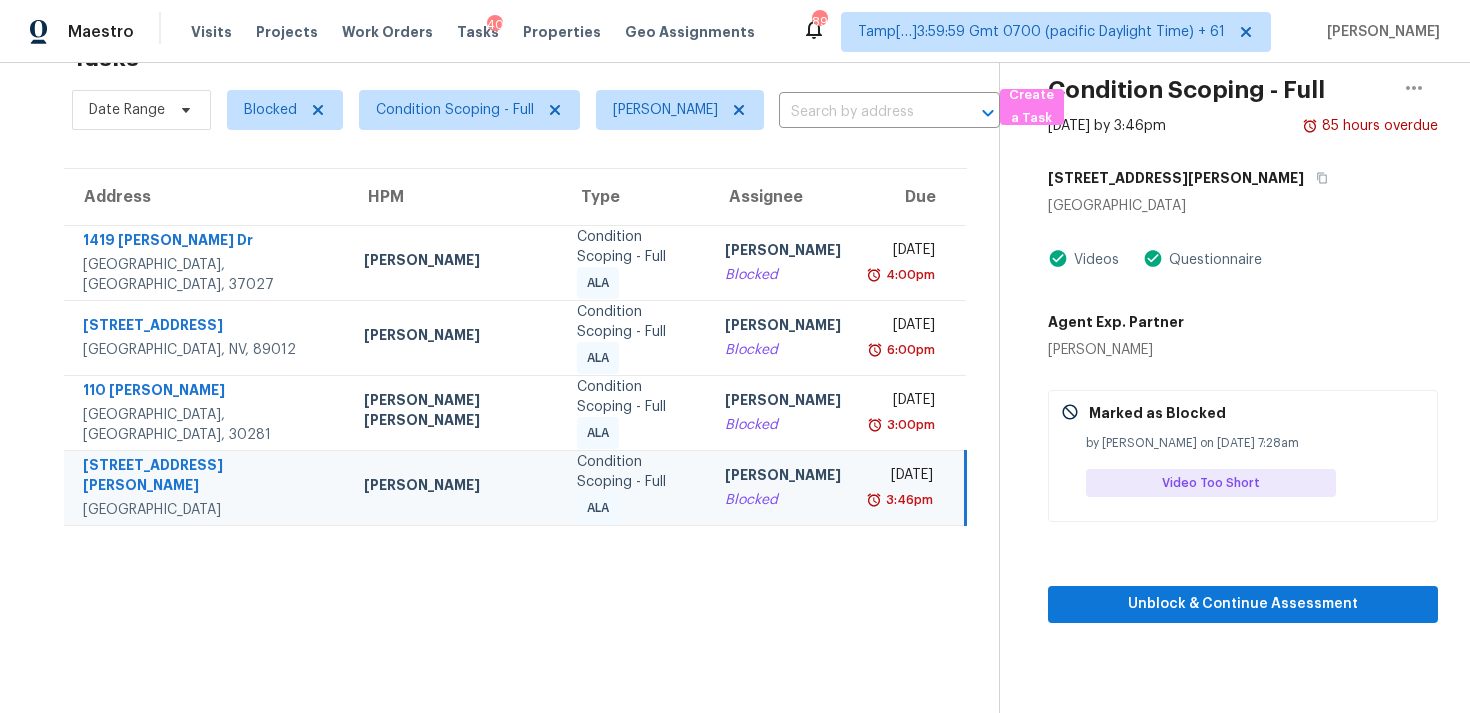 scroll, scrollTop: 5, scrollLeft: 0, axis: vertical 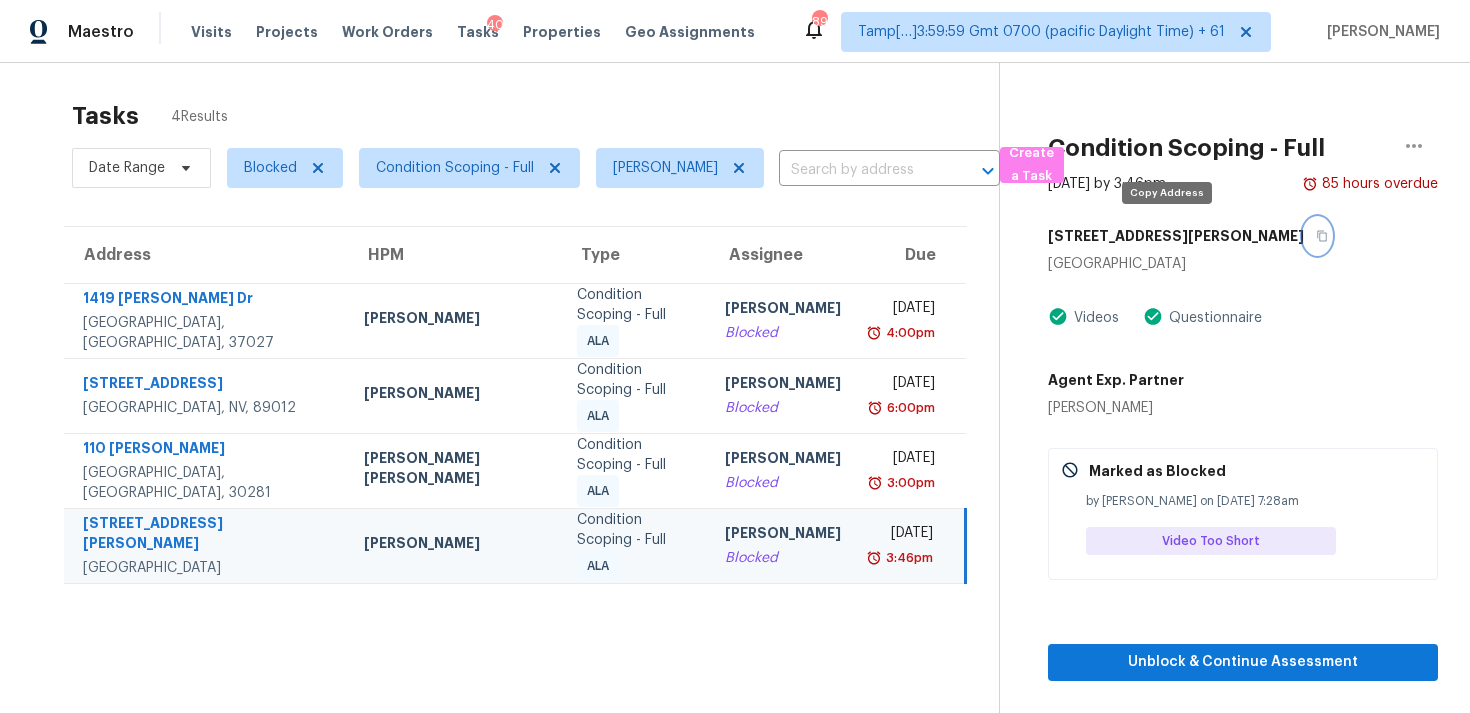 click at bounding box center (1317, 236) 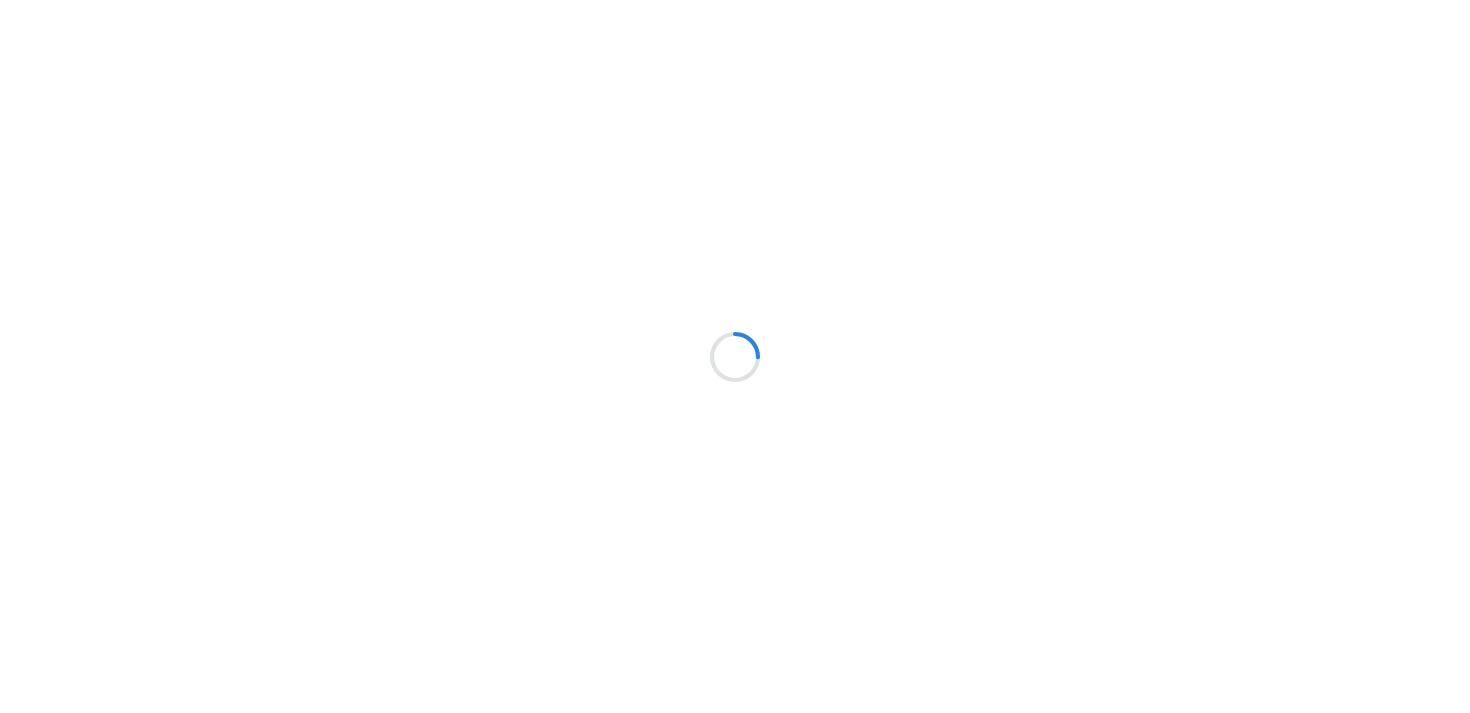 scroll, scrollTop: 0, scrollLeft: 0, axis: both 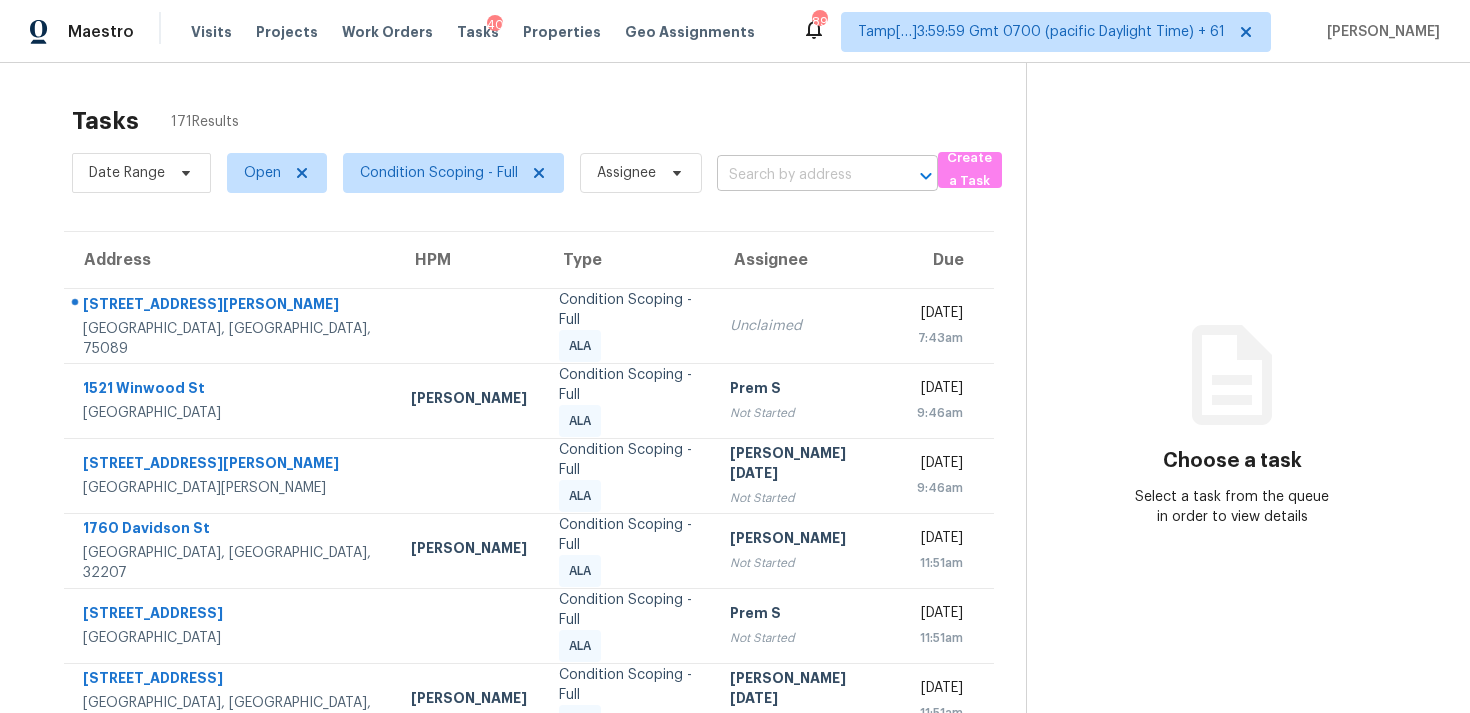 click at bounding box center (799, 175) 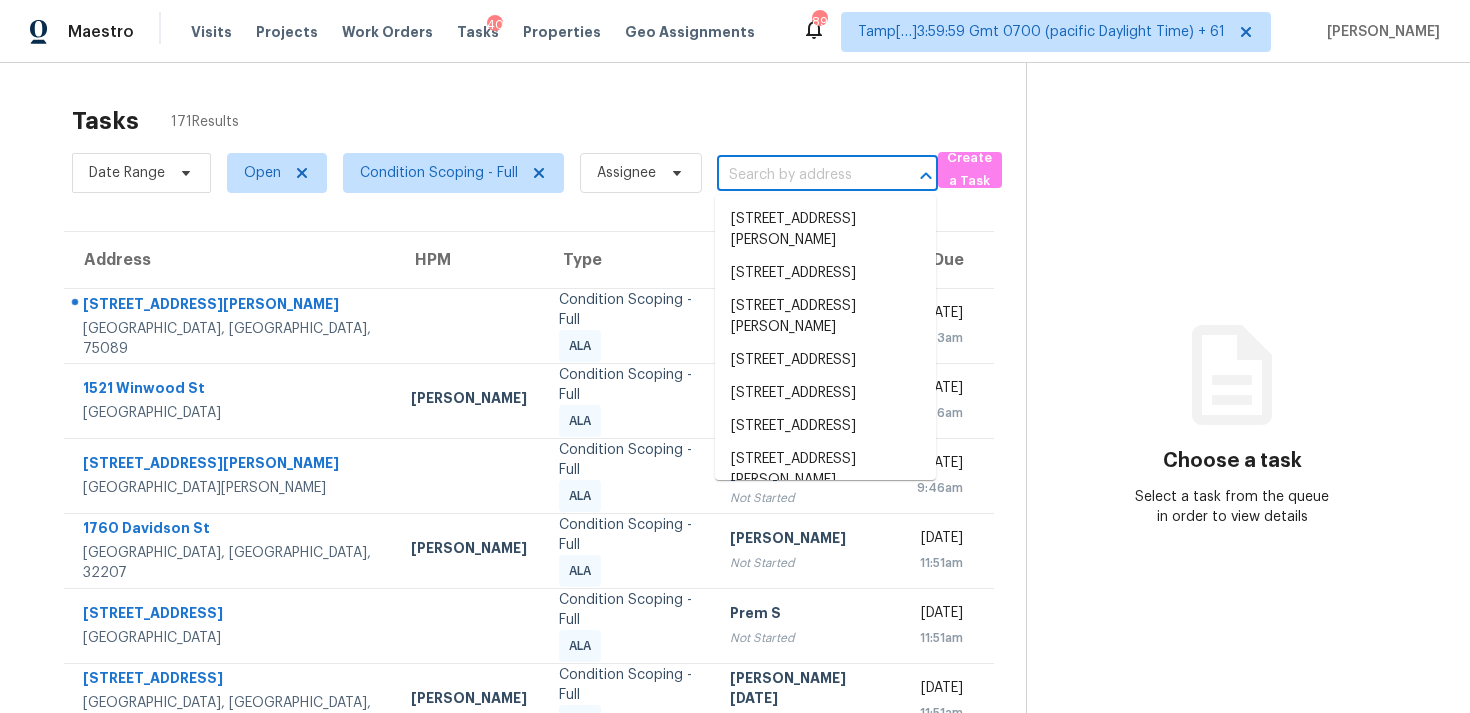 paste on "638 Princeton Elm Pl, Lawrenceville, GA, 30045" 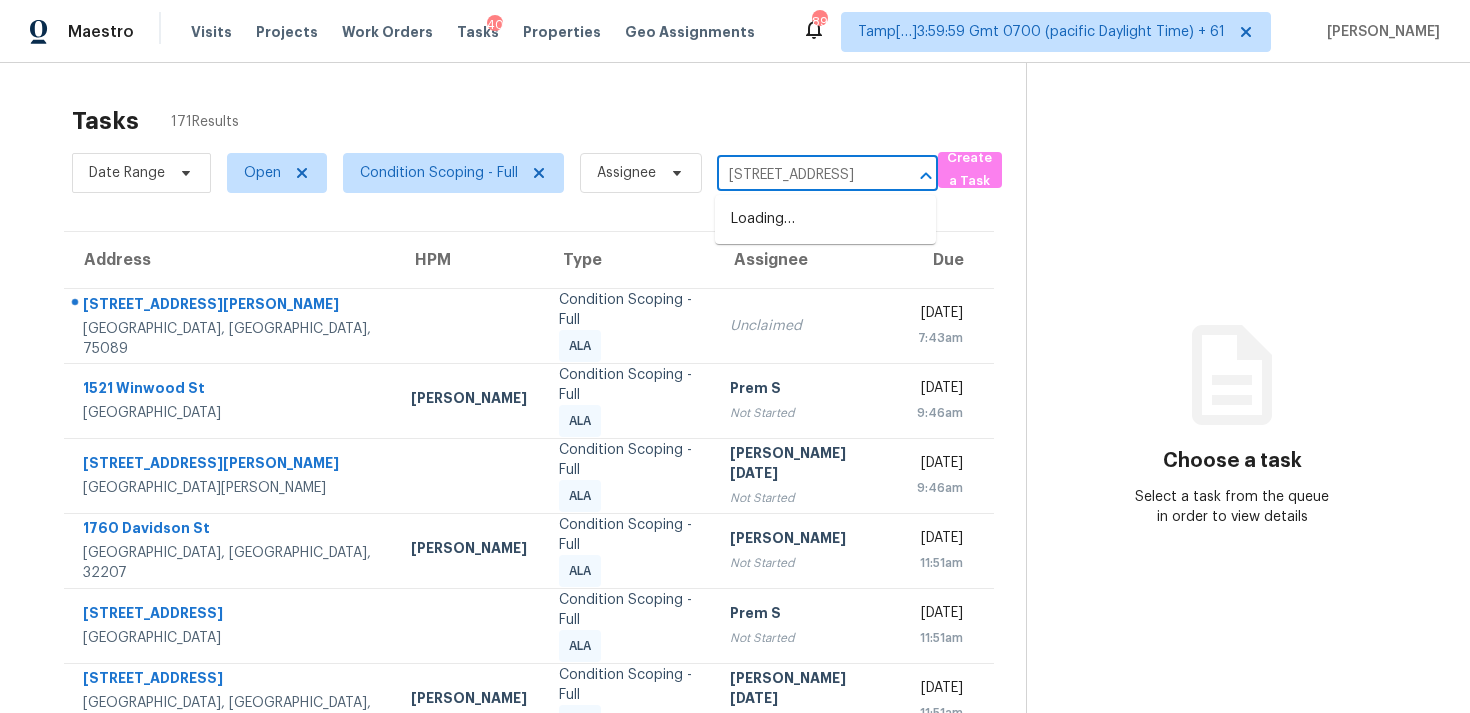 scroll, scrollTop: 0, scrollLeft: 159, axis: horizontal 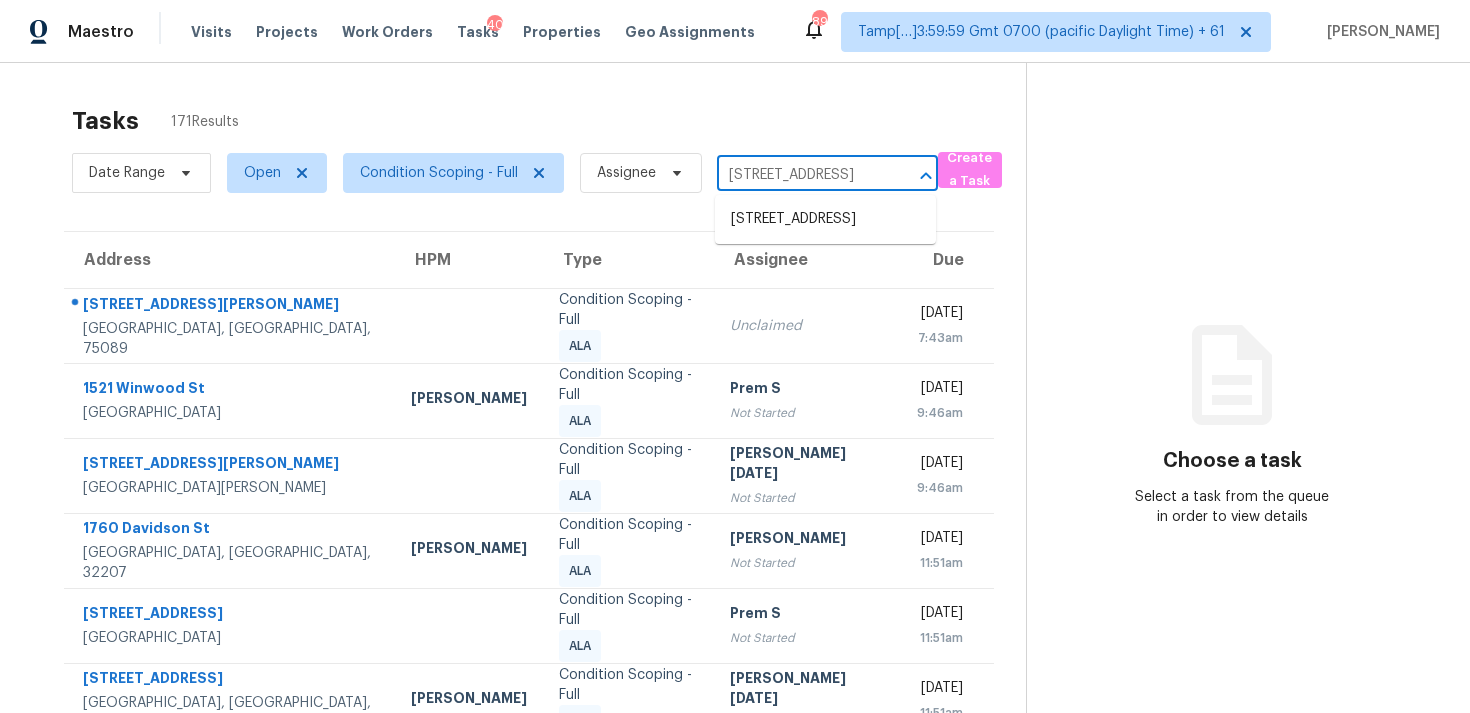 click on "638 Princeton Elm Pl, Lawrenceville, GA 30045" at bounding box center (825, 219) 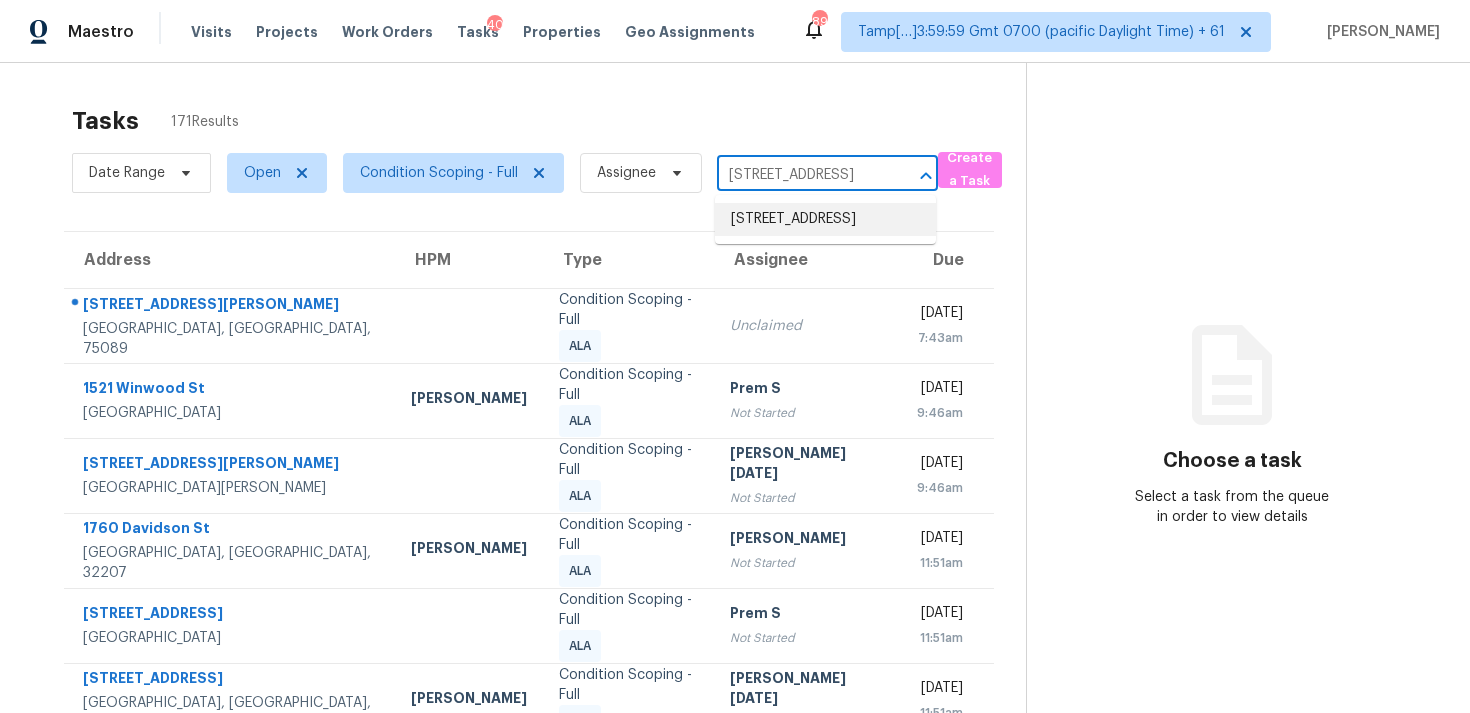 click on "638 Princeton Elm Pl, Lawrenceville, GA 30045" at bounding box center [825, 219] 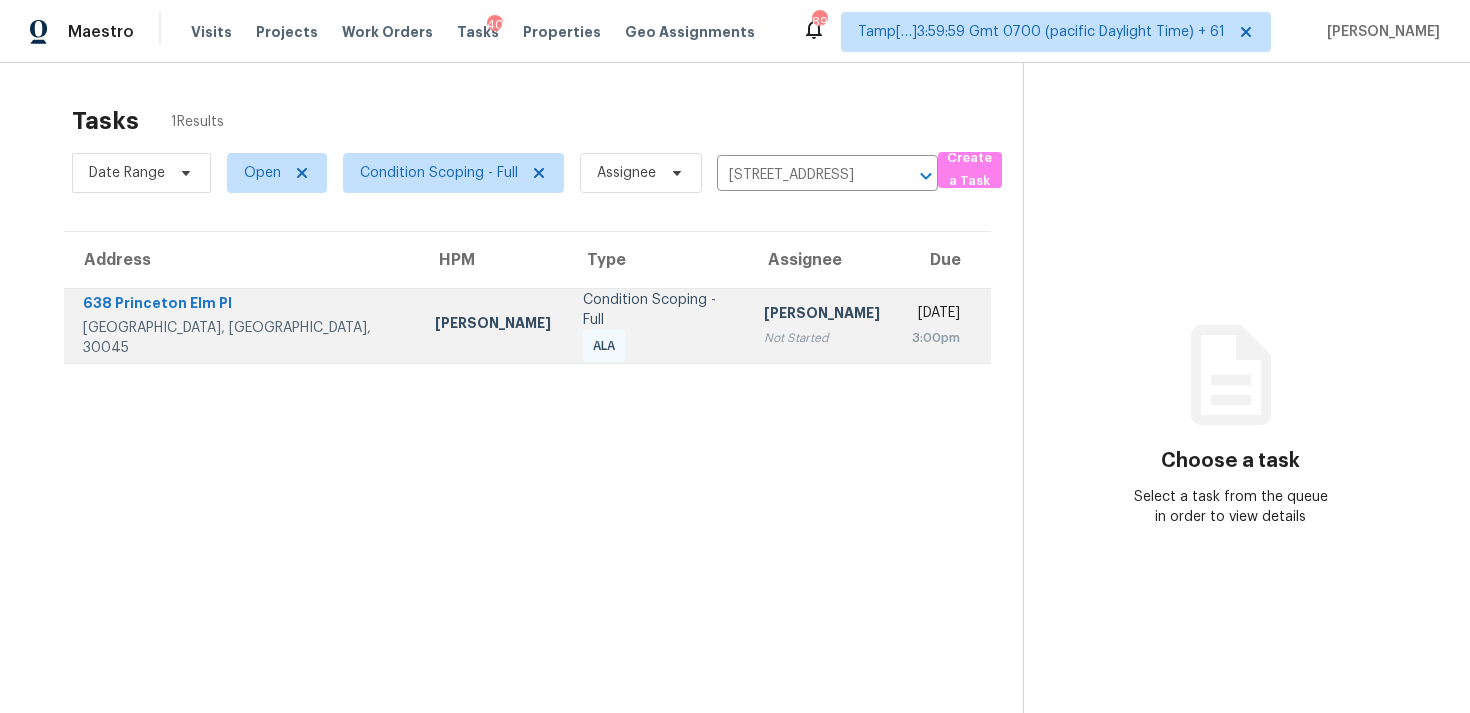 click on "[PERSON_NAME]" at bounding box center [822, 315] 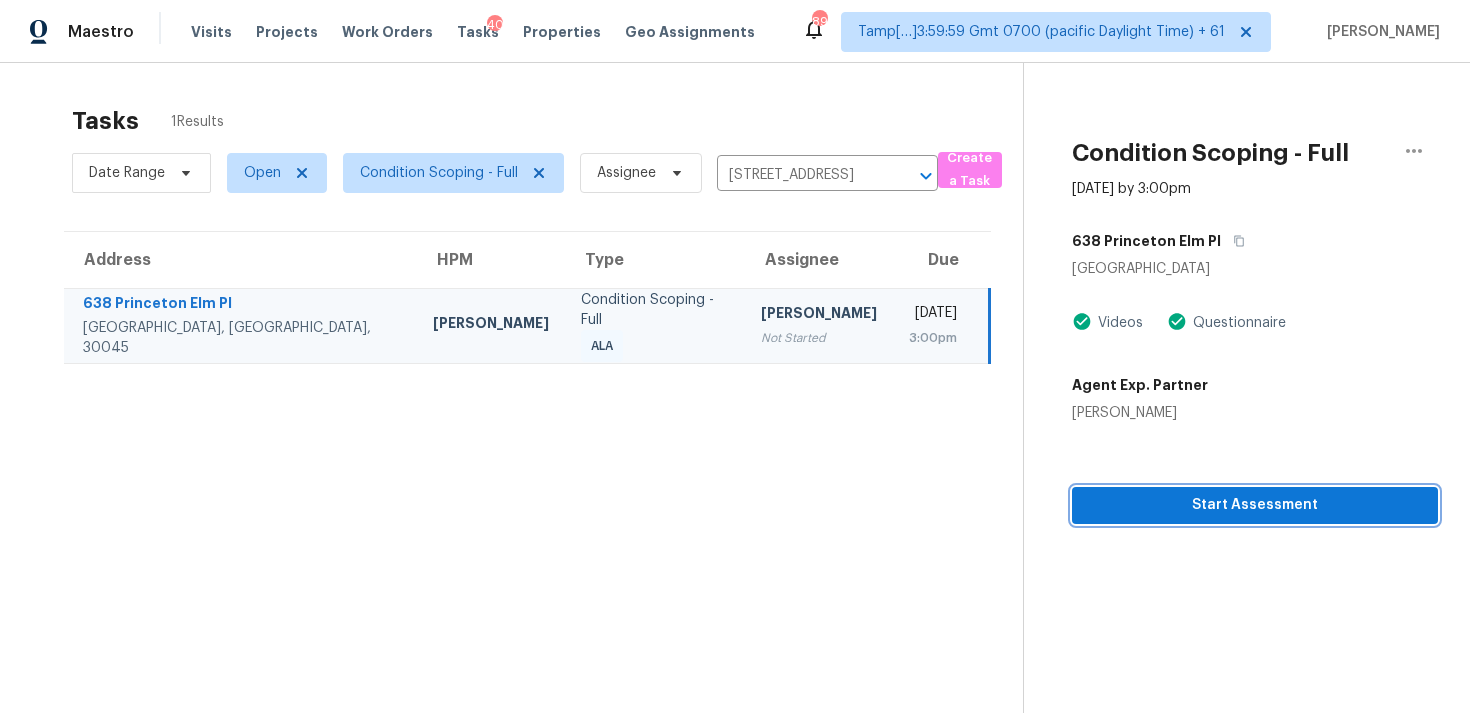 click on "Start Assessment" at bounding box center (1255, 505) 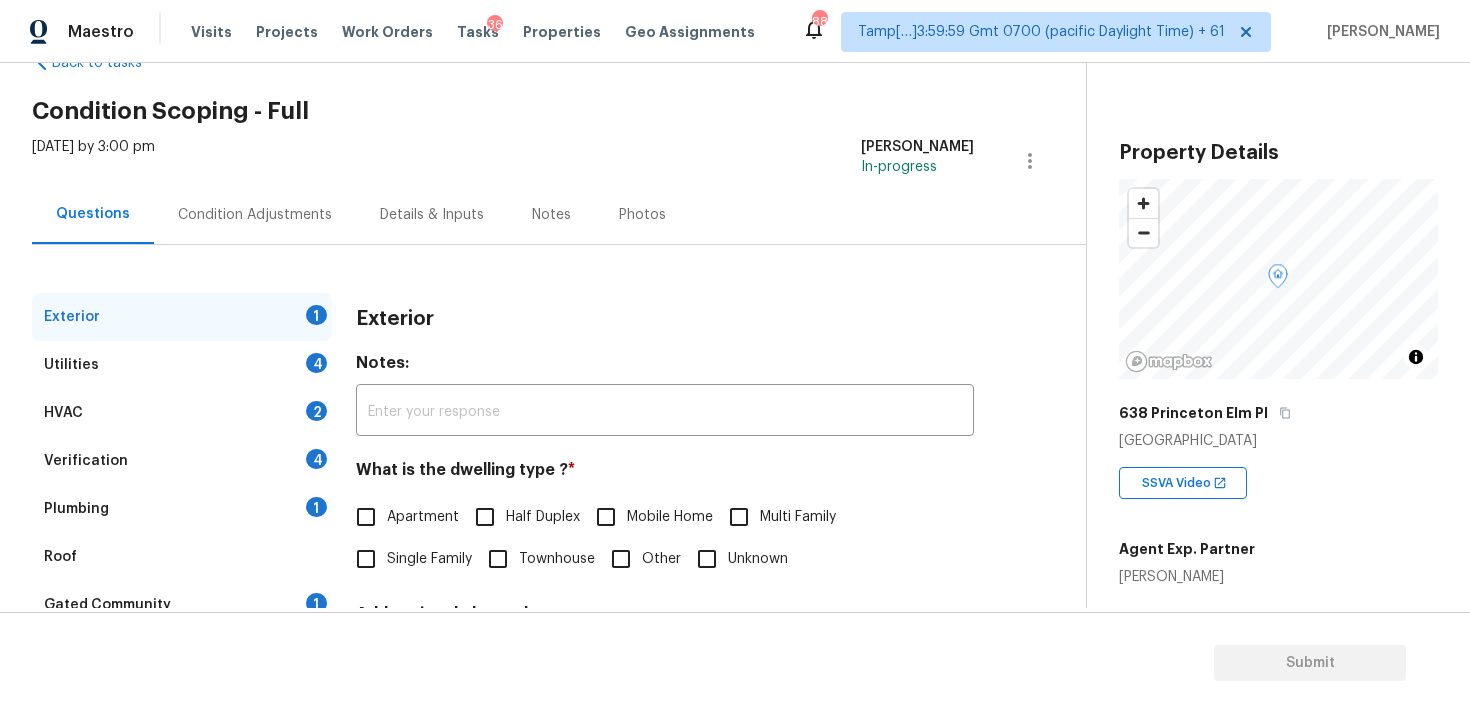scroll, scrollTop: 75, scrollLeft: 0, axis: vertical 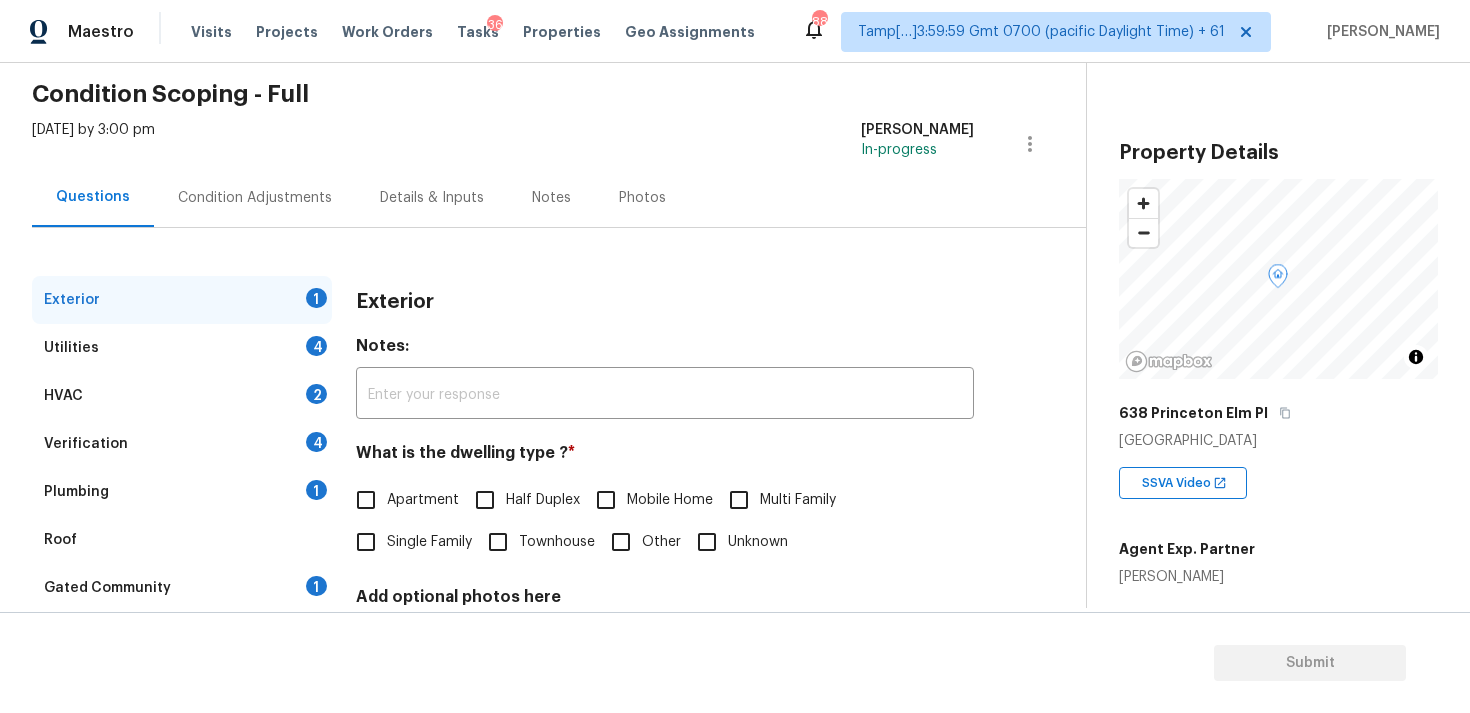 click on "Verification 4" at bounding box center [182, 444] 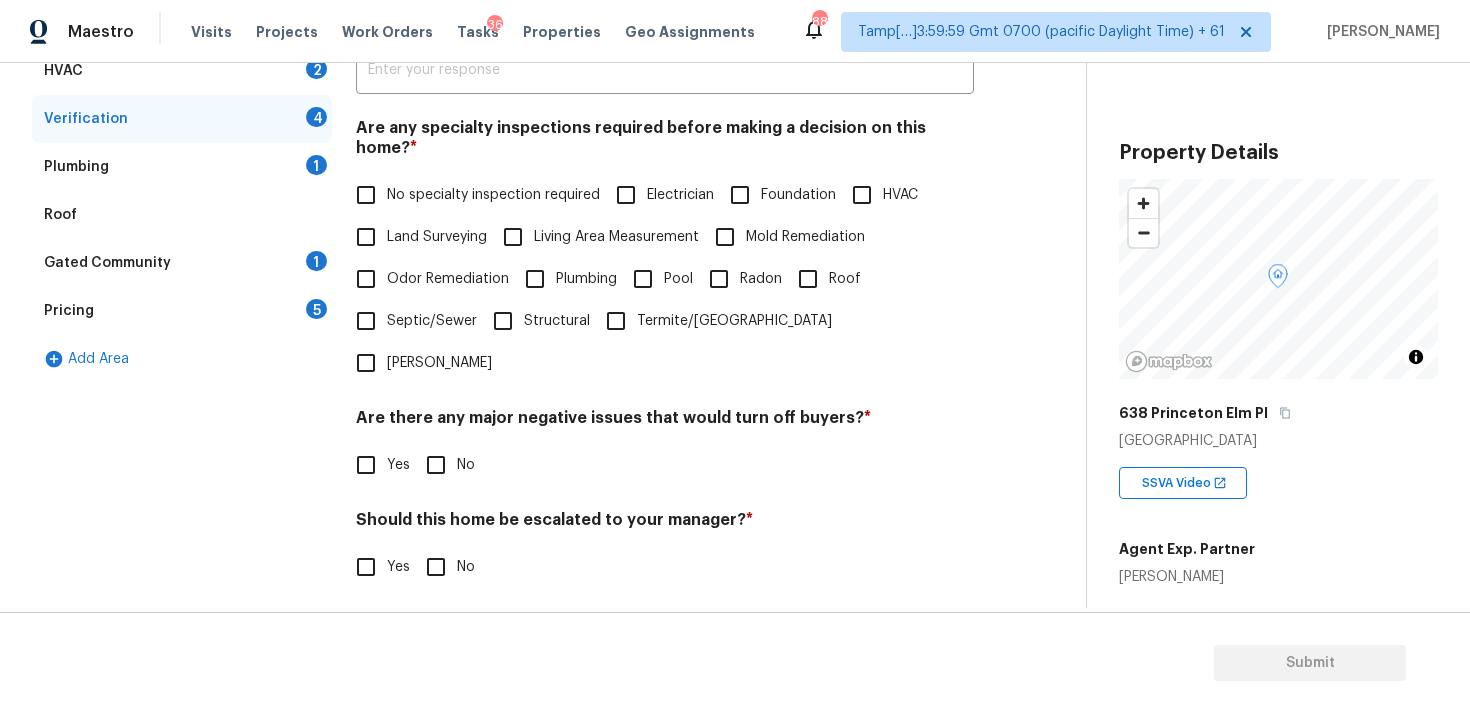scroll, scrollTop: 470, scrollLeft: 0, axis: vertical 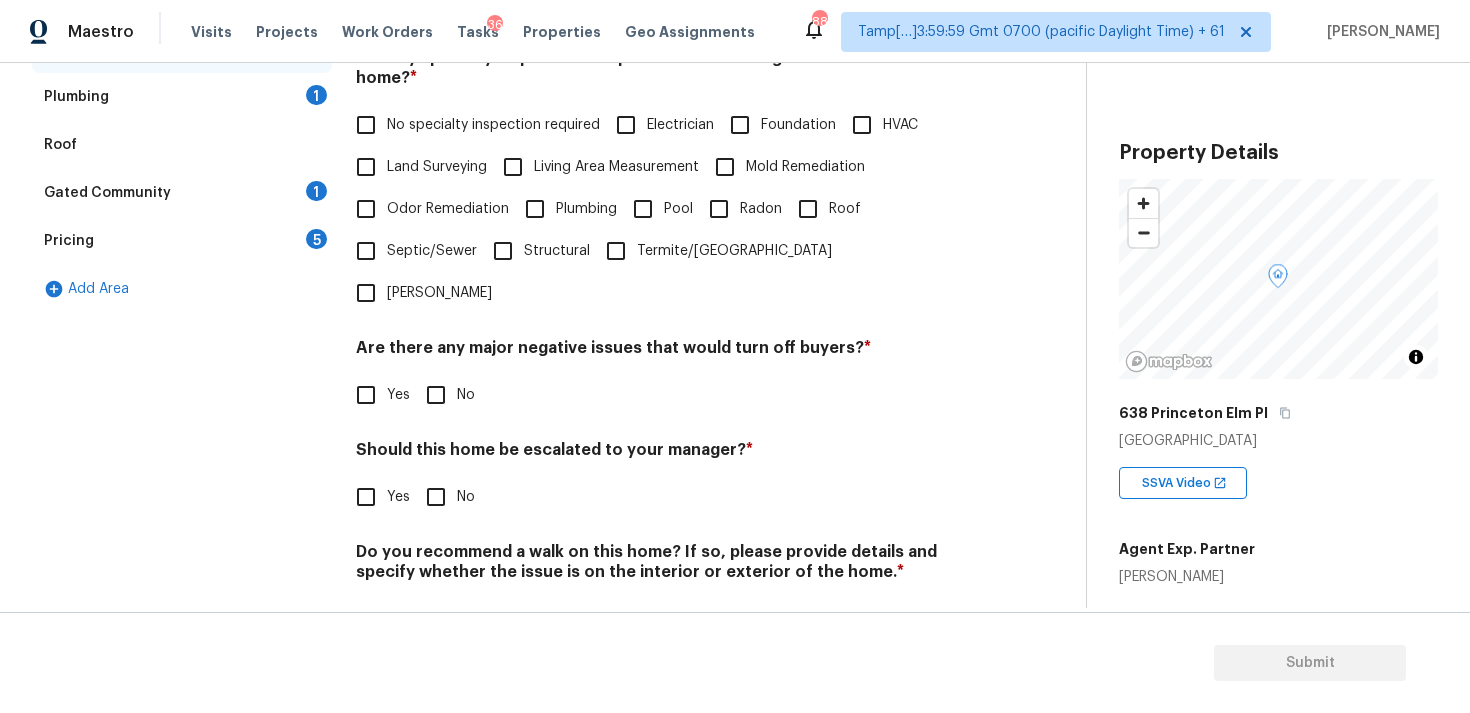 click on "Yes" at bounding box center (366, 497) 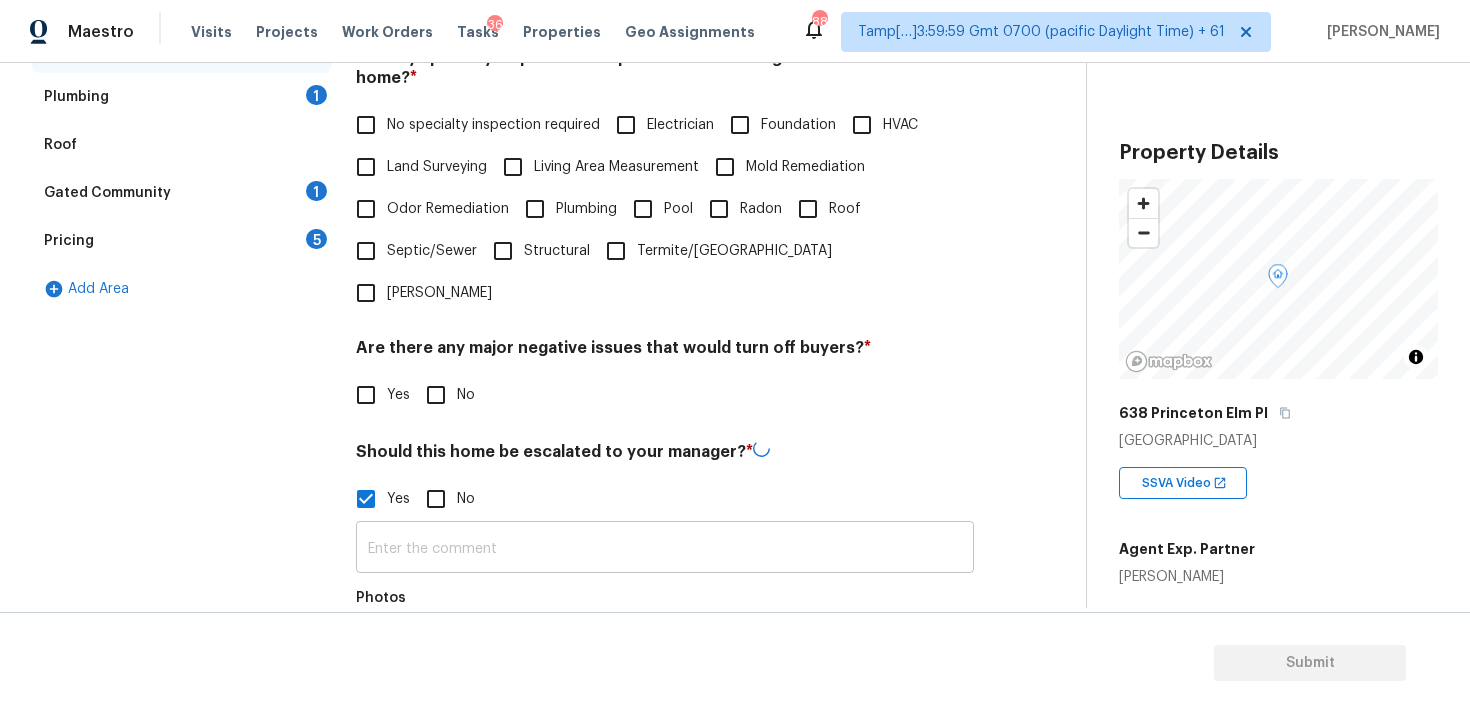 click at bounding box center (665, 549) 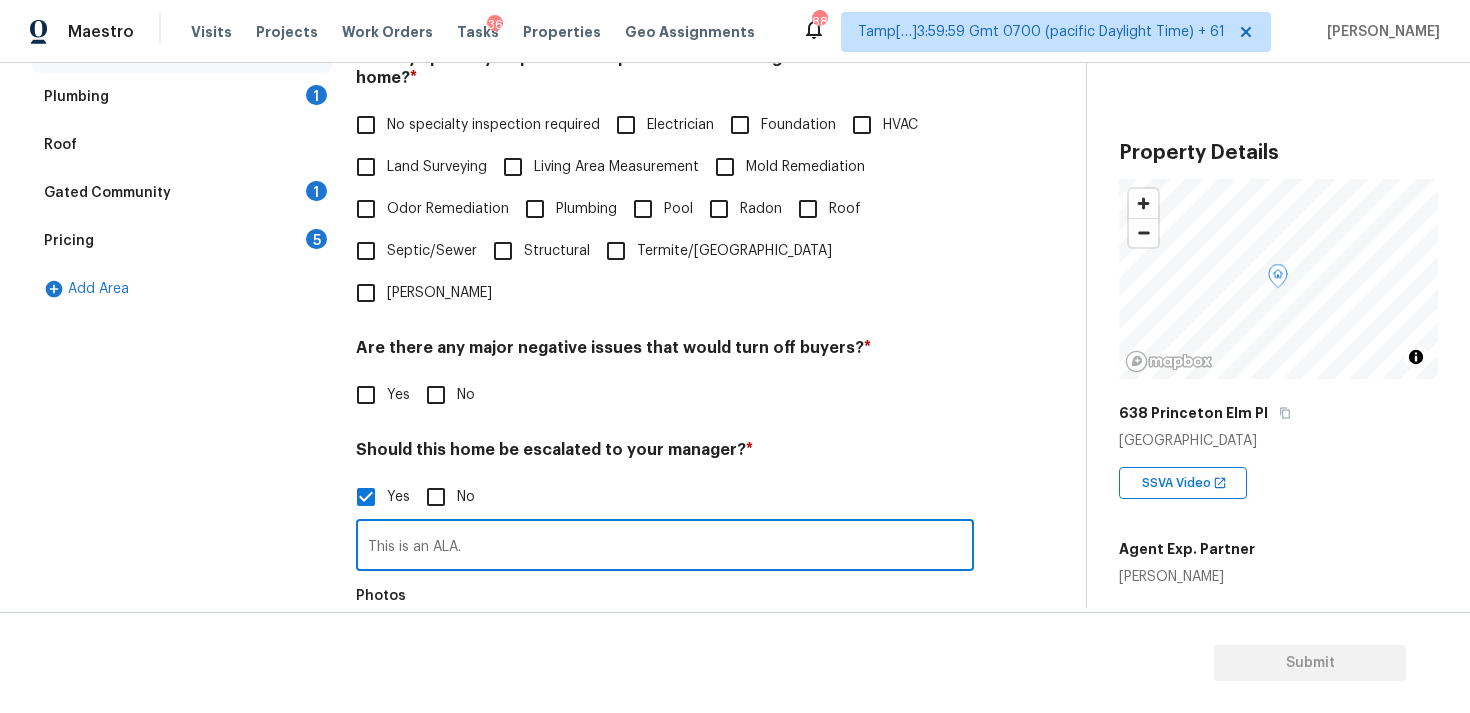 type on "This is an ALA." 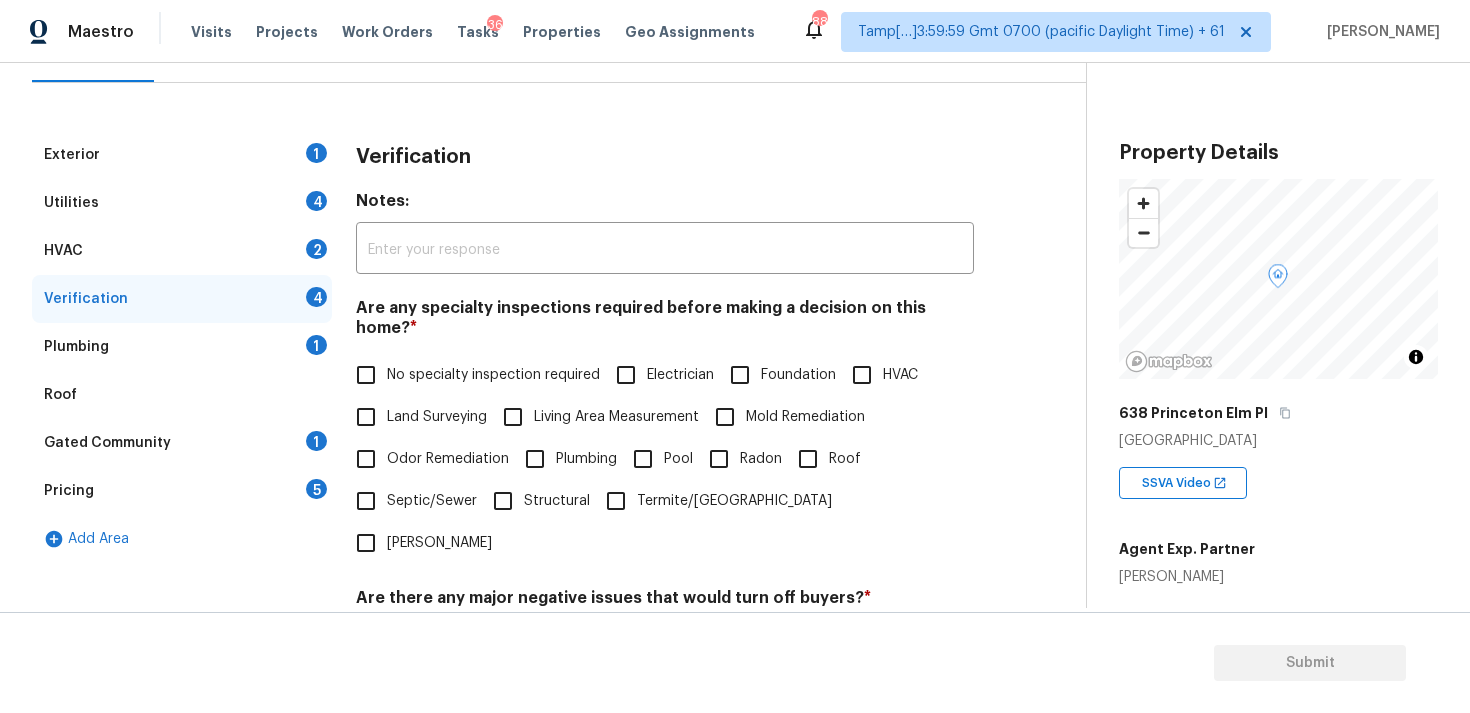 scroll, scrollTop: 154, scrollLeft: 0, axis: vertical 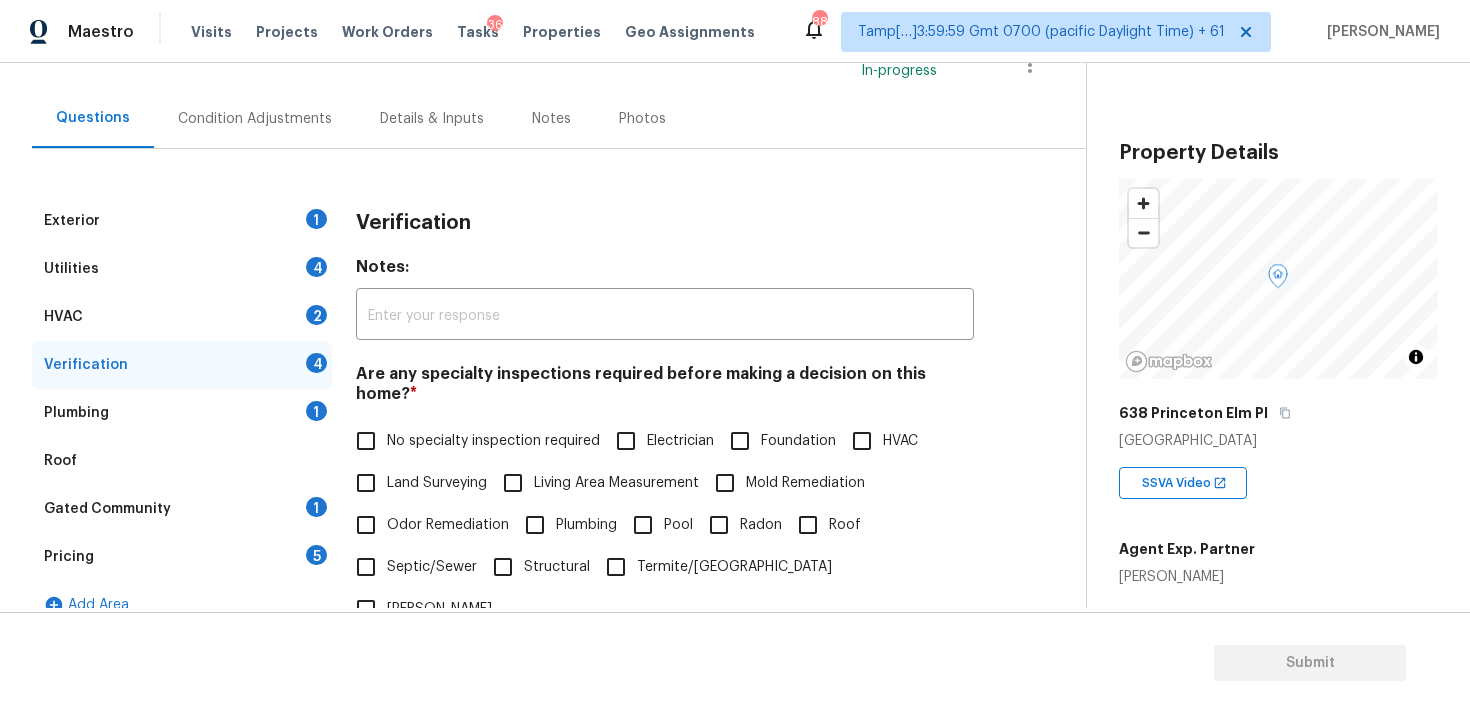 click on "Condition Adjustments" at bounding box center (255, 118) 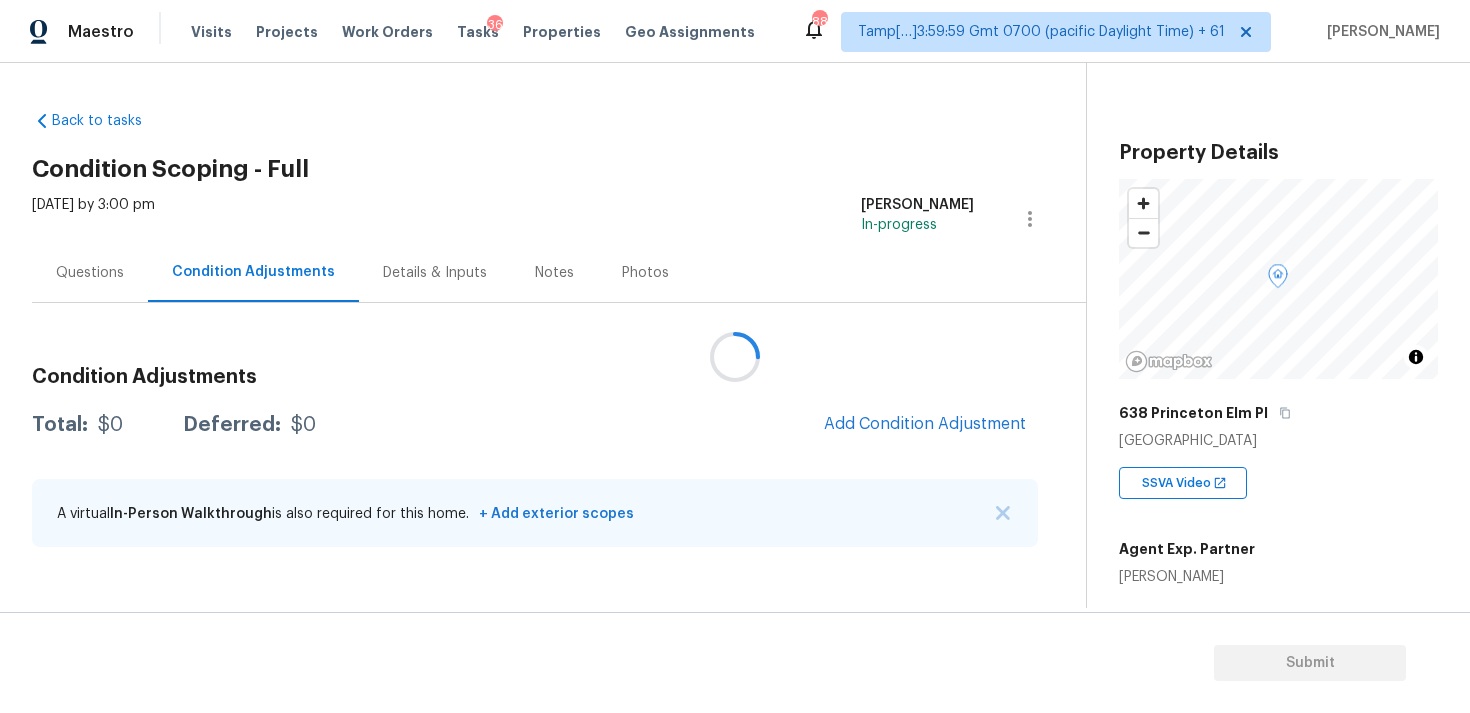 scroll, scrollTop: 0, scrollLeft: 0, axis: both 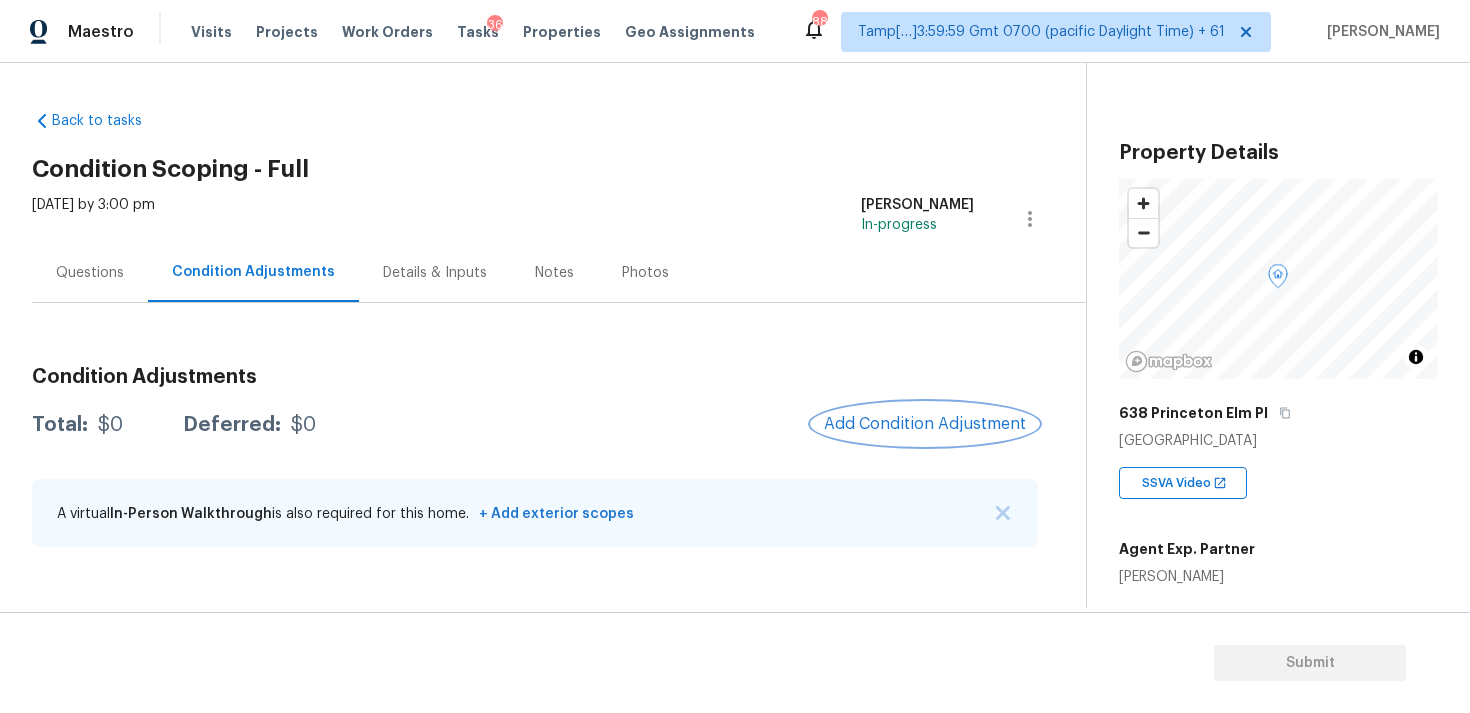 click on "Add Condition Adjustment" at bounding box center [925, 424] 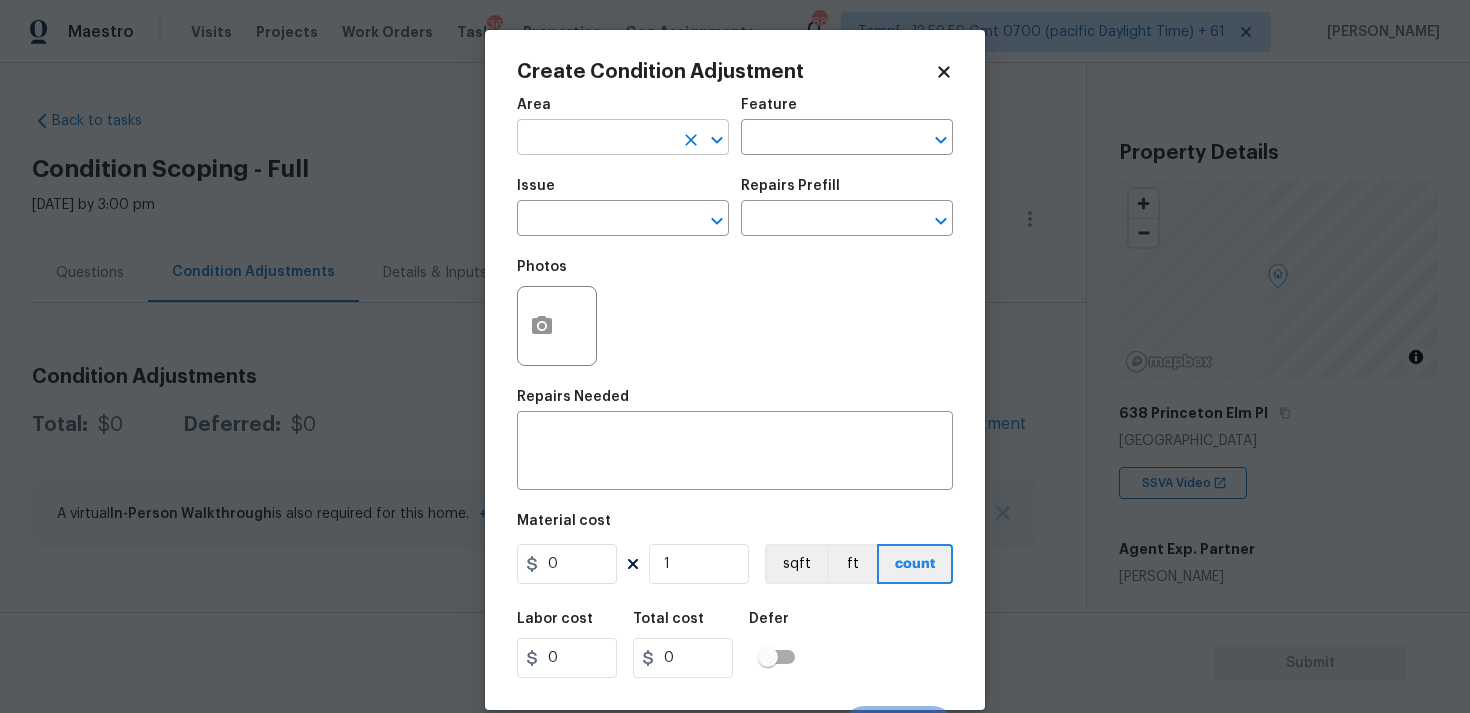 click at bounding box center (595, 139) 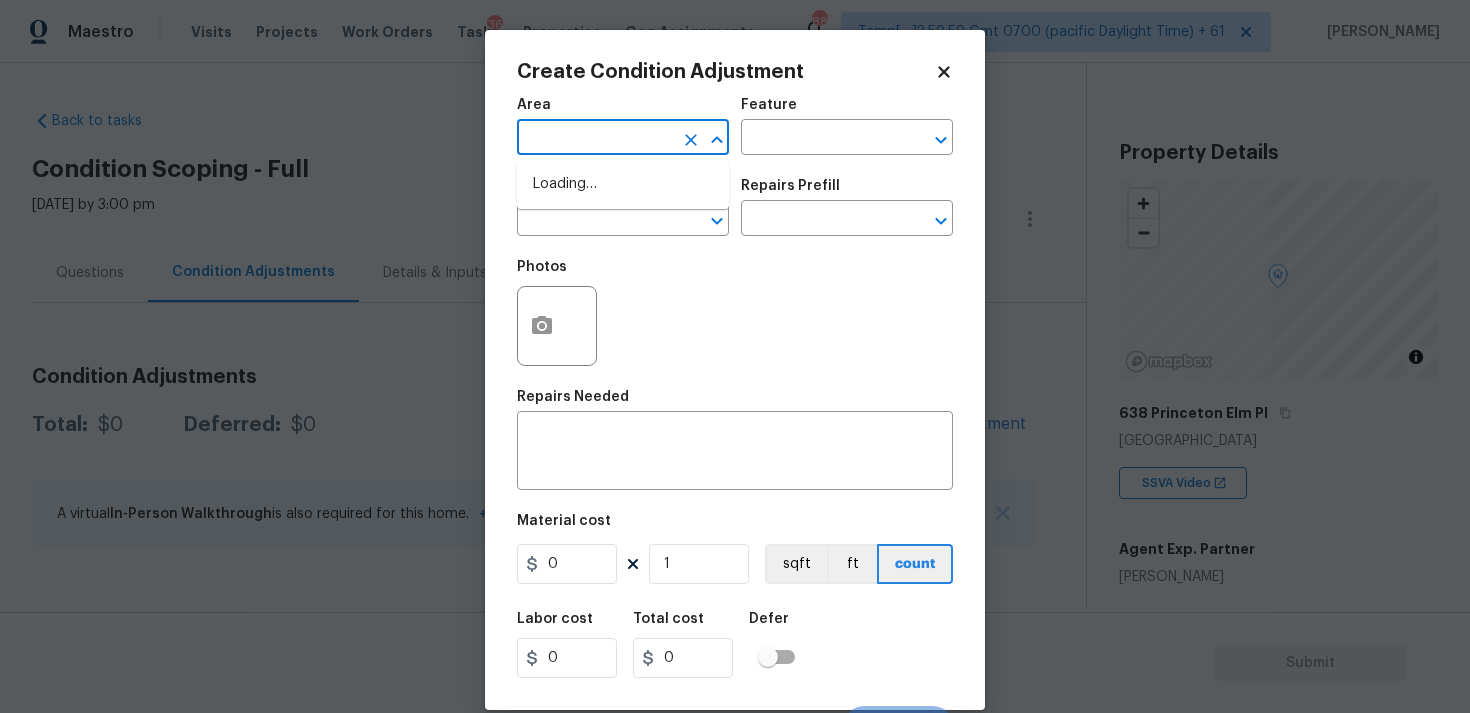 type on "e" 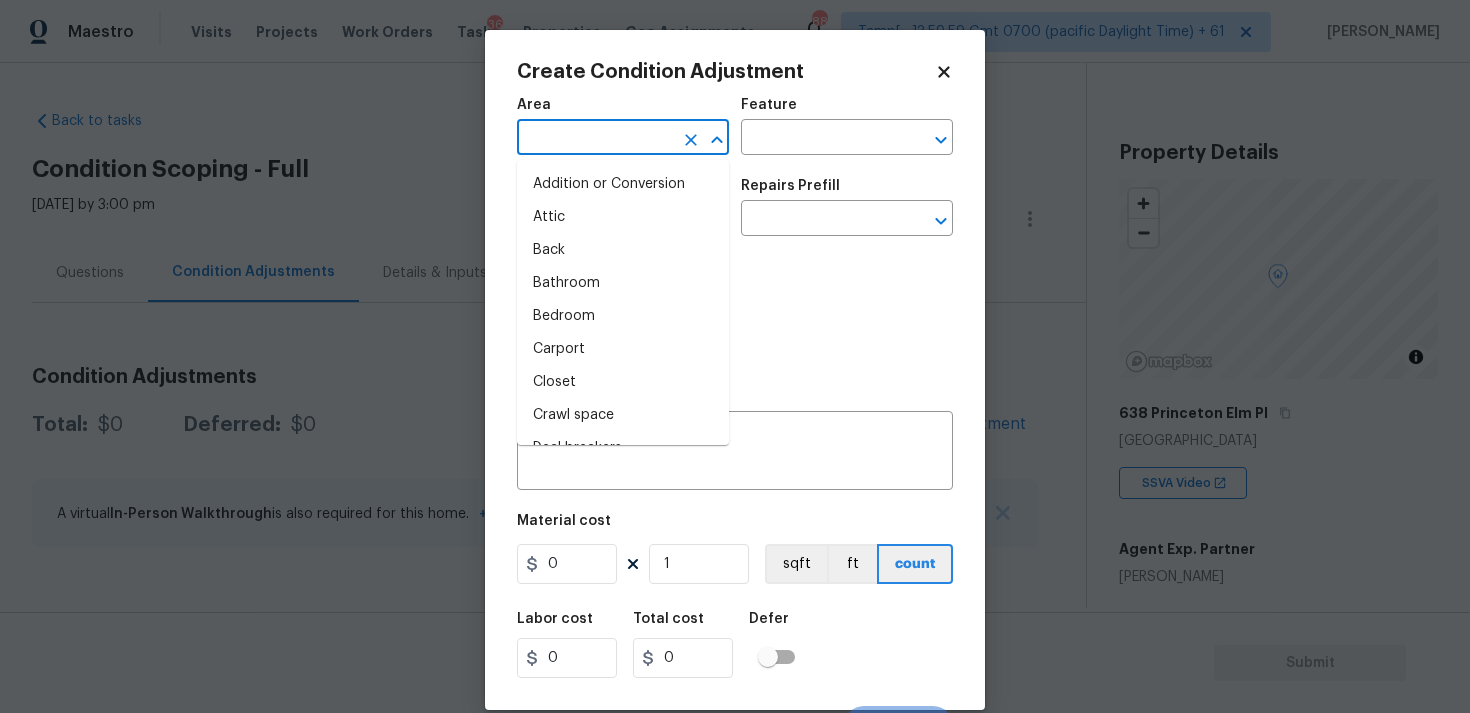 type on "x" 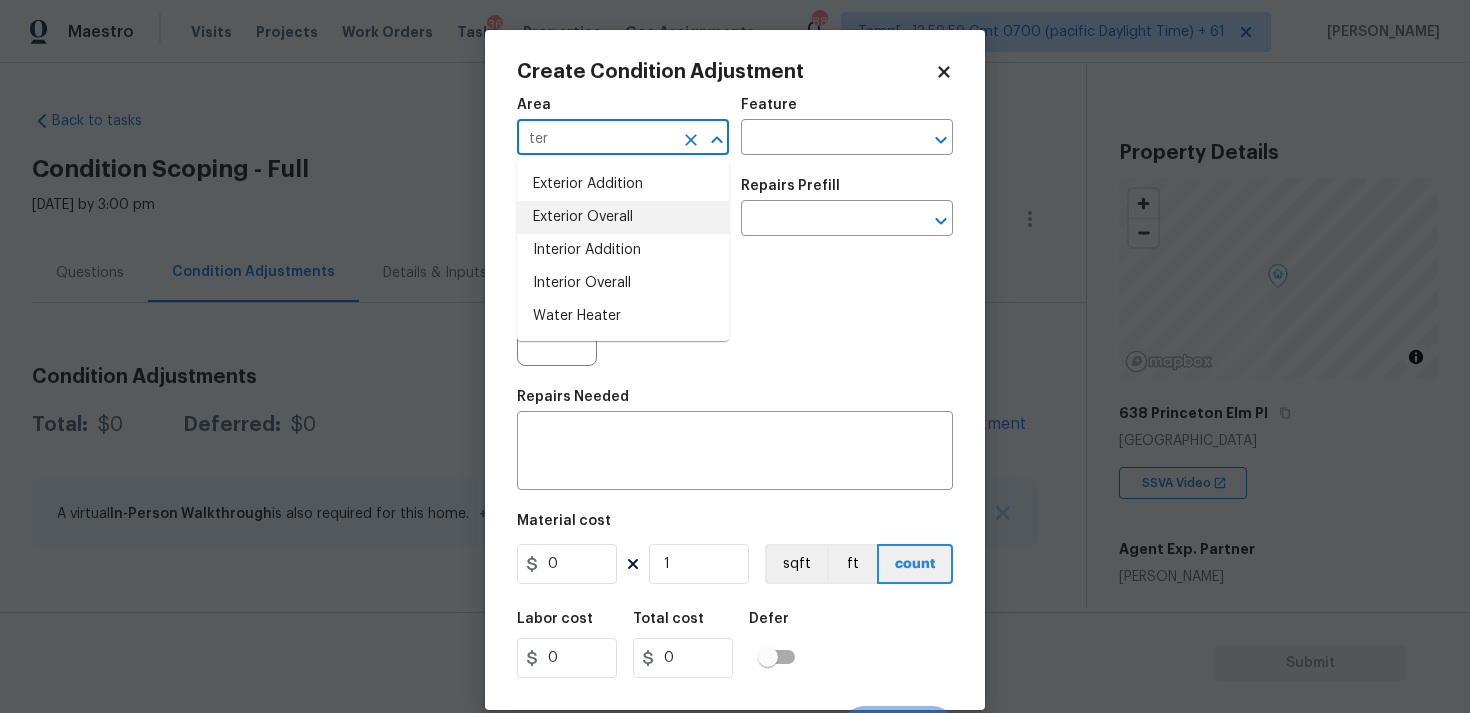 click on "Exterior Overall" at bounding box center [623, 217] 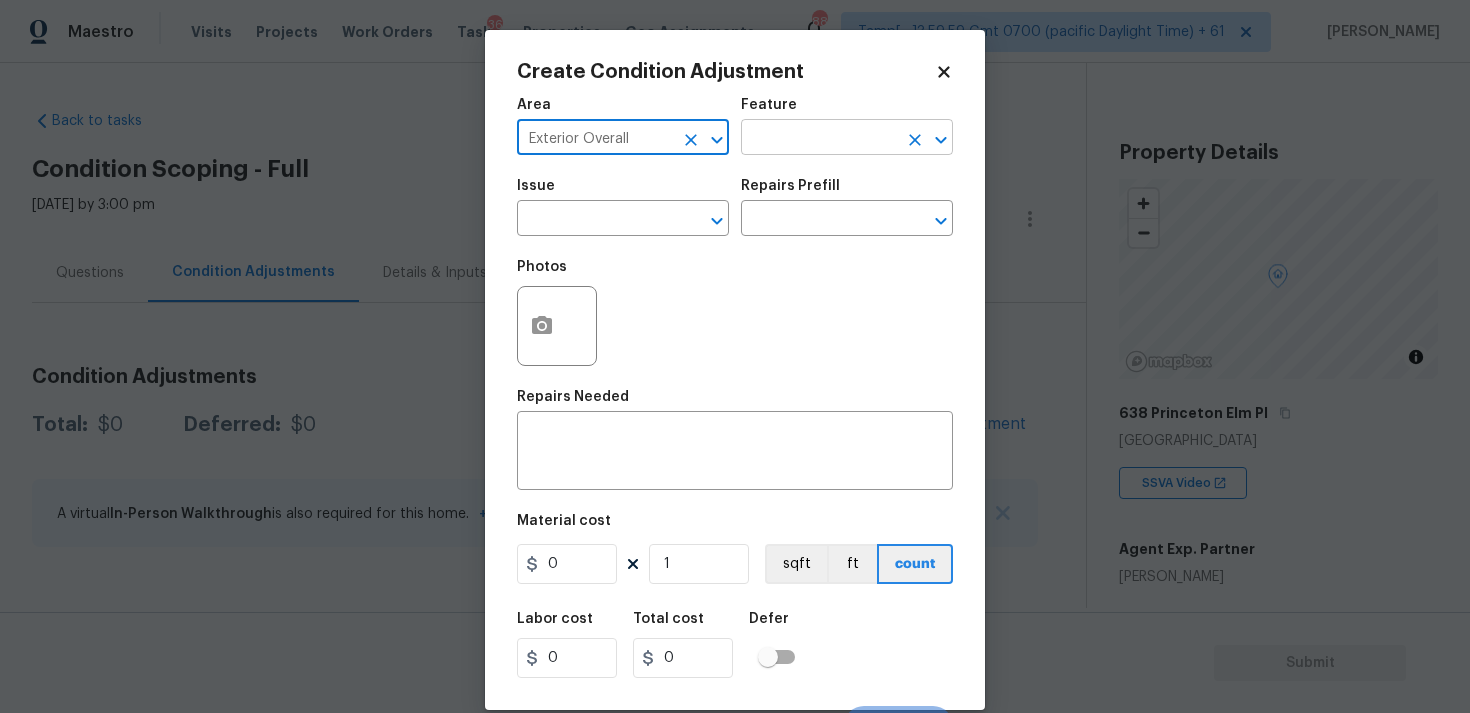type on "Exterior Overall" 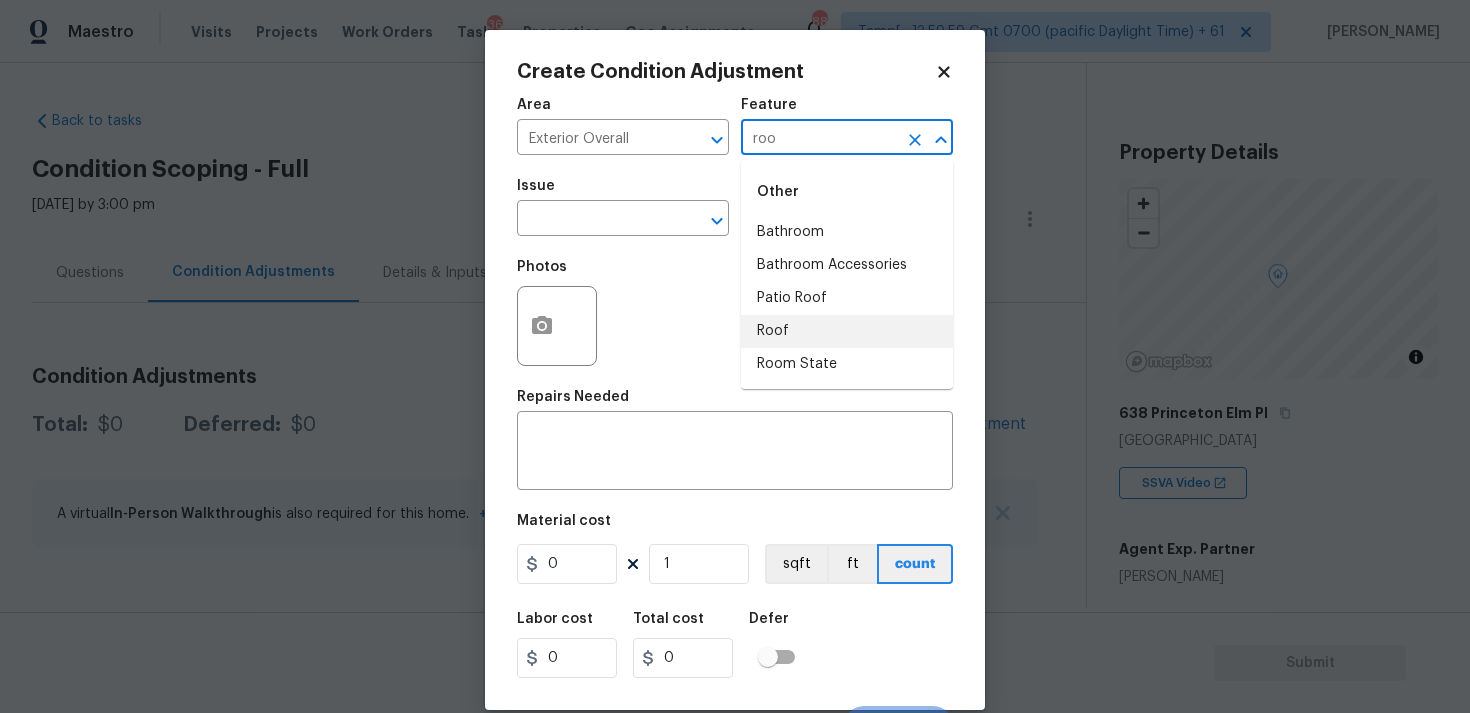 click on "Roof" at bounding box center (847, 331) 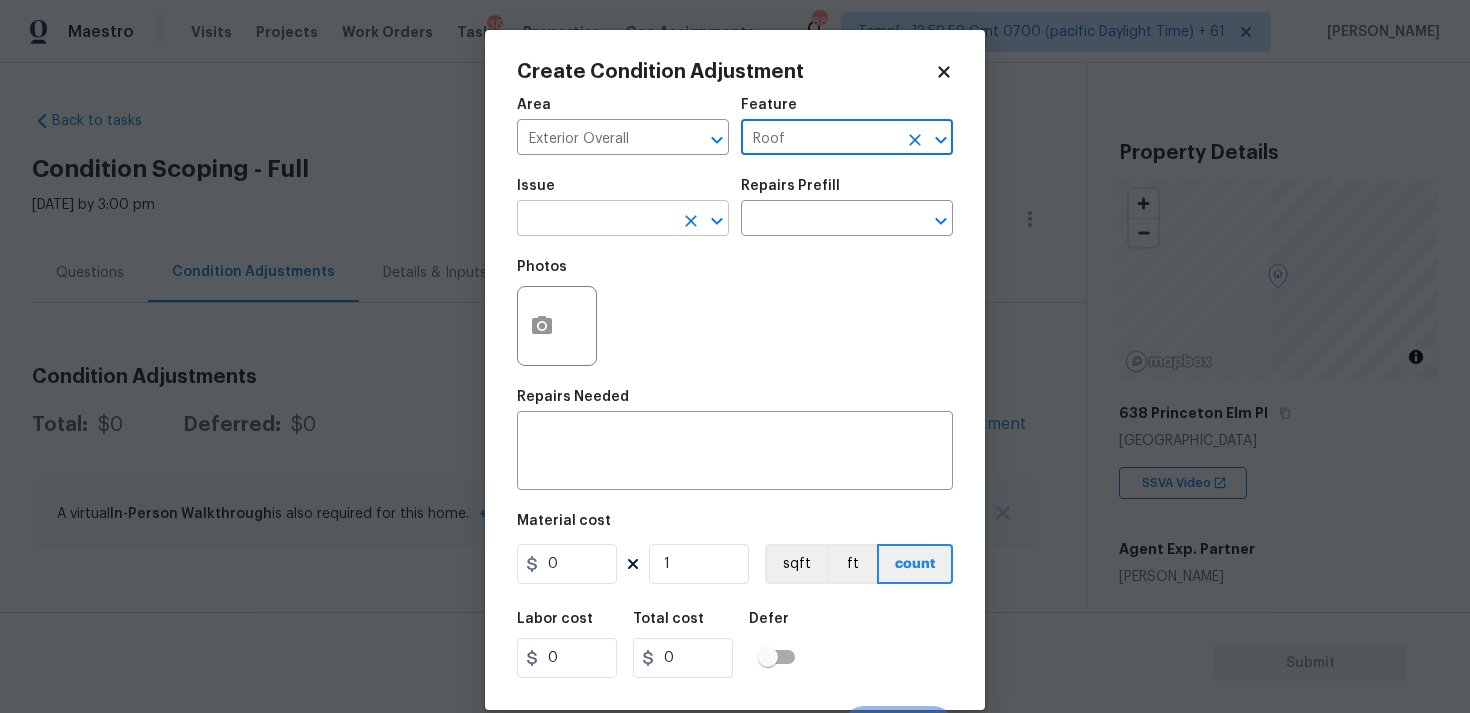 type on "Roof" 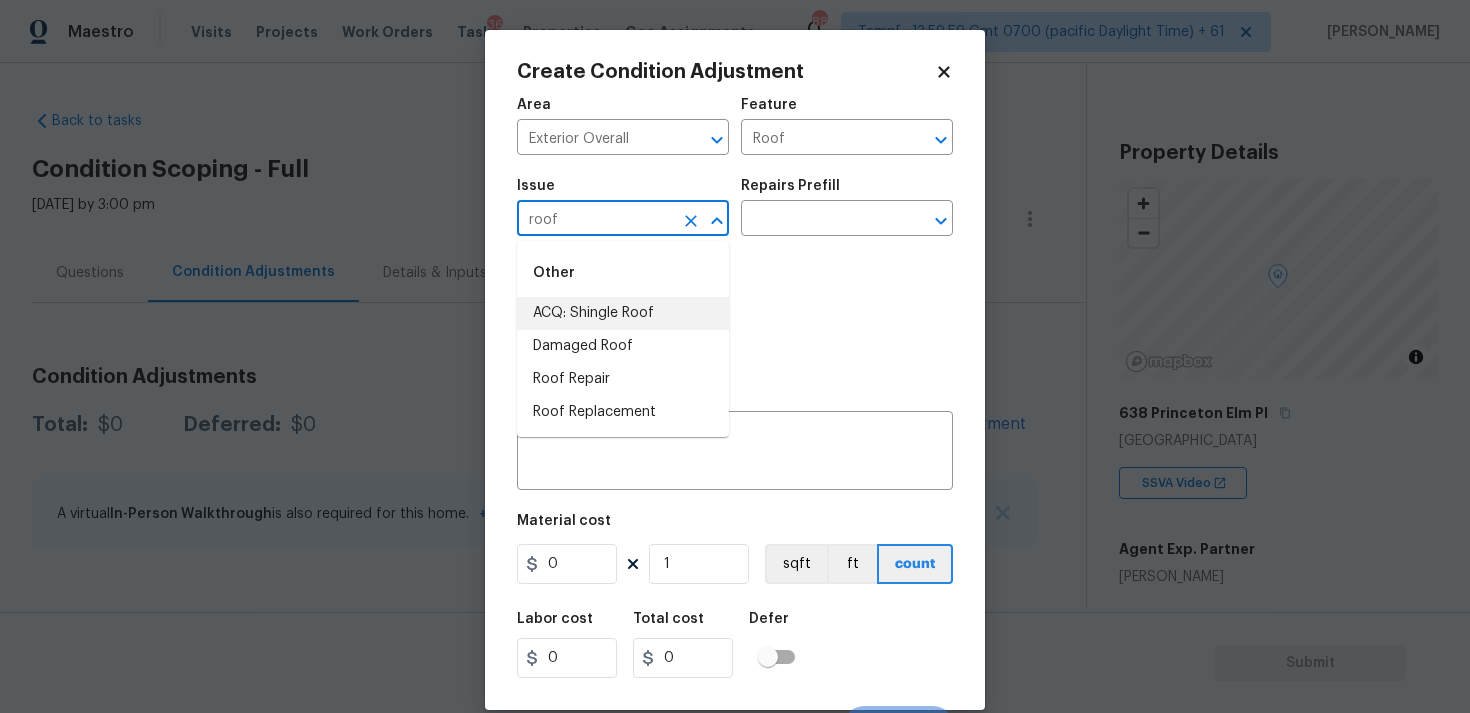 click on "Other" at bounding box center (623, 273) 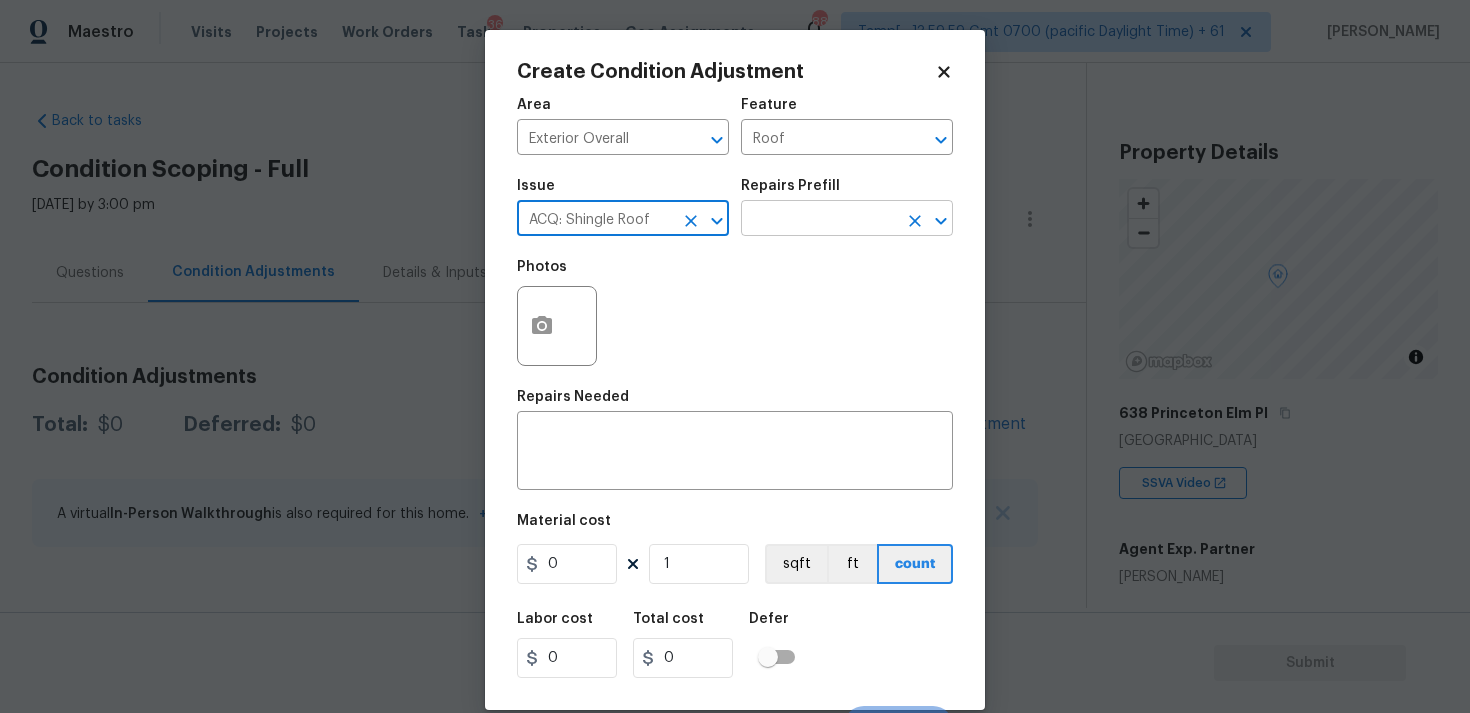 type on "ACQ: Shingle Roof" 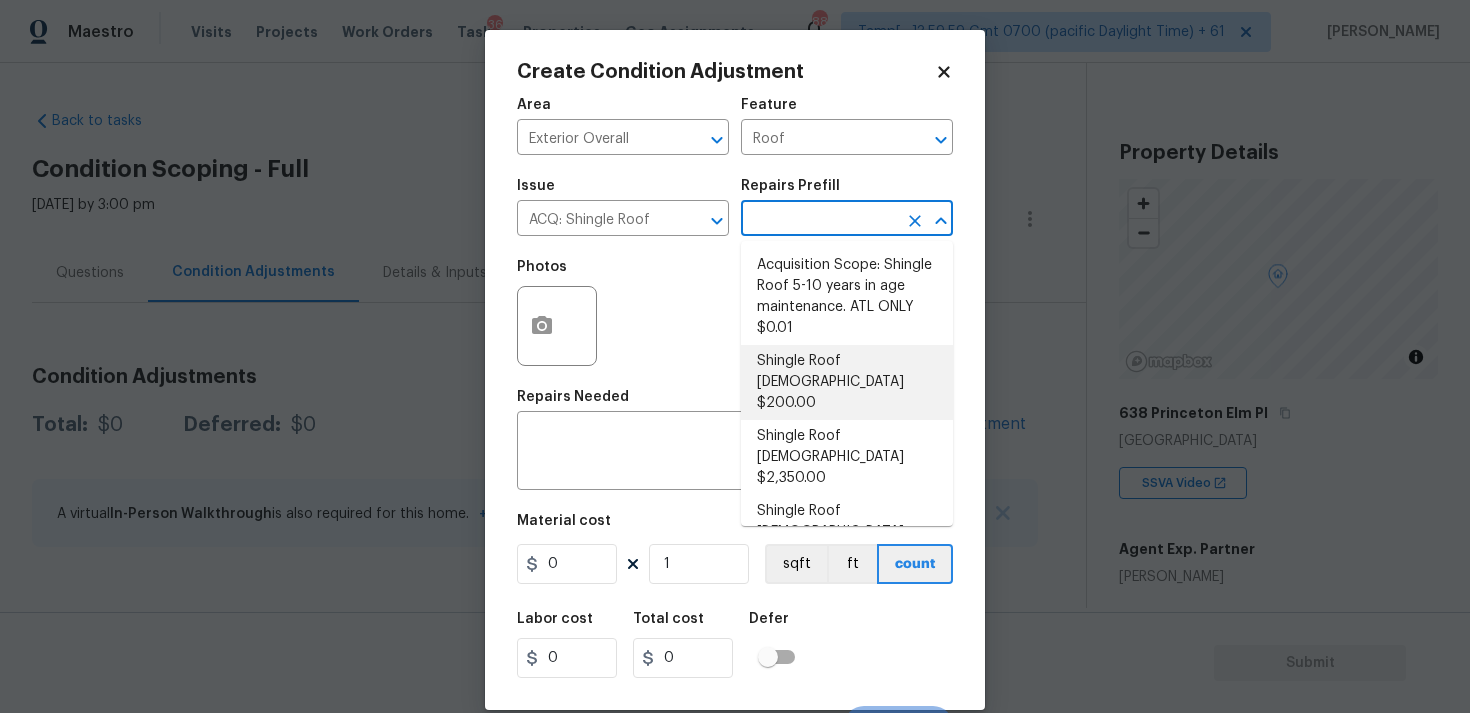 click on "Shingle Roof 0-10 Years Old $200.00" at bounding box center [847, 382] 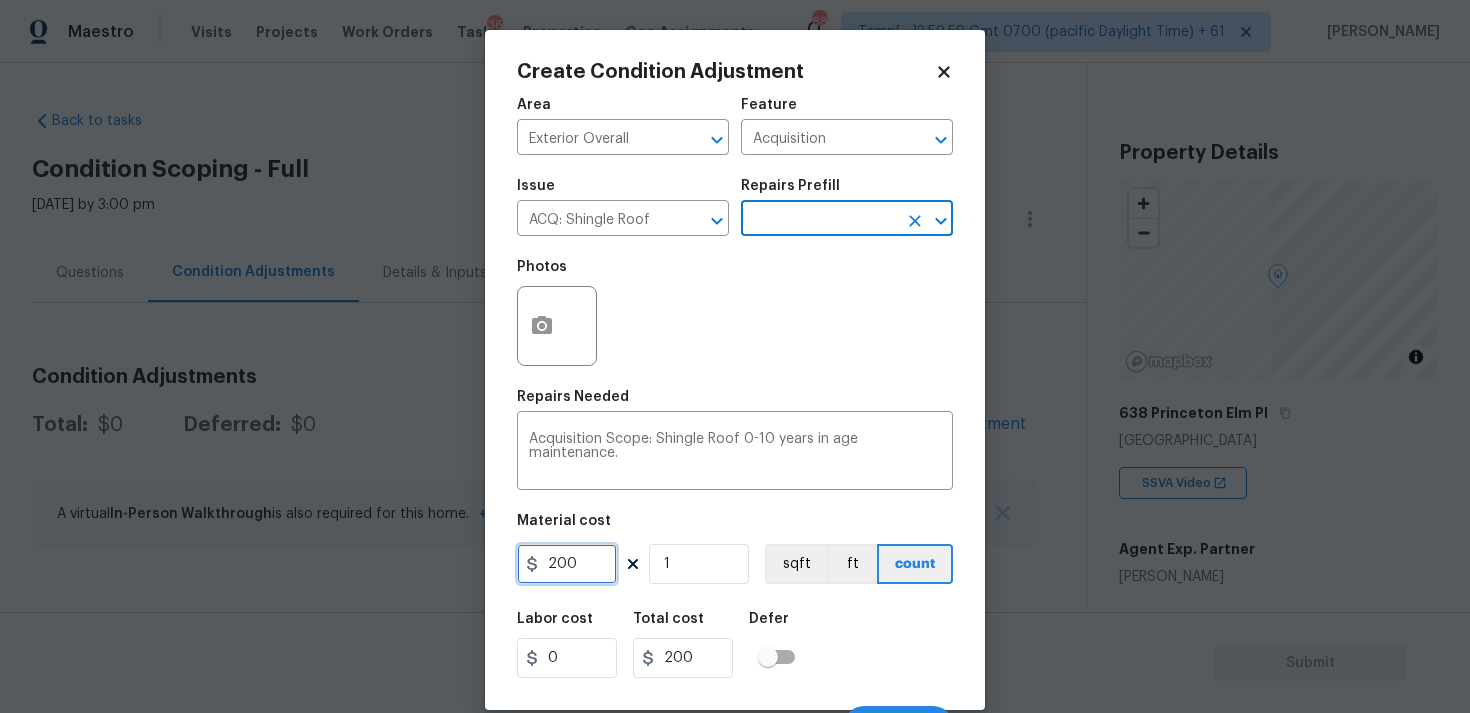 click on "200" at bounding box center (567, 564) 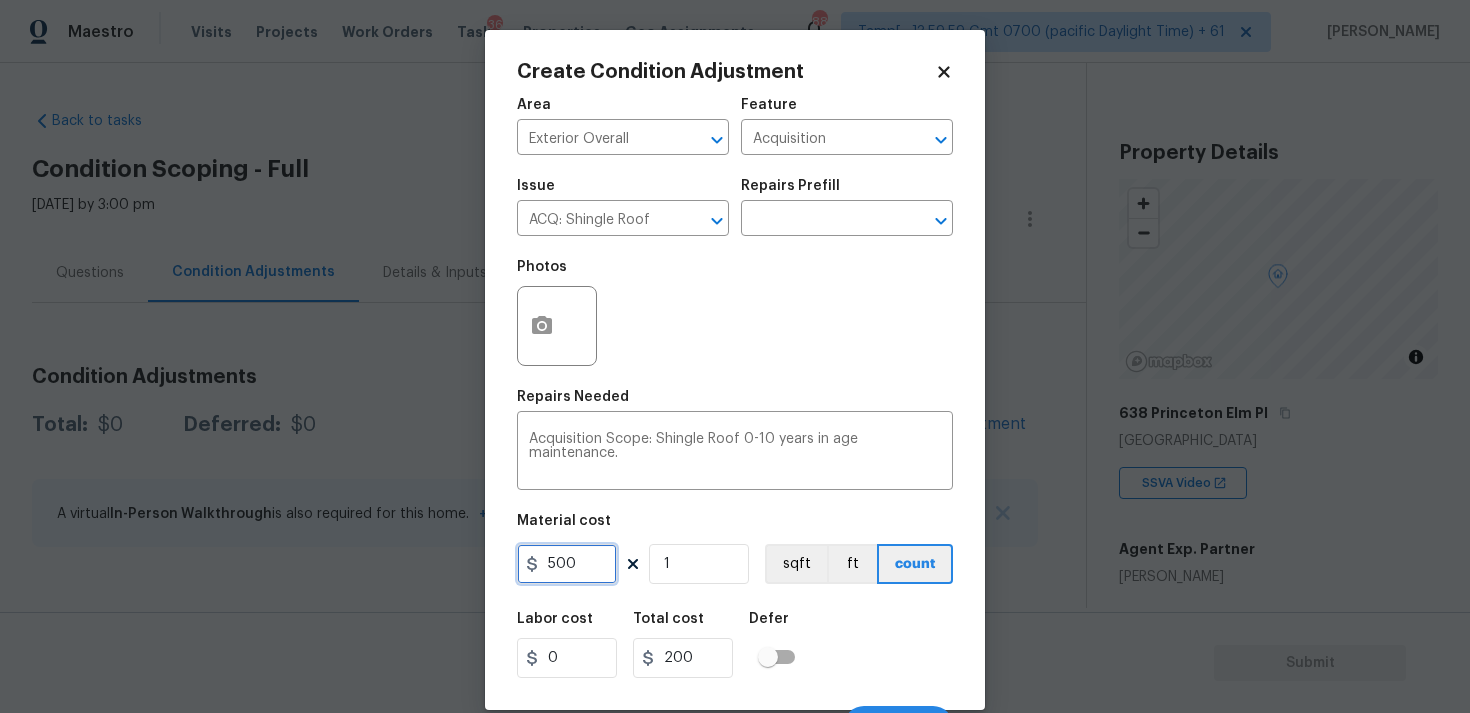 type on "500" 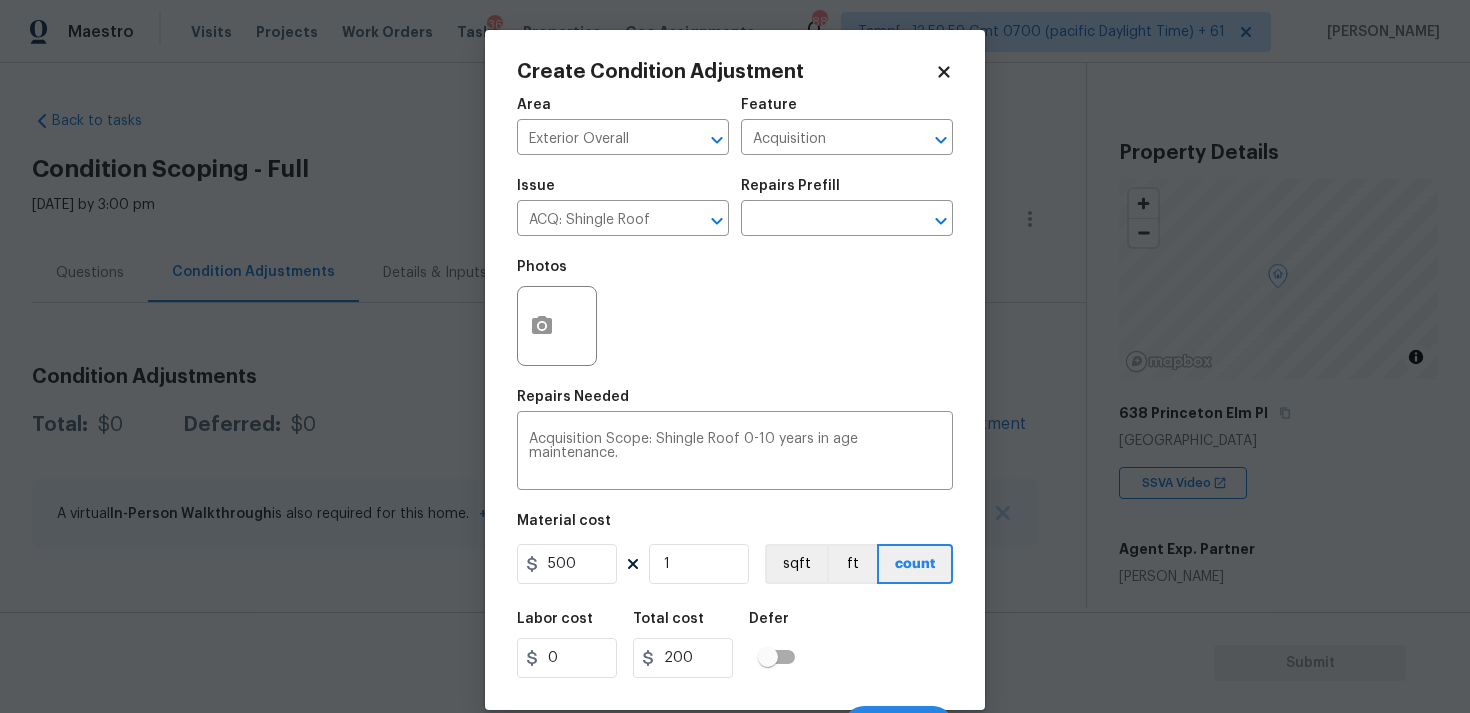 type on "500" 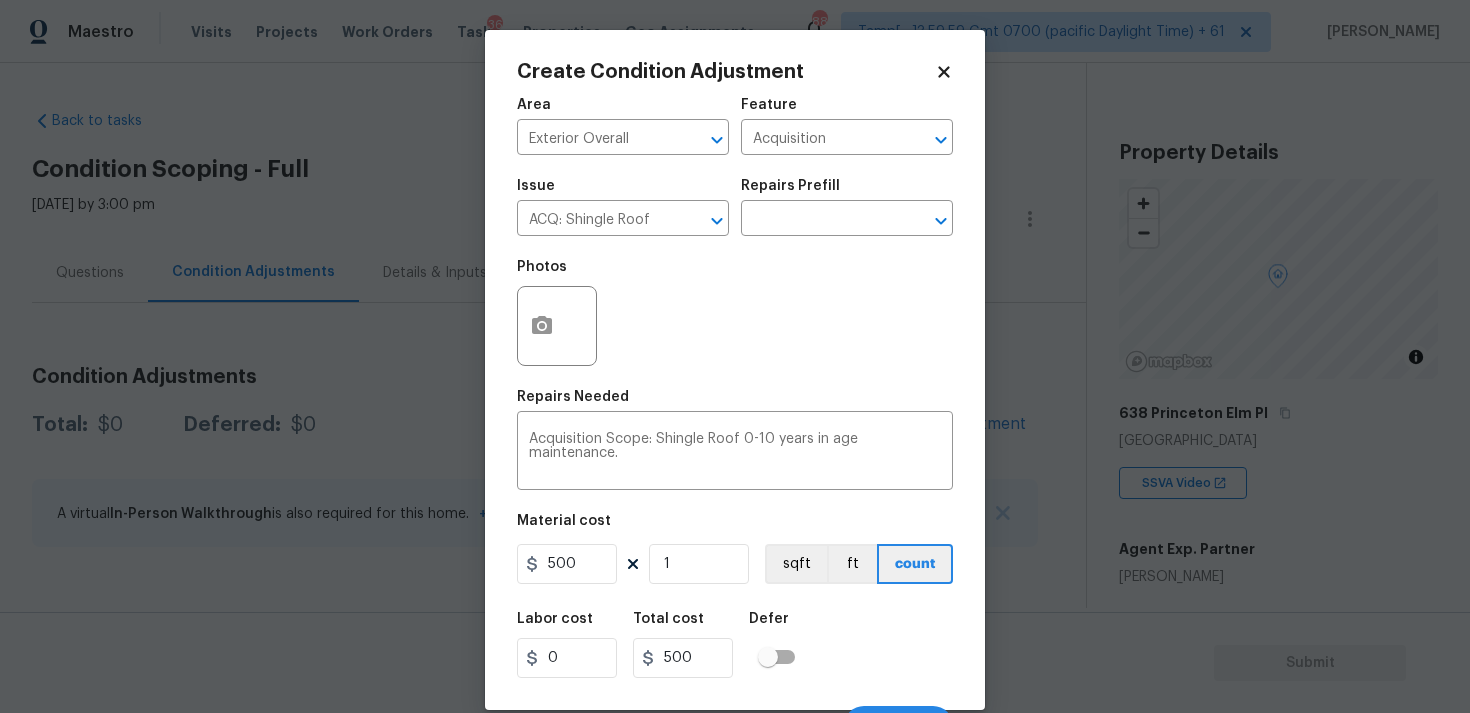 click on "Labor cost 0 Total cost 500 Defer" at bounding box center [735, 645] 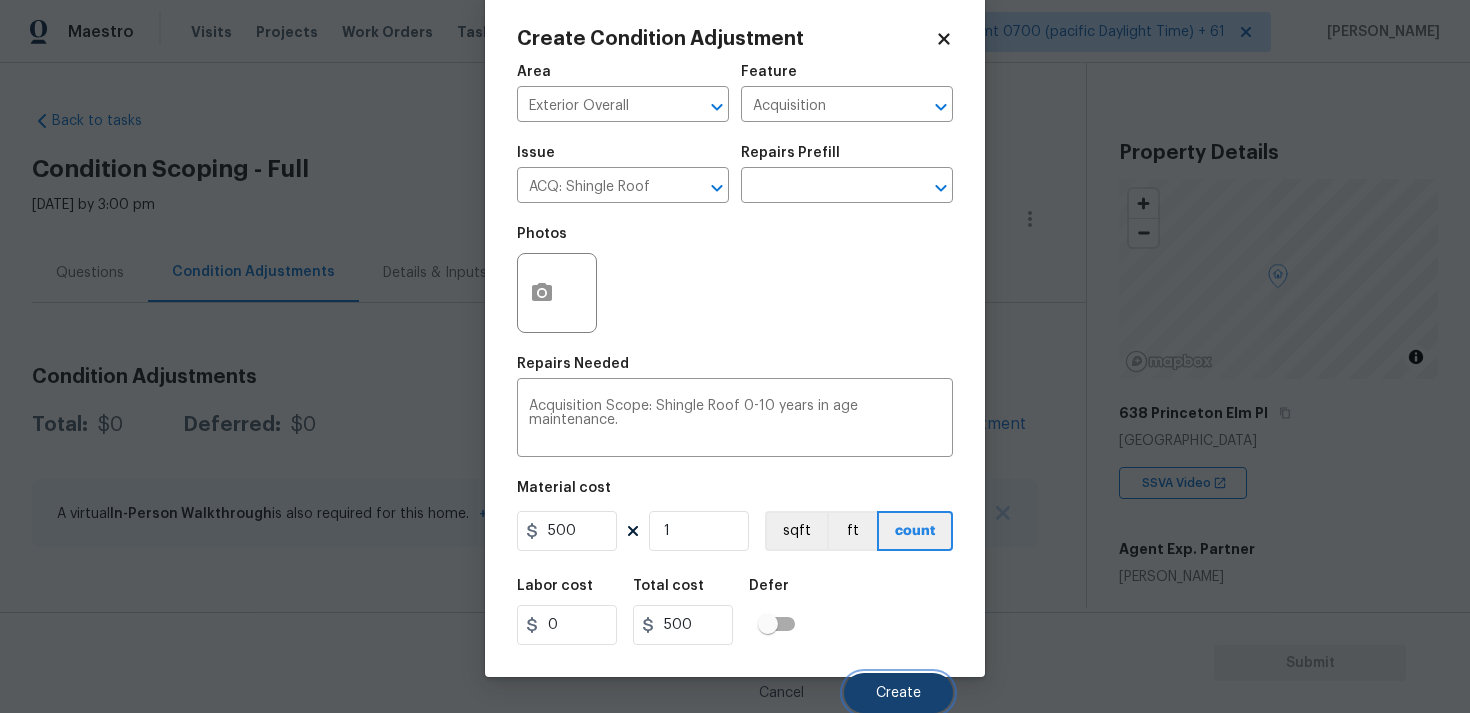 click on "Create" at bounding box center (898, 693) 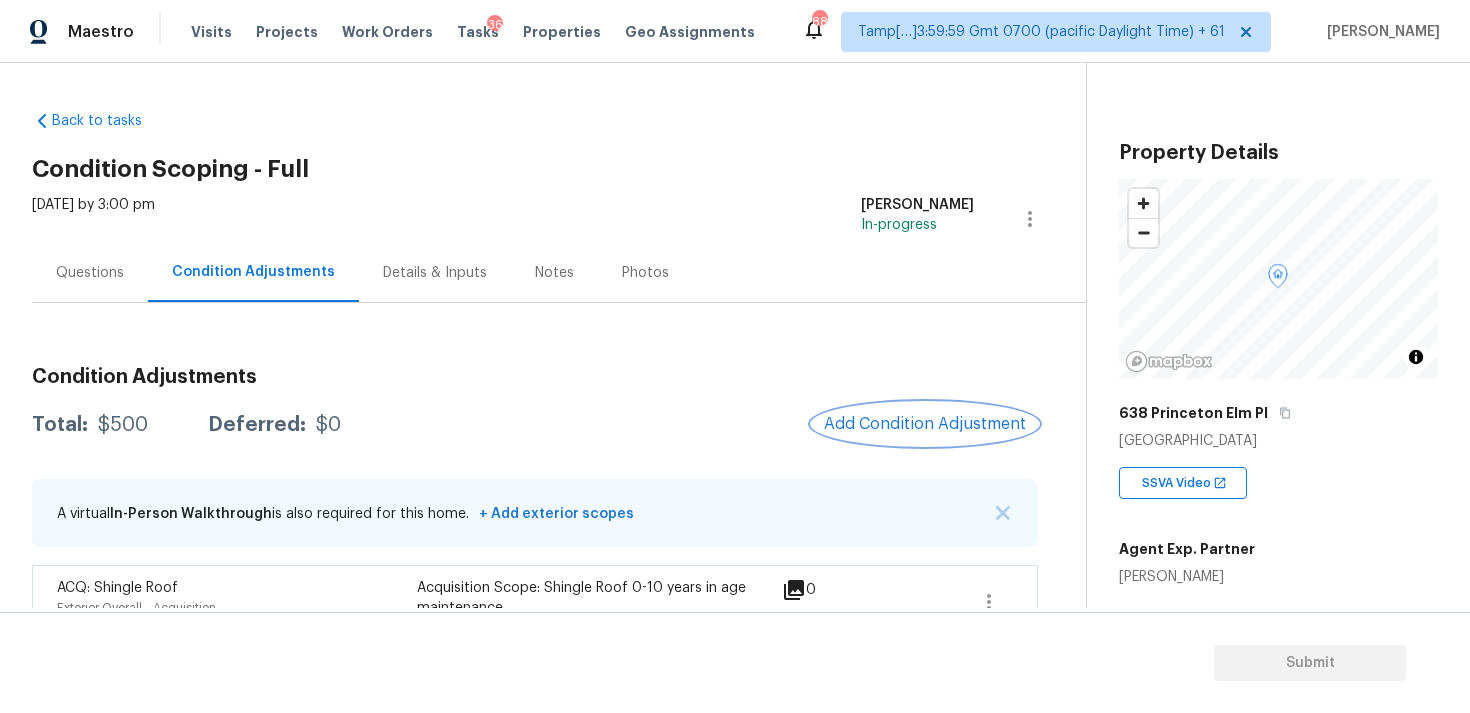 scroll, scrollTop: 0, scrollLeft: 0, axis: both 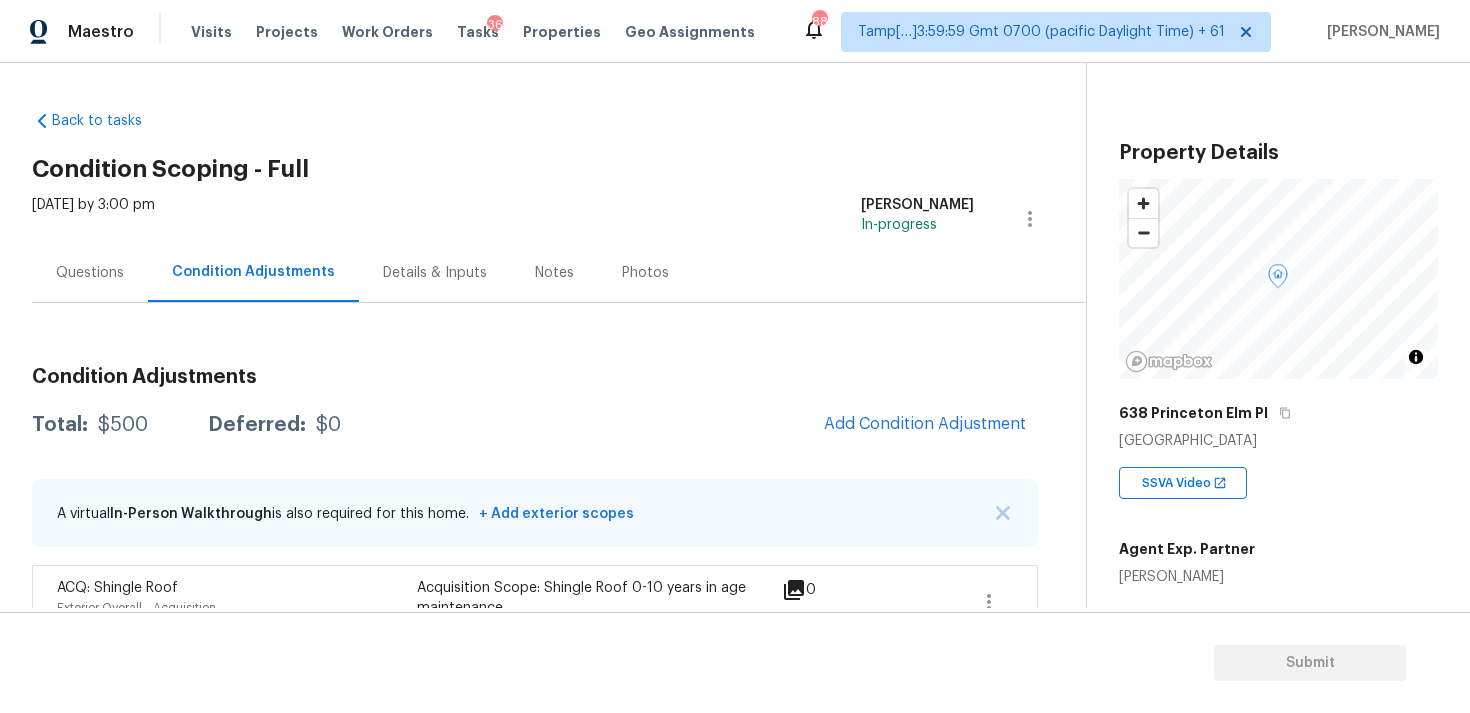 click on "Questions" at bounding box center [90, 273] 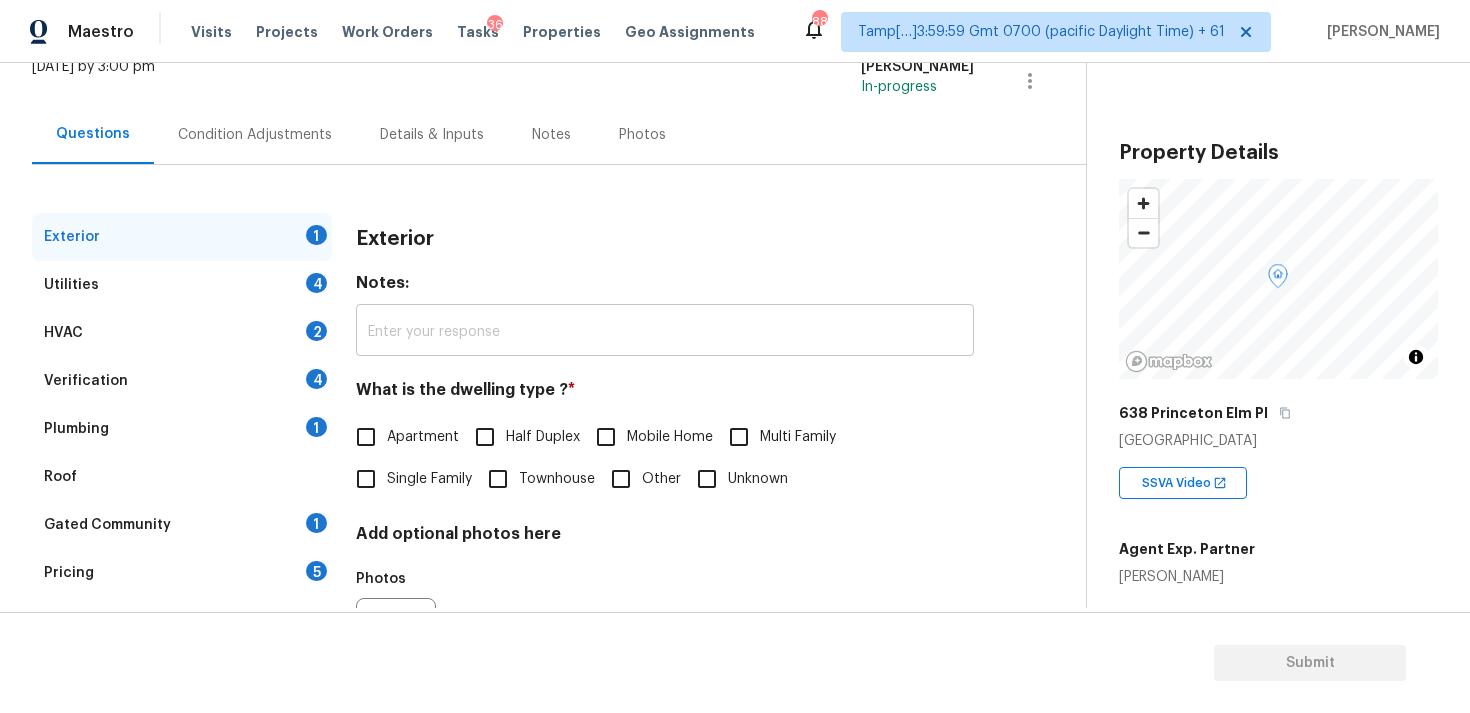 scroll, scrollTop: 250, scrollLeft: 0, axis: vertical 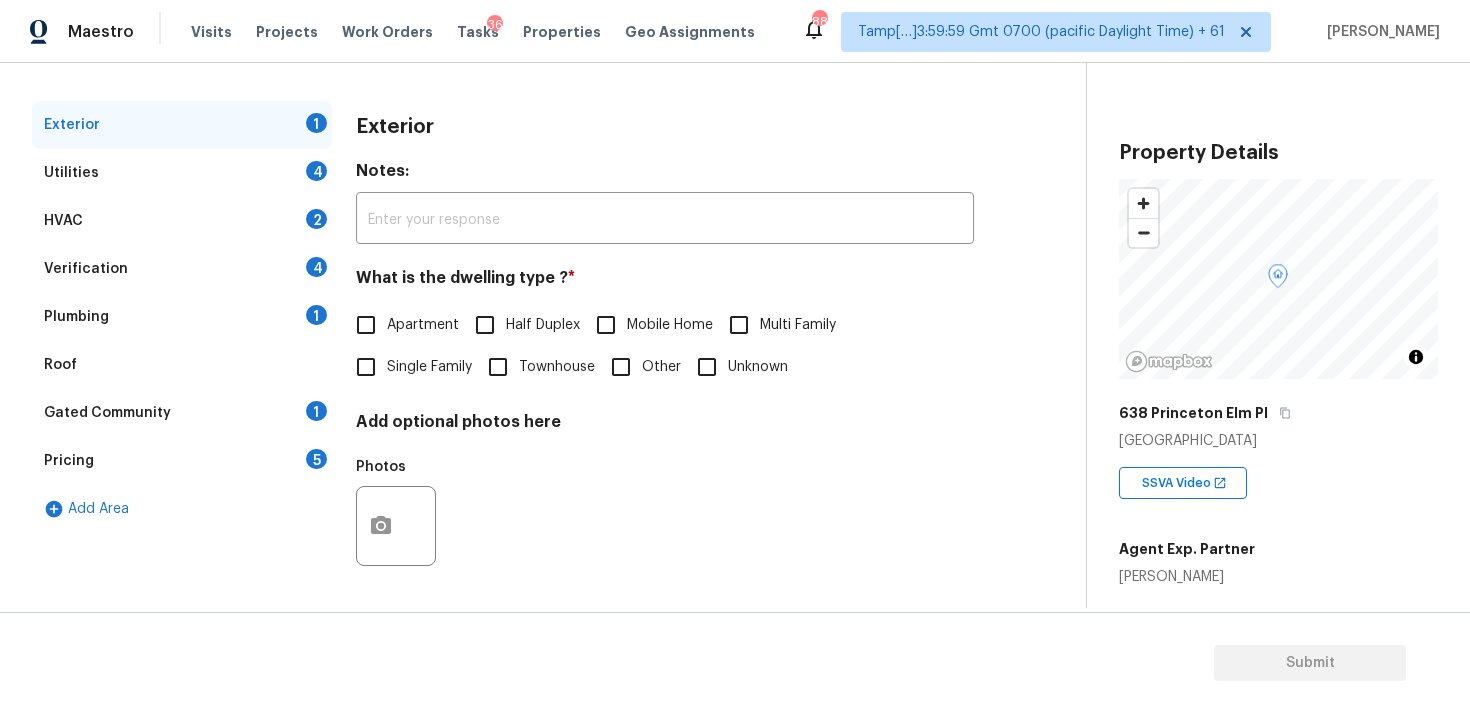 click on "Verification 4" at bounding box center [182, 269] 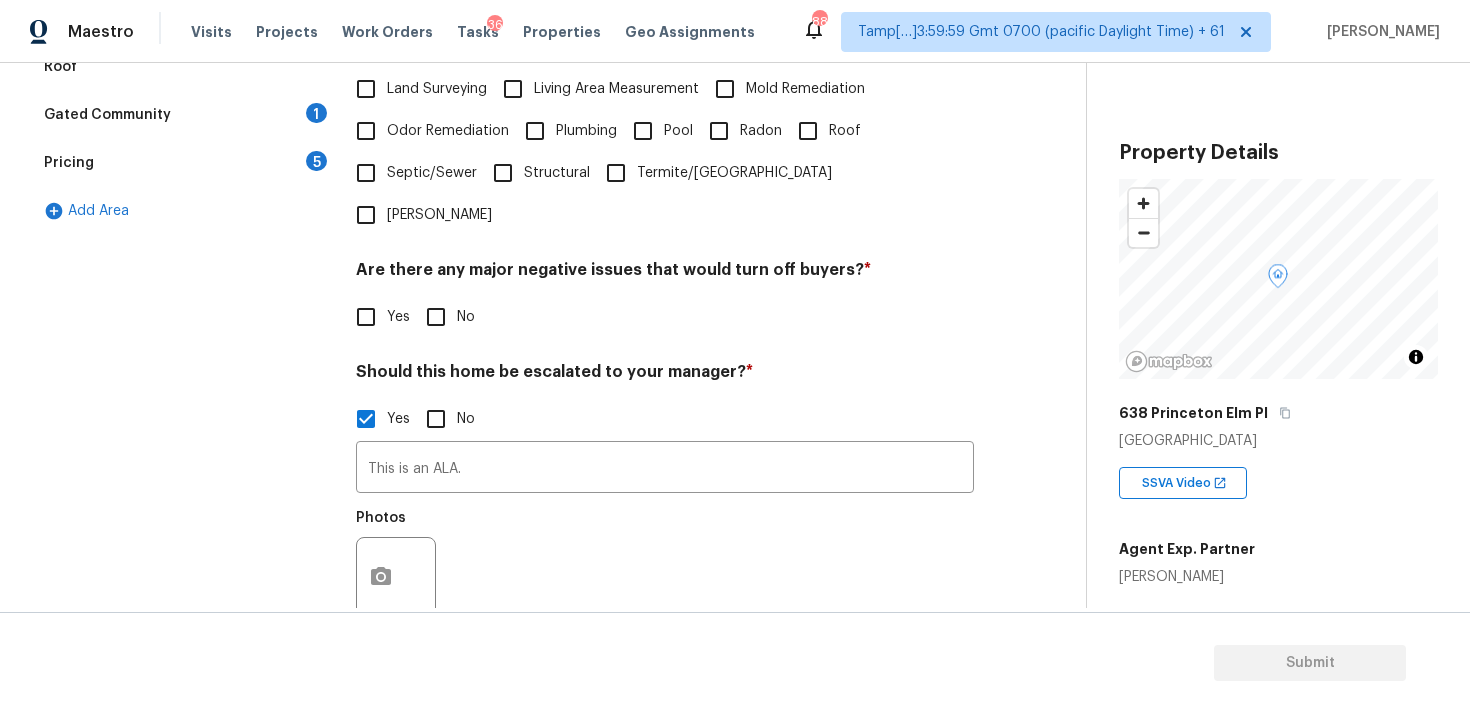 scroll, scrollTop: 660, scrollLeft: 0, axis: vertical 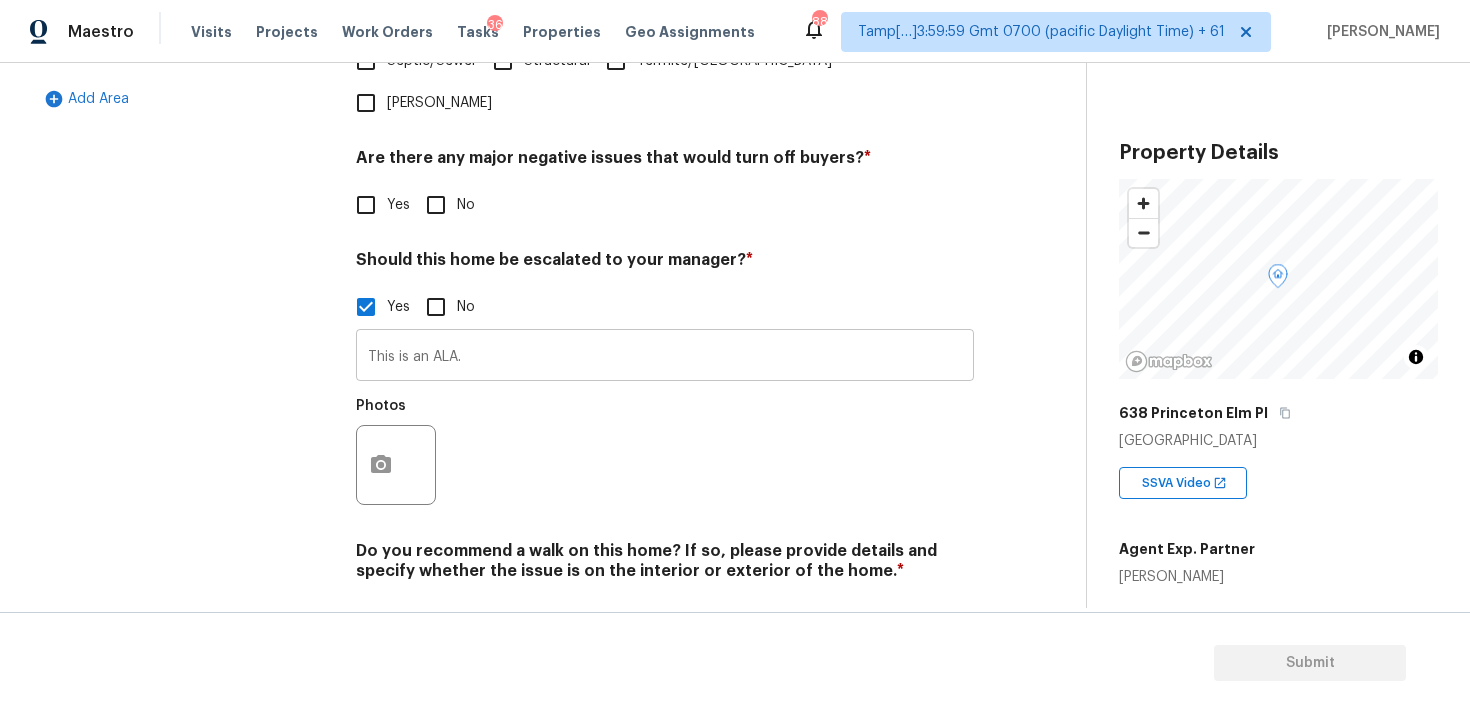 click on "This is an ALA." at bounding box center [665, 357] 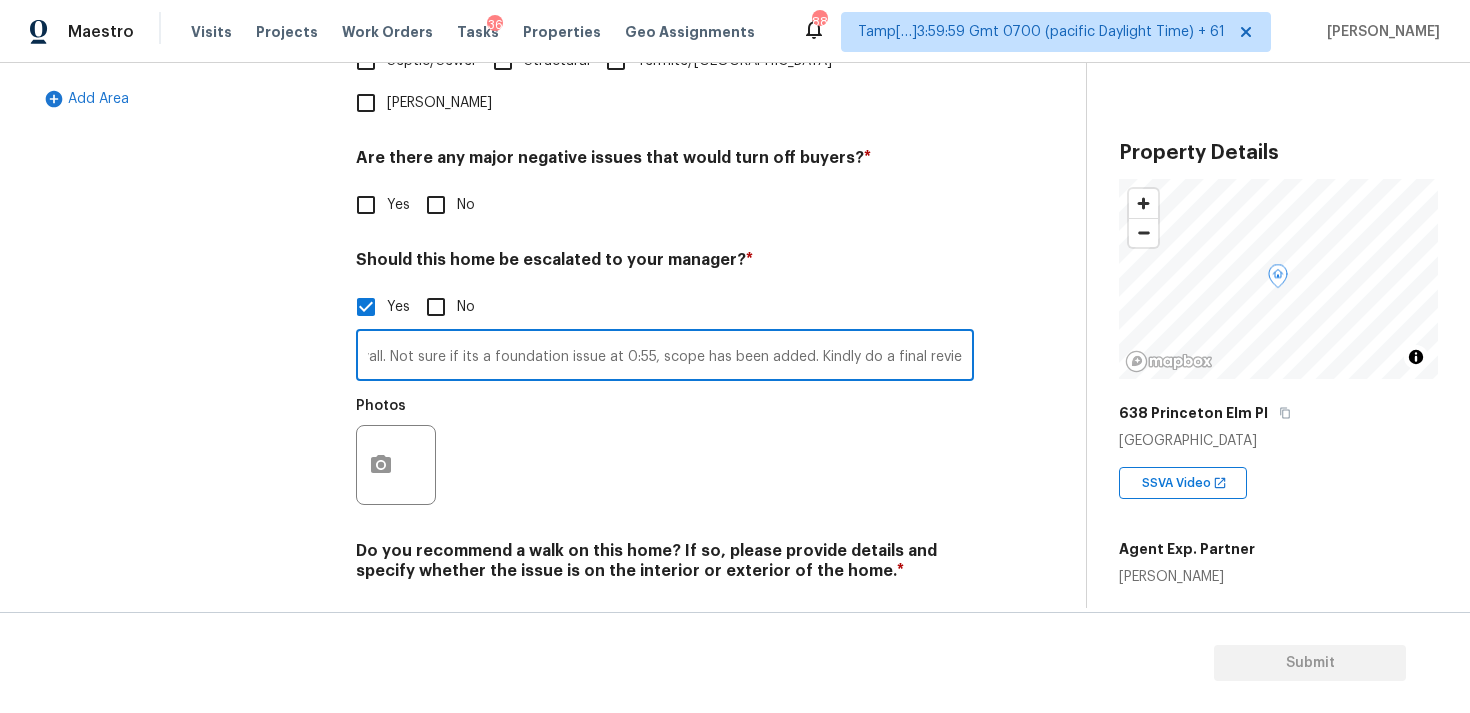 scroll, scrollTop: 0, scrollLeft: 261, axis: horizontal 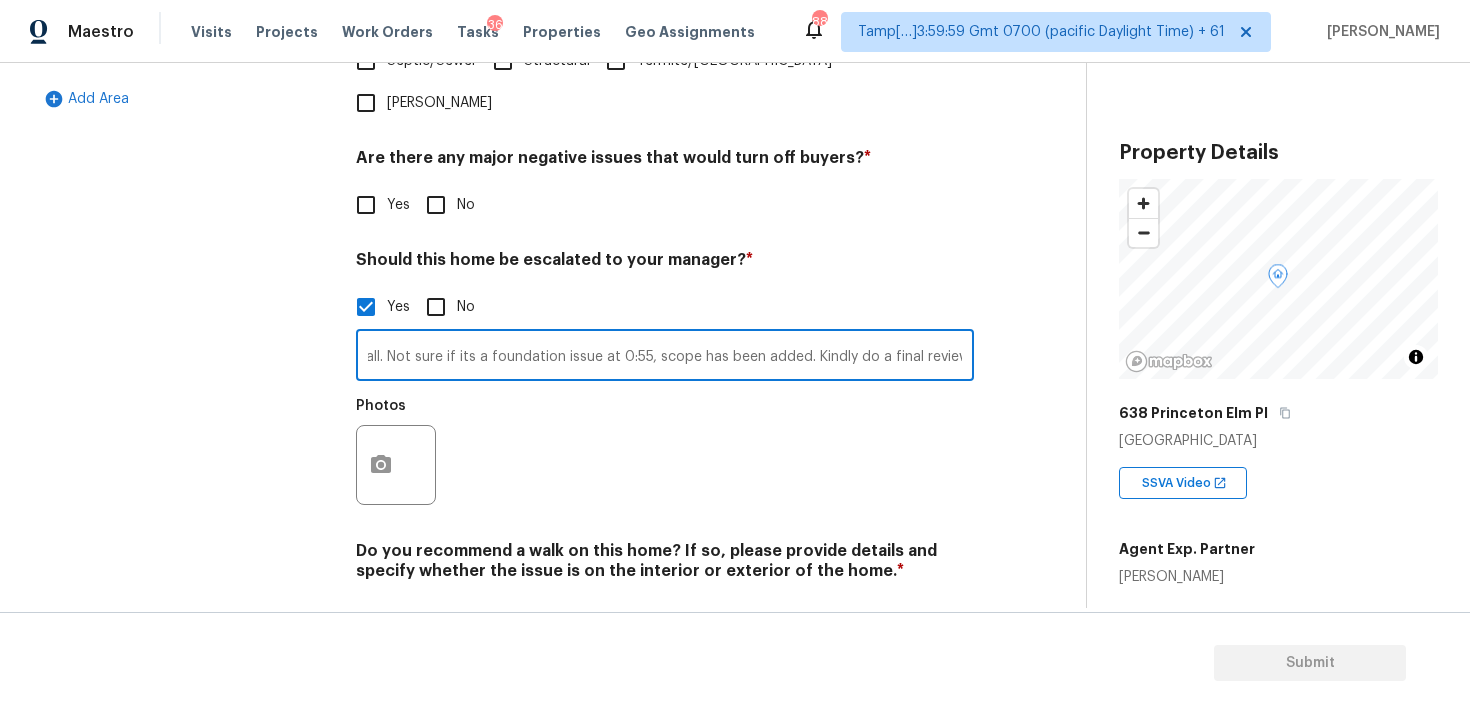 type on "This is an ALA. Cracks on the exterior wall. Not sure if its a foundation issue at 0:55, scope has been added. Kindly do a final review." 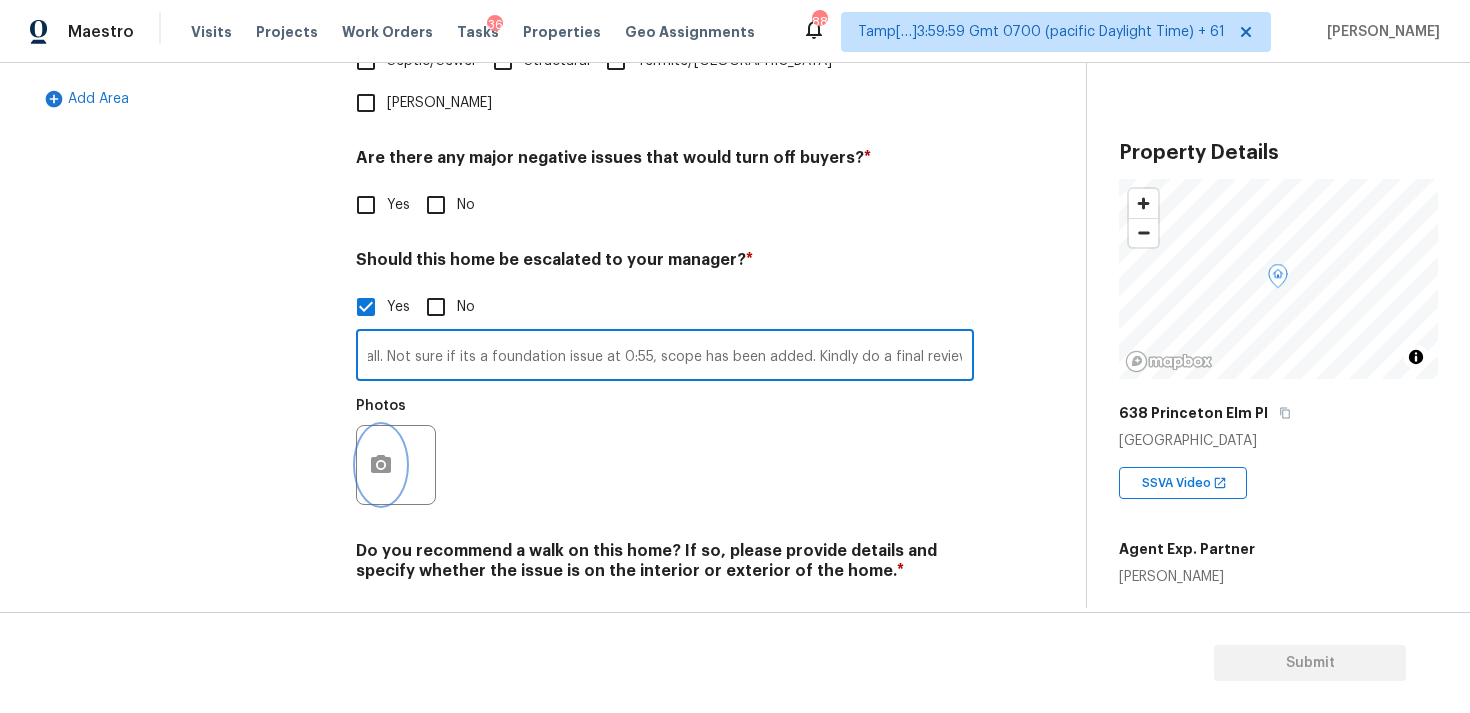 click 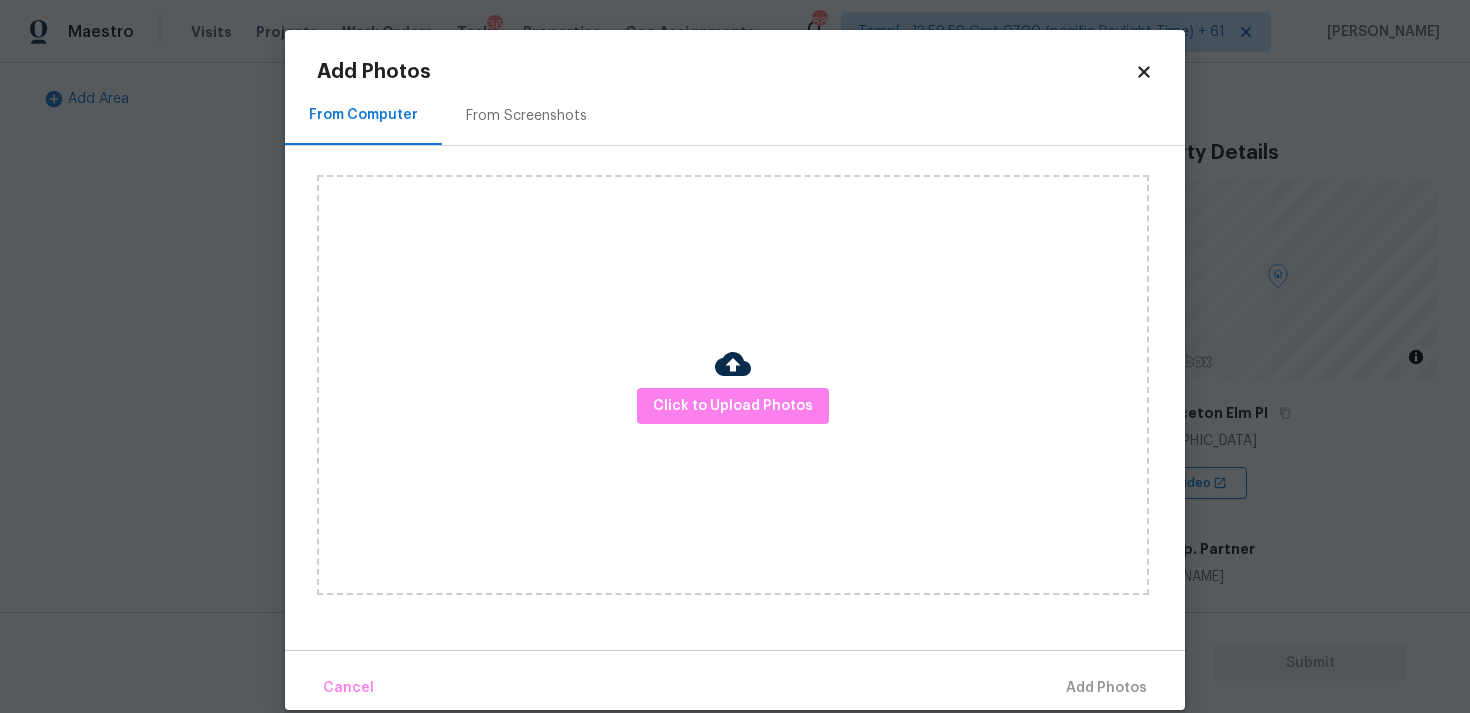 scroll, scrollTop: 0, scrollLeft: 0, axis: both 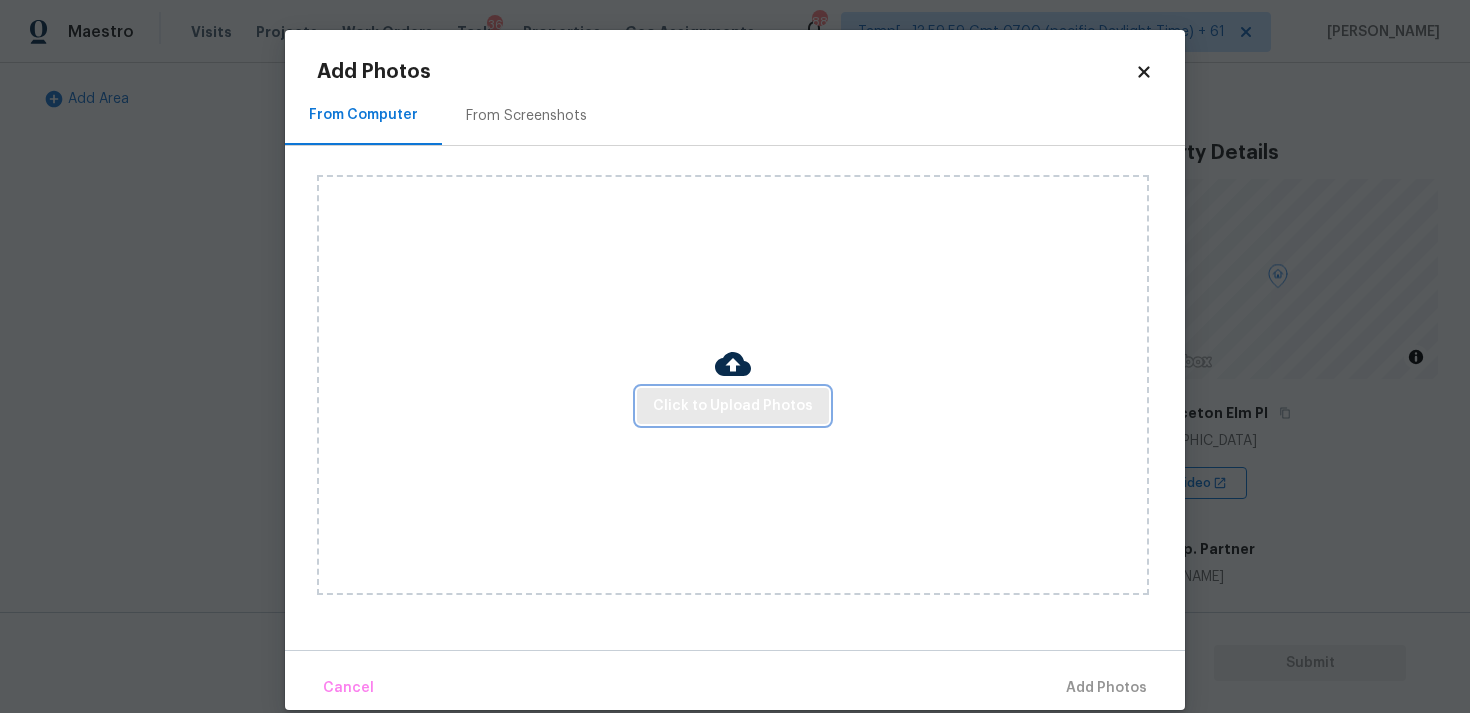 click on "Click to Upload Photos" at bounding box center [733, 406] 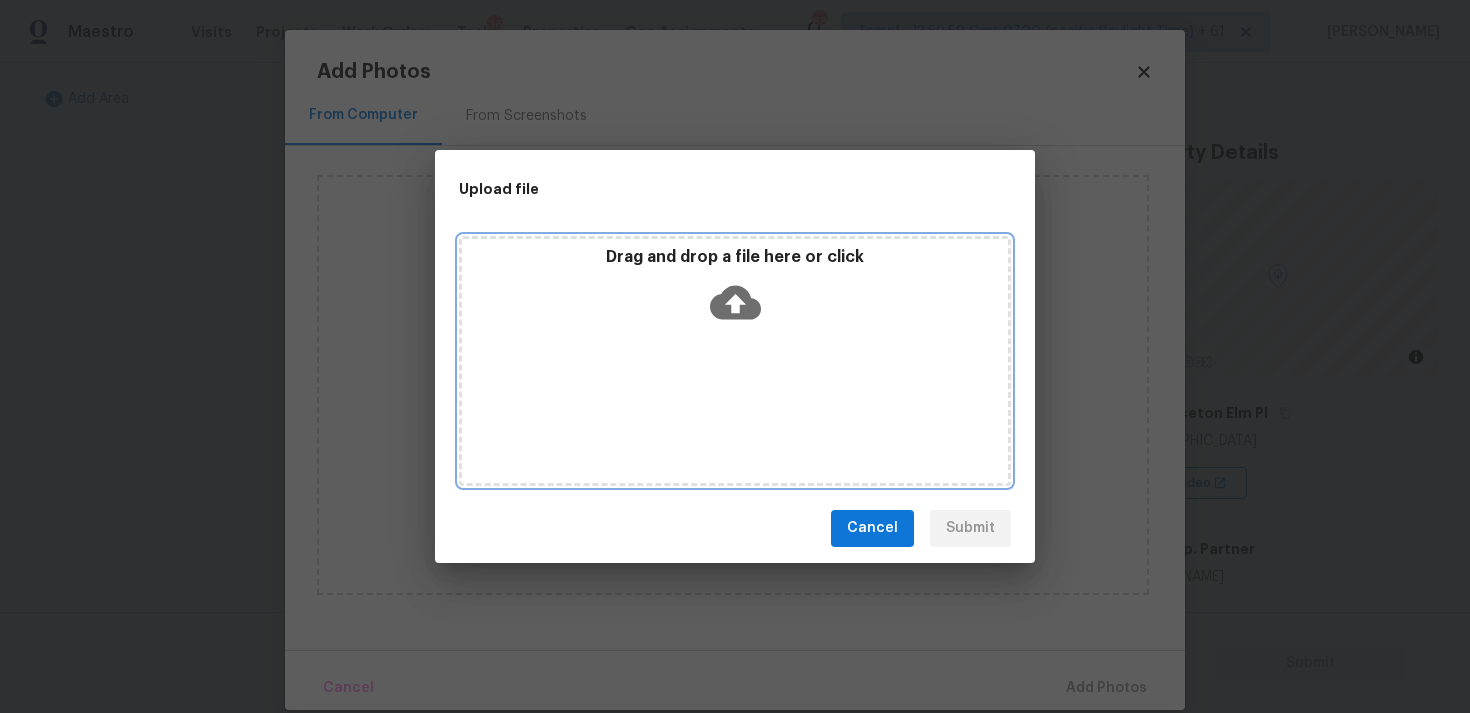 click on "Drag and drop a file here or click" at bounding box center [735, 290] 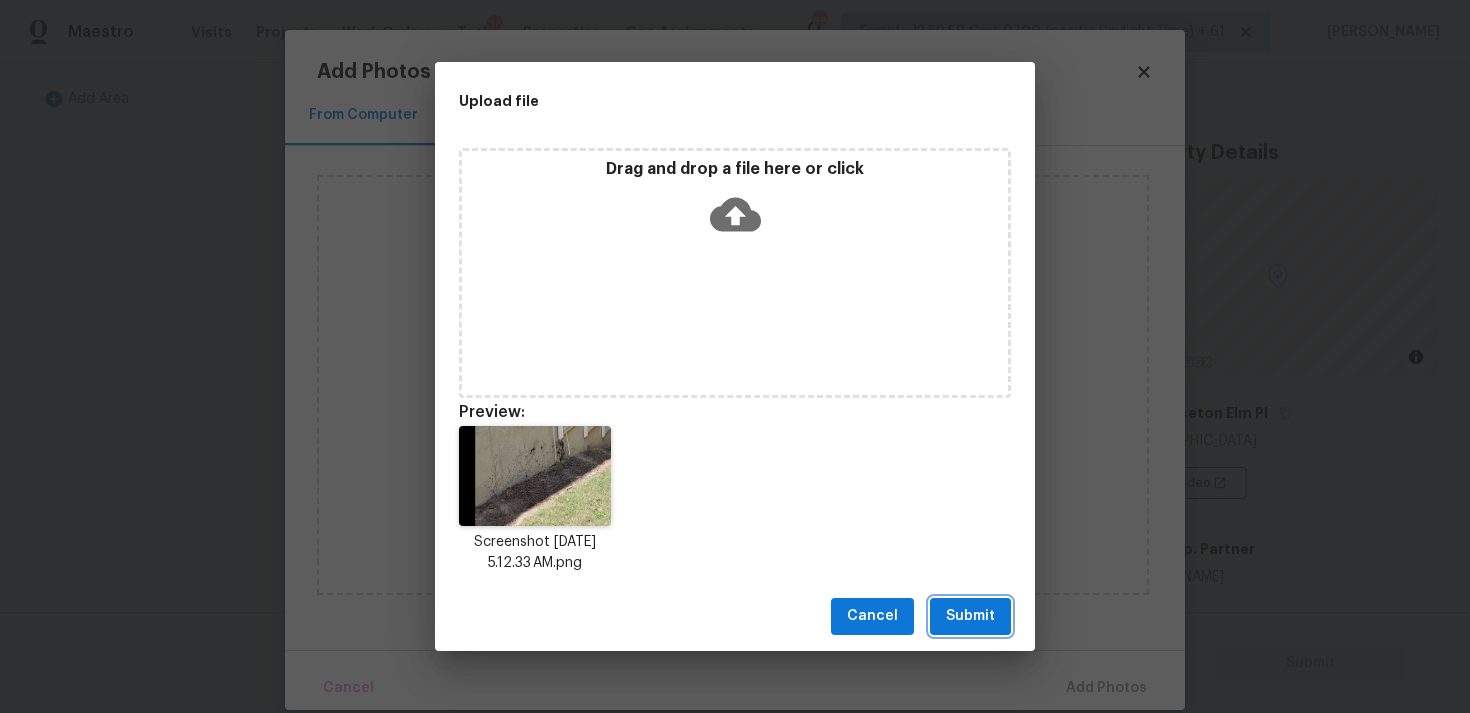 click on "Submit" at bounding box center [970, 616] 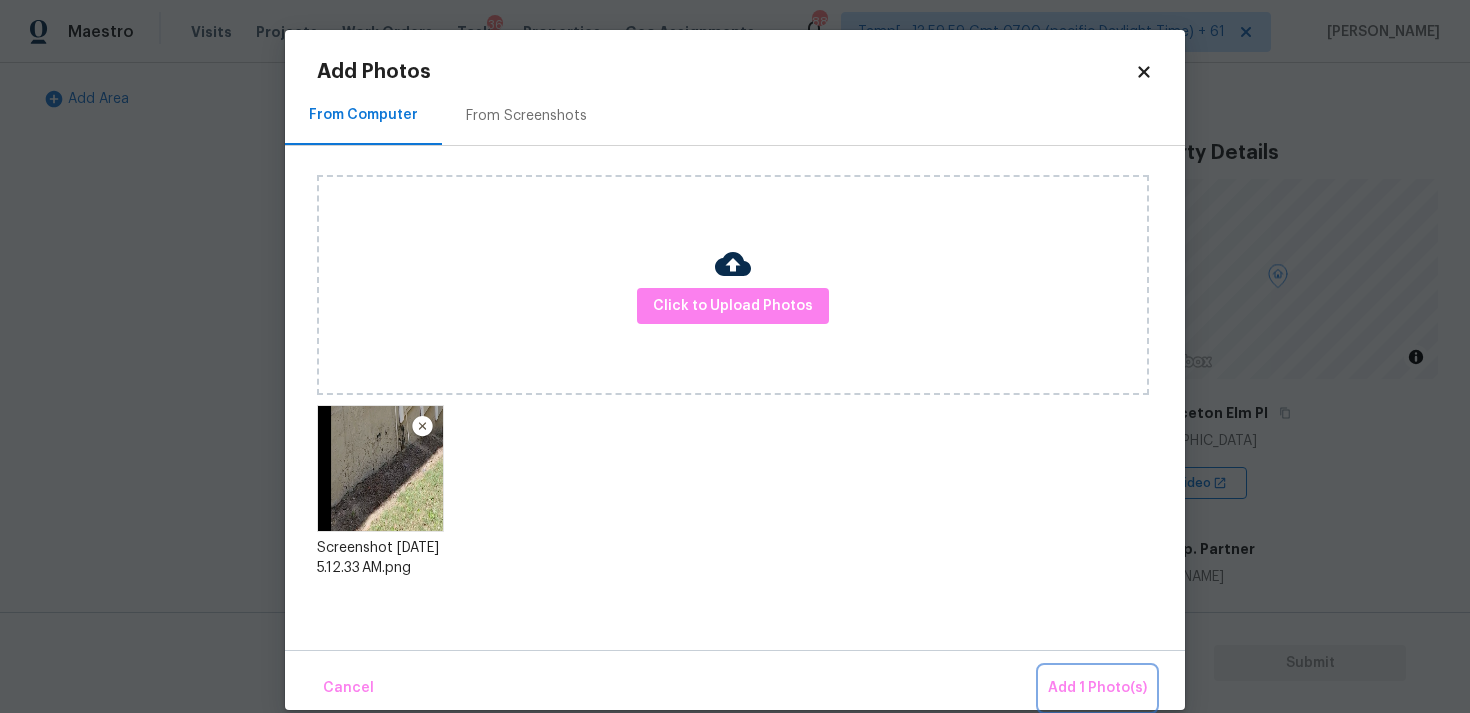 click on "Add 1 Photo(s)" at bounding box center (1097, 688) 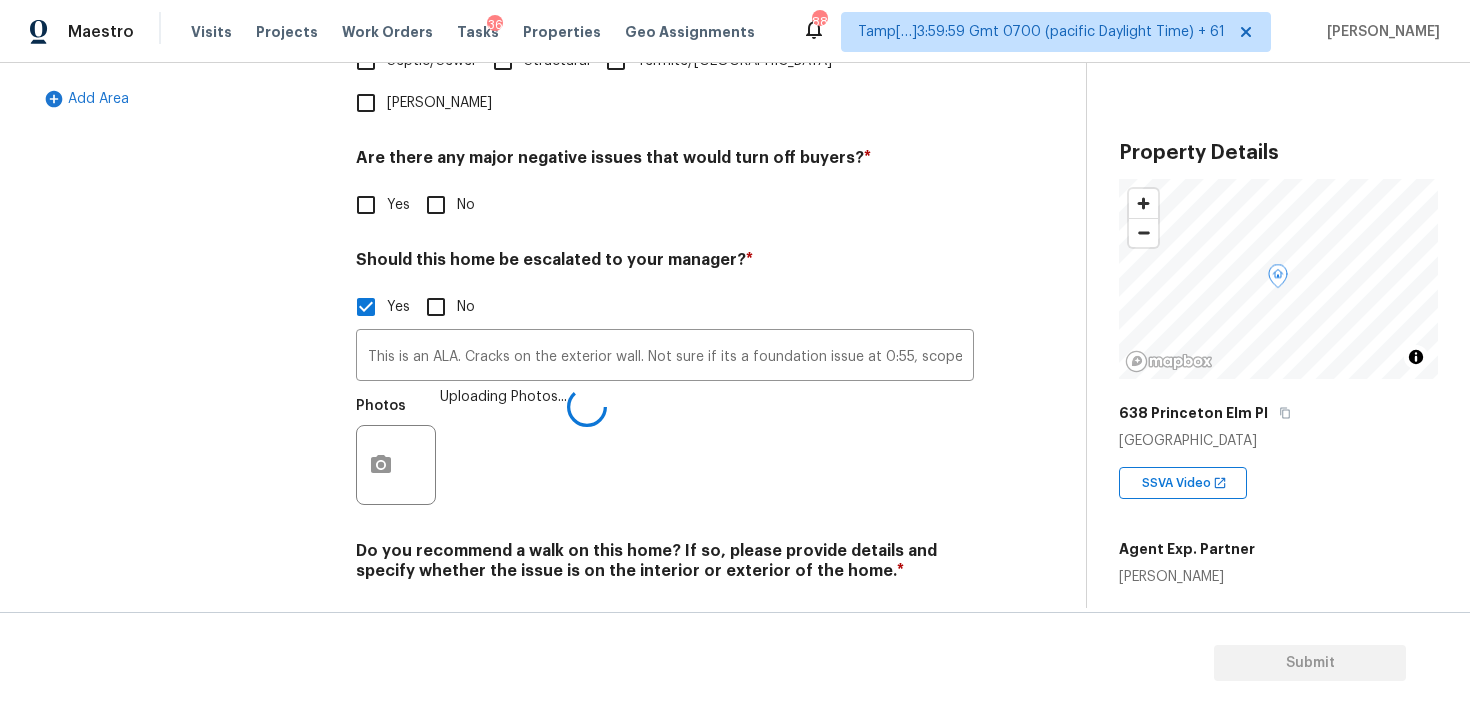 click on "Back to tasks Condition Scoping - Full Mon, Jul 14 2025 by 3:00 pm   Vigneshwaran B In-progress Questions Condition Adjustments Details & Inputs Notes Photos Exterior 1 Utilities 4 HVAC 2 Verification 4 Plumbing 1 Roof Gated Community 1 Pricing 5 Add Area Verification Notes: ​ Are any specialty inspections required before making a decision on this home?  * No specialty inspection required Electrician Foundation HVAC Land Surveying Living Area Measurement Mold Remediation Odor Remediation Plumbing Pool Radon Roof Septic/Sewer Structural Termite/Pest Wells Are there any major negative issues that would turn off buyers?  * Yes No Should this home be escalated to your manager?  * Yes No This is an ALA. Cracks on the exterior wall. Not sure if its a foundation issue at 0:55, scope has been added. Kindly do a final review. ​ Photos Uploading Photos... Do you recommend a walk on this home? If so, please provide details and specify whether the issue is on the interior or exterior of the home.  * Yes No © Mapbox" at bounding box center (735, 335) 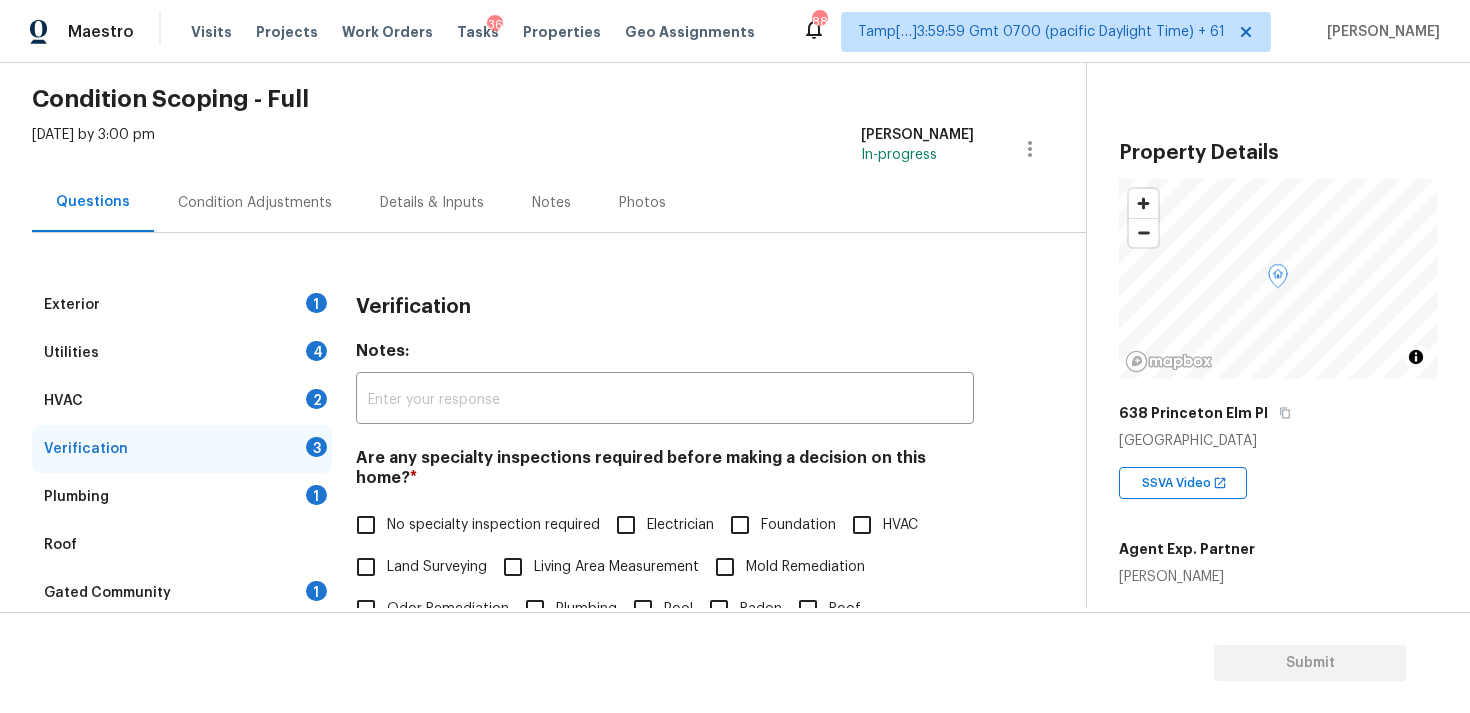 scroll, scrollTop: 0, scrollLeft: 0, axis: both 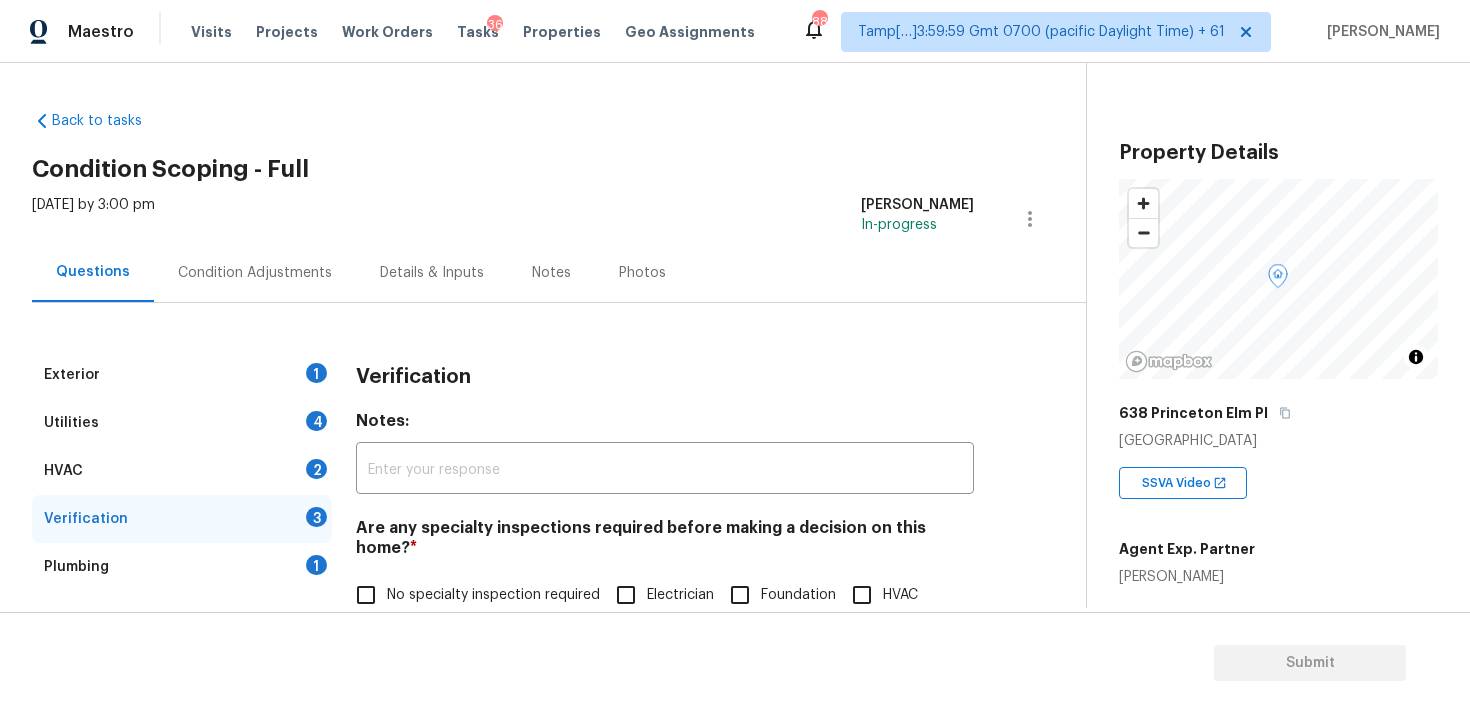 click on "Condition Adjustments" at bounding box center (255, 273) 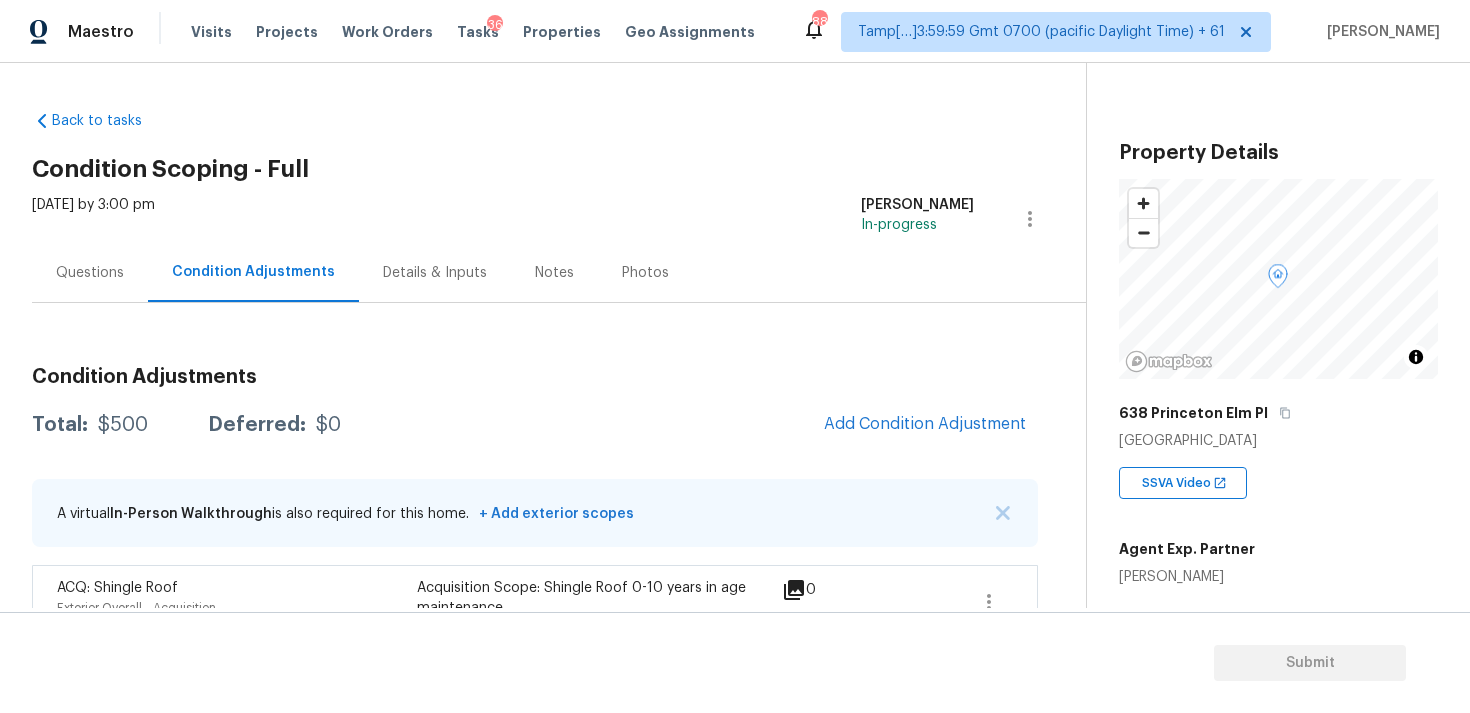 scroll, scrollTop: 49, scrollLeft: 0, axis: vertical 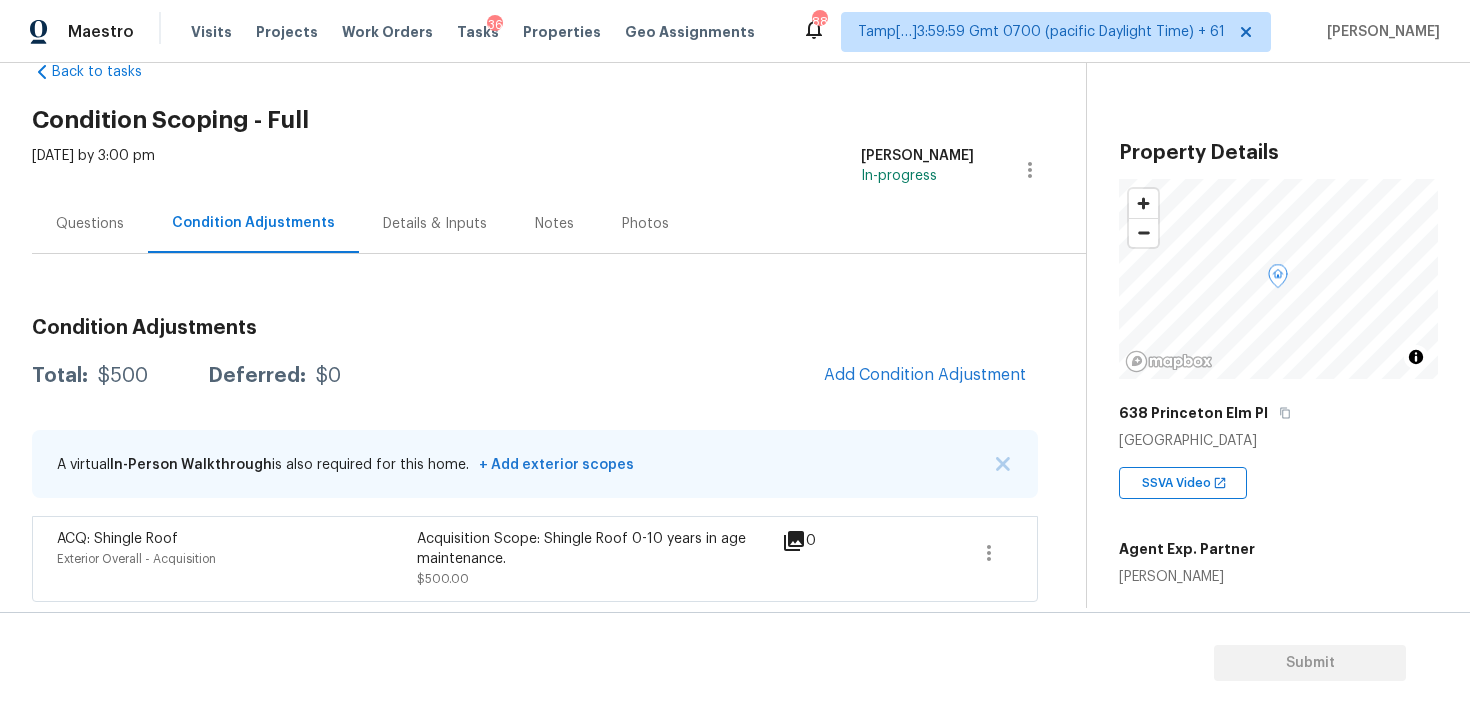 click on "Condition Adjustments" at bounding box center (535, 328) 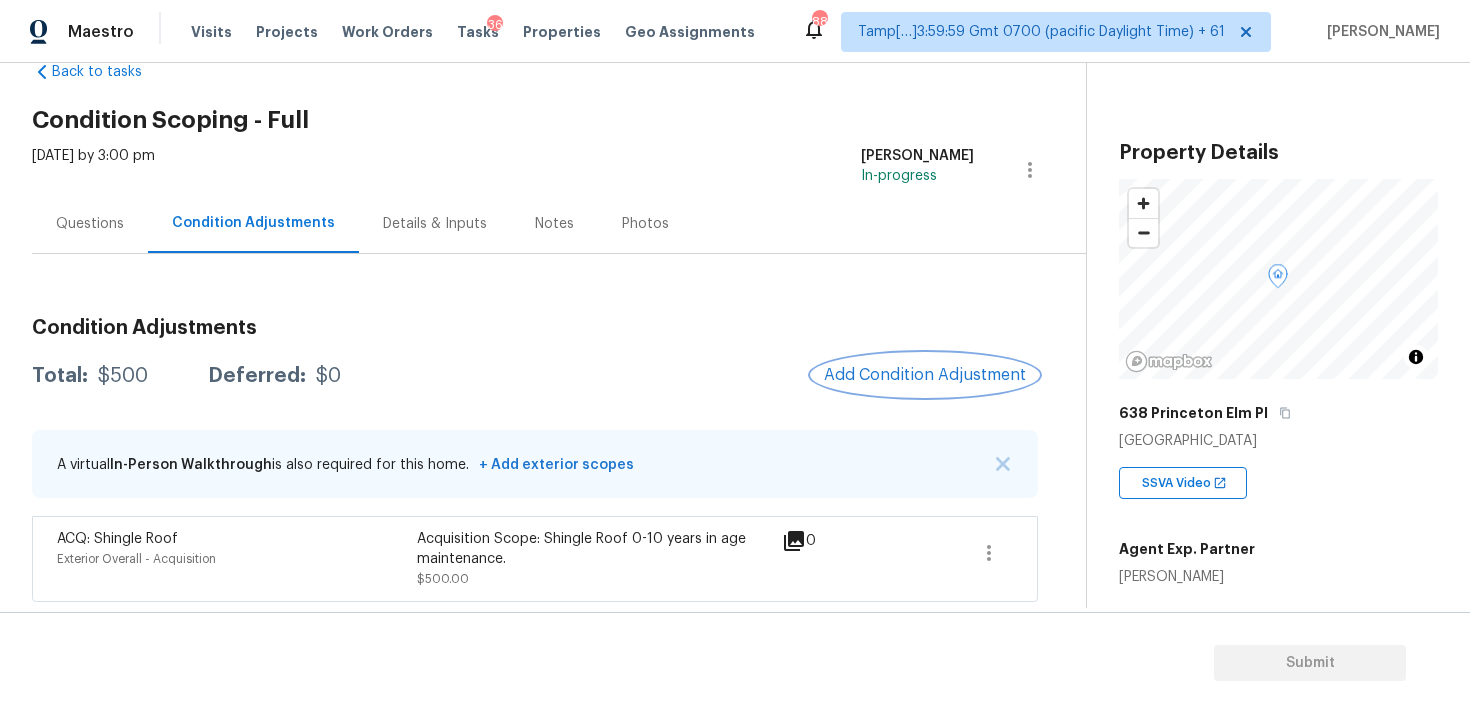 click on "Add Condition Adjustment" at bounding box center [925, 375] 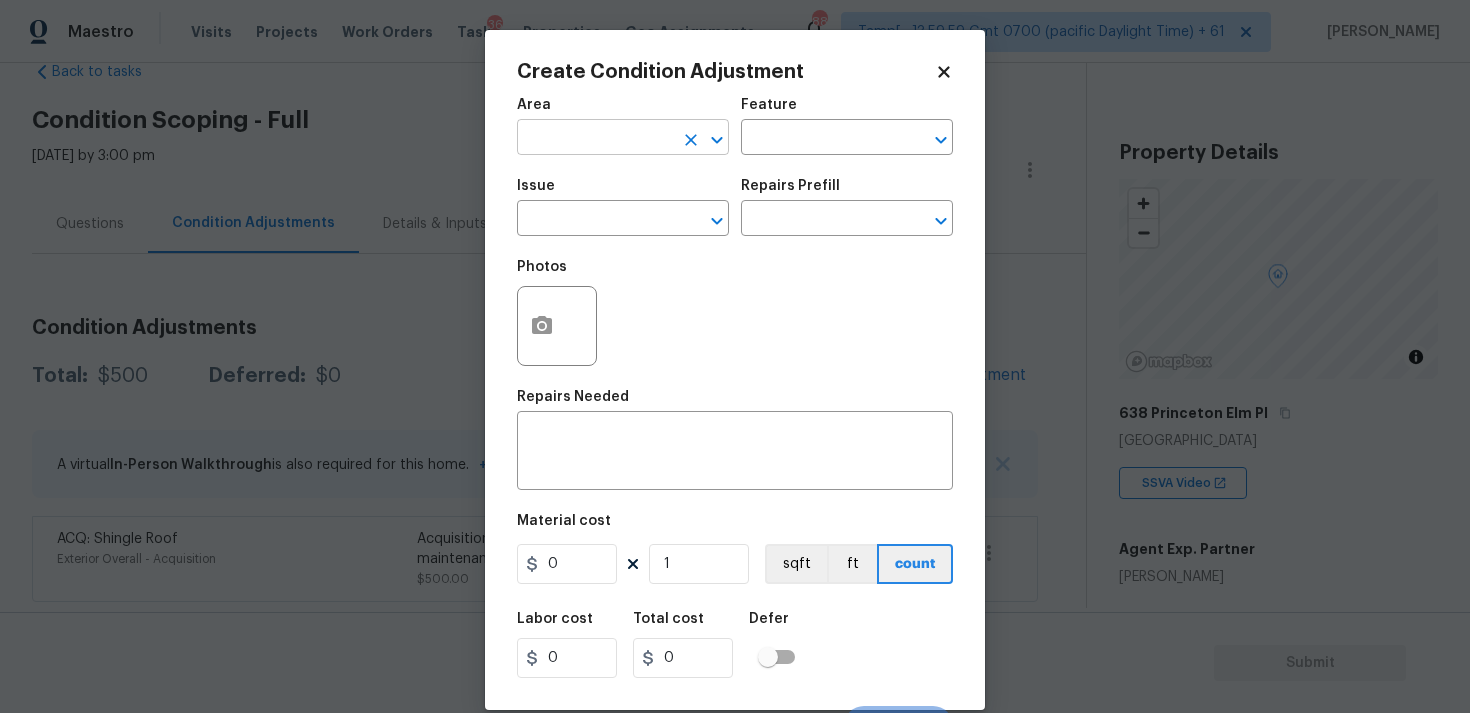 click at bounding box center (595, 139) 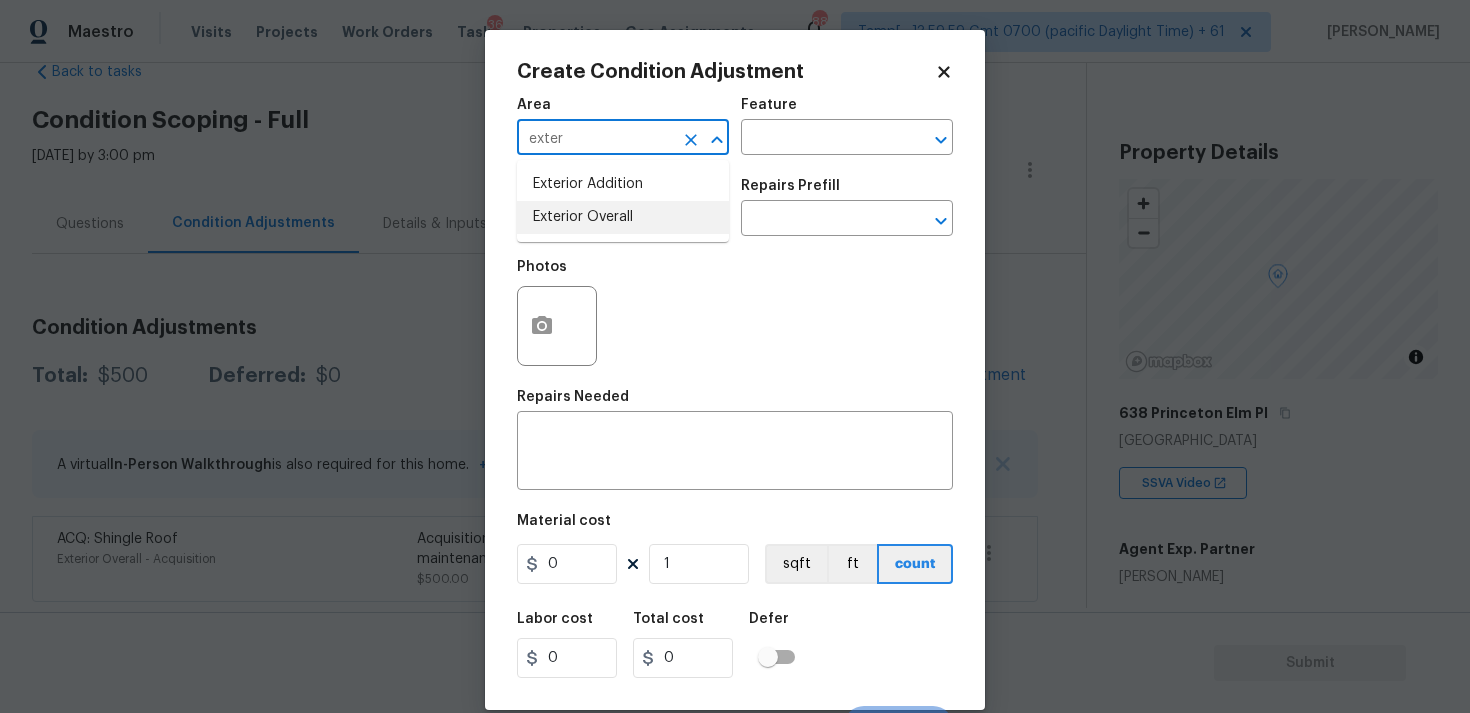 click on "Exterior Overall" at bounding box center (623, 217) 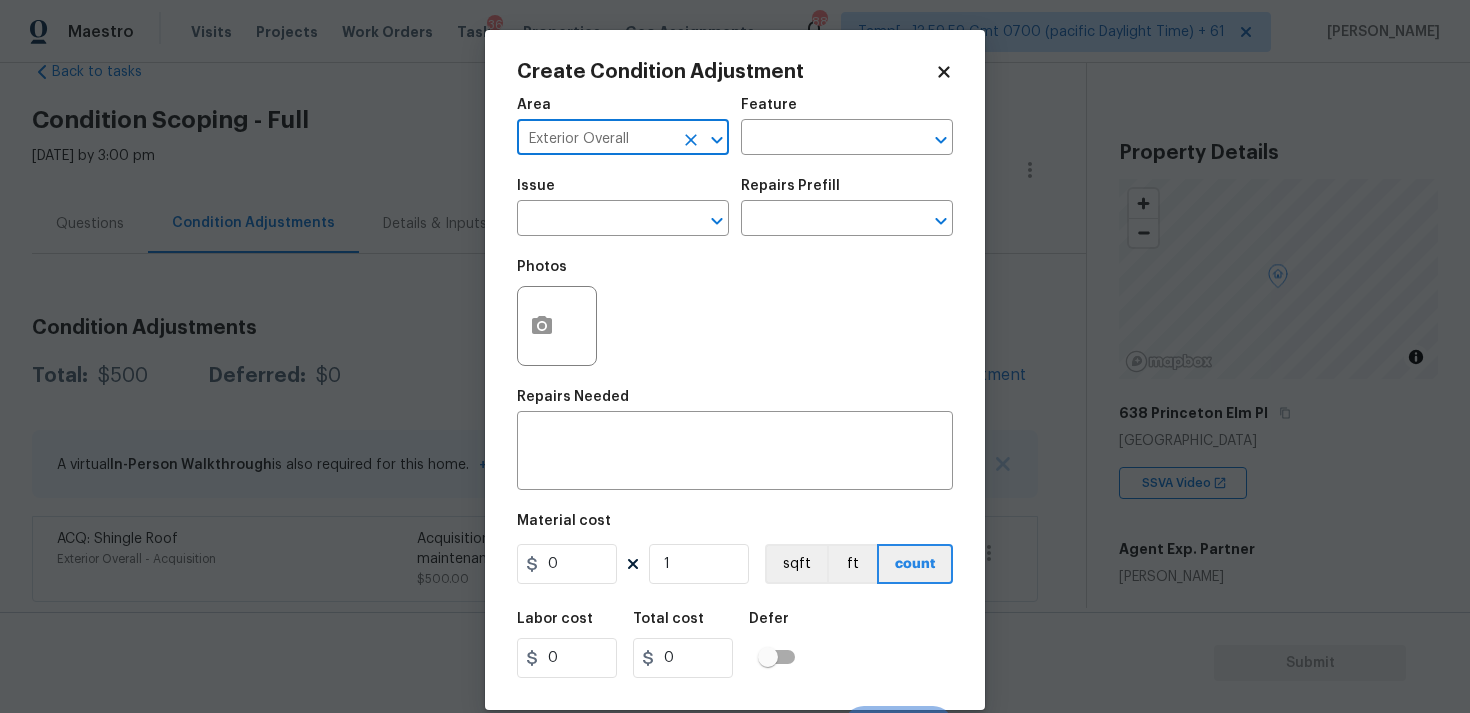 type on "Exterior Overall" 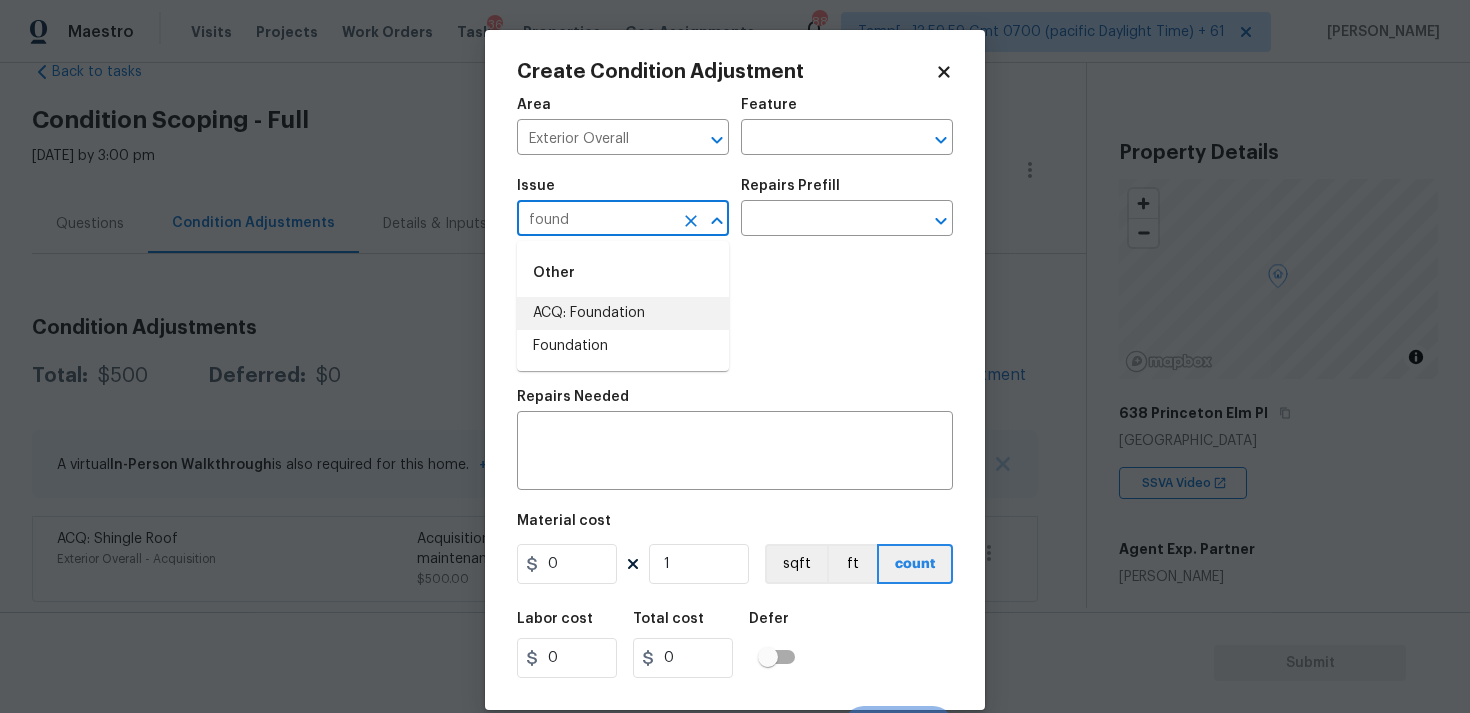 click on "ACQ: Foundation" at bounding box center [623, 313] 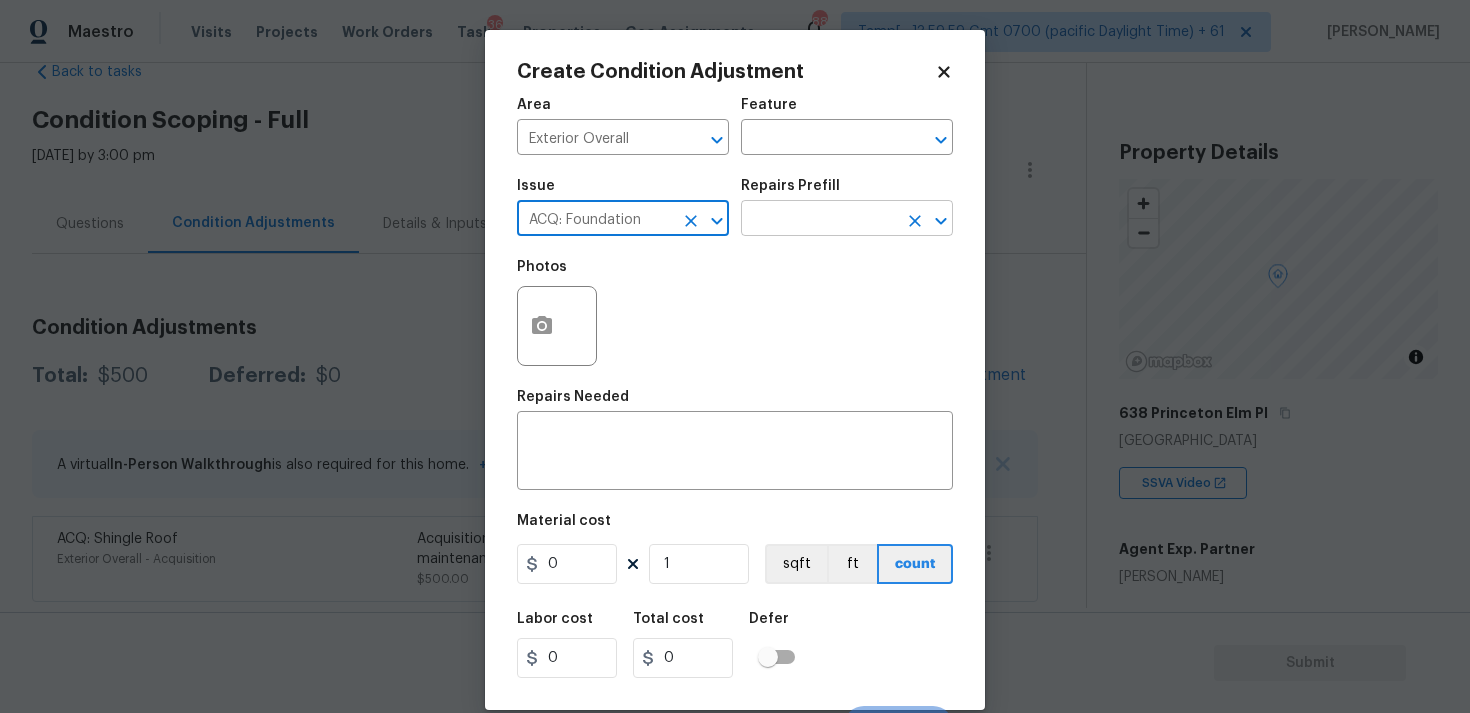 type on "ACQ: Foundation" 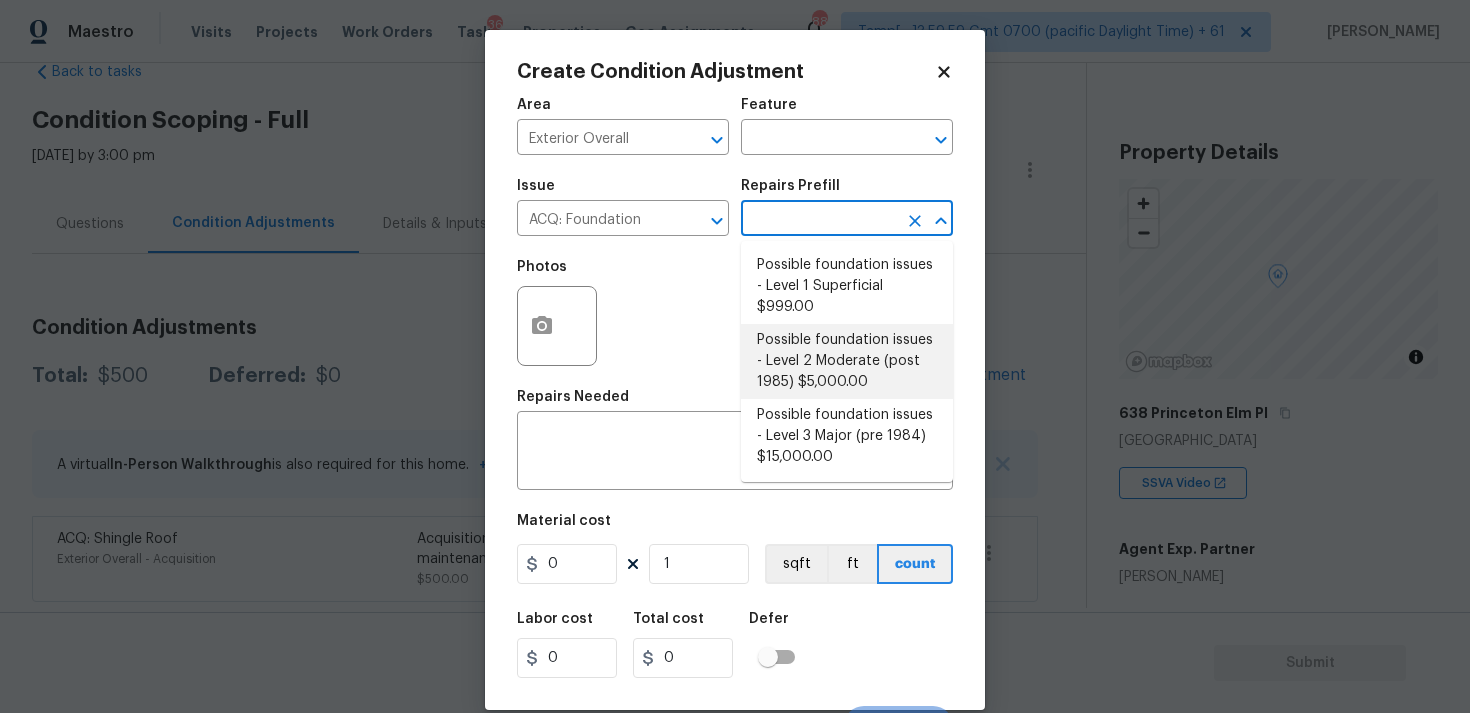 click on "Possible foundation issues - Level 2 Moderate (post 1985) $5,000.00" at bounding box center (847, 361) 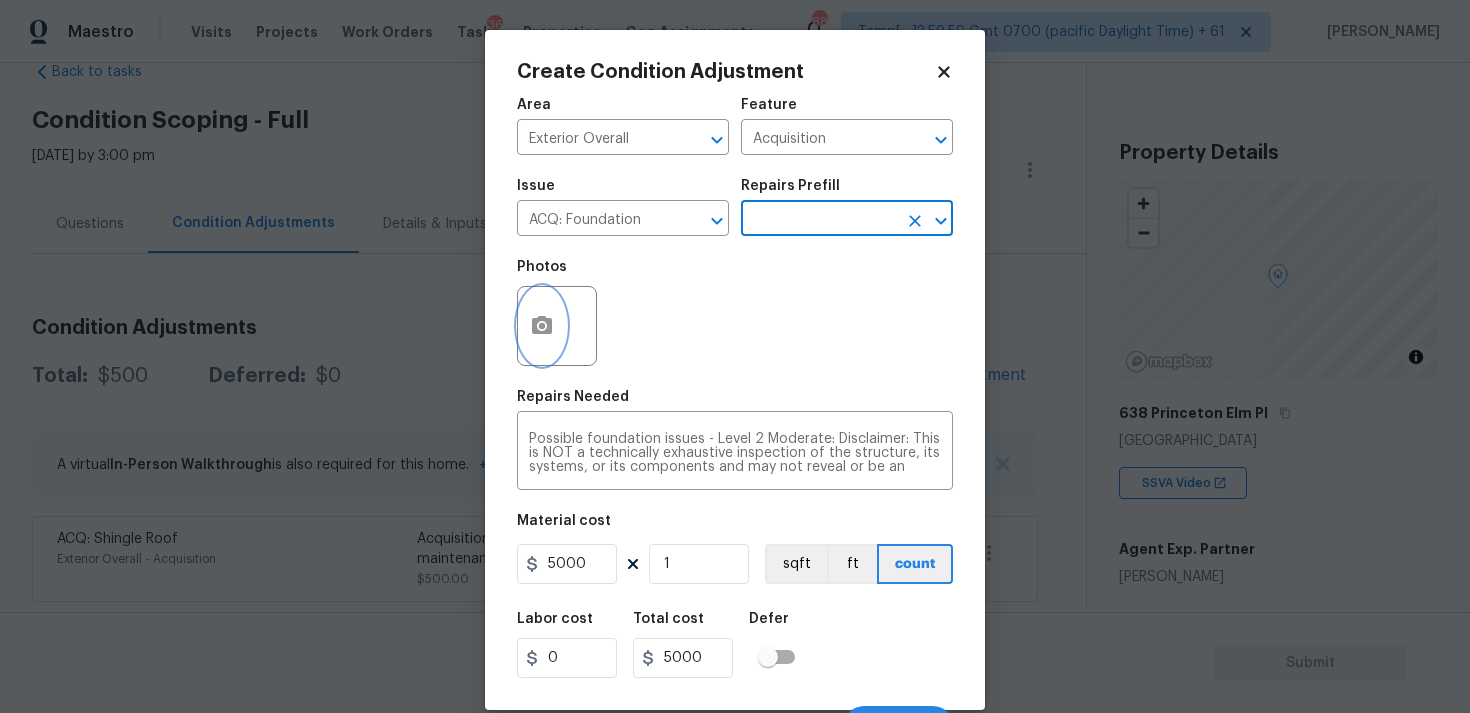 click at bounding box center (542, 326) 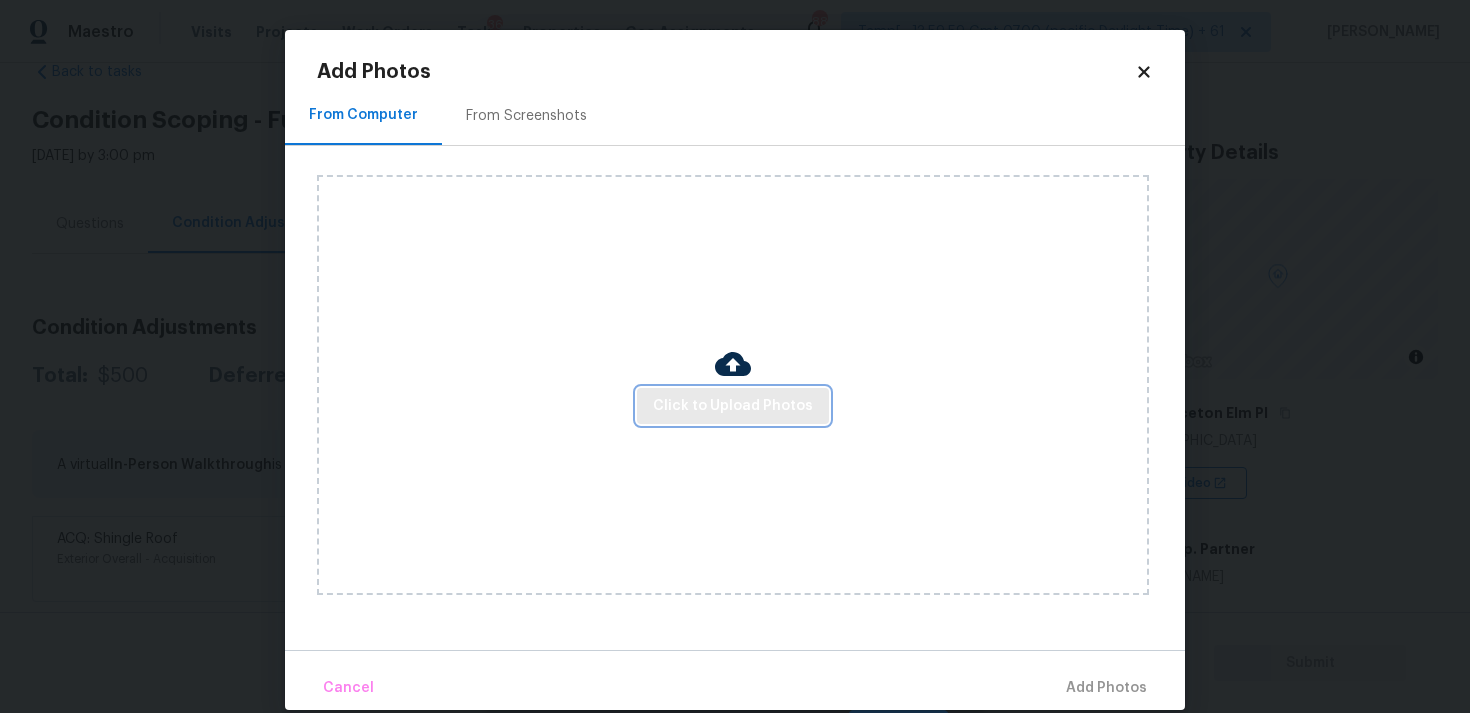 click on "Click to Upload Photos" at bounding box center [733, 406] 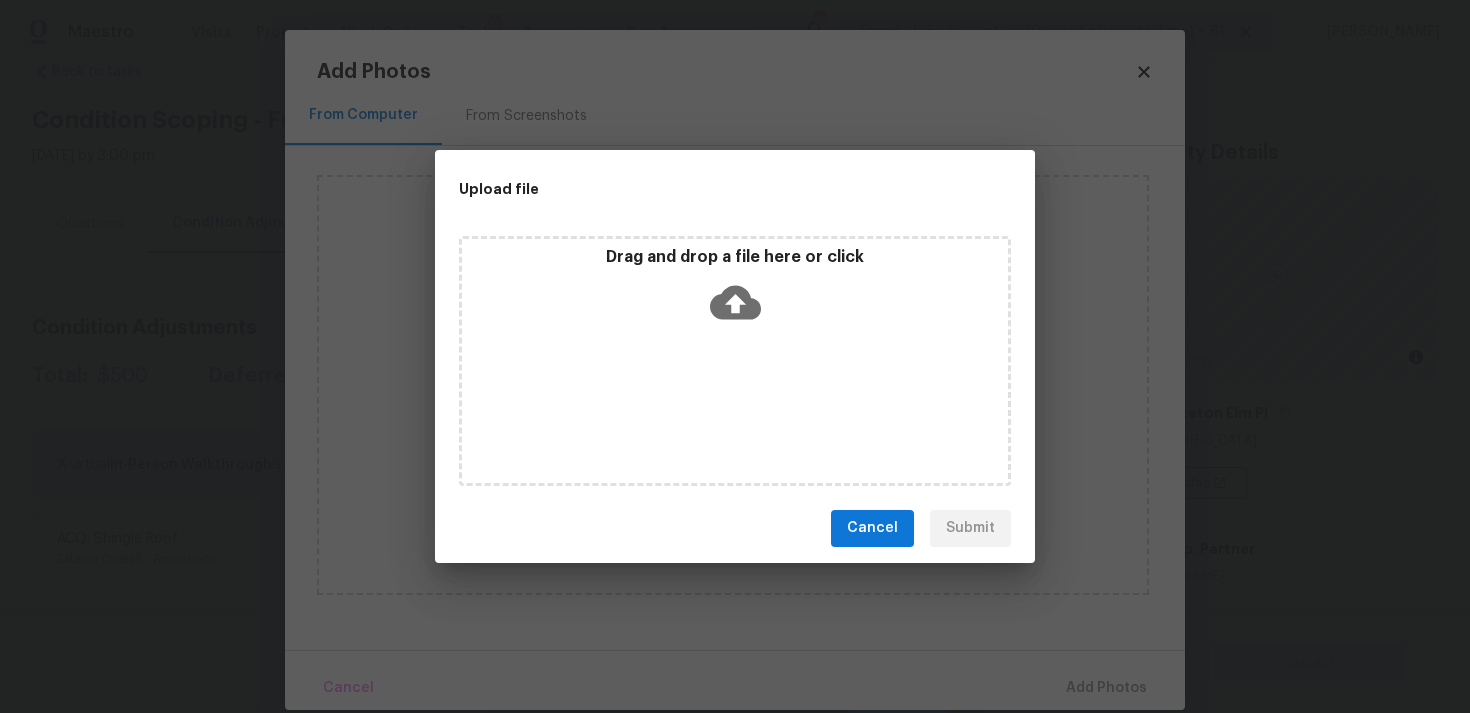 click 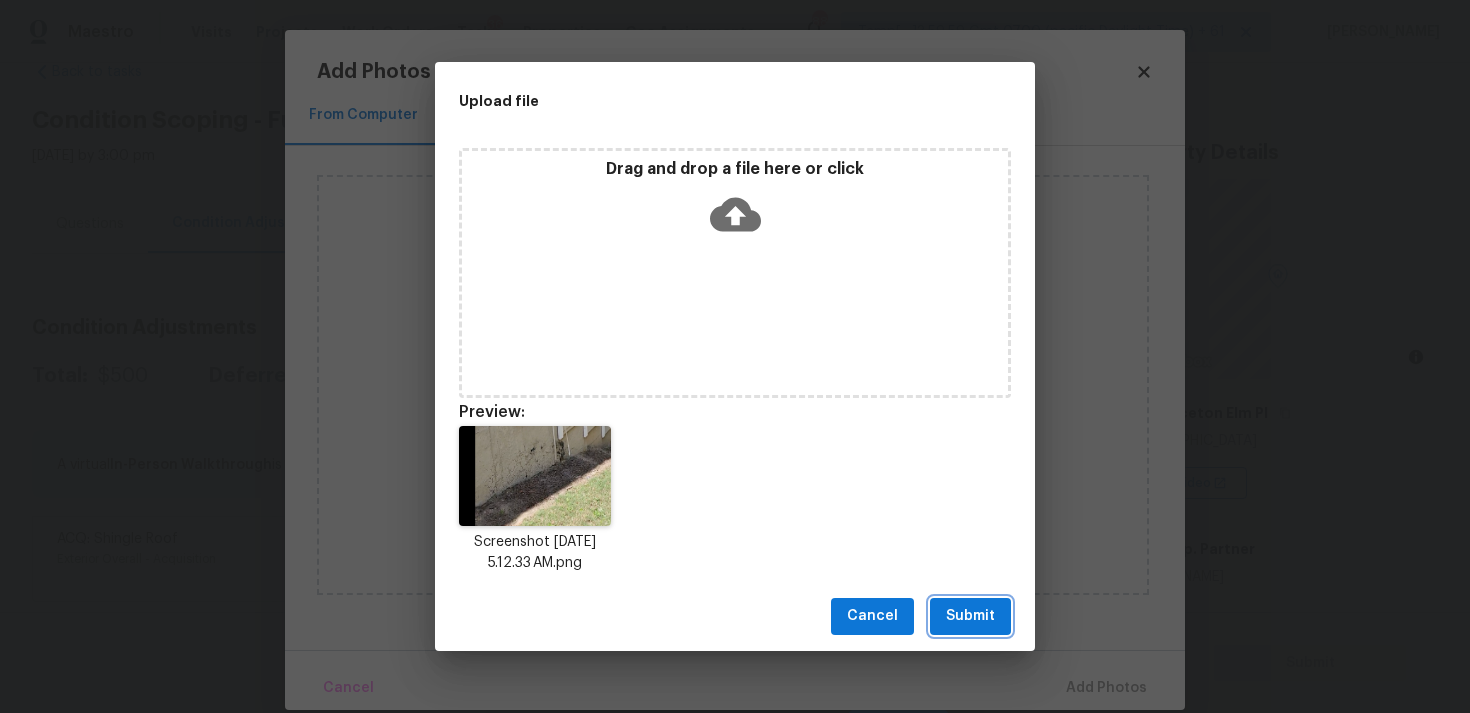 click on "Submit" at bounding box center (970, 616) 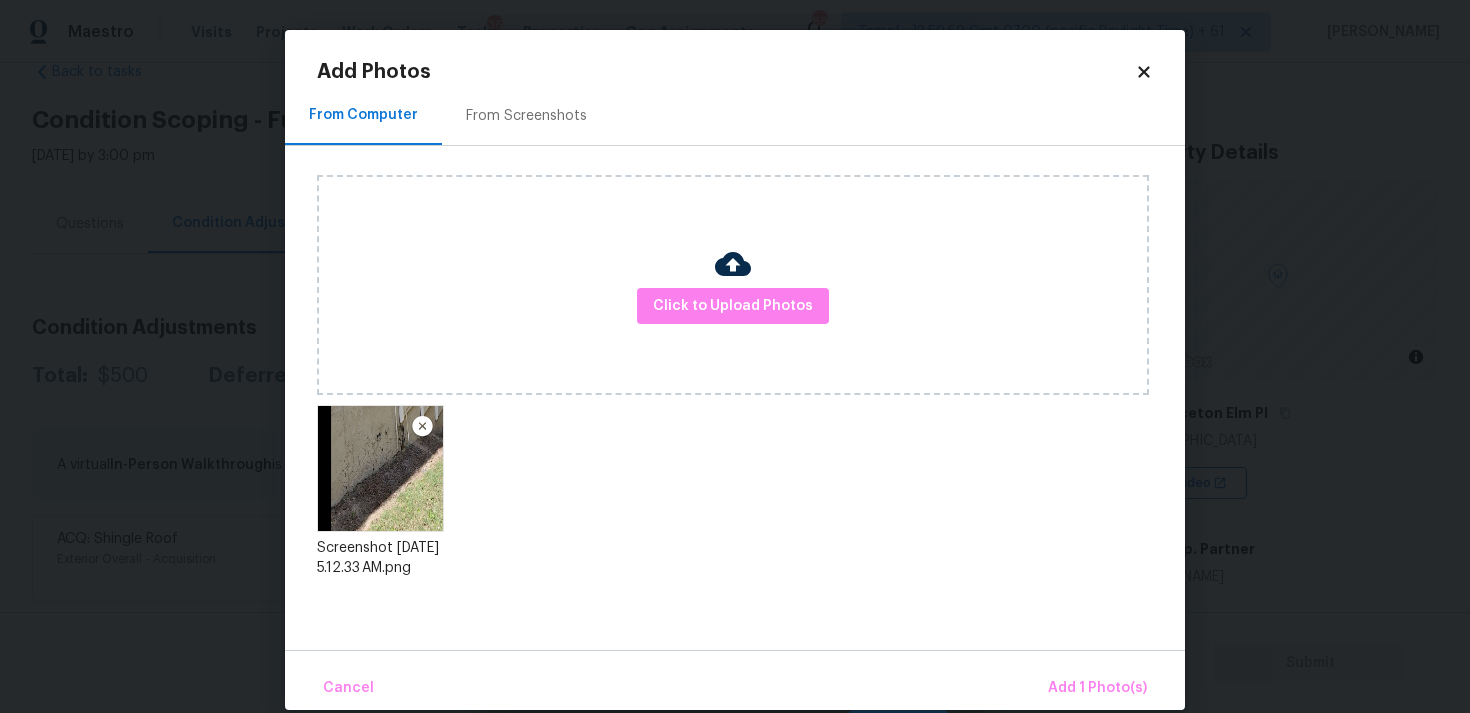 click on "Cancel Add 1 Photo(s)" at bounding box center [735, 680] 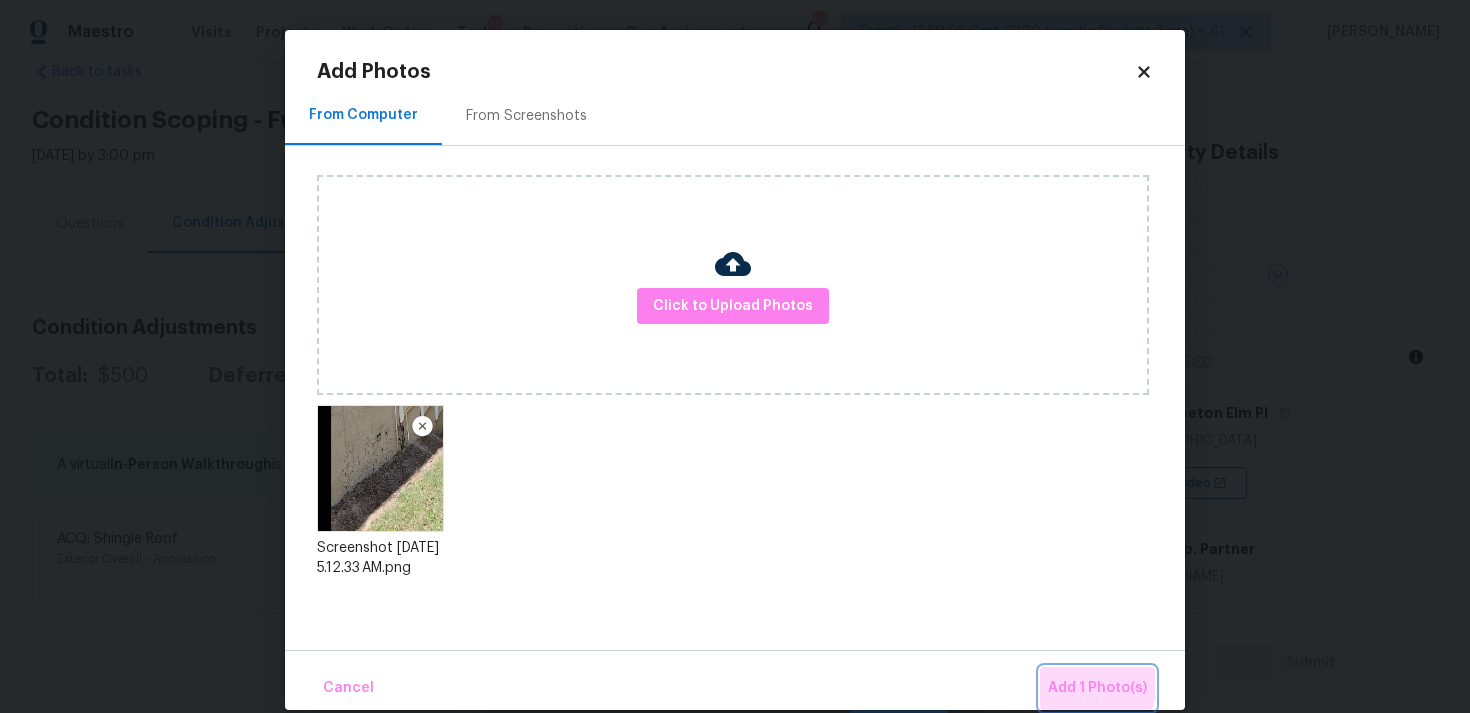 click on "Add 1 Photo(s)" at bounding box center (1097, 688) 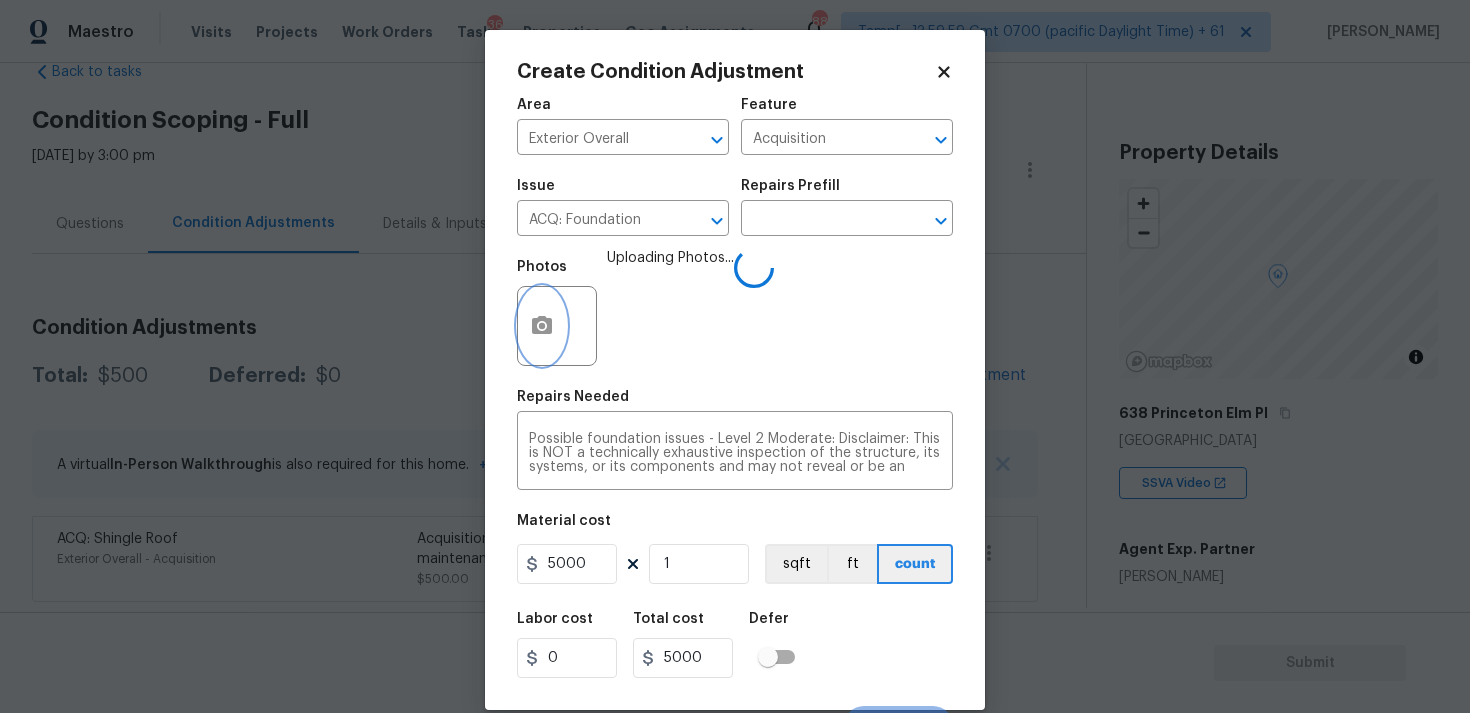 scroll, scrollTop: 34, scrollLeft: 0, axis: vertical 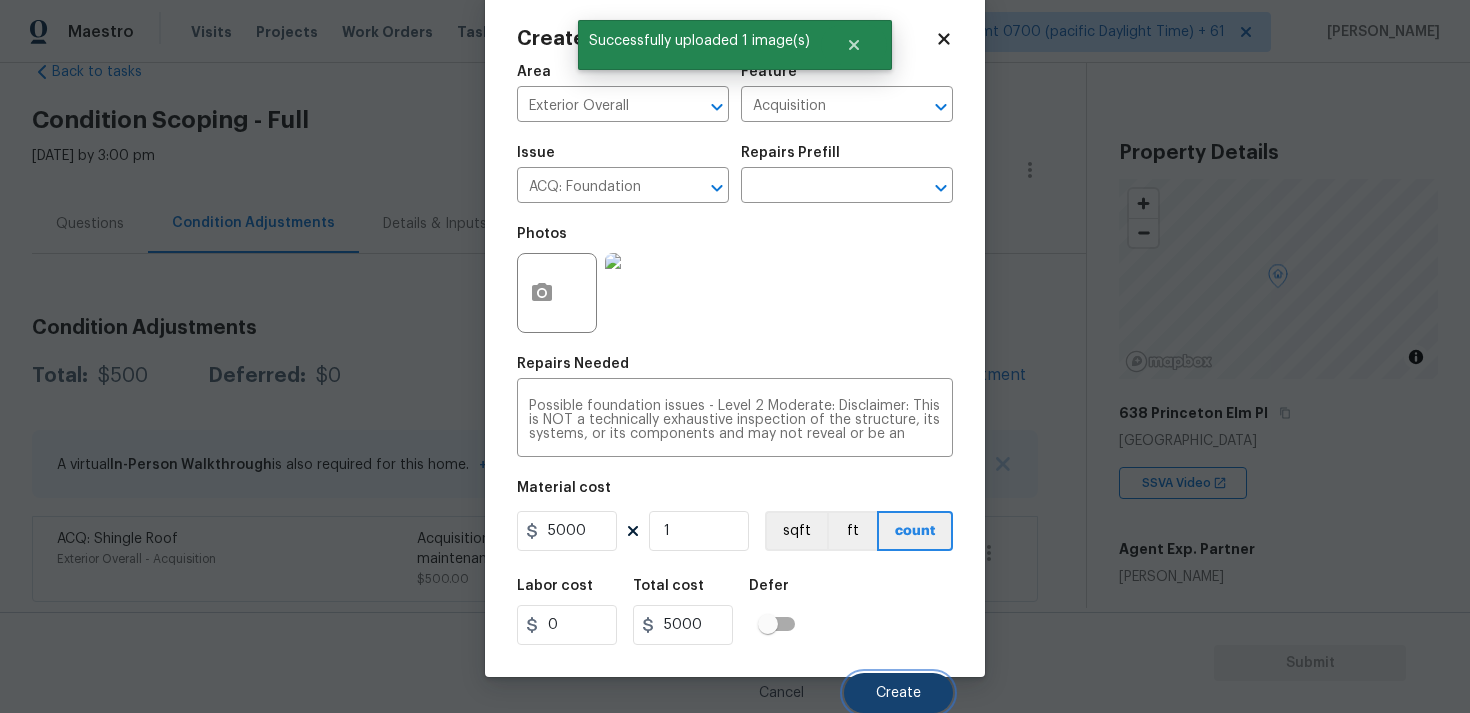click on "Create" at bounding box center (898, 693) 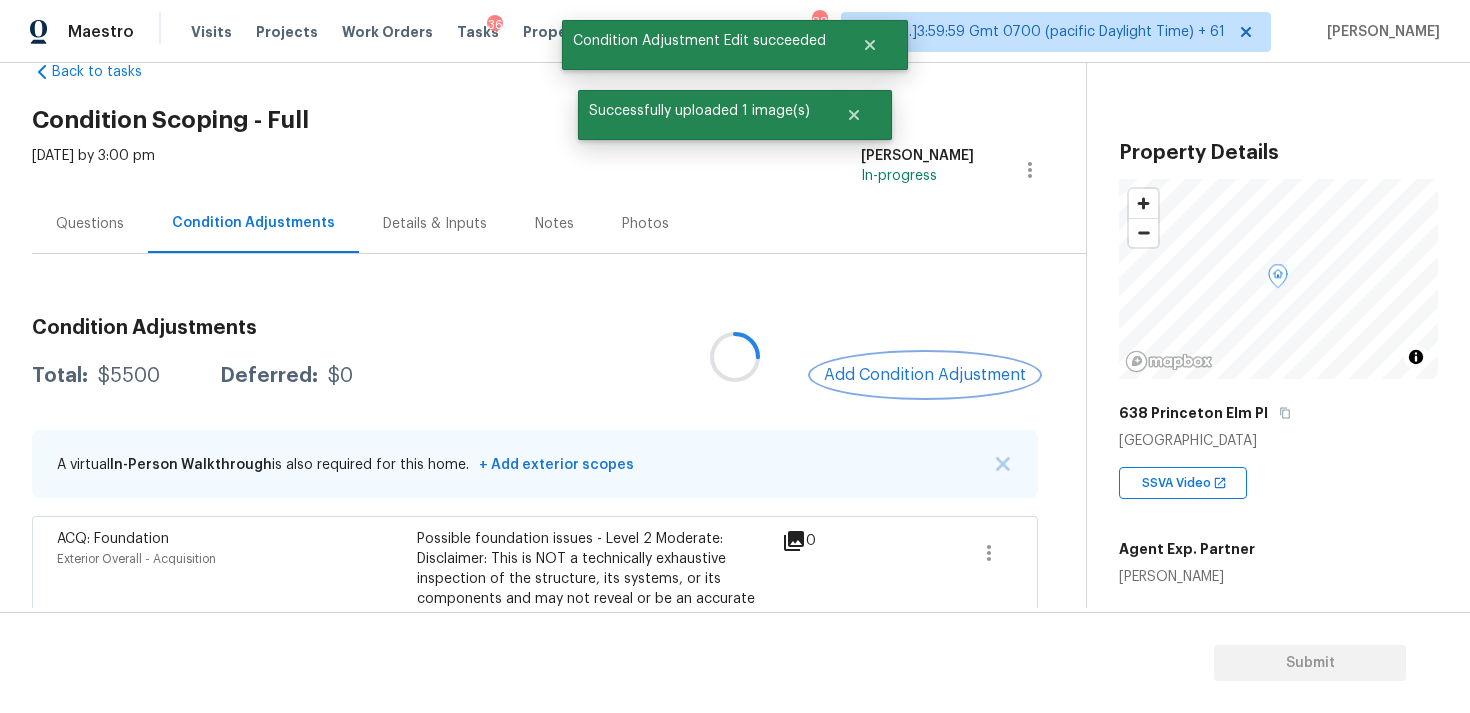 scroll, scrollTop: 0, scrollLeft: 0, axis: both 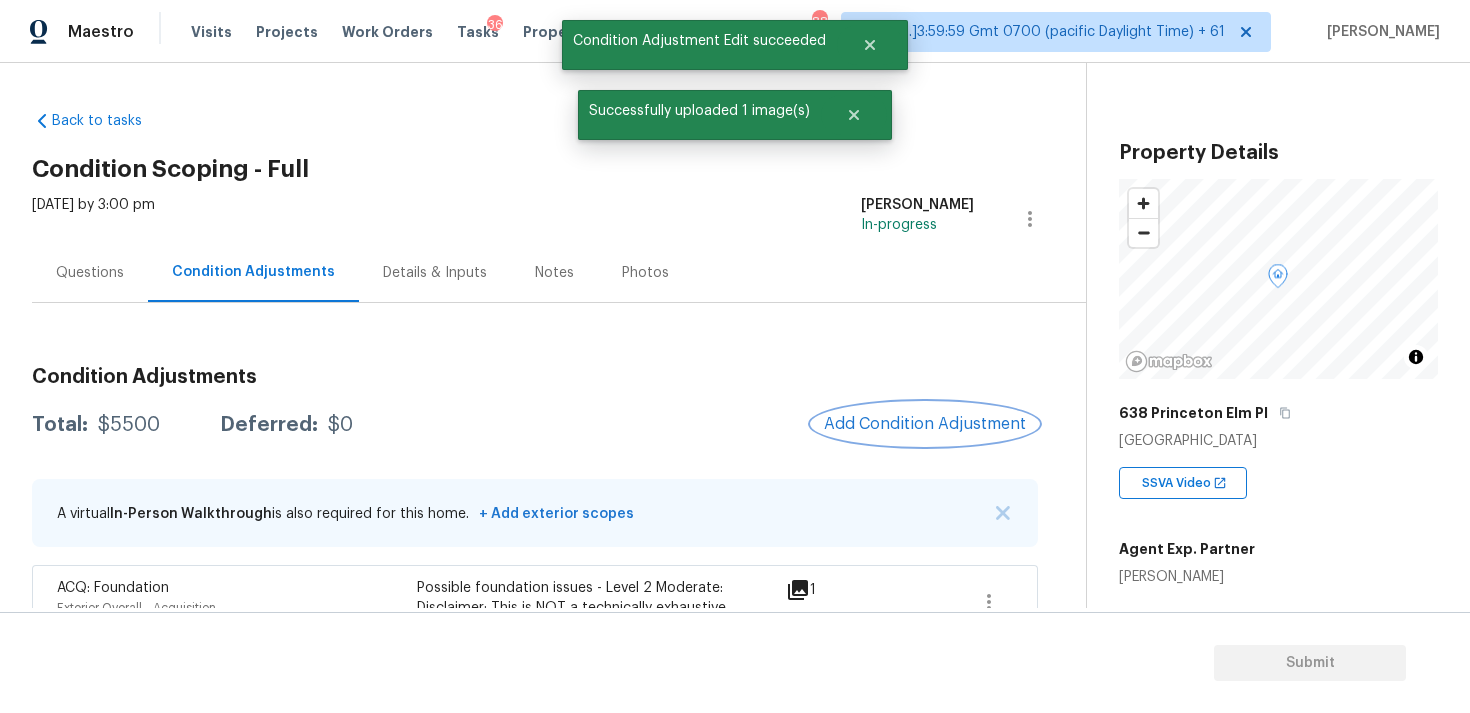 click on "Add Condition Adjustment" at bounding box center (925, 424) 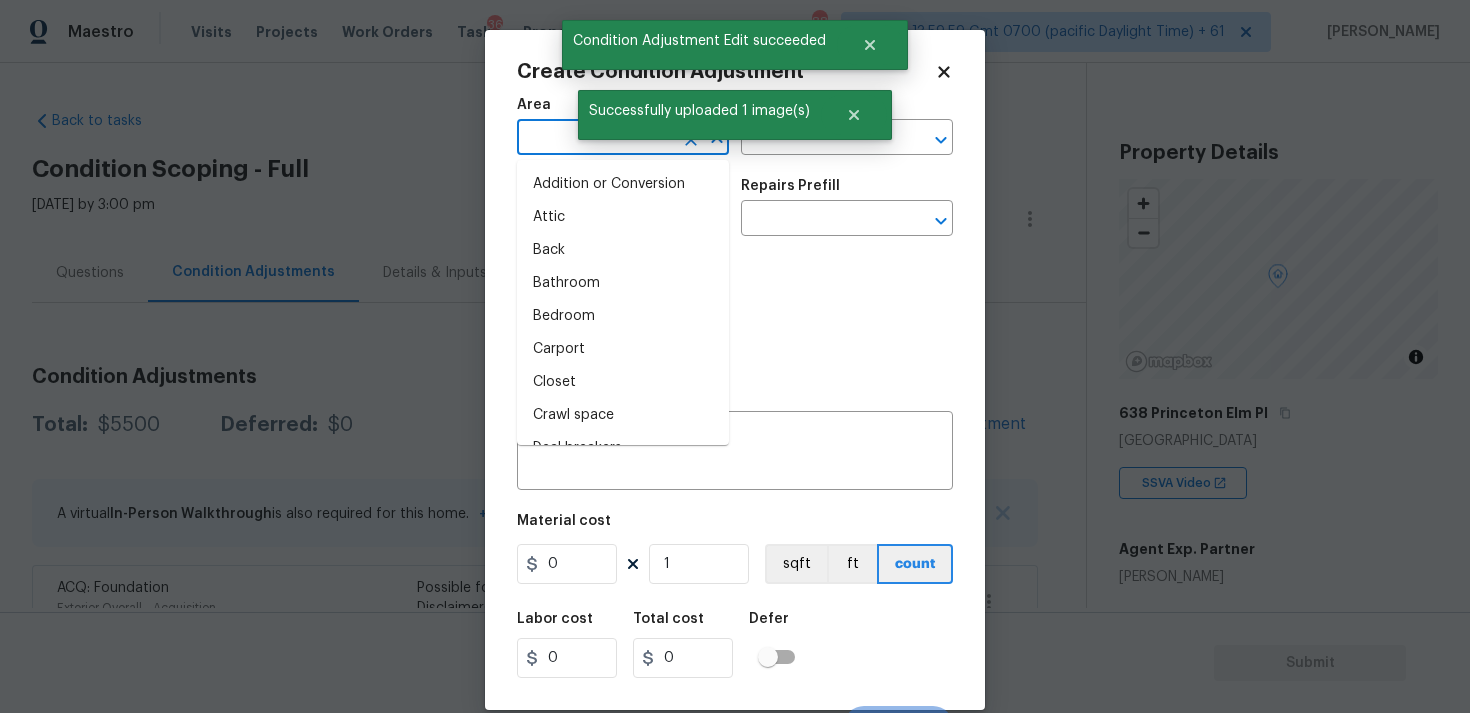 click at bounding box center (595, 139) 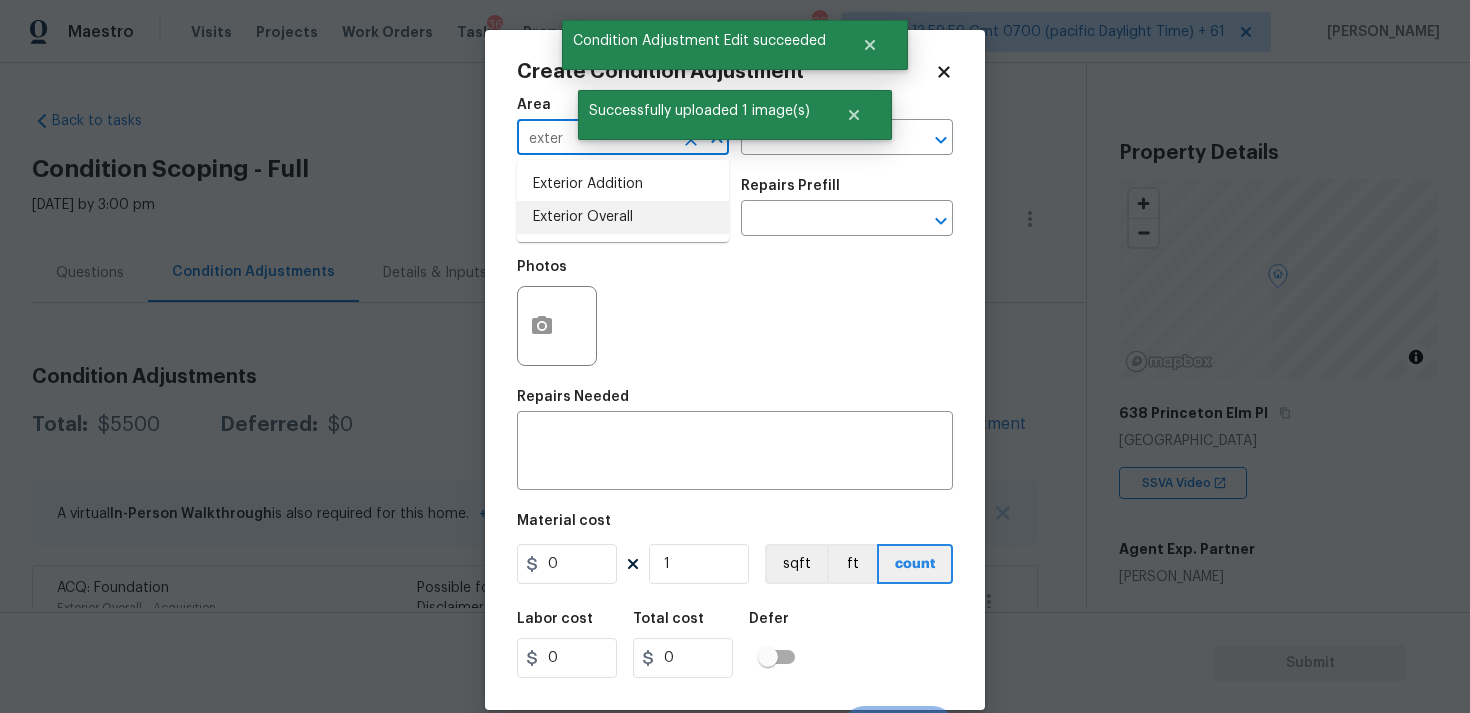 click on "Exterior Overall" at bounding box center (623, 217) 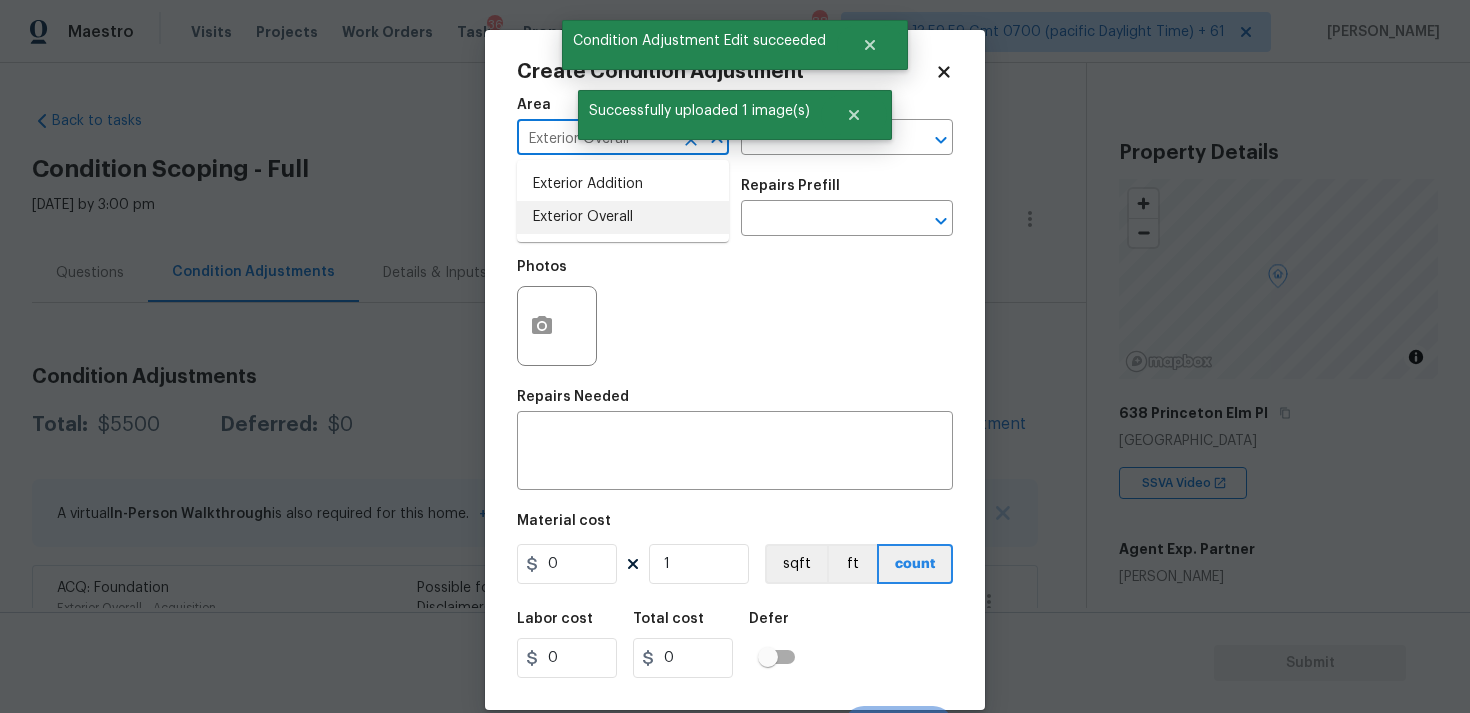 type on "Exterior Overall" 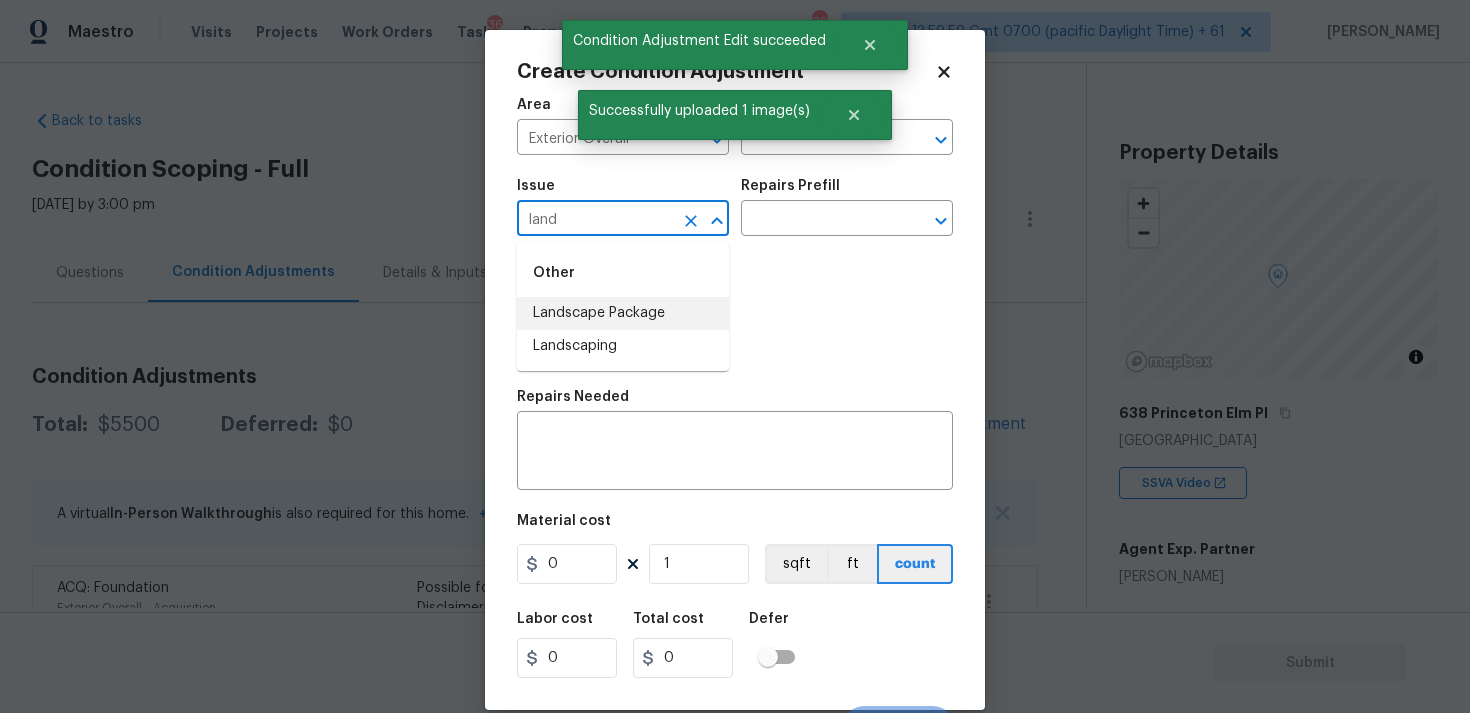 click on "Landscape Package" at bounding box center [623, 313] 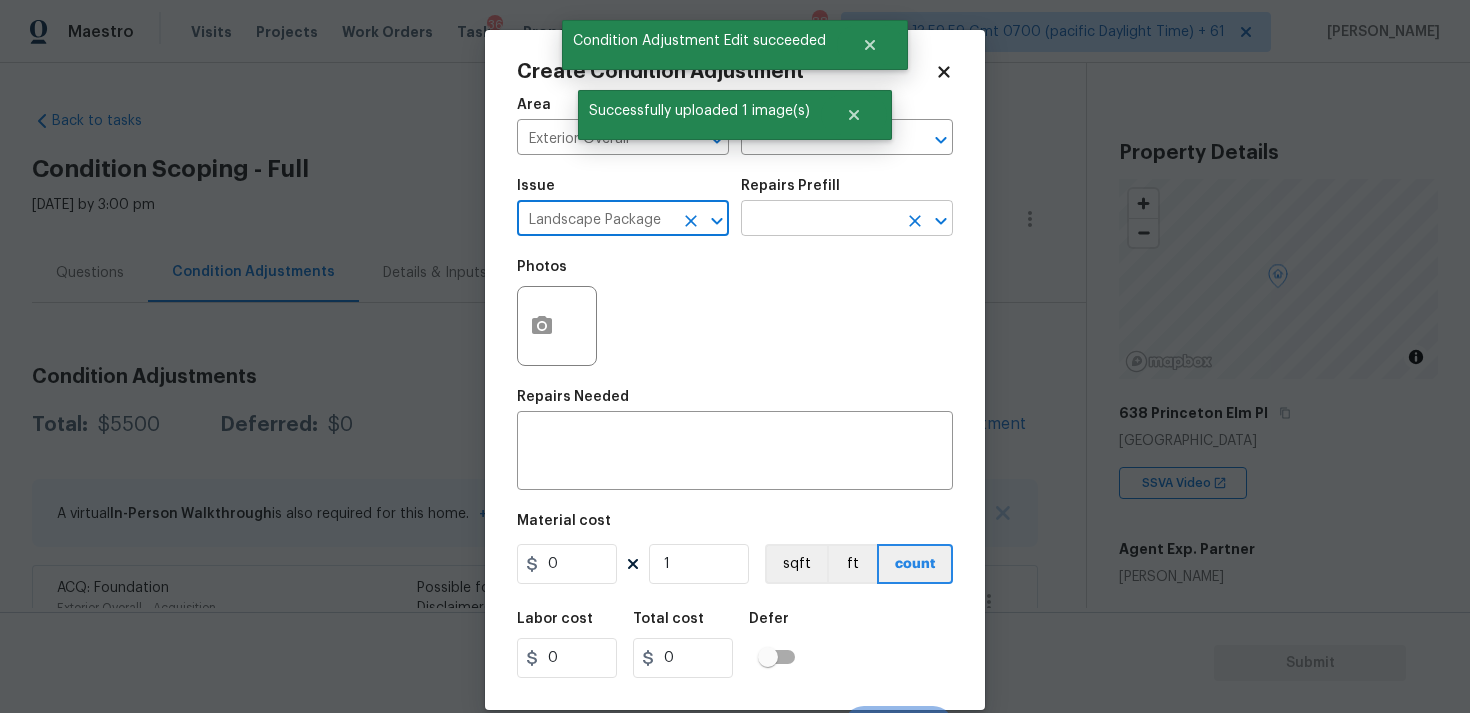 type on "Landscape Package" 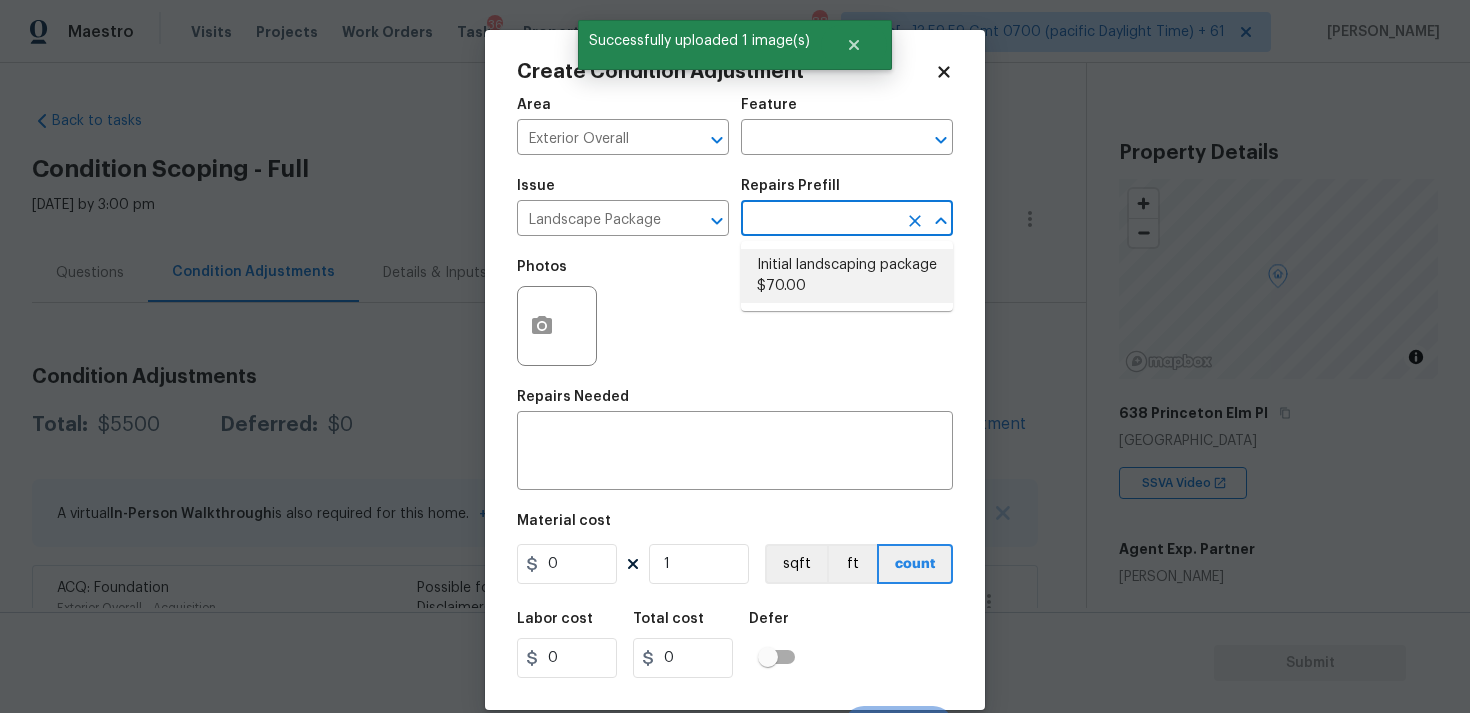 click on "Initial landscaping package $70.00" at bounding box center (847, 276) 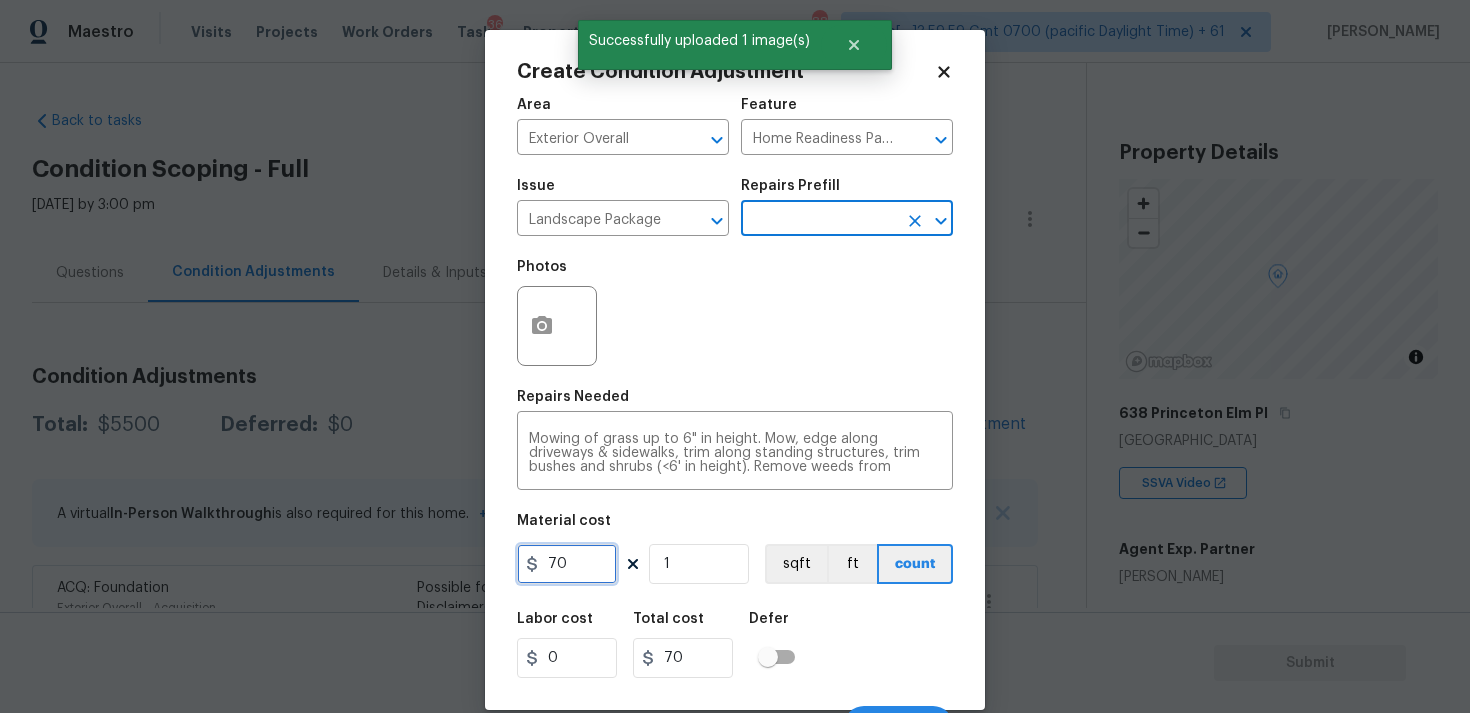 click on "70" at bounding box center (567, 564) 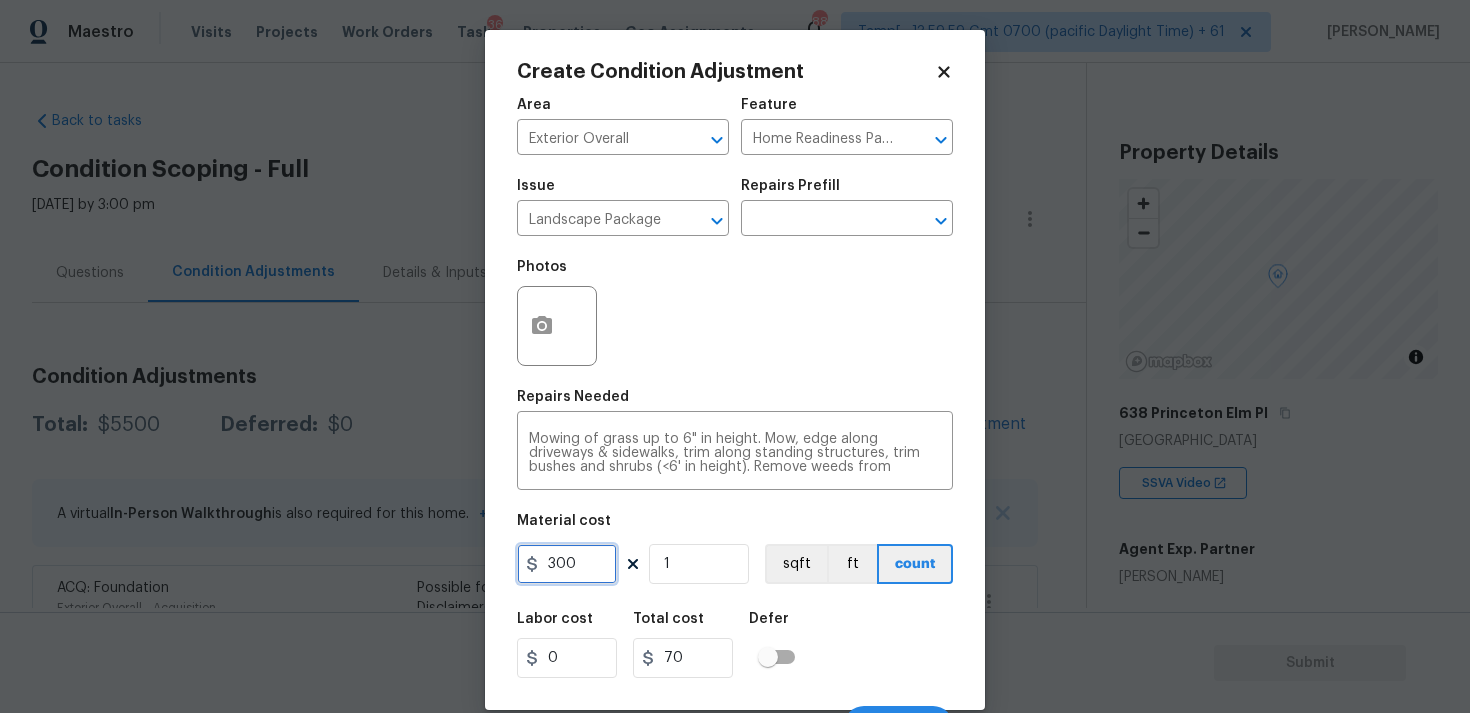 type on "300" 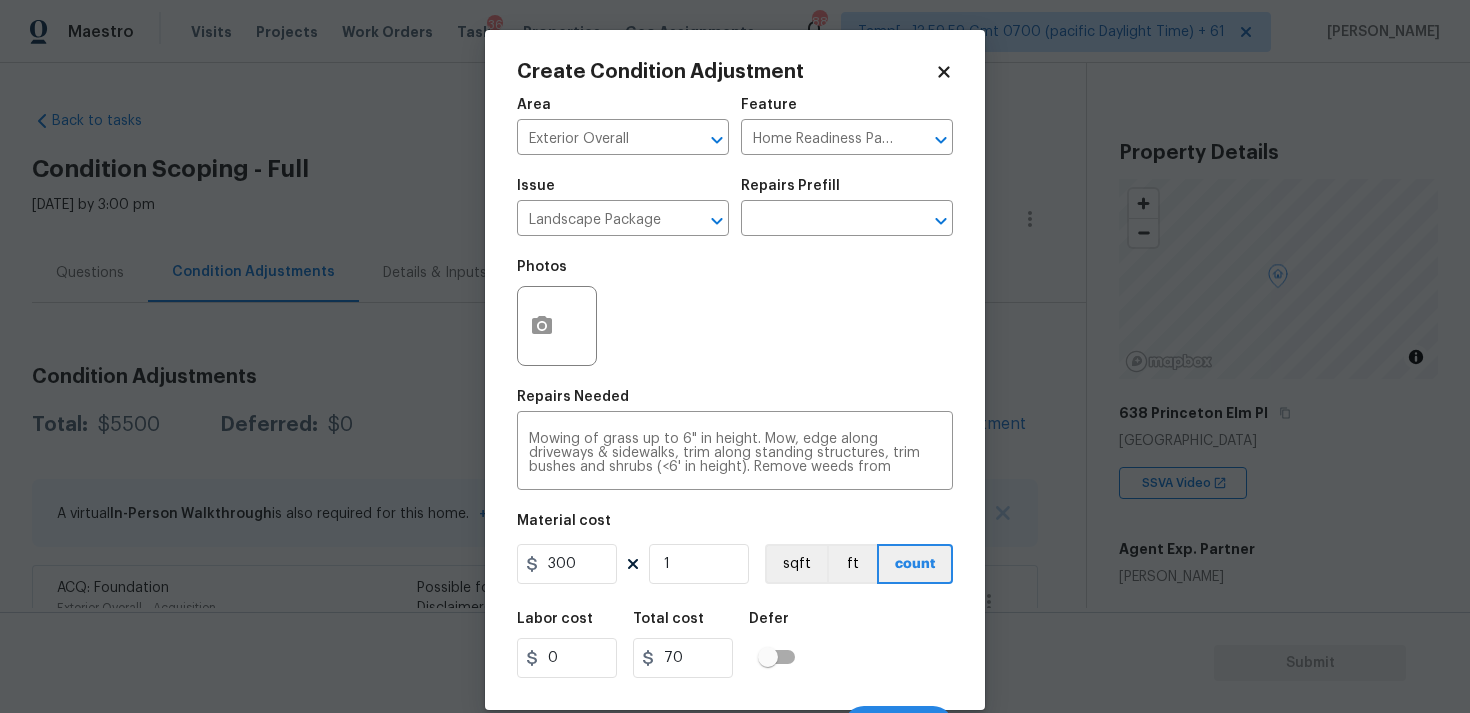 click on "Labor cost 0 Total cost 70 Defer" at bounding box center [735, 645] 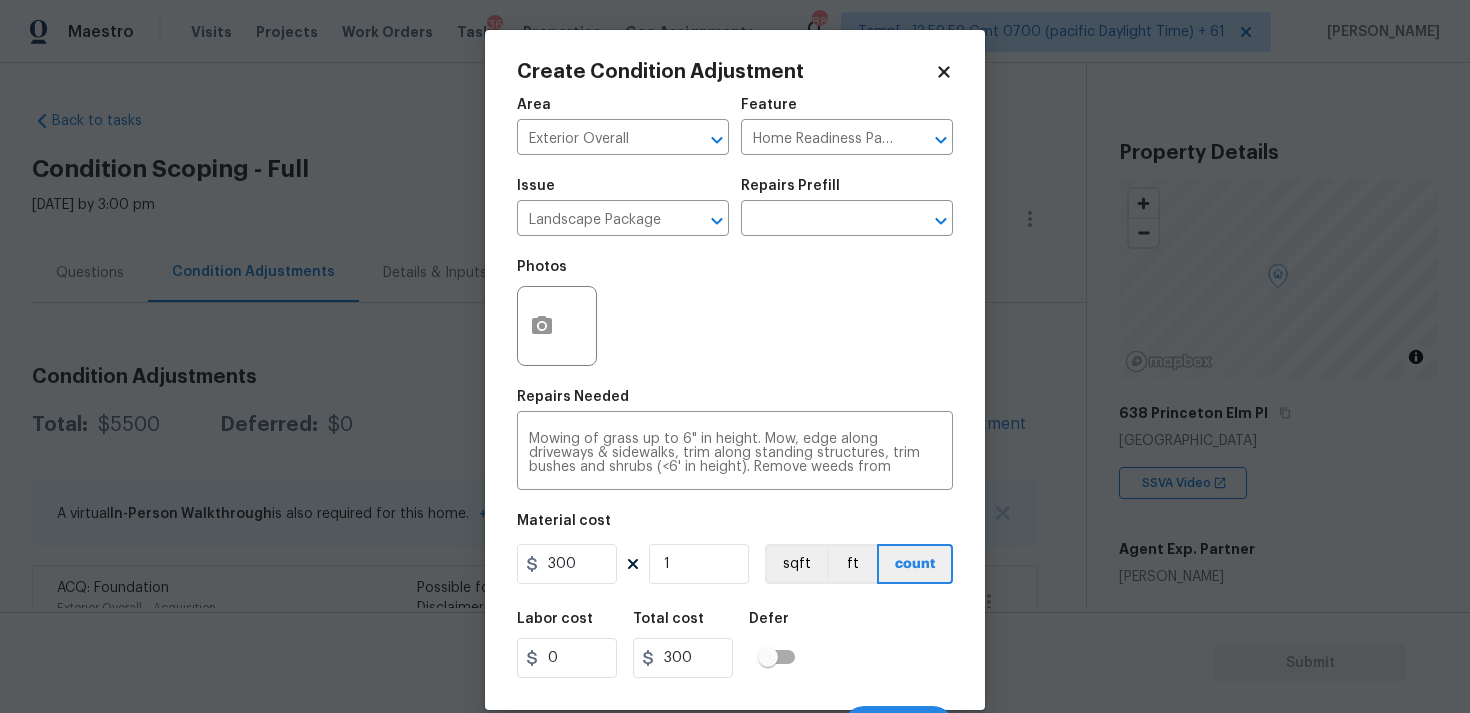 scroll, scrollTop: 34, scrollLeft: 0, axis: vertical 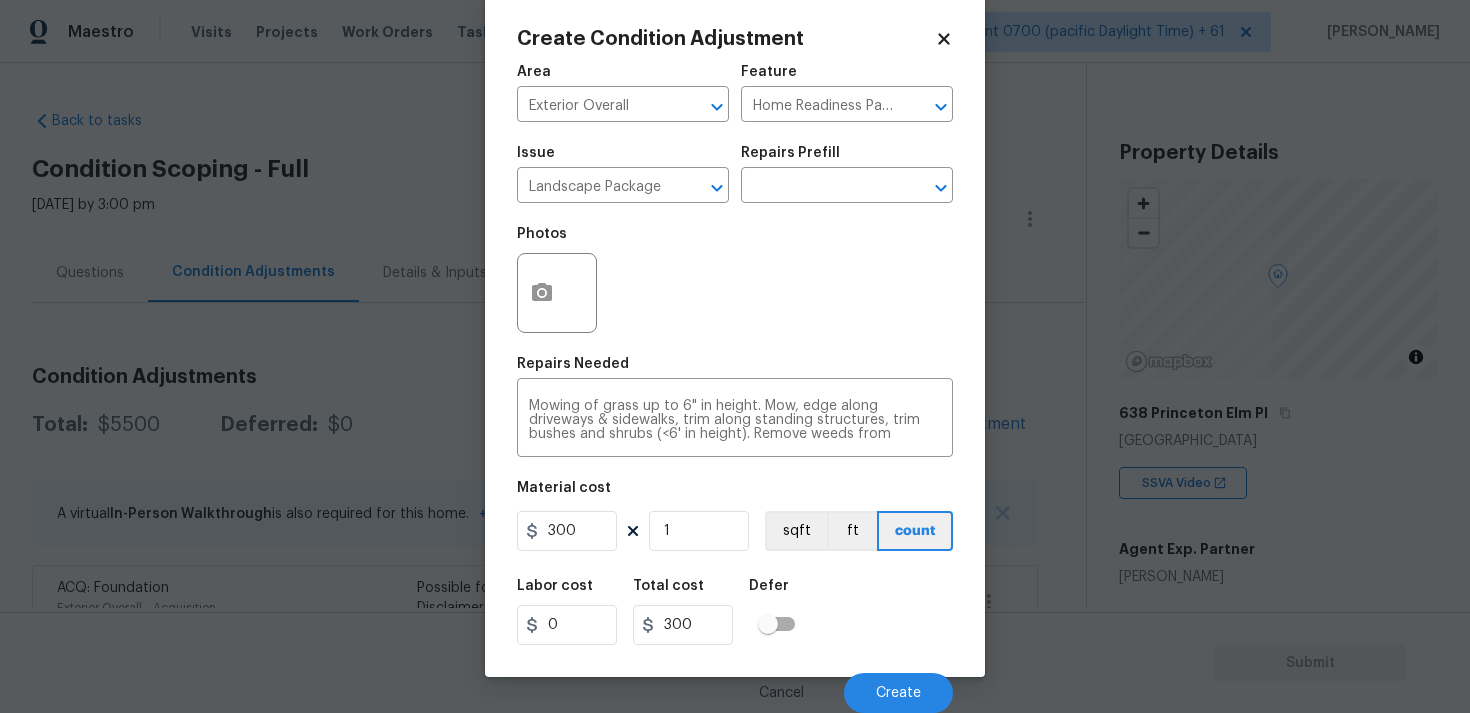 click on "Cancel Create" at bounding box center (735, 685) 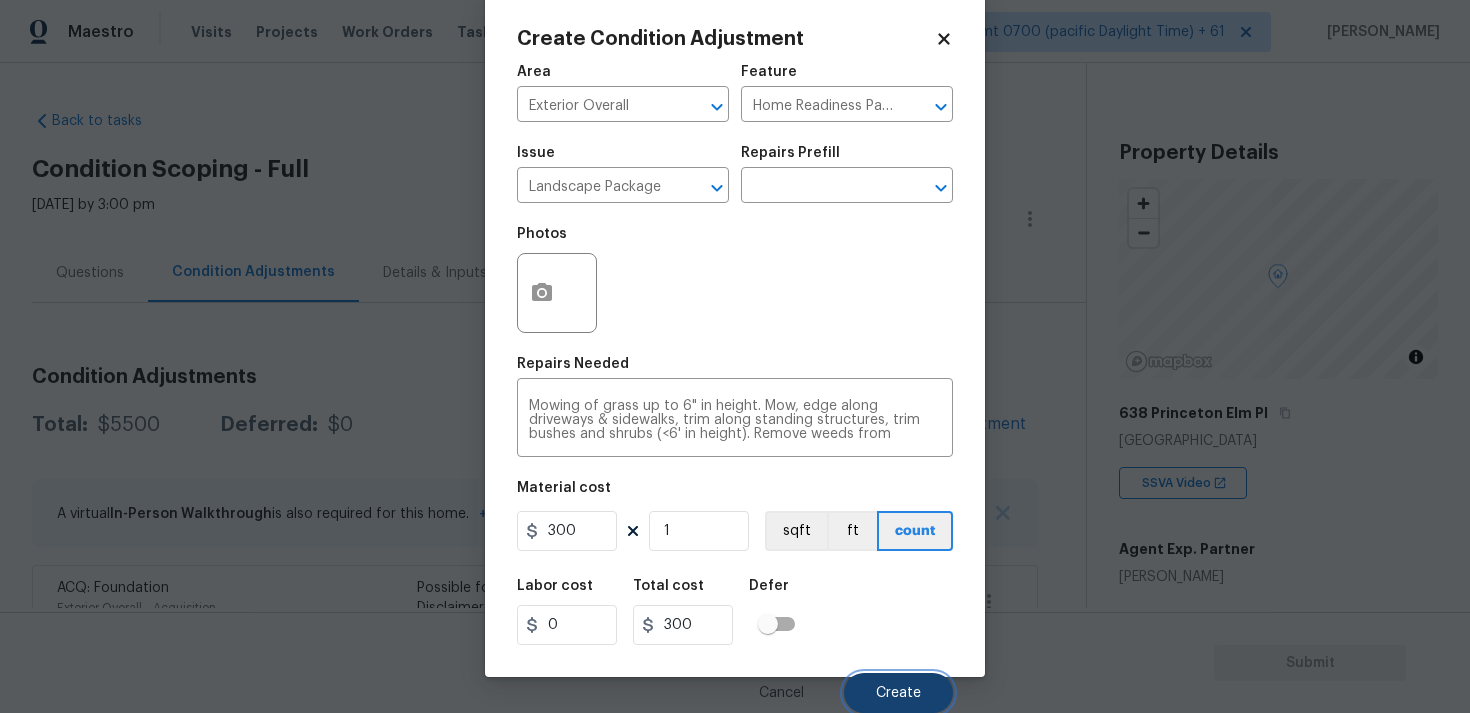 click on "Create" at bounding box center [898, 693] 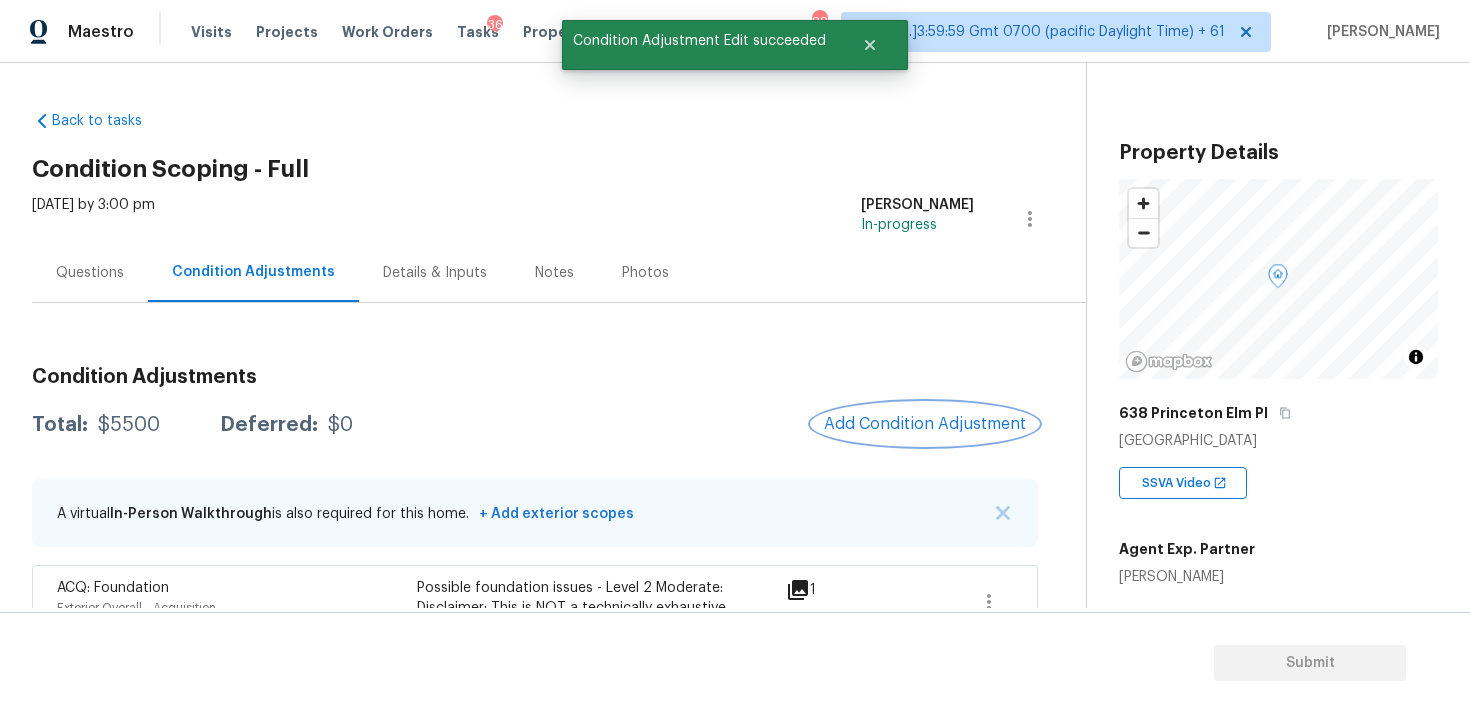 scroll, scrollTop: 0, scrollLeft: 0, axis: both 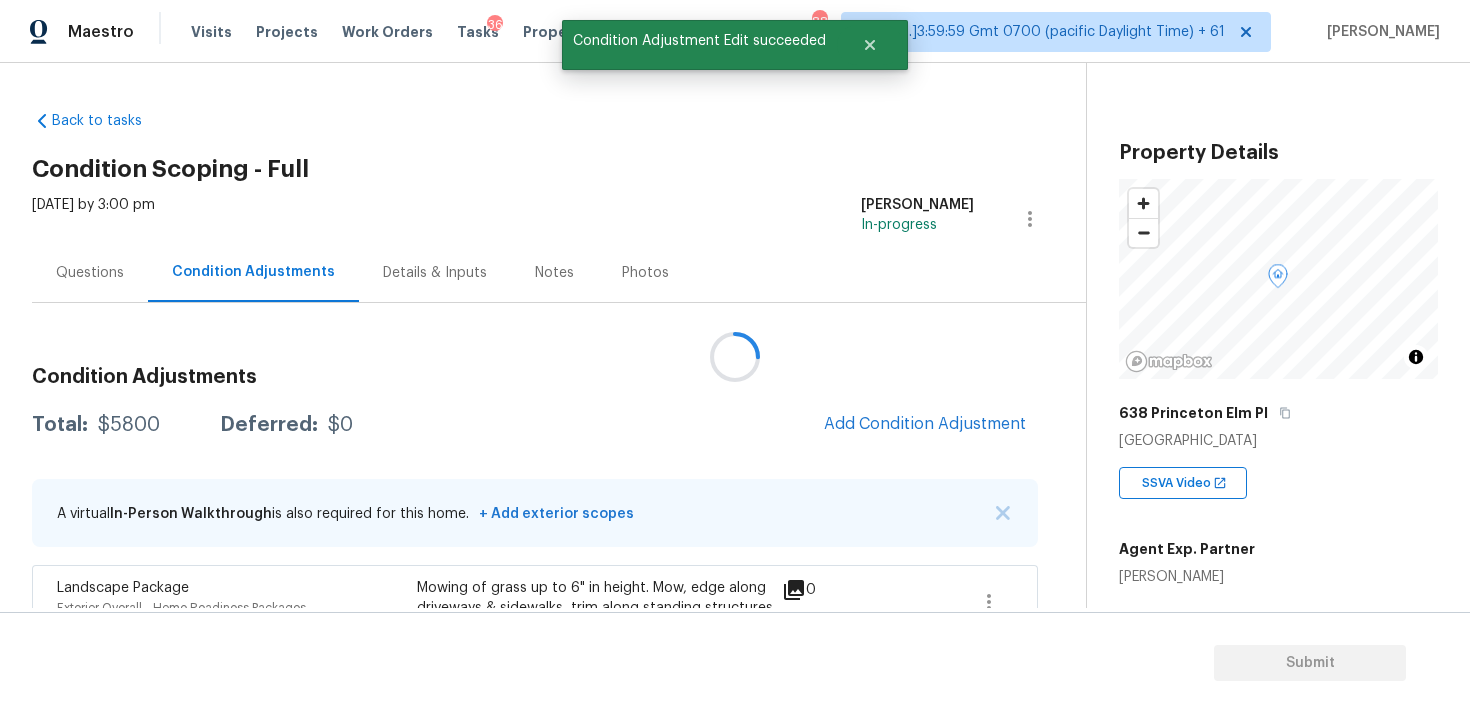 click at bounding box center (735, 356) 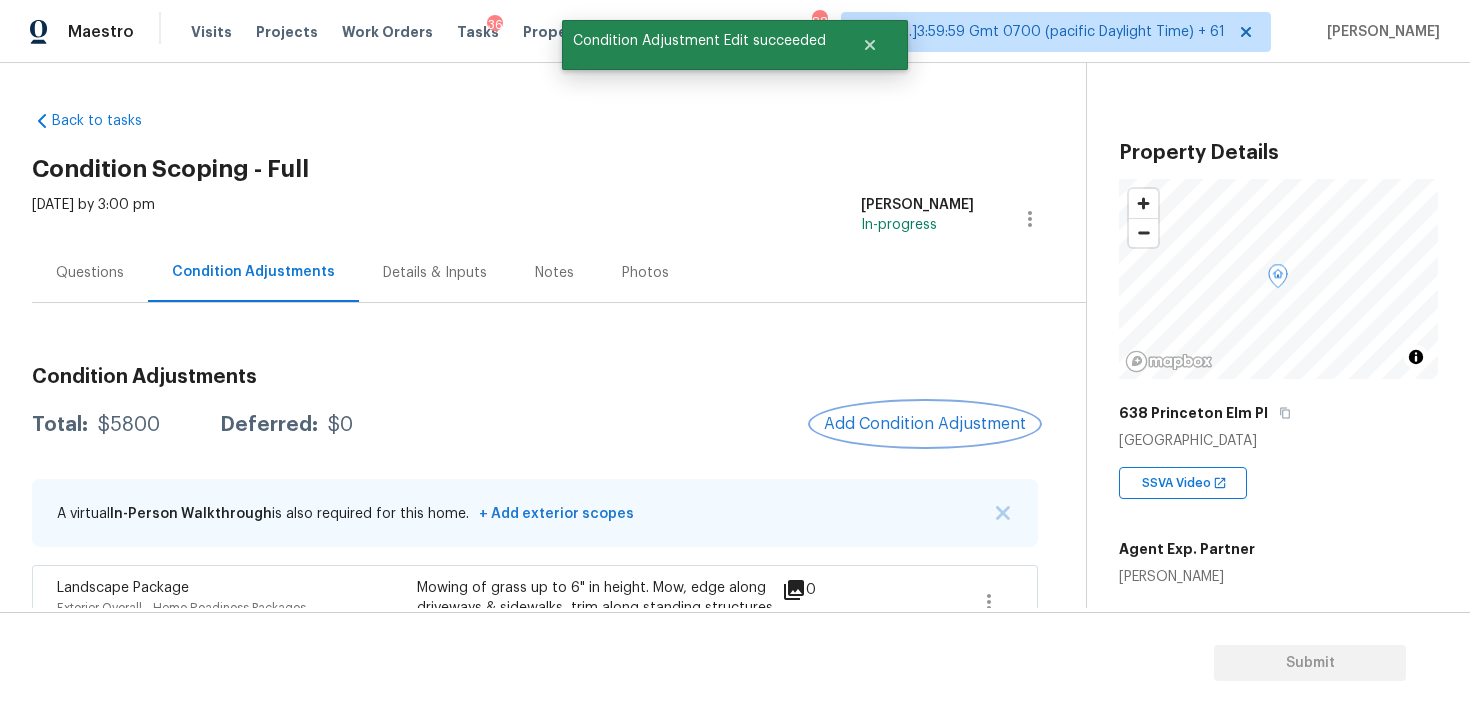click on "Add Condition Adjustment" at bounding box center (925, 424) 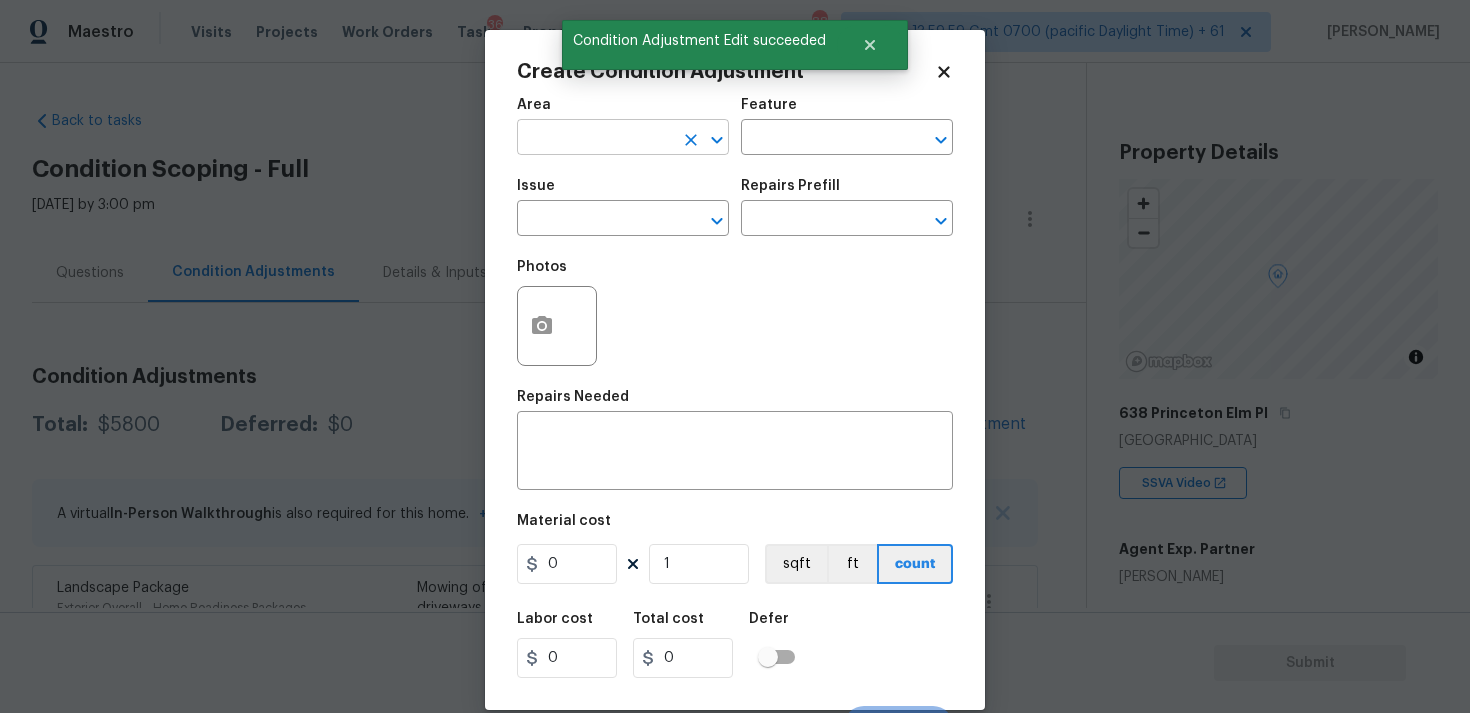 click at bounding box center [595, 139] 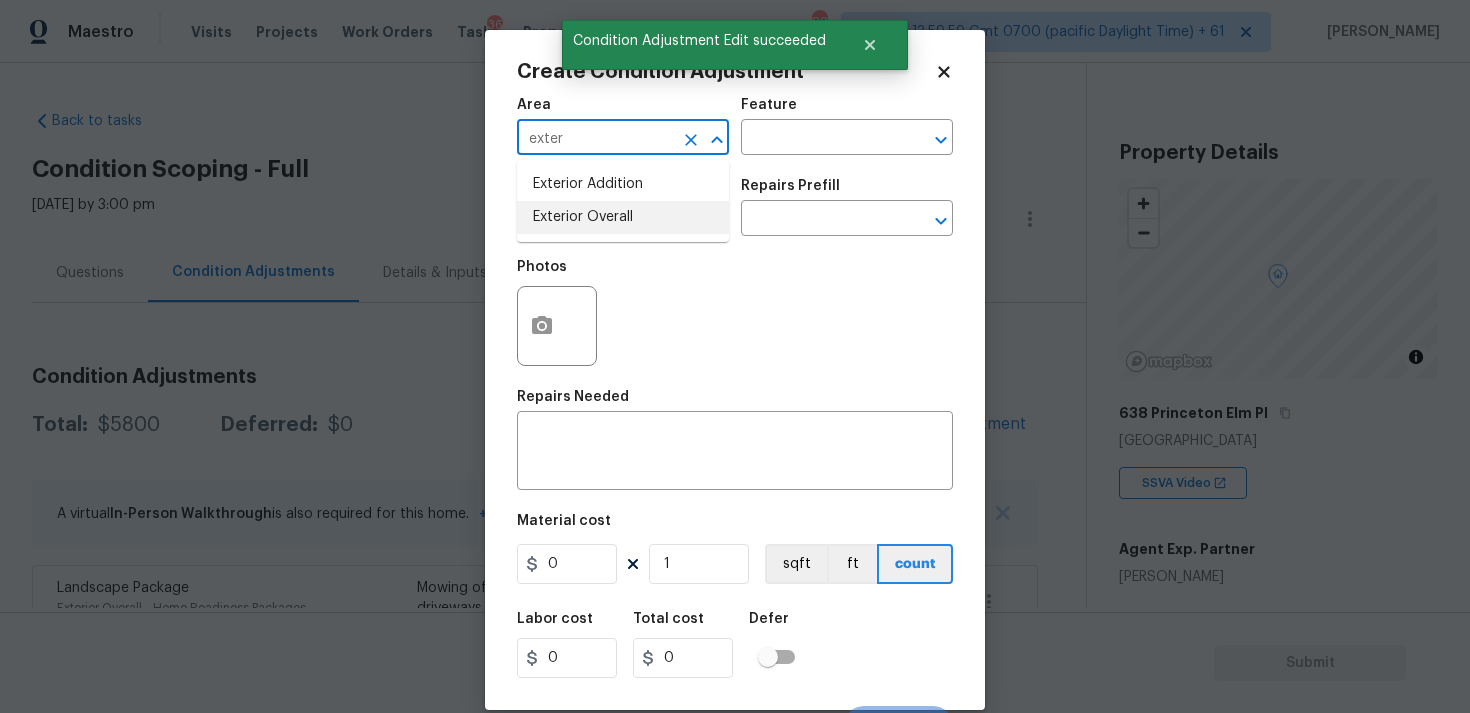 click on "Exterior Overall" at bounding box center [623, 217] 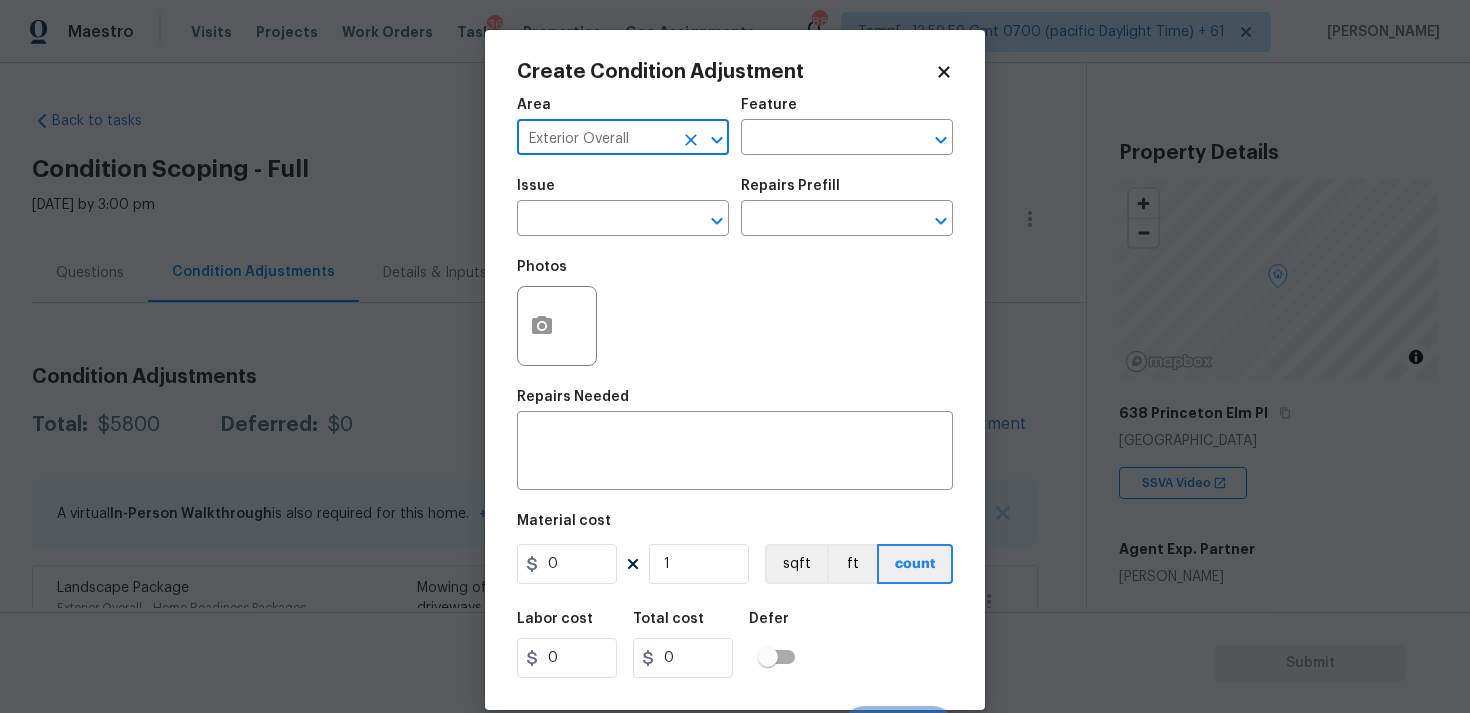 type on "Exterior Overall" 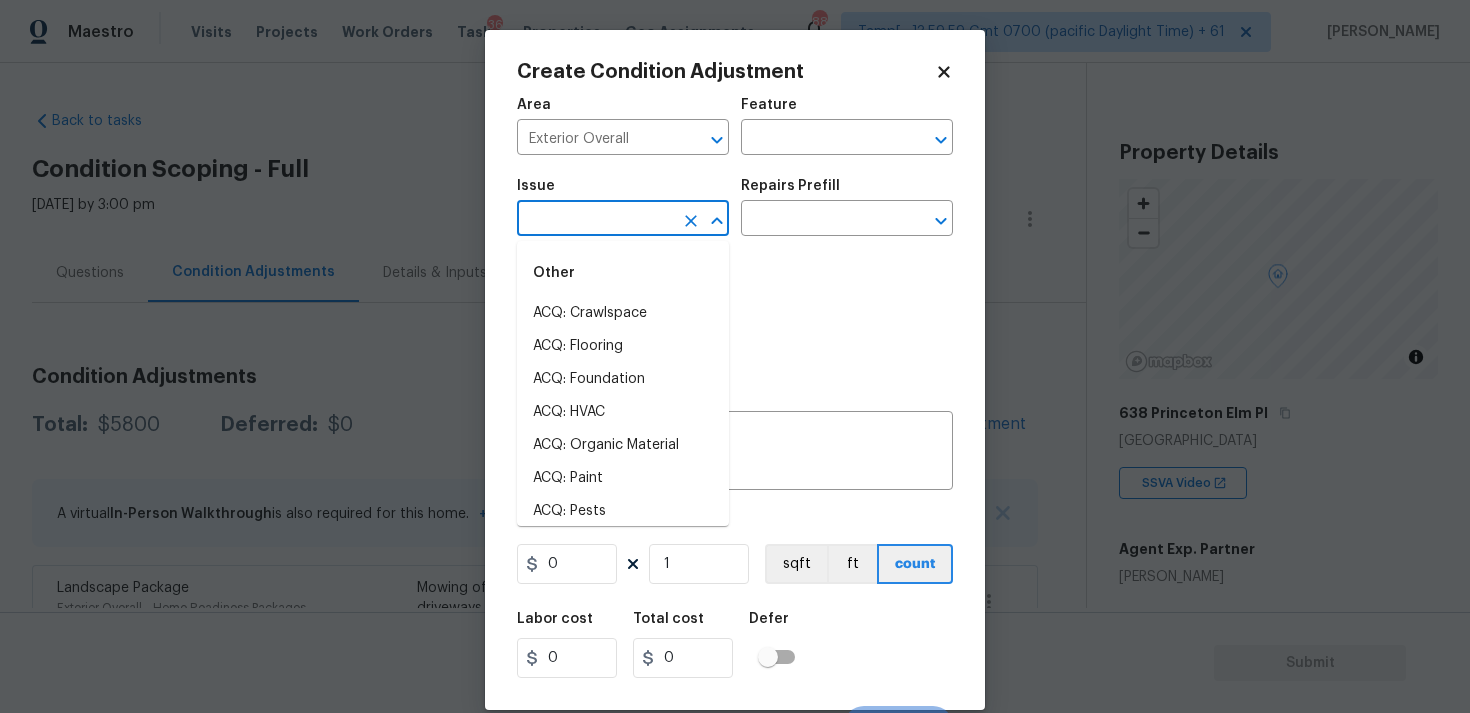 type on "l" 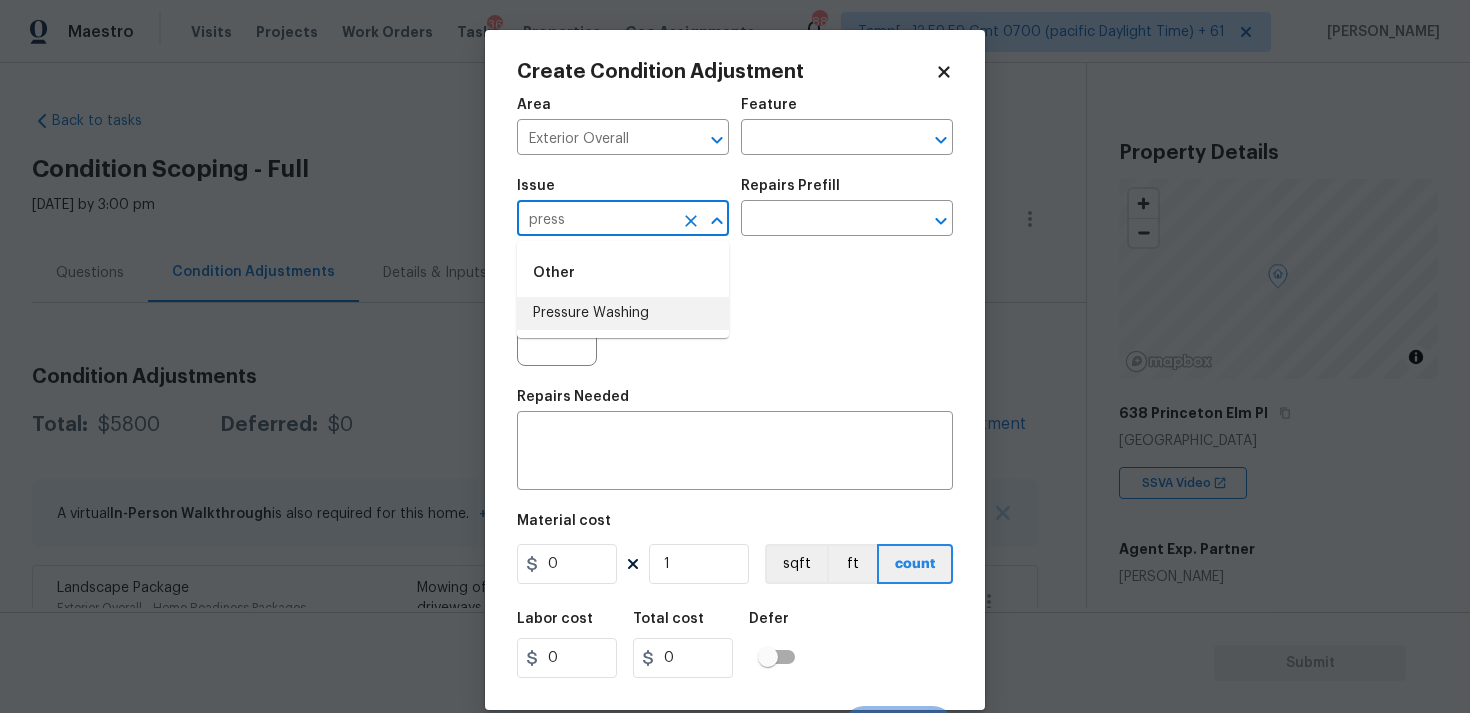 click on "Pressure Washing" at bounding box center (623, 313) 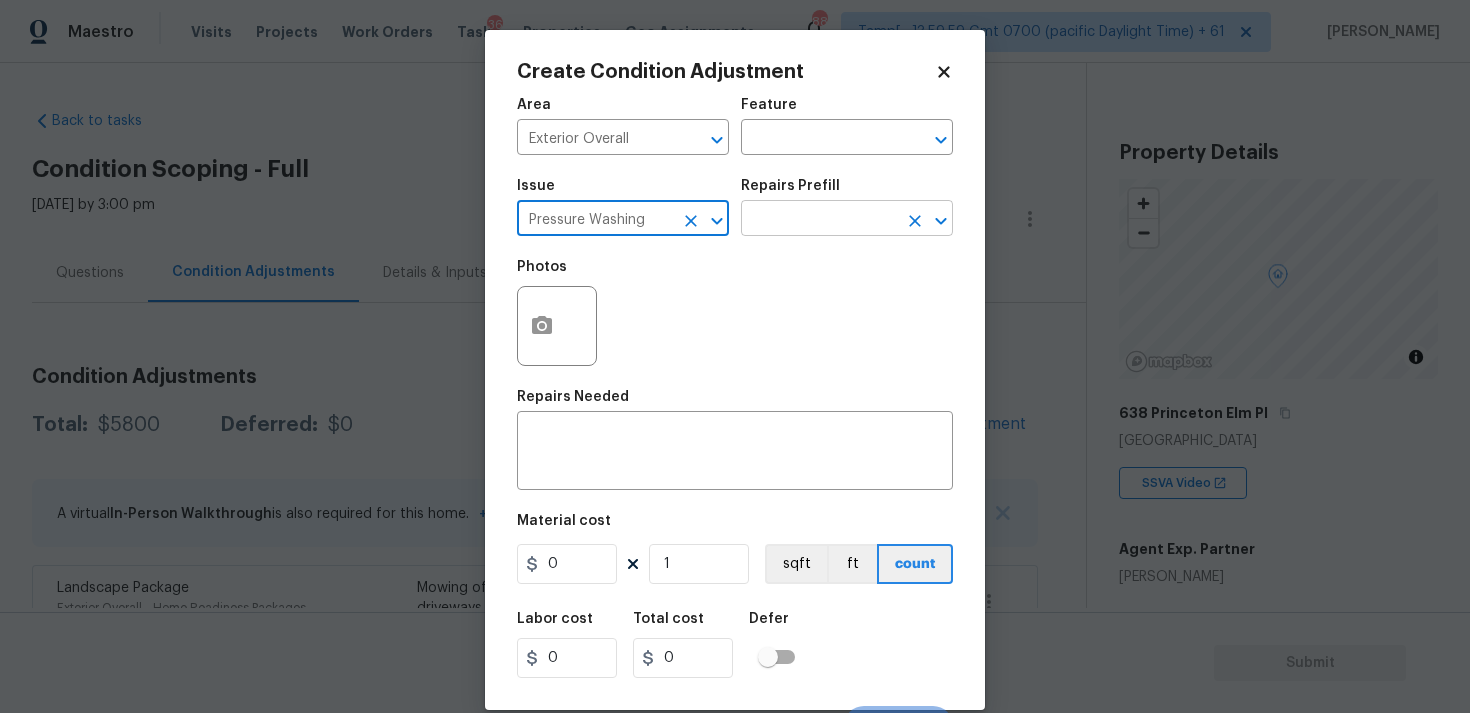 type on "Pressure Washing" 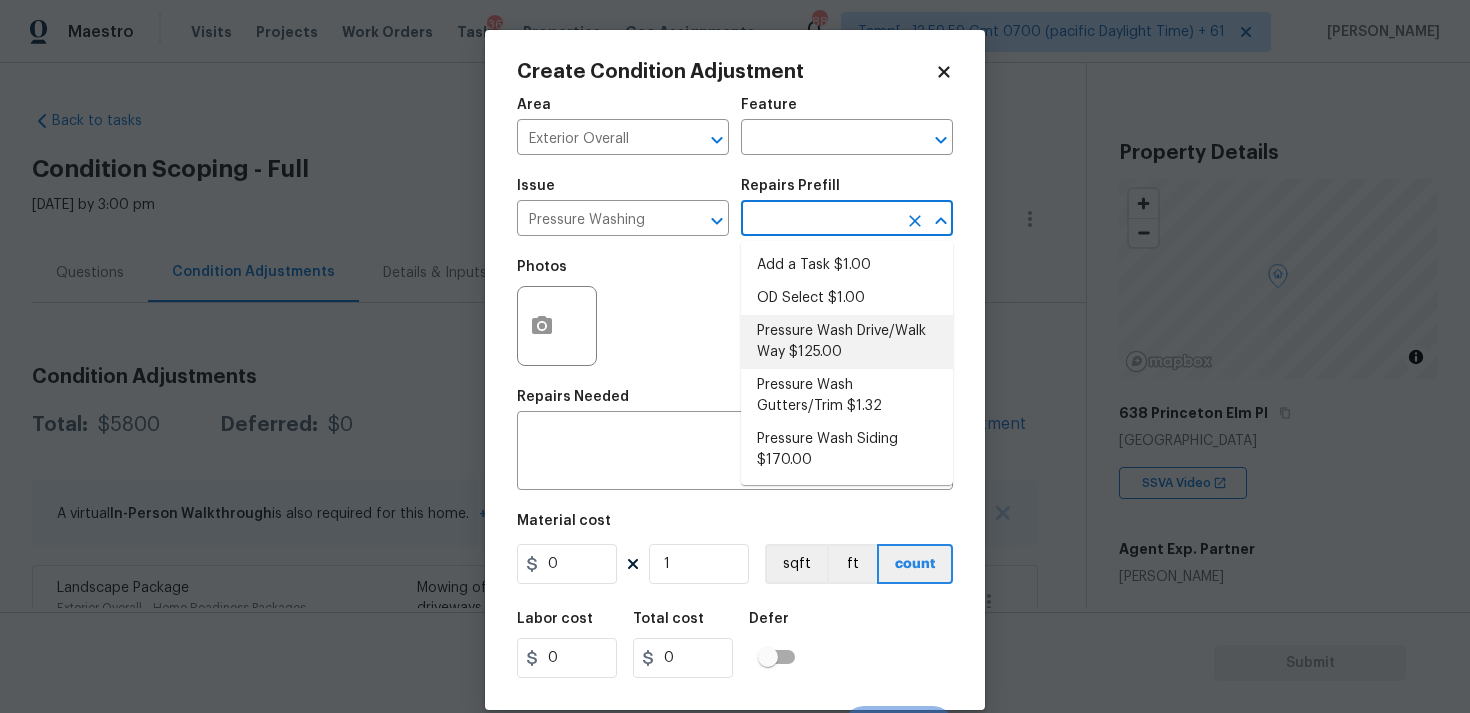 click on "Pressure Wash Drive/Walk Way $125.00" at bounding box center (847, 342) 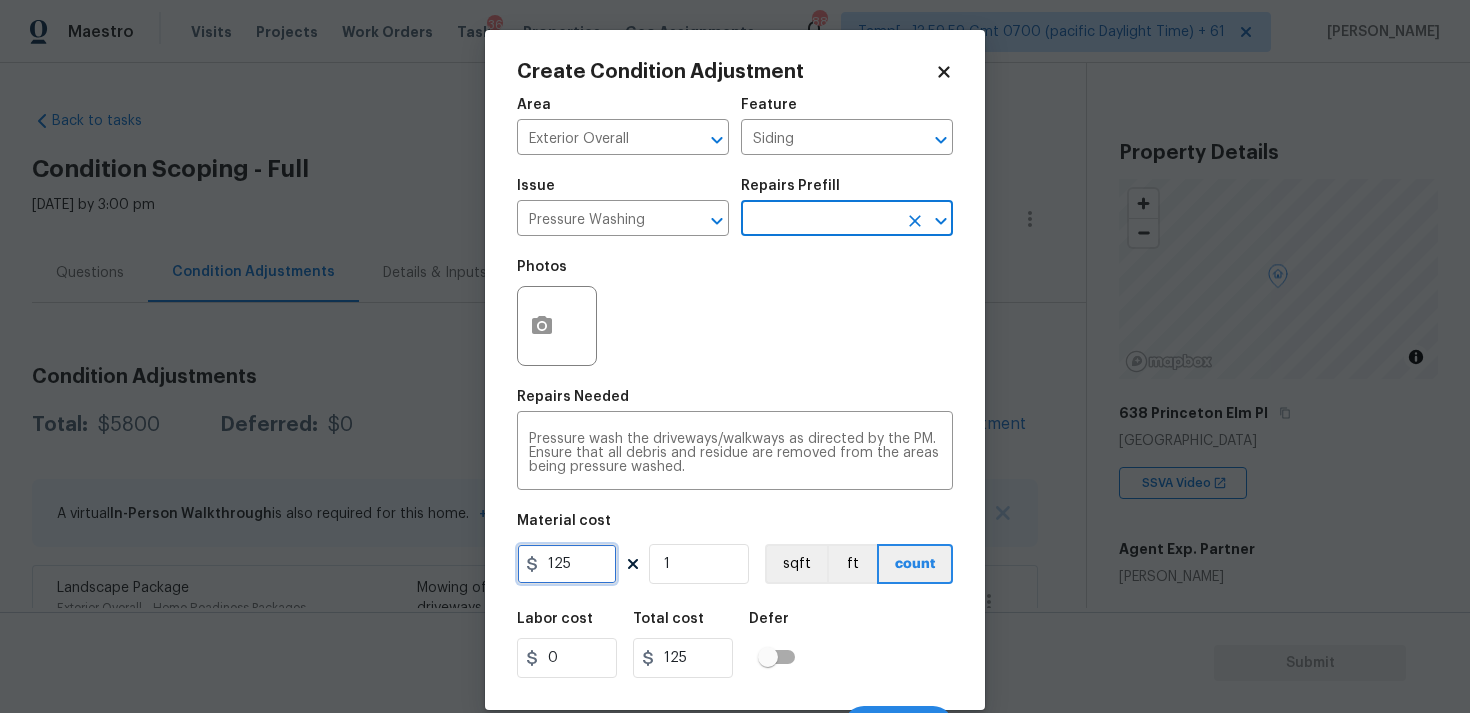 click on "125" at bounding box center [567, 564] 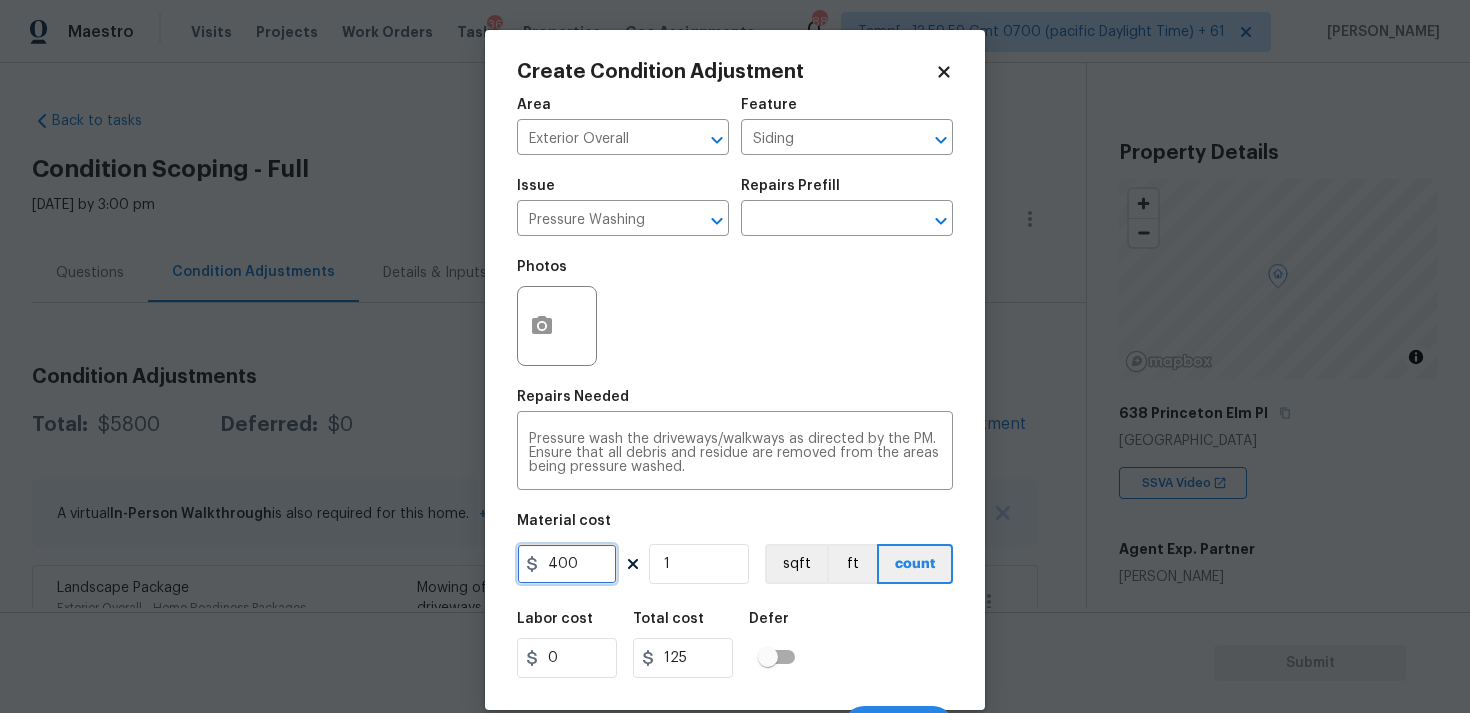 type on "400" 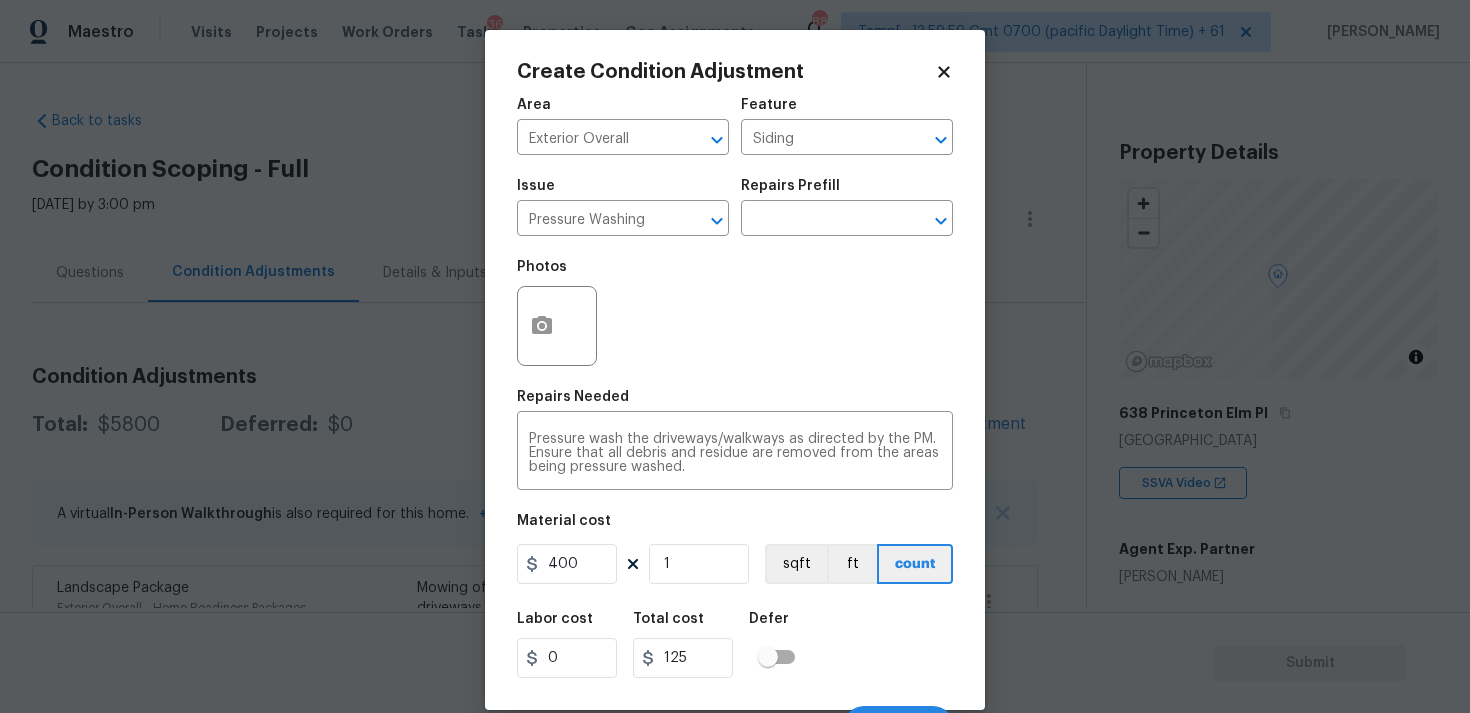 click on "Labor cost 0 Total cost 125 Defer" at bounding box center [735, 645] 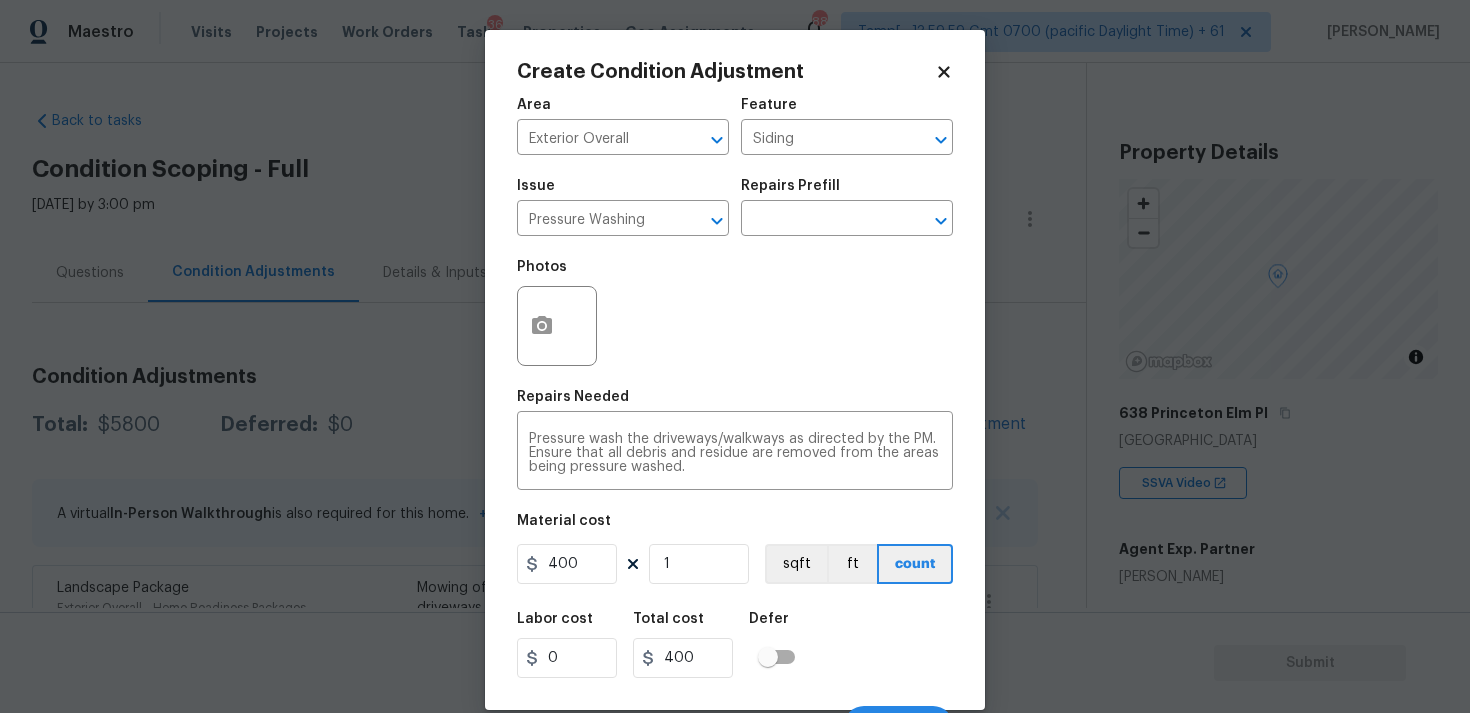 scroll, scrollTop: 34, scrollLeft: 0, axis: vertical 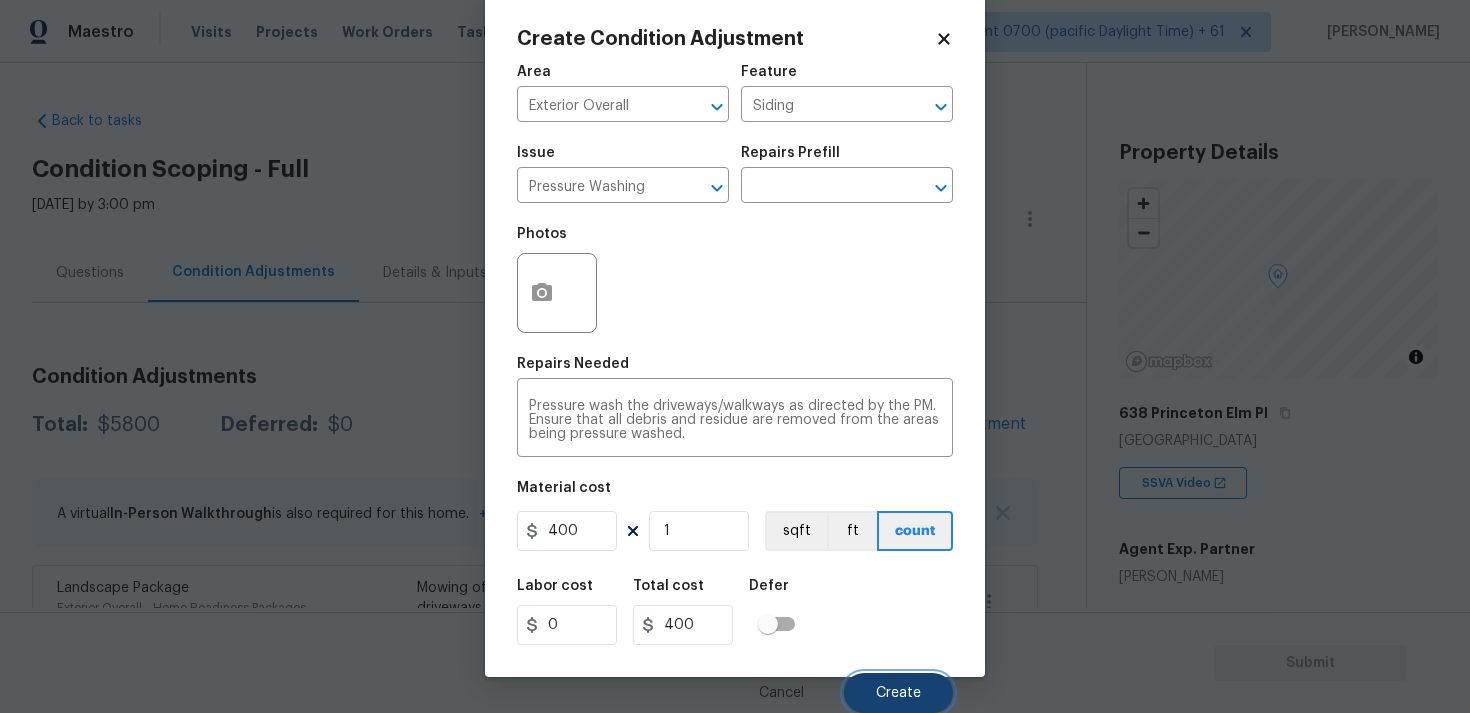 click on "Create" at bounding box center (898, 693) 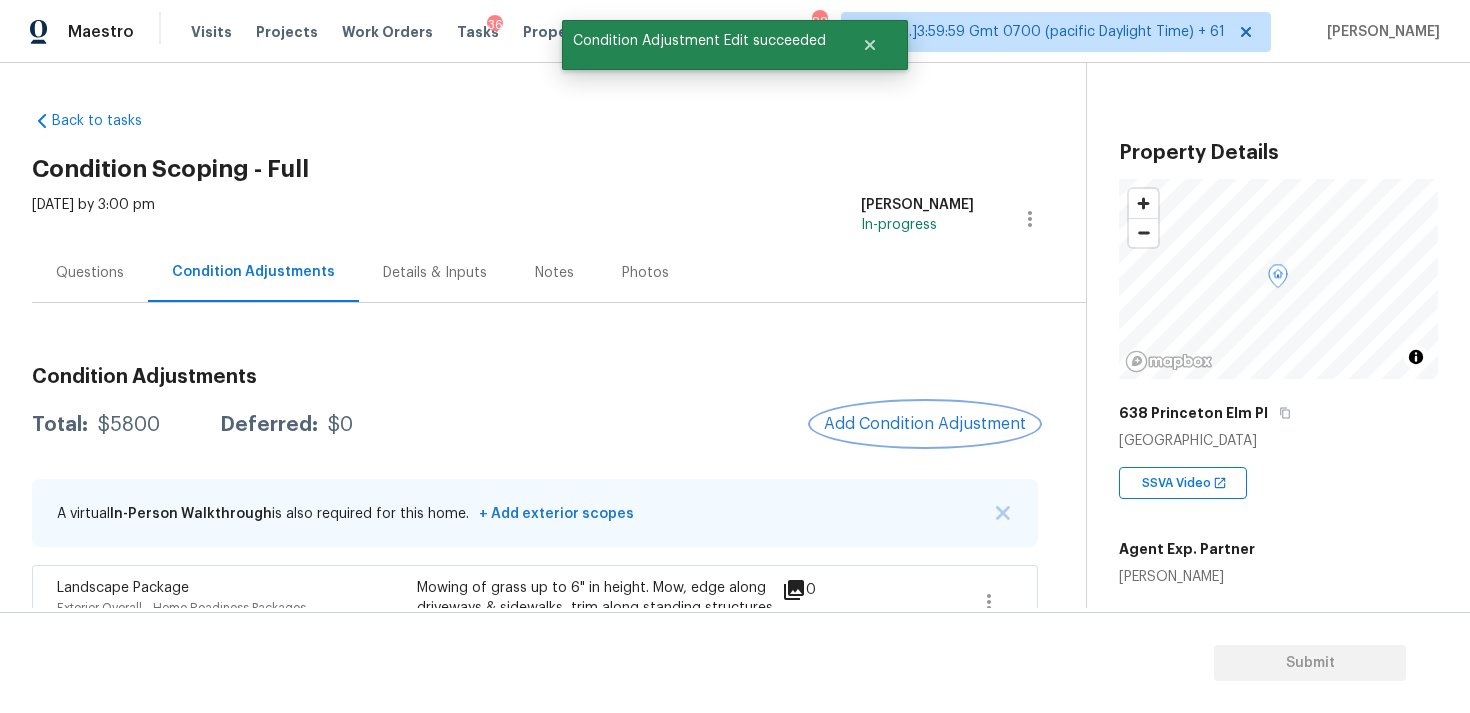 scroll, scrollTop: 0, scrollLeft: 0, axis: both 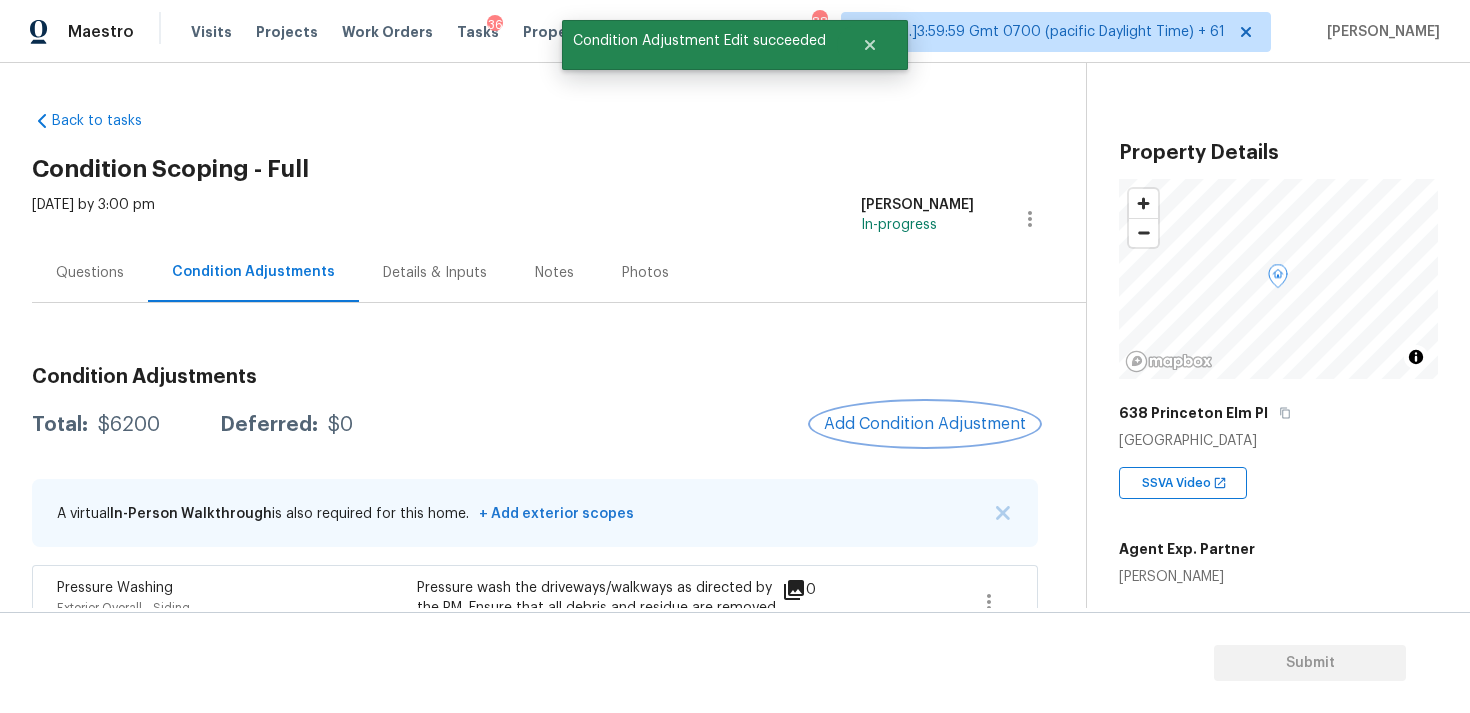 click on "Add Condition Adjustment" at bounding box center (925, 424) 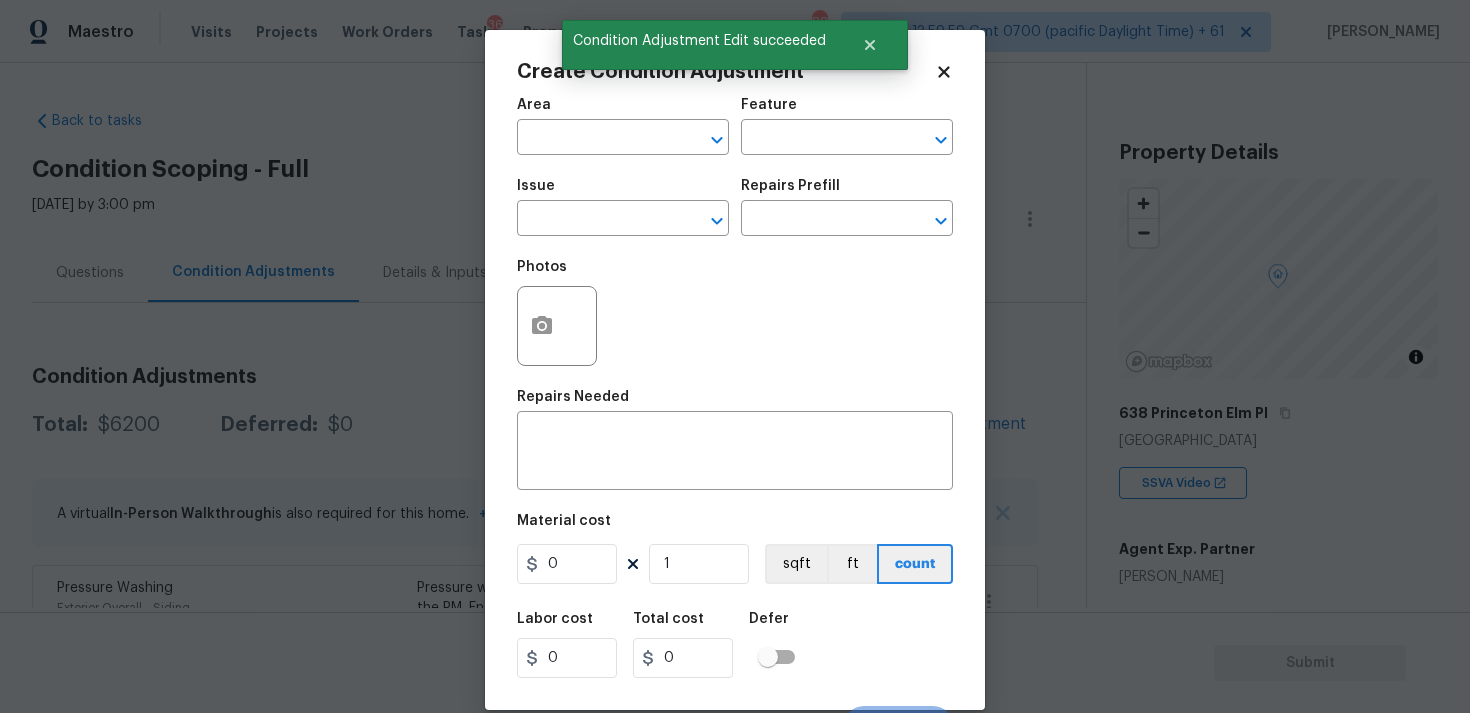 click on "Area ​" at bounding box center [623, 126] 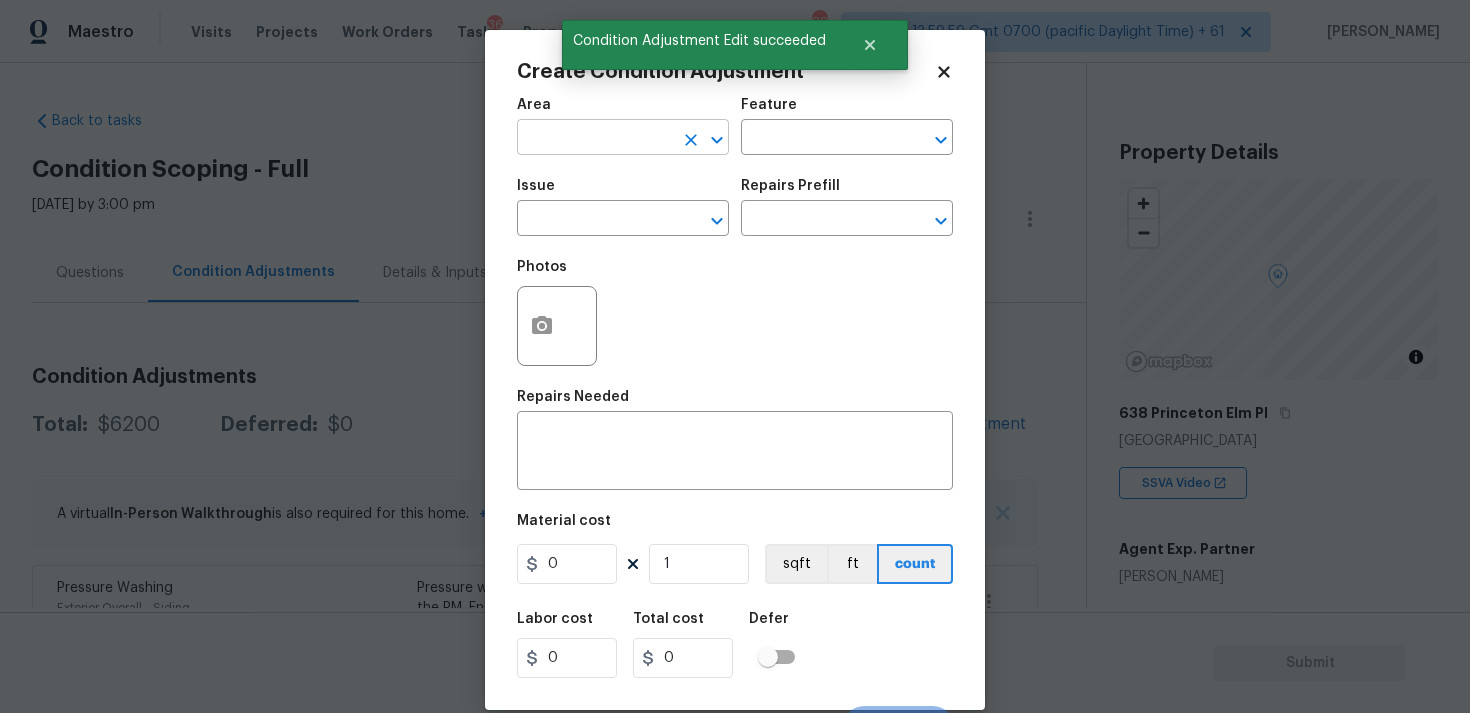click at bounding box center (595, 139) 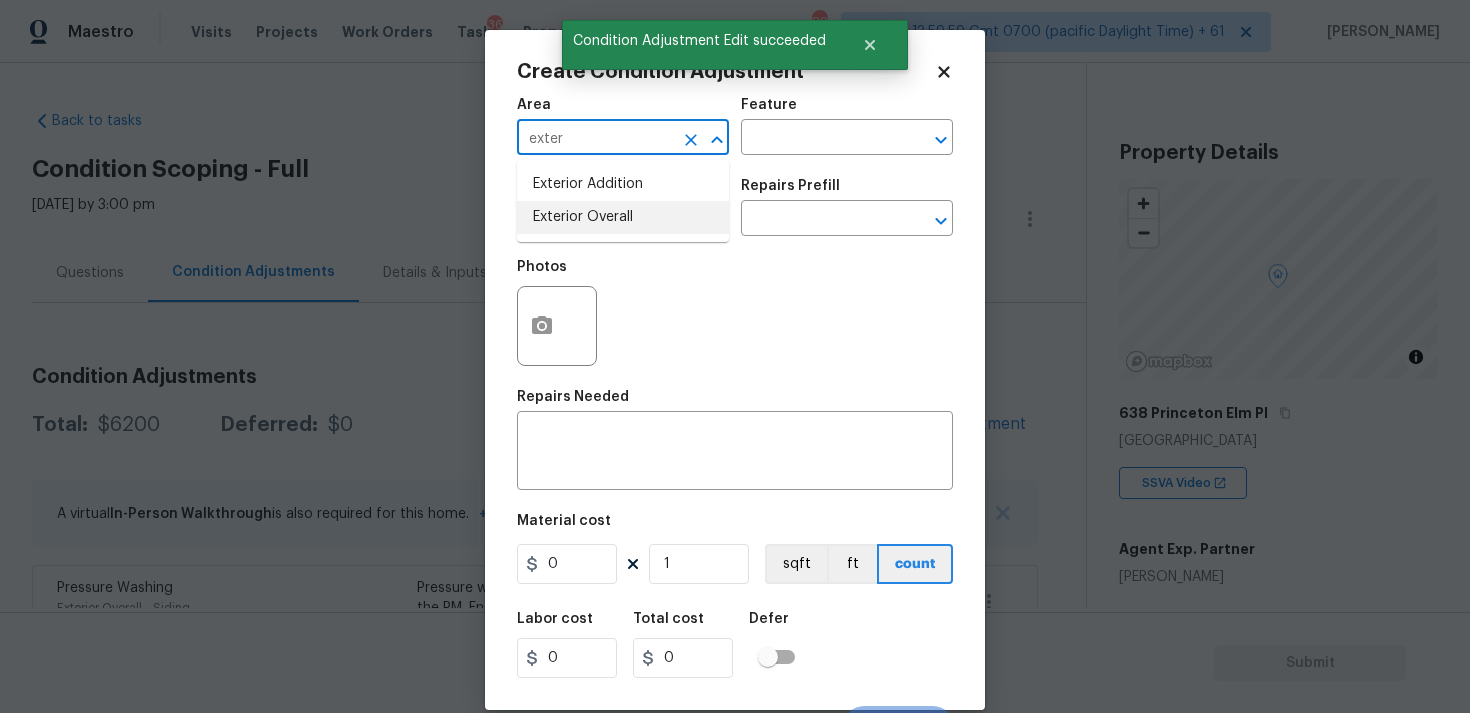 click on "Exterior Overall" at bounding box center [623, 217] 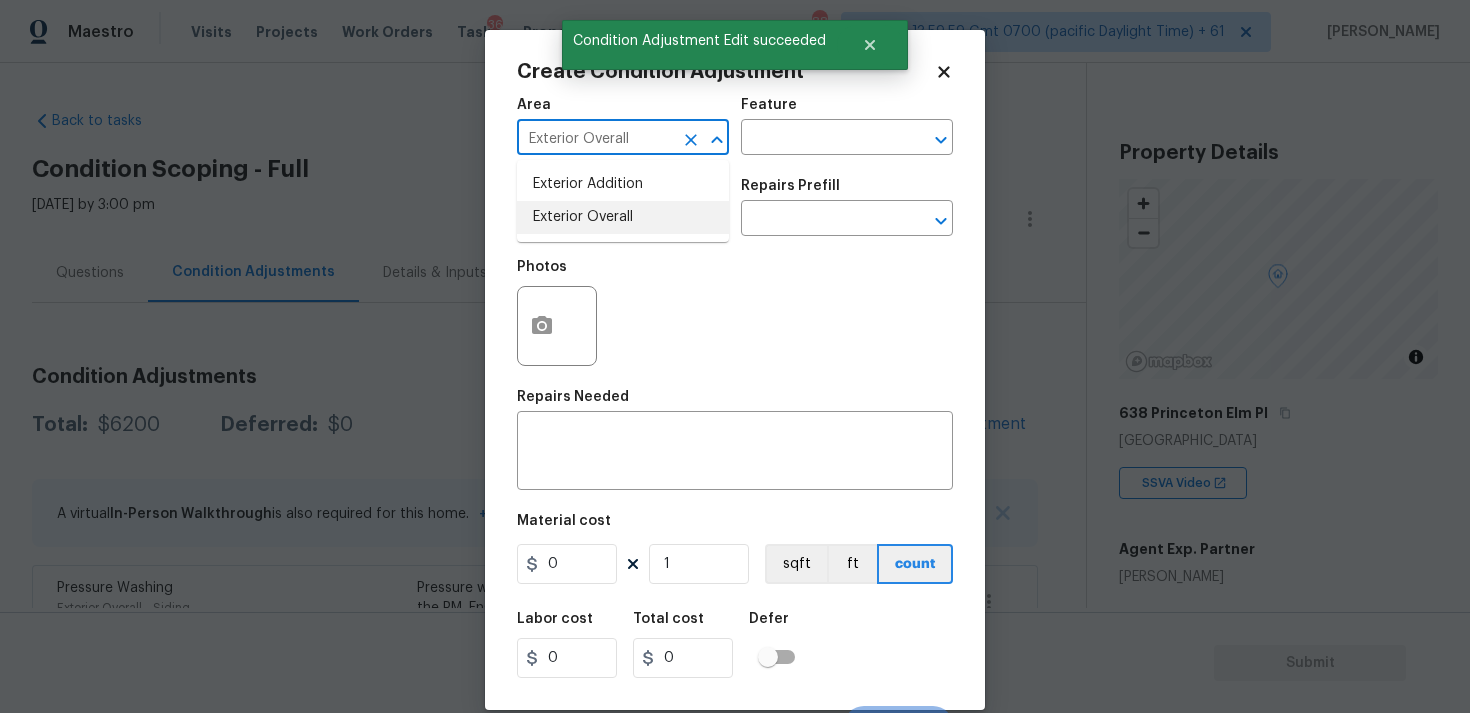 type on "Exterior Overall" 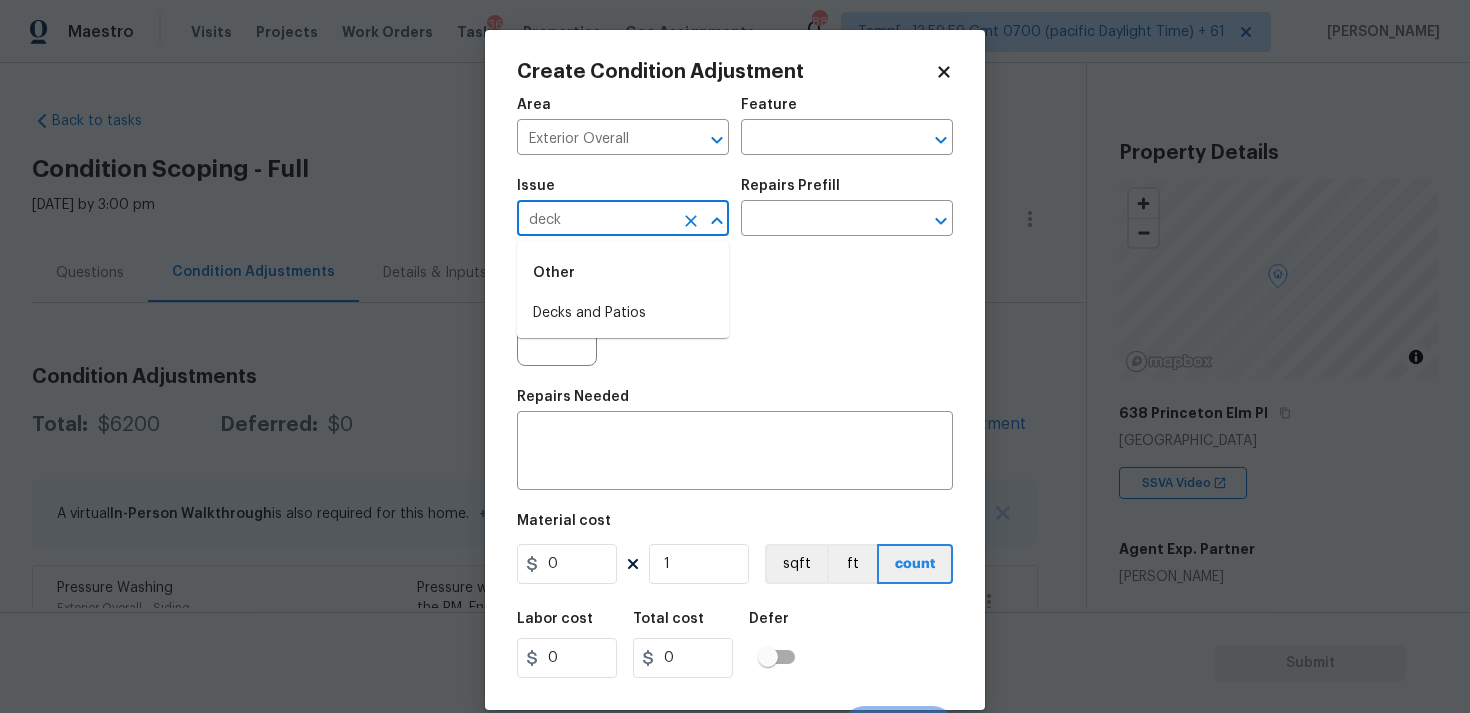 click on "Other" at bounding box center (623, 273) 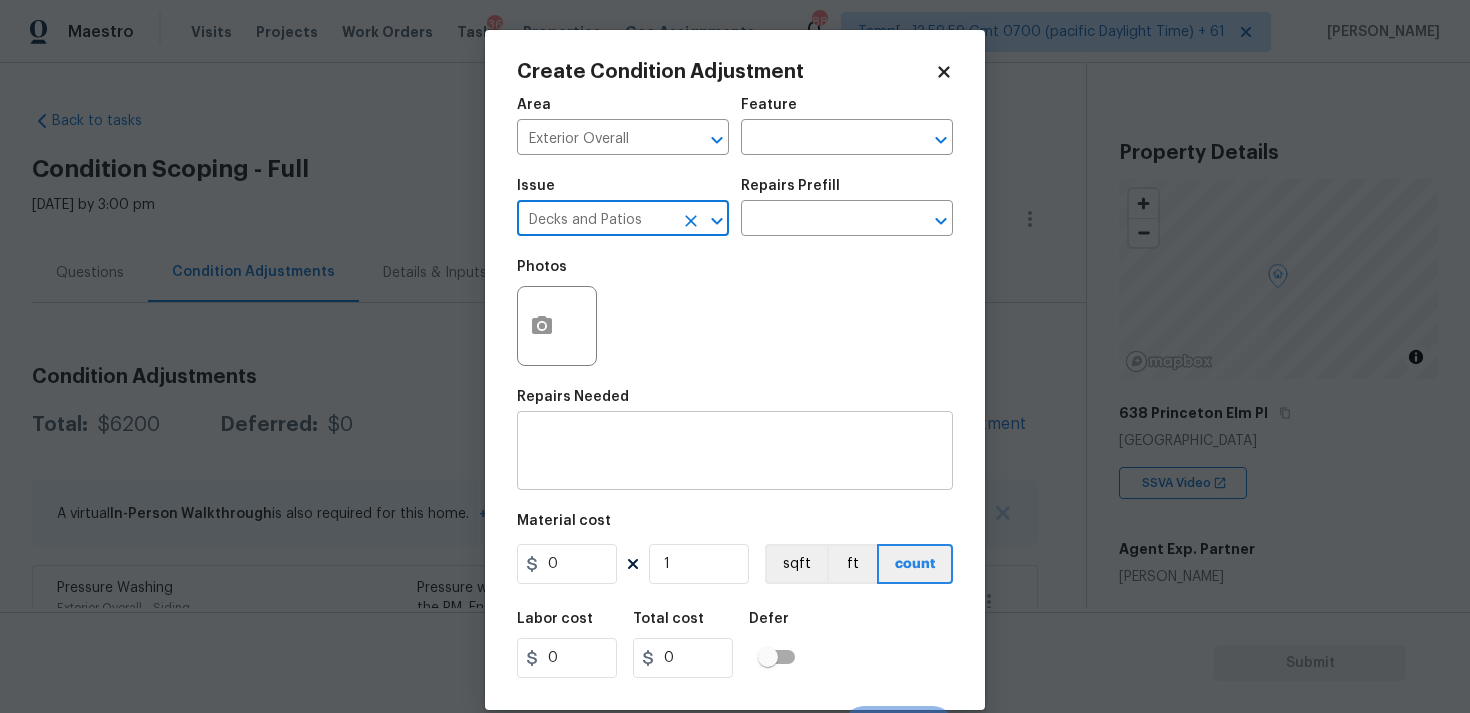 type on "Decks and Patios" 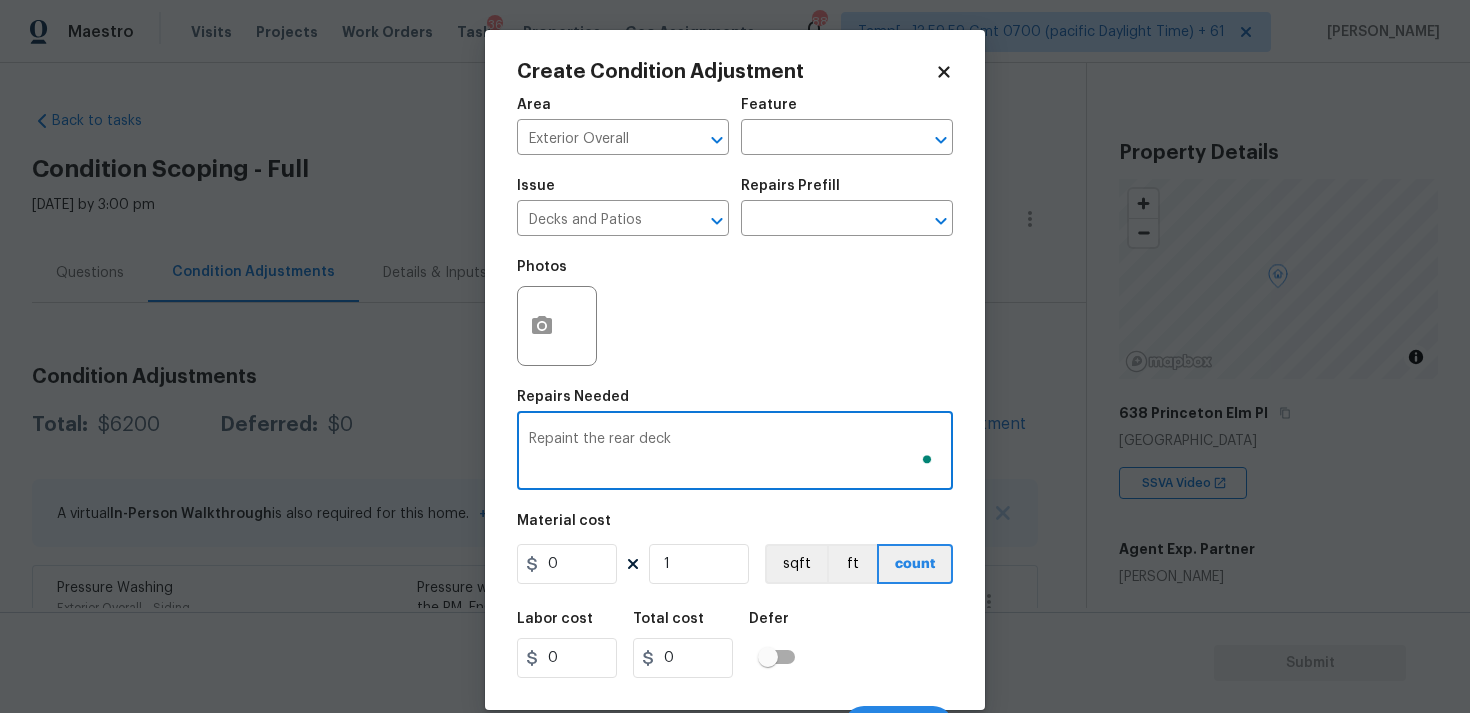 type on "Repaint the rear deck" 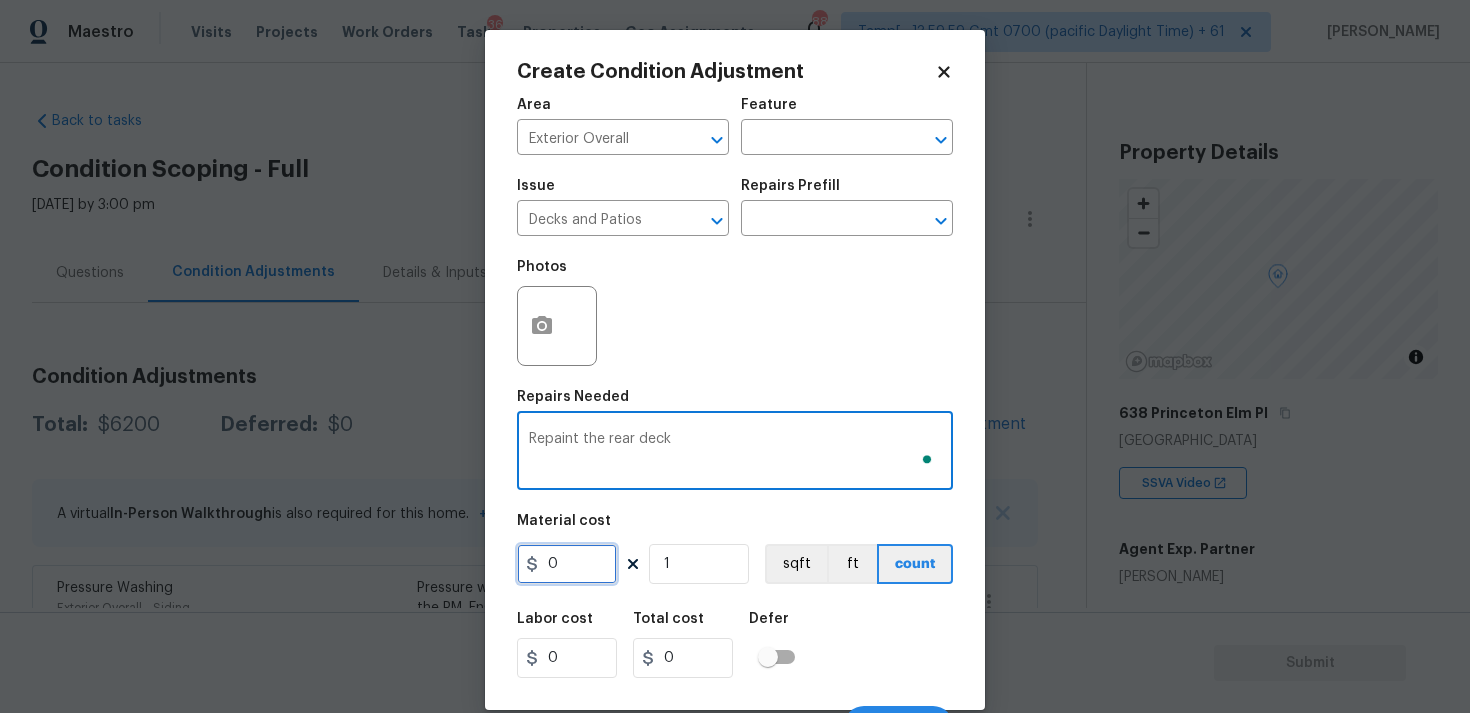 click on "0" at bounding box center [567, 564] 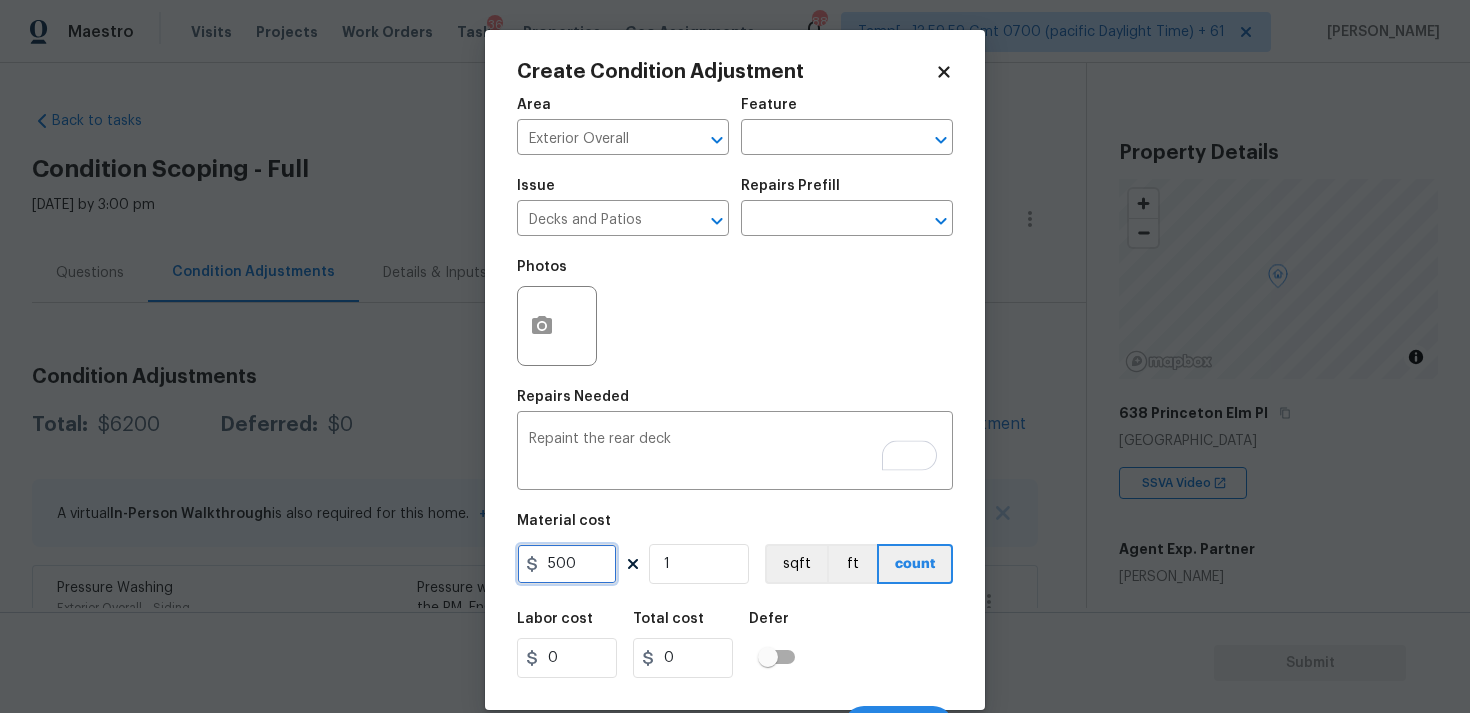 type on "500" 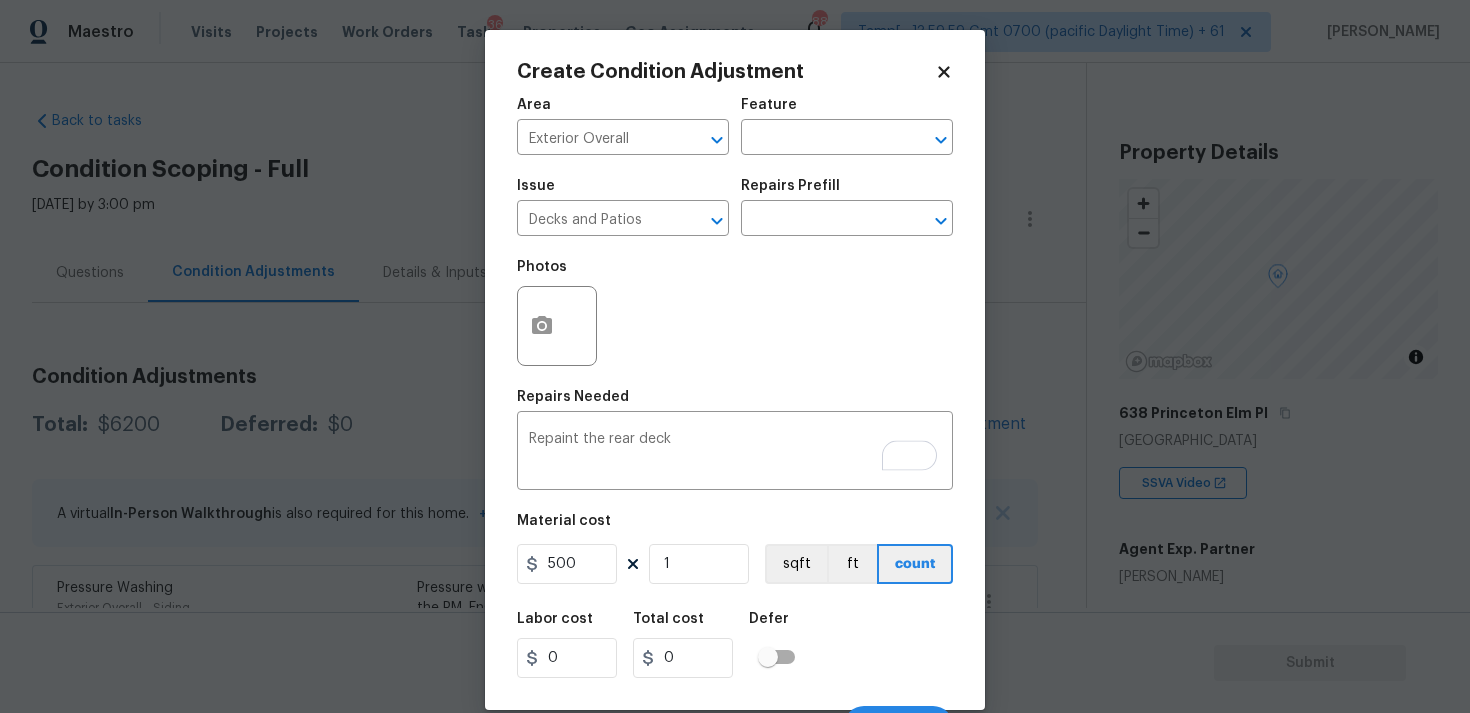 click on "Labor cost 0 Total cost 0 Defer" at bounding box center [735, 645] 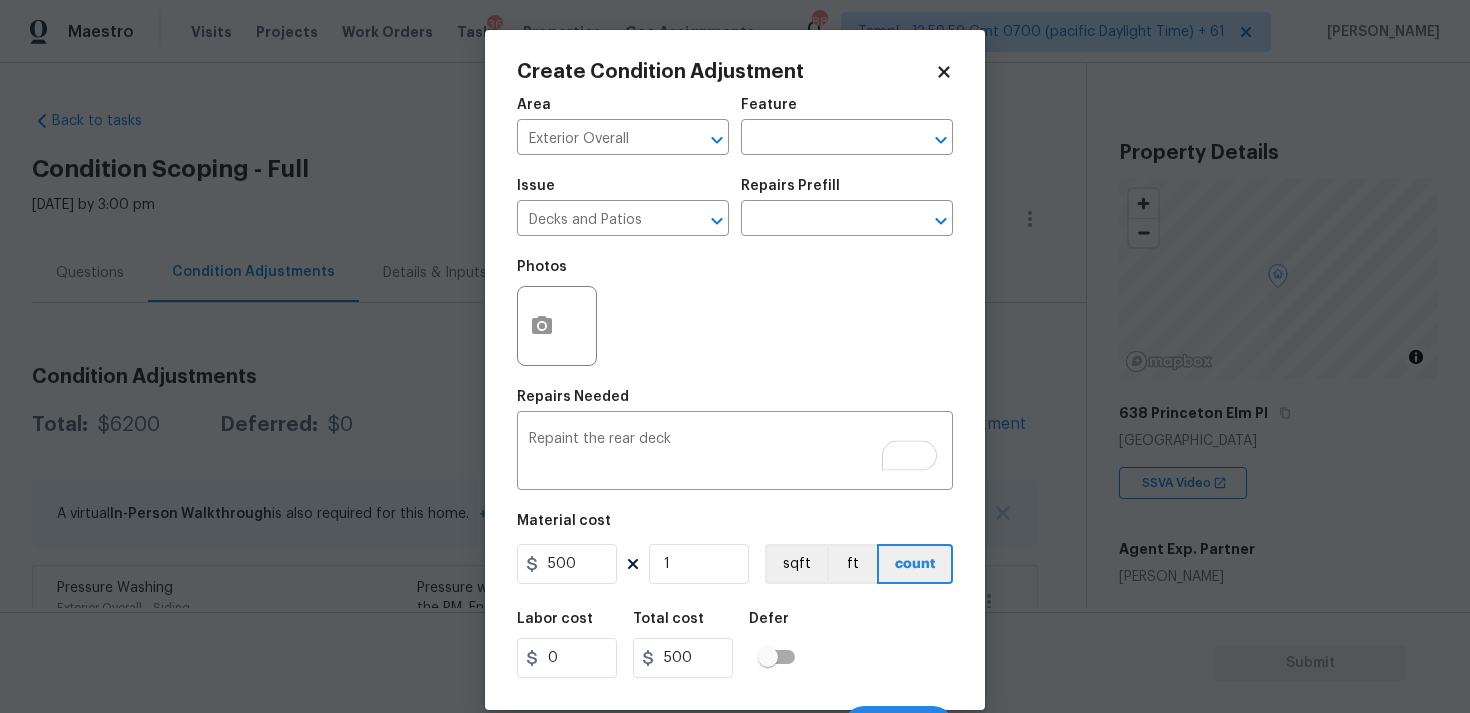 scroll, scrollTop: 34, scrollLeft: 0, axis: vertical 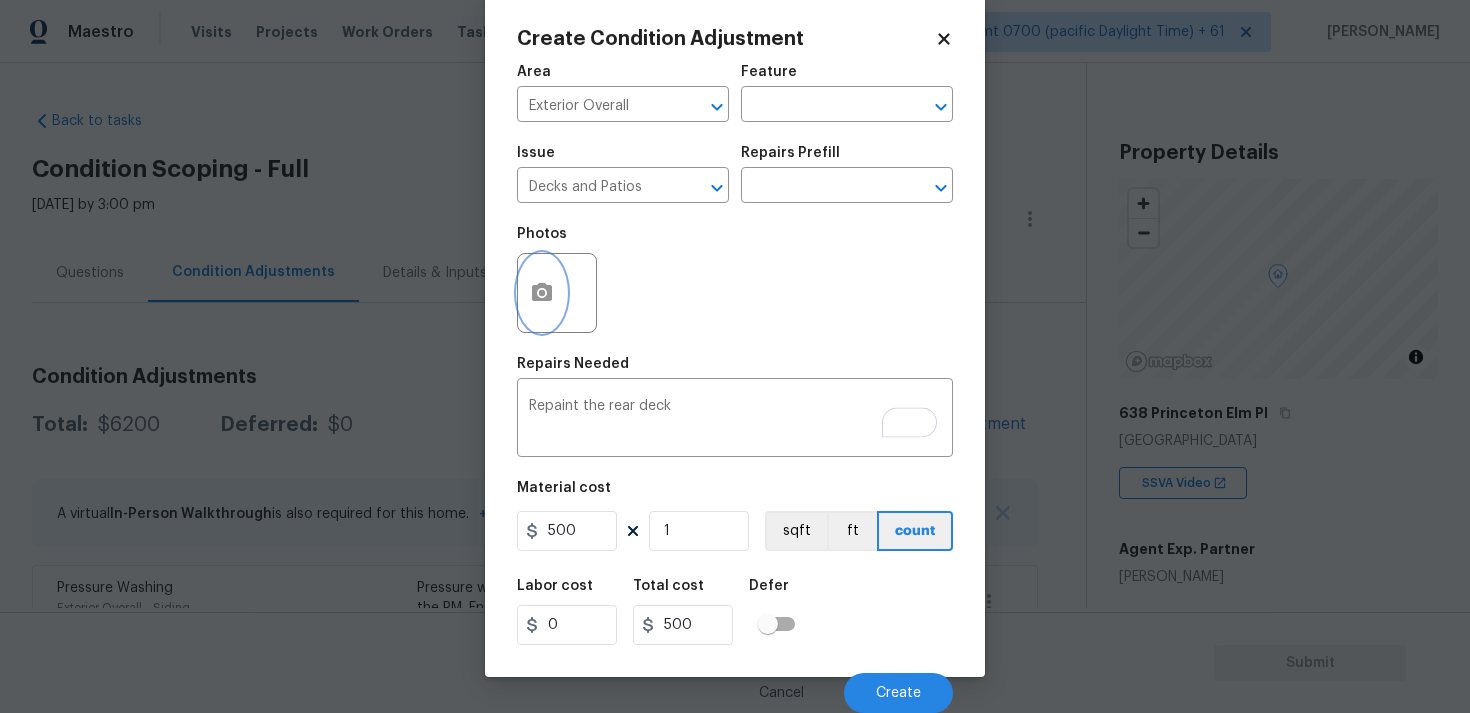 click at bounding box center [542, 293] 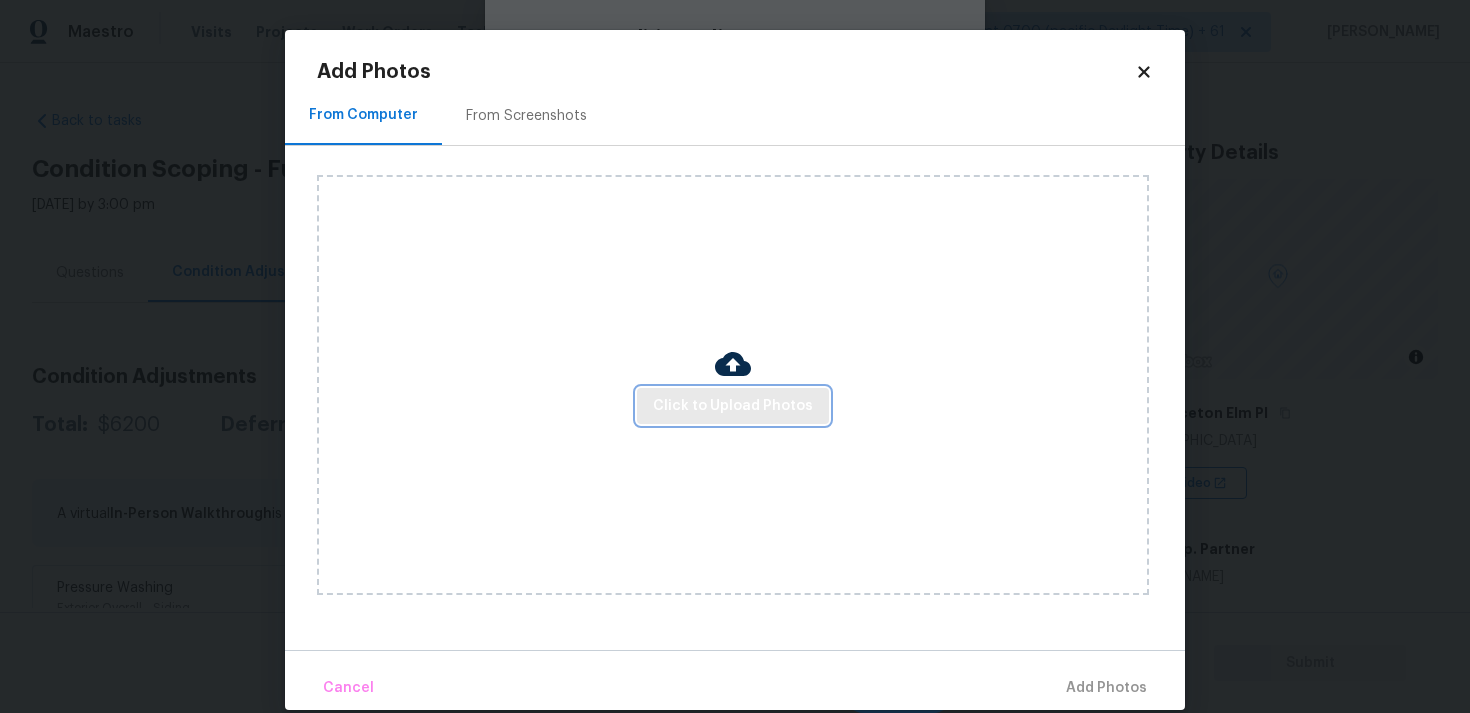 click on "Click to Upload Photos" at bounding box center [733, 406] 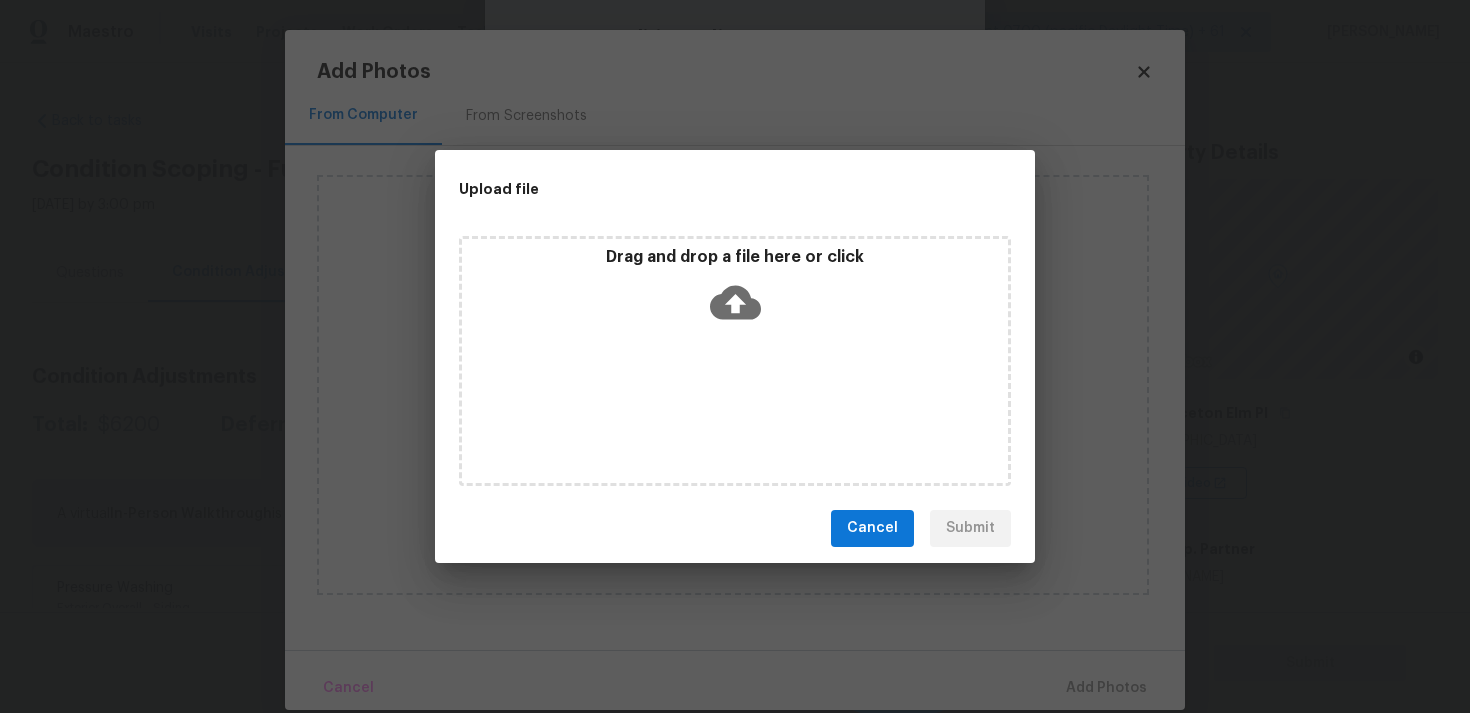 click 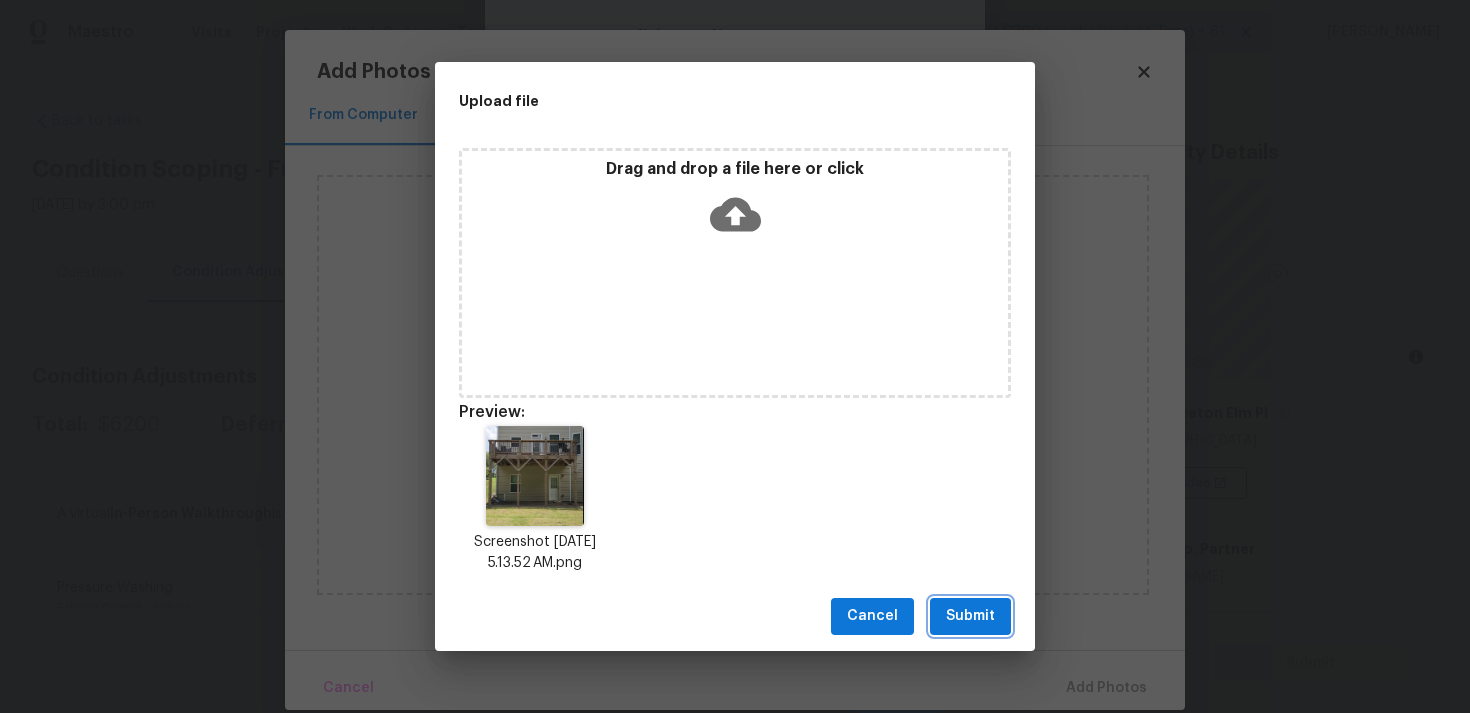 click on "Submit" at bounding box center [970, 616] 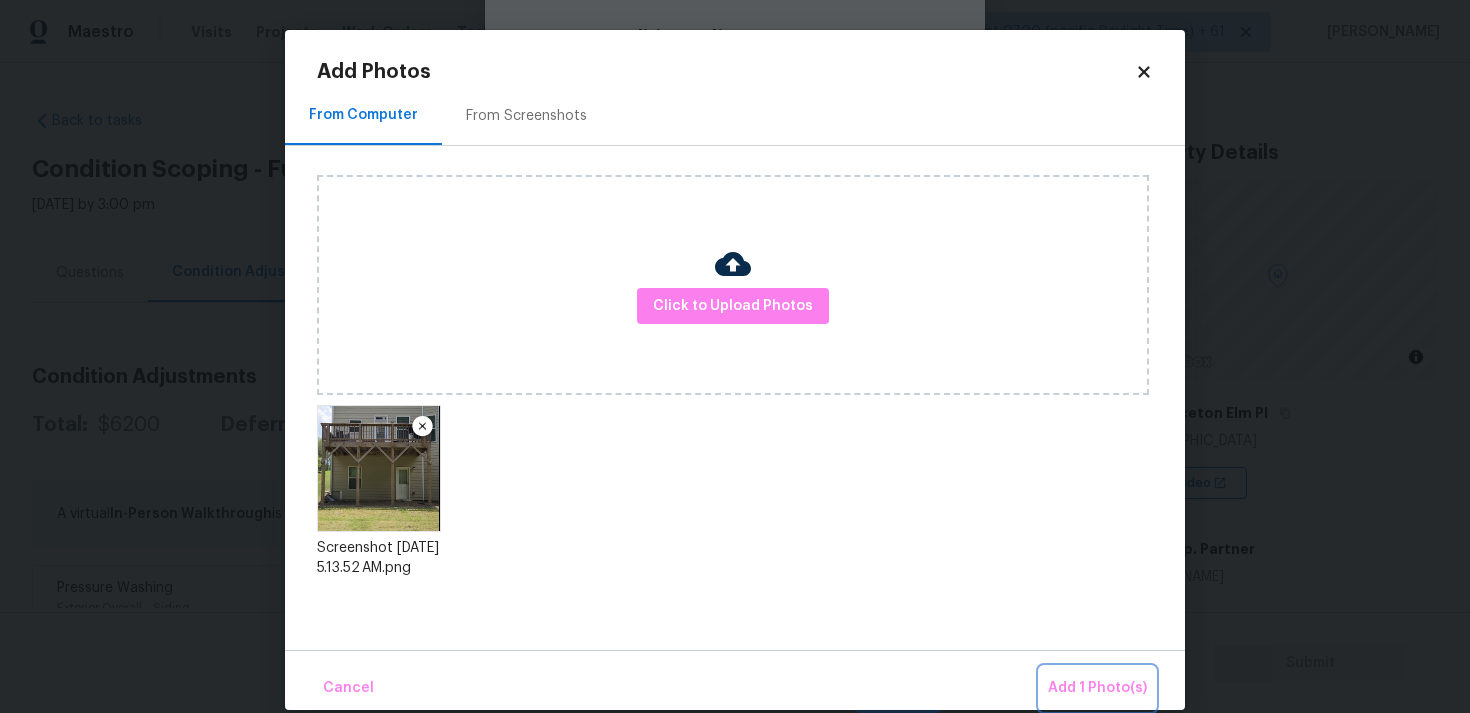 click on "Add 1 Photo(s)" at bounding box center [1097, 688] 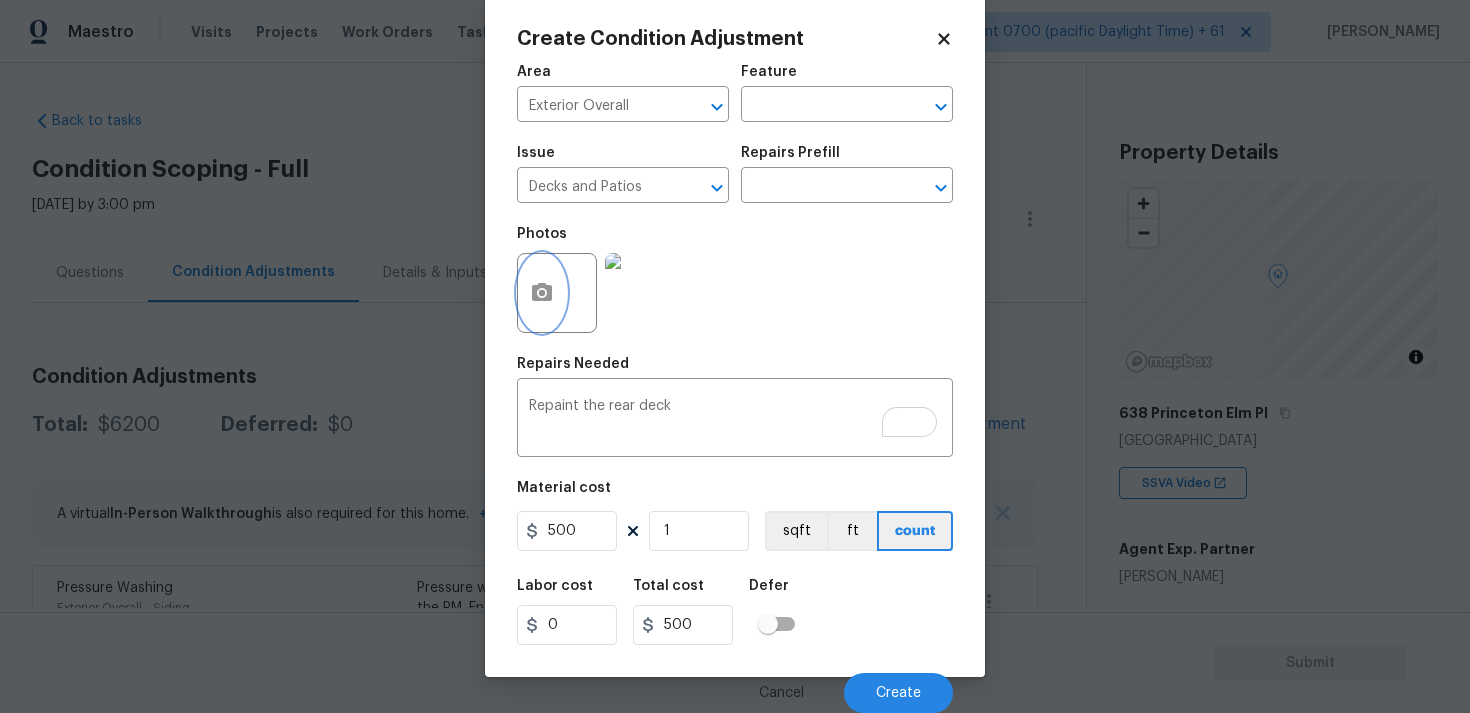 click at bounding box center [542, 293] 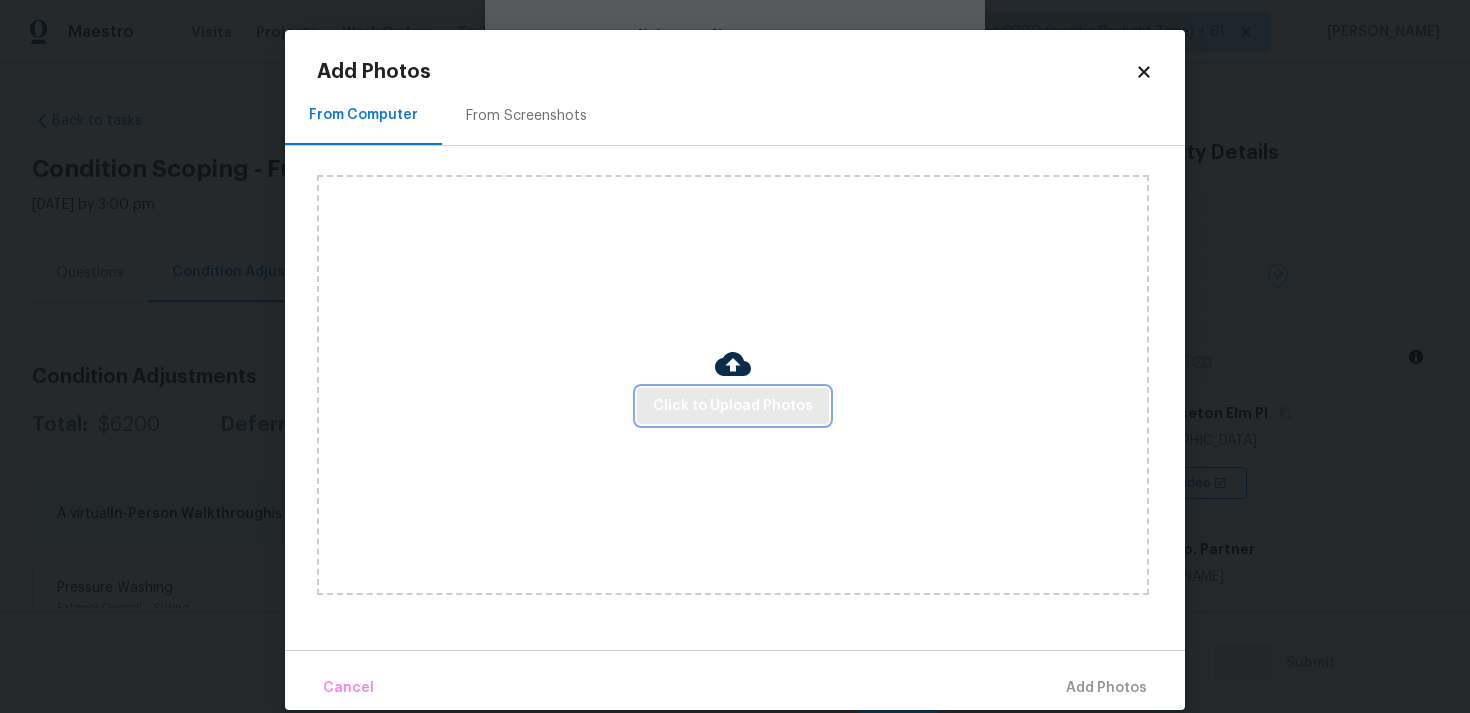 click on "Click to Upload Photos" at bounding box center [733, 406] 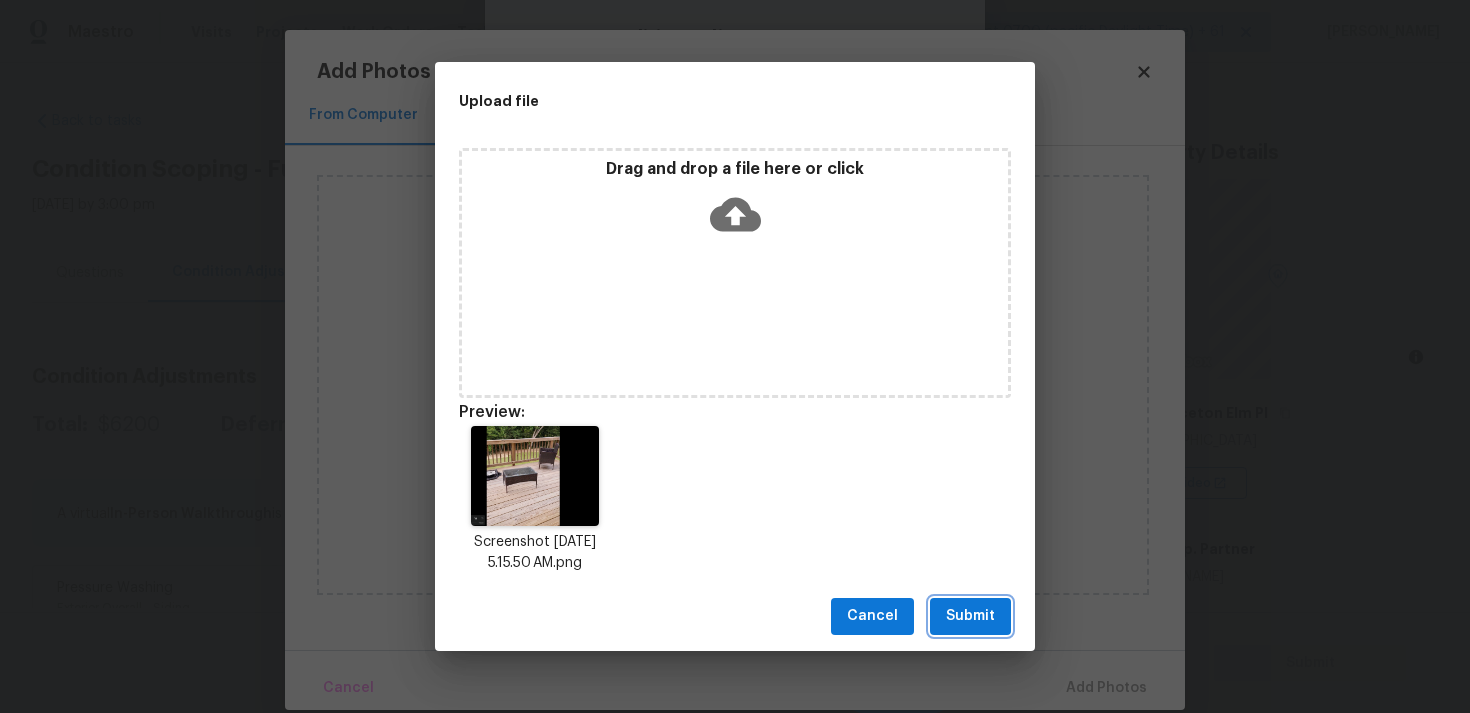 click on "Submit" at bounding box center (970, 616) 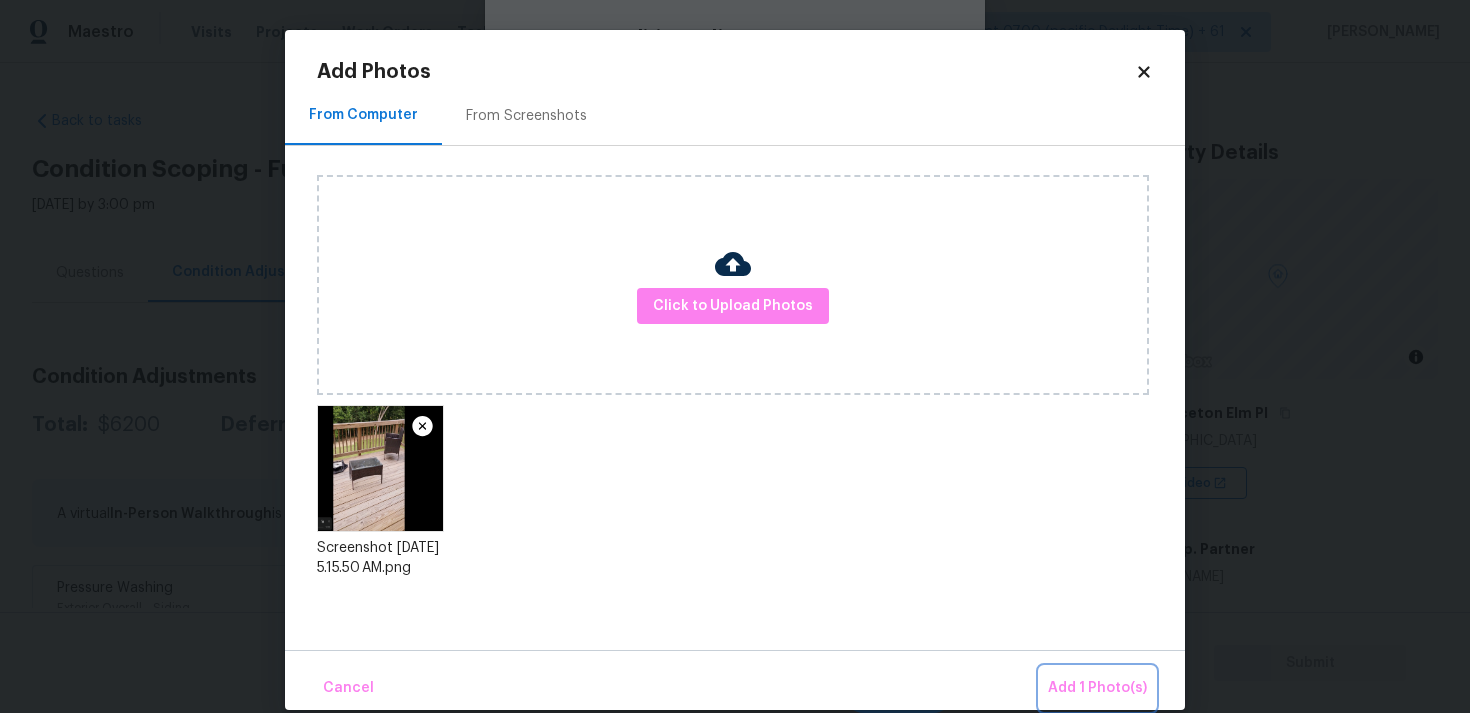 click on "Add 1 Photo(s)" at bounding box center [1097, 688] 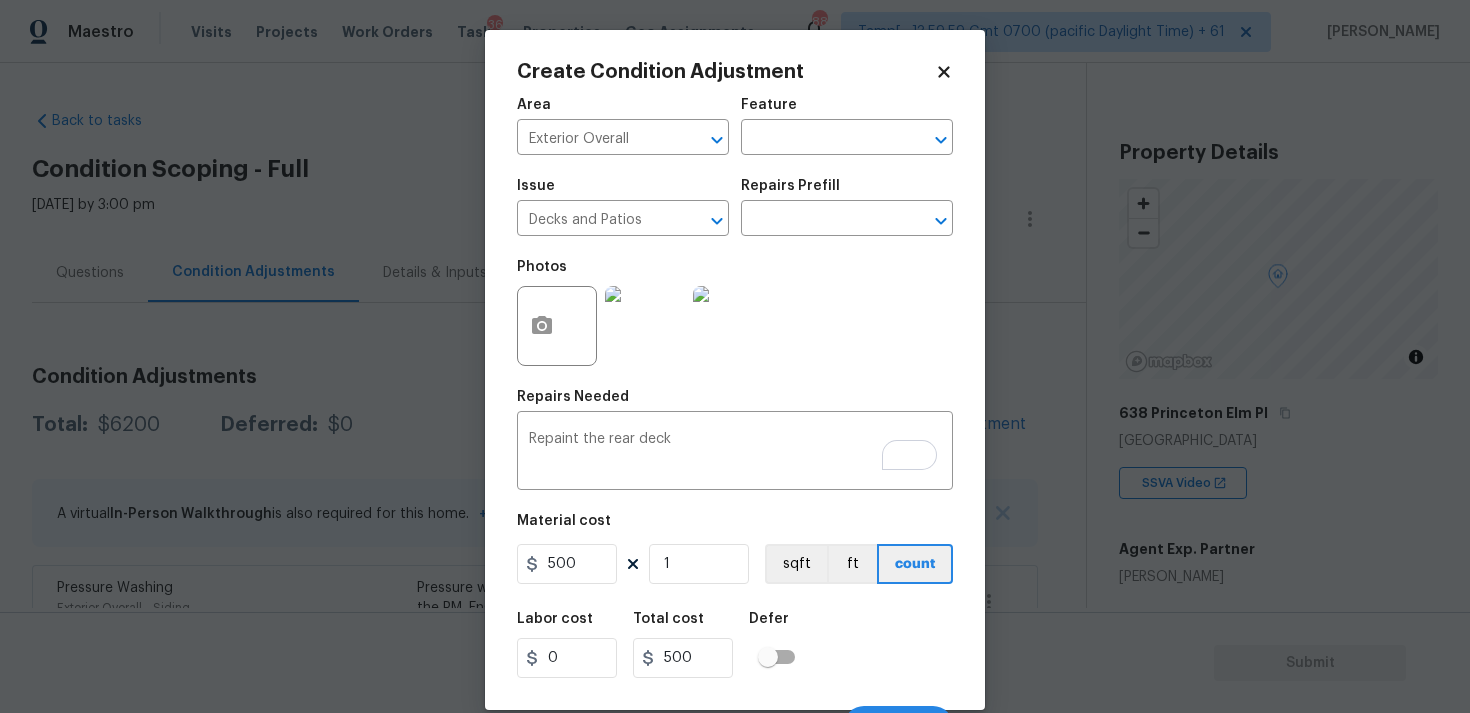 scroll, scrollTop: 0, scrollLeft: 0, axis: both 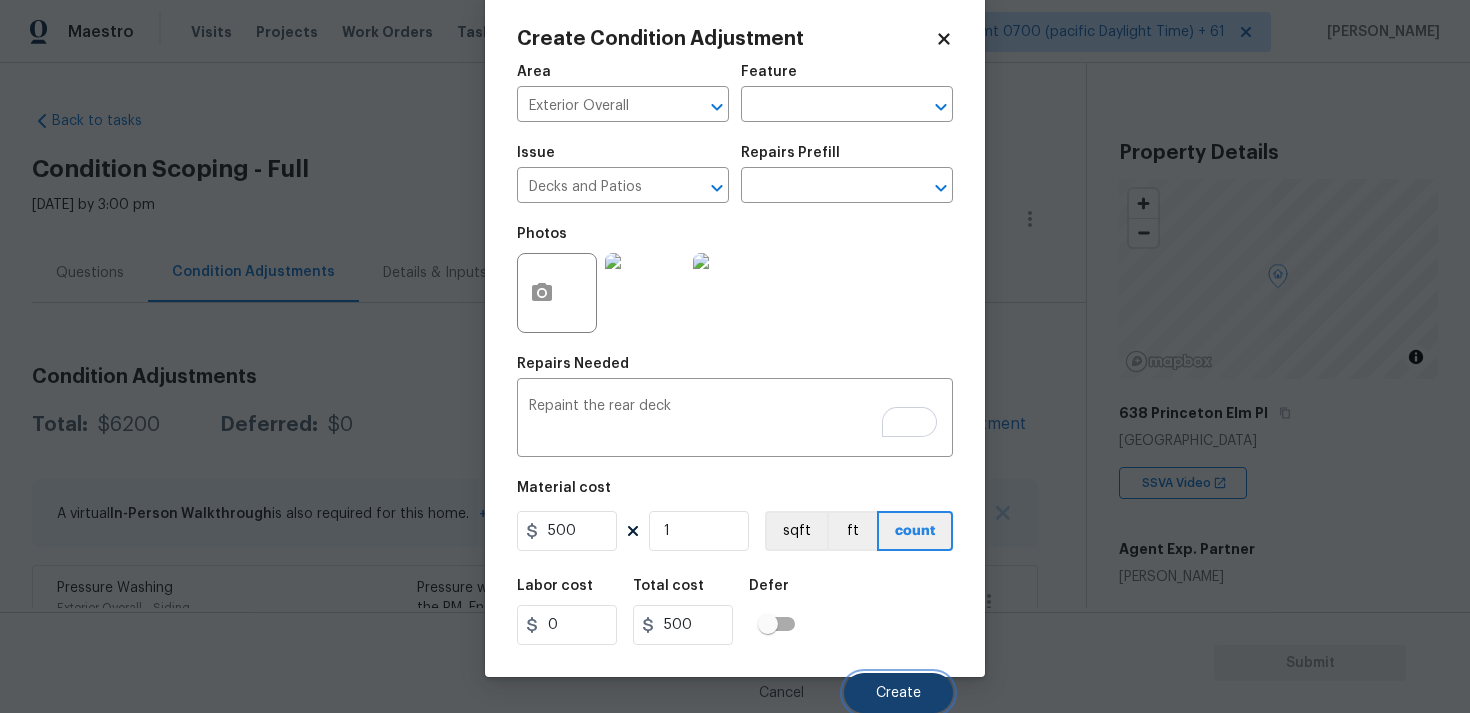 click on "Create" at bounding box center (898, 693) 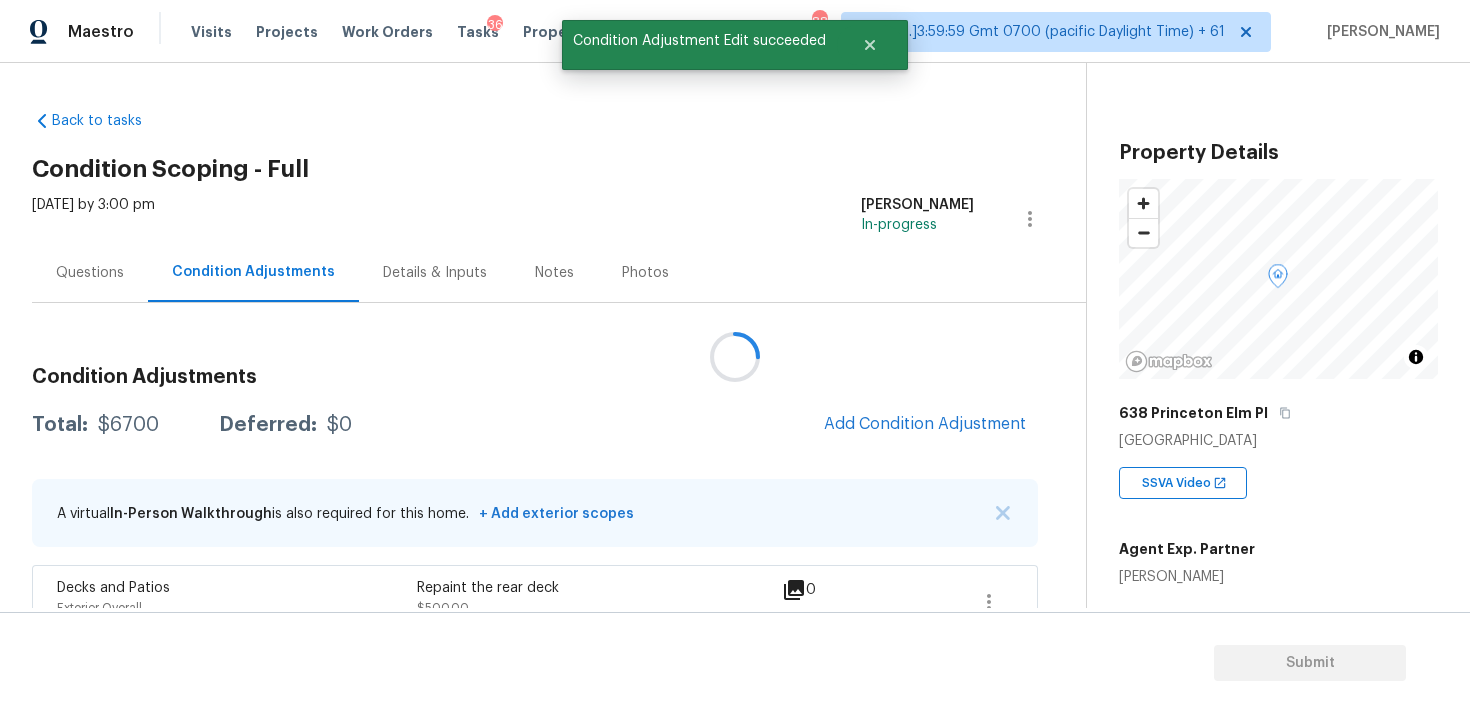 scroll, scrollTop: 27, scrollLeft: 0, axis: vertical 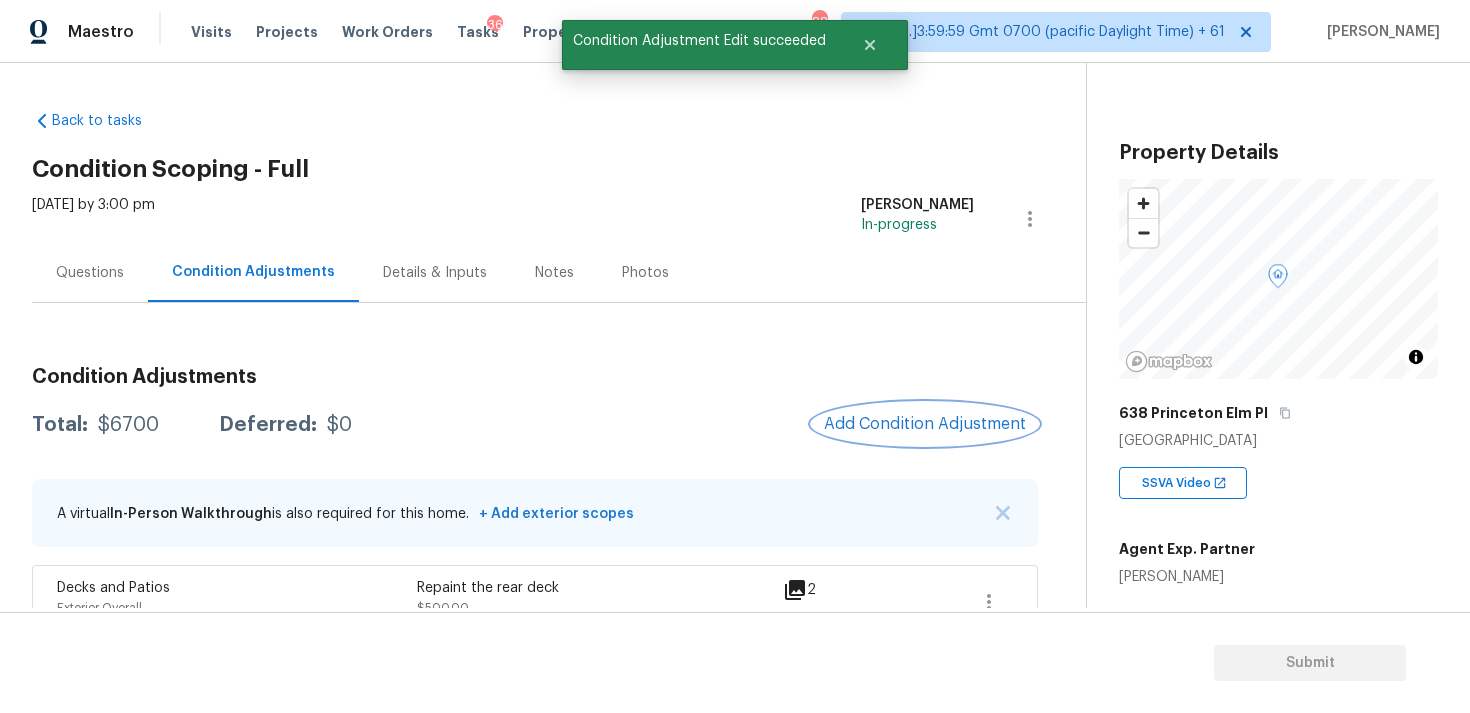 click on "Add Condition Adjustment" at bounding box center (925, 424) 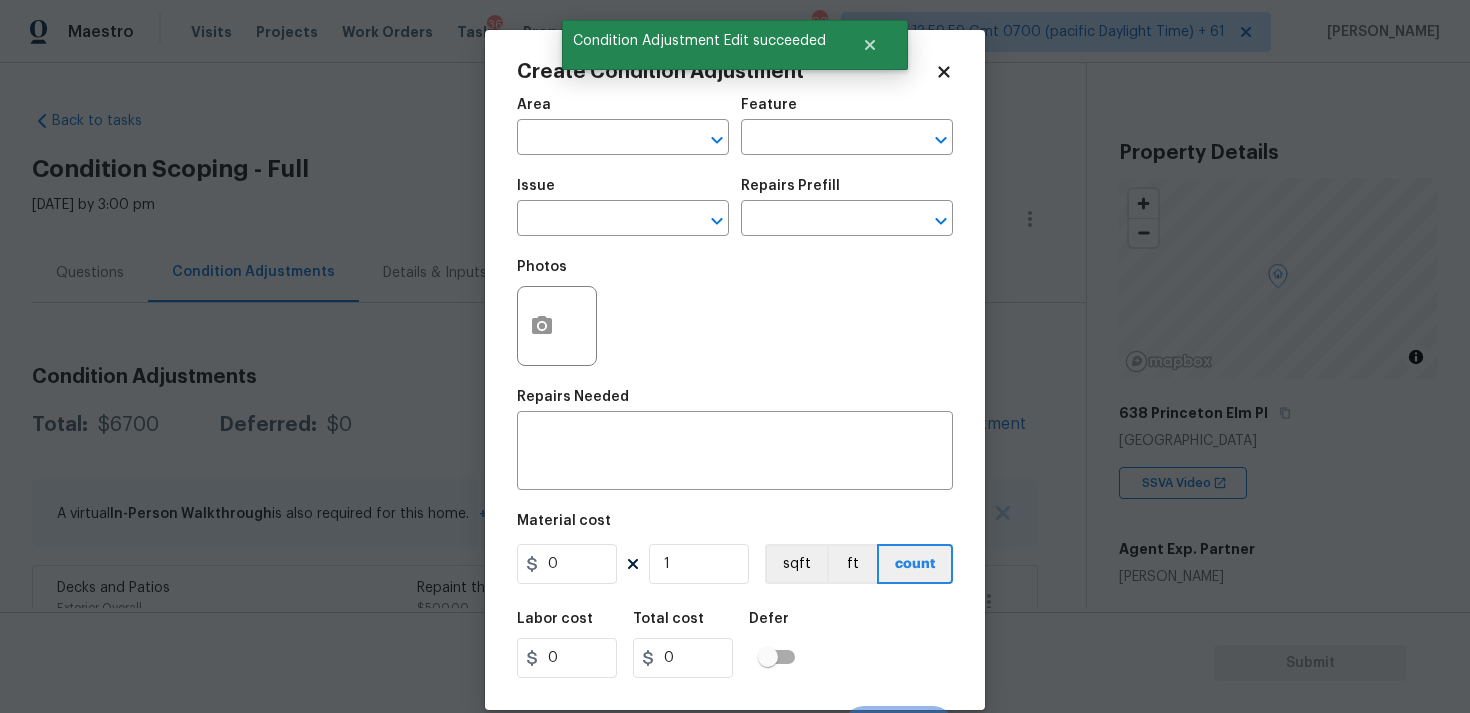 click on "Create Condition Adjustment Area ​ Feature ​ Issue ​ Repairs Prefill ​ Photos Repairs Needed x ​ Material cost 0 1 sqft ft count Labor cost 0 Total cost 0 Defer Cancel Create" at bounding box center (735, 370) 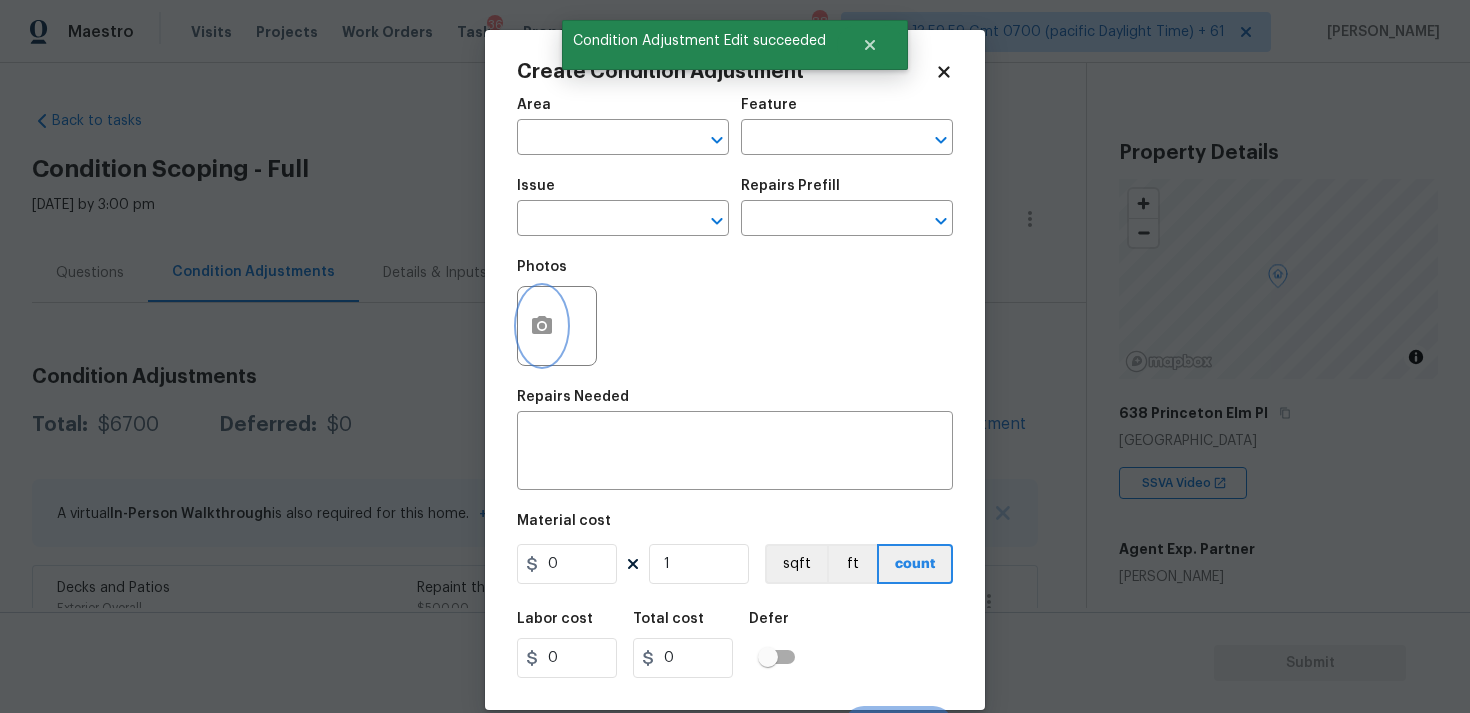 click 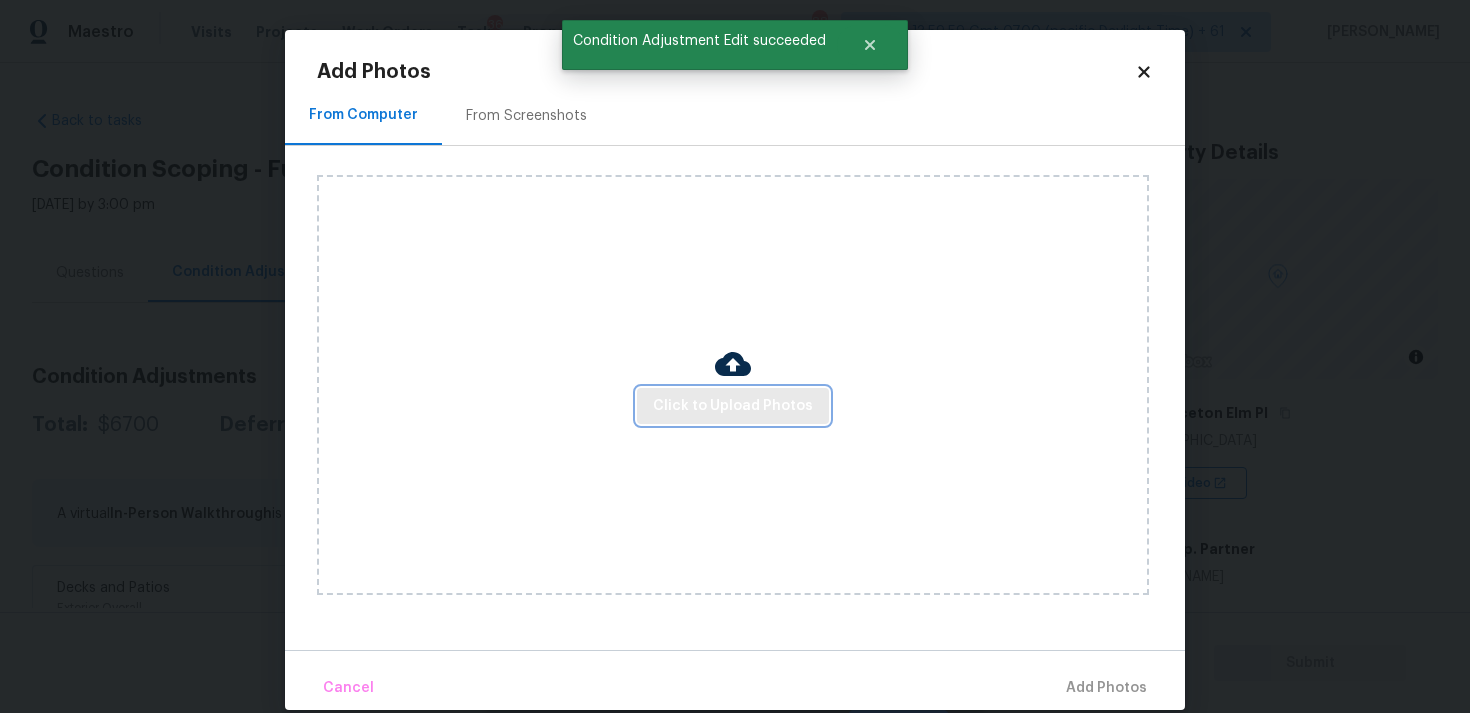 click on "Click to Upload Photos" at bounding box center [733, 406] 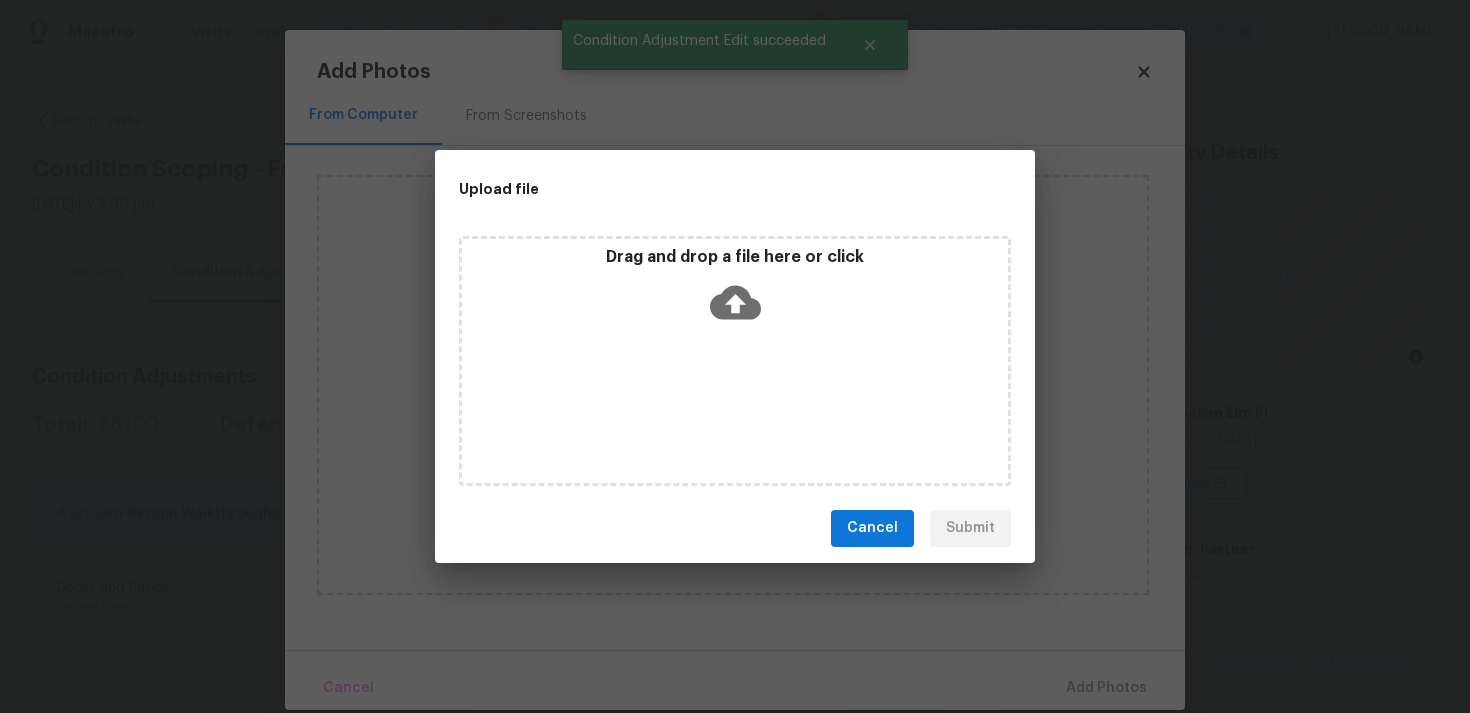 click 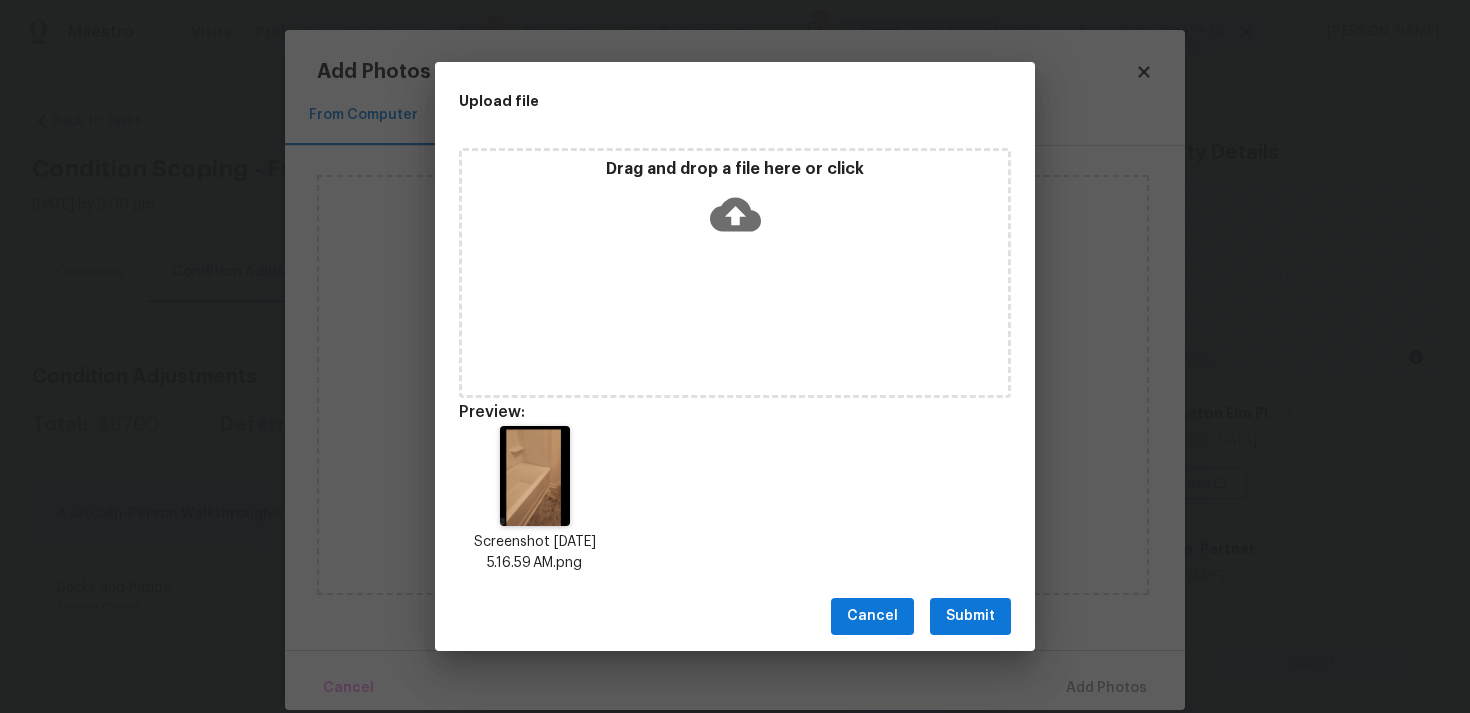 click on "Submit" at bounding box center (970, 616) 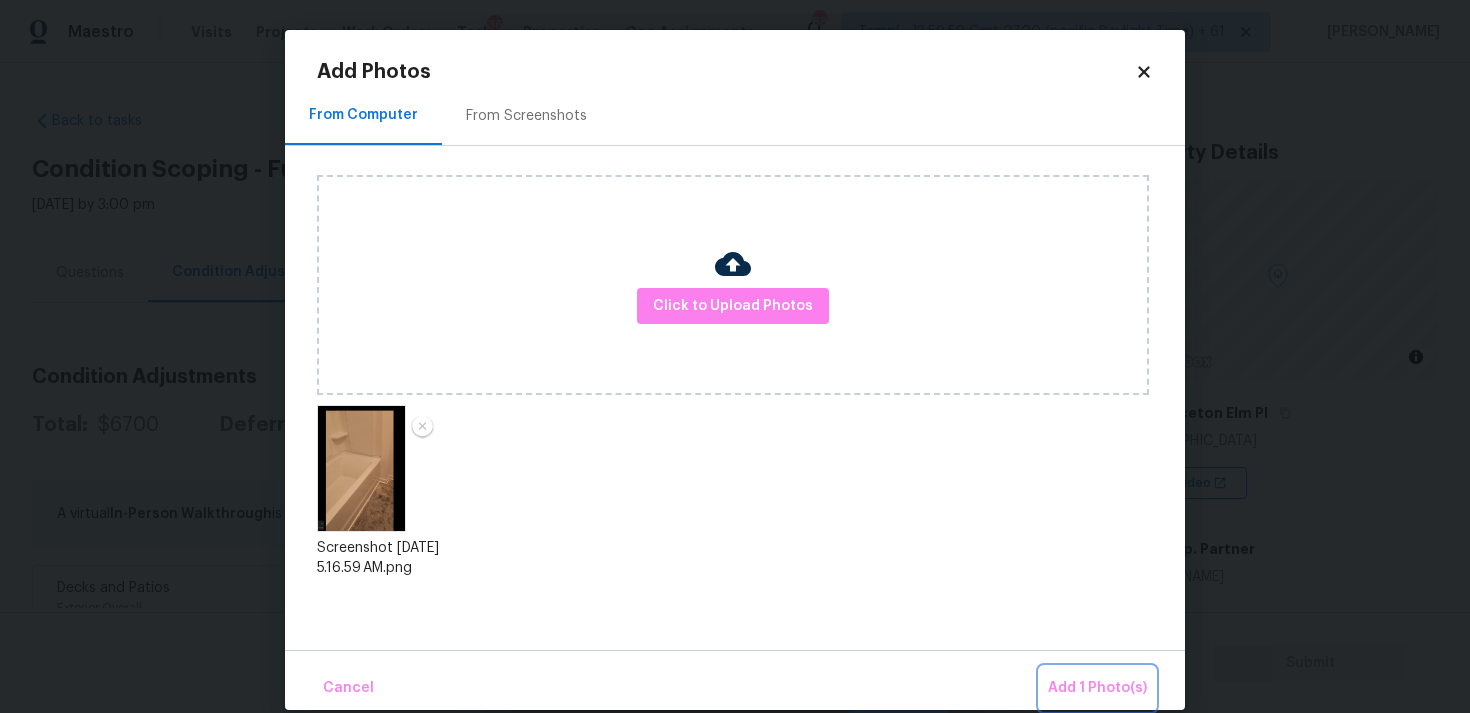 click on "Add 1 Photo(s)" at bounding box center [1097, 688] 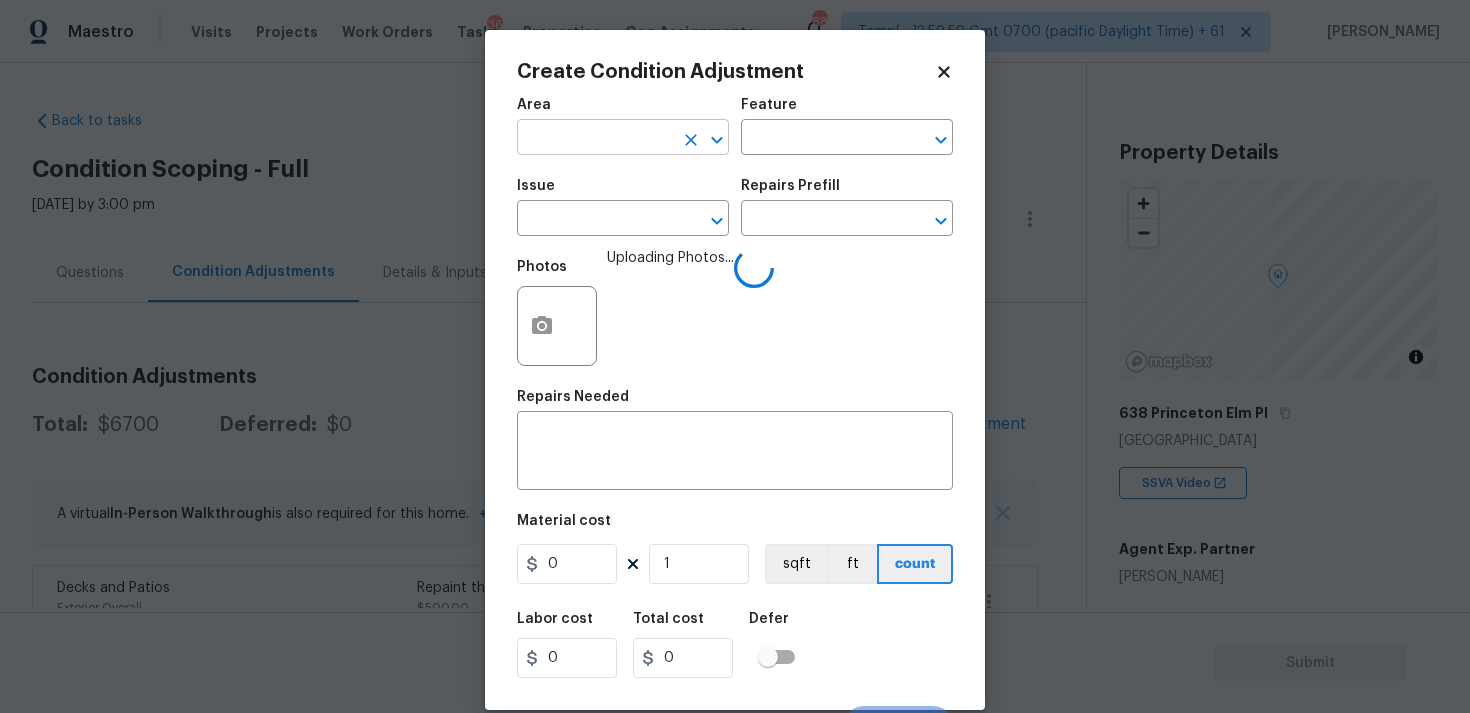 click at bounding box center (595, 139) 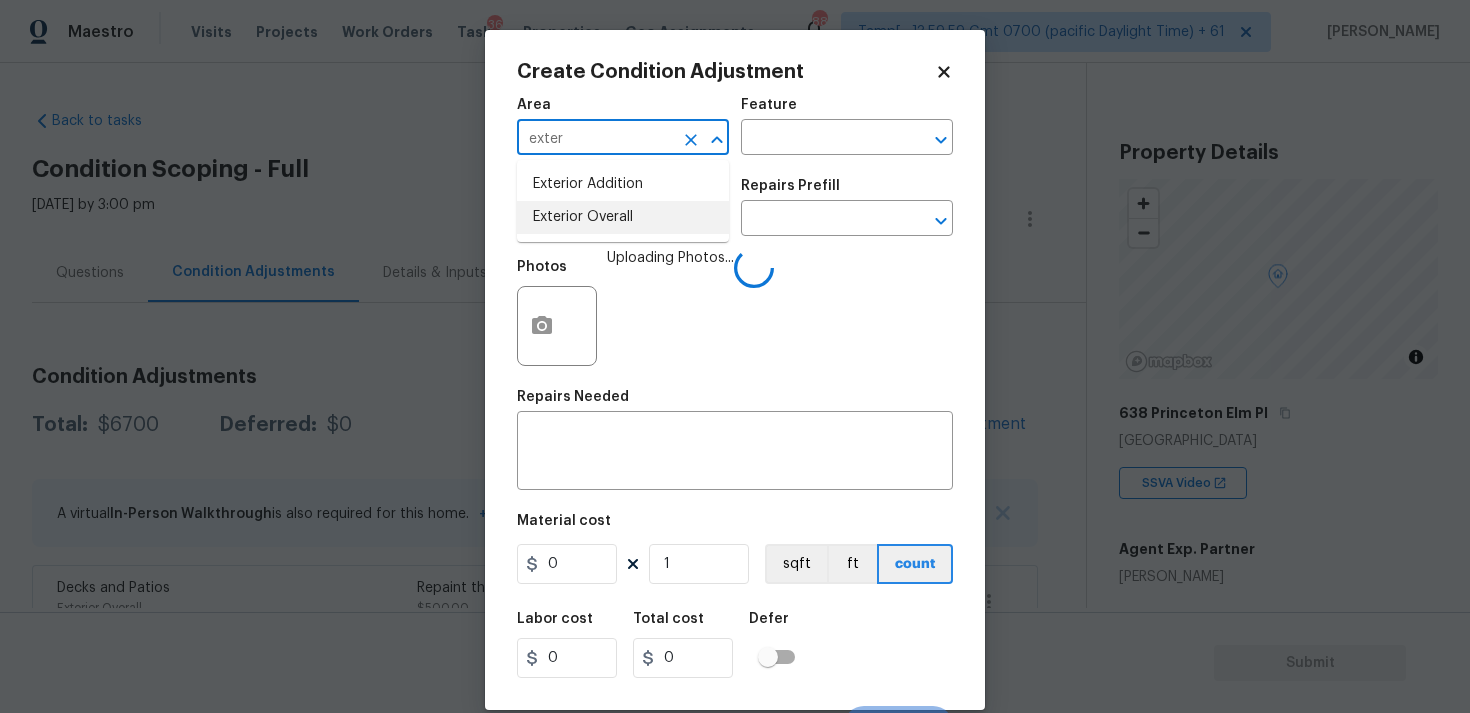 click on "Exterior Overall" at bounding box center [623, 217] 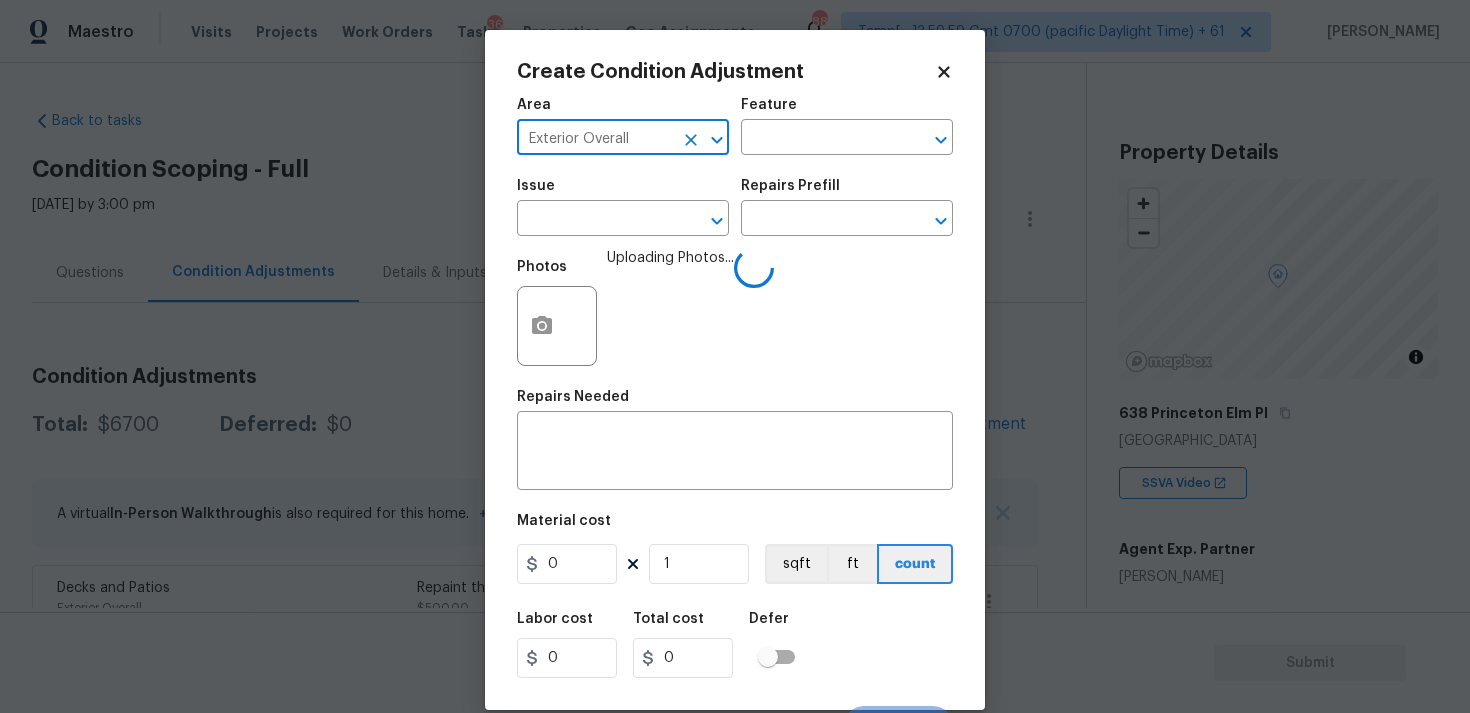 type on "Exterior Overall" 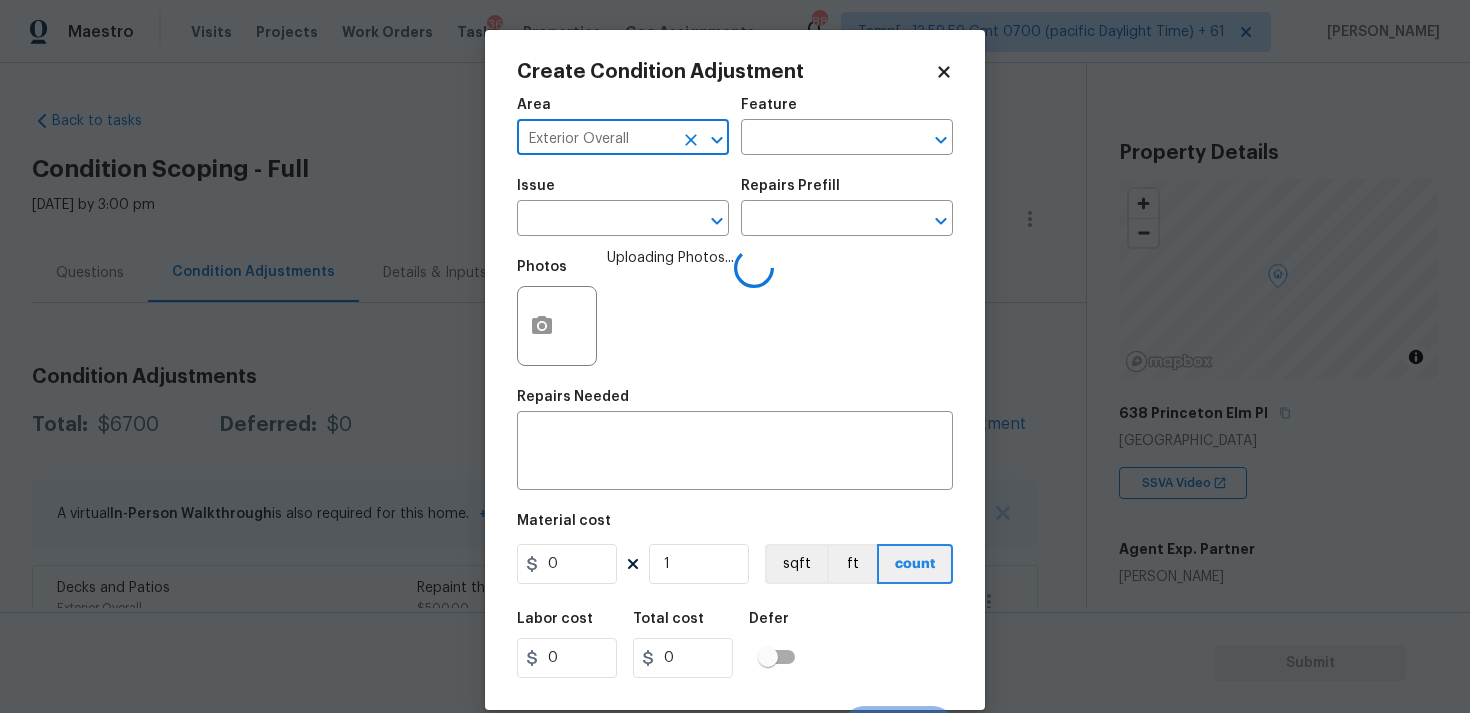 click at bounding box center (595, 220) 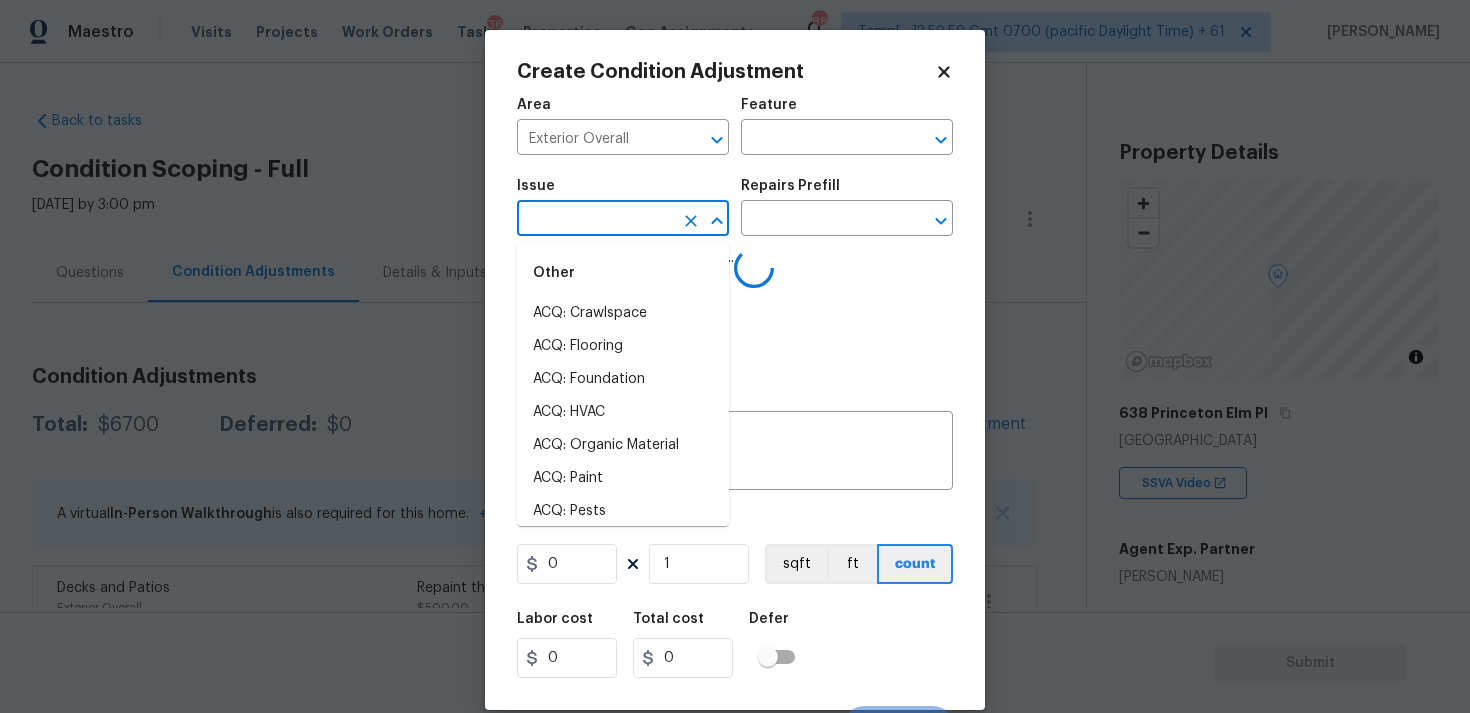 type on "p" 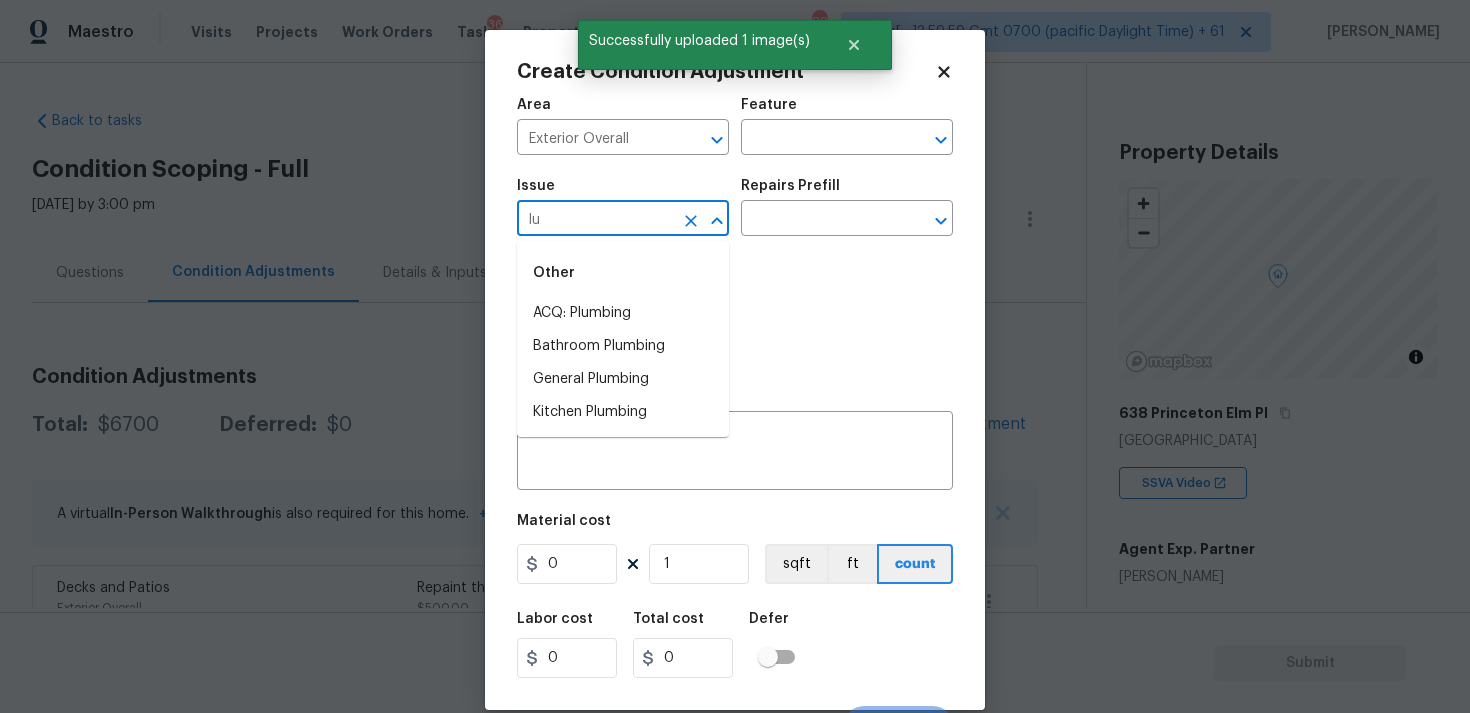 type on "lum" 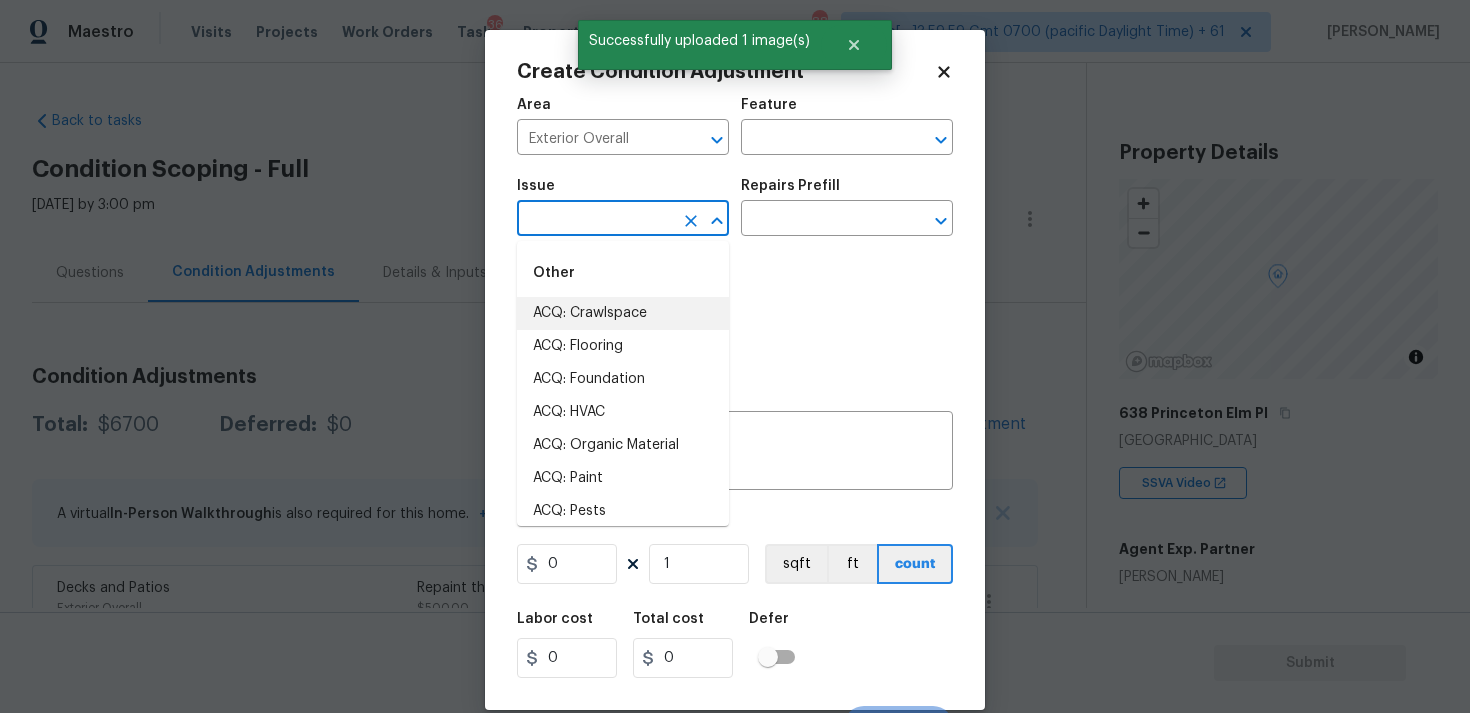 click at bounding box center [595, 220] 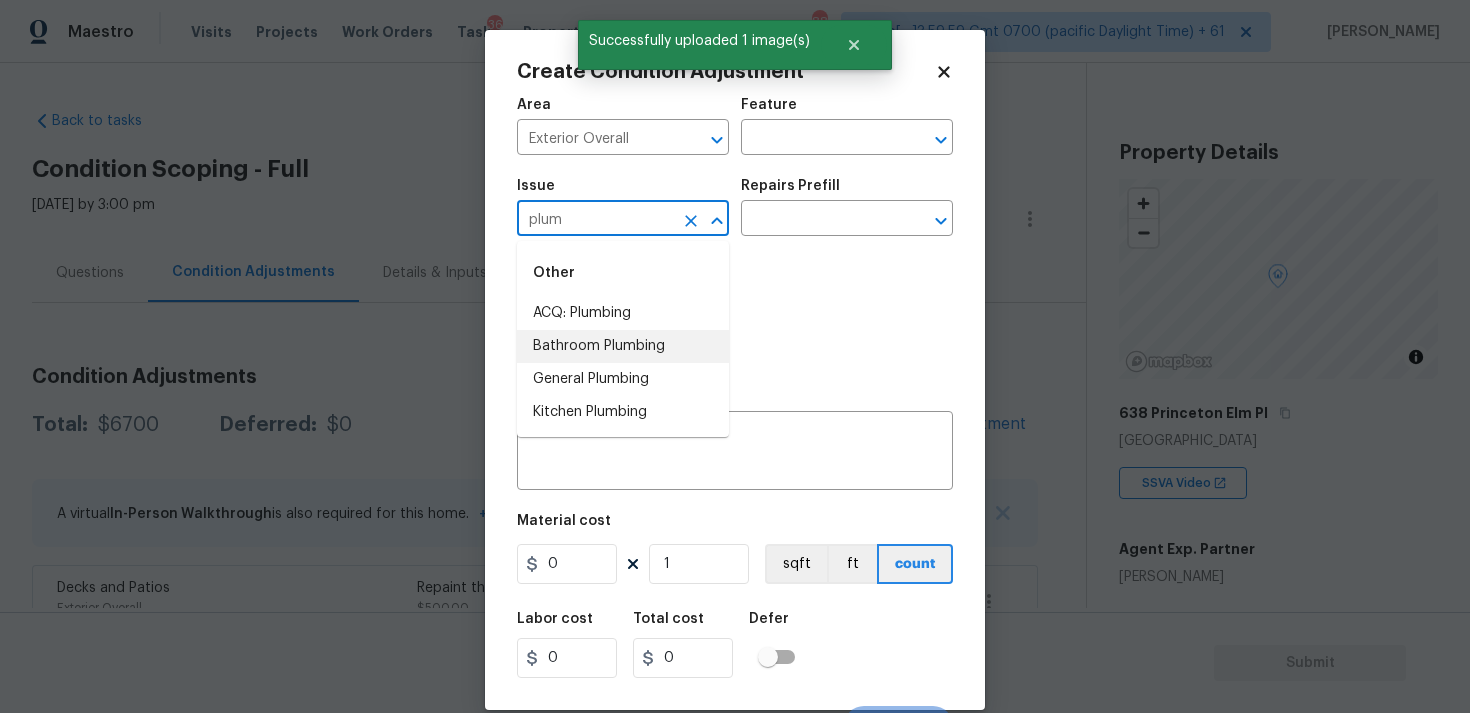 click on "Bathroom Plumbing" at bounding box center [623, 346] 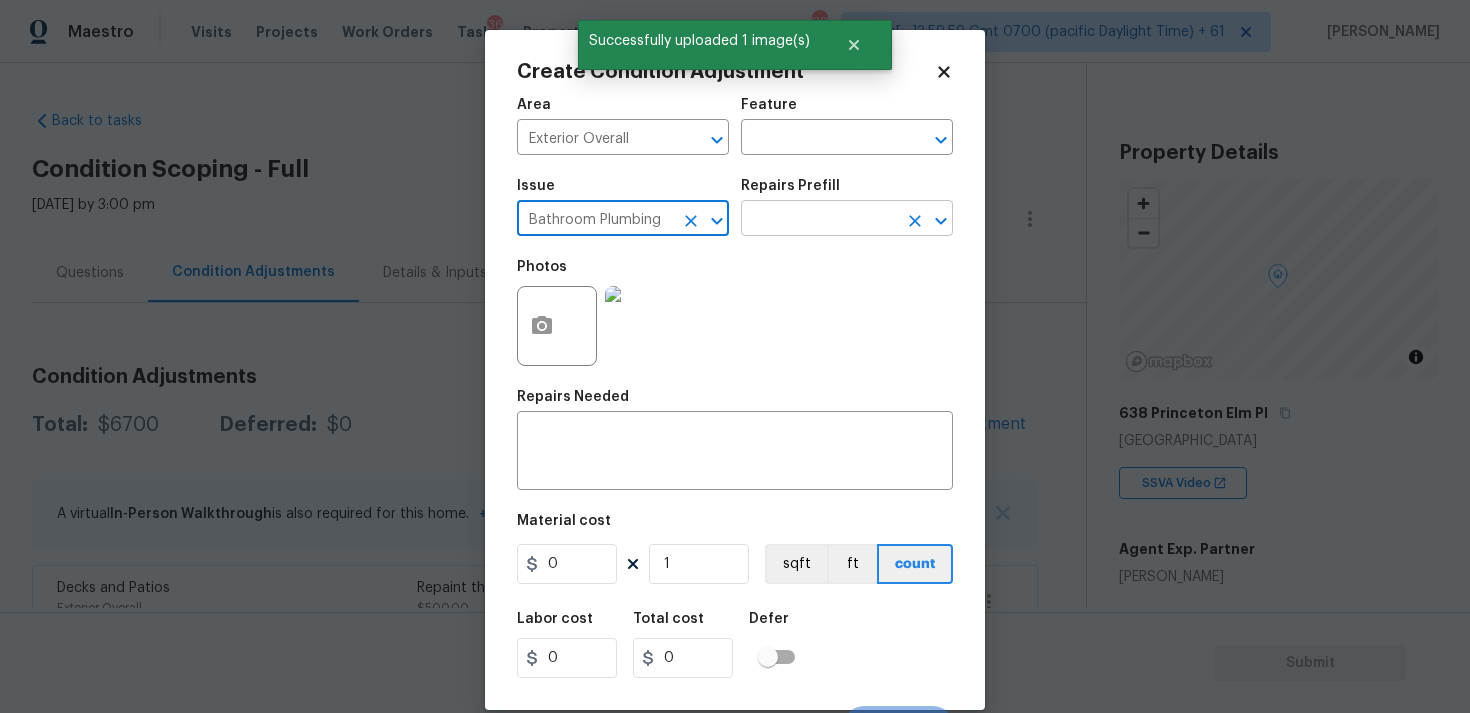 type on "Bathroom Plumbing" 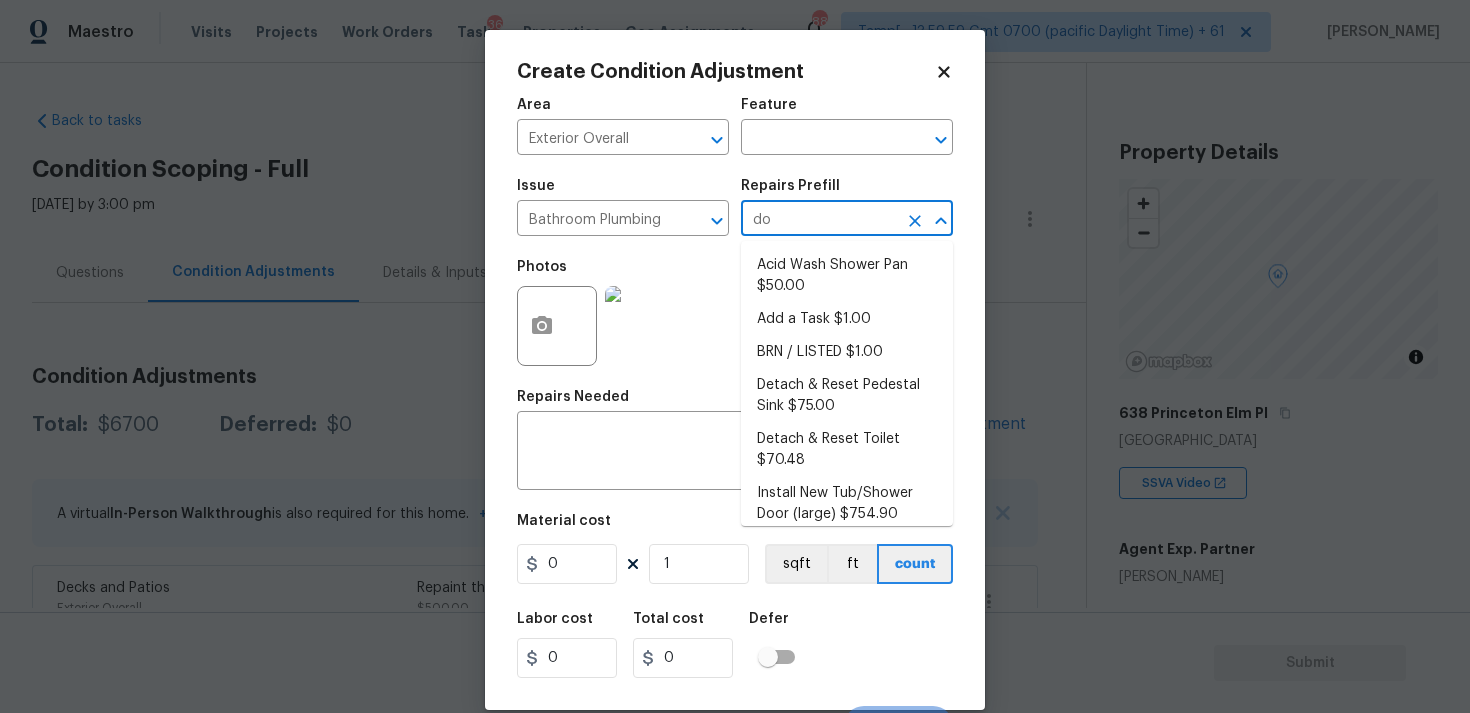 type on "doo" 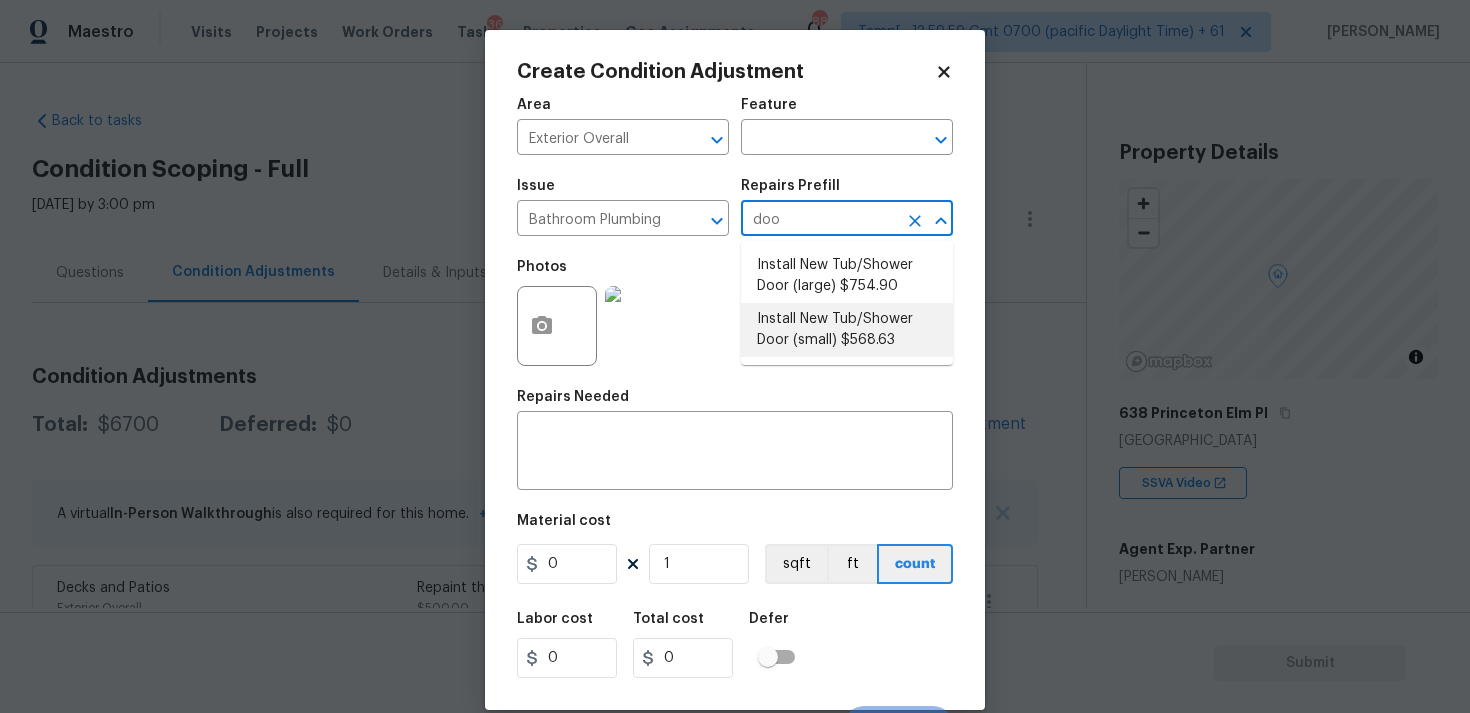 click on "Install New Tub/Shower Door (small) $568.63" at bounding box center (847, 330) 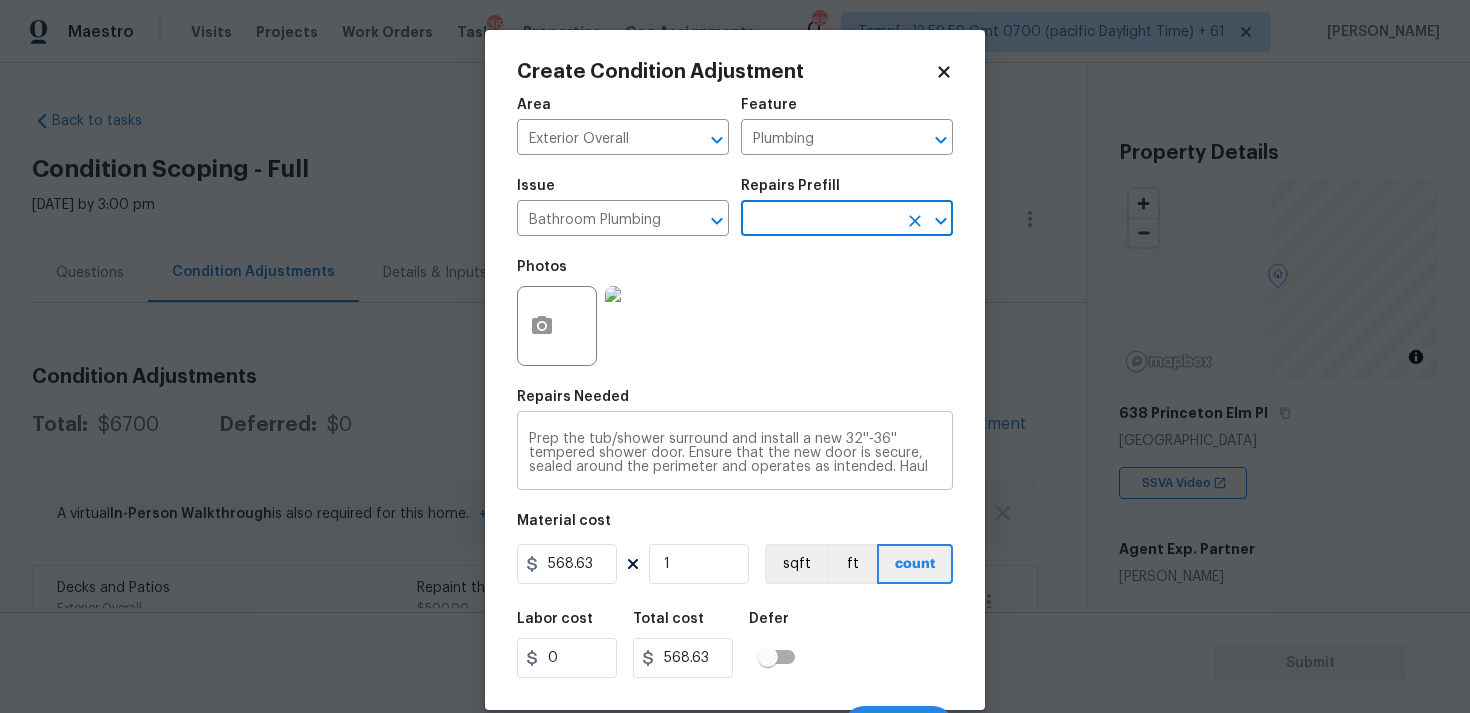 scroll, scrollTop: 14, scrollLeft: 0, axis: vertical 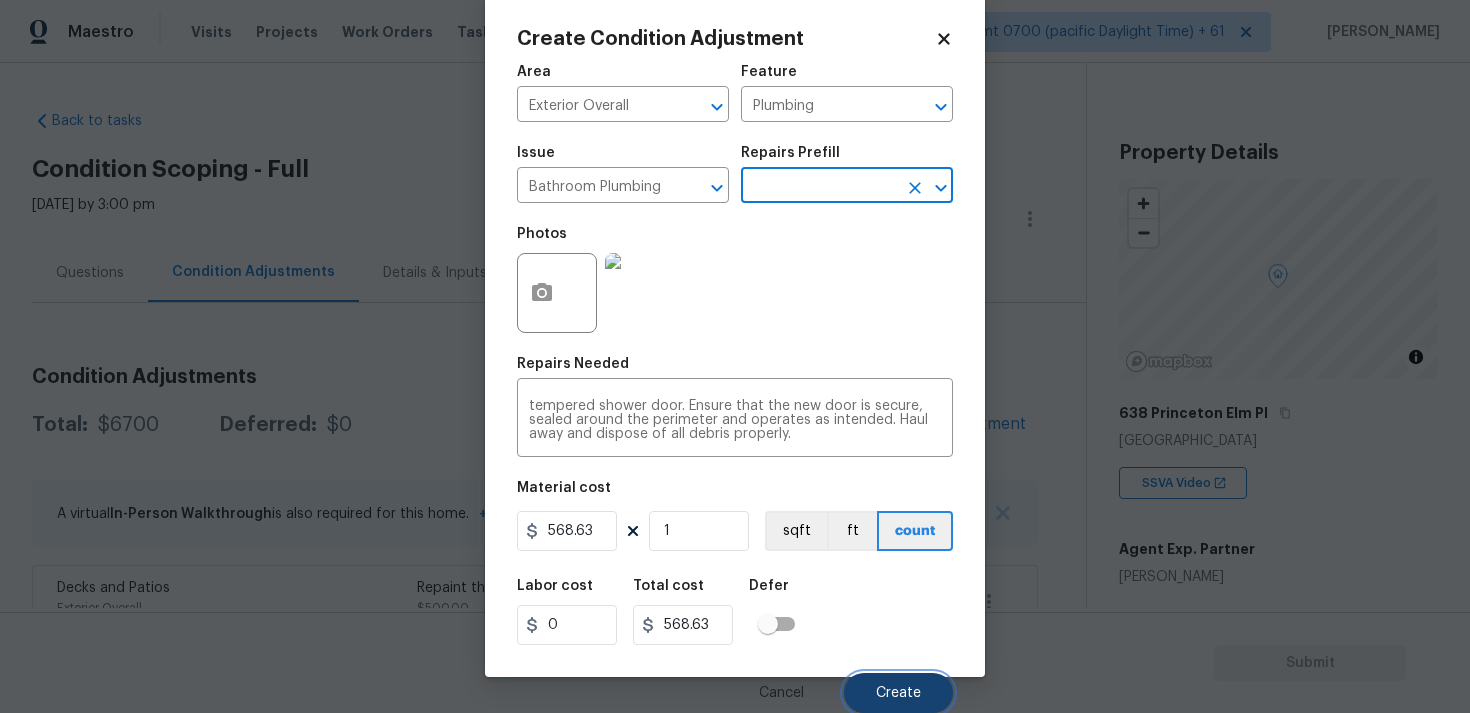 click on "Create" at bounding box center [898, 693] 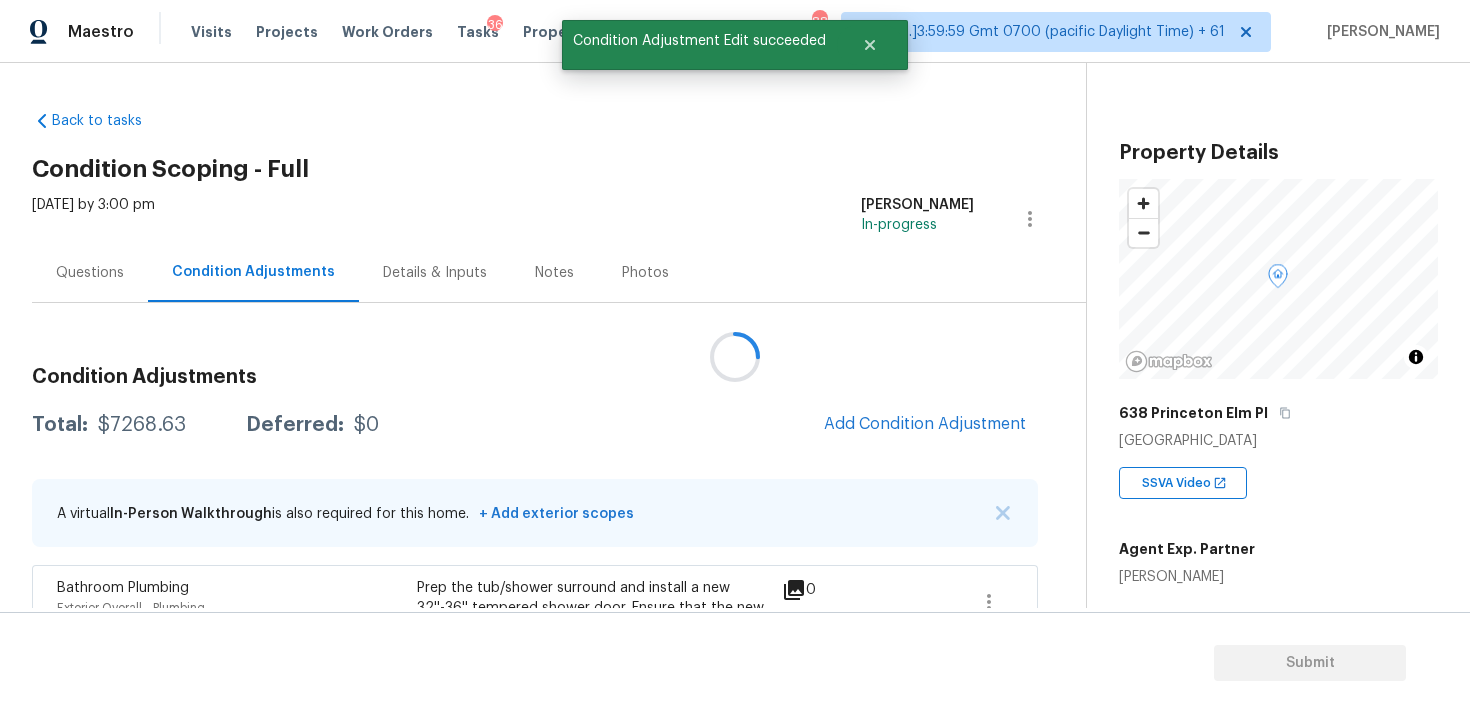 scroll, scrollTop: 0, scrollLeft: 0, axis: both 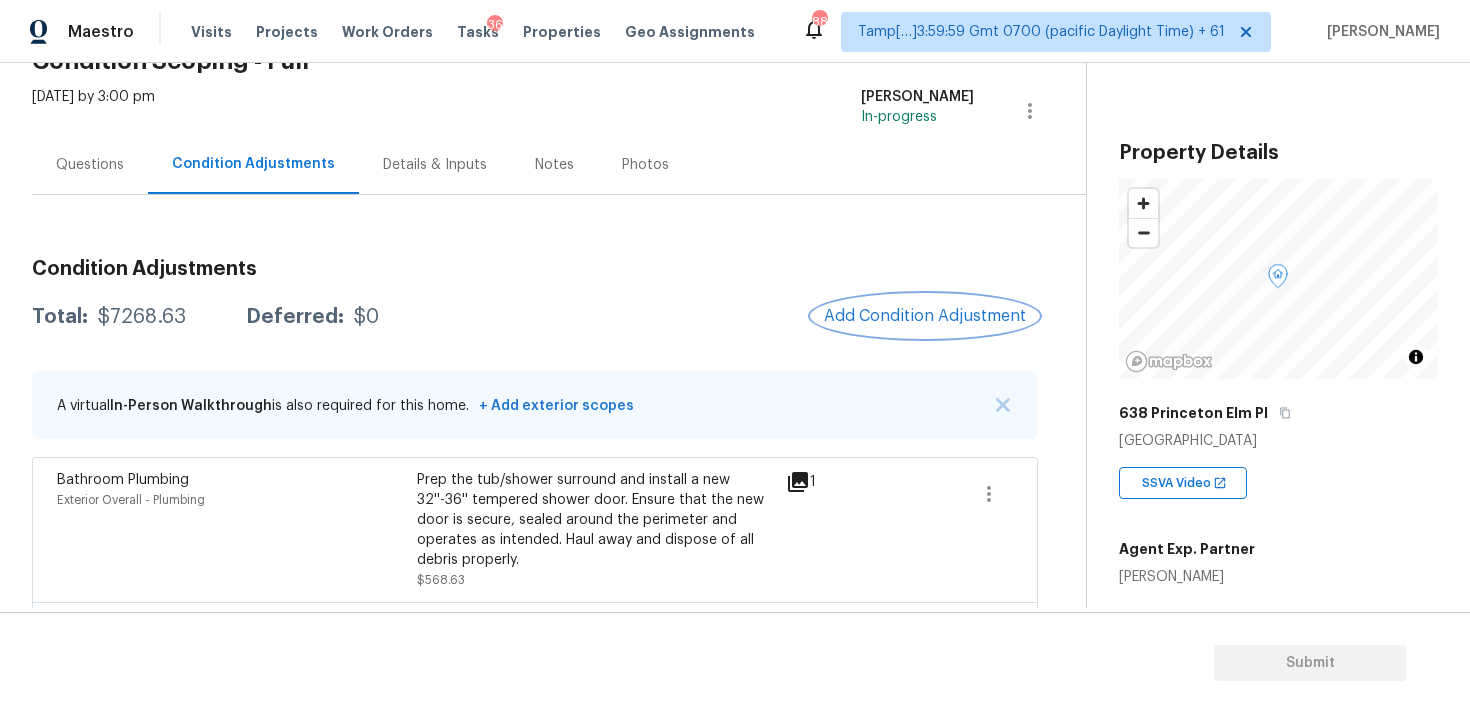 click on "Add Condition Adjustment" at bounding box center [925, 316] 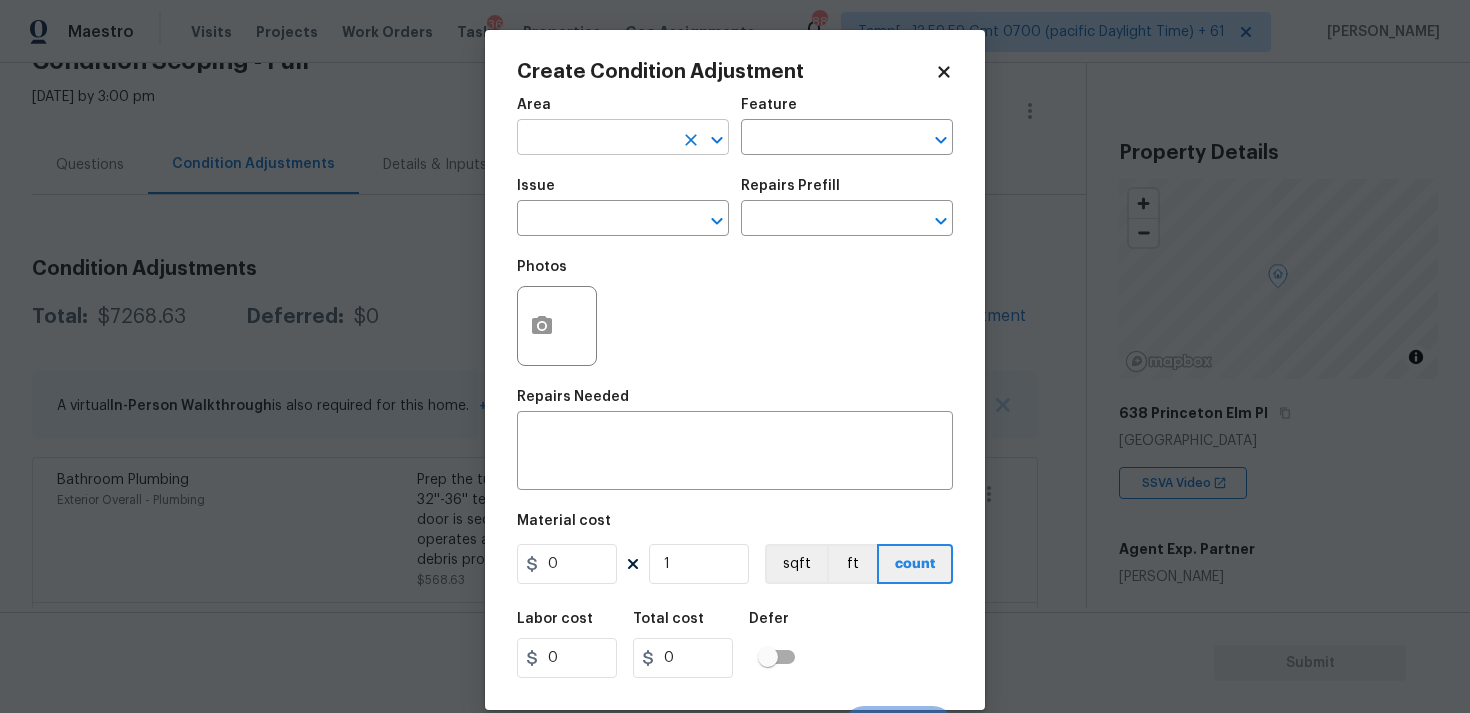 click at bounding box center (595, 139) 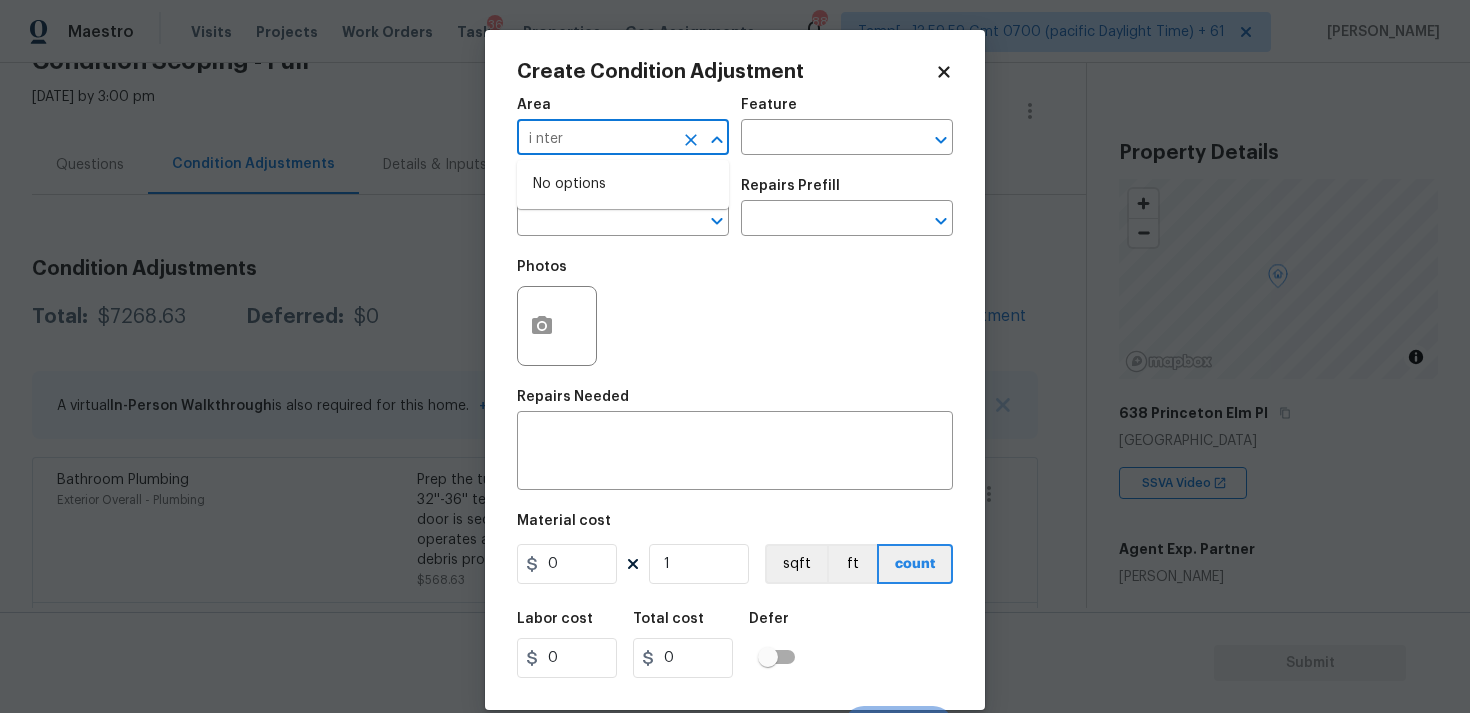 type on "i nter" 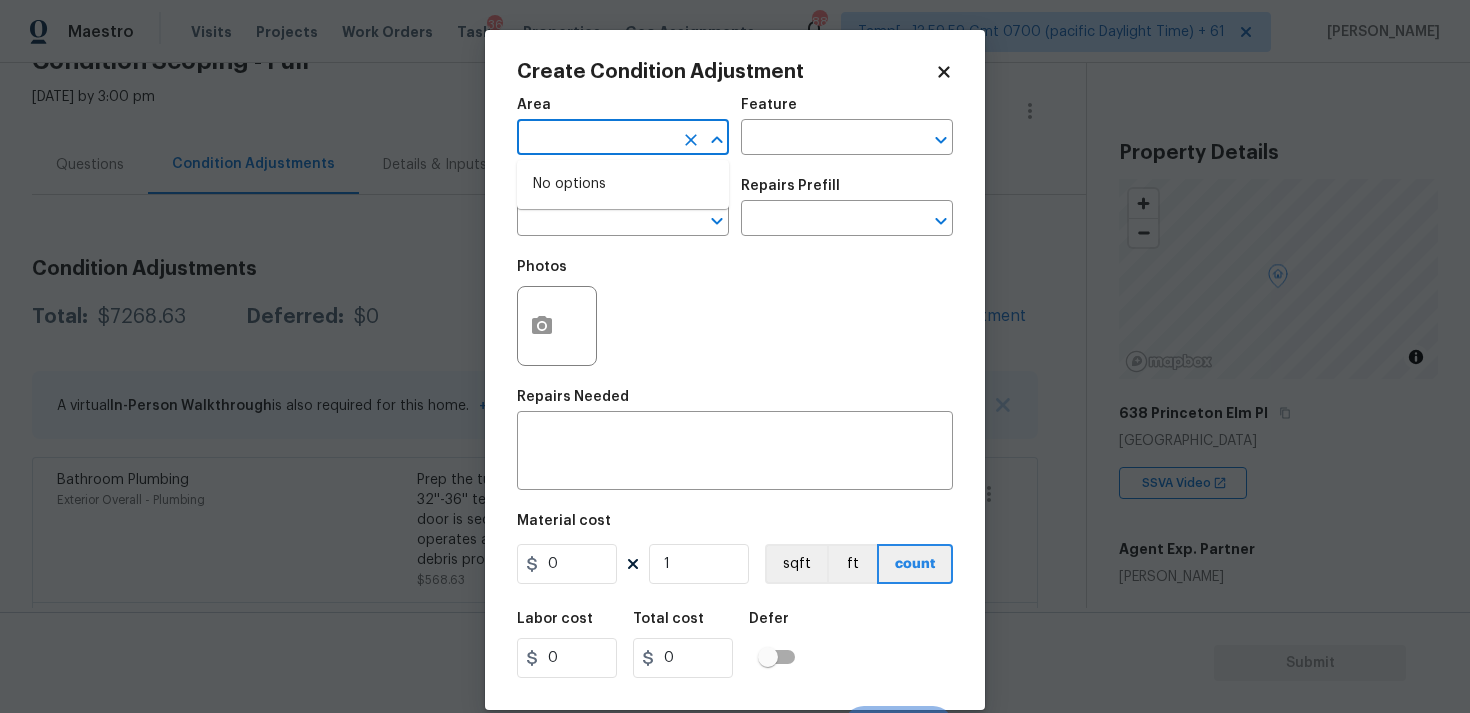 click at bounding box center (557, 326) 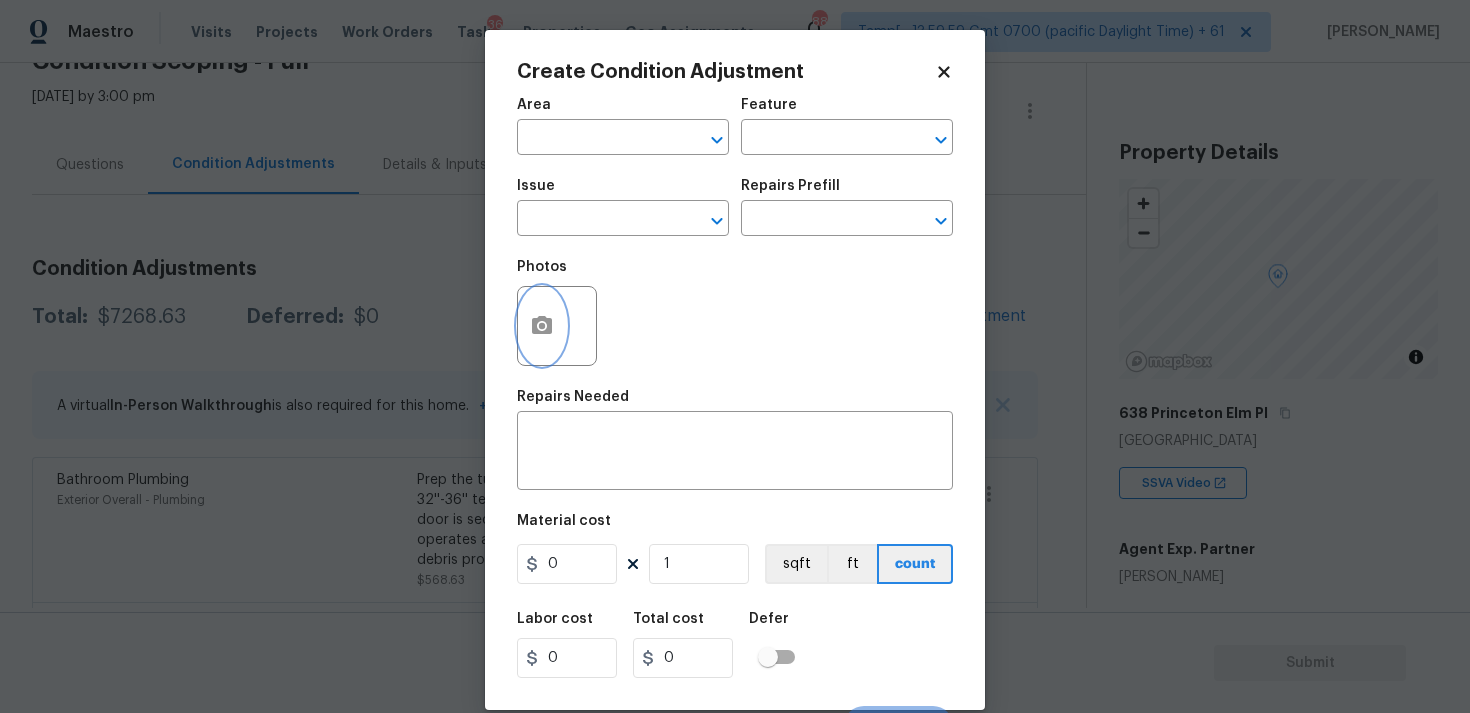 click 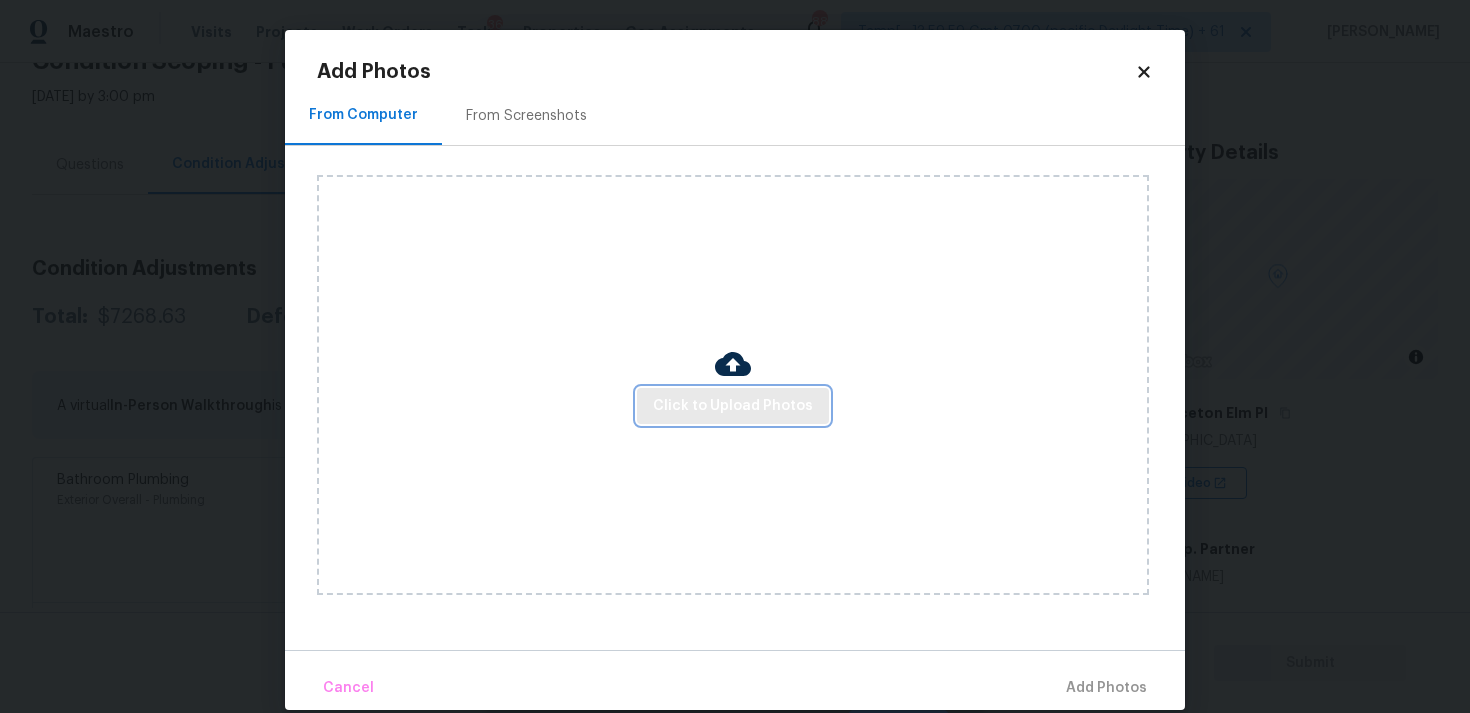 click on "Click to Upload Photos" at bounding box center (733, 406) 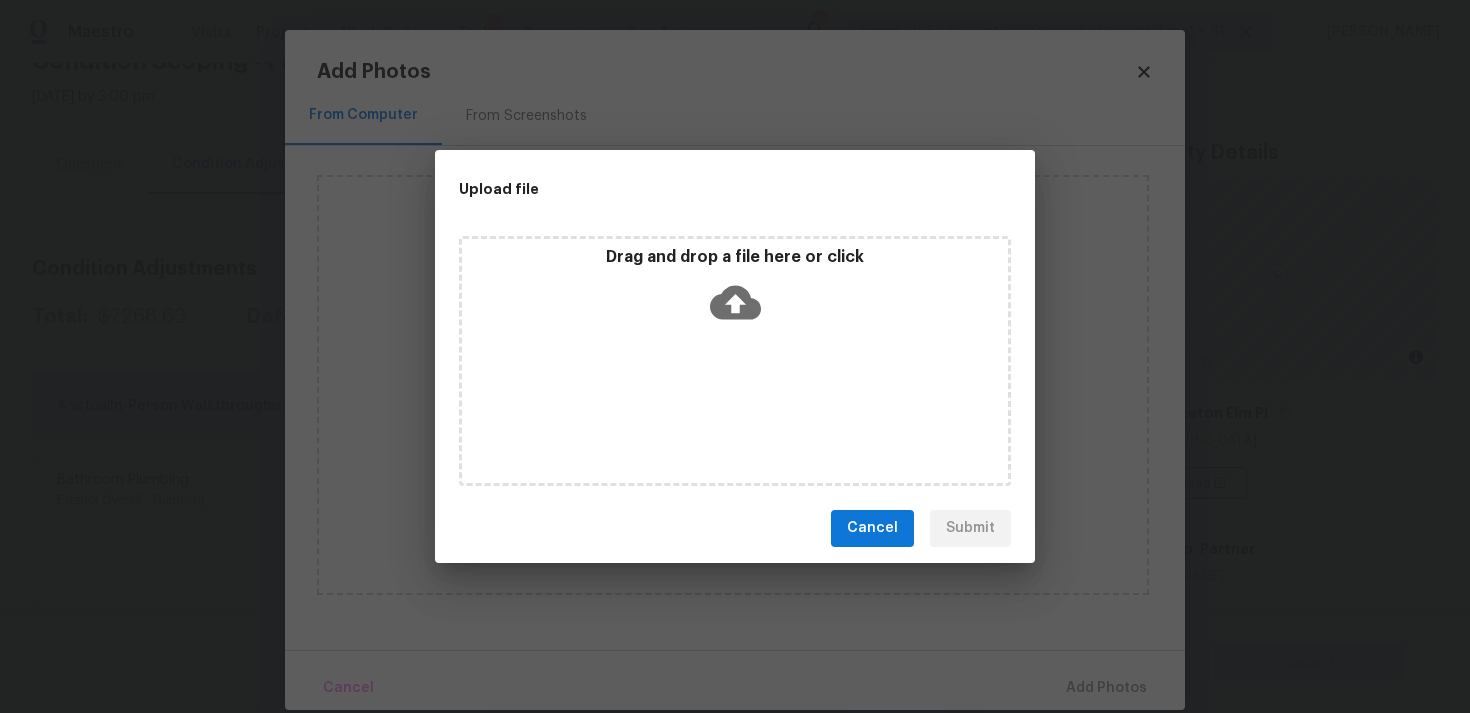 click on "Drag and drop a file here or click" at bounding box center (735, 290) 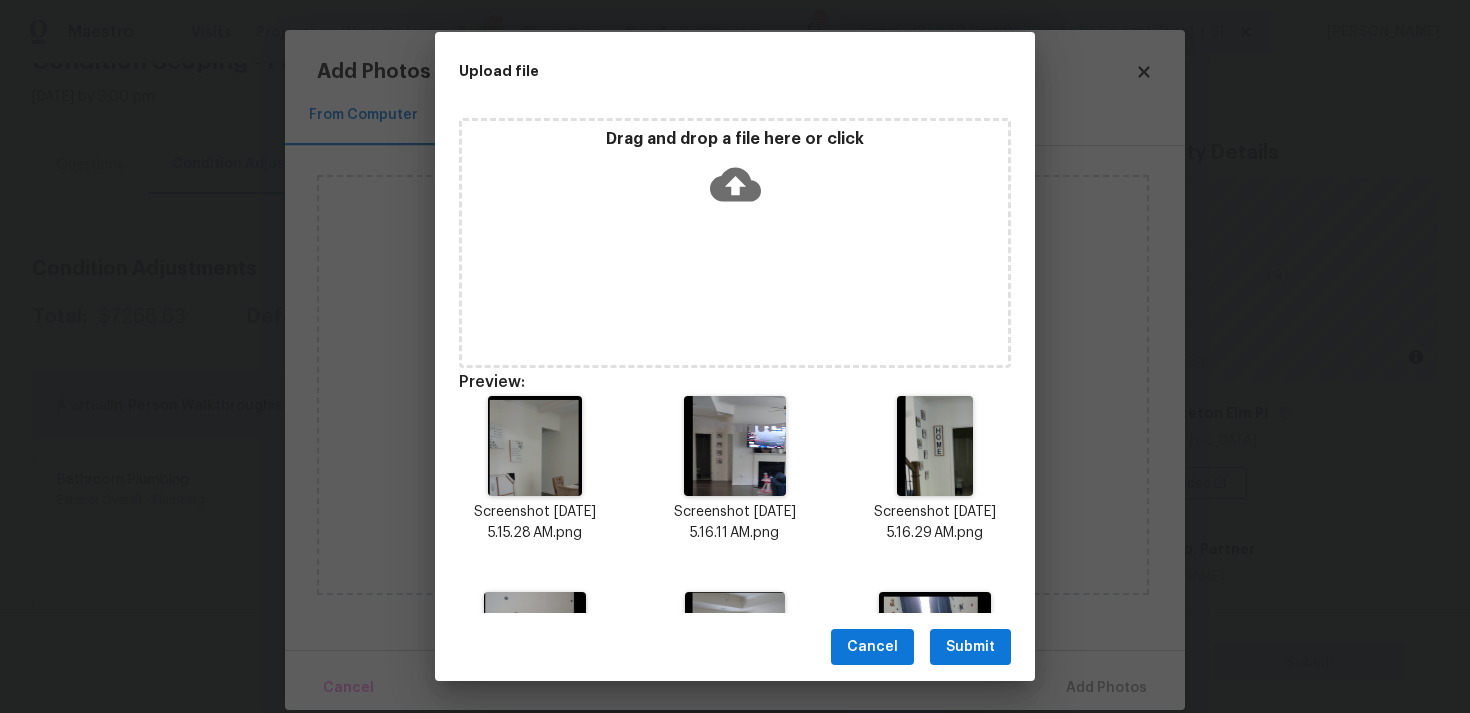 scroll, scrollTop: 151, scrollLeft: 0, axis: vertical 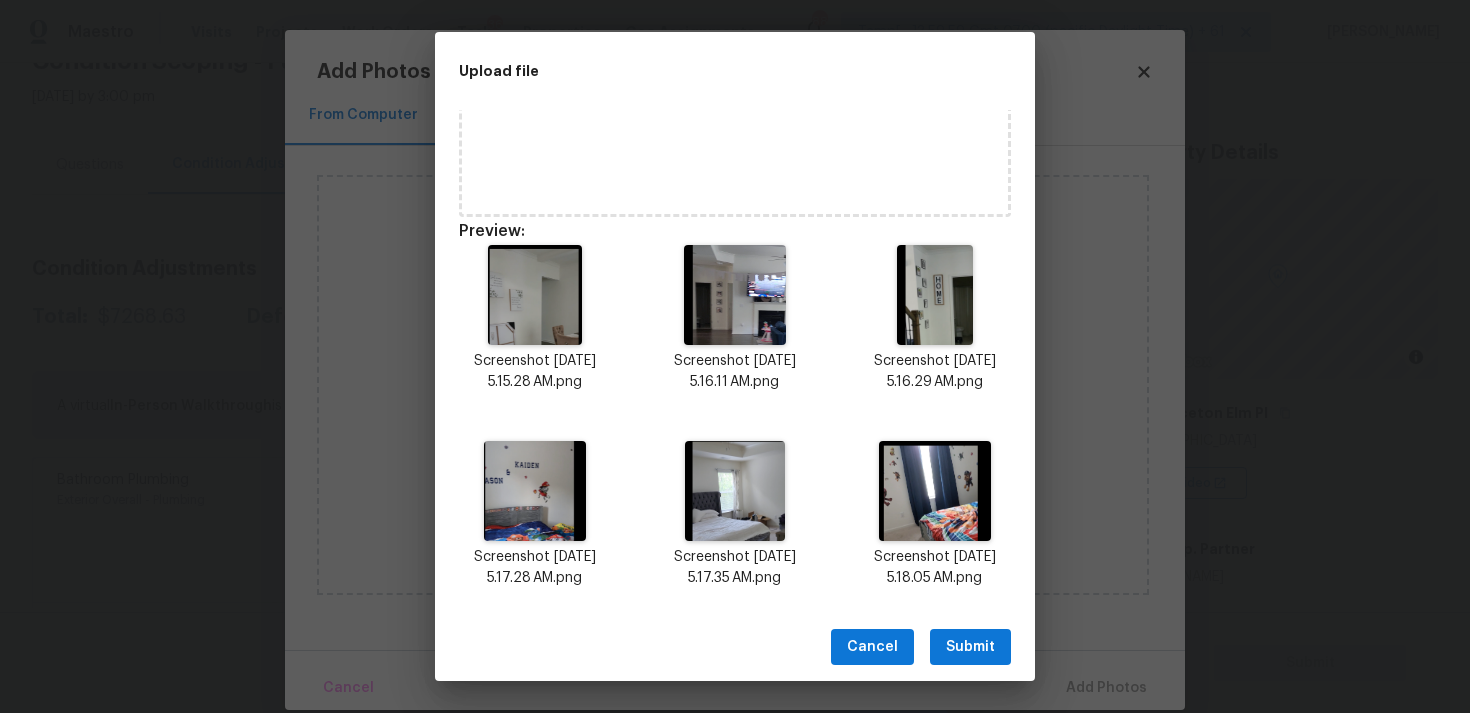 click on "Submit" at bounding box center [970, 647] 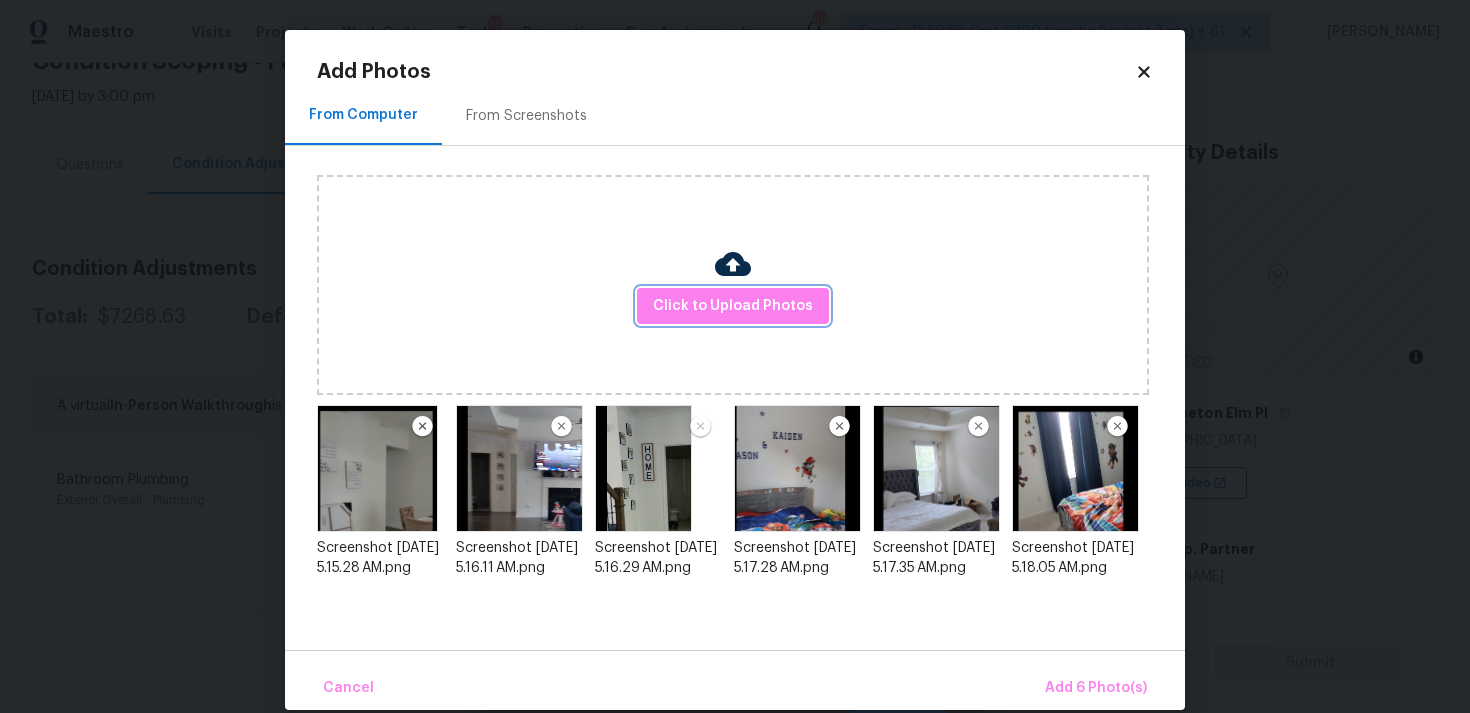 scroll, scrollTop: 0, scrollLeft: 0, axis: both 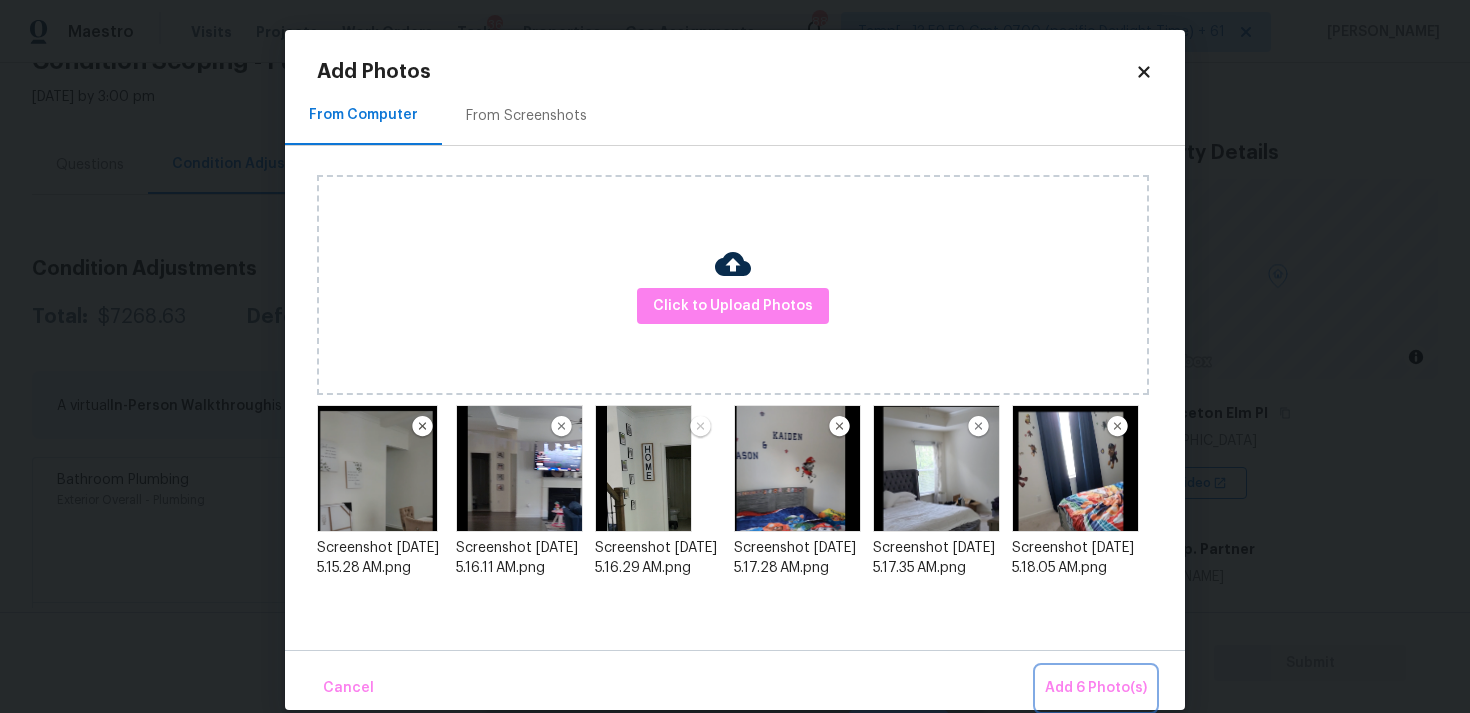 click on "Add 6 Photo(s)" at bounding box center (1096, 688) 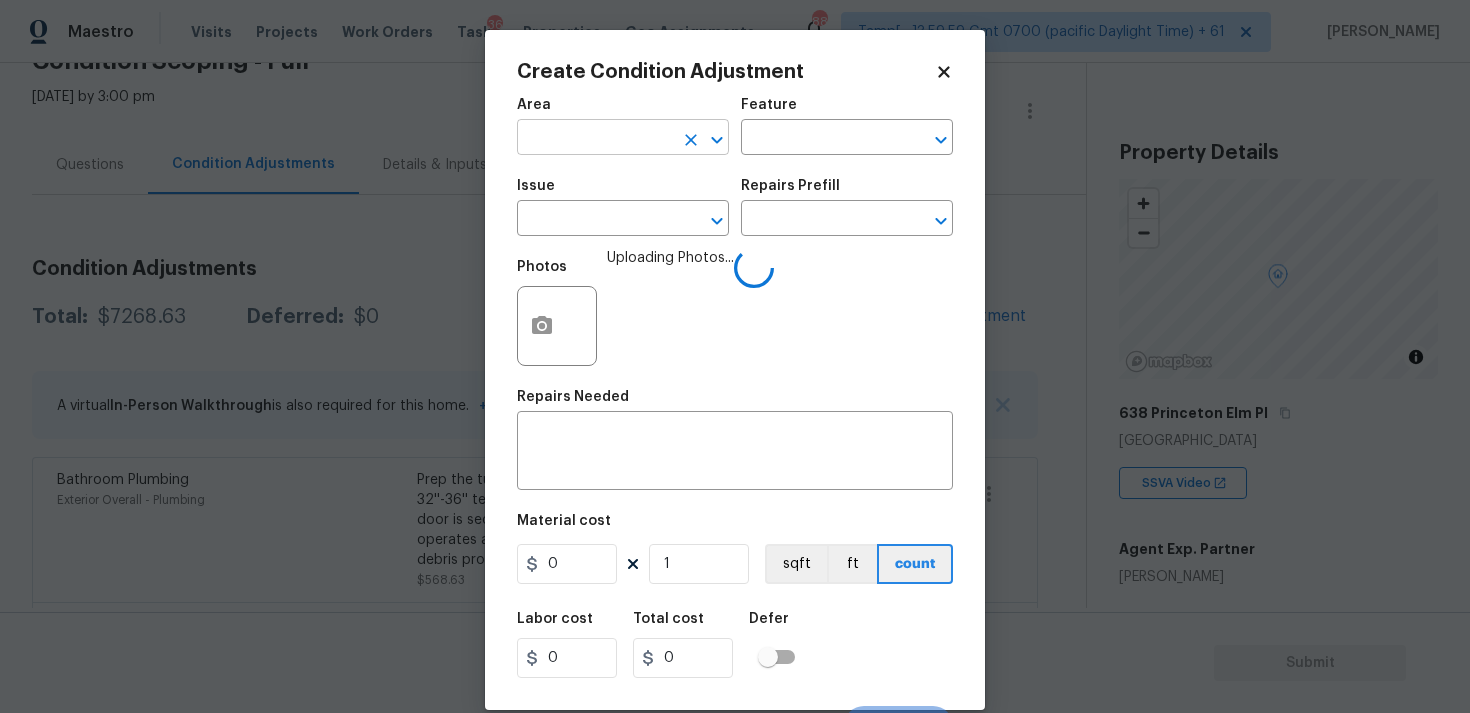 click at bounding box center (595, 139) 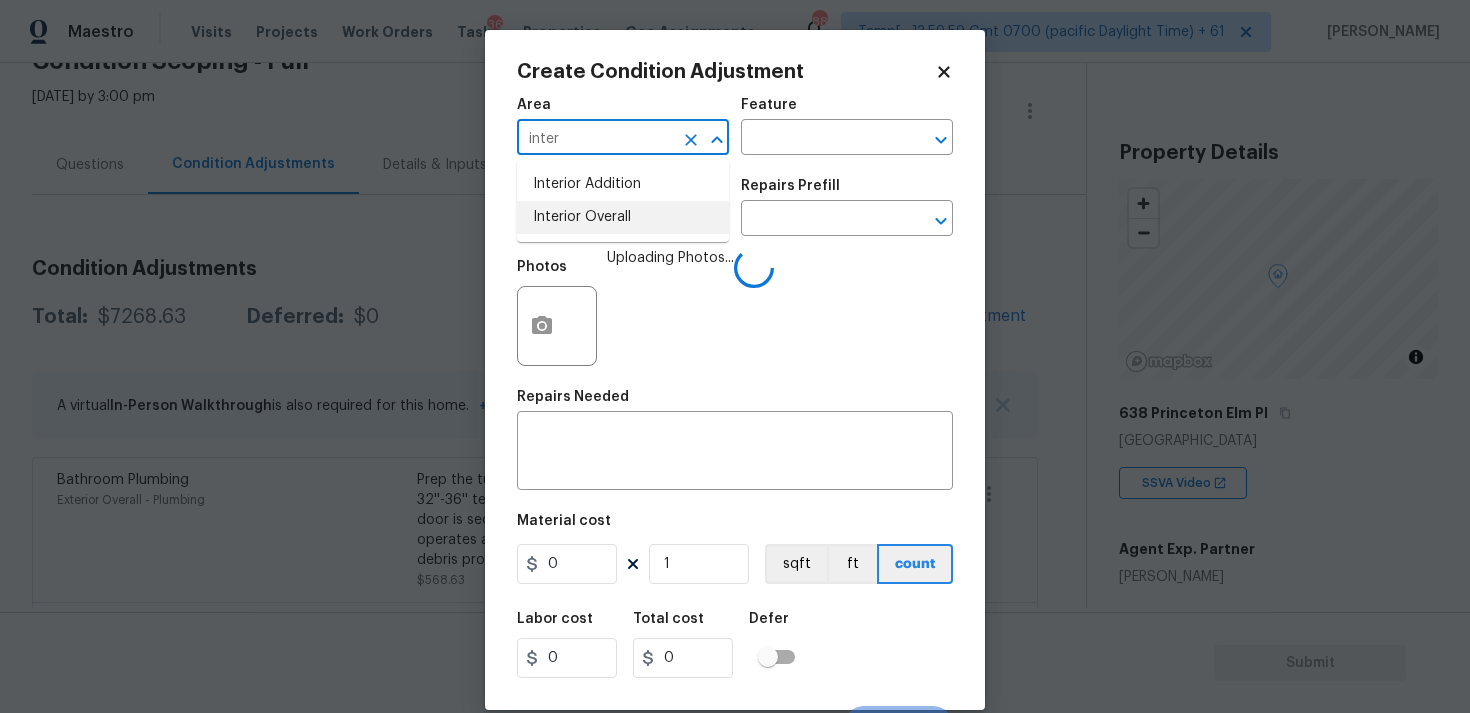 click on "Interior Overall" at bounding box center [623, 217] 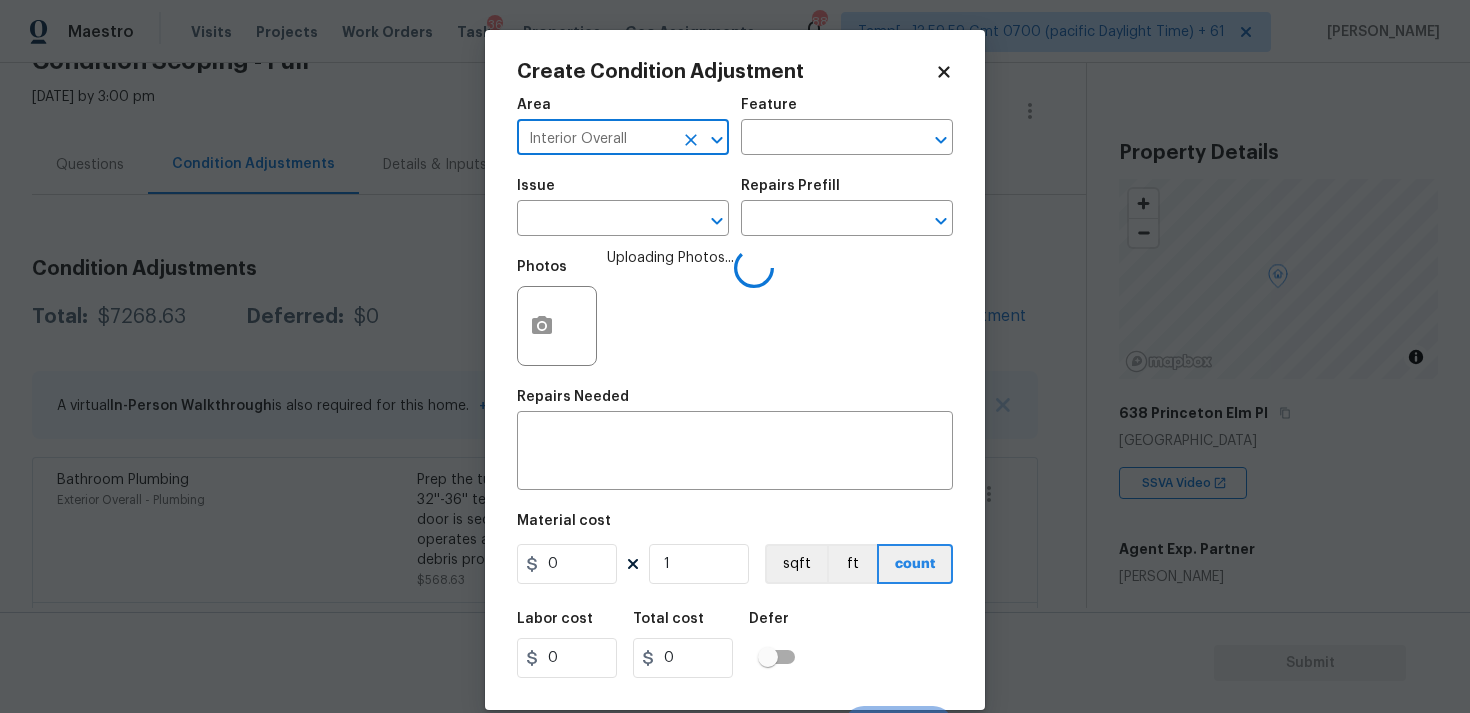 type on "Interior Overall" 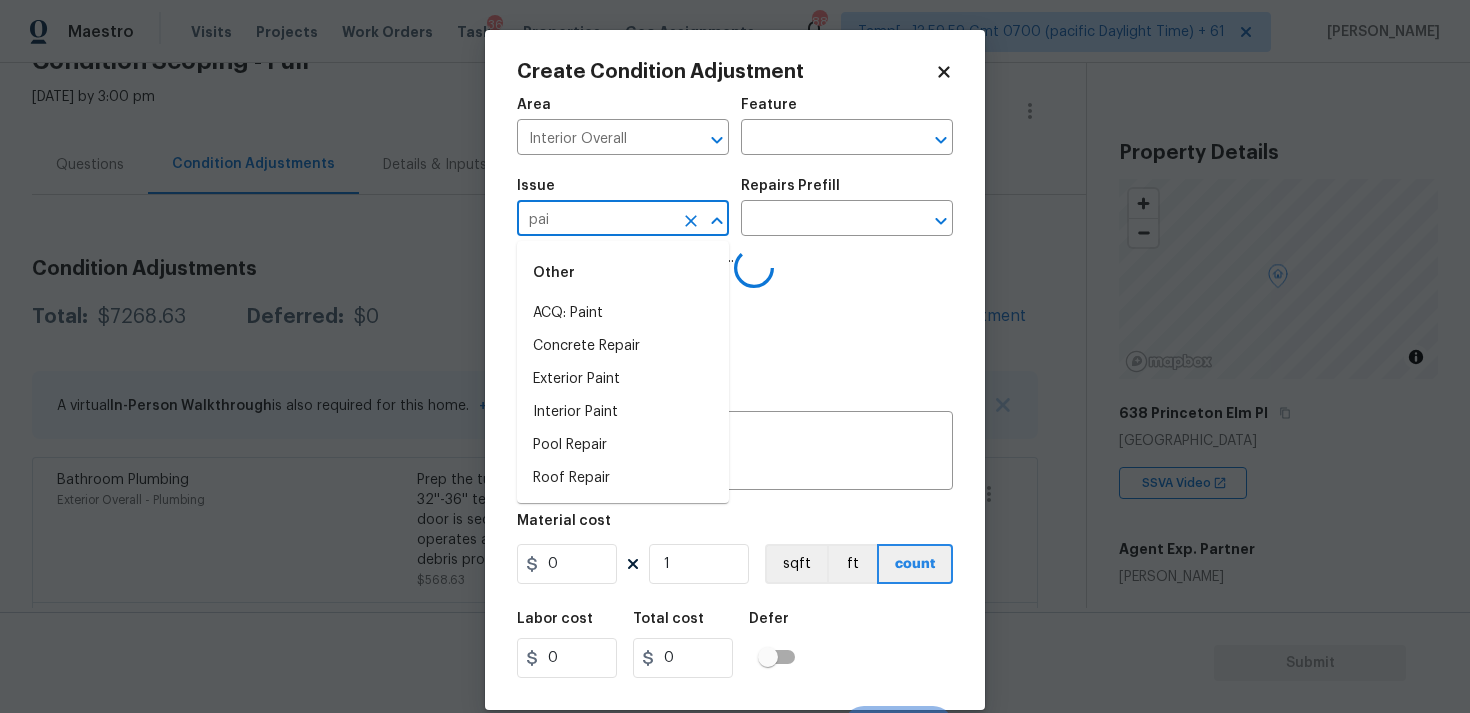 type on "pain" 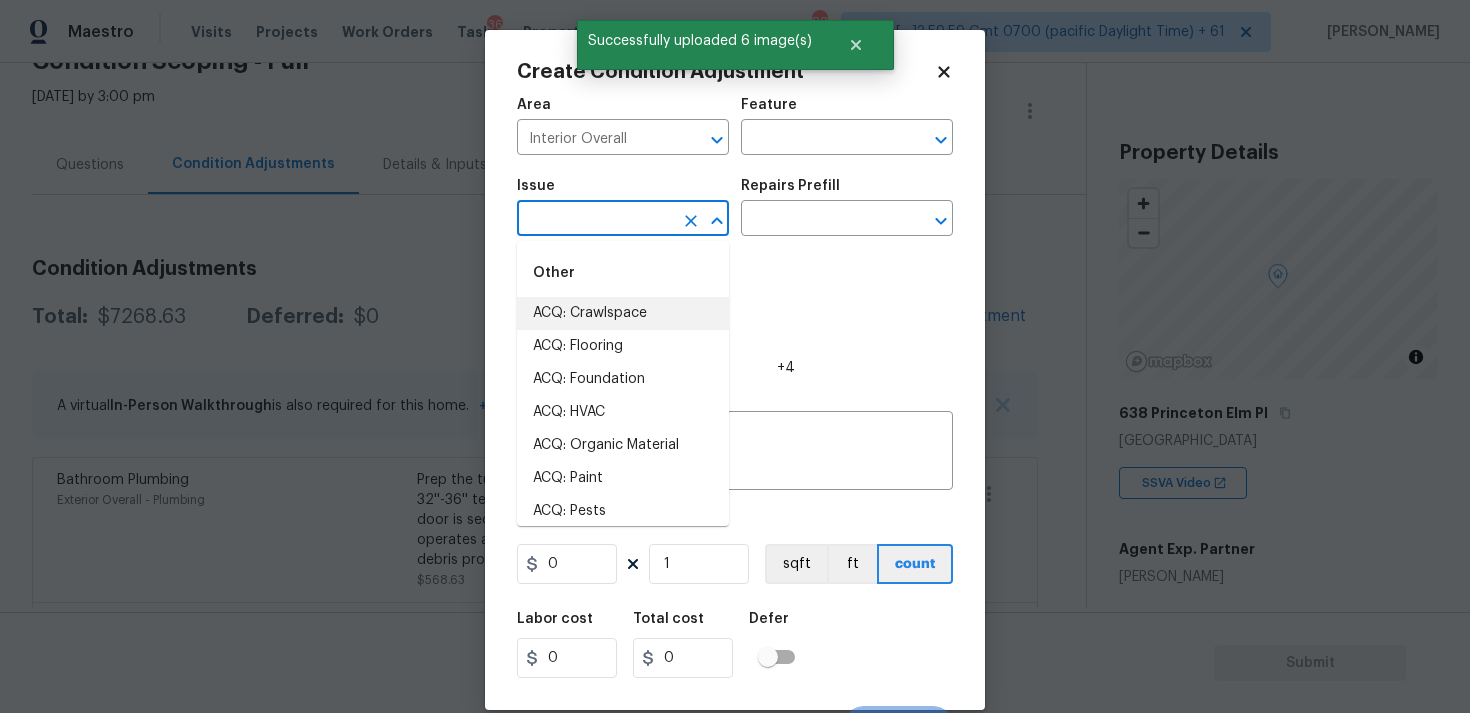 click at bounding box center [595, 220] 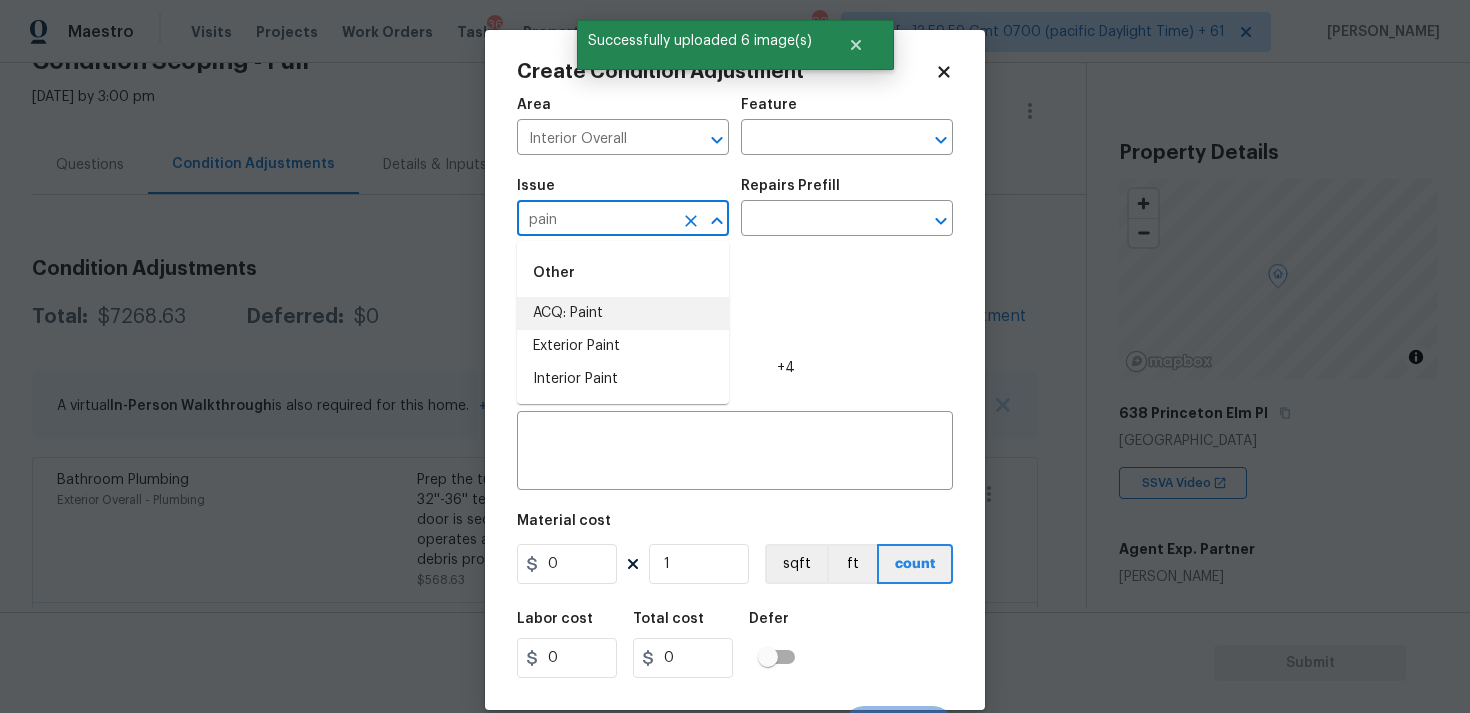 click on "ACQ: Paint" at bounding box center [623, 313] 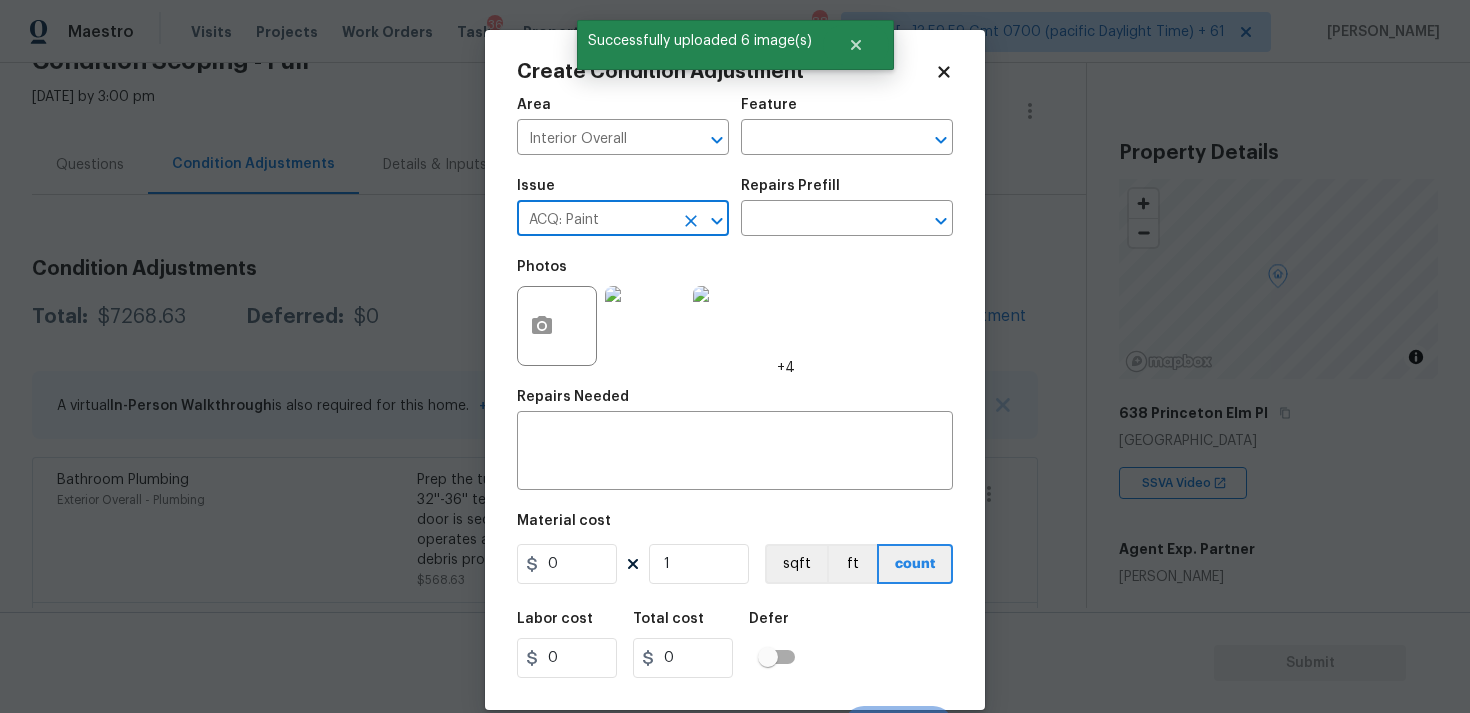 type on "ACQ: Paint" 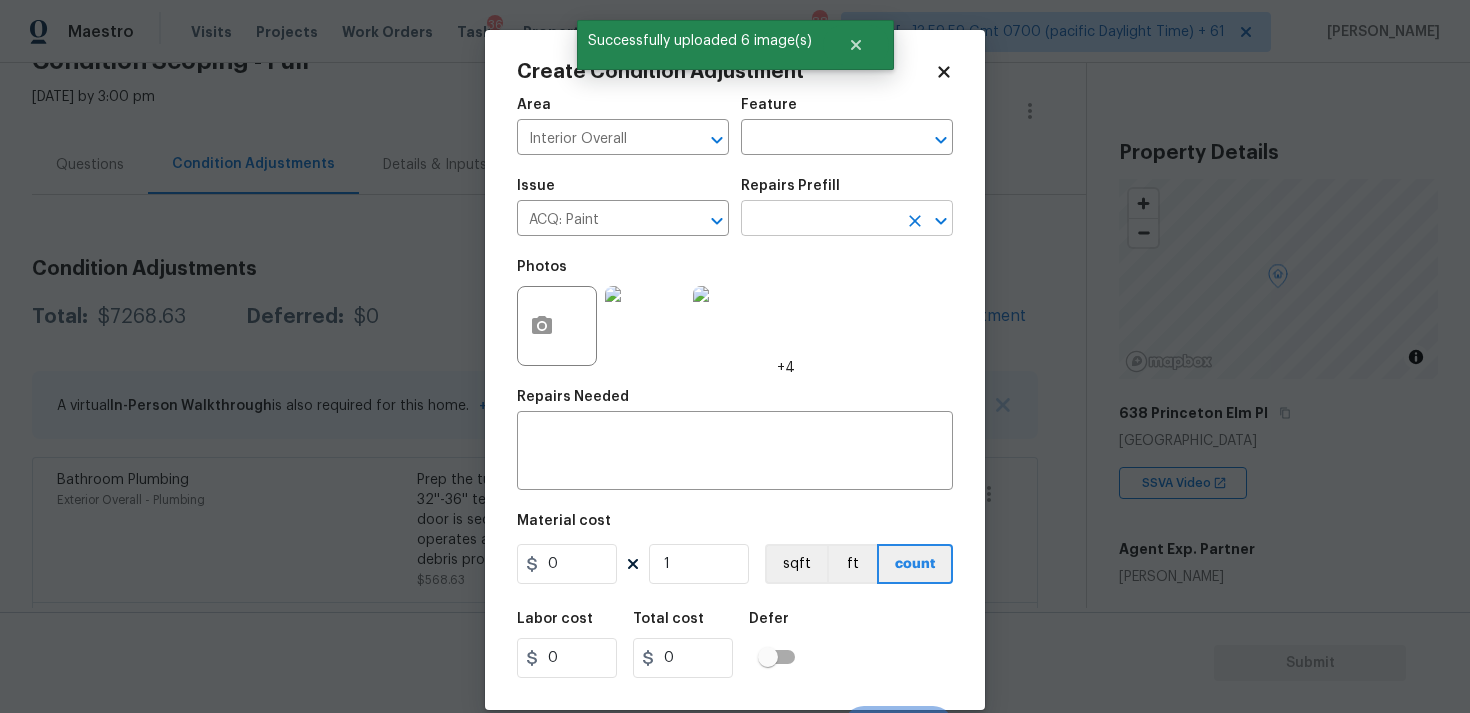 click at bounding box center [819, 220] 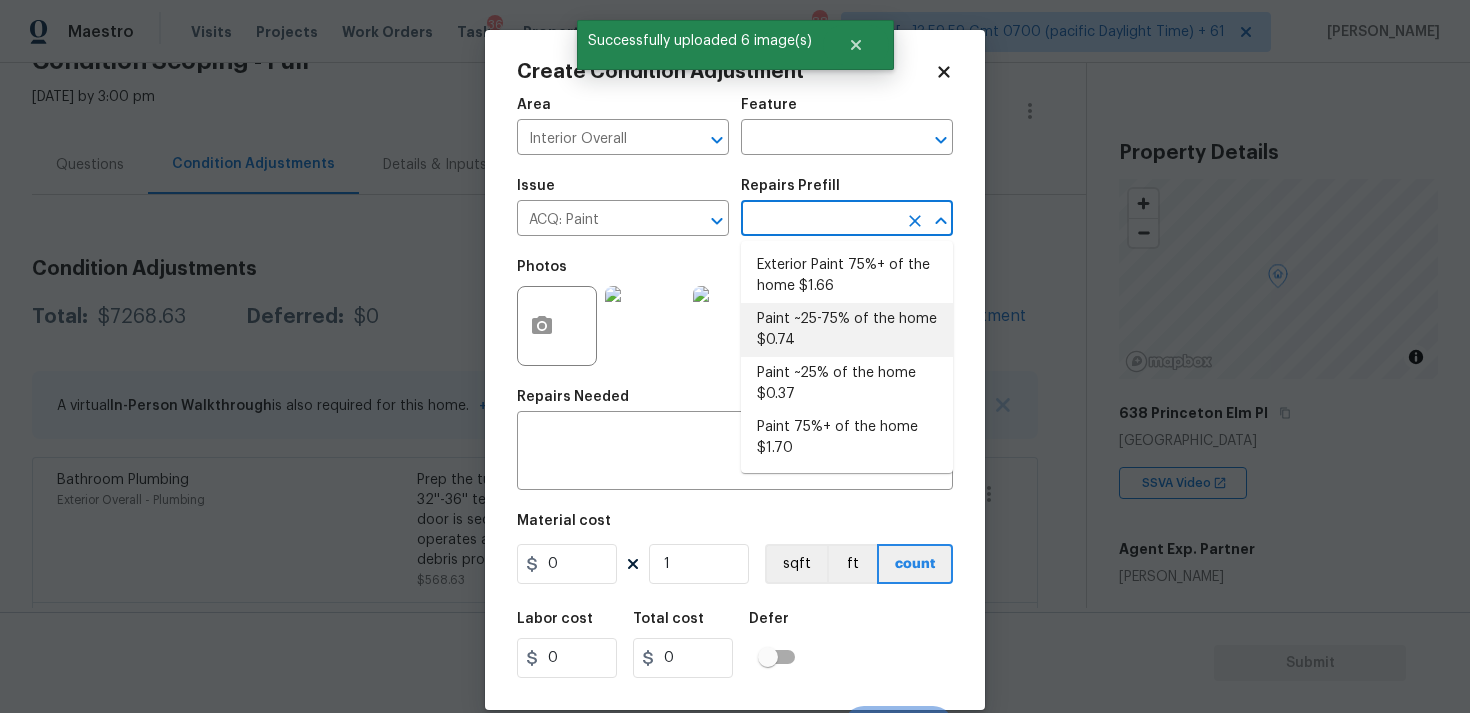 click on "Paint ~25-75% of the home $0.74" at bounding box center (847, 330) 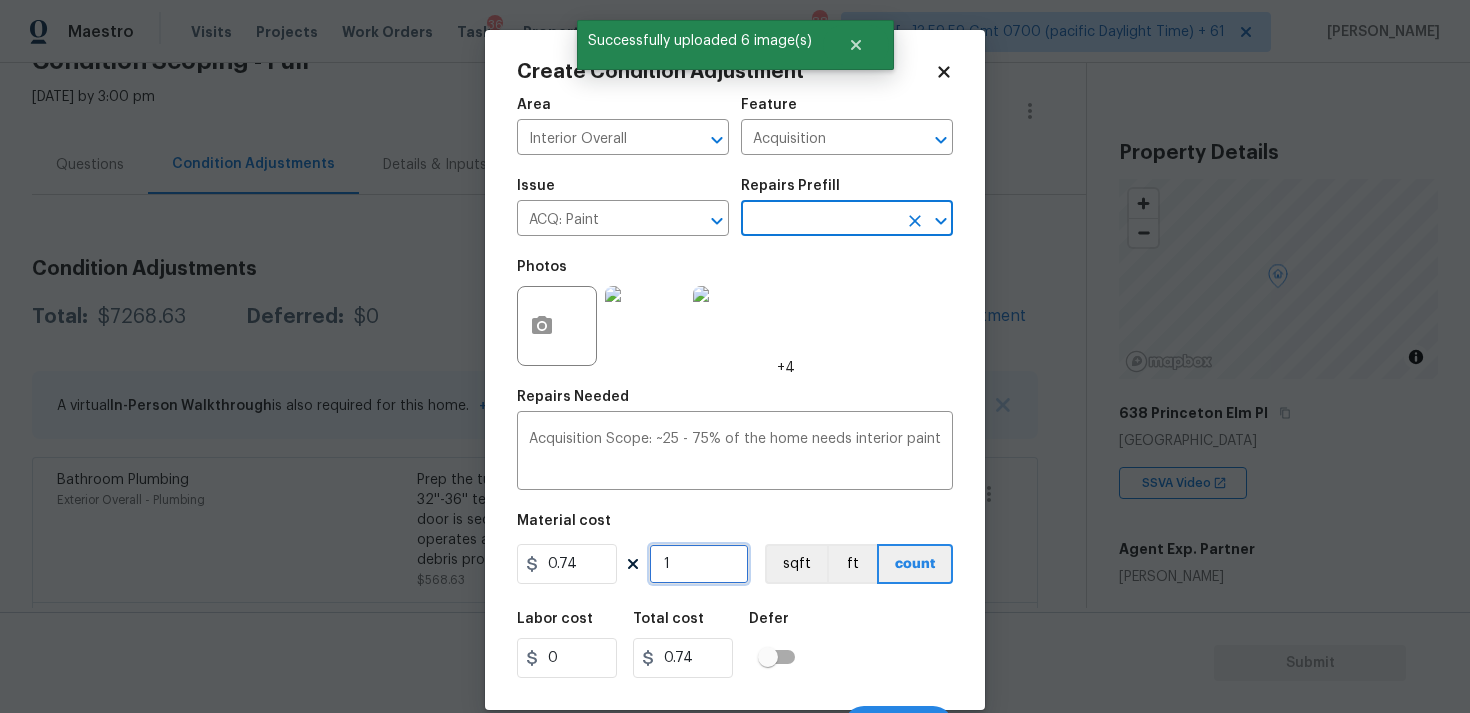 click on "1" at bounding box center [699, 564] 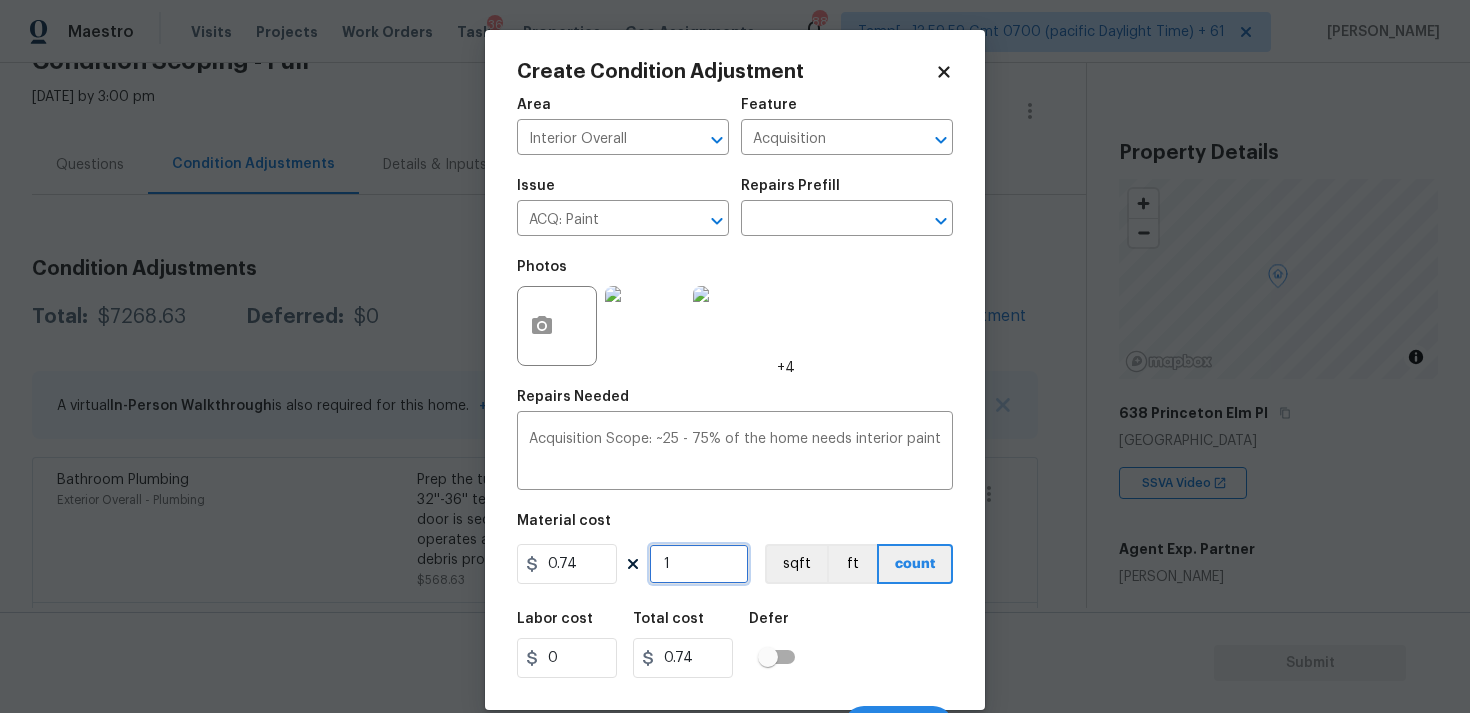 click on "1" at bounding box center (699, 564) 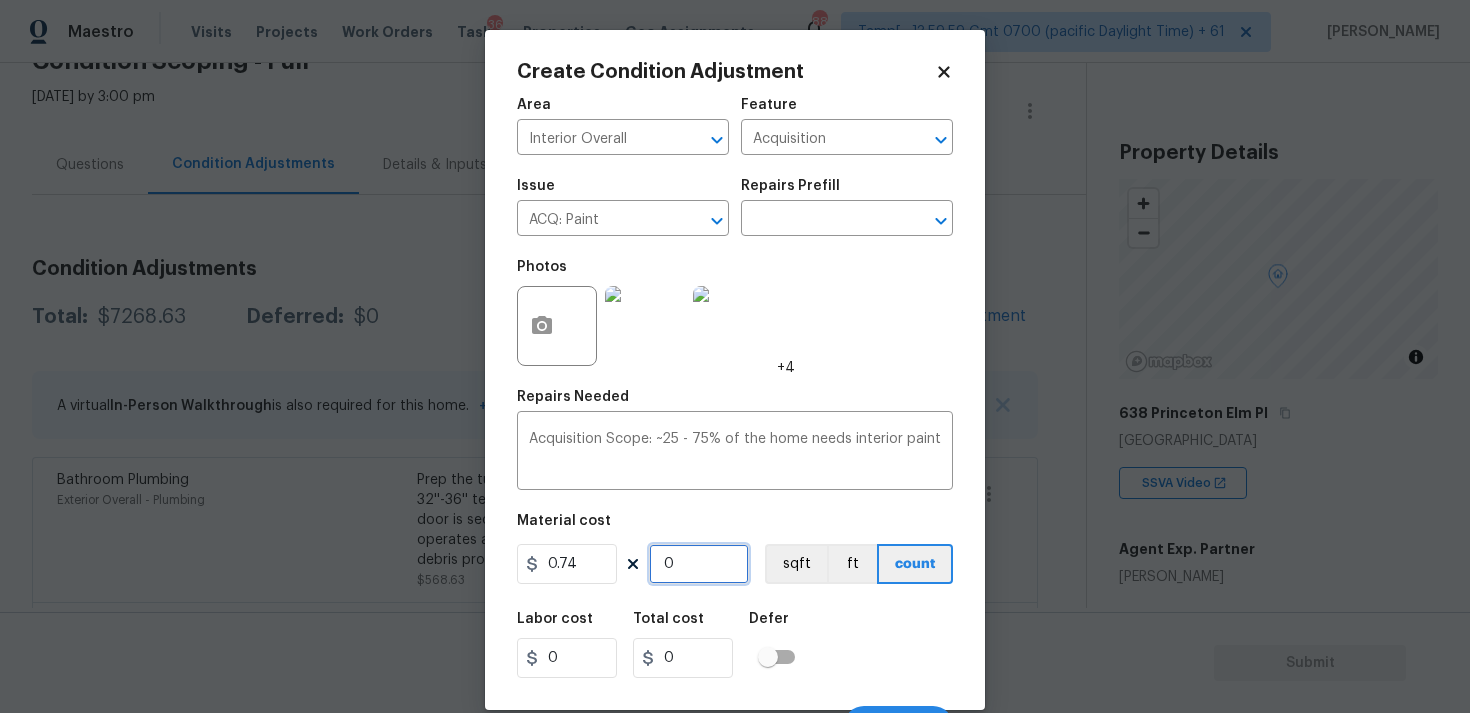 paste on "3034" 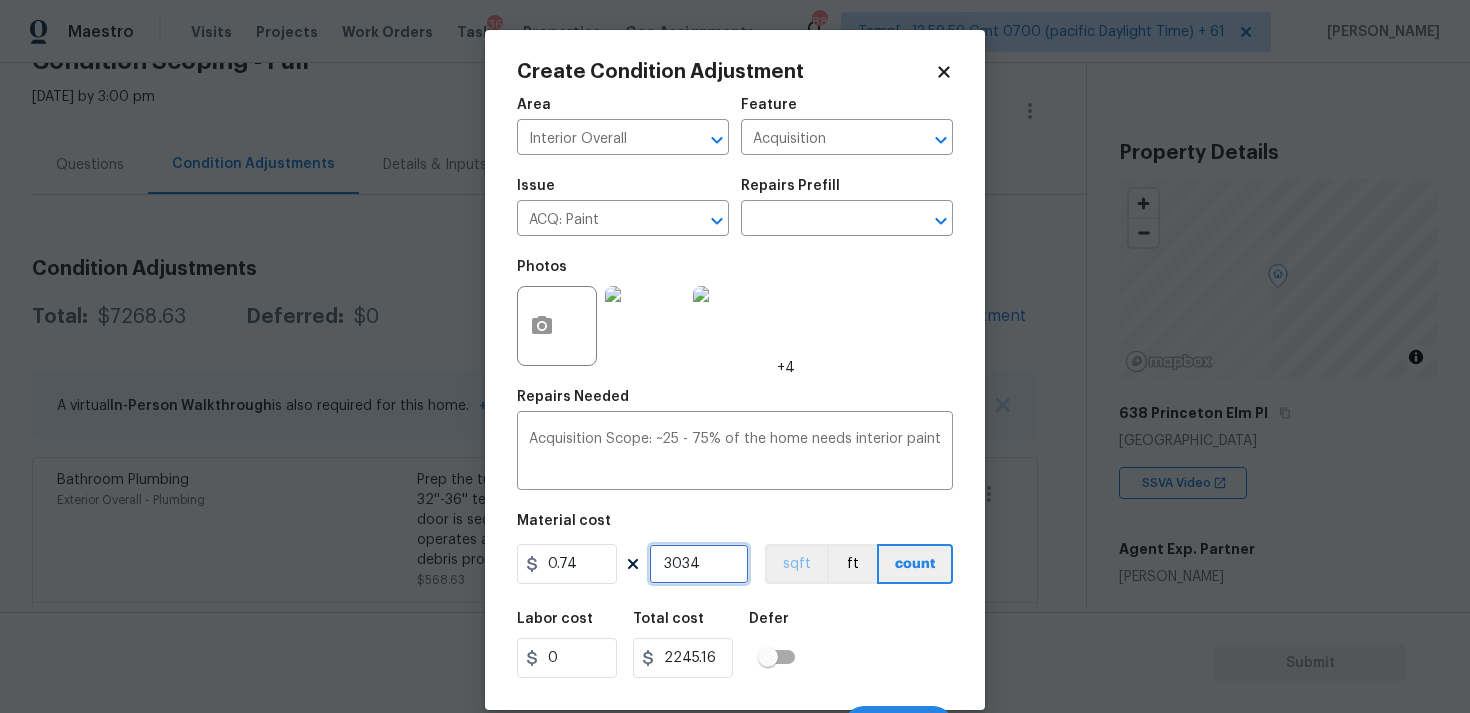 type on "3034" 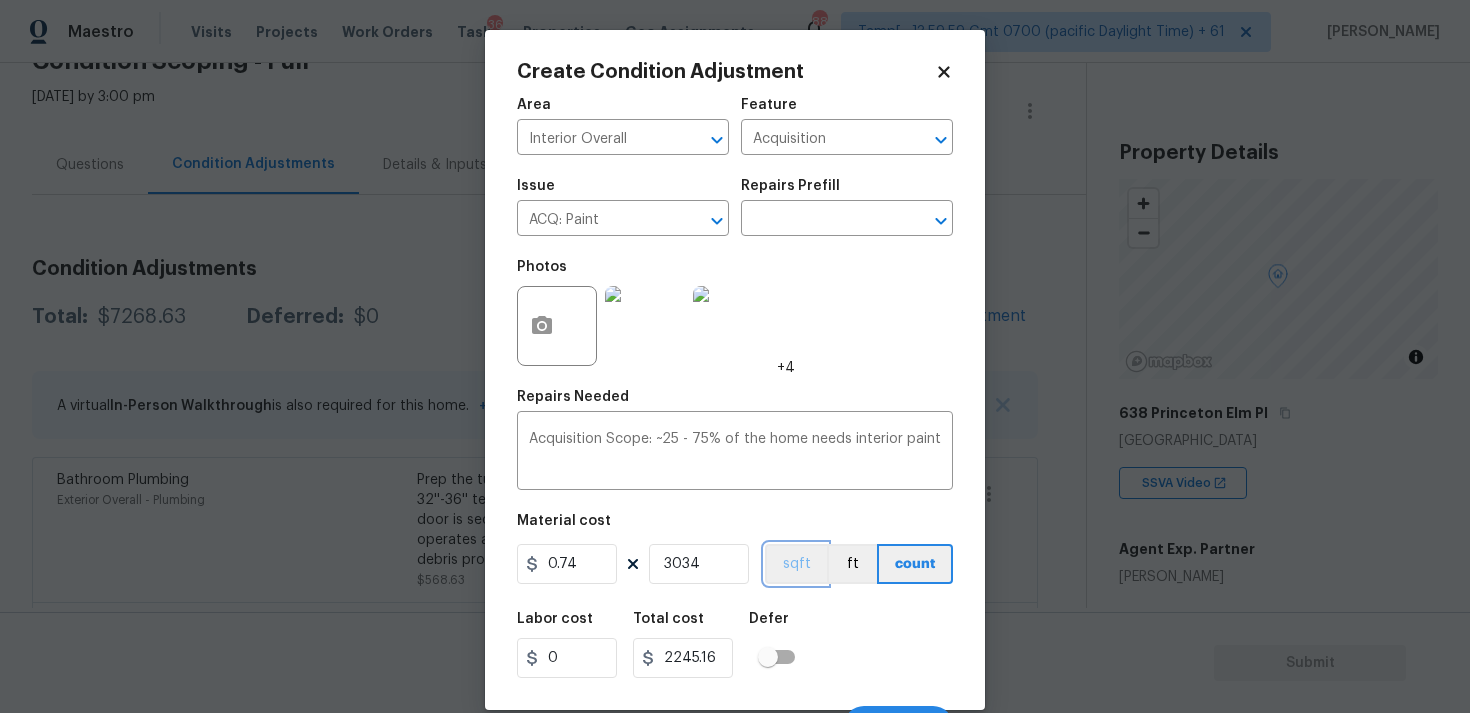 click on "sqft" at bounding box center (796, 564) 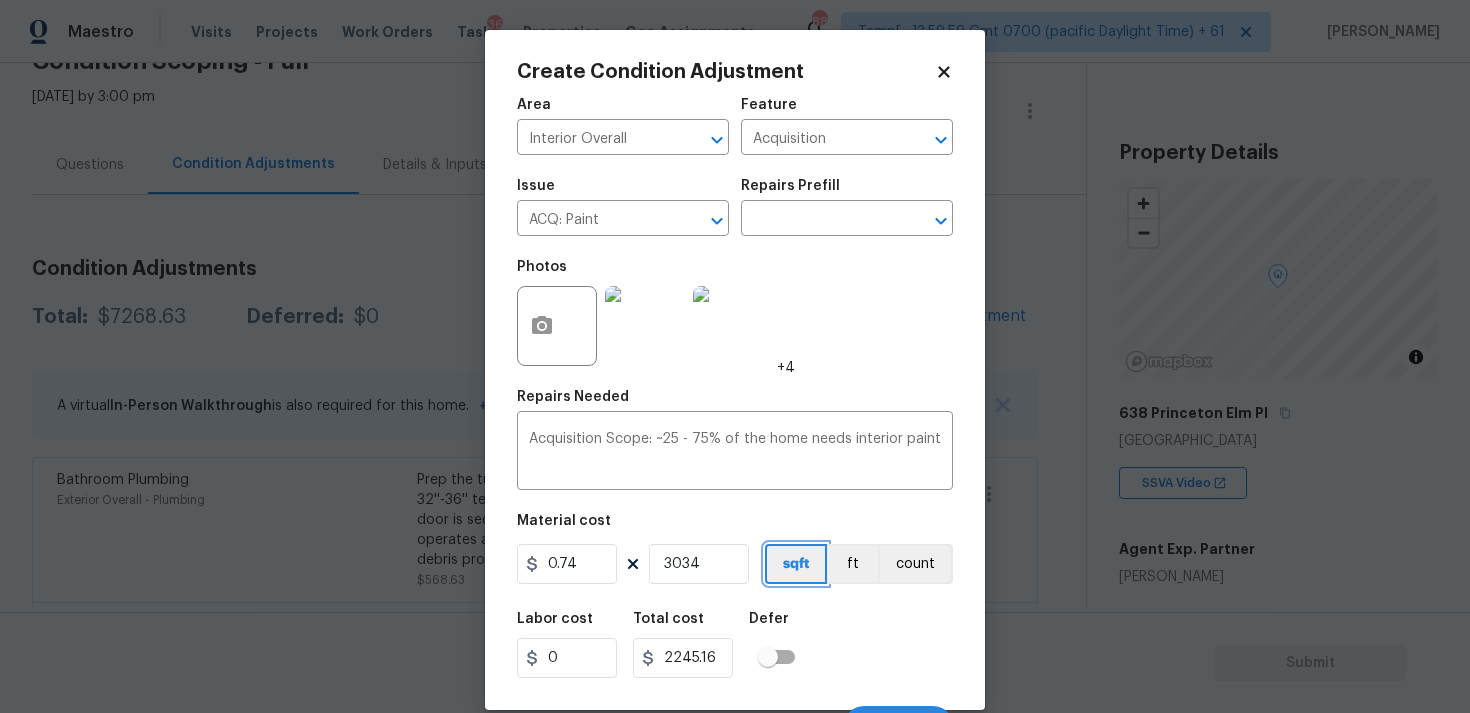 scroll, scrollTop: 34, scrollLeft: 0, axis: vertical 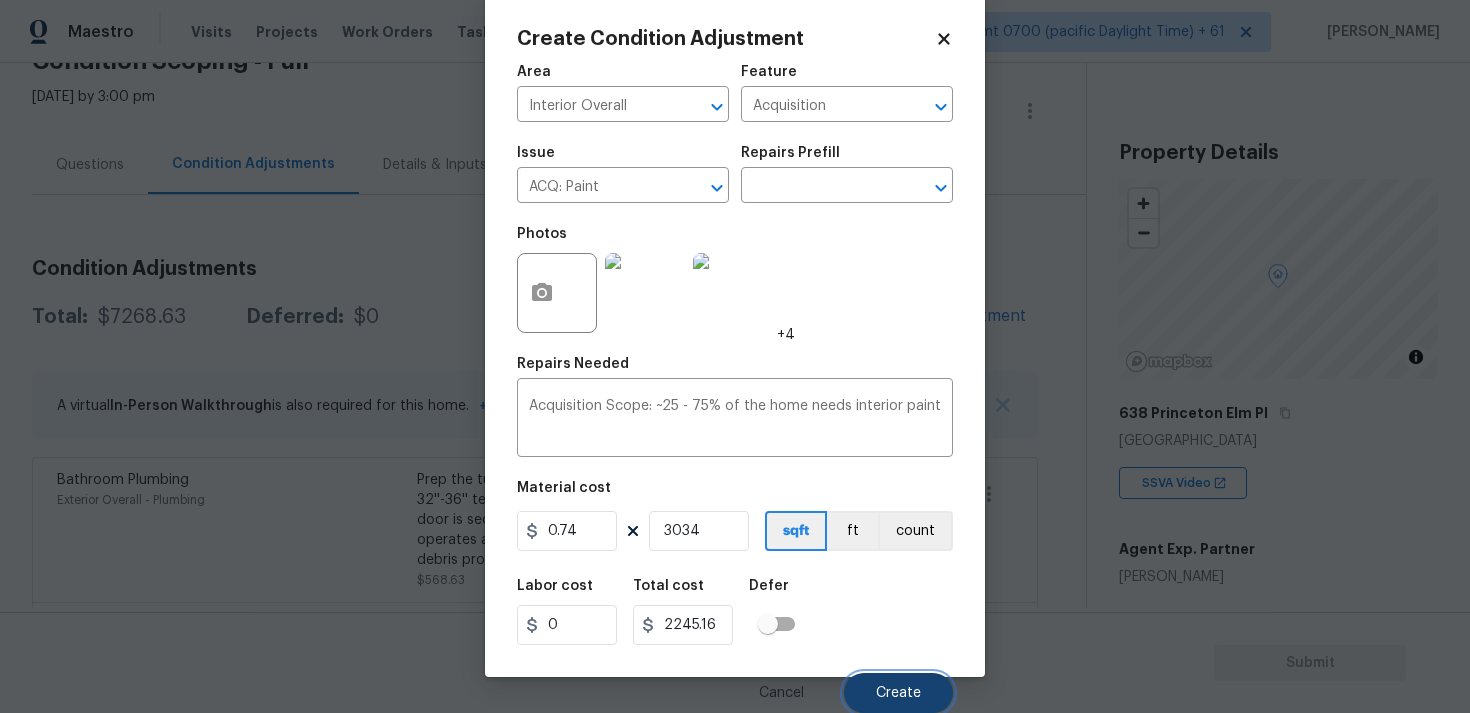 click on "Create" at bounding box center (898, 693) 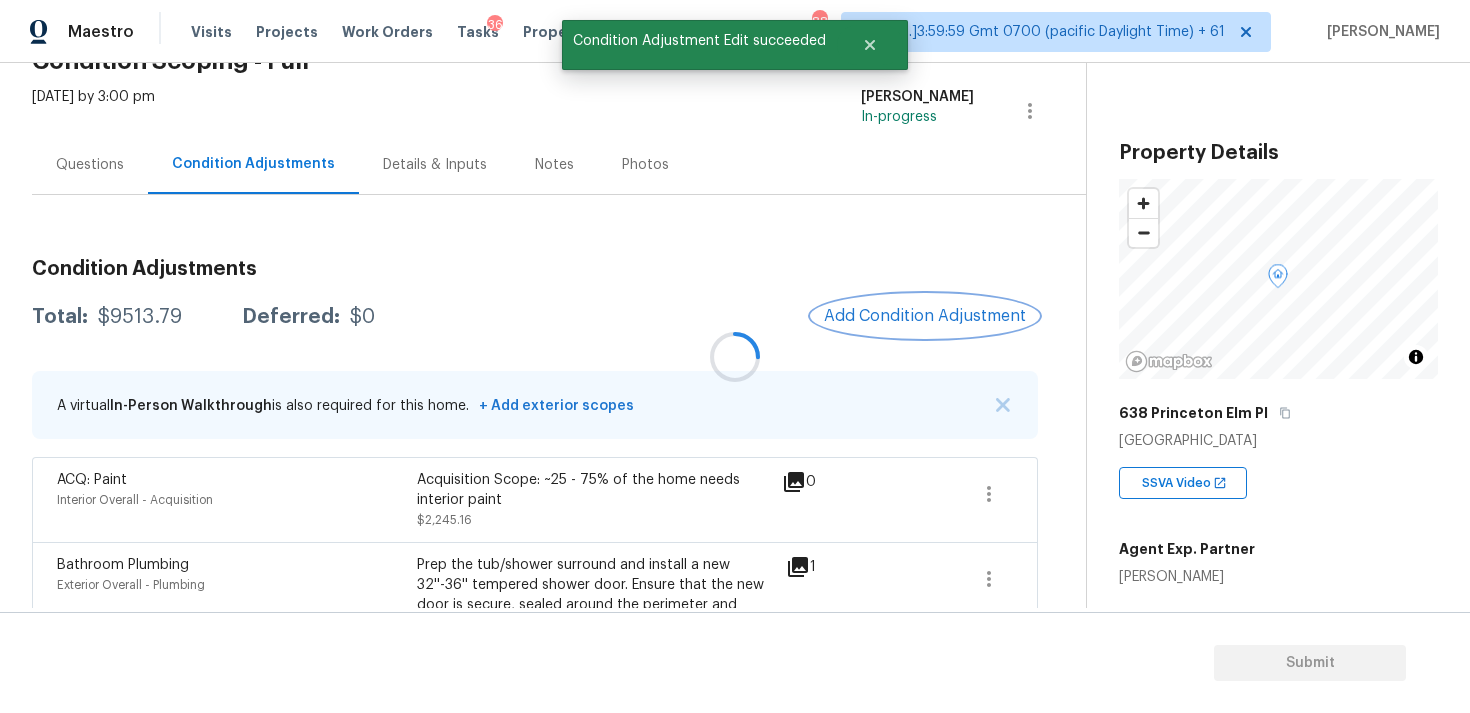 scroll, scrollTop: 0, scrollLeft: 0, axis: both 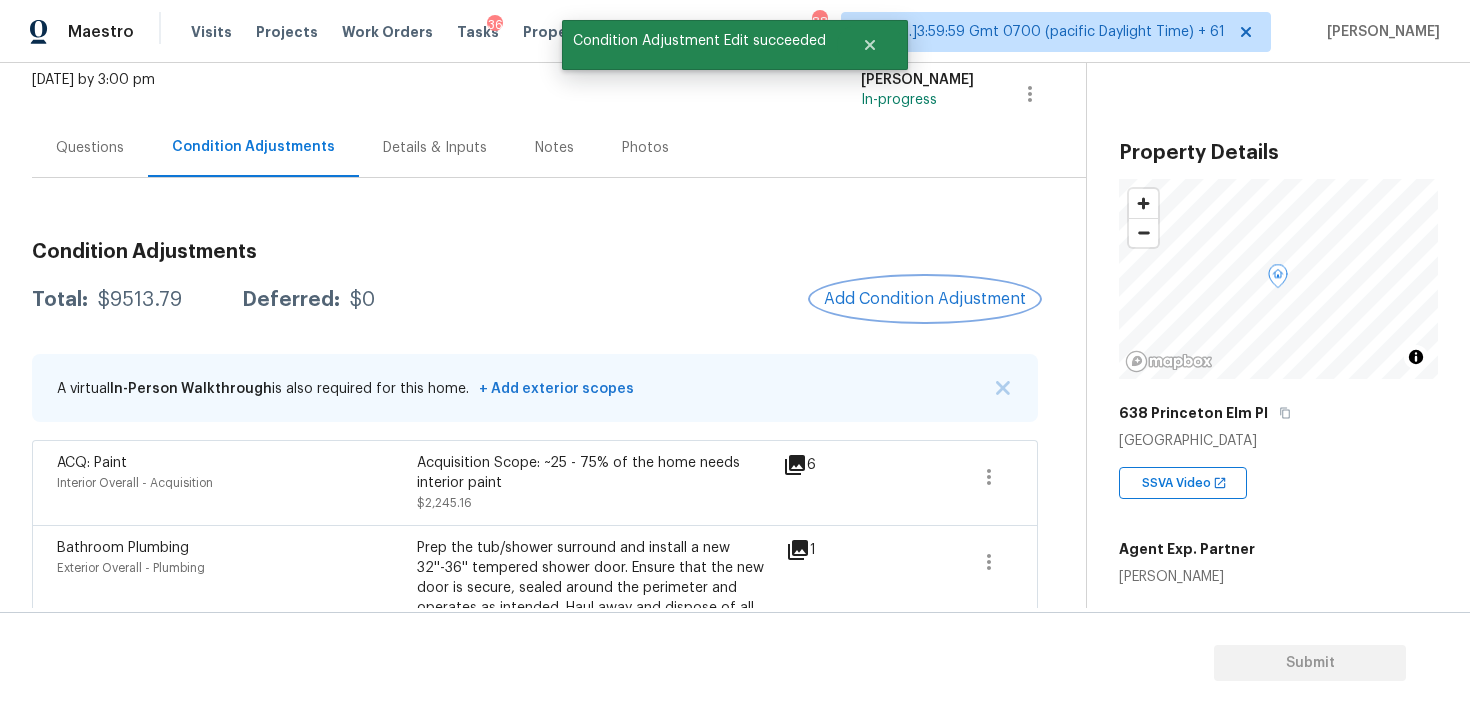 click on "Add Condition Adjustment" at bounding box center (925, 299) 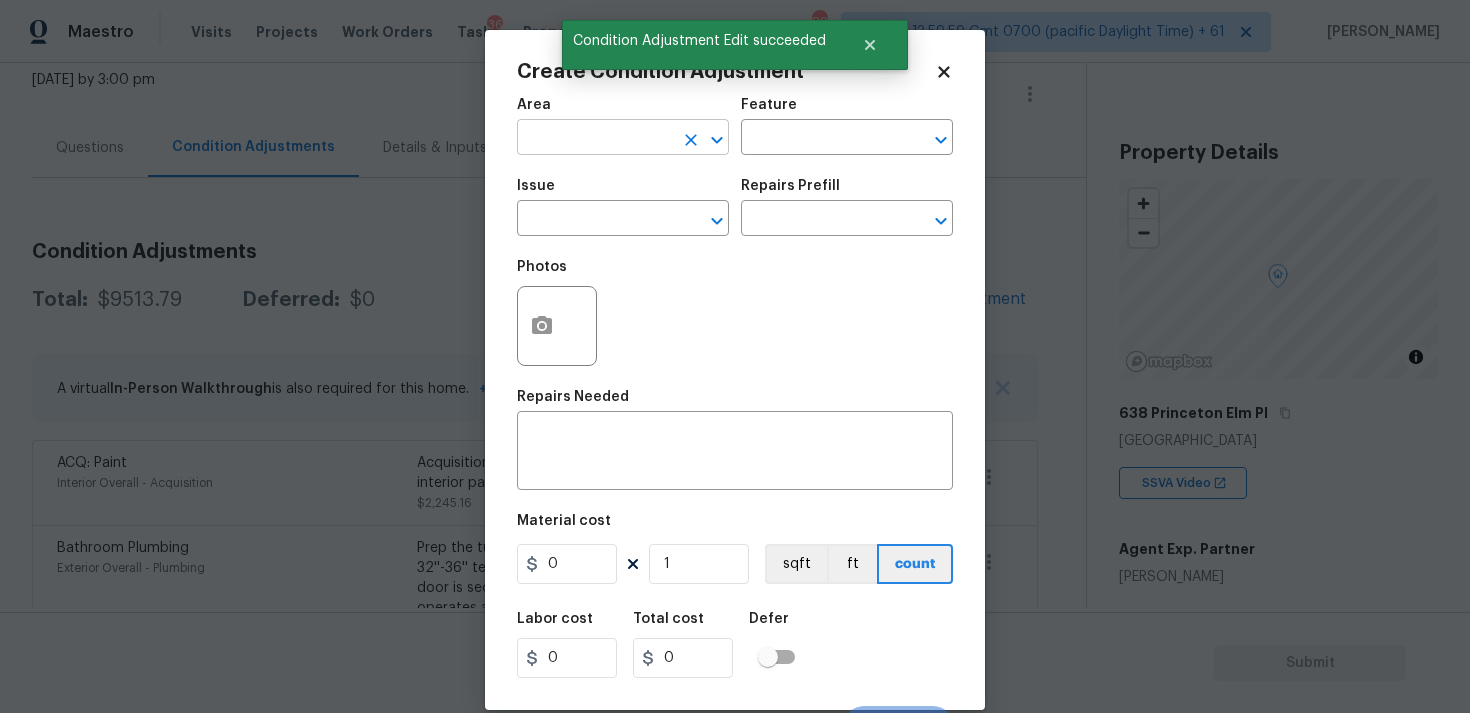 click at bounding box center (595, 139) 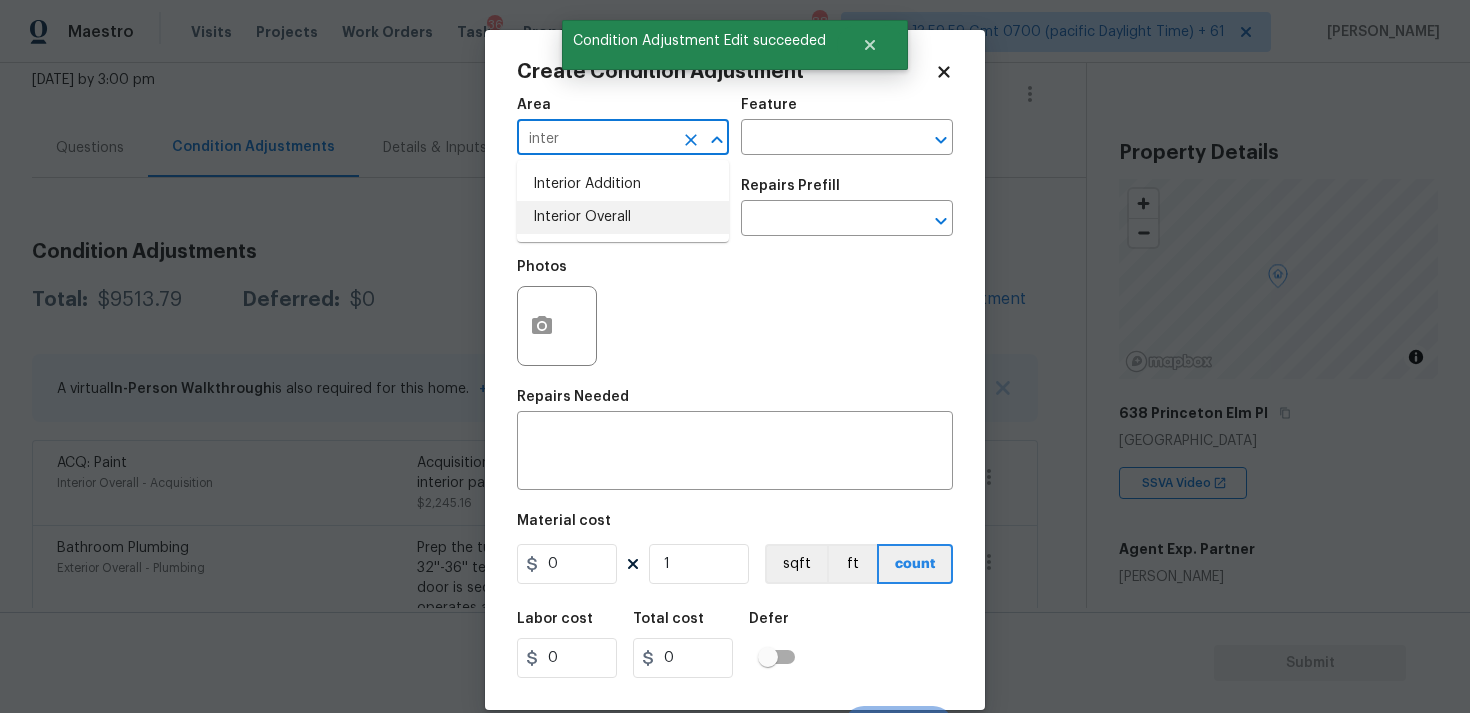 click on "Interior Overall" at bounding box center [623, 217] 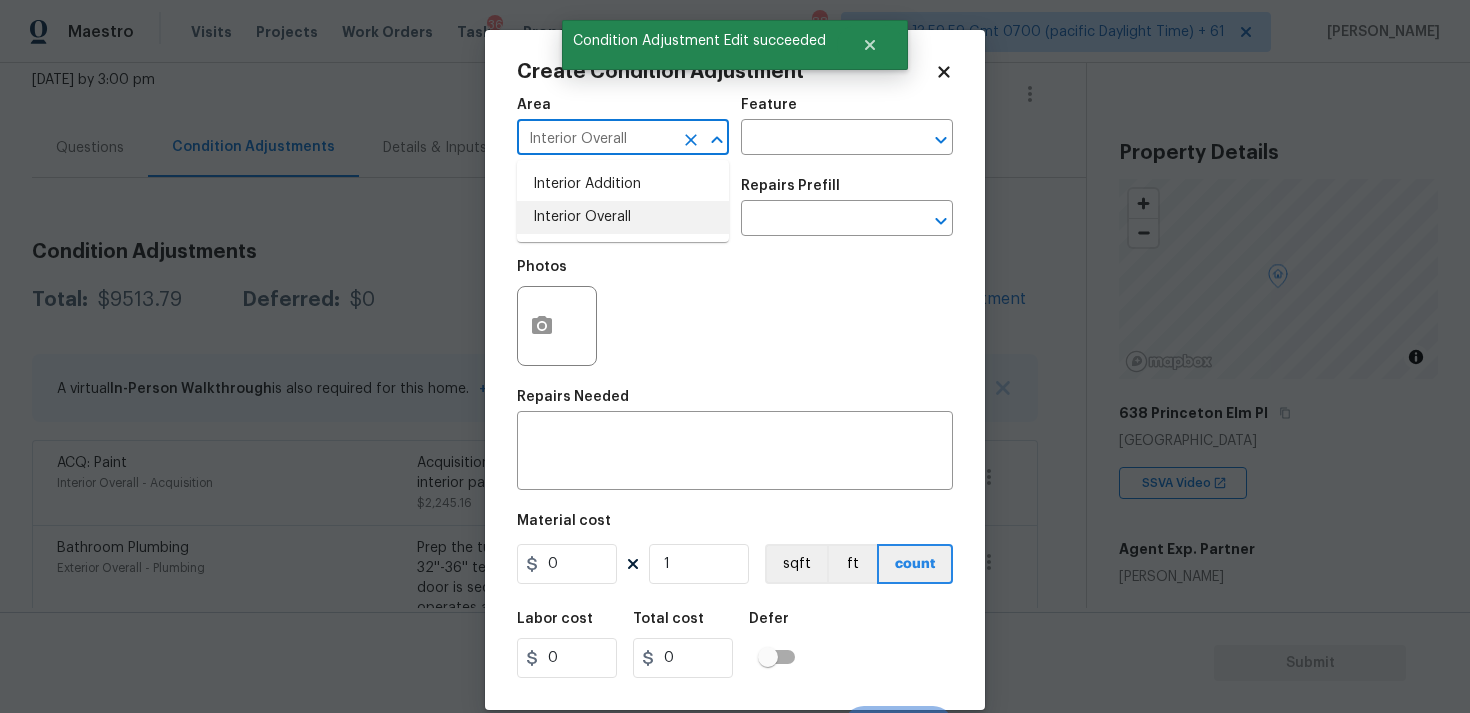 type on "Interior Overall" 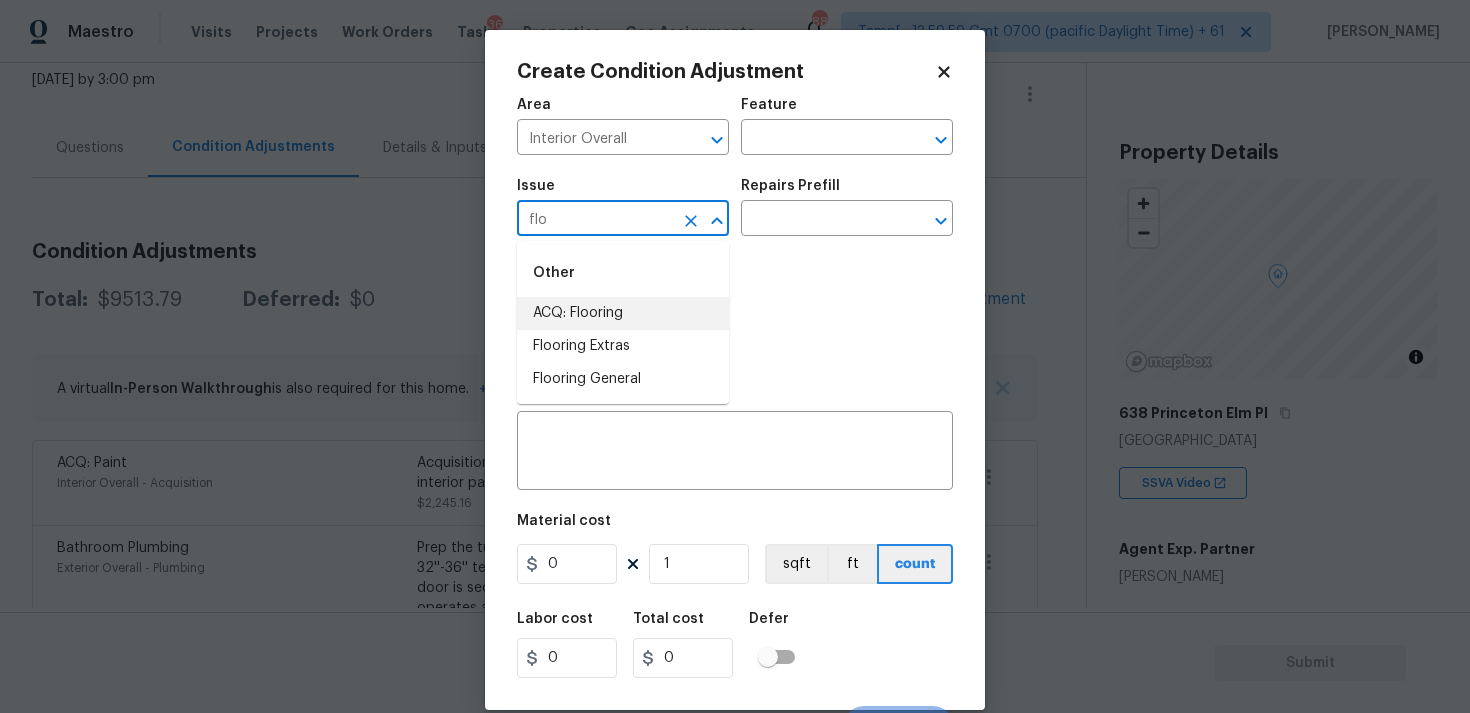 click on "ACQ: Flooring" at bounding box center [623, 313] 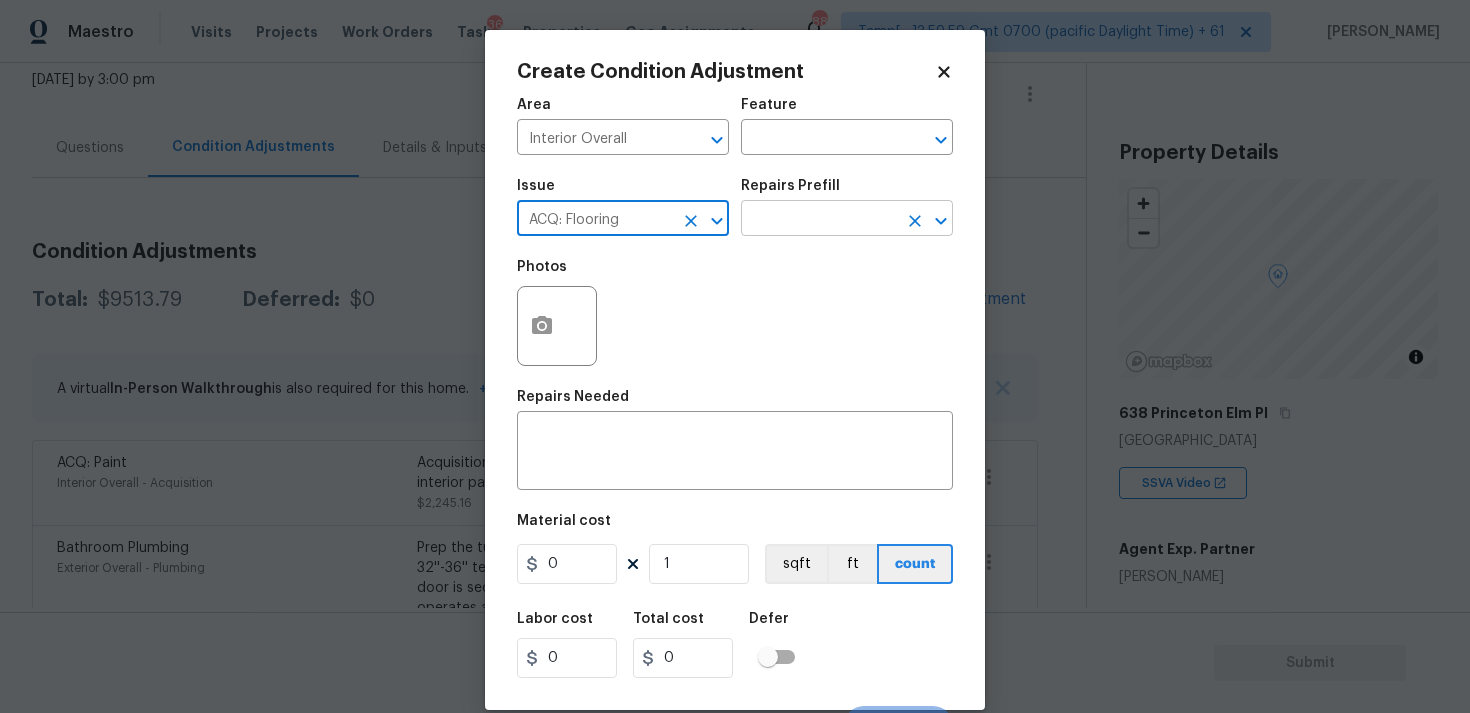 type on "ACQ: Flooring" 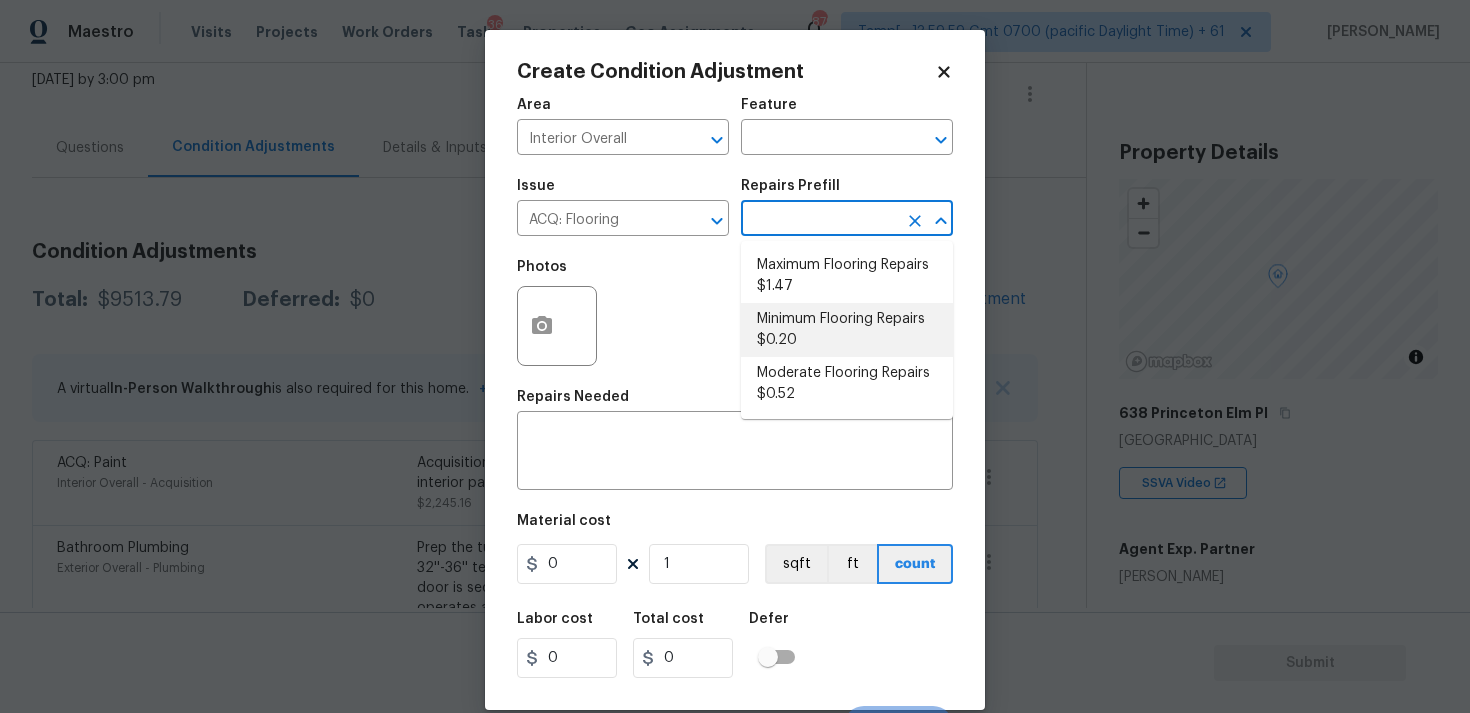 click on "Minimum Flooring Repairs $0.20" at bounding box center (847, 330) 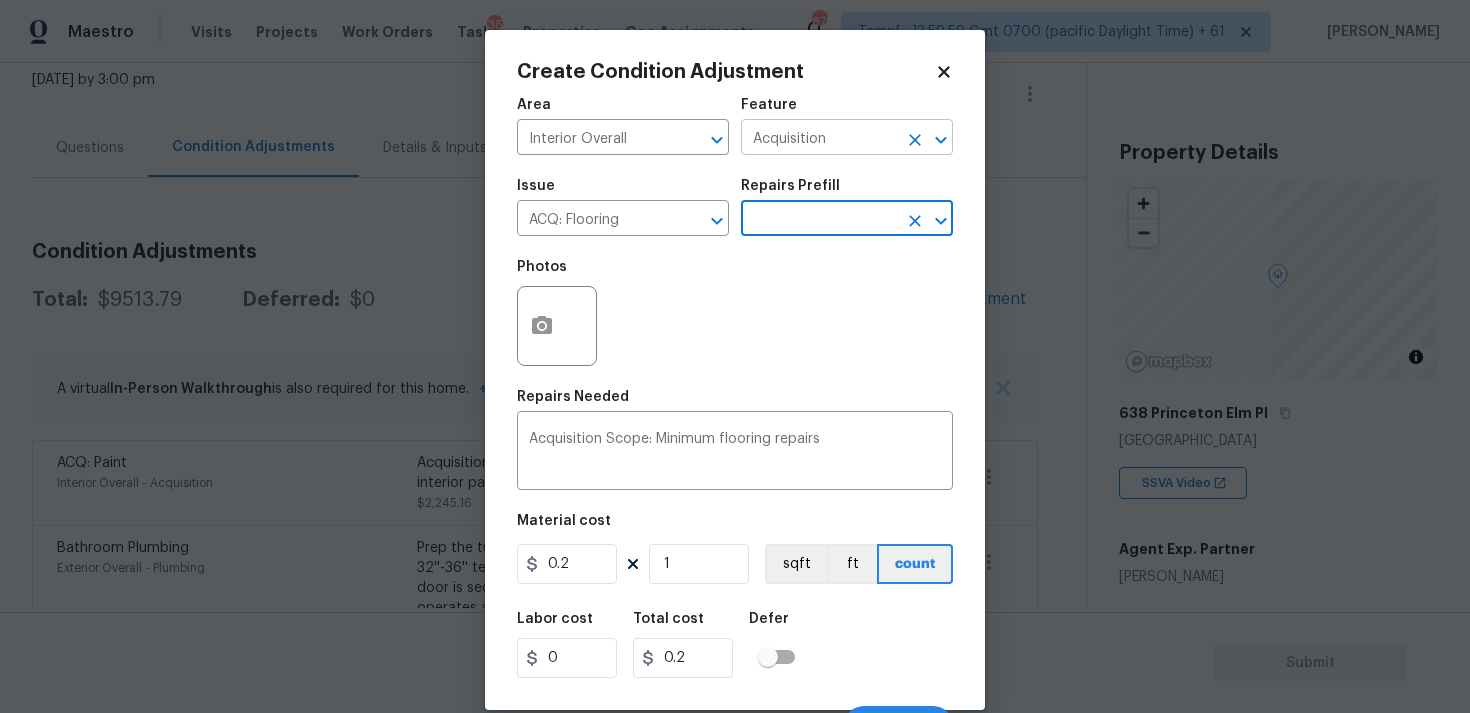 click on "Acquisition" at bounding box center [819, 139] 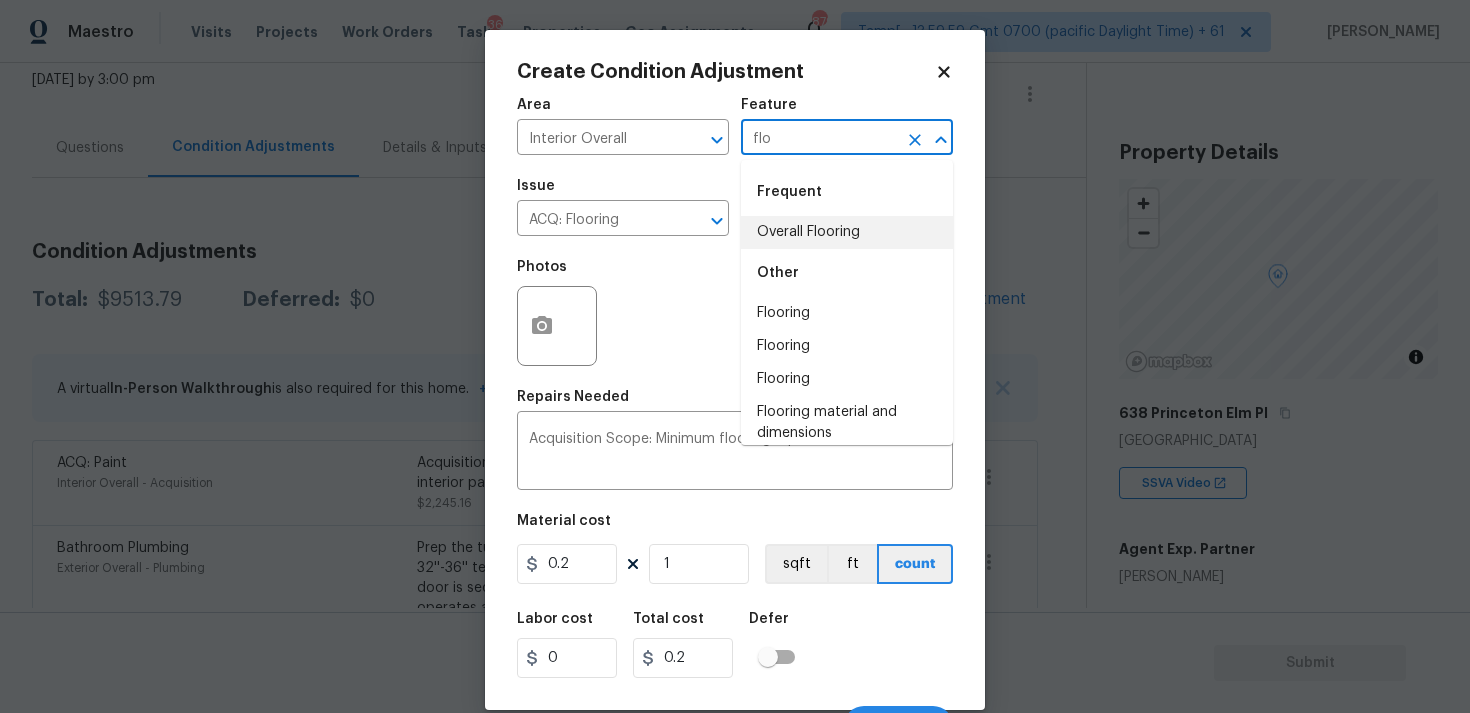 click on "Overall Flooring" at bounding box center (847, 232) 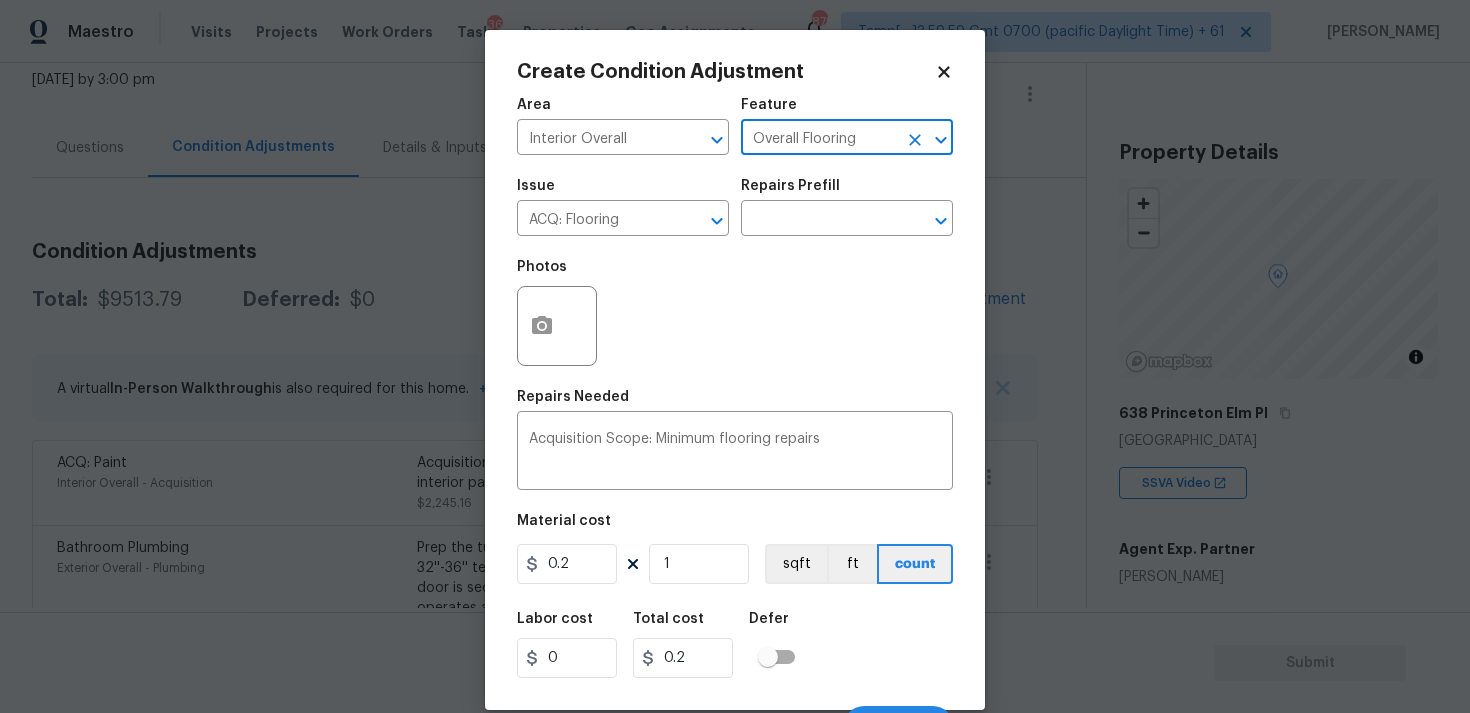 scroll, scrollTop: 34, scrollLeft: 0, axis: vertical 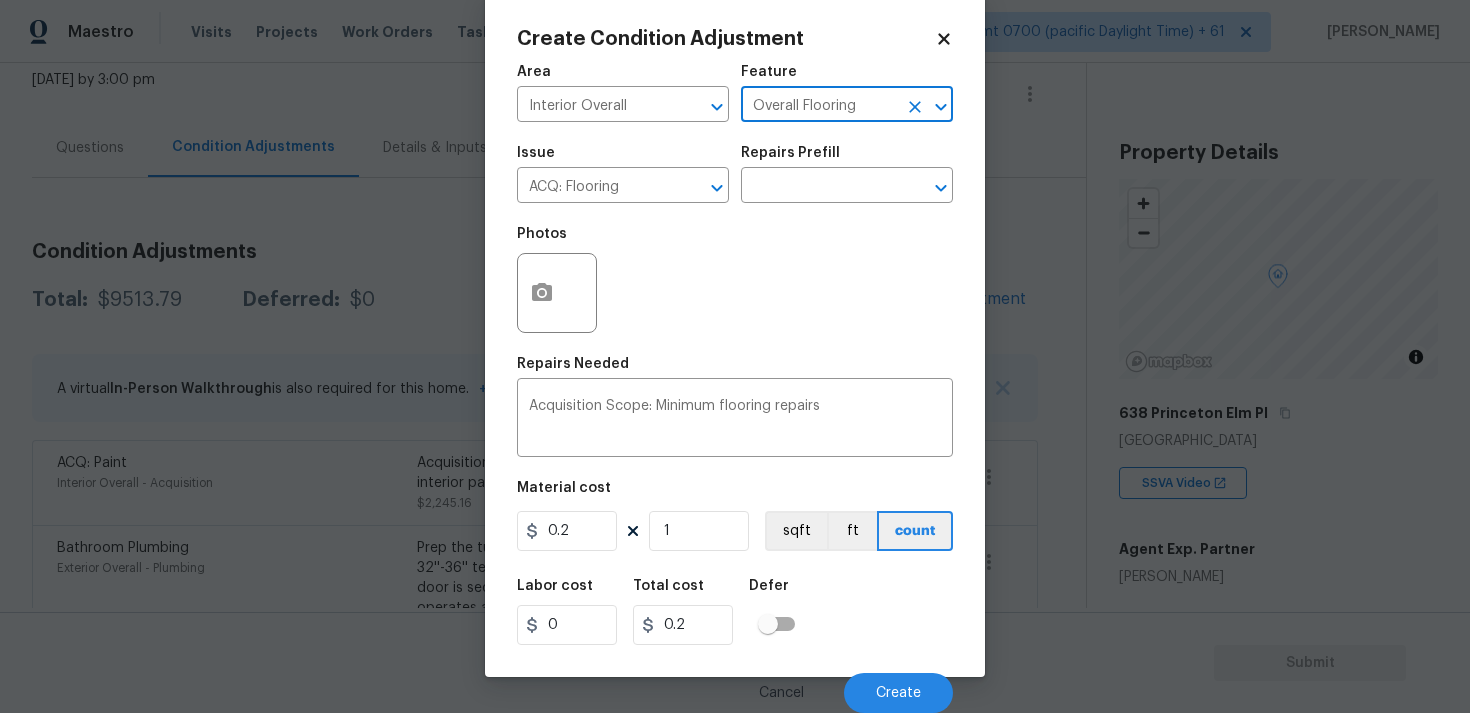 type on "Overall Flooring" 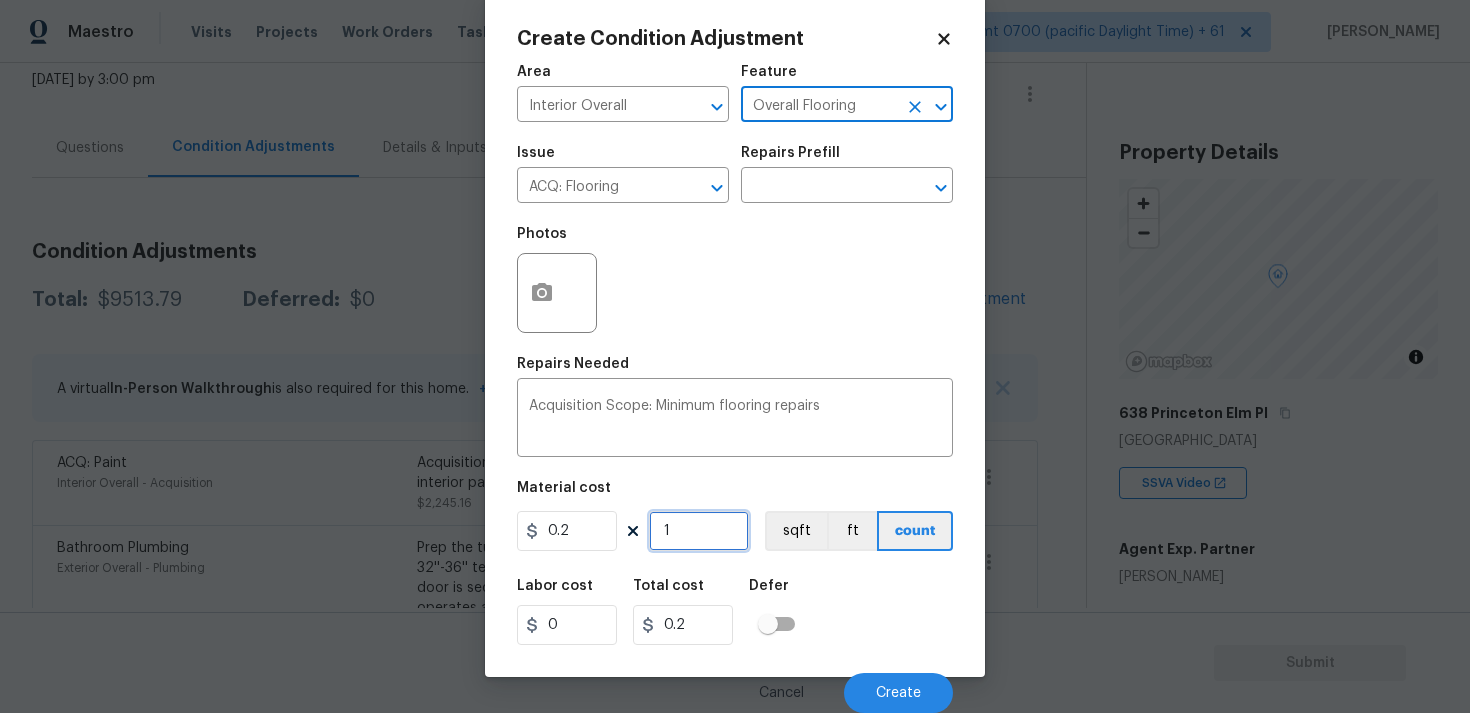 click on "1" at bounding box center (699, 531) 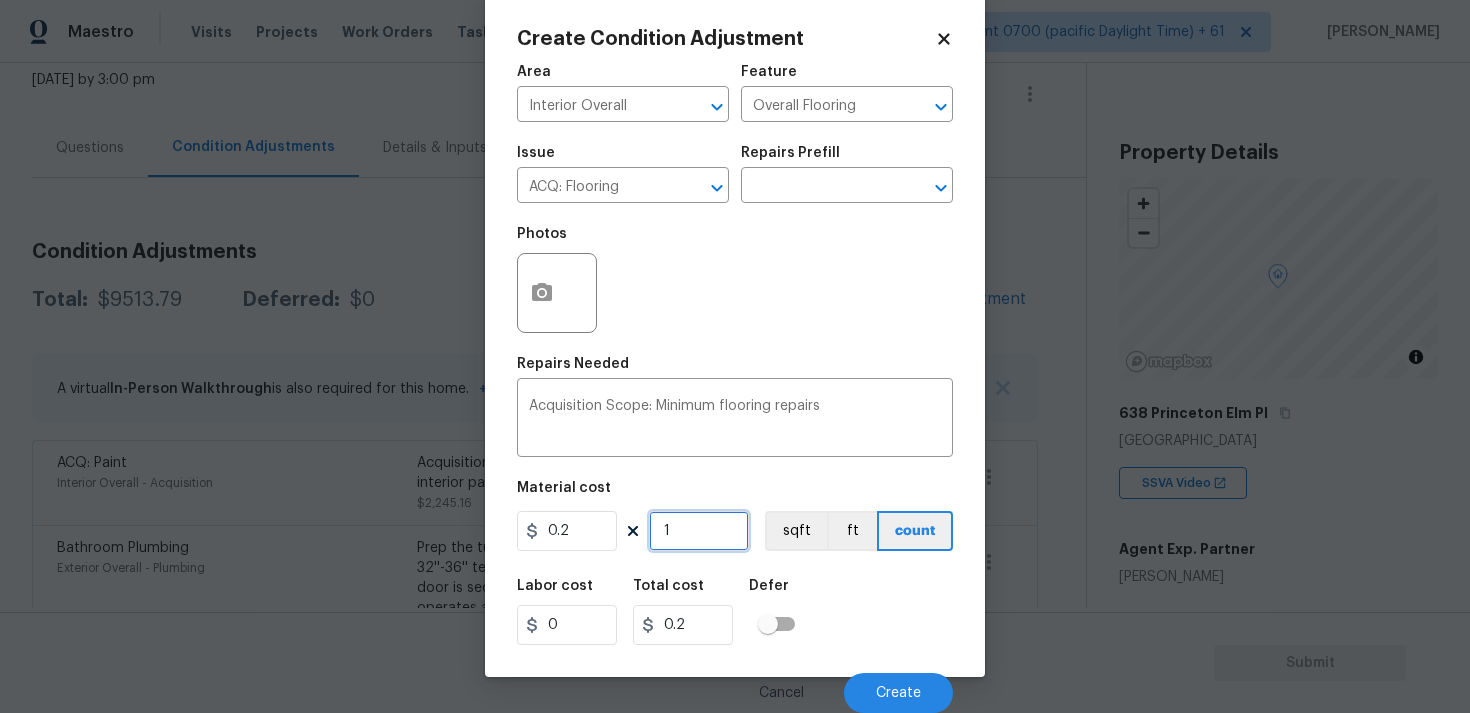 type on "0" 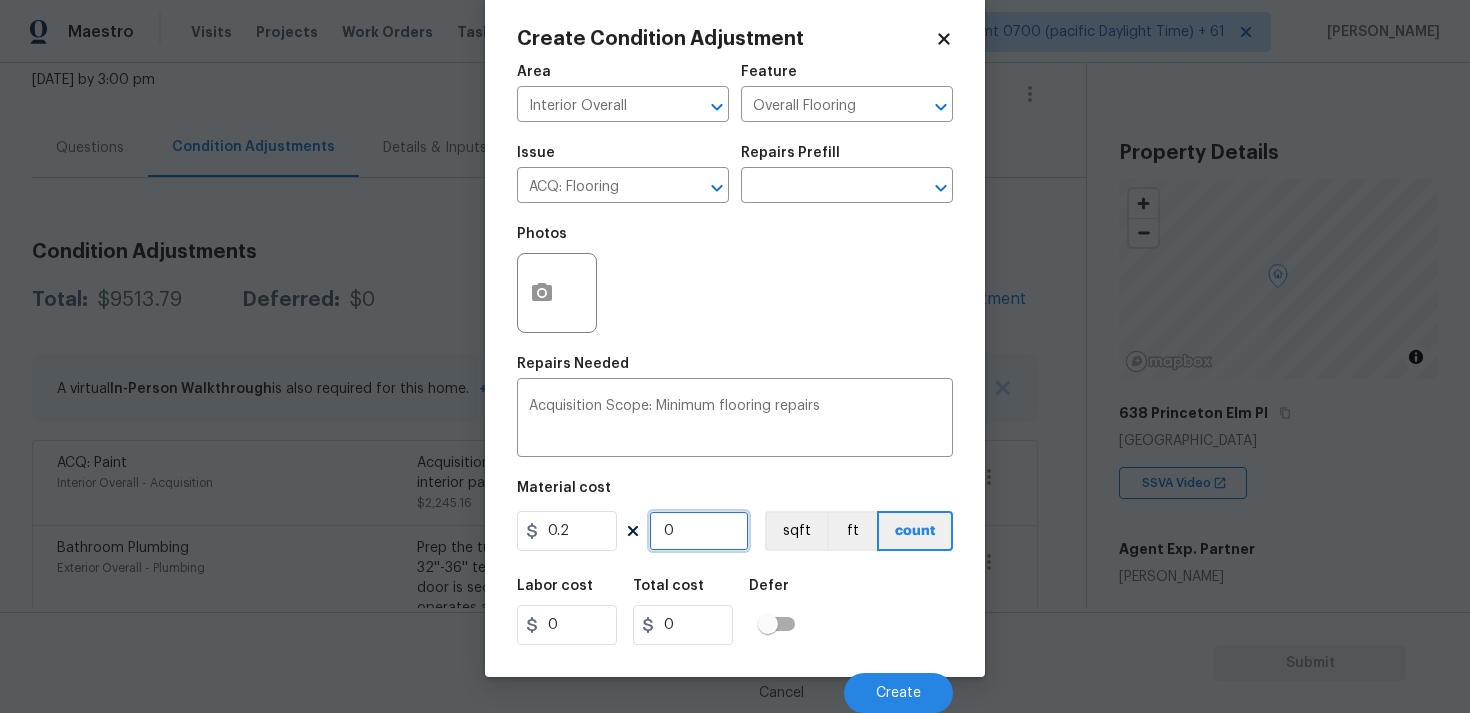 paste on "3034" 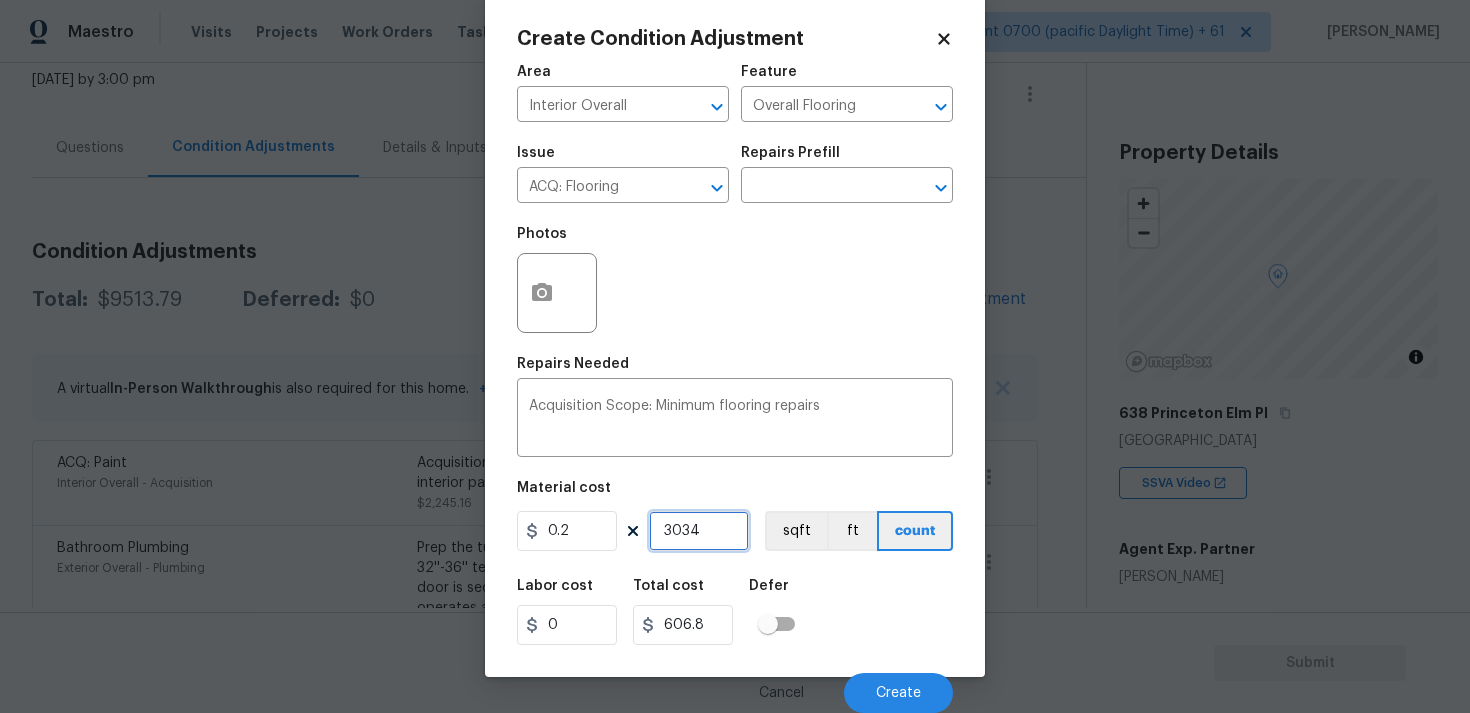 type on "3034" 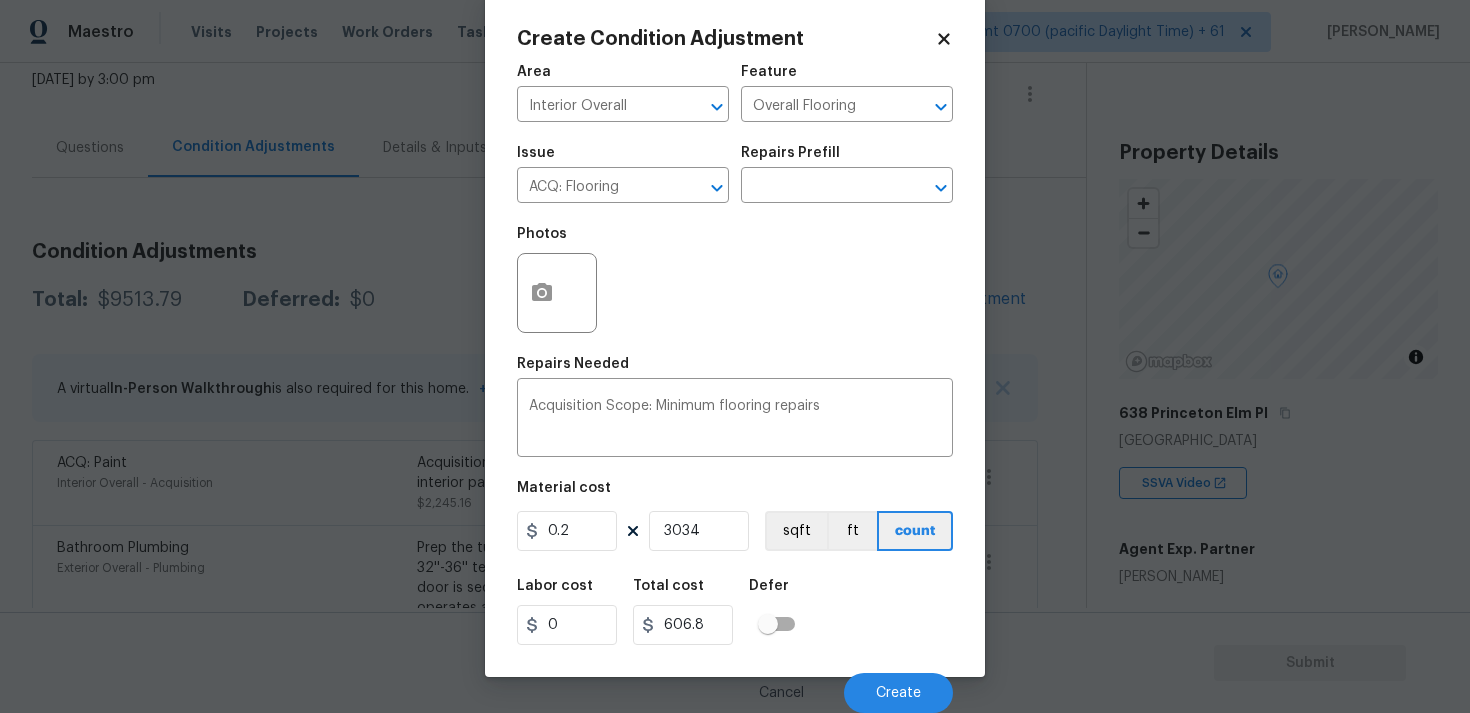 click on "Material cost 0.2 3034 sqft ft count" at bounding box center (735, 518) 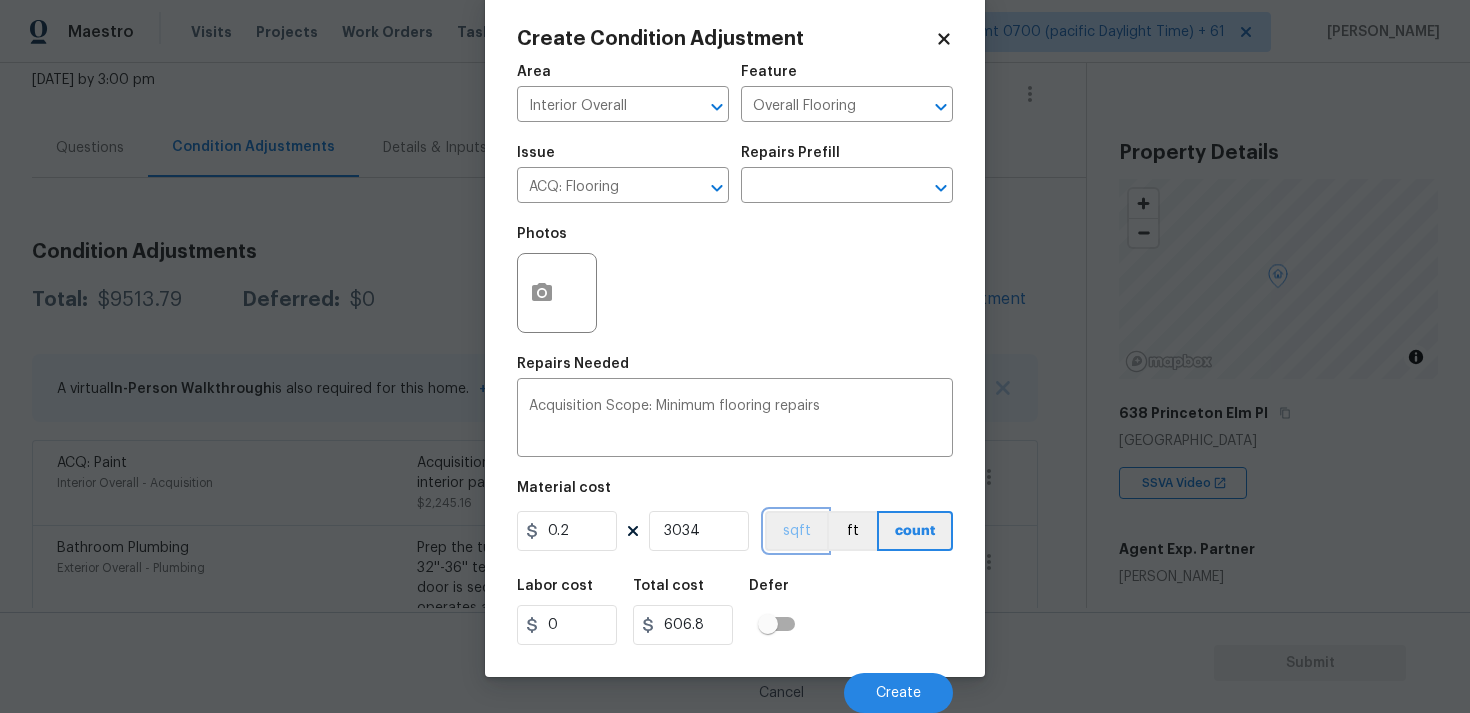click on "sqft" at bounding box center [796, 531] 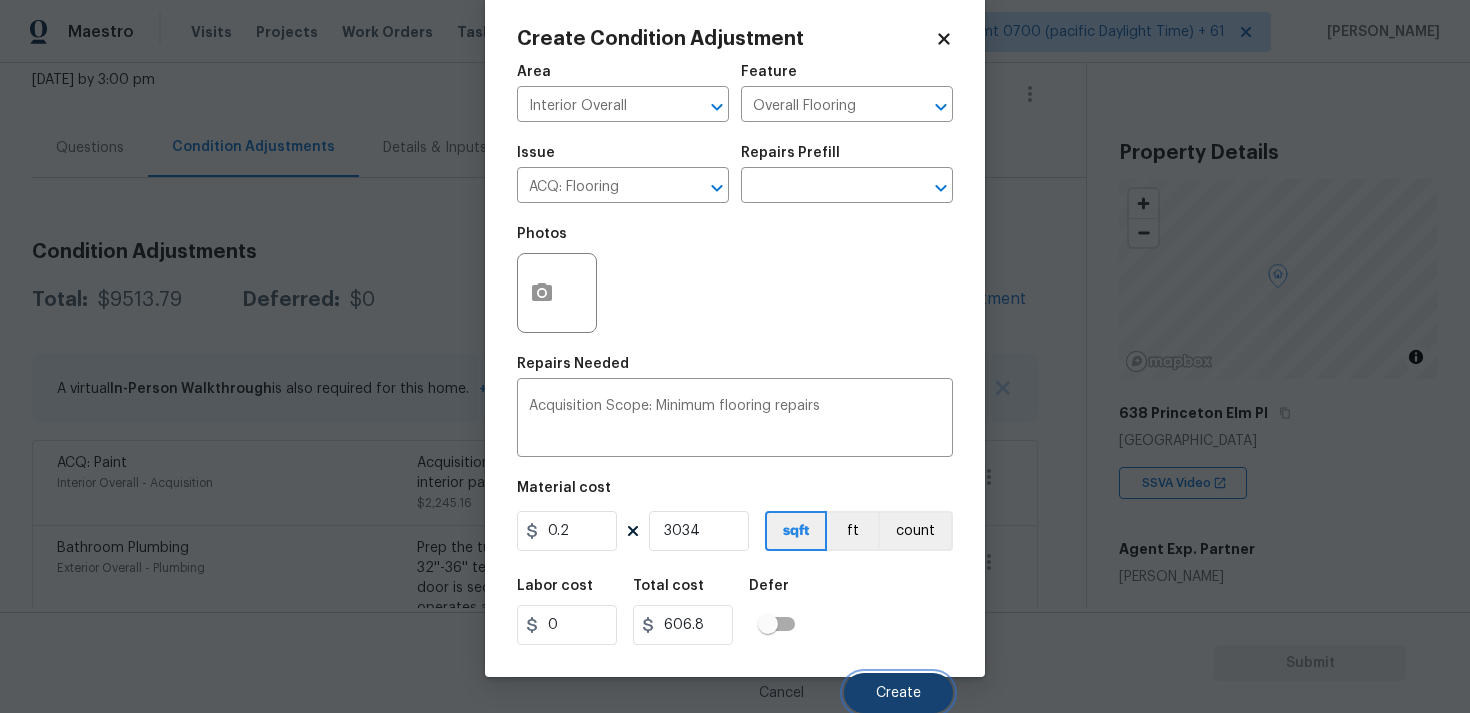 click on "Create" at bounding box center (898, 693) 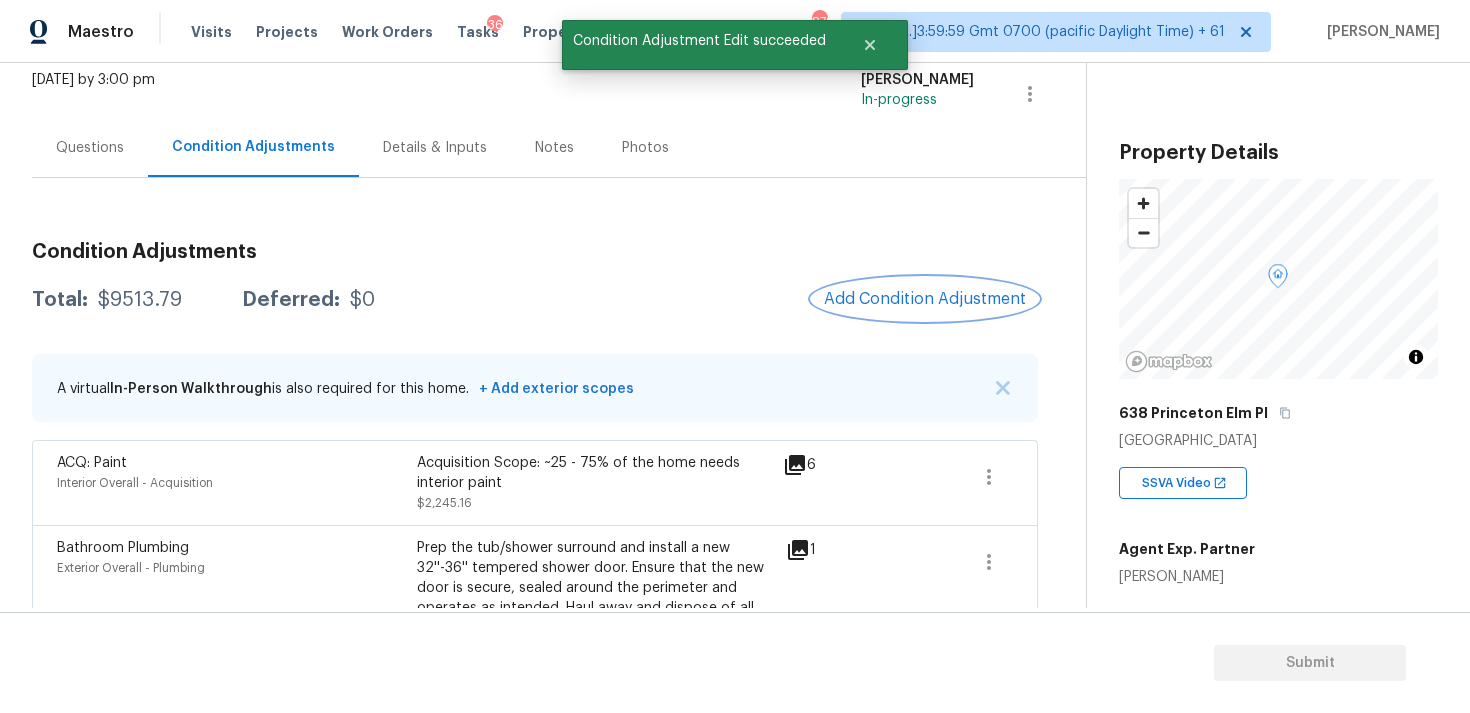 scroll, scrollTop: 0, scrollLeft: 0, axis: both 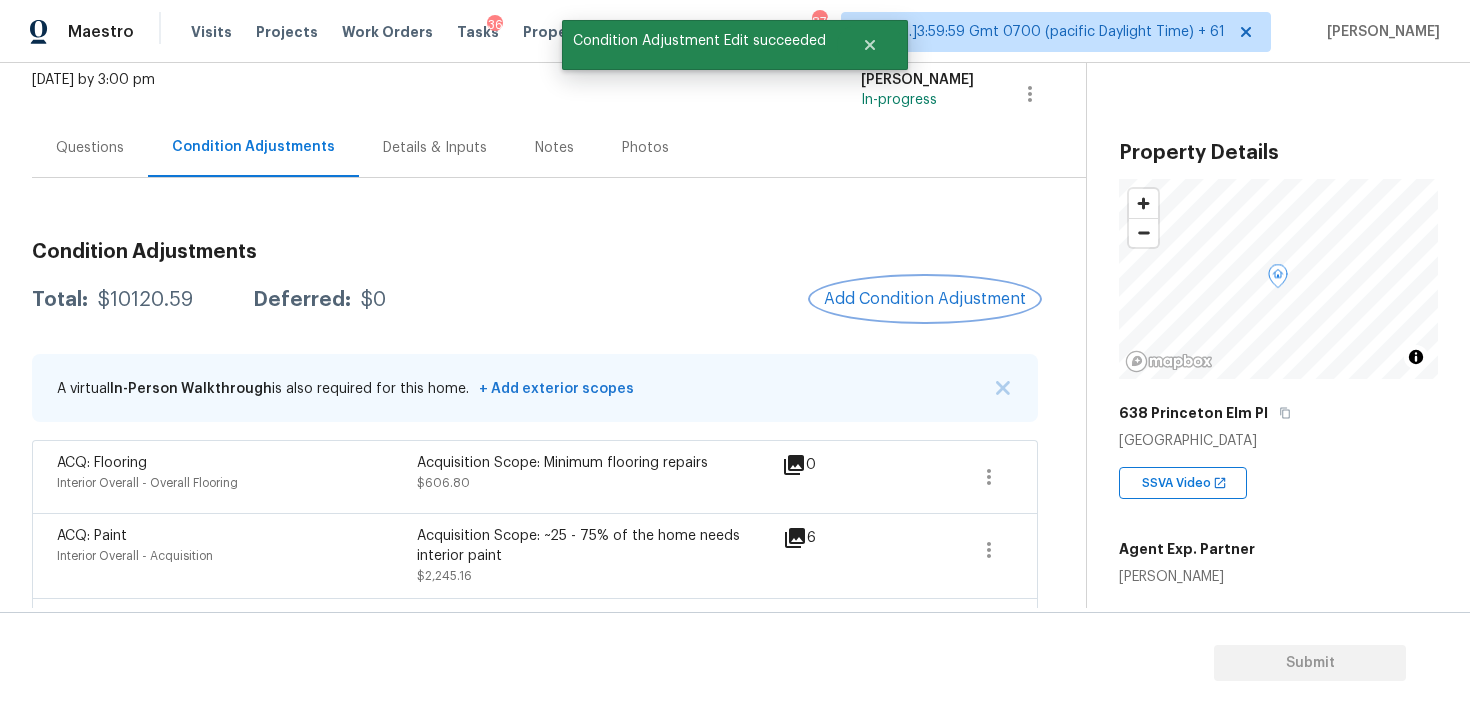 click on "Add Condition Adjustment" at bounding box center [925, 299] 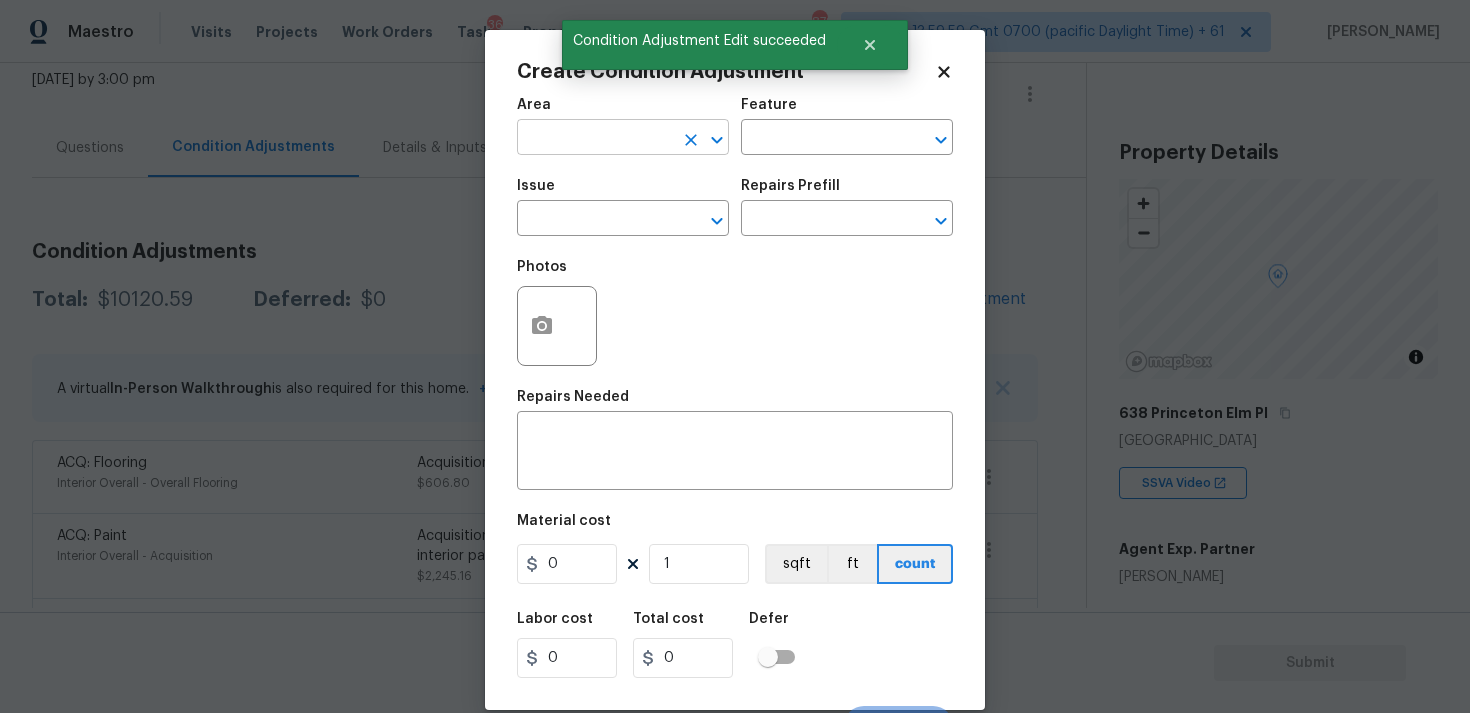 click at bounding box center (595, 139) 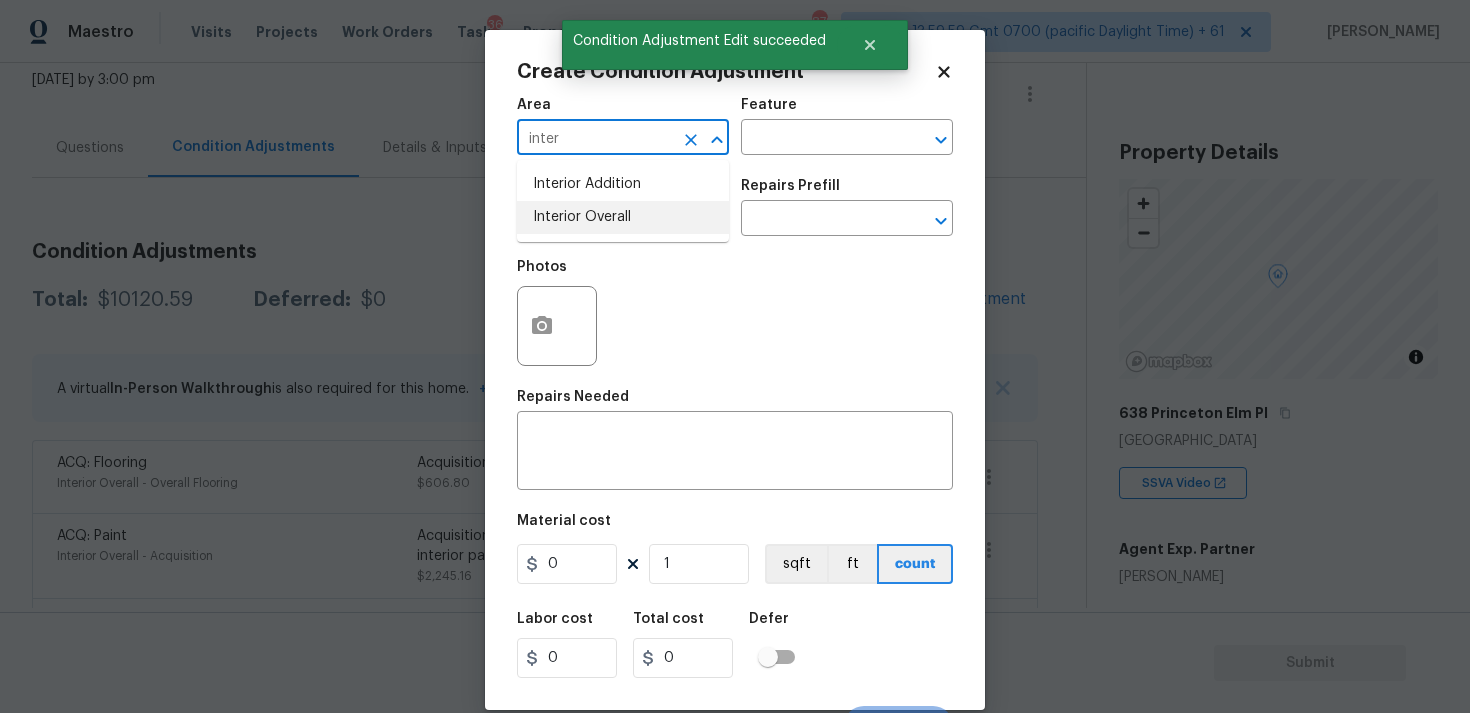 click on "Interior Overall" at bounding box center (623, 217) 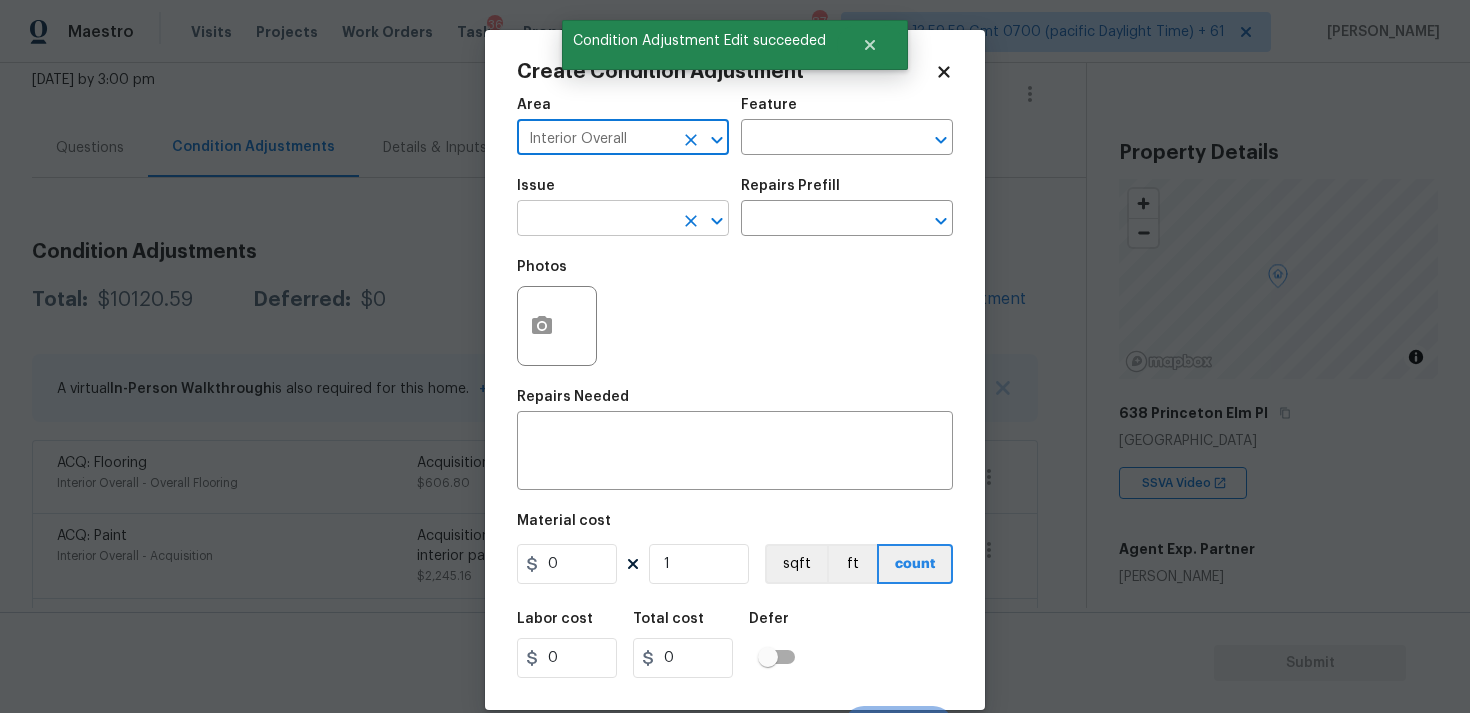 type on "Interior Overall" 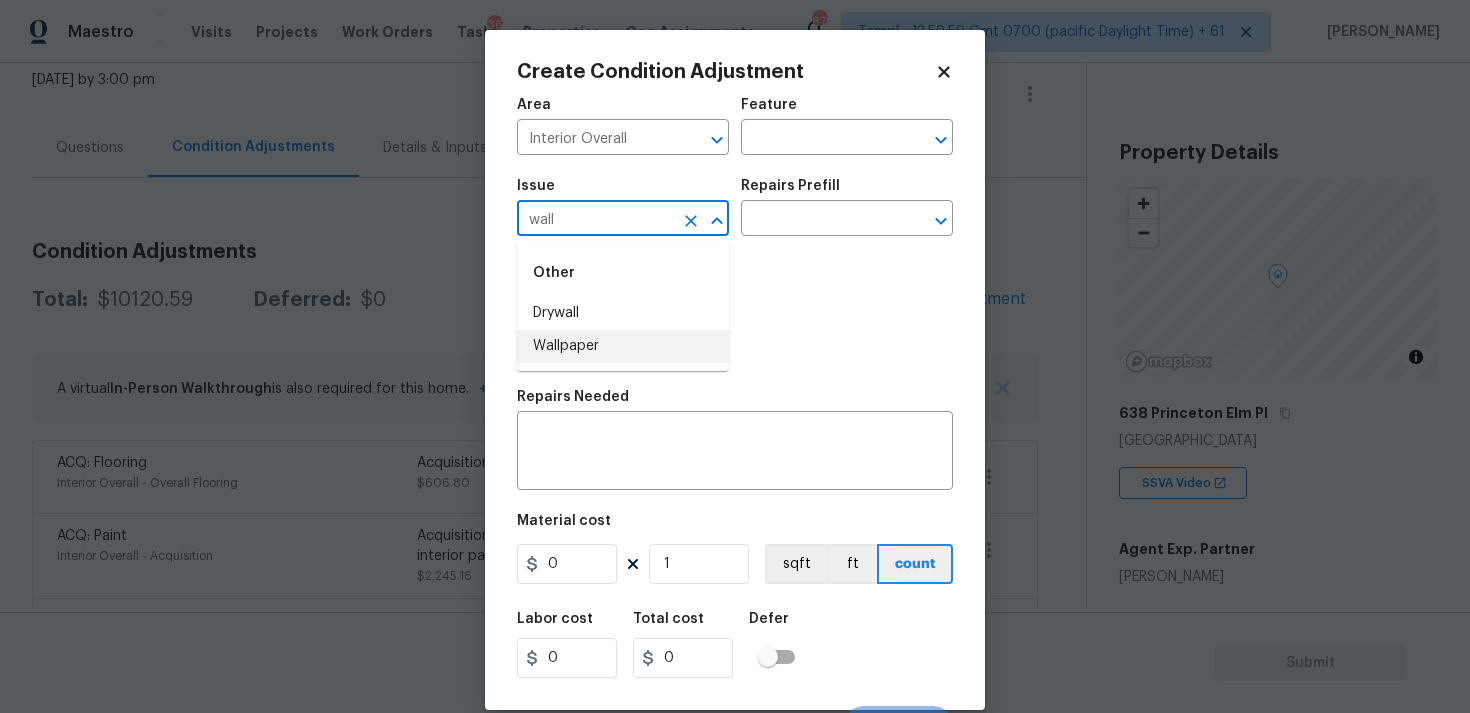 click on "Wallpaper" at bounding box center [623, 346] 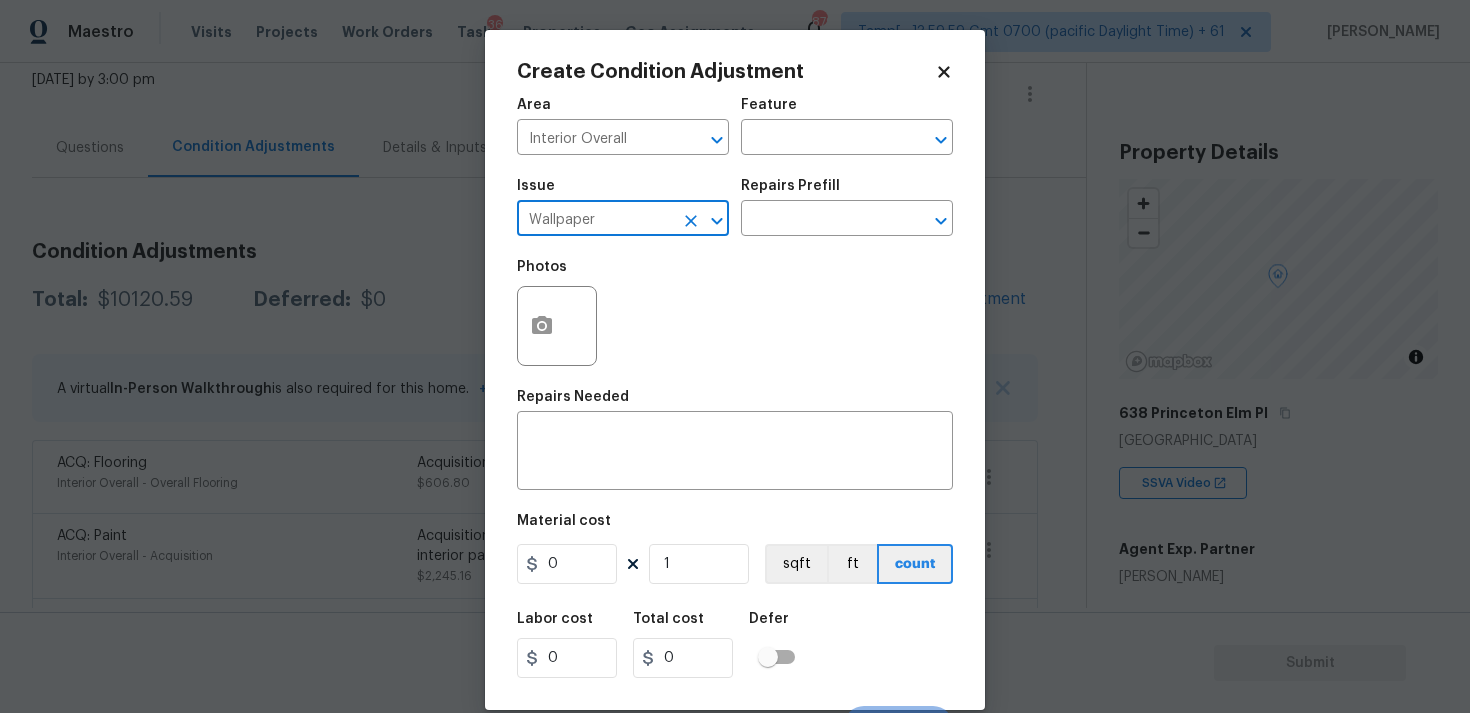type on "Wallpaper" 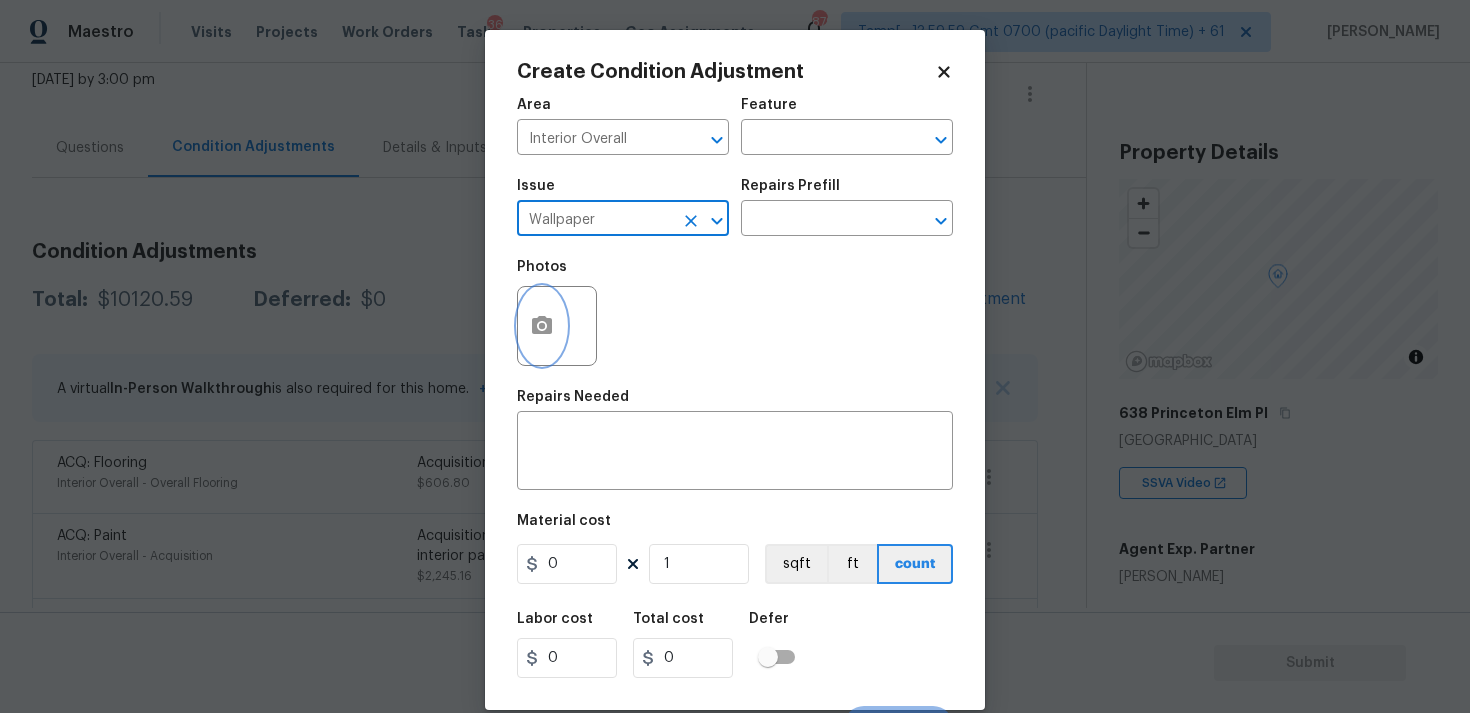 click 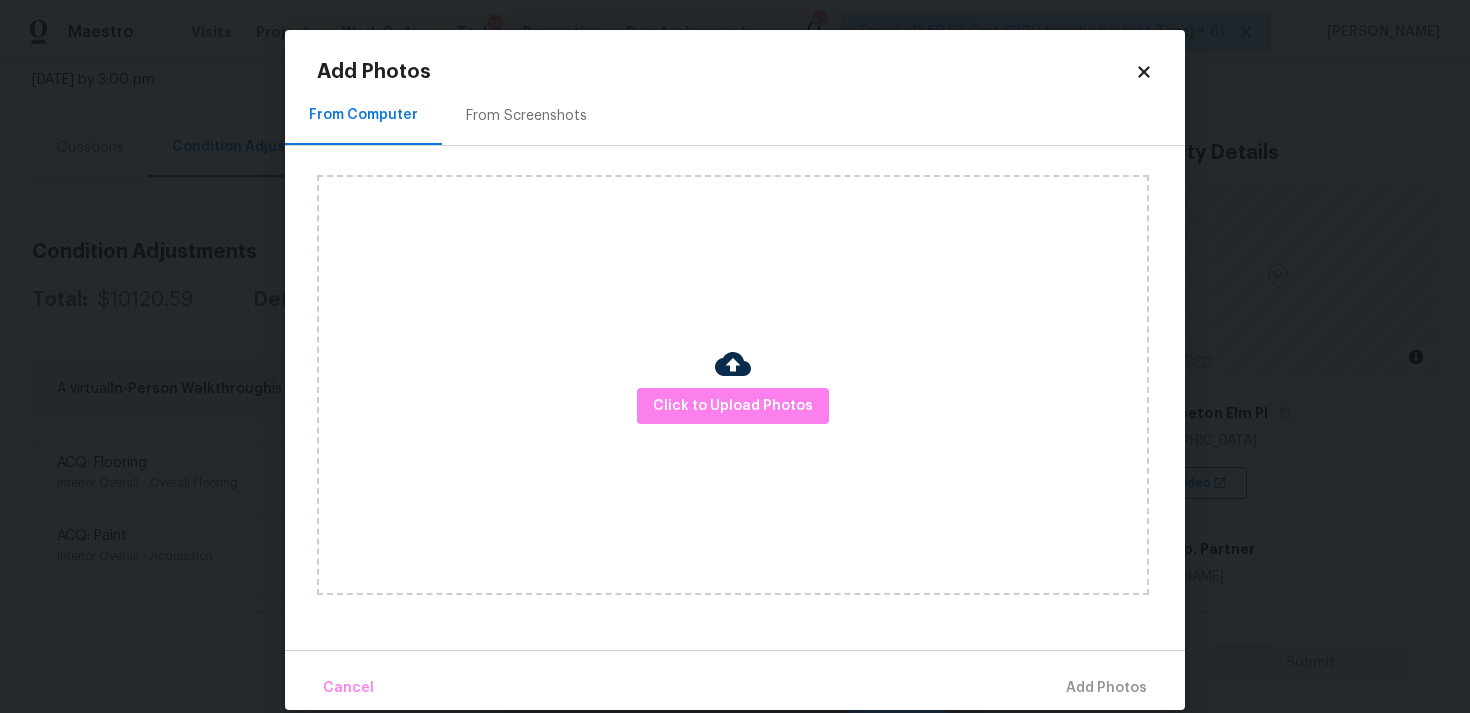 click on "Click to Upload Photos" at bounding box center [733, 385] 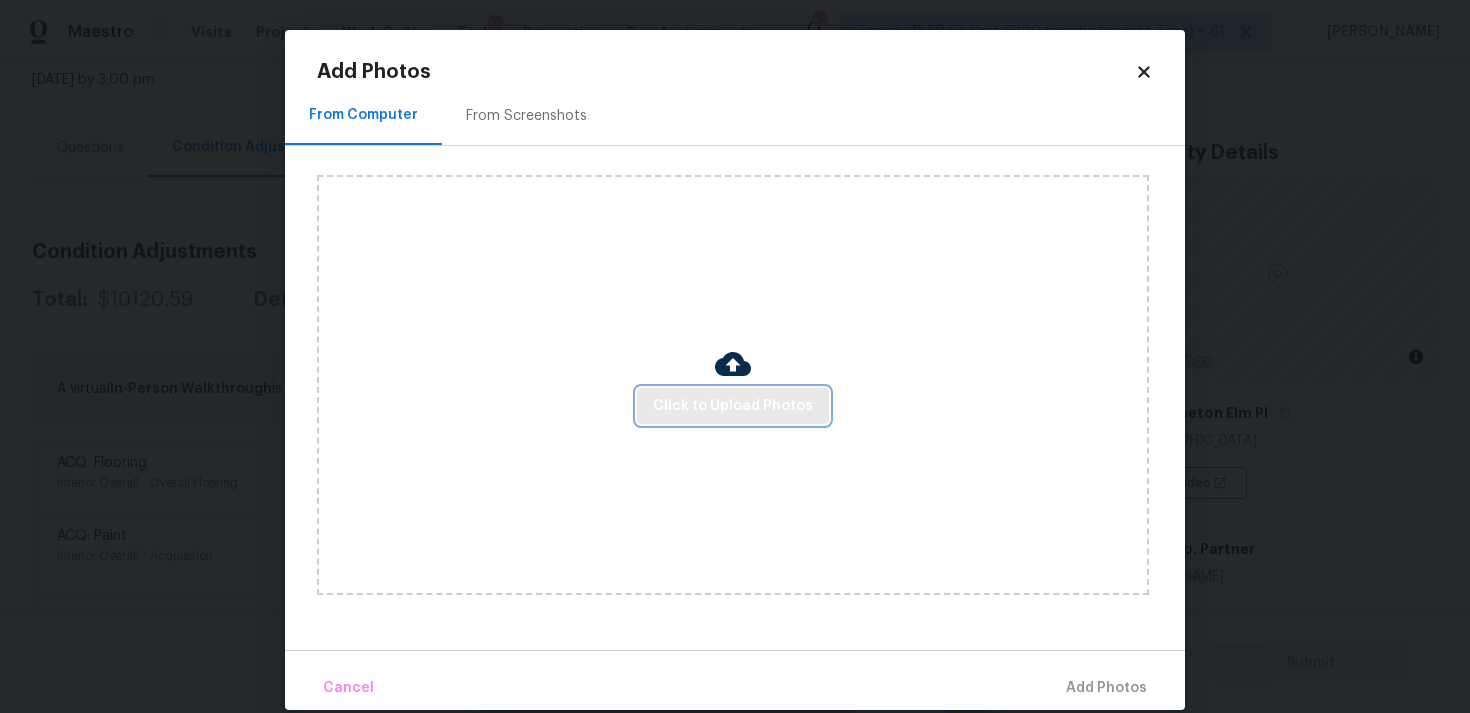 click on "Click to Upload Photos" at bounding box center [733, 406] 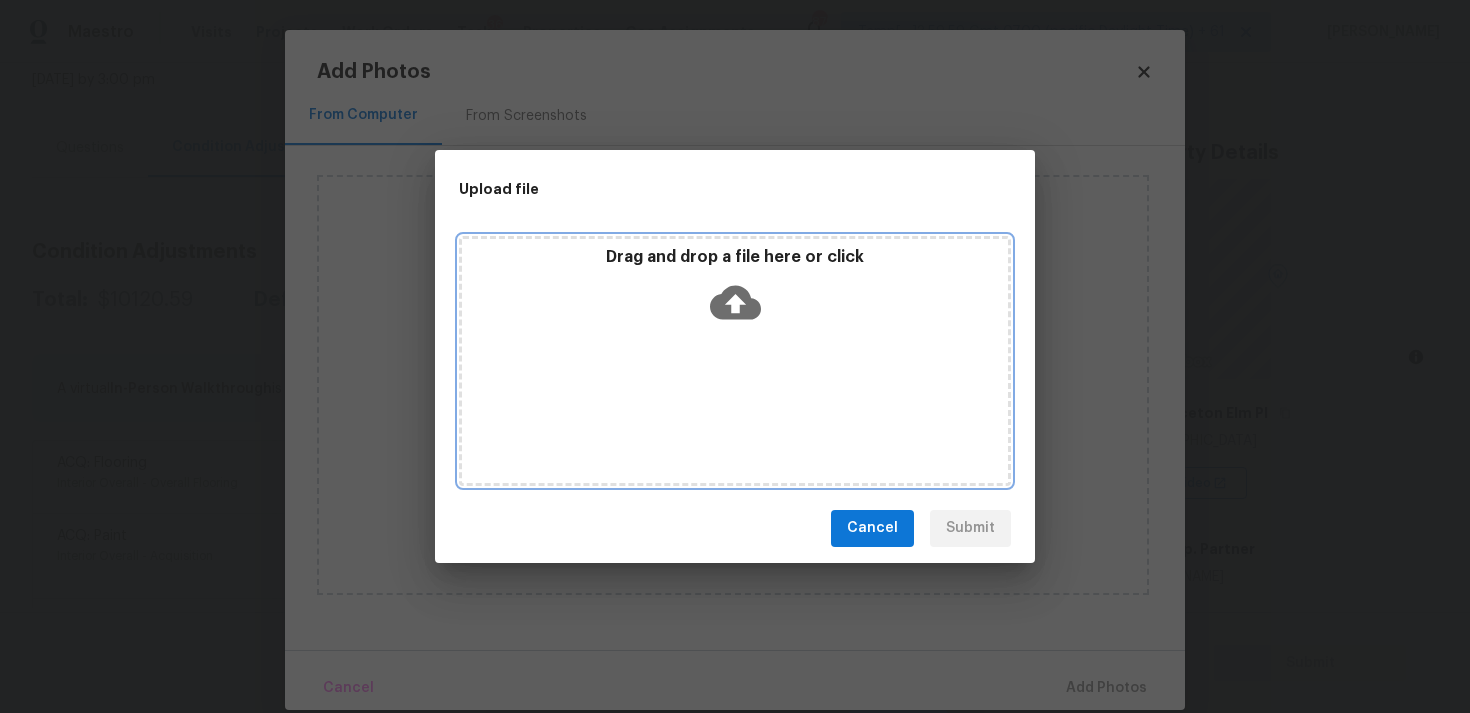 click 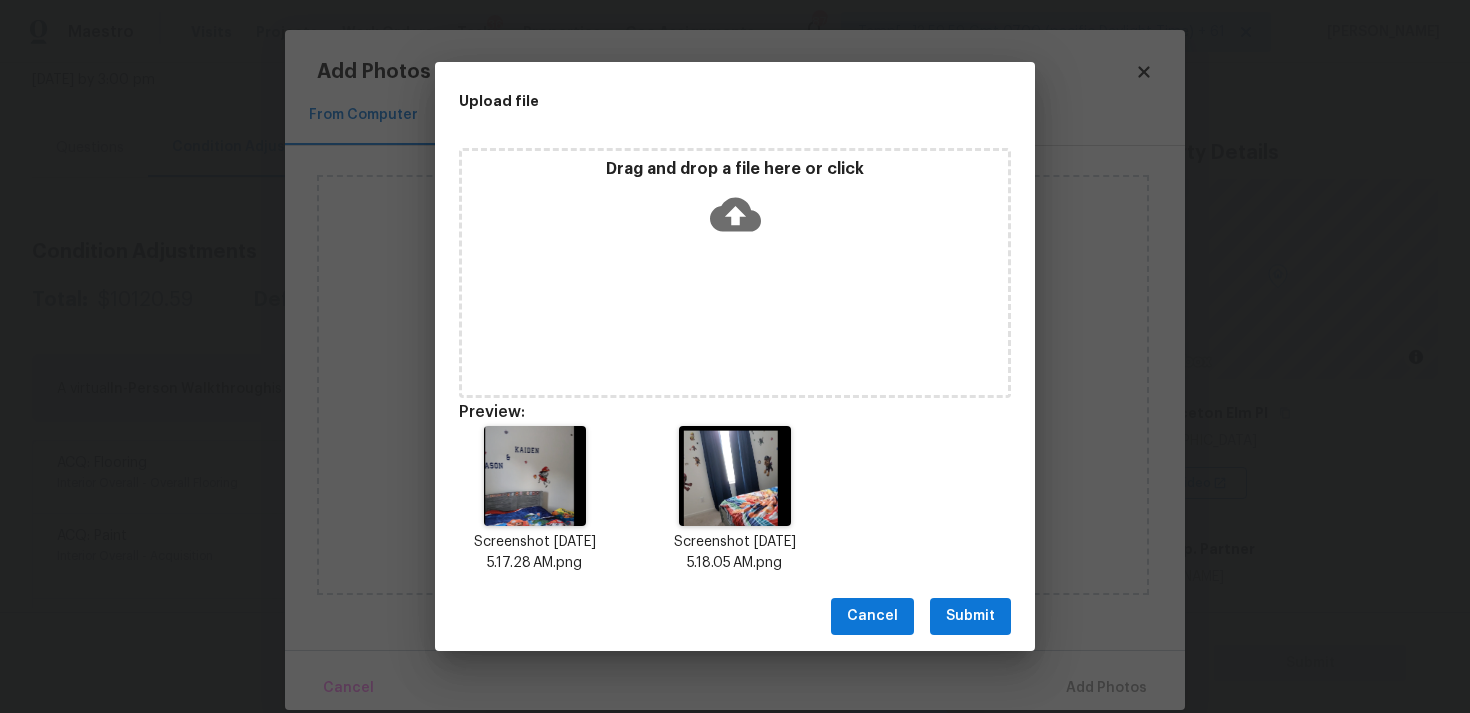 click on "Submit" at bounding box center [970, 616] 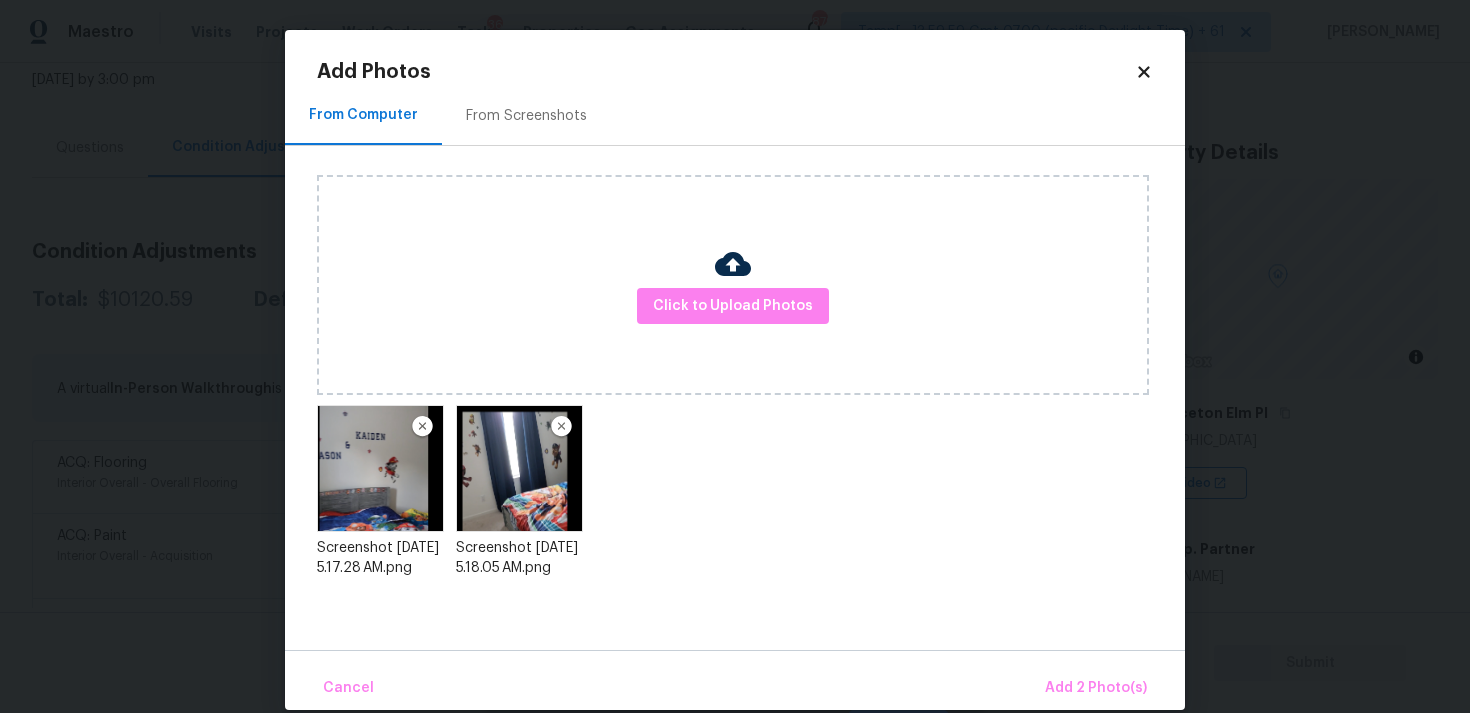 click on "Cancel Add 2 Photo(s)" at bounding box center [735, 680] 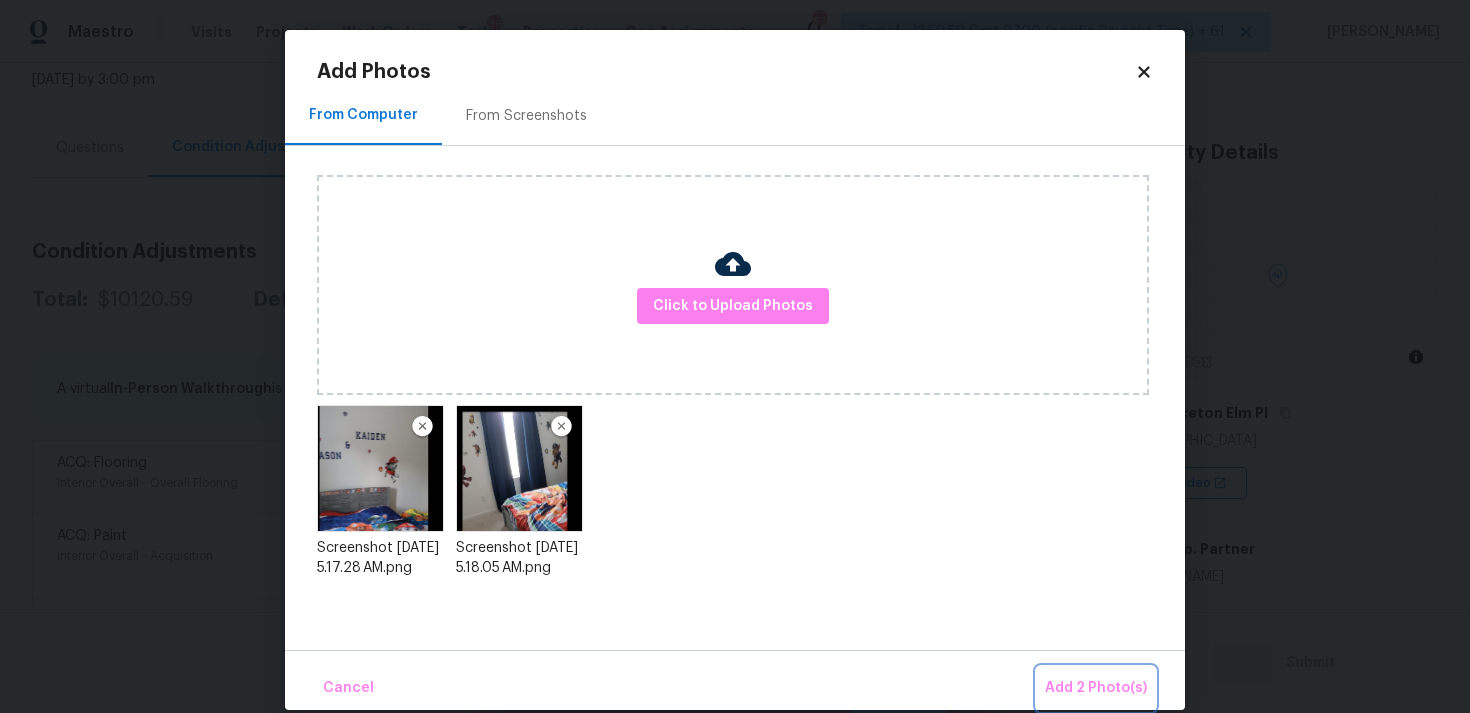 click on "Add 2 Photo(s)" at bounding box center (1096, 688) 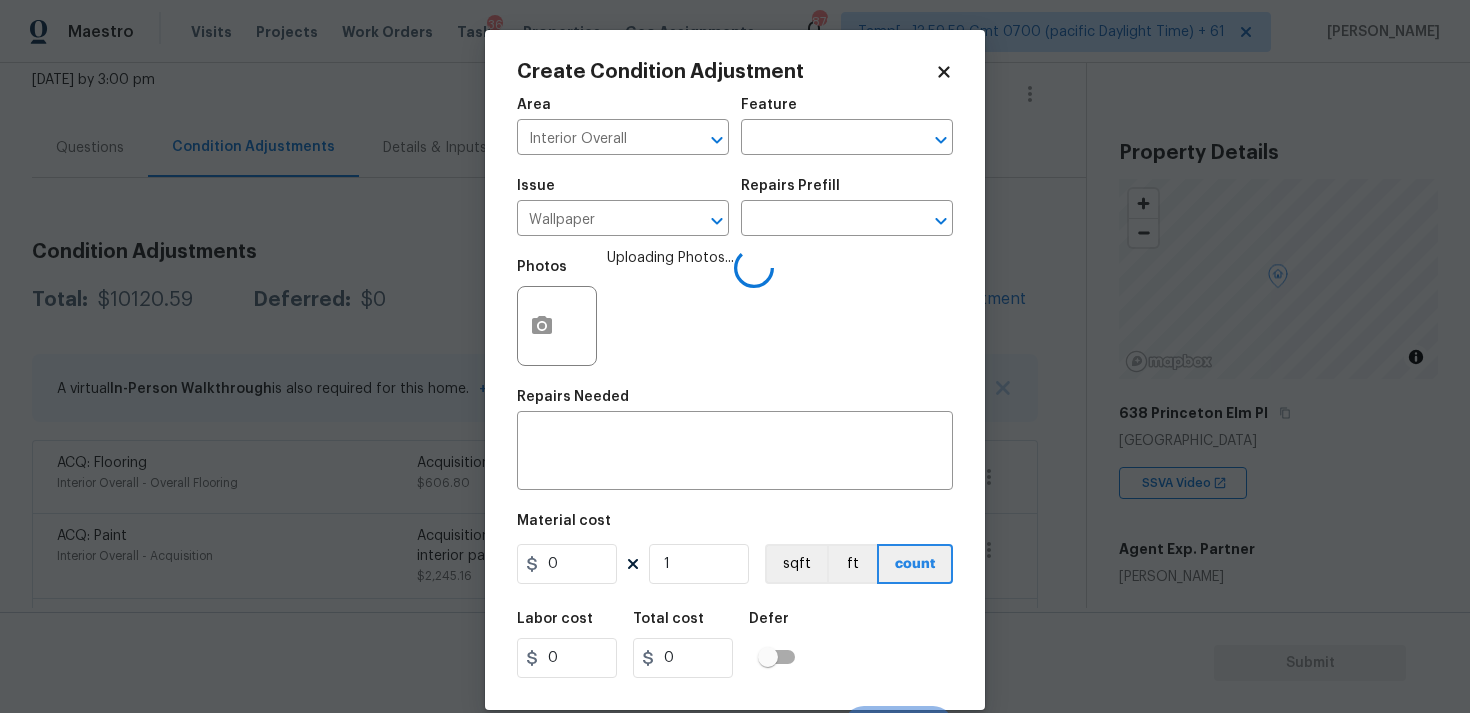 click on "Issue Wallpaper ​ Repairs Prefill ​" at bounding box center (735, 207) 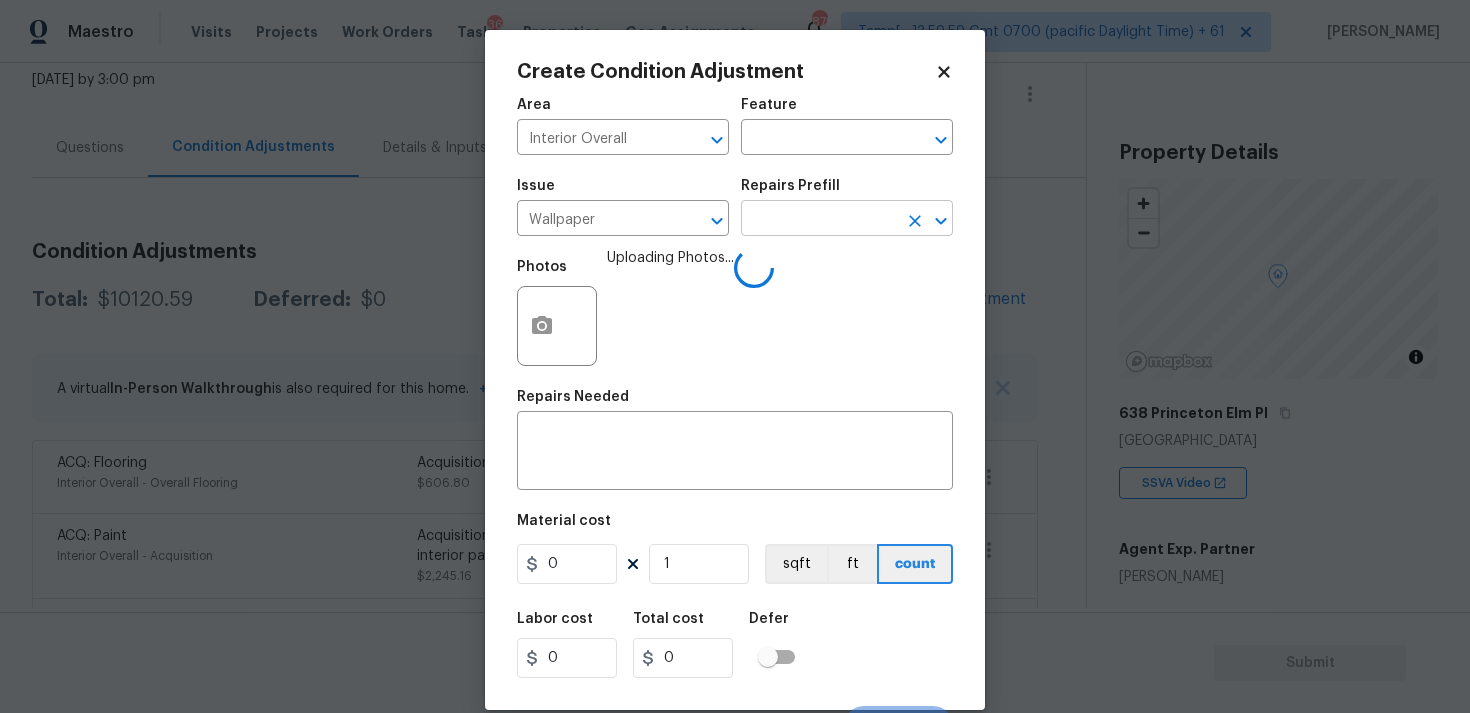 click at bounding box center [819, 220] 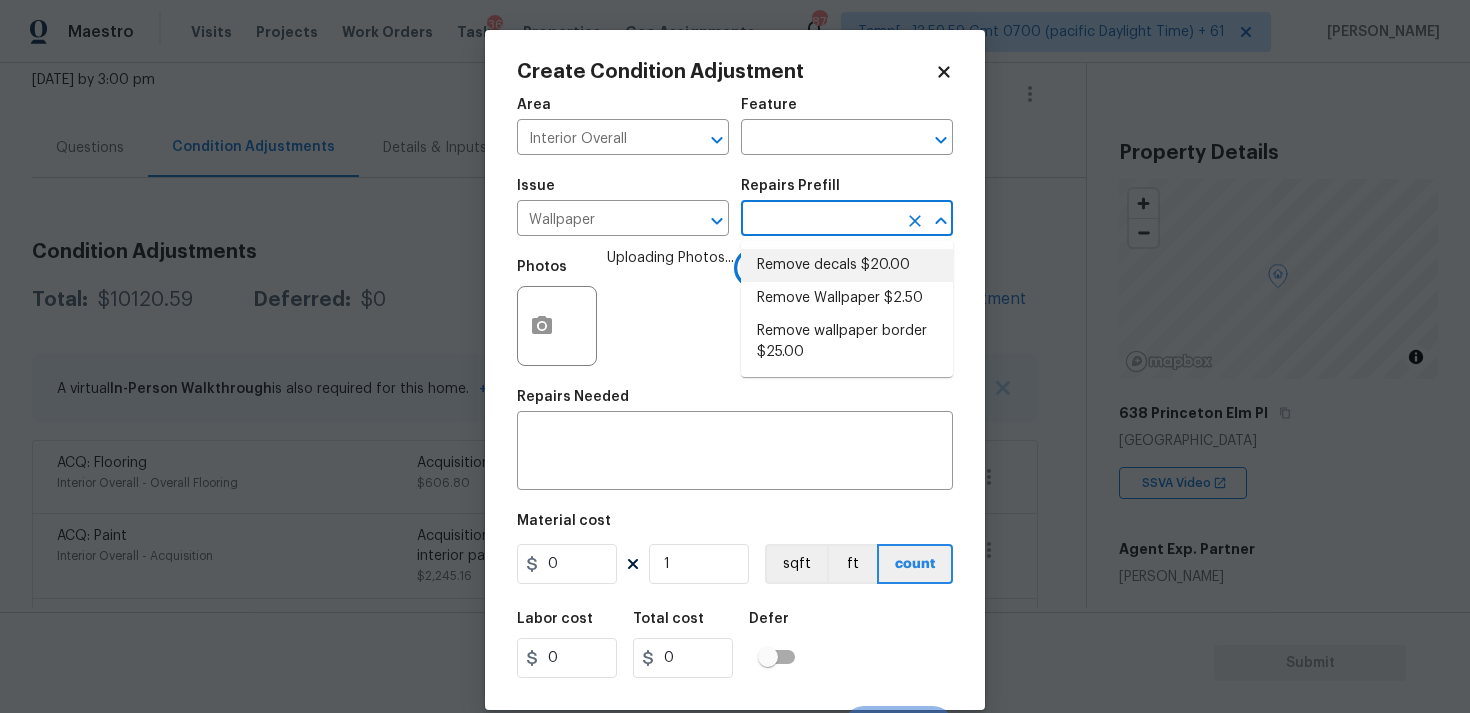 click on "Remove decals $20.00" at bounding box center (847, 265) 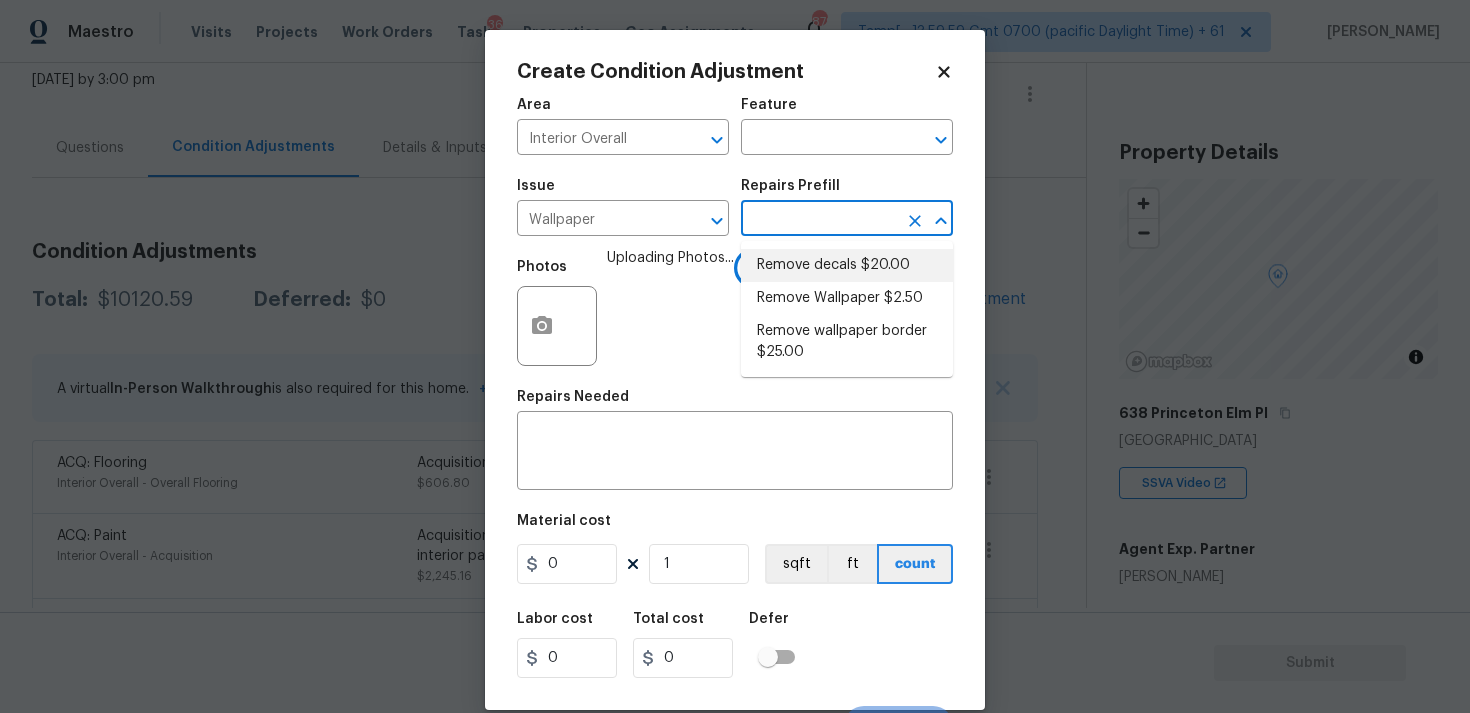 type on "Walls and Ceiling" 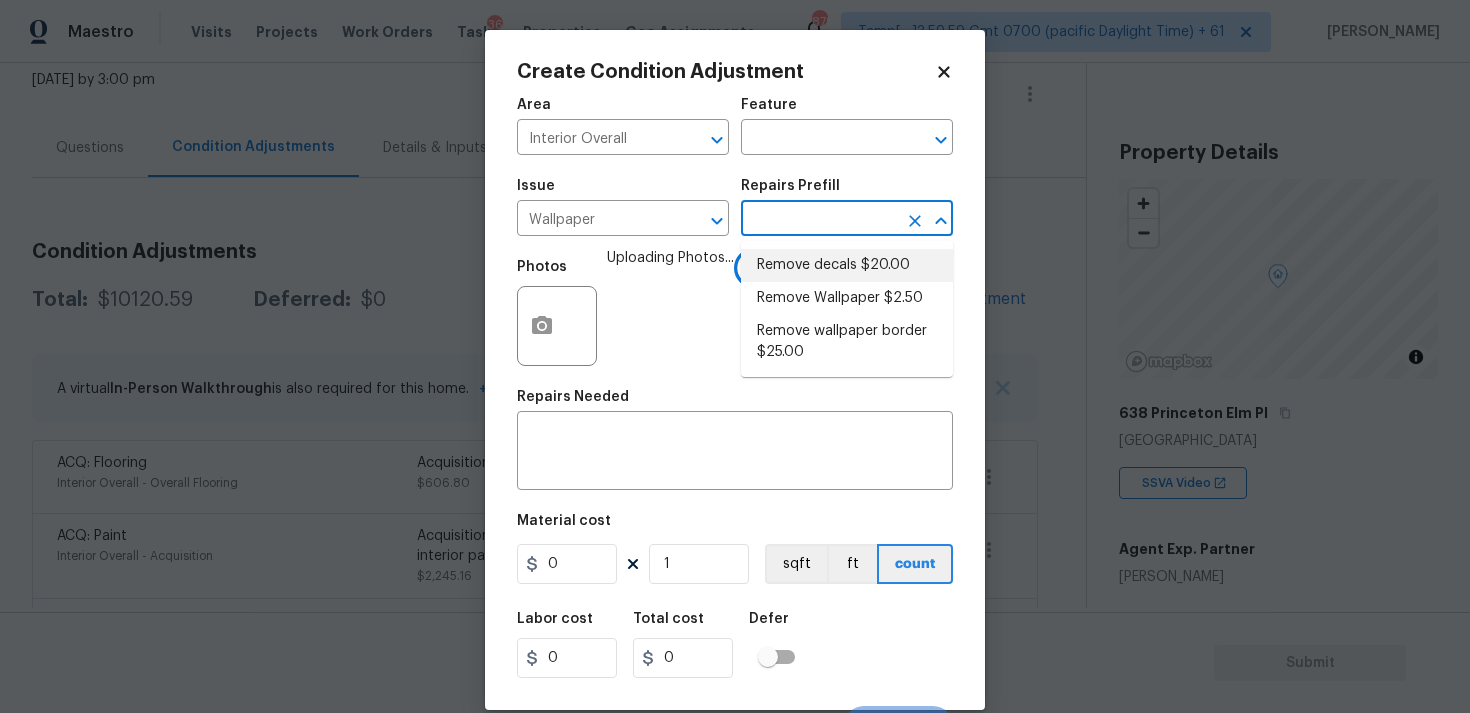 type 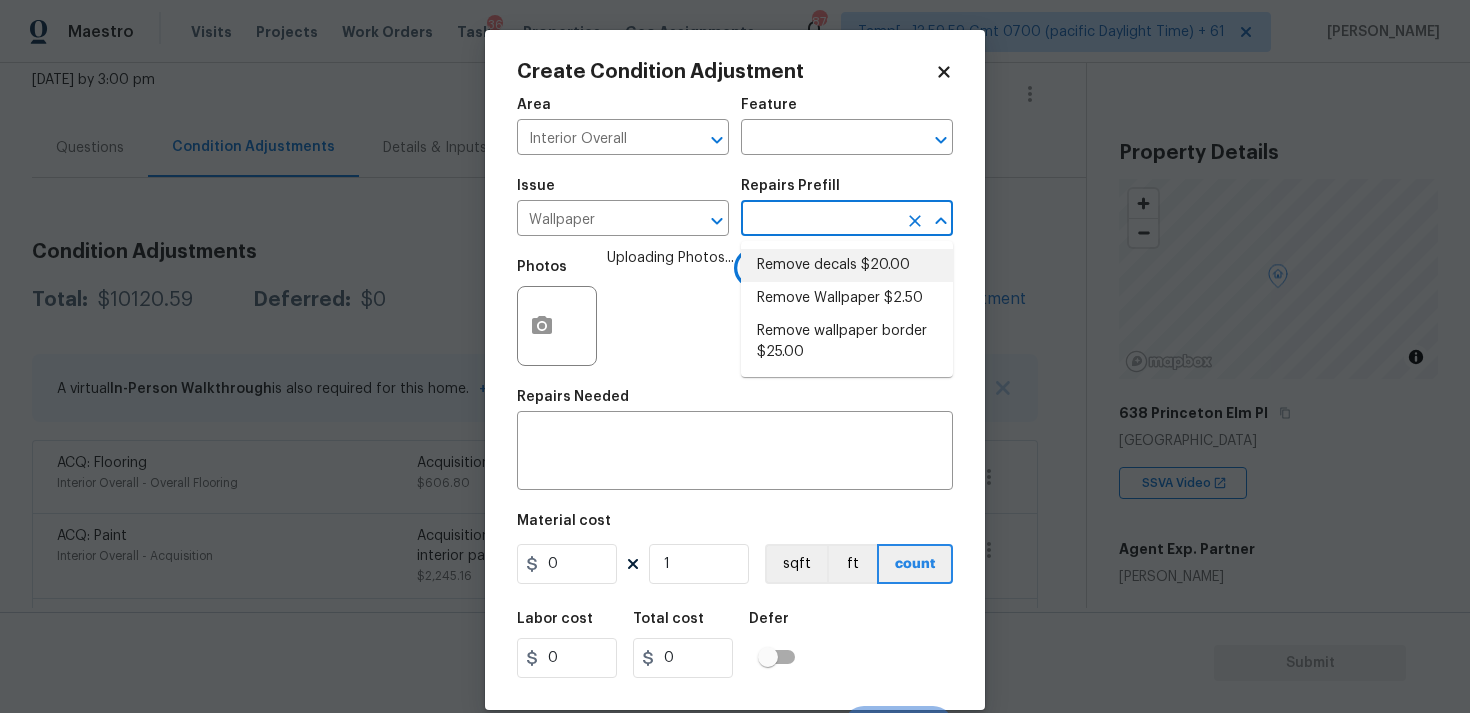 type on "Remove decals from door/wall/ceiling" 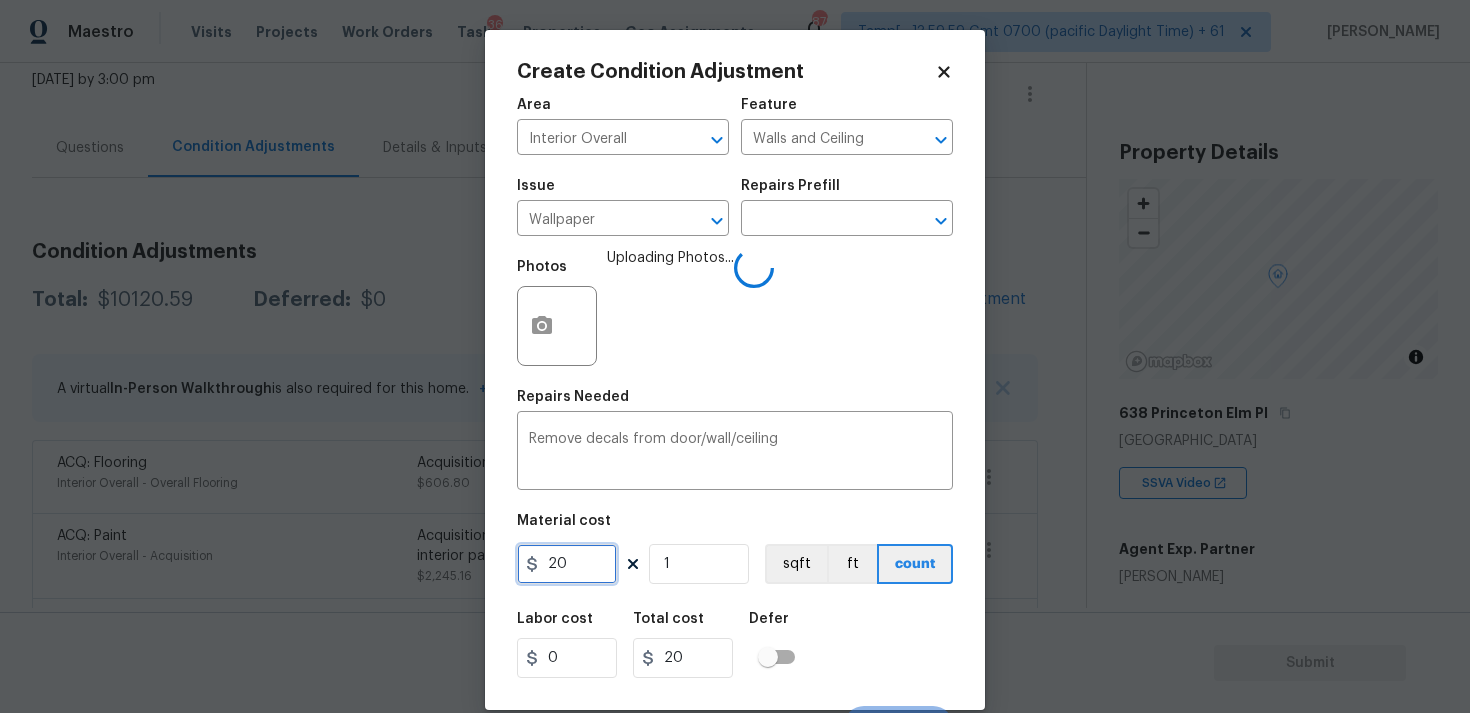 click on "20" at bounding box center [567, 564] 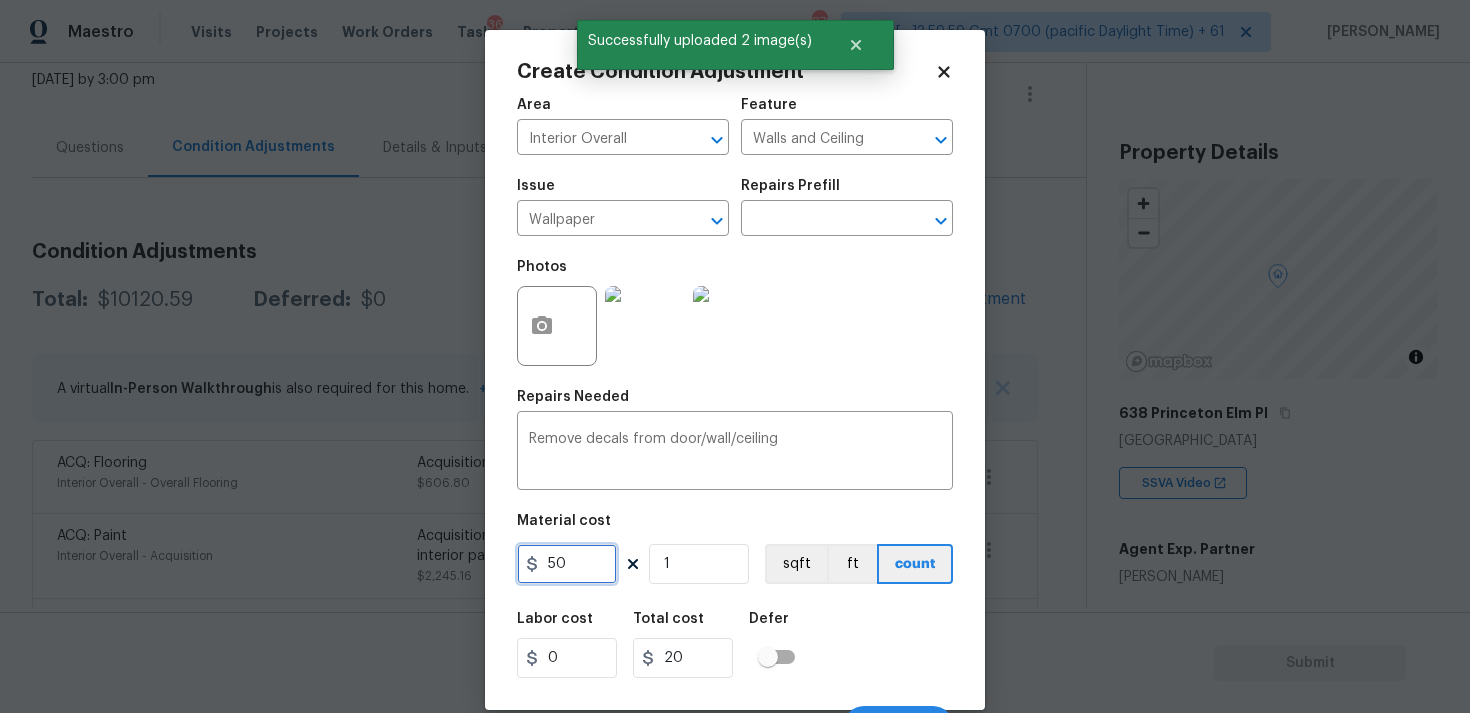 type on "50" 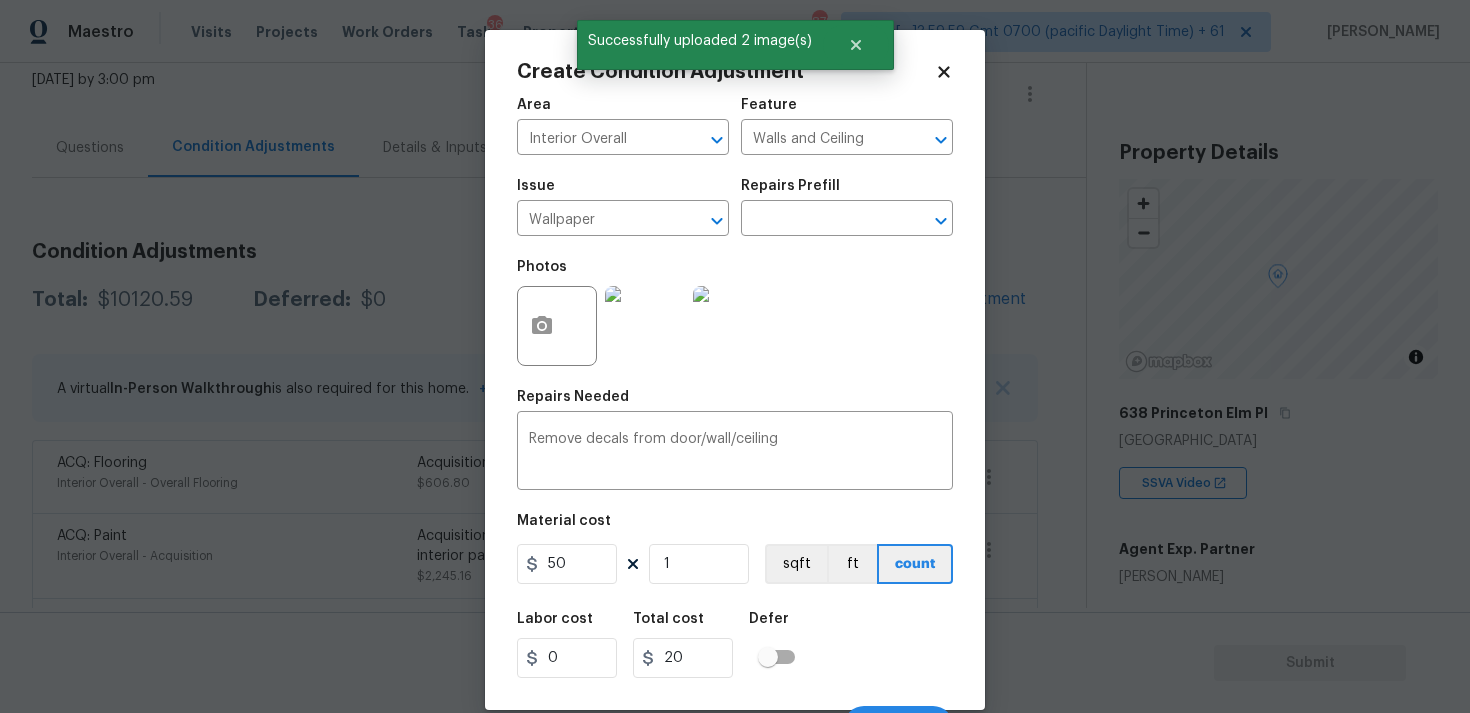 type on "50" 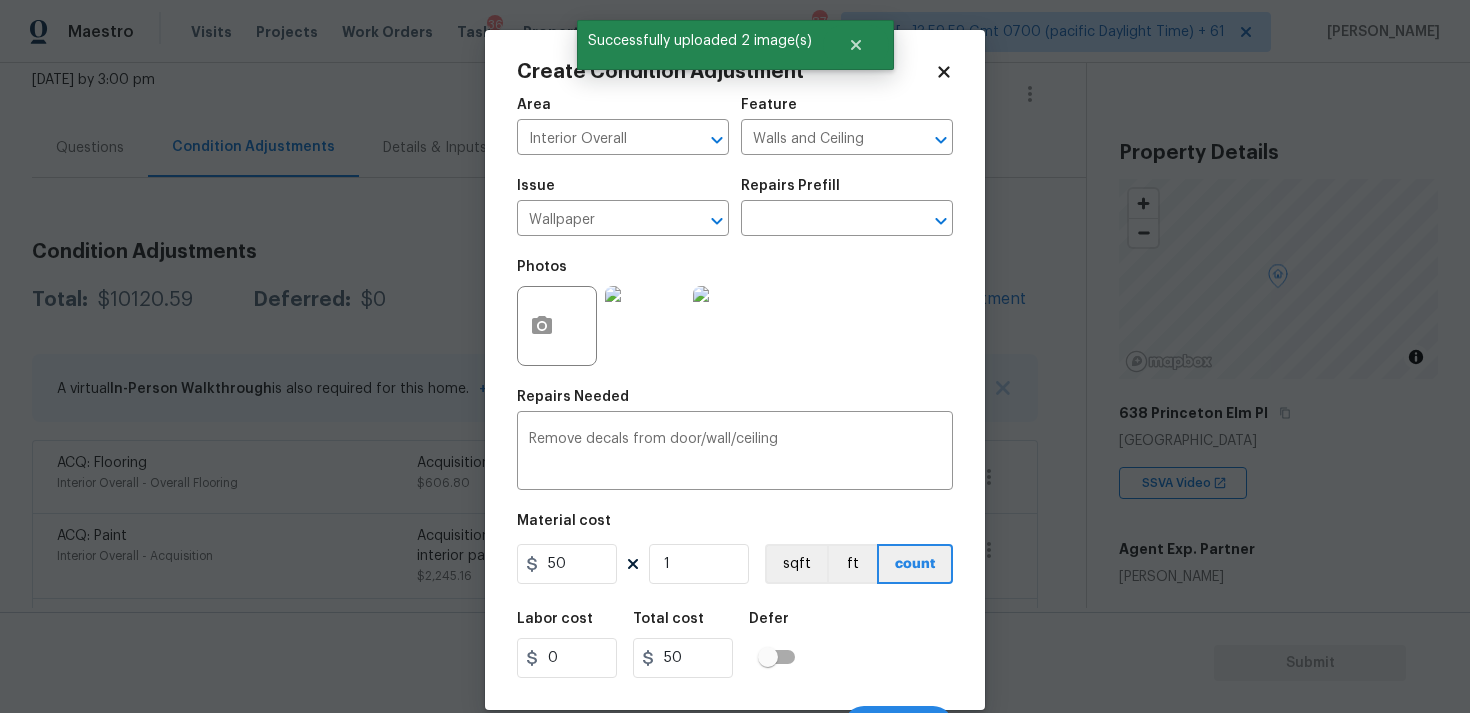 click on "Labor cost 0 Total cost 50 Defer" at bounding box center (735, 645) 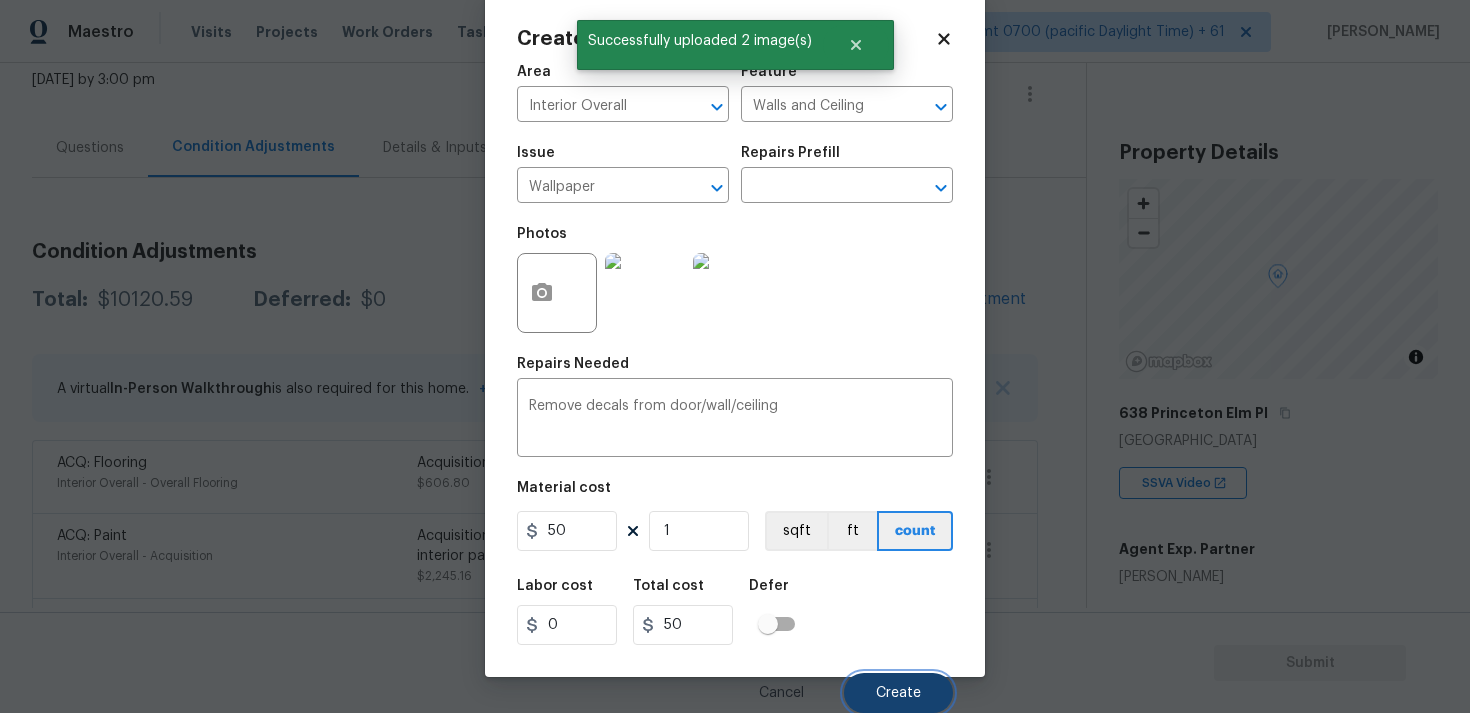 click on "Create" at bounding box center [898, 693] 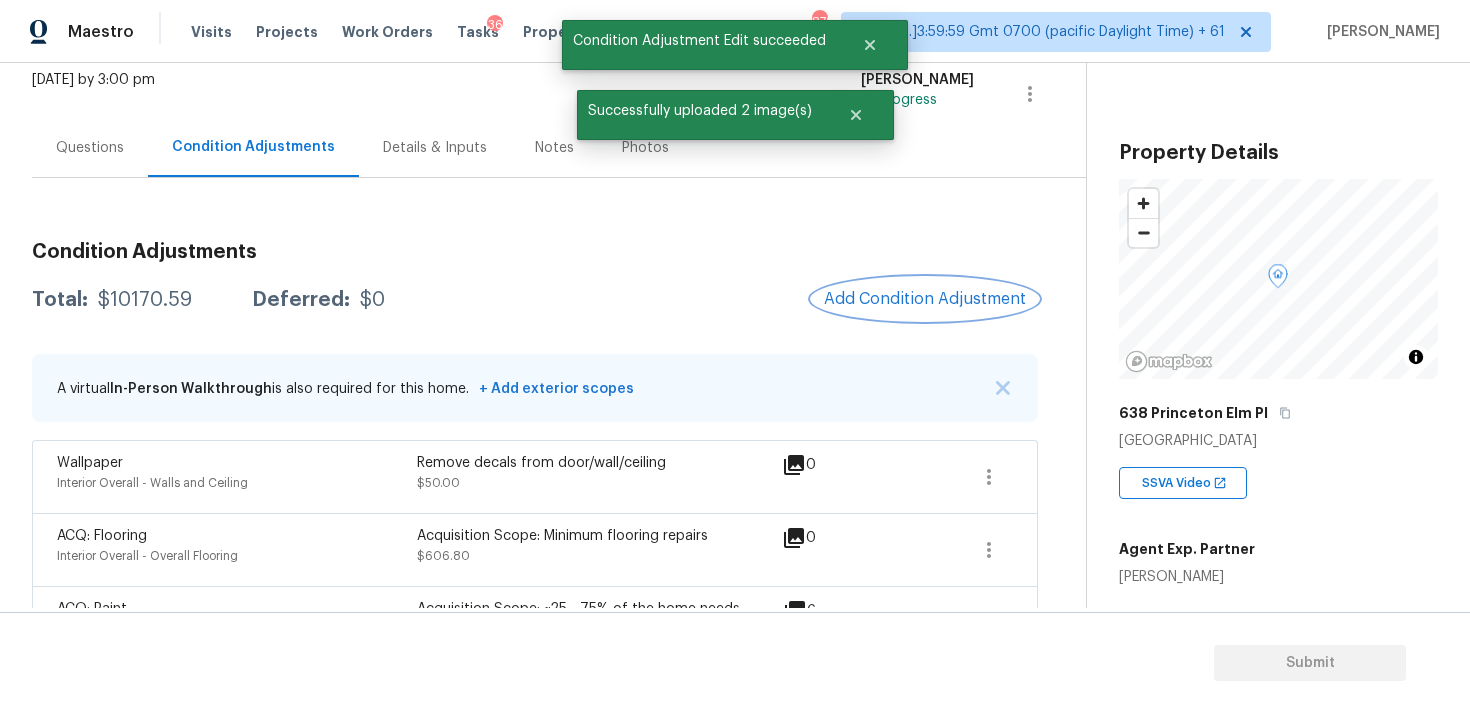 scroll, scrollTop: 0, scrollLeft: 0, axis: both 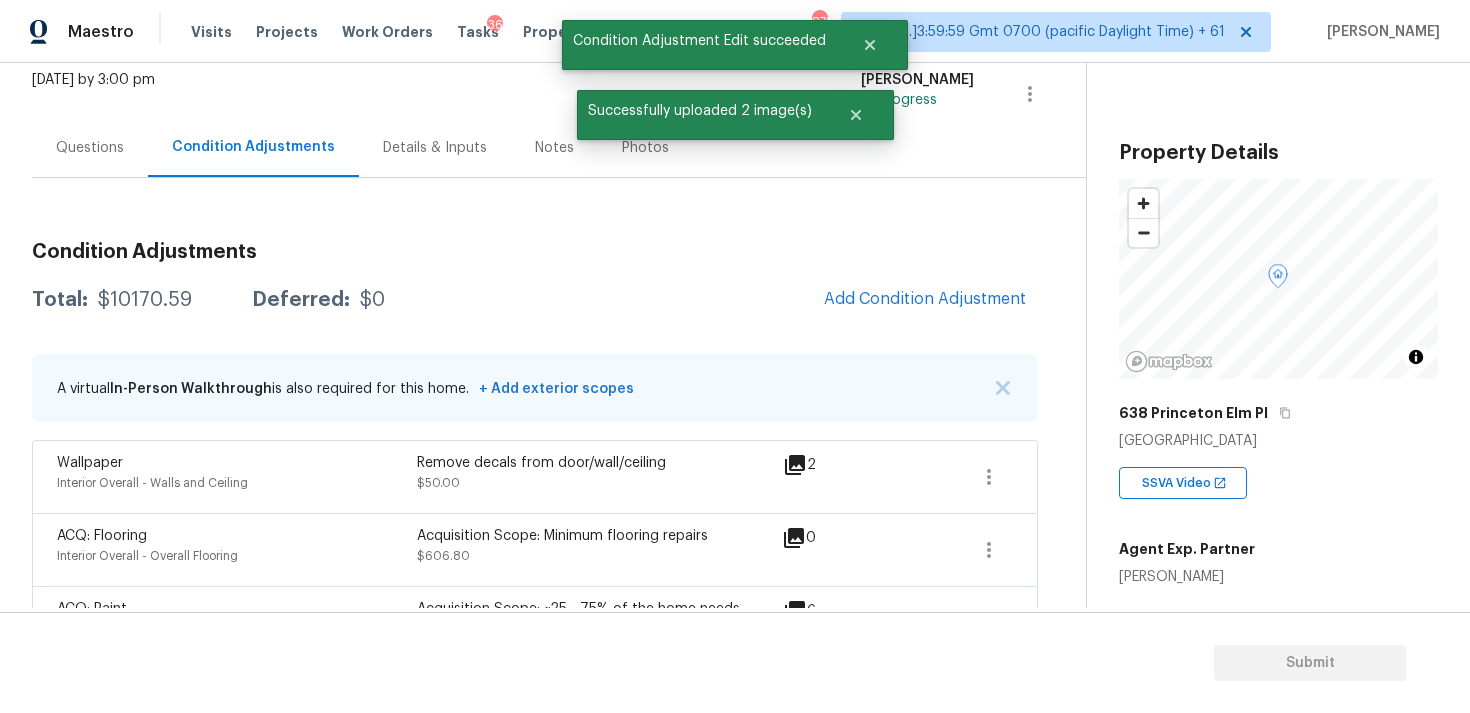 click on "Condition Adjustments Total:  $10170.59 Deferred:  $0 Add Condition Adjustment A virtual  In-Person Walkthrough  is also required for this home.   + Add exterior scopes Wallpaper Interior Overall - Walls and Ceiling Remove decals from door/wall/ceiling $50.00   2 ACQ: Flooring Interior Overall - Overall Flooring Acquisition Scope: Minimum flooring repairs $606.80   0 ACQ: Paint Interior Overall - Acquisition Acquisition Scope: ~25 - 75% of the home needs interior paint $2,245.16   6 Bathroom Plumbing Exterior Overall - Plumbing Prep the tub/shower surround and install a new 32''-36'' tempered shower door. Ensure that the new door is secure, sealed around the perimeter and operates as intended. Haul away and dispose of all debris properly. $568.63   1 Decks and Patios Exterior Overall Repaint the rear deck $500.00   2 Pressure Washing Exterior Overall - Siding Pressure wash the driveways/walkways as directed by the PM. Ensure that all debris and residue are removed from the areas being pressure washed. $400.00" at bounding box center (535, 868) 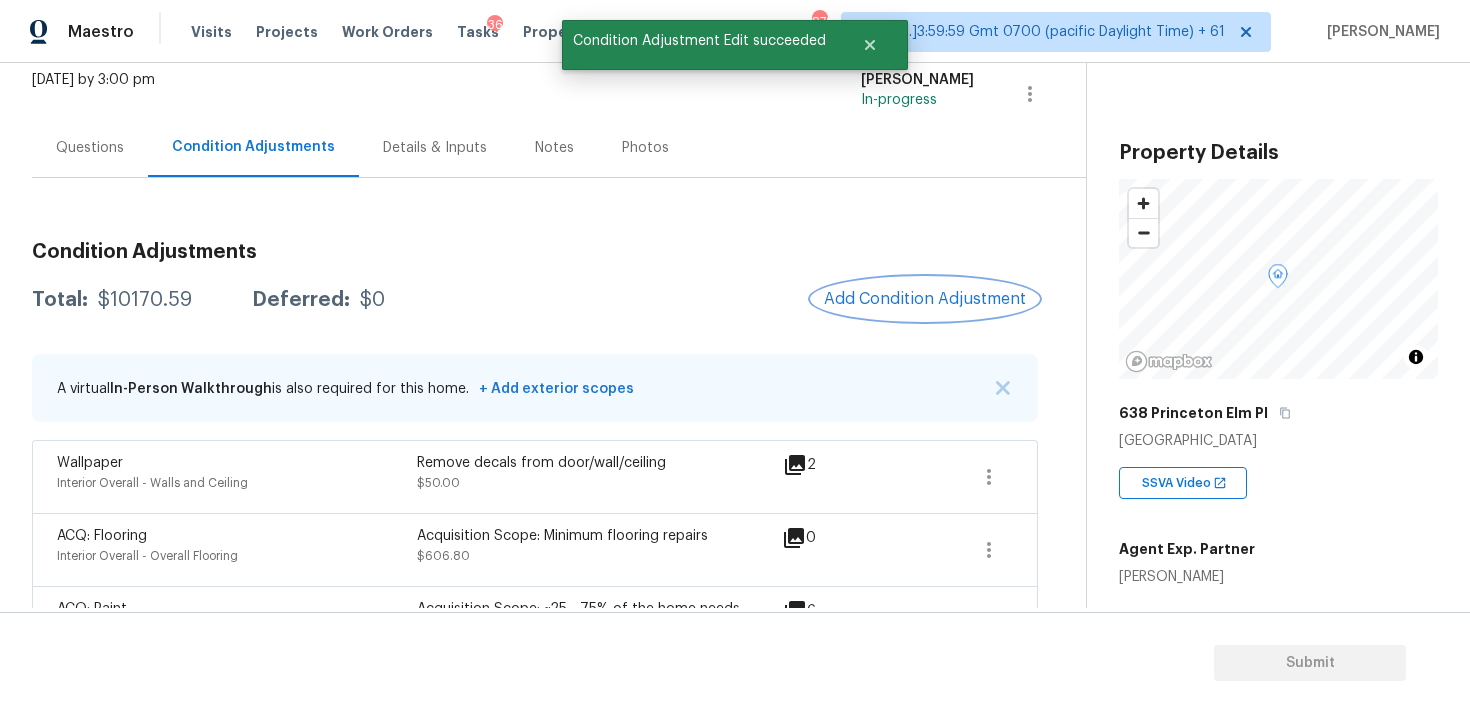 click on "Add Condition Adjustment" at bounding box center [925, 299] 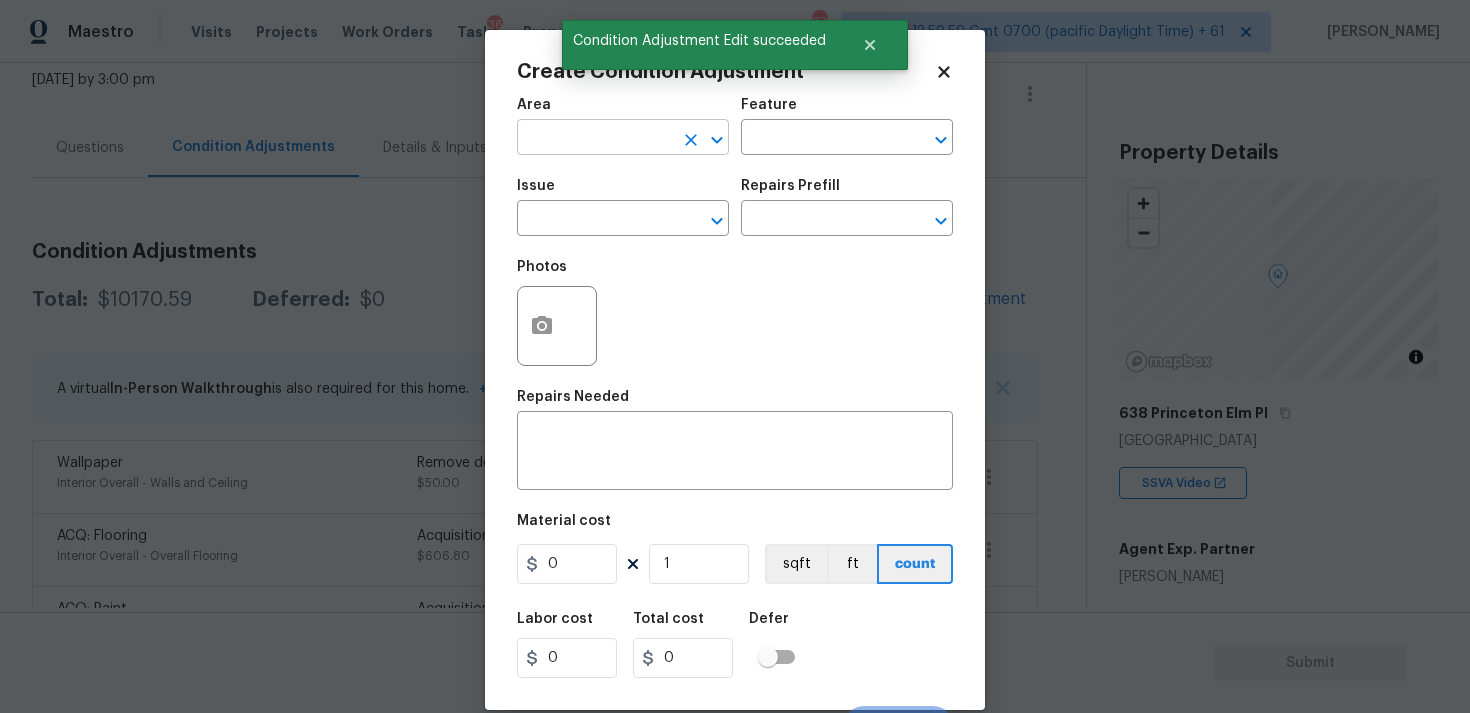 click at bounding box center (595, 139) 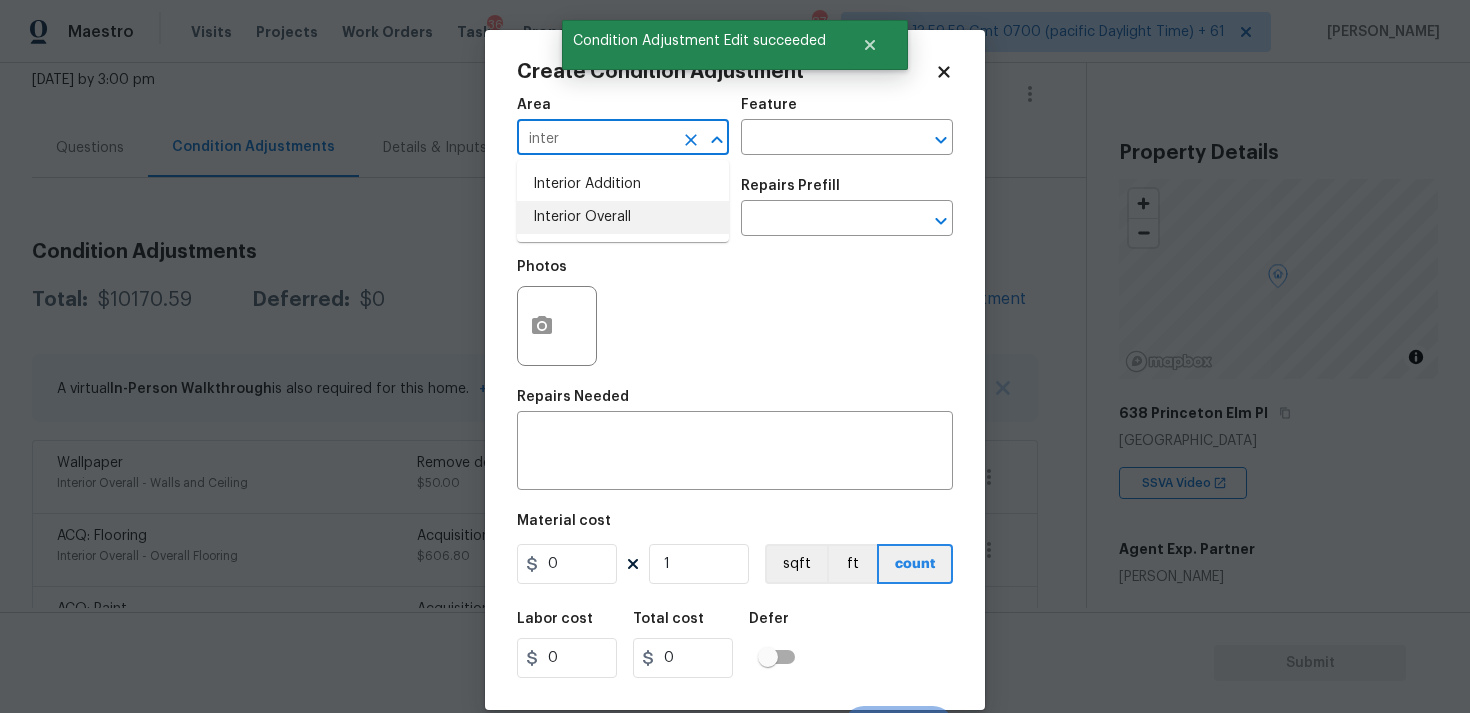 click on "Interior Overall" at bounding box center (623, 217) 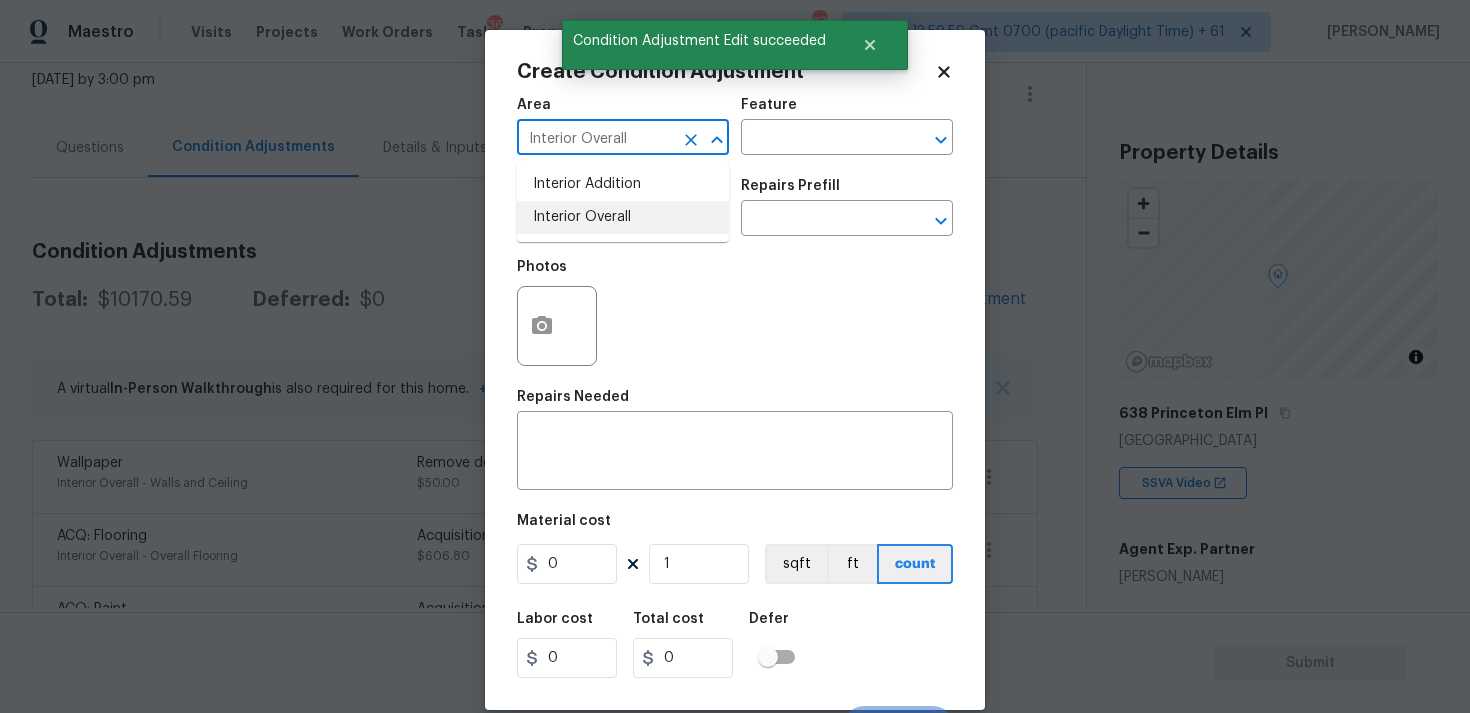 type on "Interior Overall" 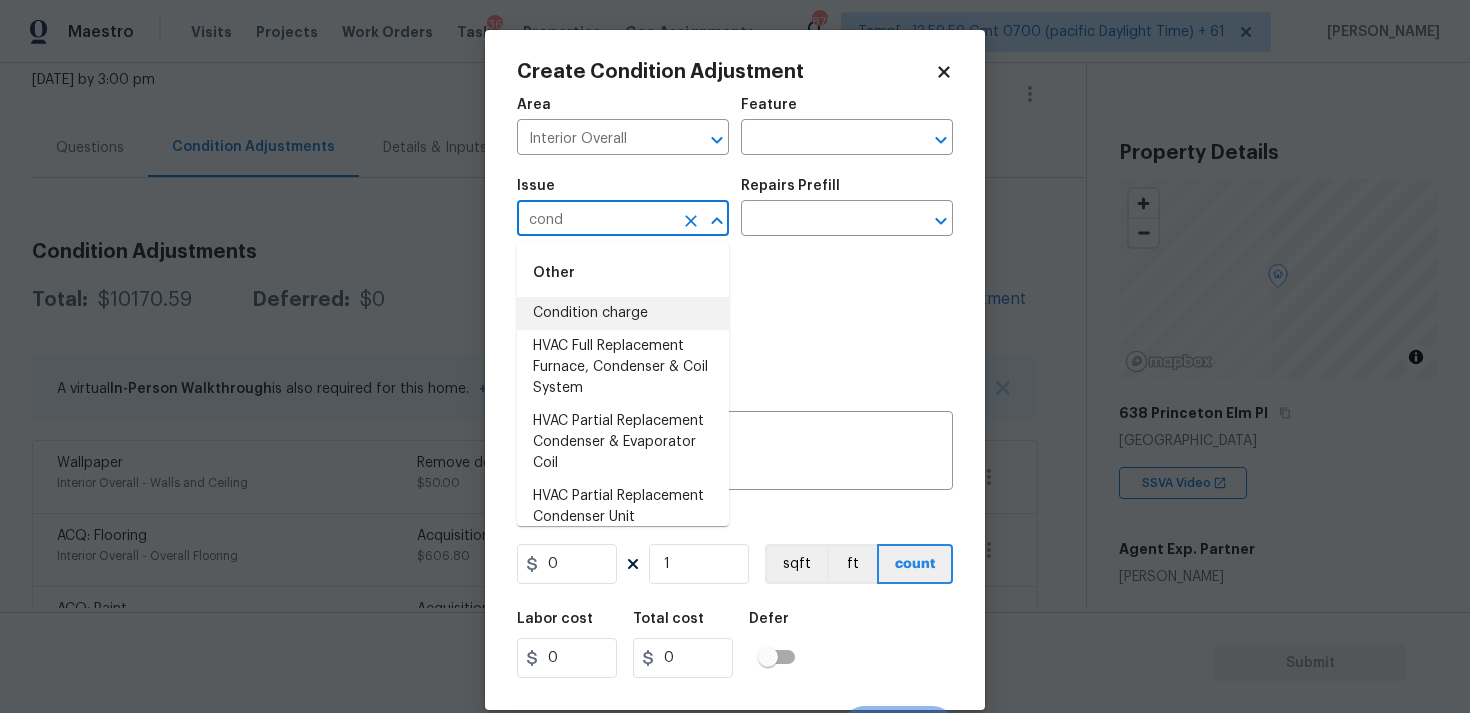 click on "Condition charge" at bounding box center [623, 313] 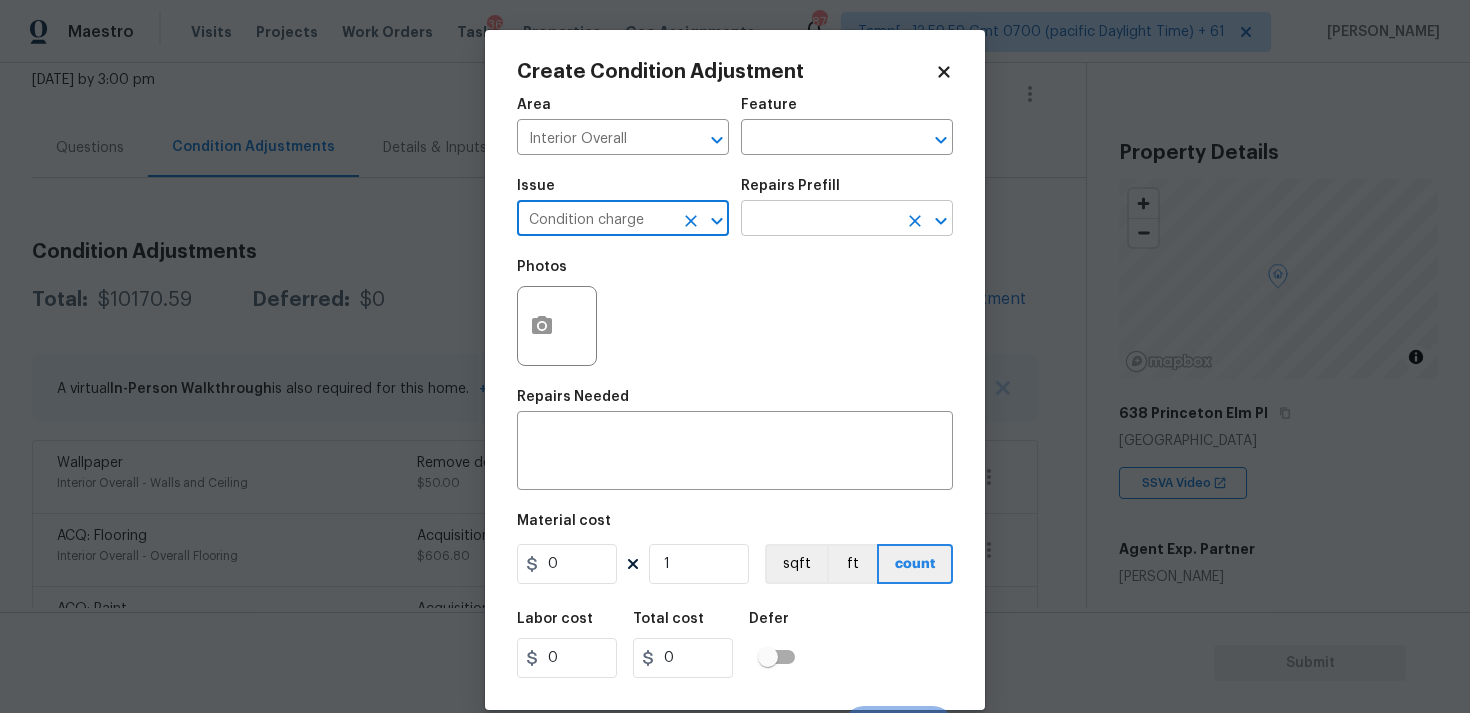 type on "Condition charge" 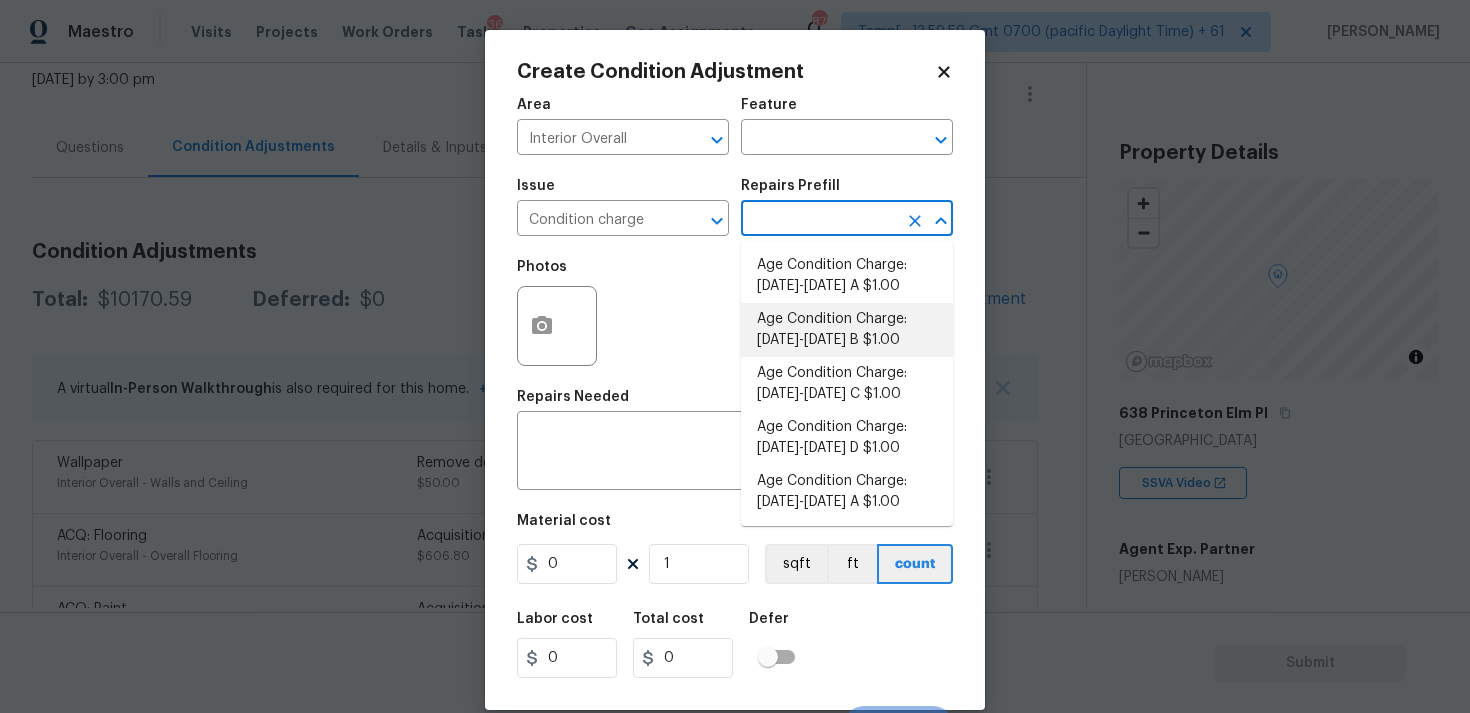 scroll, scrollTop: 682, scrollLeft: 0, axis: vertical 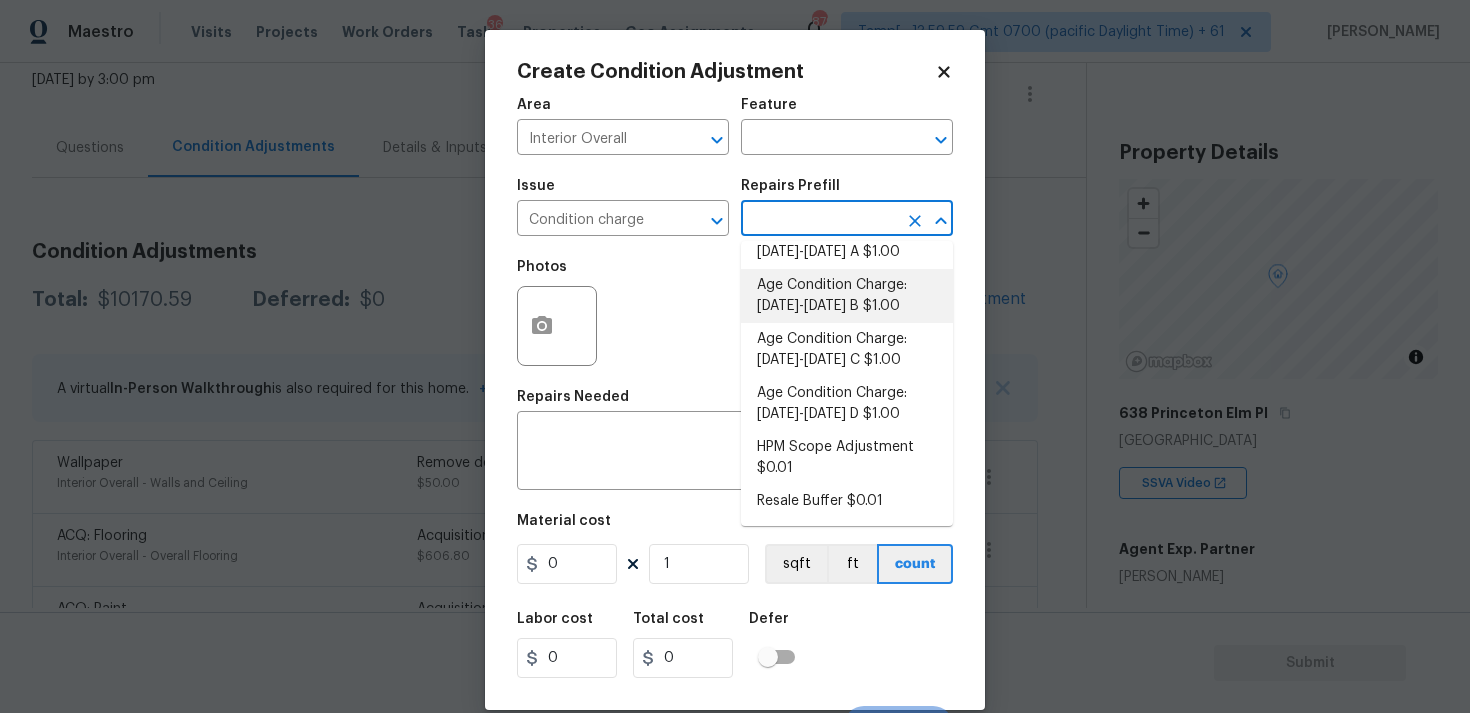 click on "Age Condition Charge: 2009-2023 B	 $1.00" at bounding box center [847, 296] 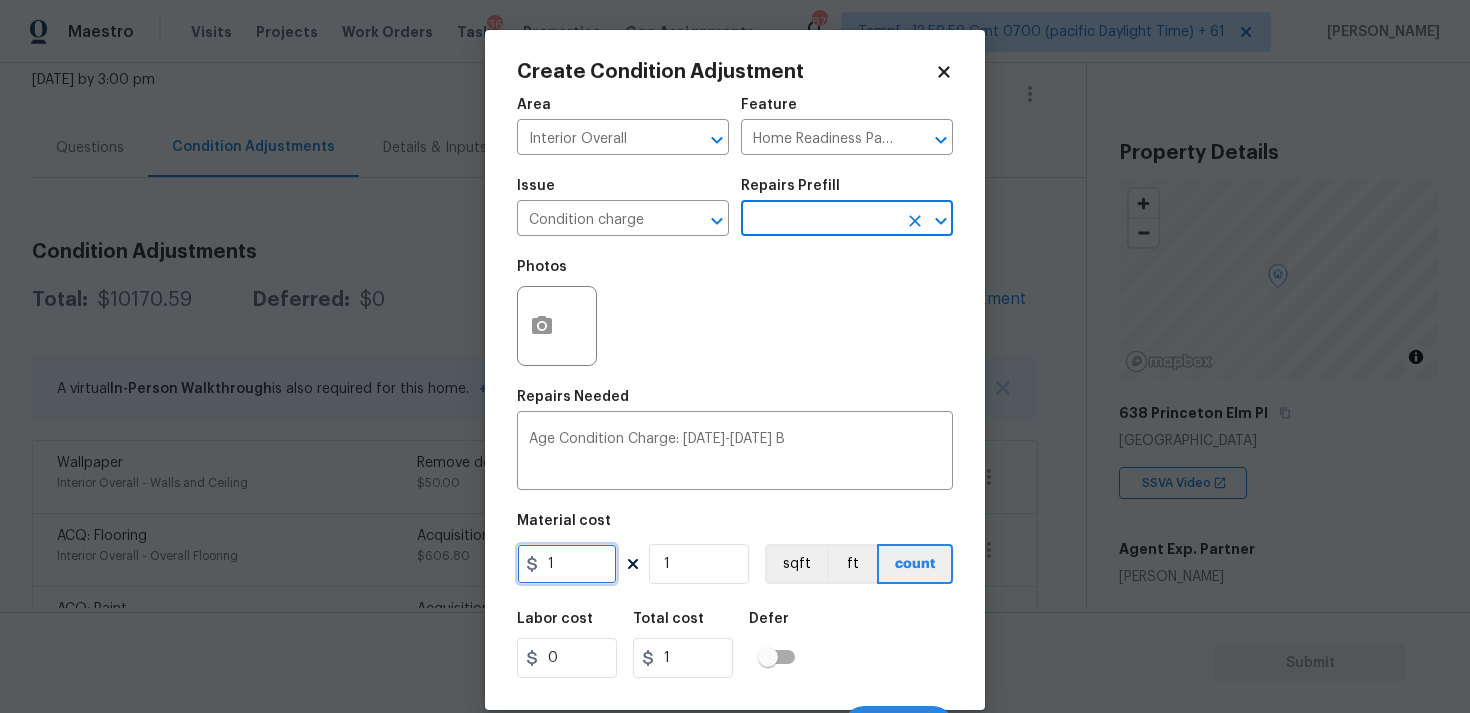 click on "1" at bounding box center [567, 564] 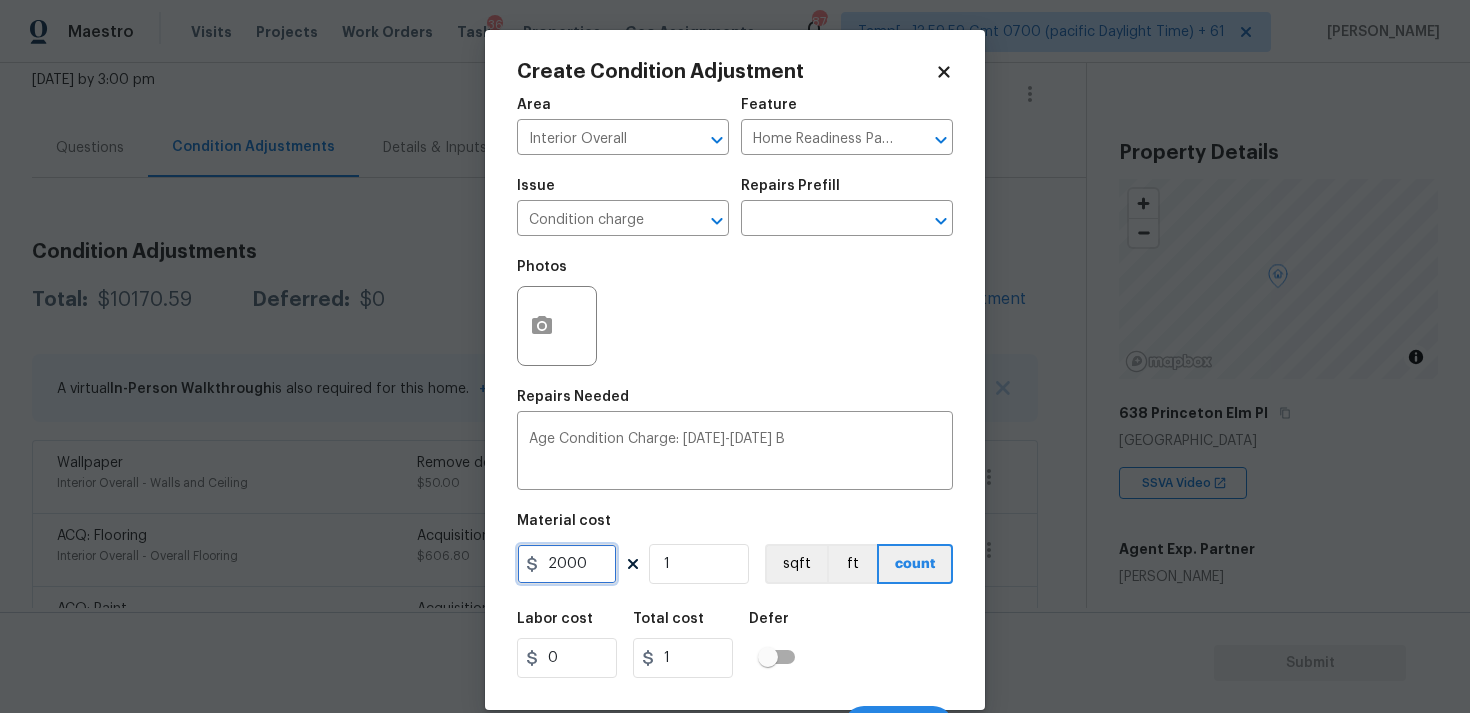 type on "2000" 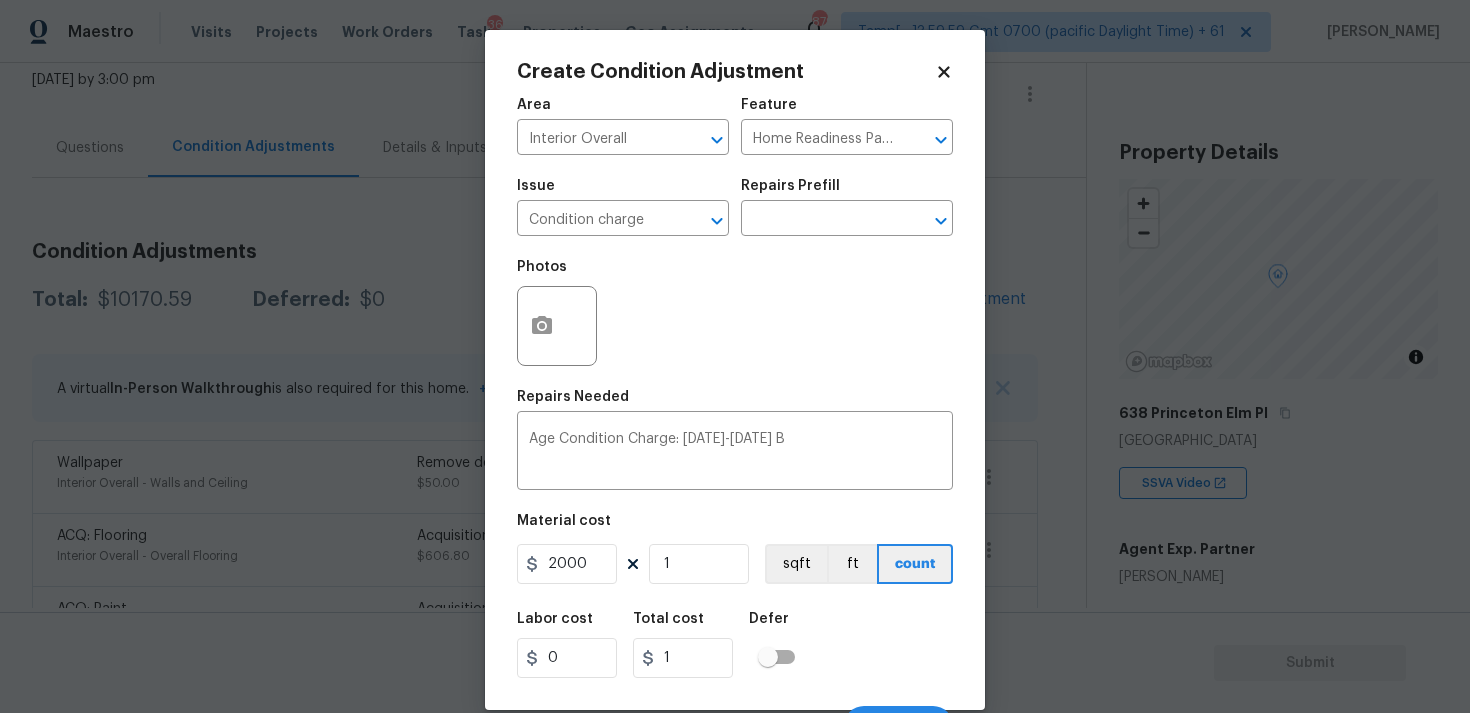 click on "Labor cost 0 Total cost 1 Defer" at bounding box center [735, 645] 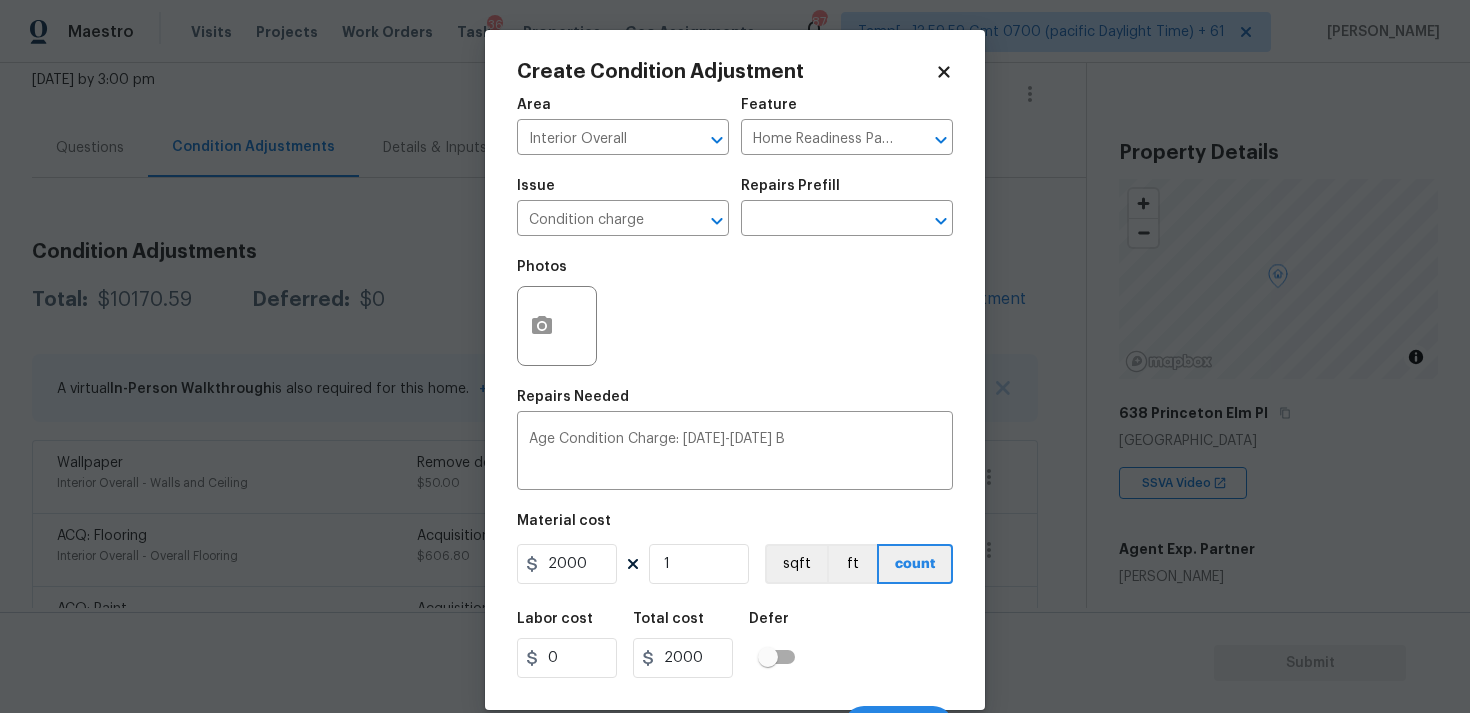 scroll, scrollTop: 34, scrollLeft: 0, axis: vertical 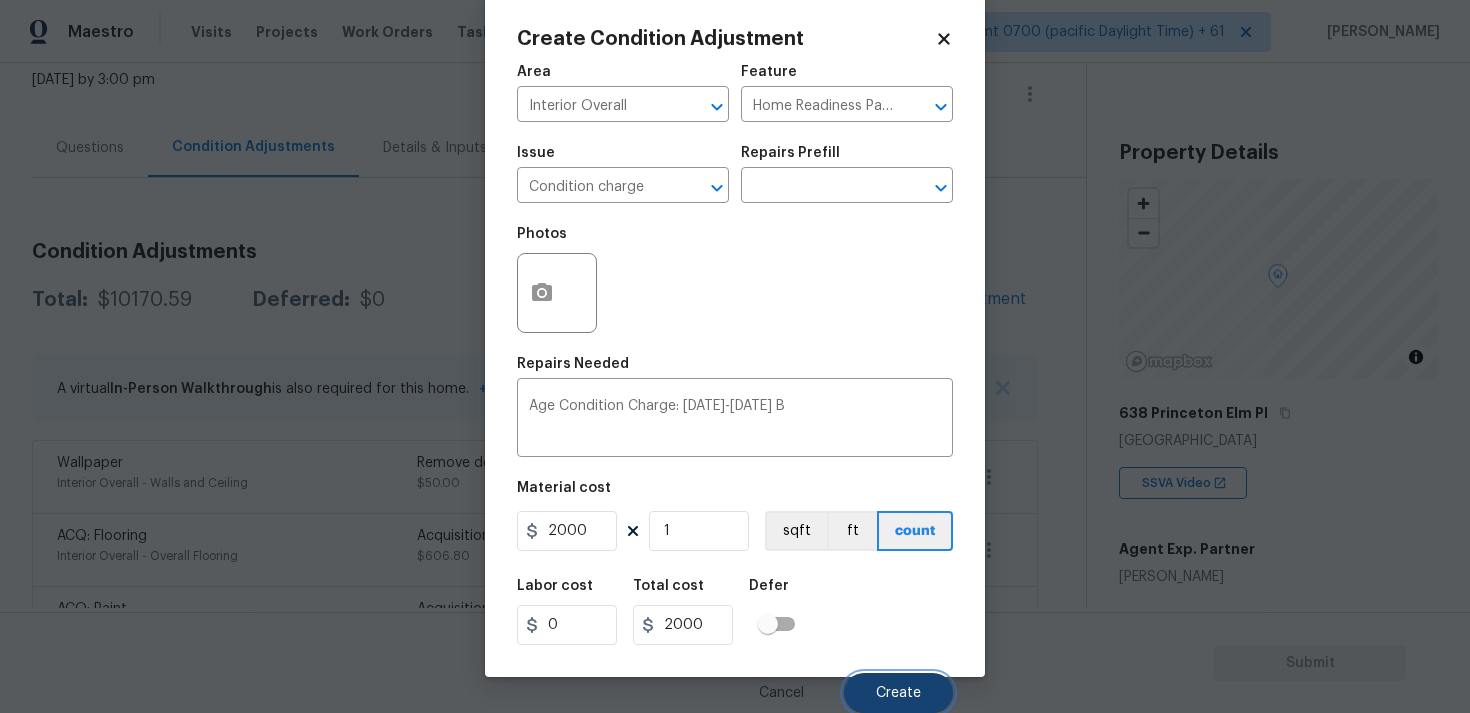click on "Create" at bounding box center (898, 693) 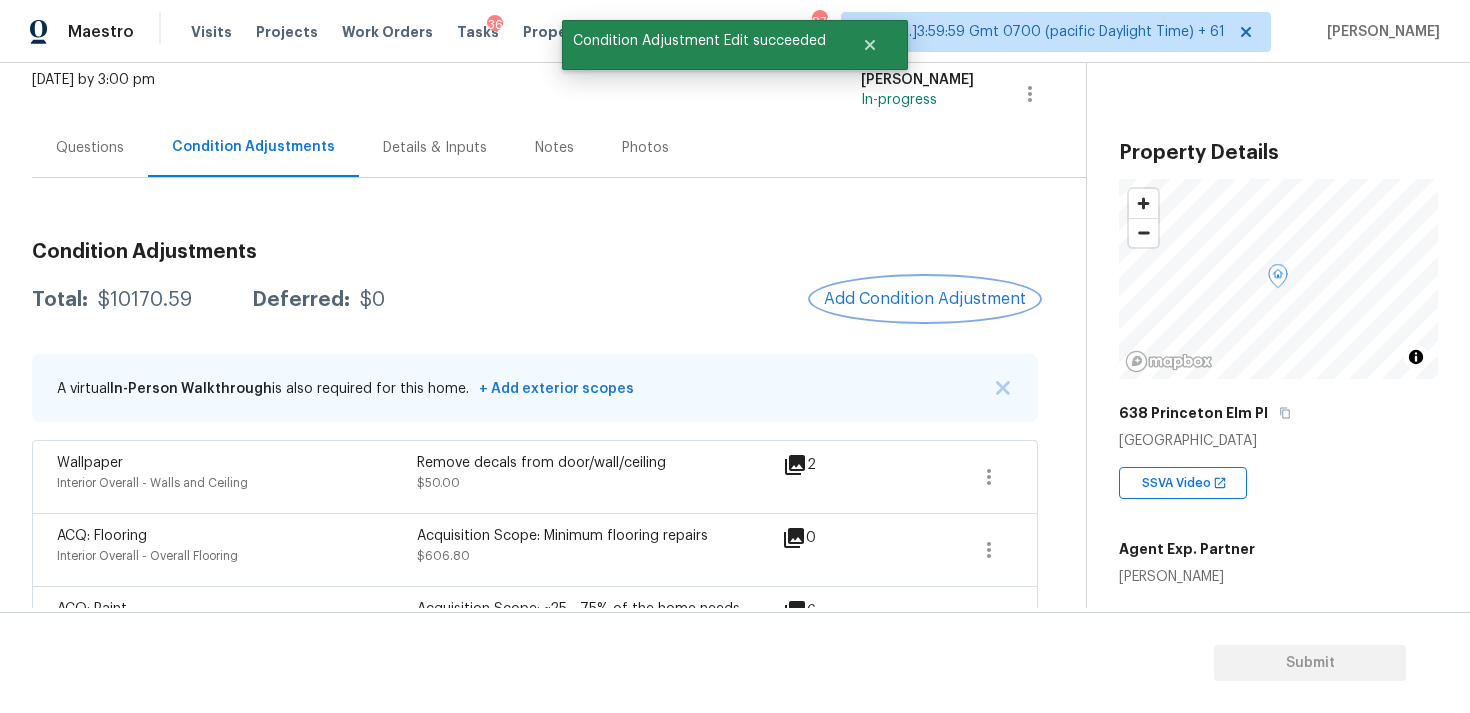 scroll, scrollTop: 0, scrollLeft: 0, axis: both 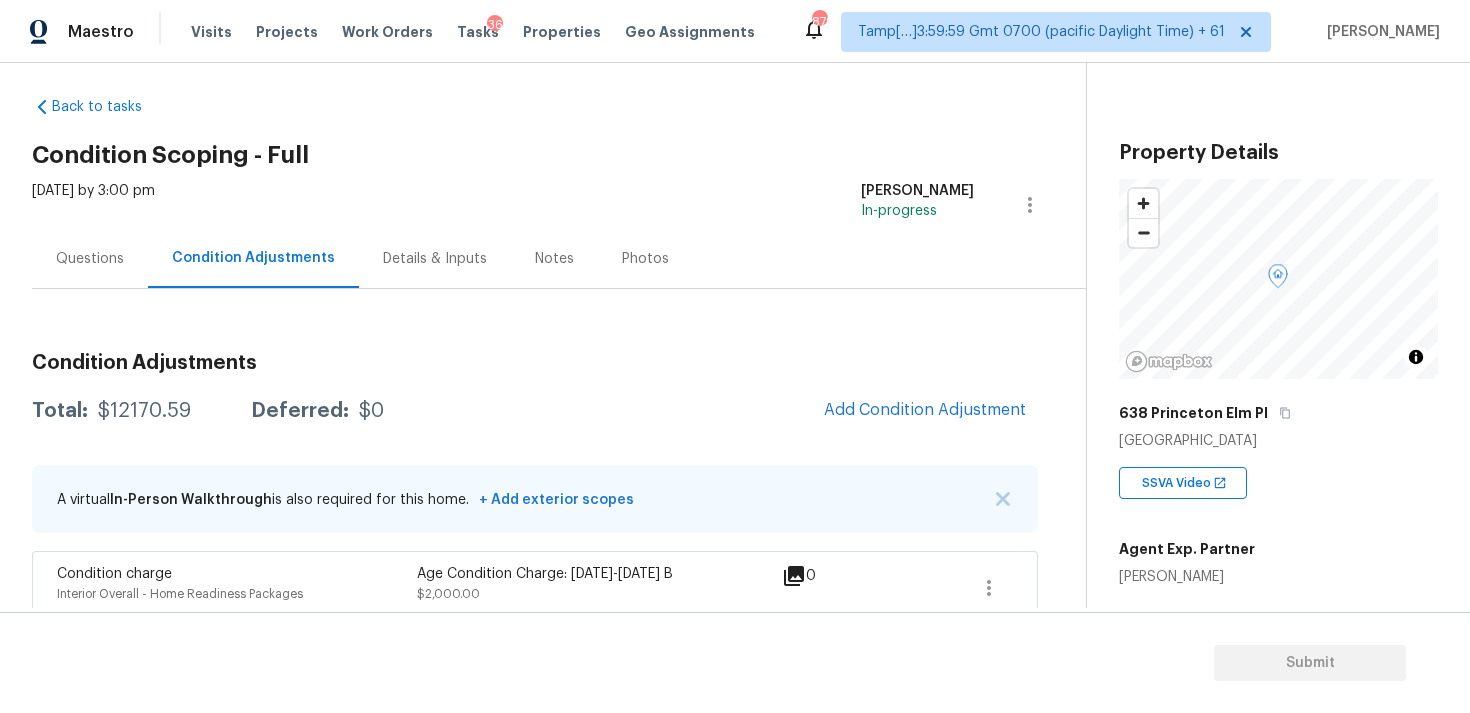 click on "Questions" at bounding box center [90, 258] 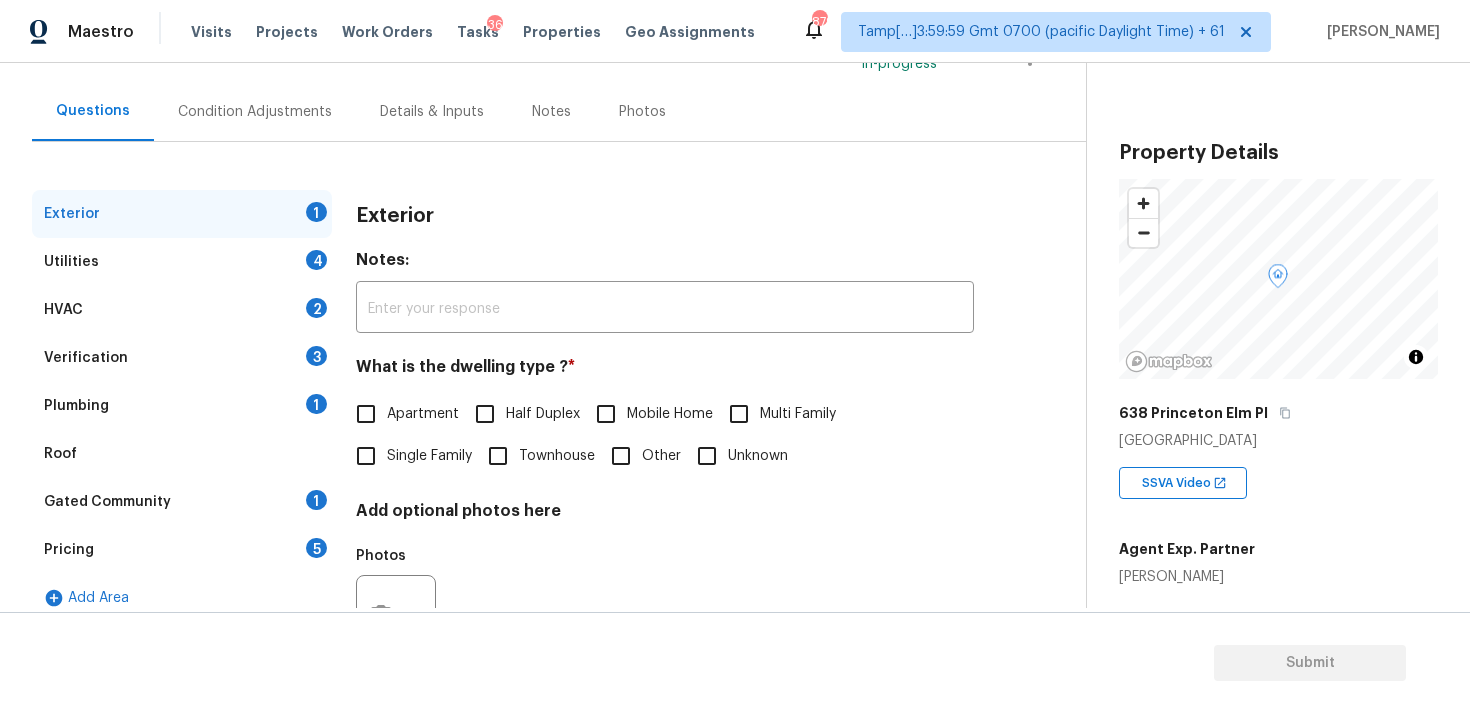scroll, scrollTop: 163, scrollLeft: 0, axis: vertical 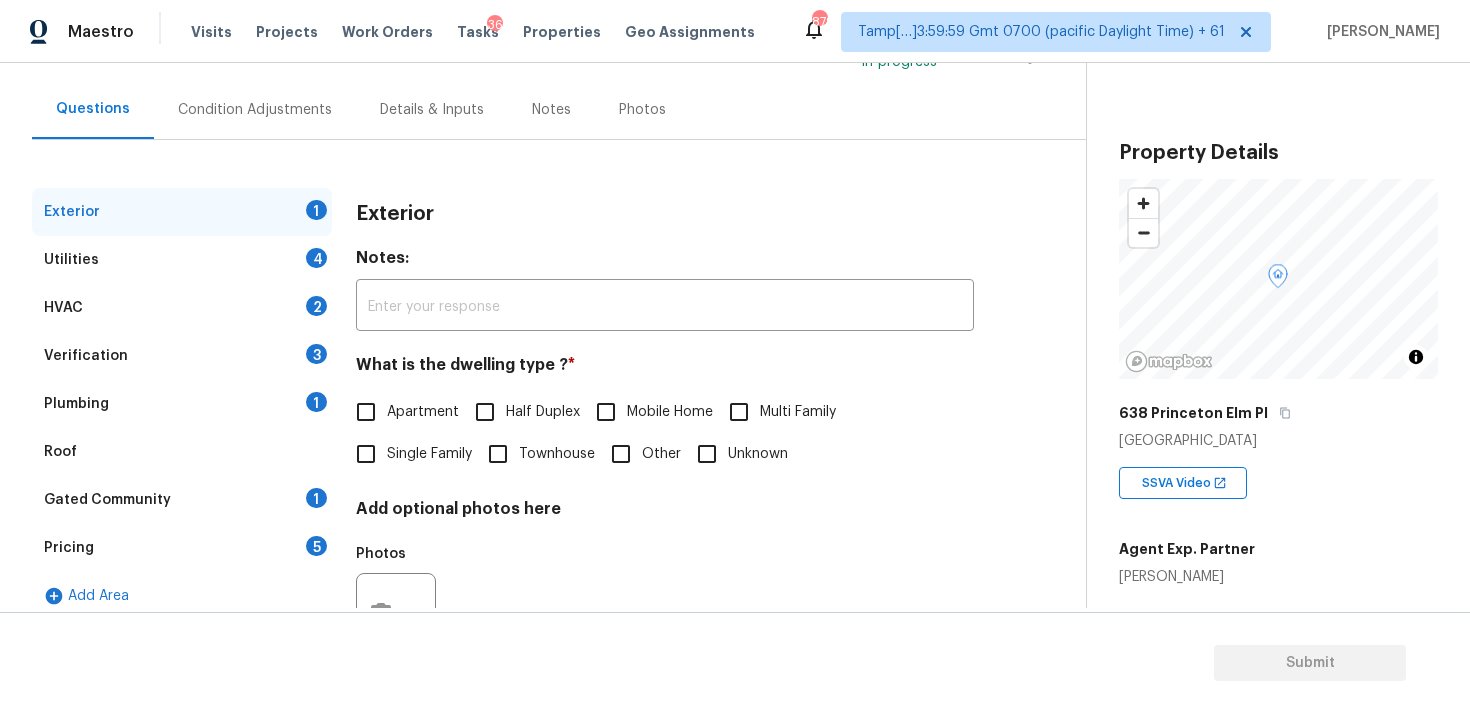click on "Single Family" at bounding box center (366, 454) 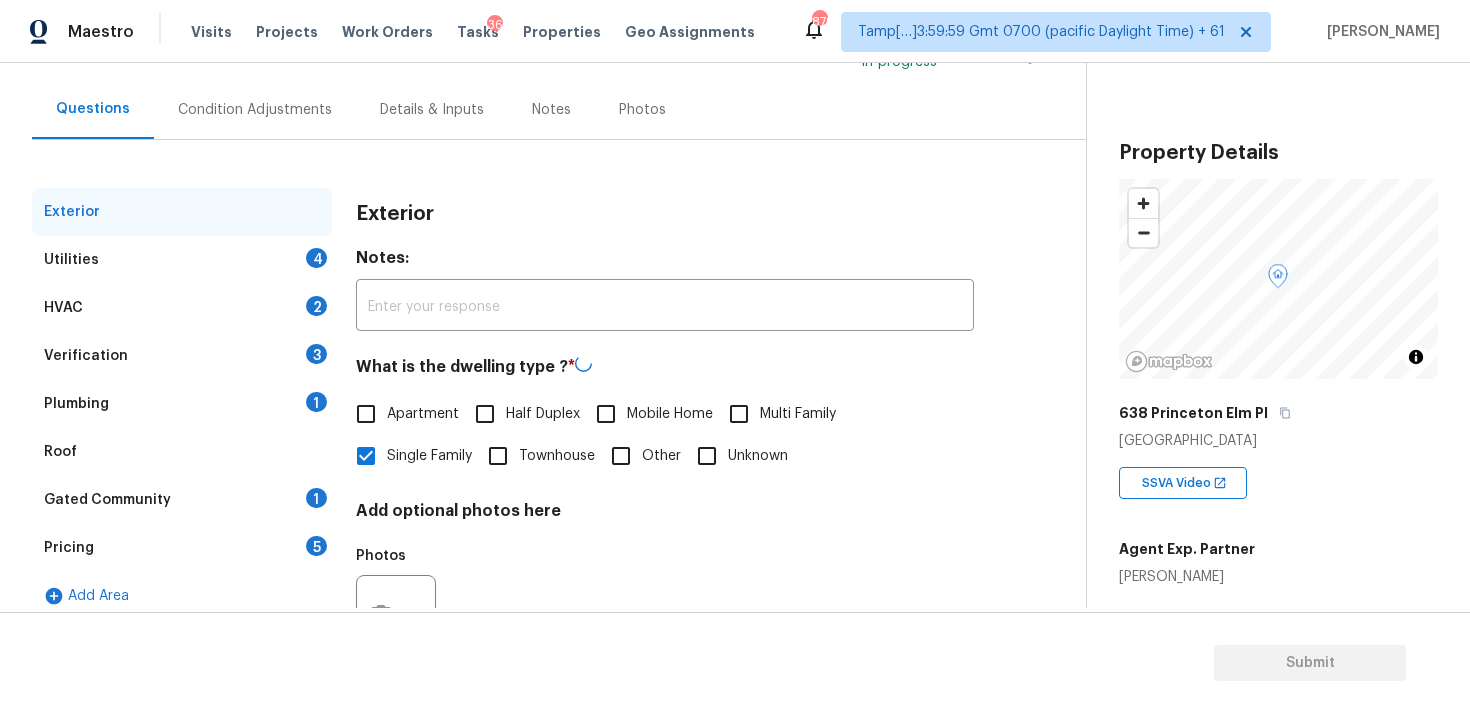 click on "Utilities 4" at bounding box center [182, 260] 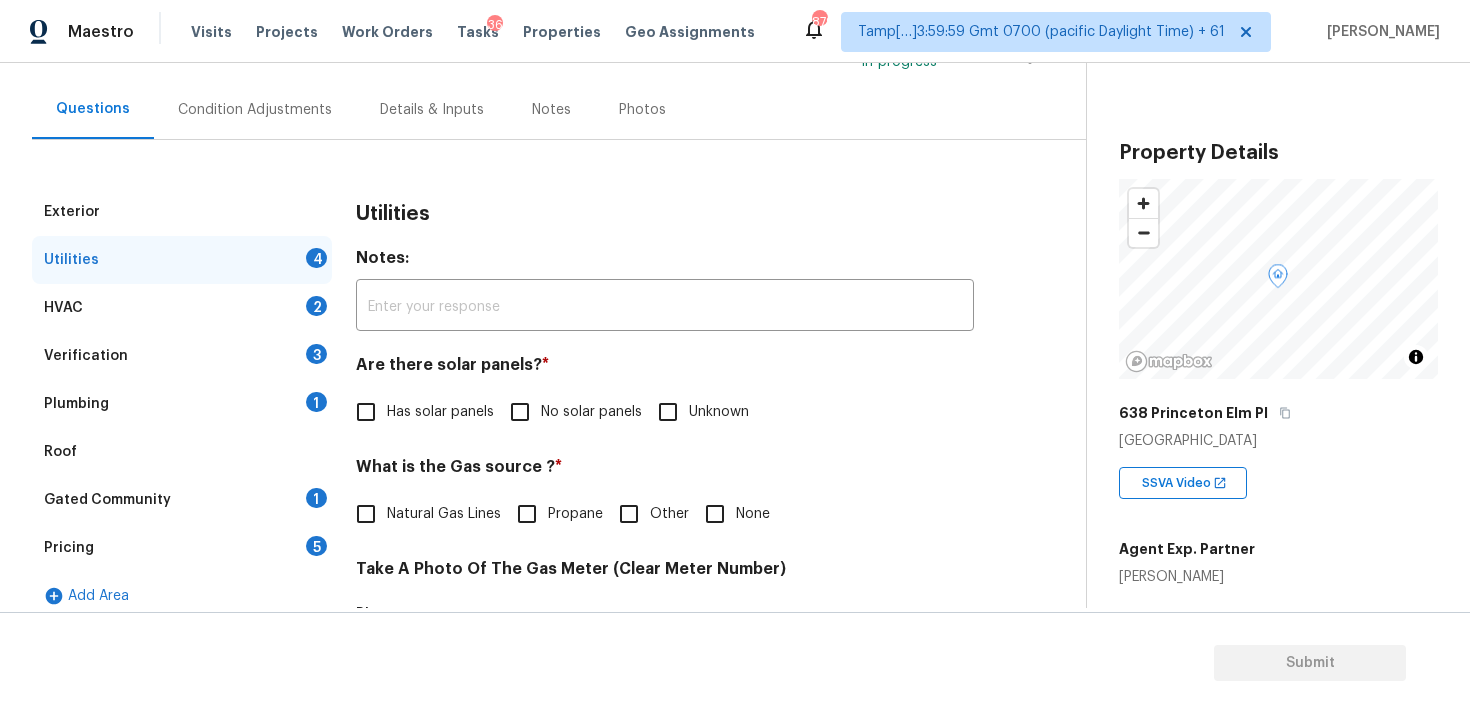 scroll, scrollTop: 324, scrollLeft: 0, axis: vertical 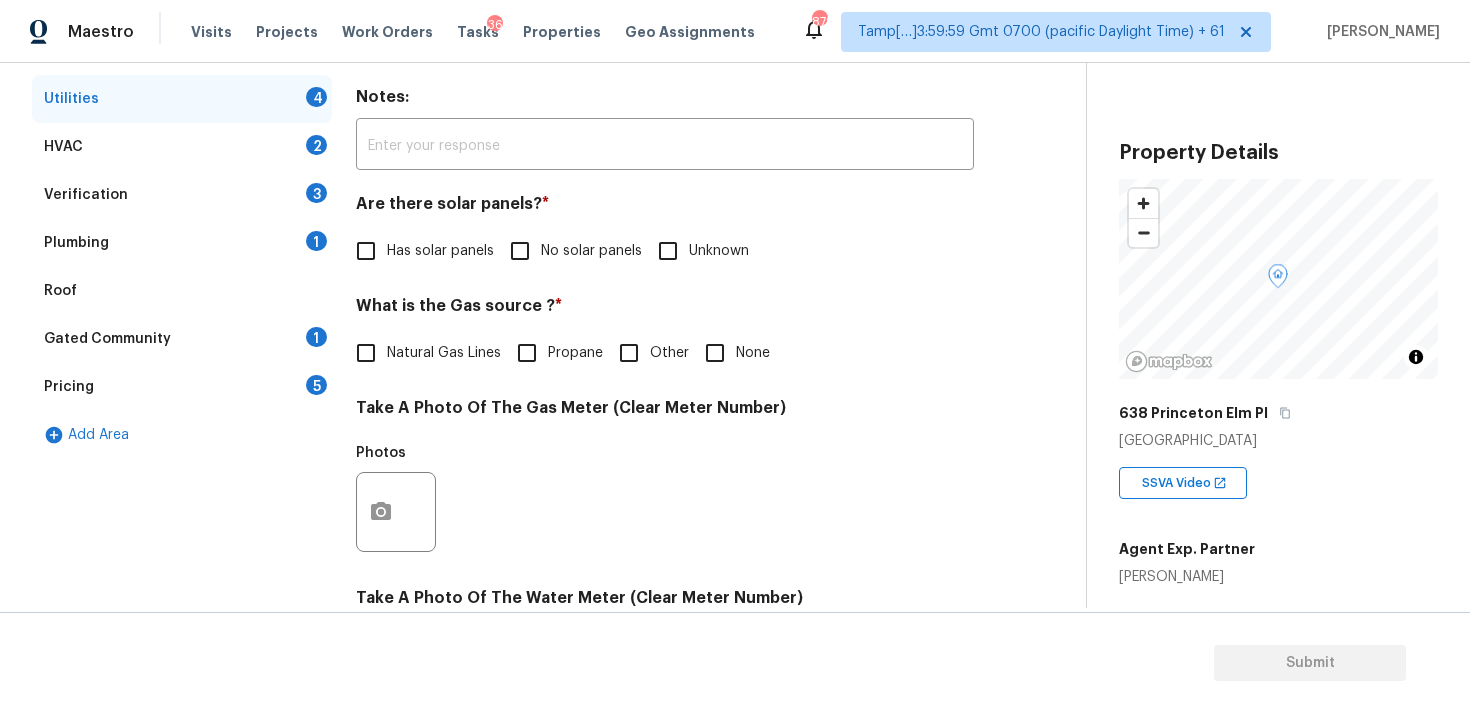 click on "No solar panels" at bounding box center [591, 251] 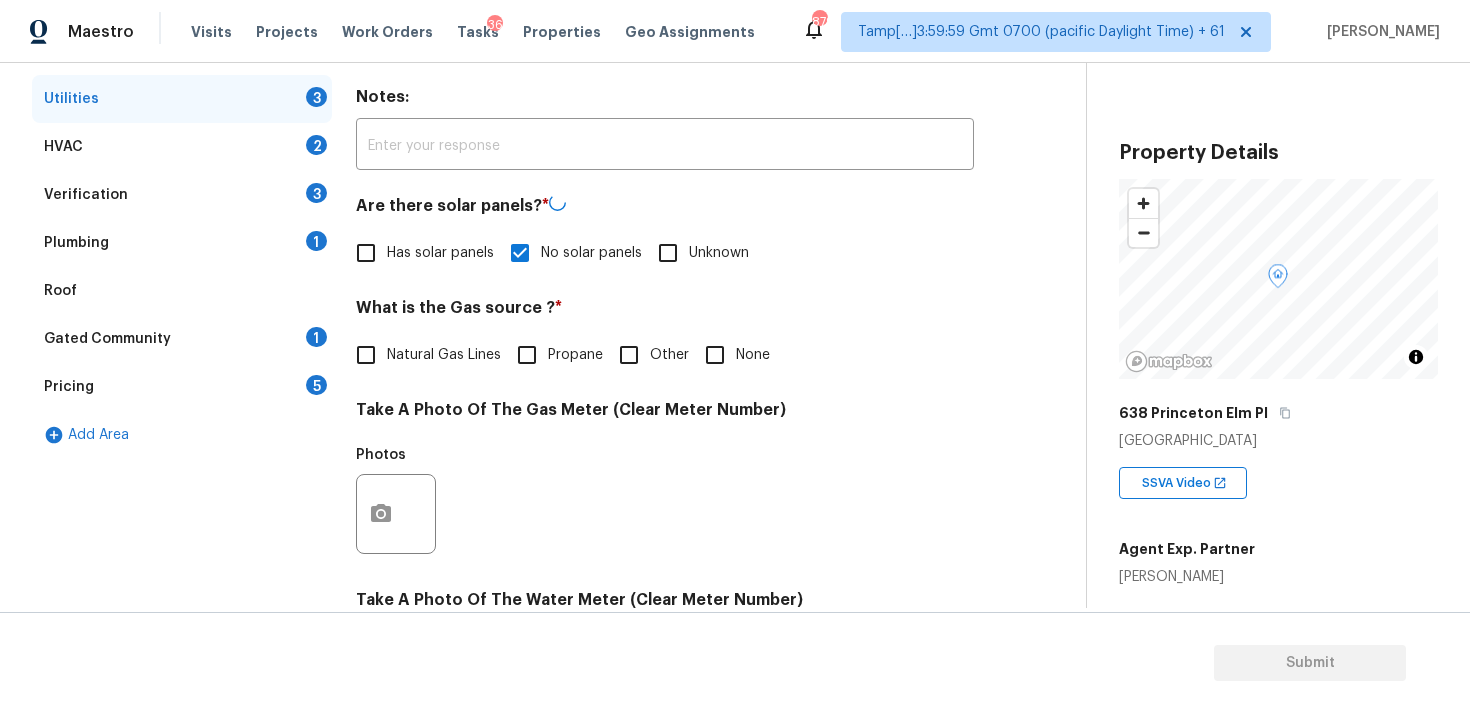click on "Natural Gas Lines" at bounding box center [366, 355] 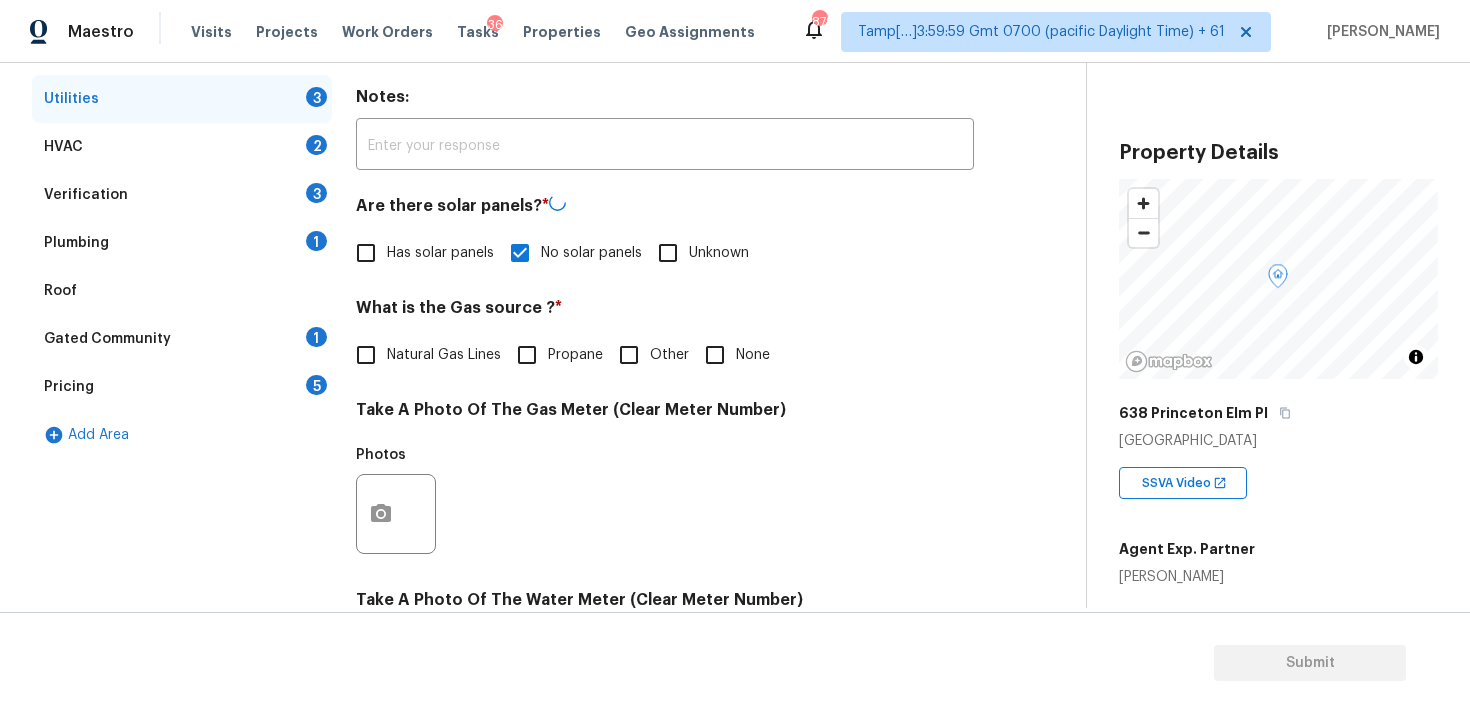 checkbox on "true" 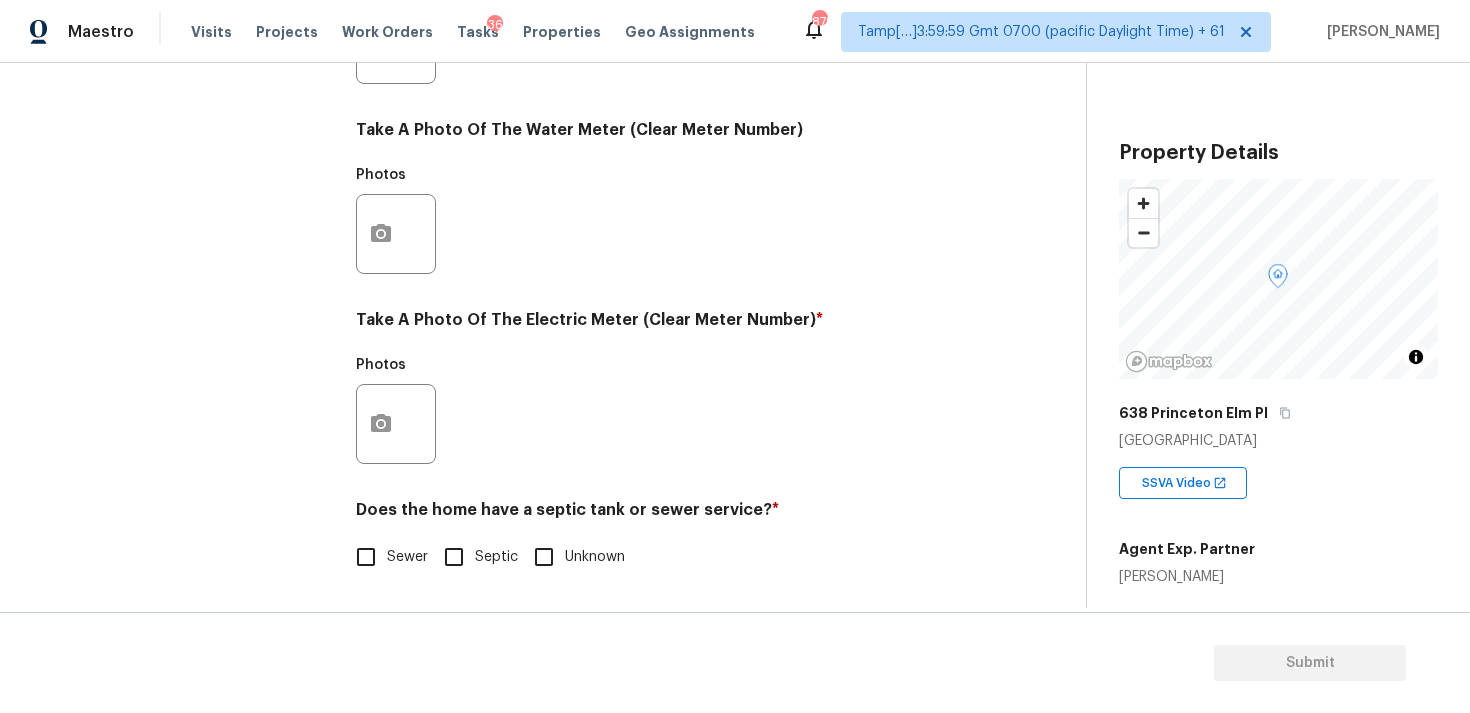 scroll, scrollTop: 792, scrollLeft: 0, axis: vertical 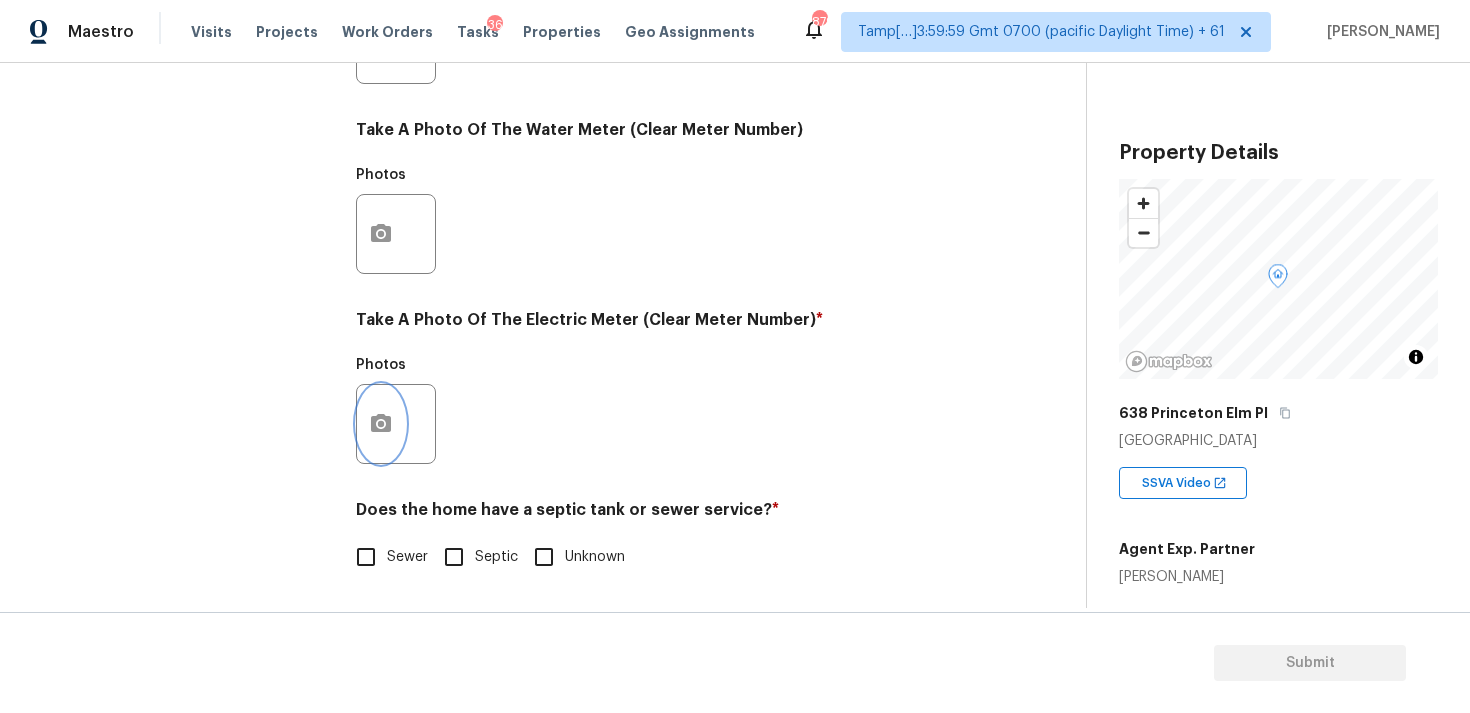 click 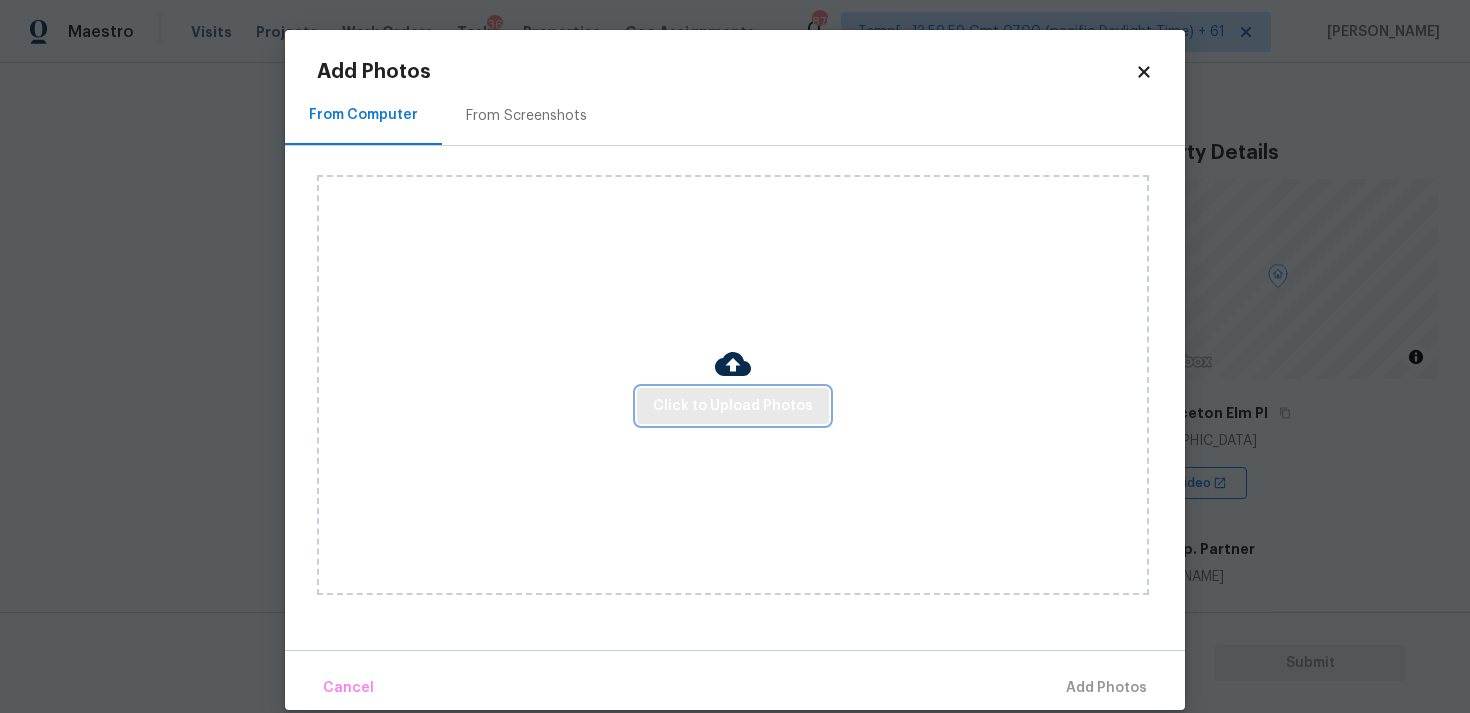 click on "Click to Upload Photos" at bounding box center (733, 406) 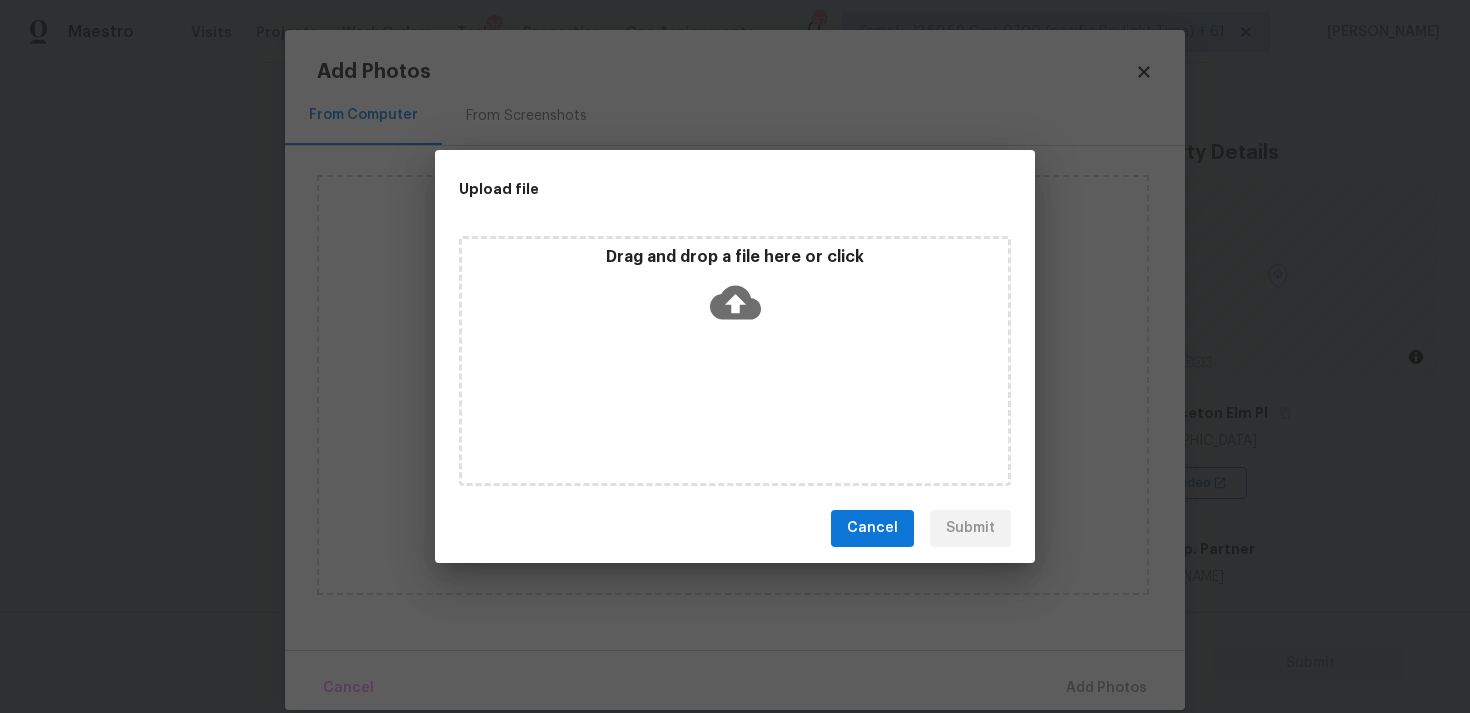 click 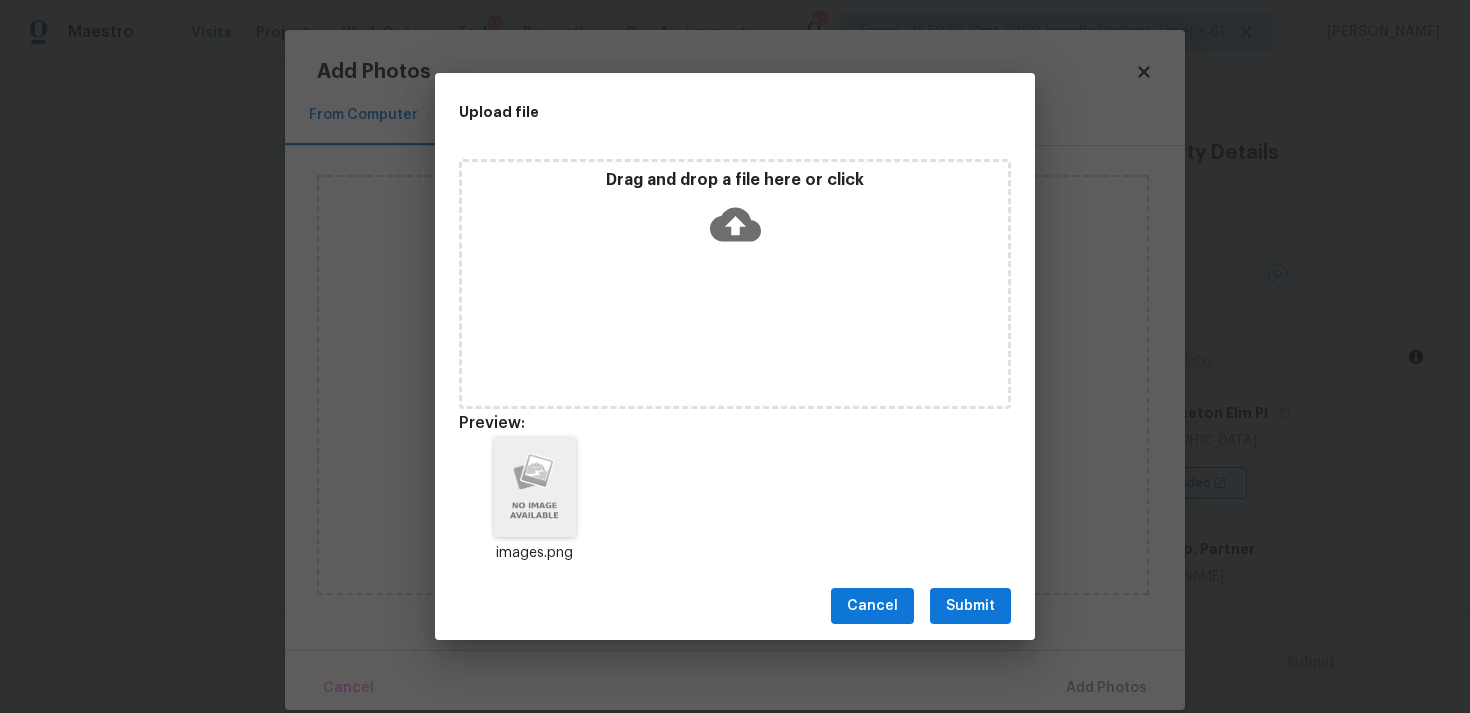 click on "Cancel Submit" at bounding box center [735, 606] 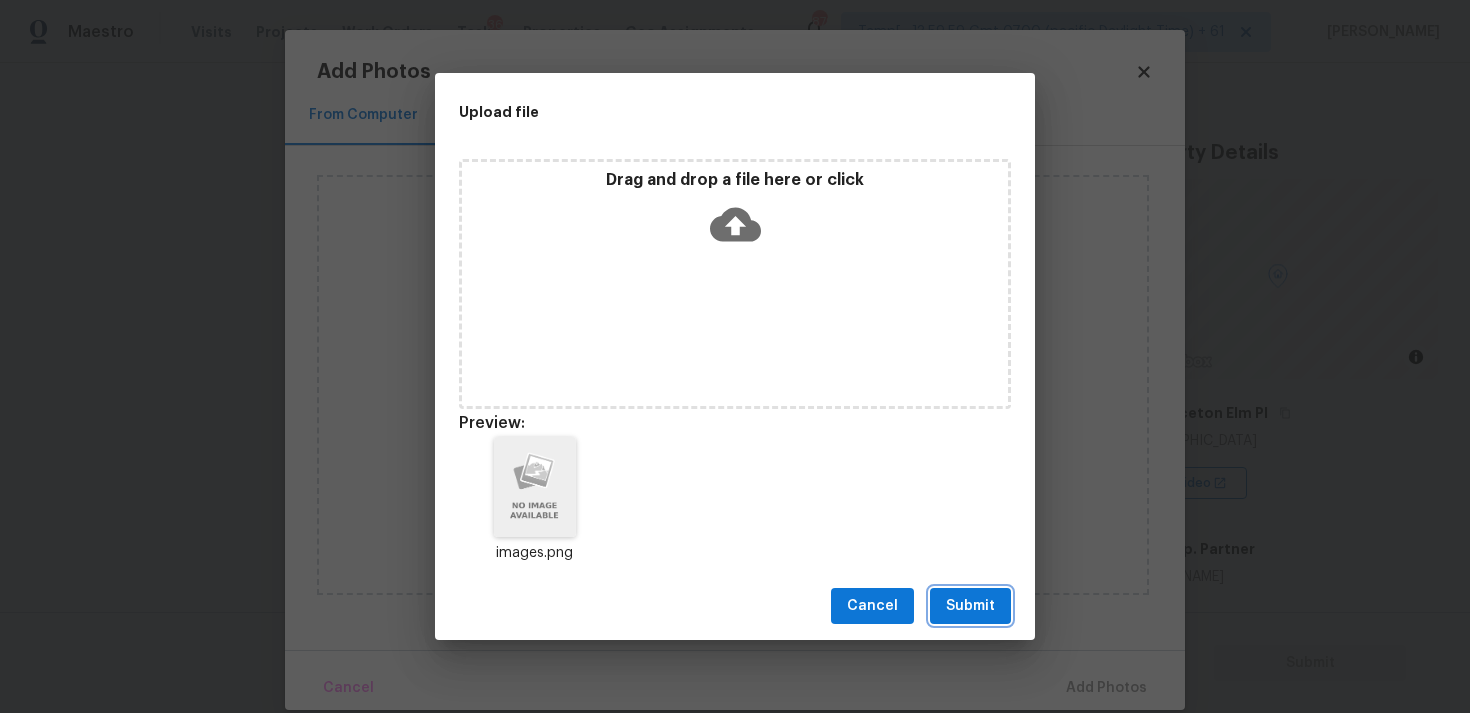 click on "Submit" at bounding box center (970, 606) 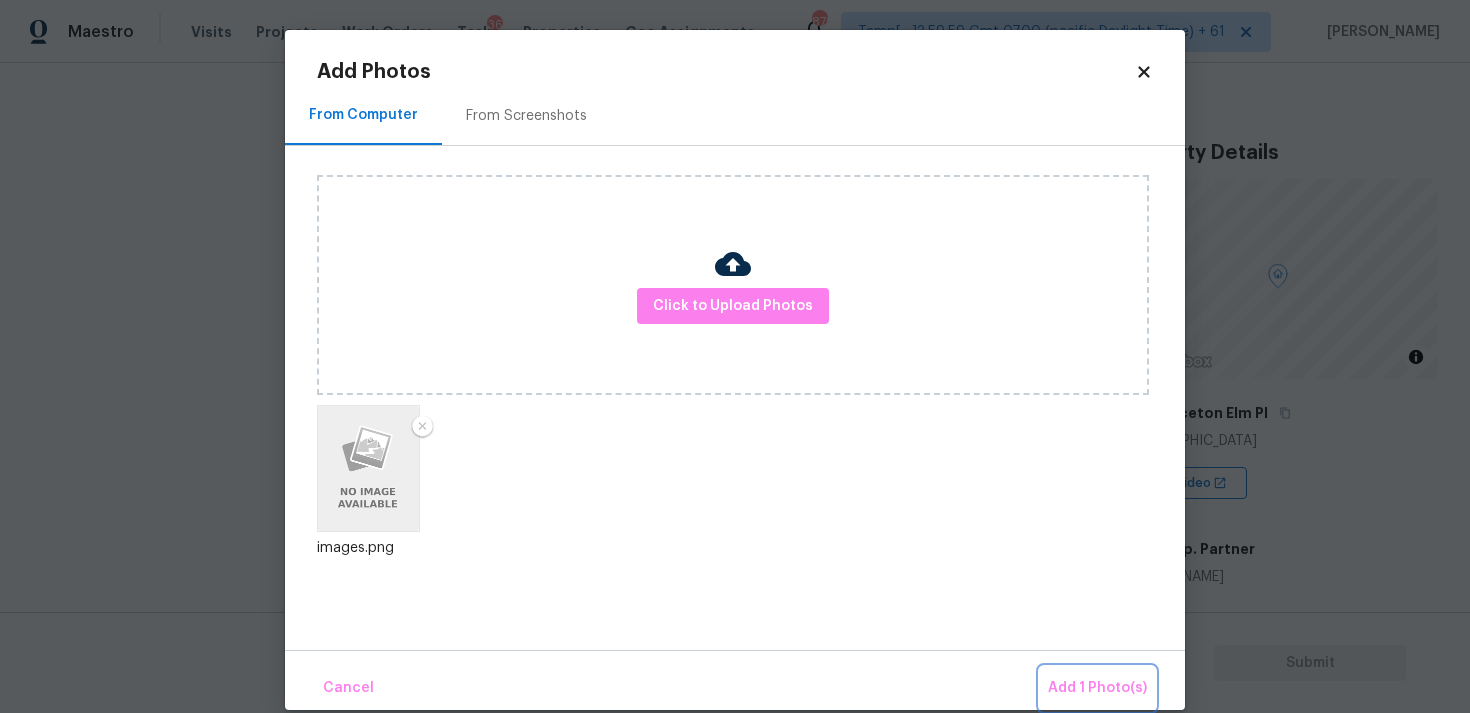 click on "Add 1 Photo(s)" at bounding box center [1097, 688] 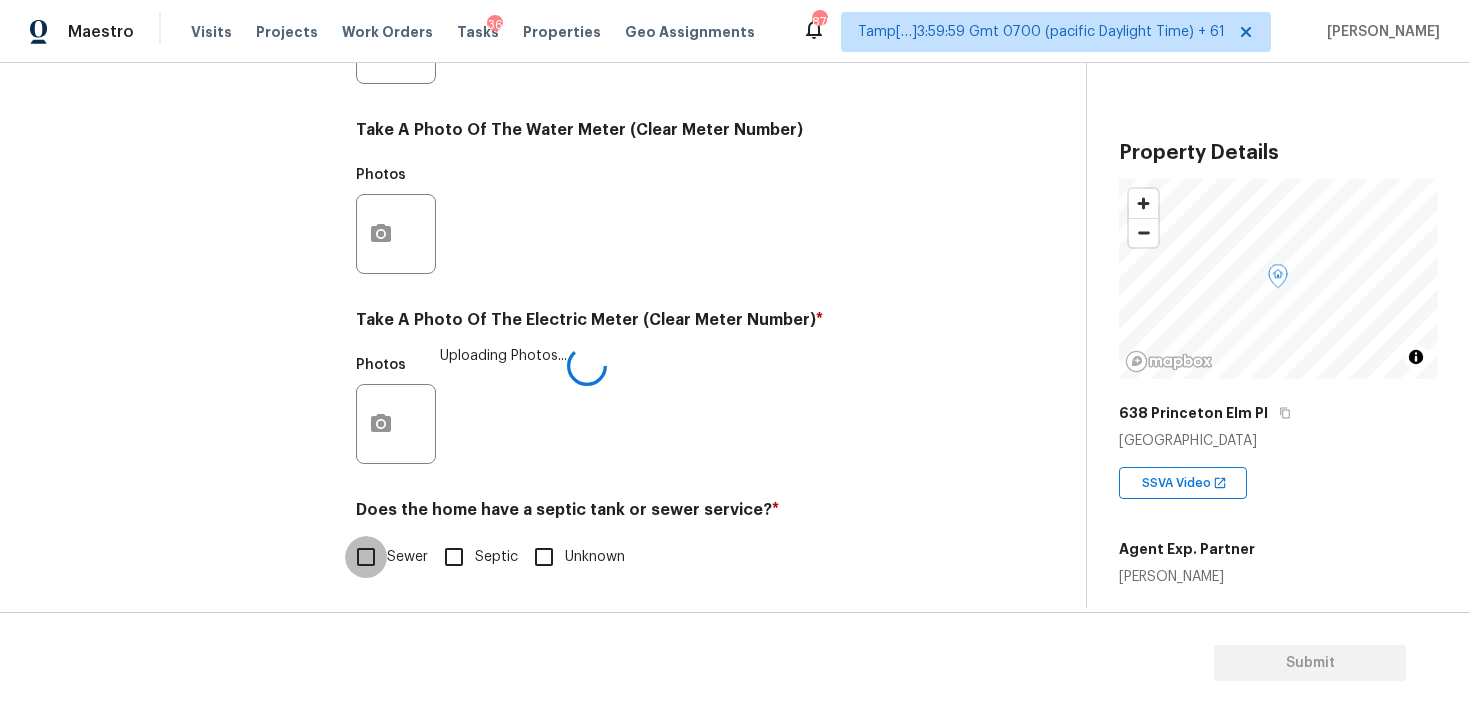 click on "Sewer" at bounding box center (366, 557) 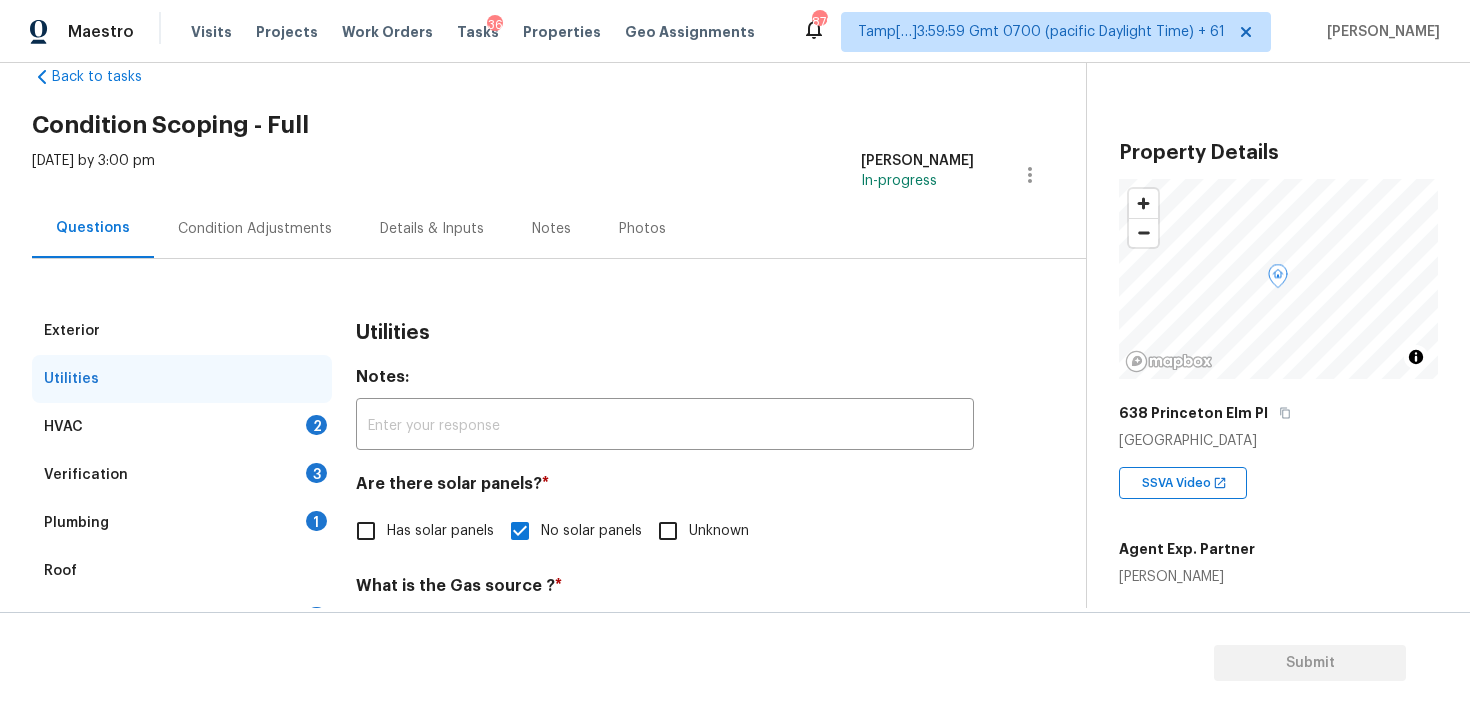 click on "HVAC 2" at bounding box center (182, 427) 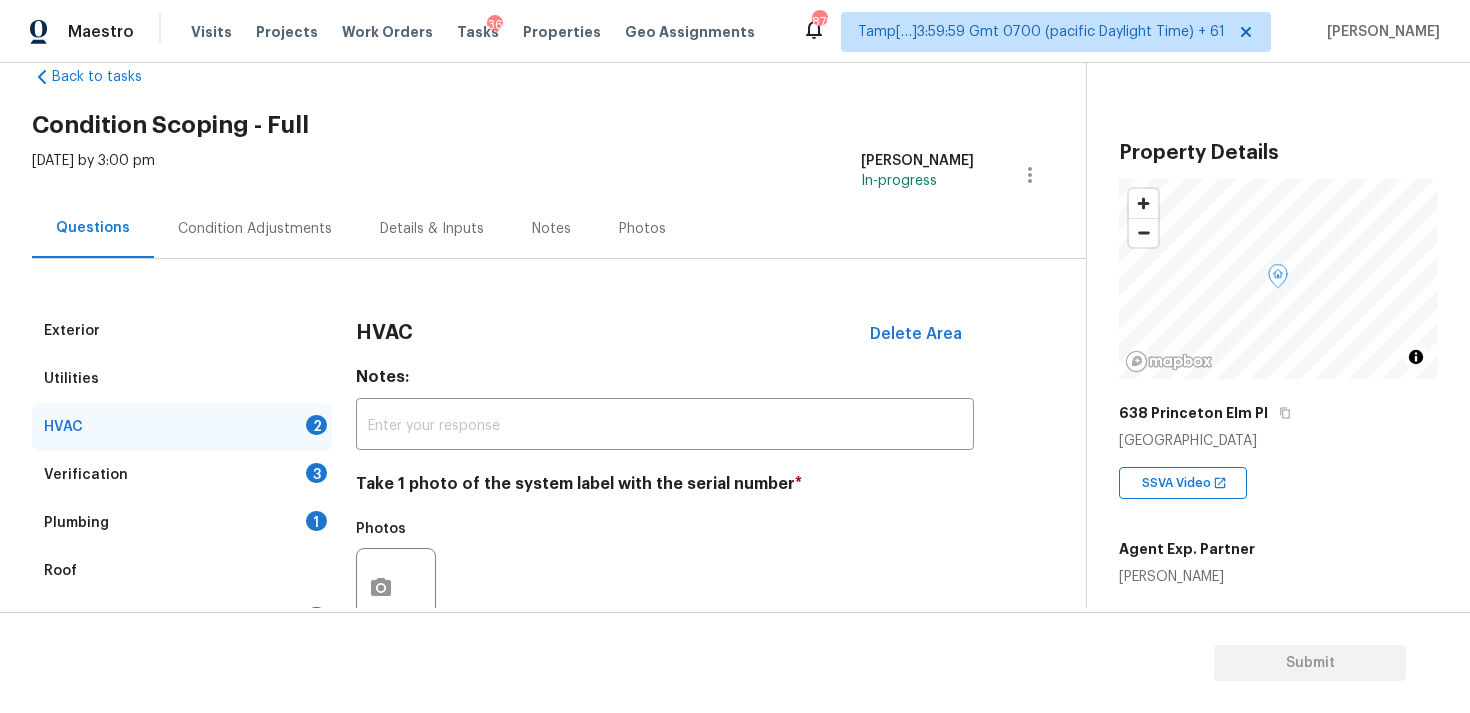 scroll, scrollTop: 316, scrollLeft: 0, axis: vertical 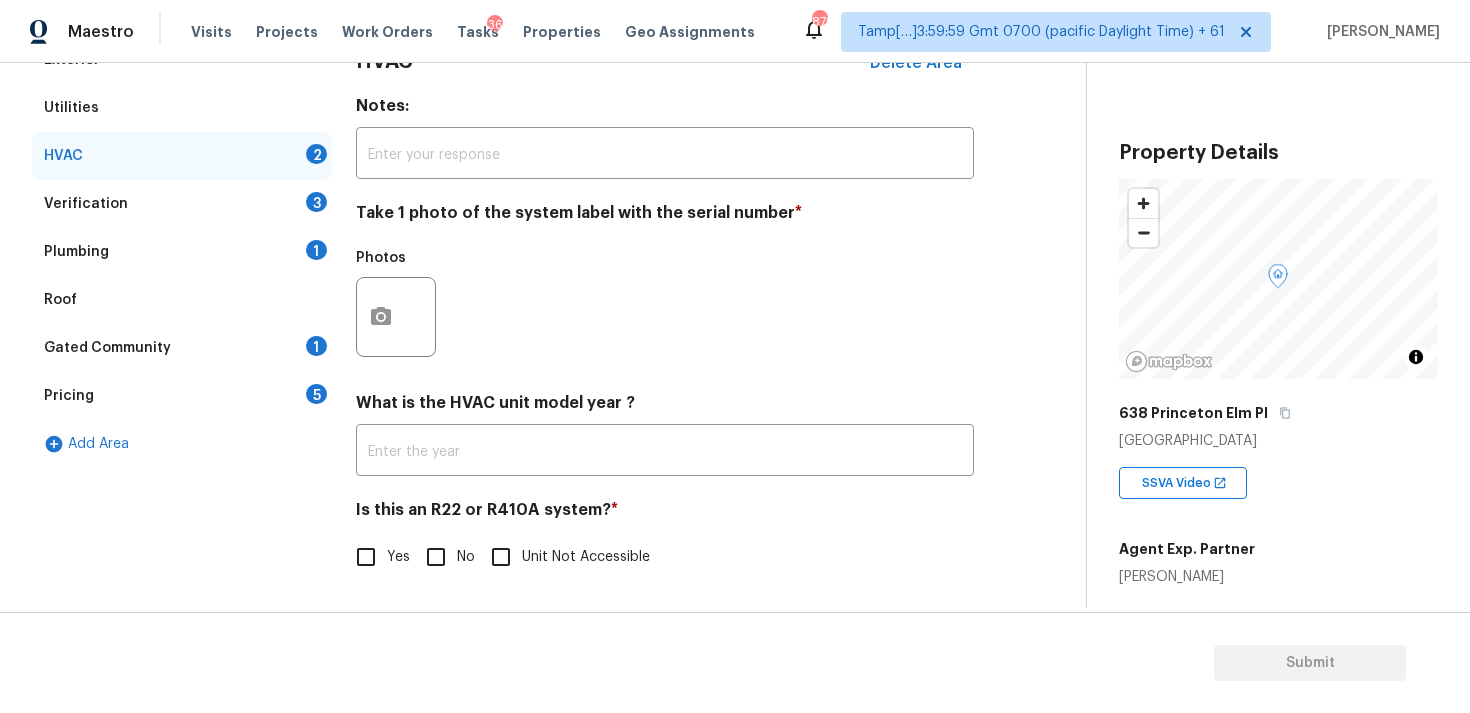 click on "Exterior Utilities HVAC 2 Verification 3 Plumbing 1 Roof Gated Community 1 Pricing 5 Add Area HVAC Delete Area Notes: ​ Take 1 photo of the system label with the serial number  * Photos What is the HVAC unit model year ? ​ Is this an R22 or R410A system?  * Yes No Unit Not Accessible" at bounding box center [535, 319] 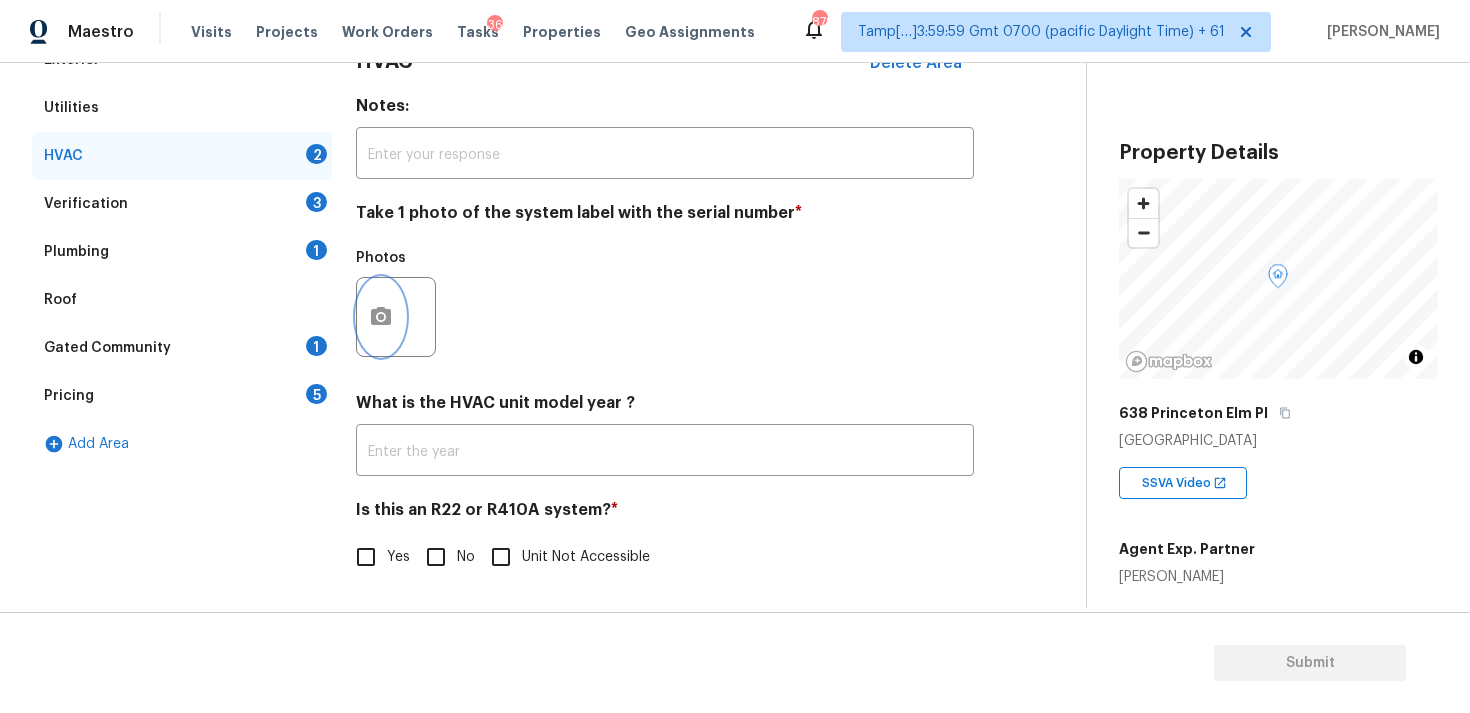 click at bounding box center [381, 317] 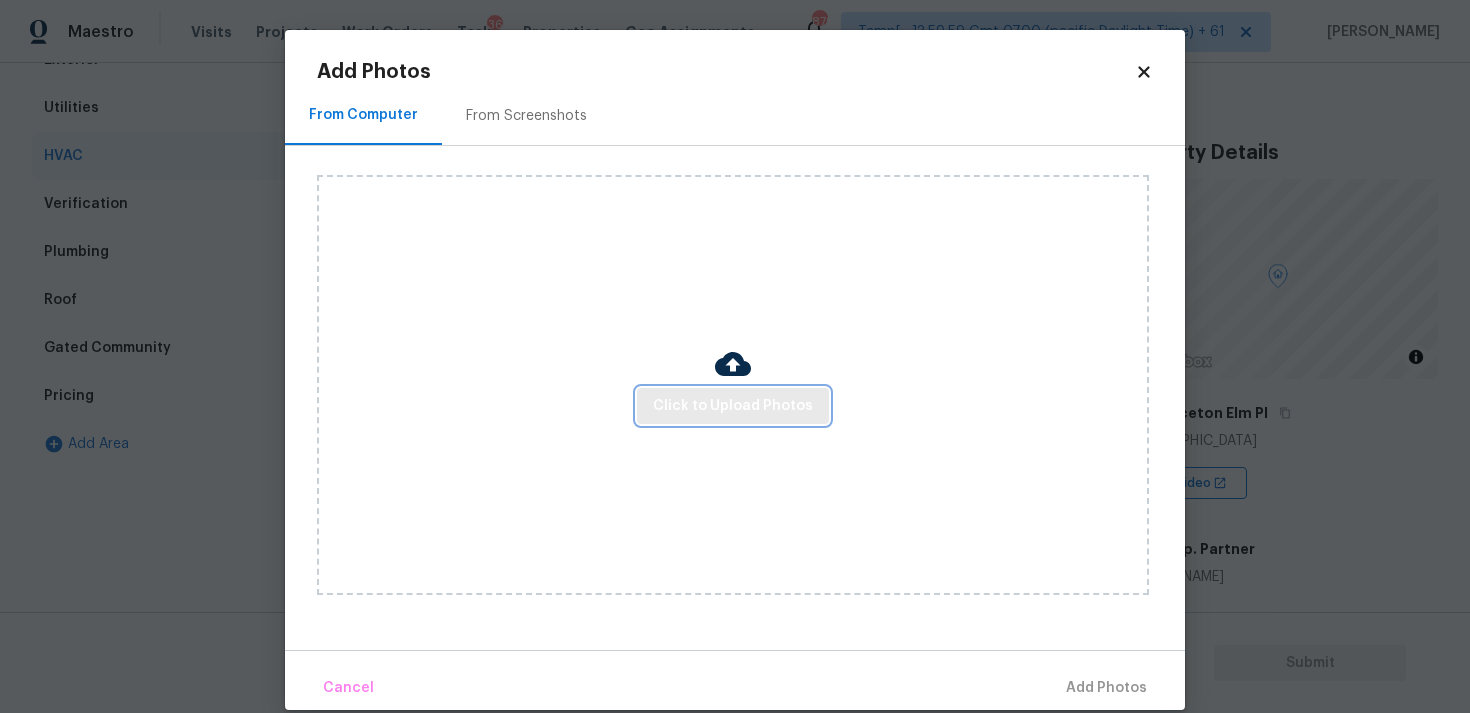 click on "Click to Upload Photos" at bounding box center (733, 406) 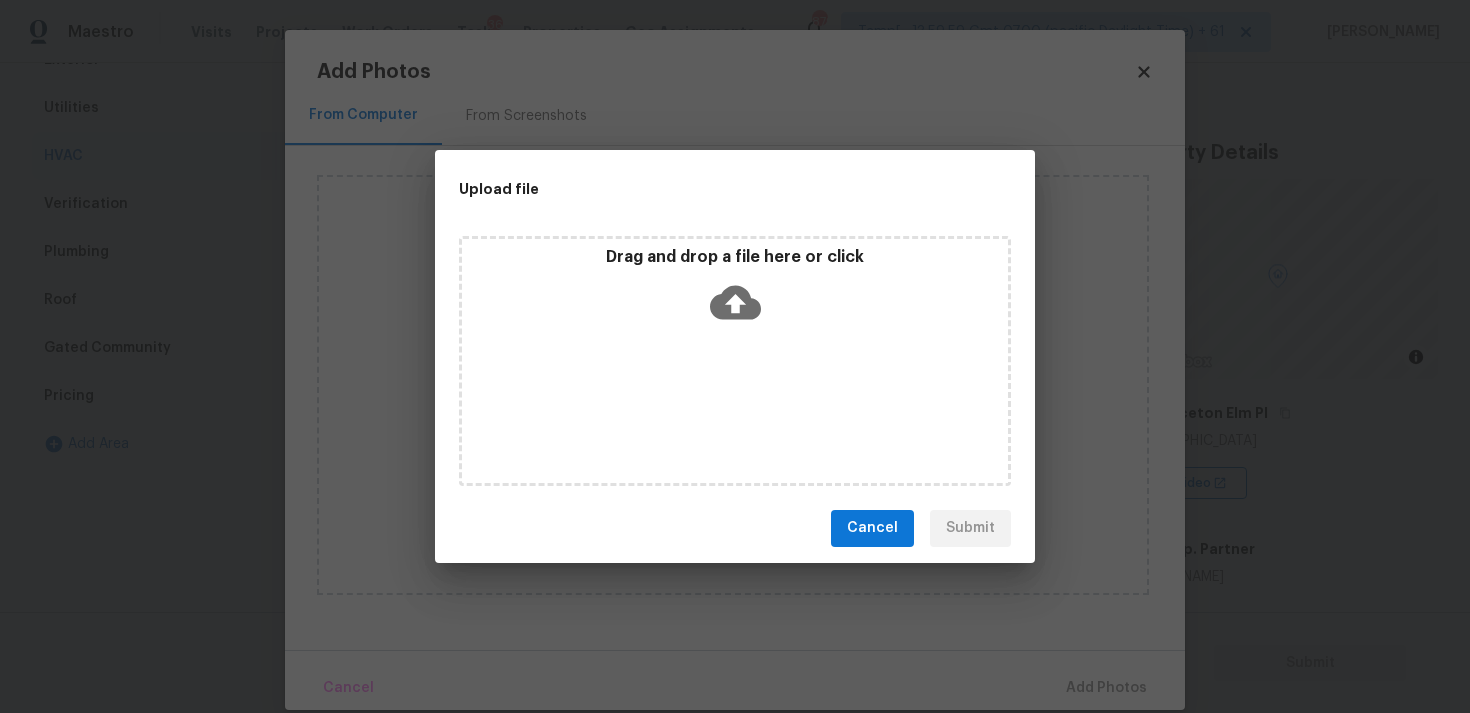 click on "Drag and drop a file here or click" at bounding box center [735, 361] 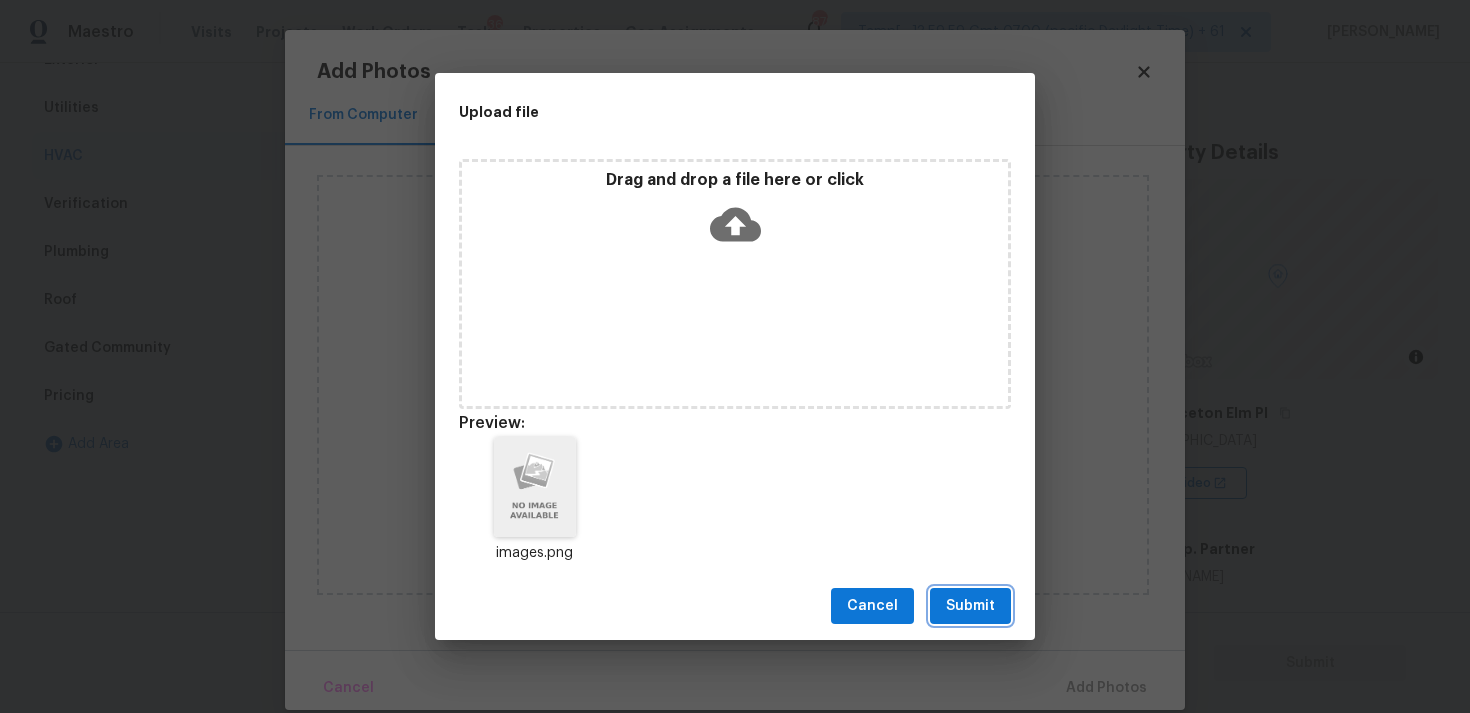 click on "Submit" at bounding box center (970, 606) 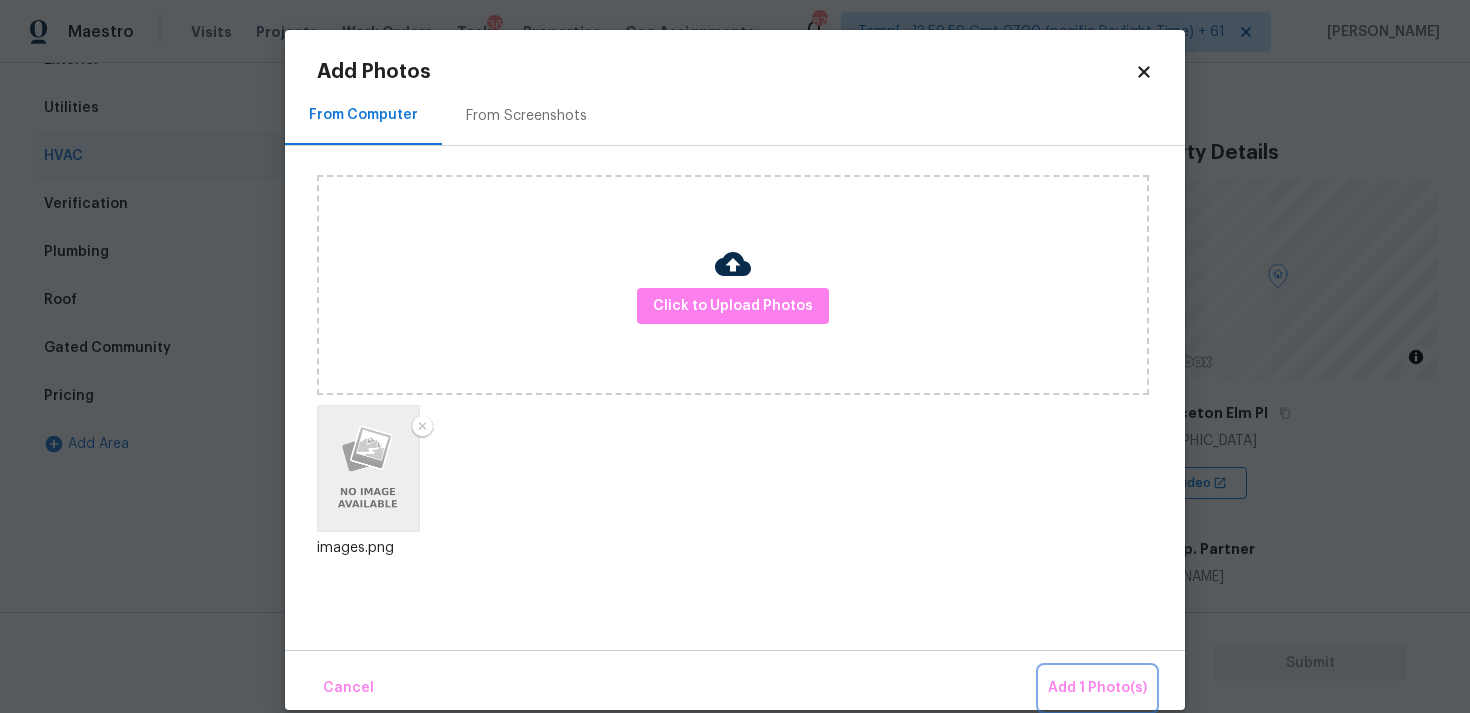 click on "Add 1 Photo(s)" at bounding box center [1097, 688] 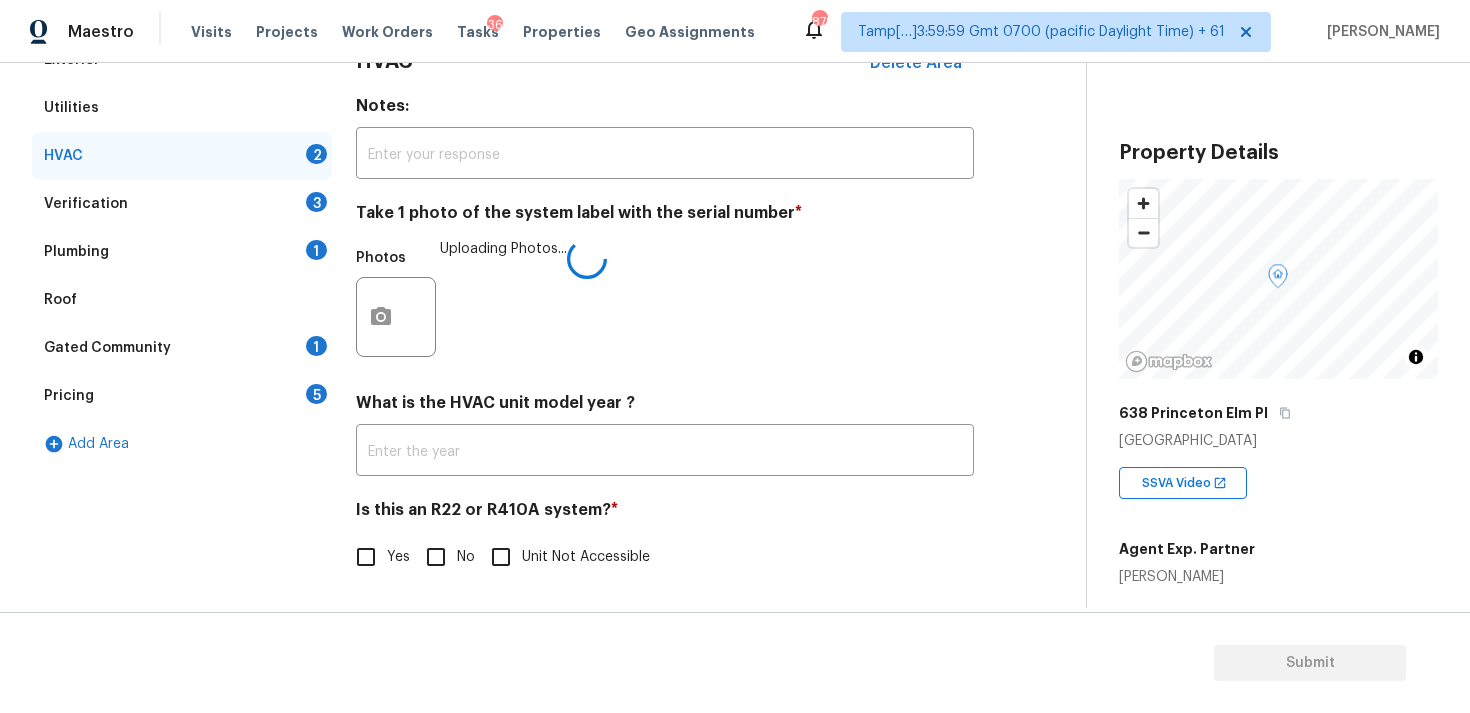 click on "No" at bounding box center (436, 557) 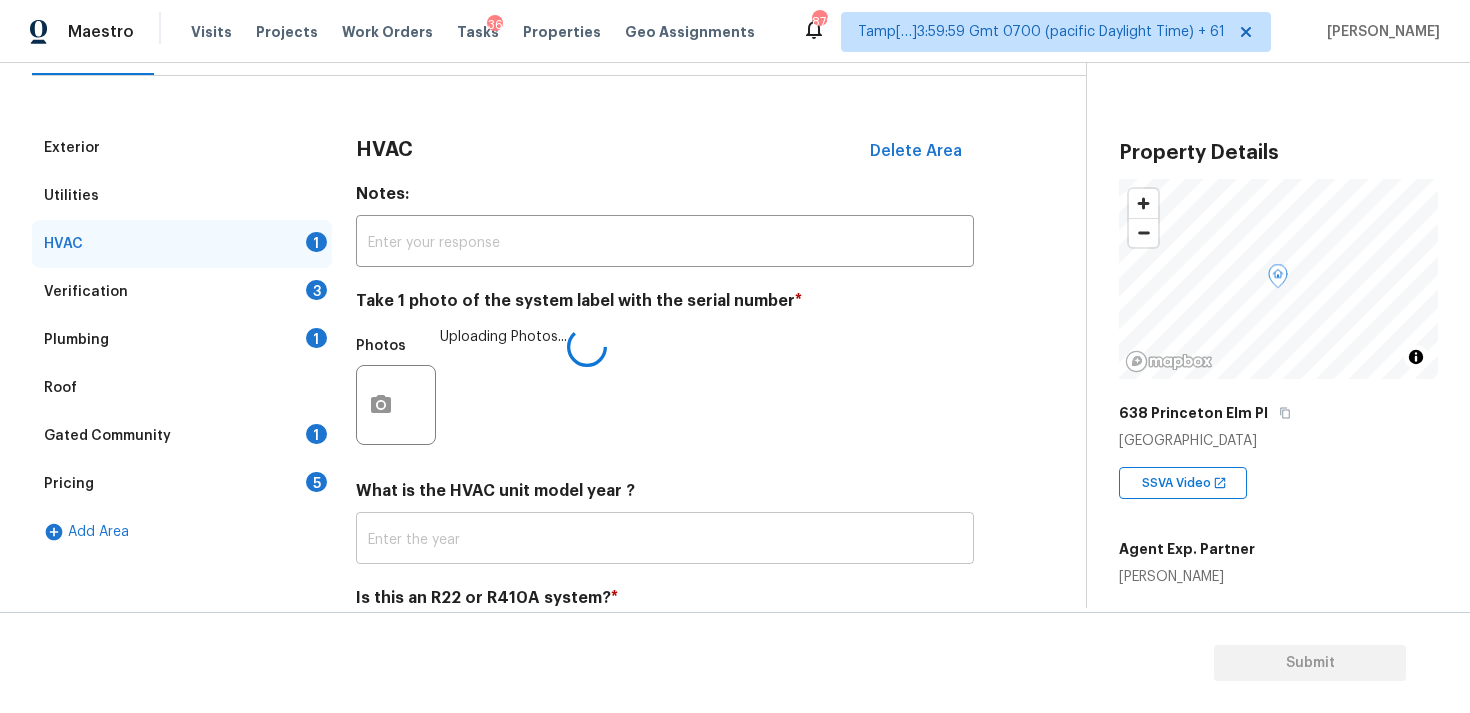 scroll, scrollTop: 198, scrollLeft: 0, axis: vertical 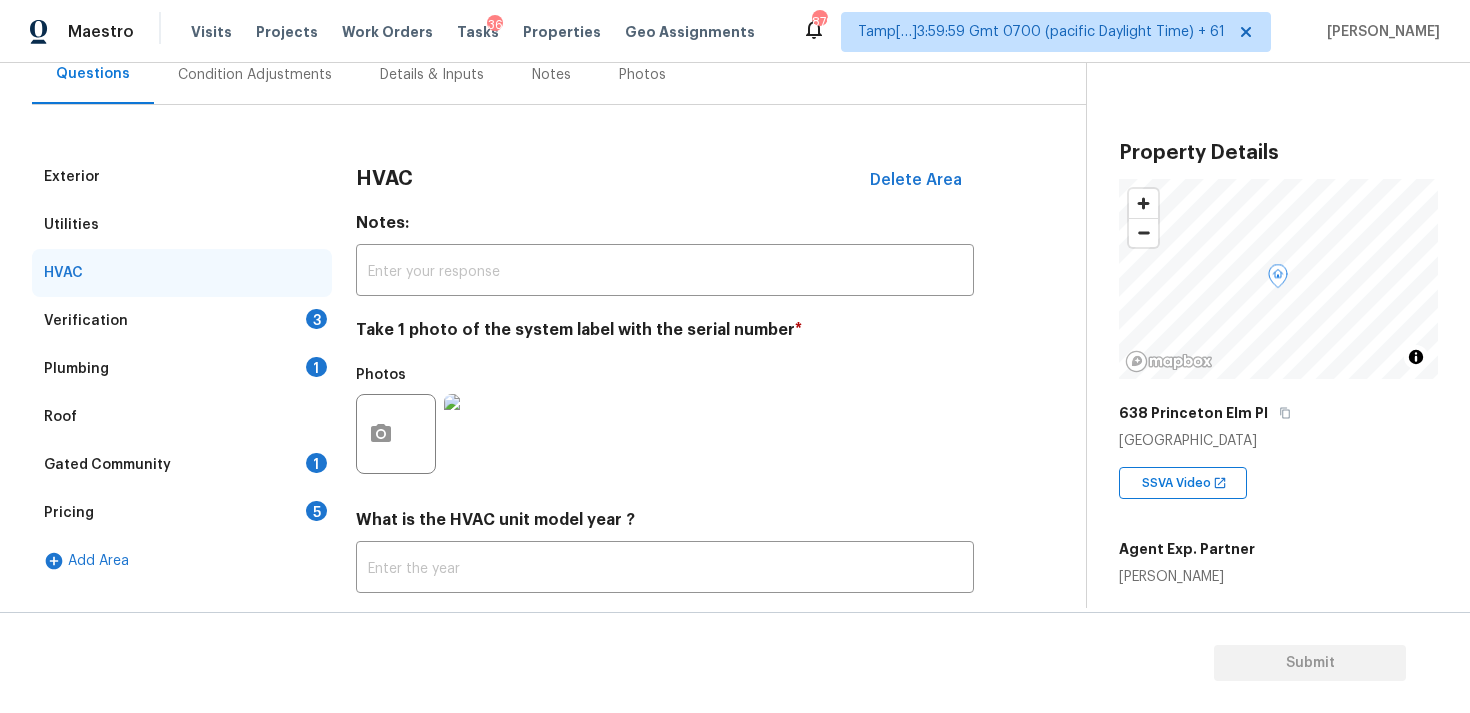 click on "Verification 3" at bounding box center (182, 321) 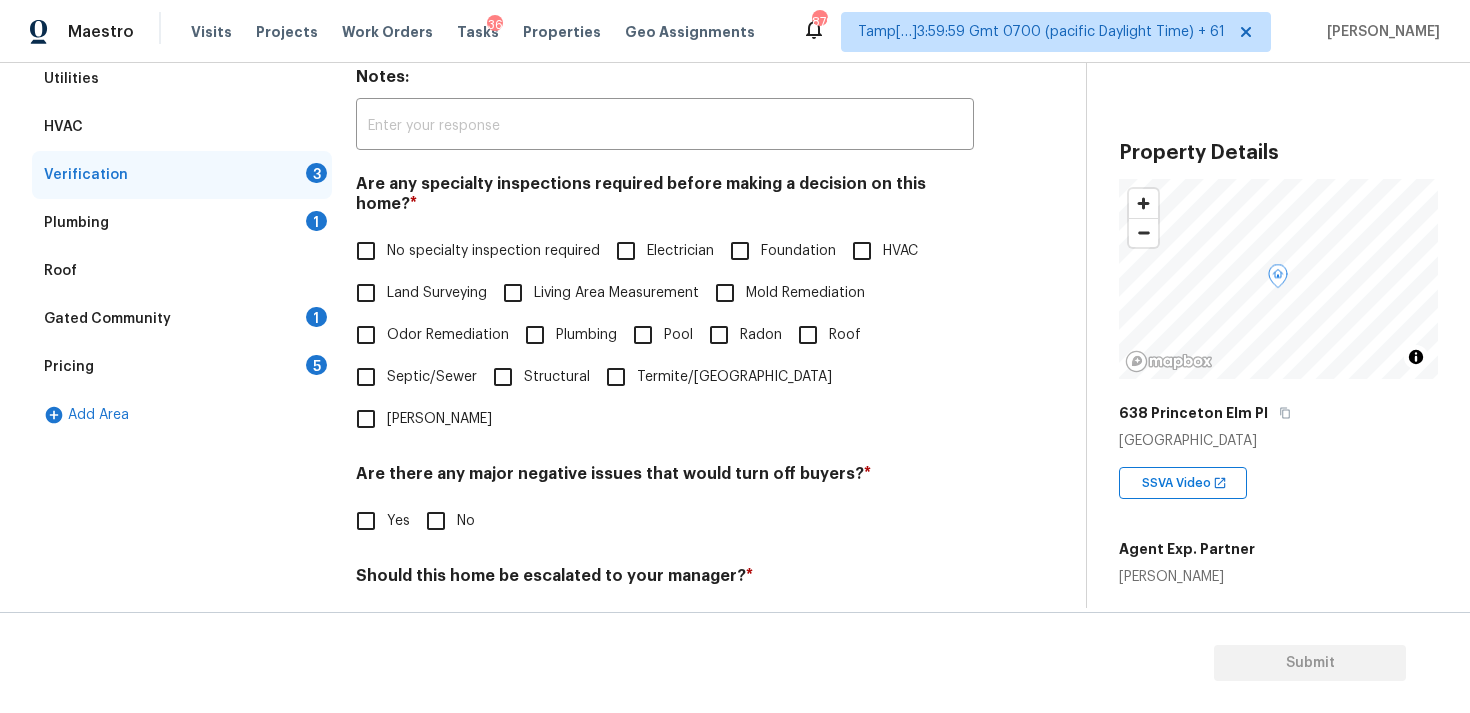 scroll, scrollTop: 368, scrollLeft: 0, axis: vertical 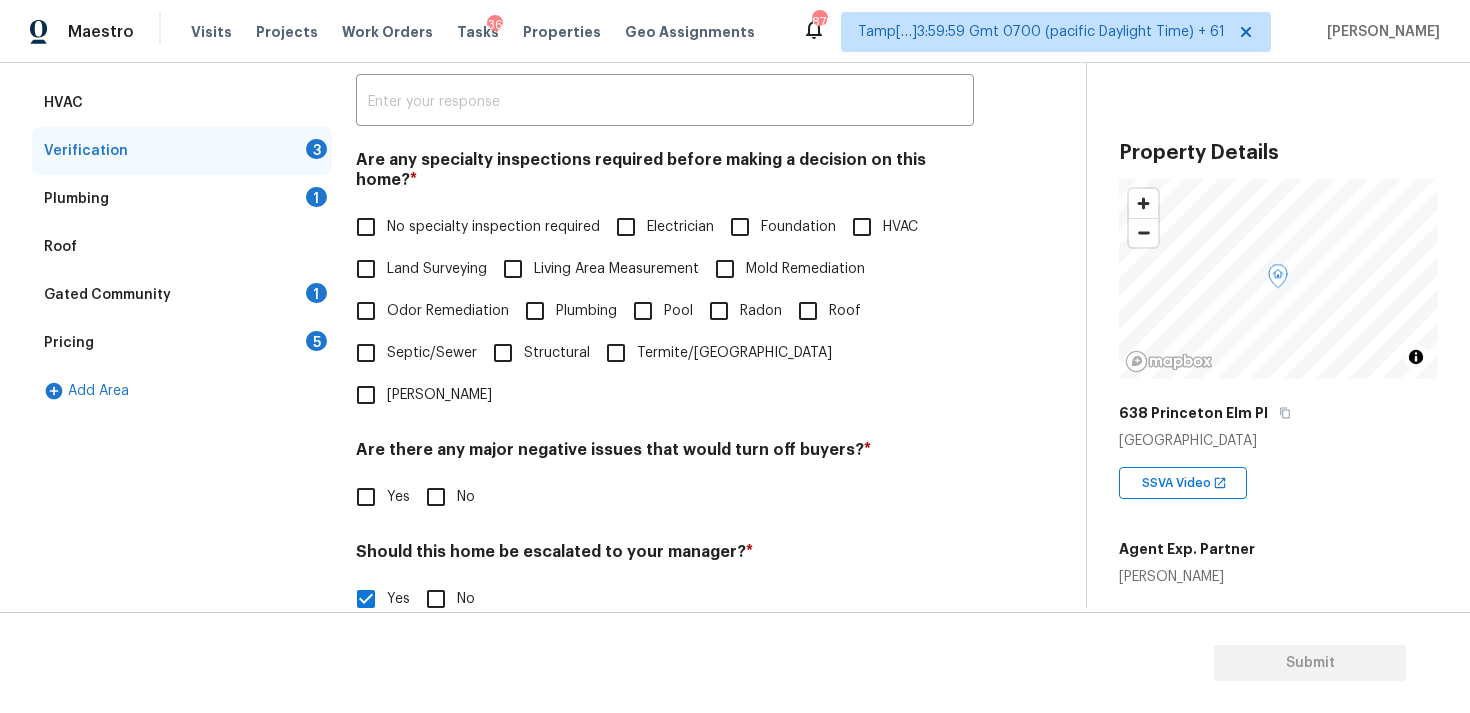 click on "No specialty inspection required" at bounding box center (472, 227) 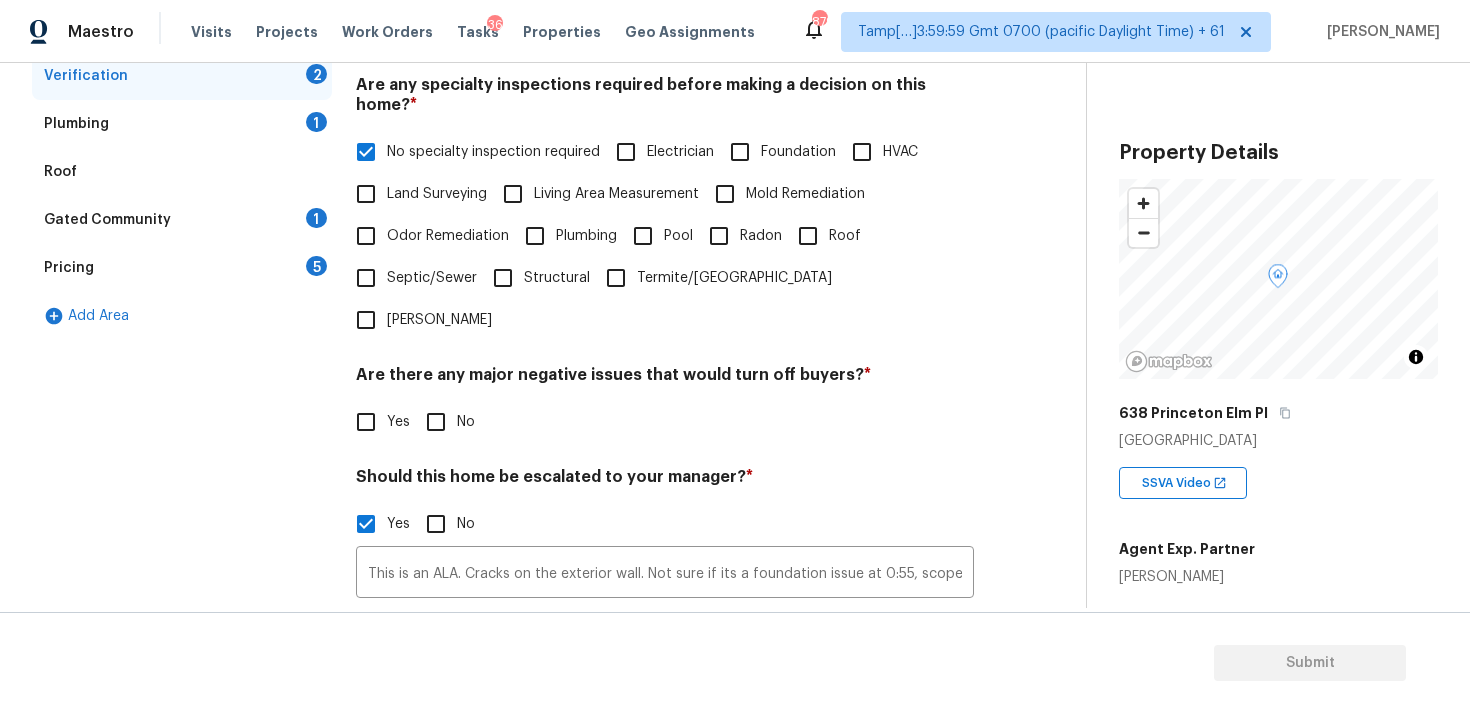 scroll, scrollTop: 441, scrollLeft: 0, axis: vertical 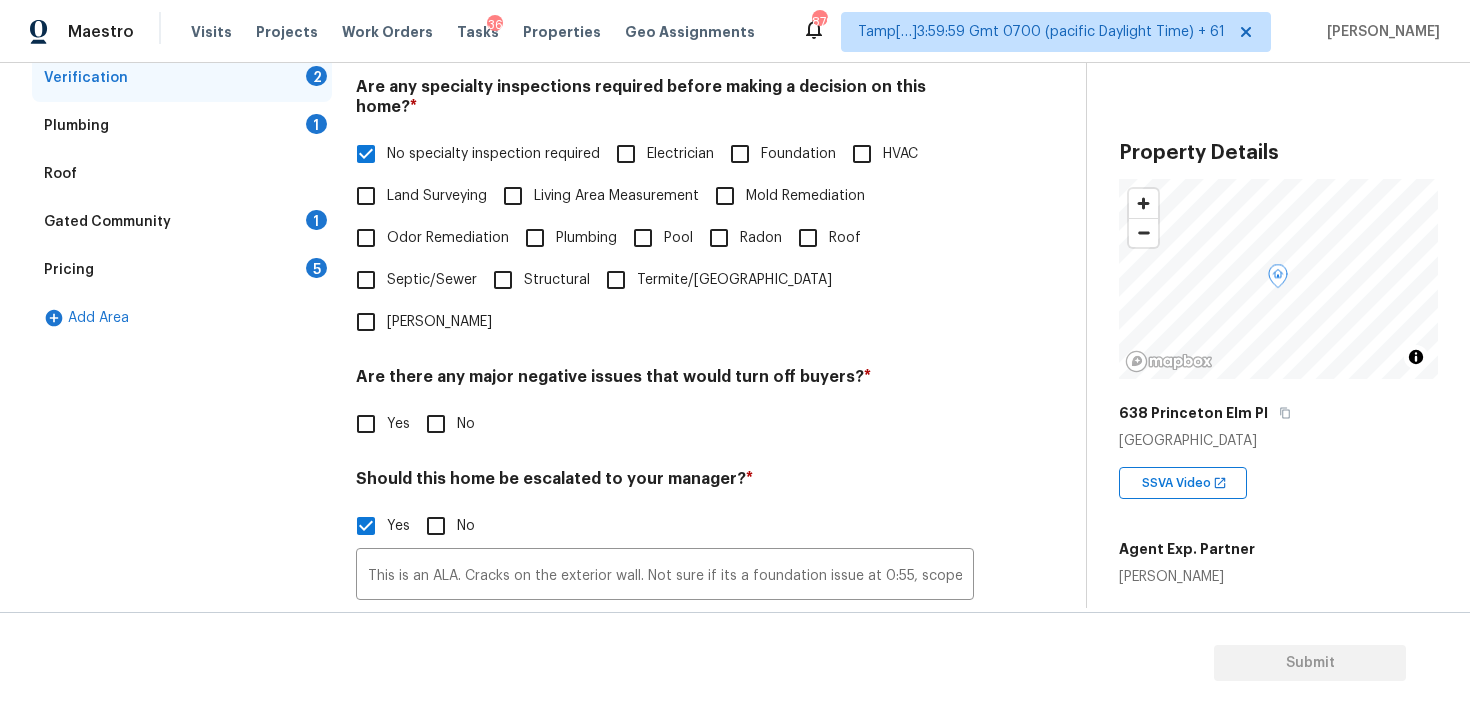 click on "No" at bounding box center [436, 424] 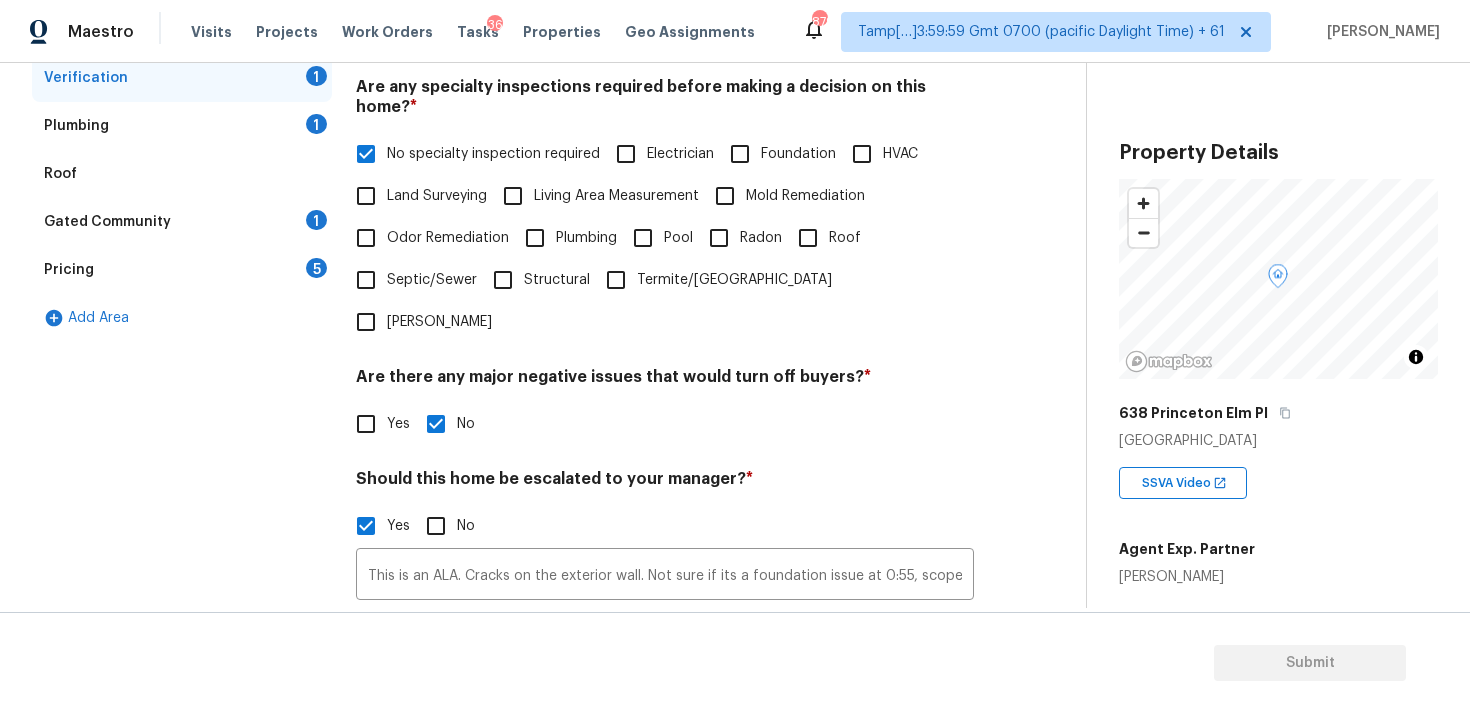click on "No specialty inspection required" at bounding box center (472, 154) 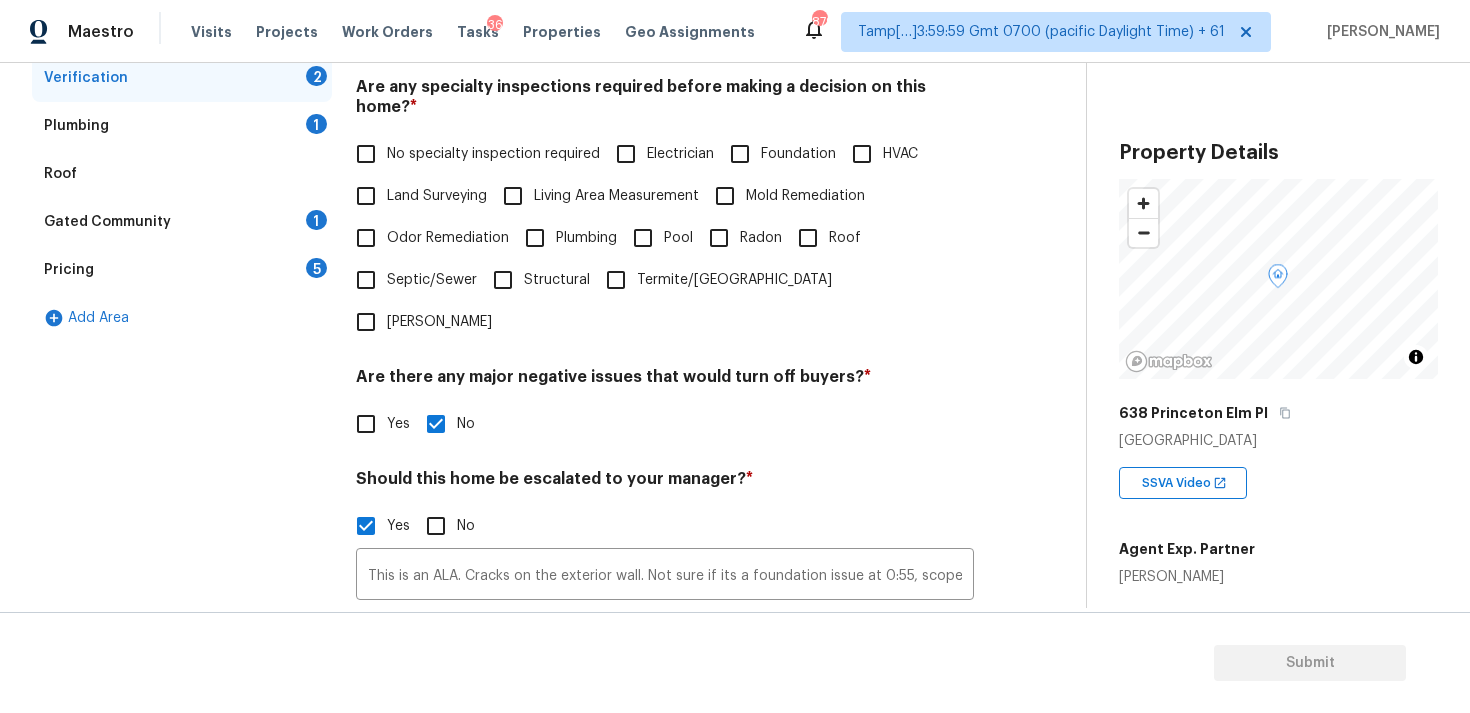 click on "Foundation" at bounding box center (798, 154) 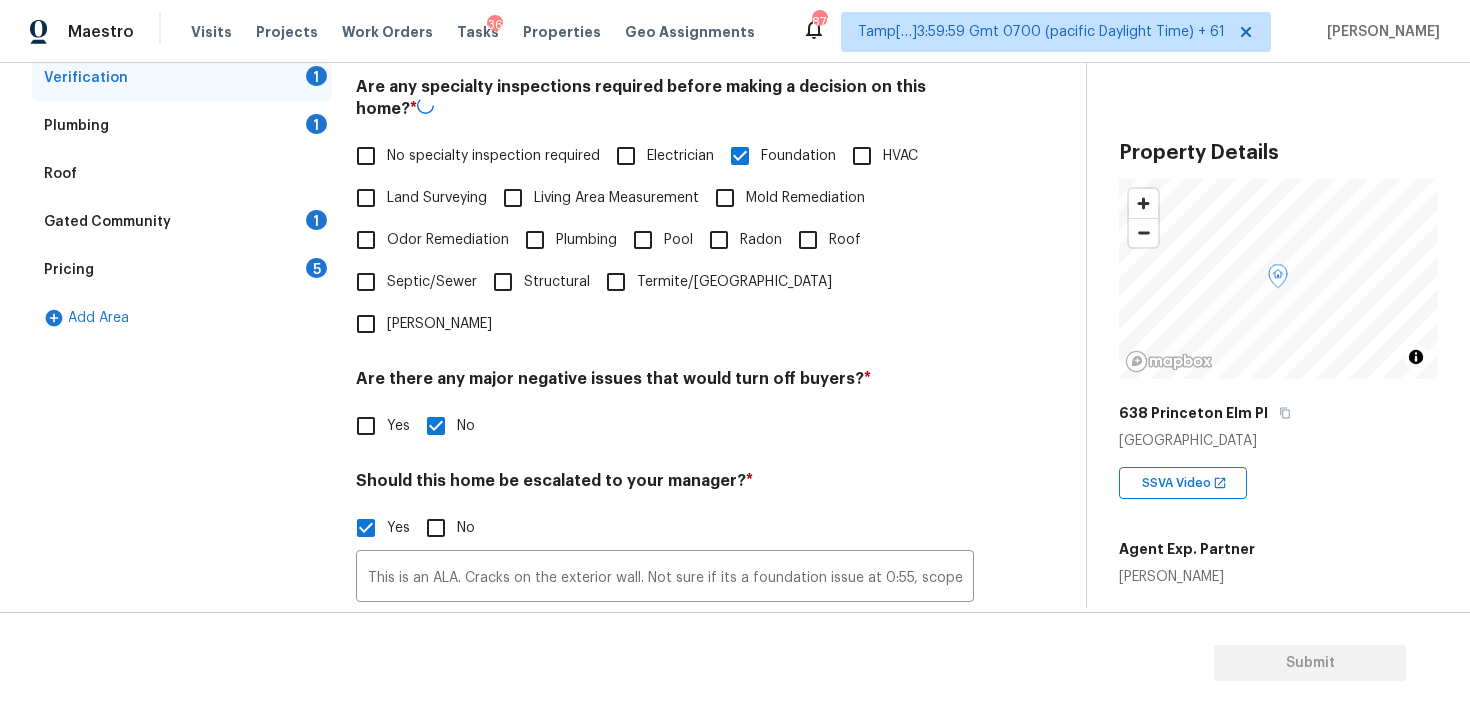 scroll, scrollTop: 660, scrollLeft: 0, axis: vertical 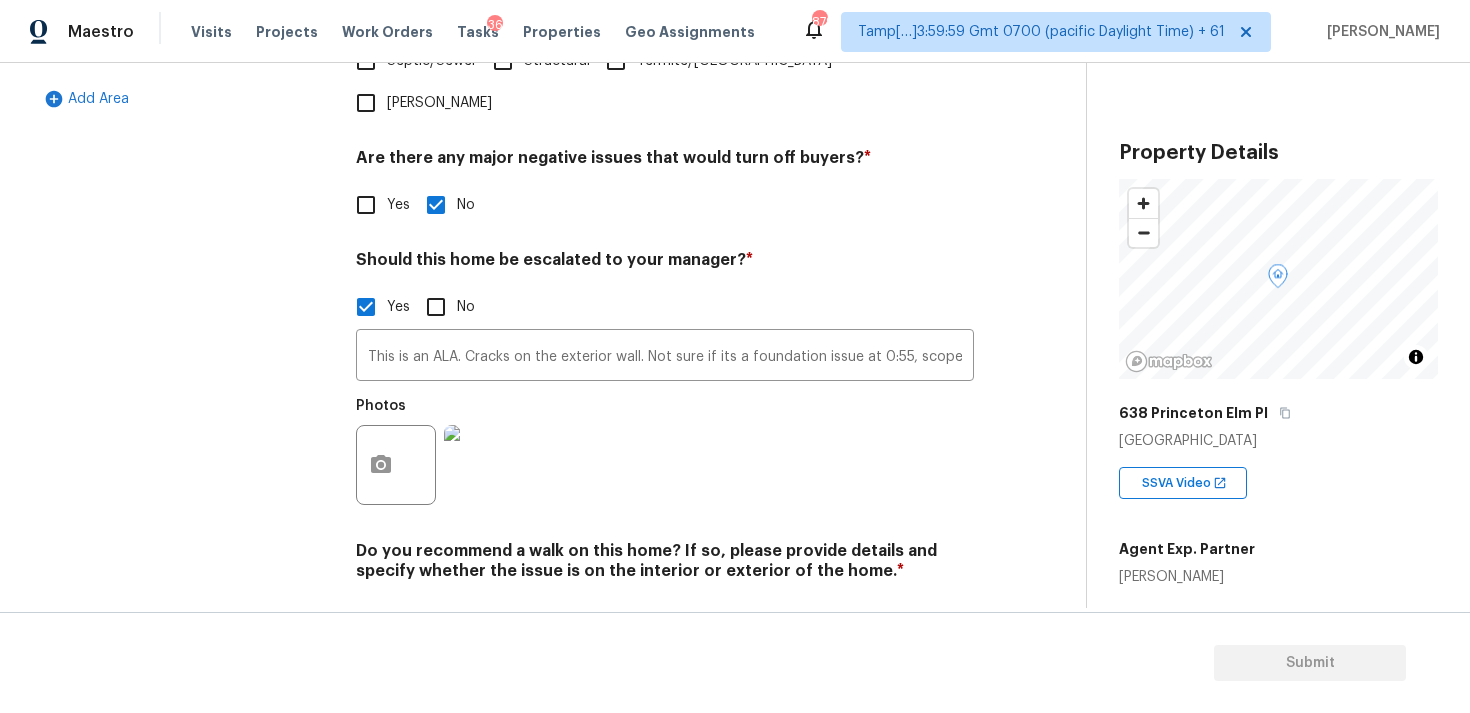 click on "No" at bounding box center [436, 618] 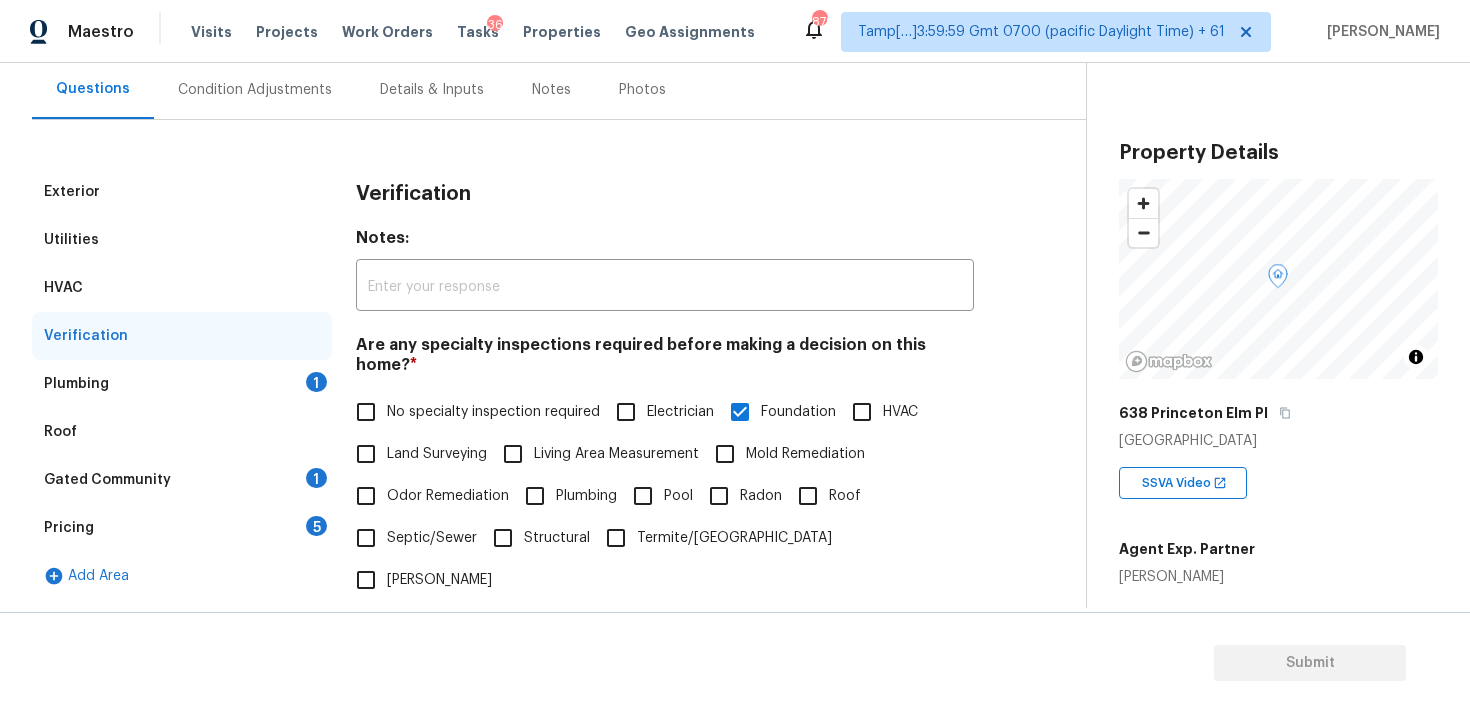 click on "Plumbing 1" at bounding box center [182, 384] 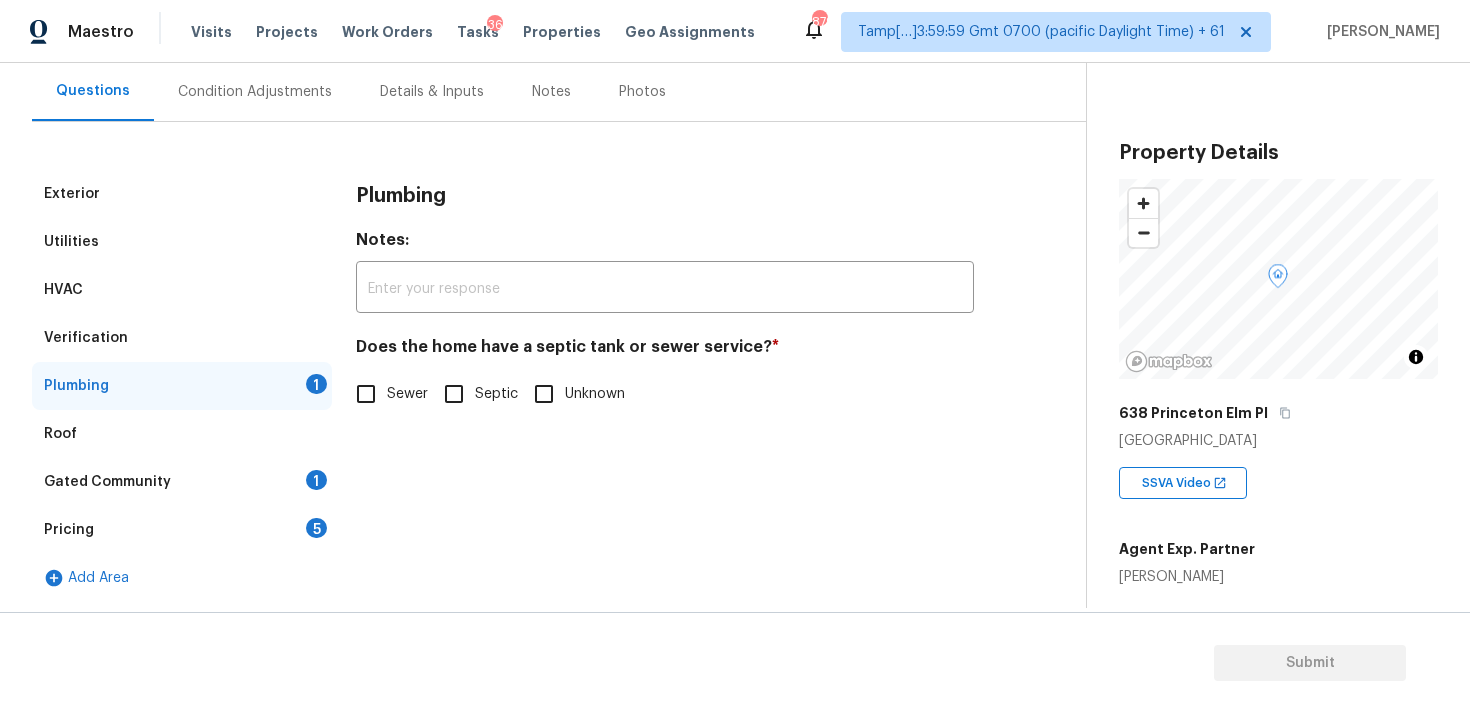 click on "Sewer" at bounding box center (386, 394) 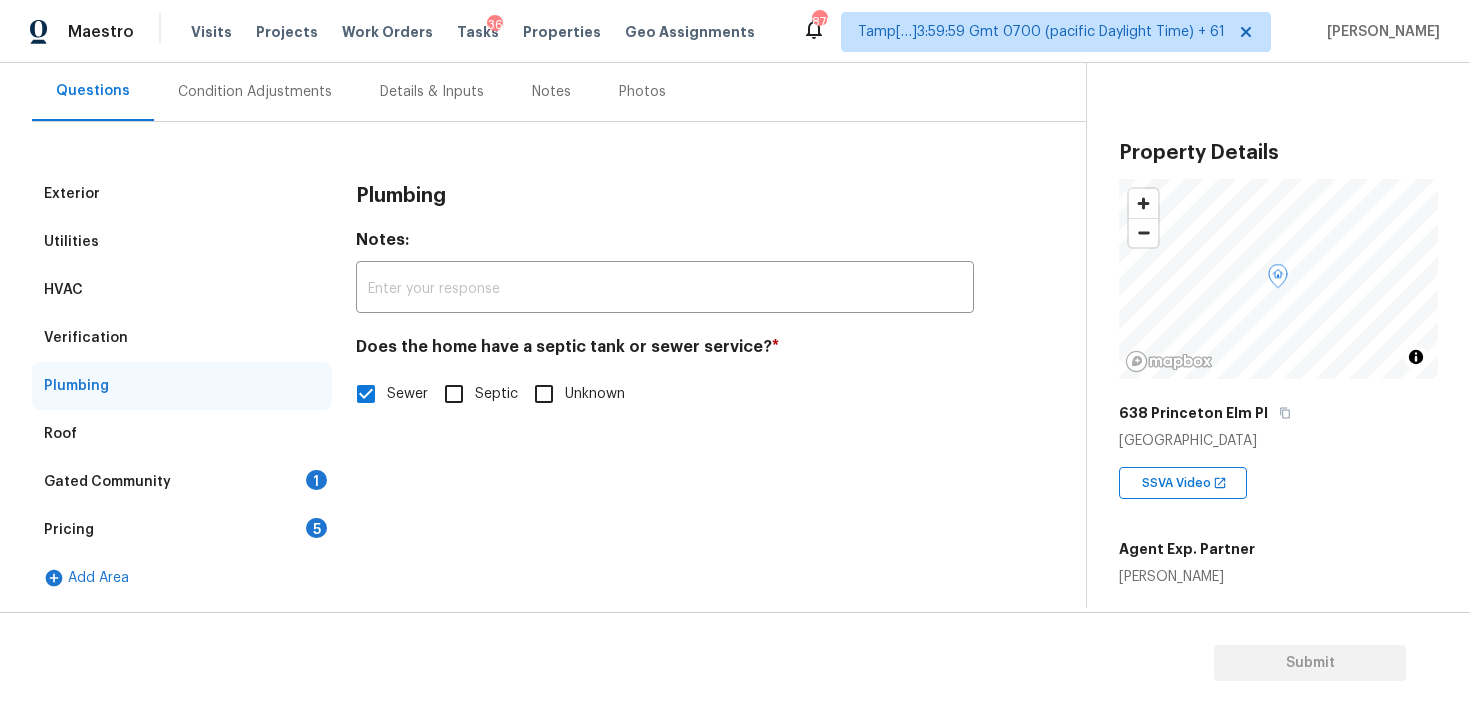 click on "Gated Community 1" at bounding box center [182, 482] 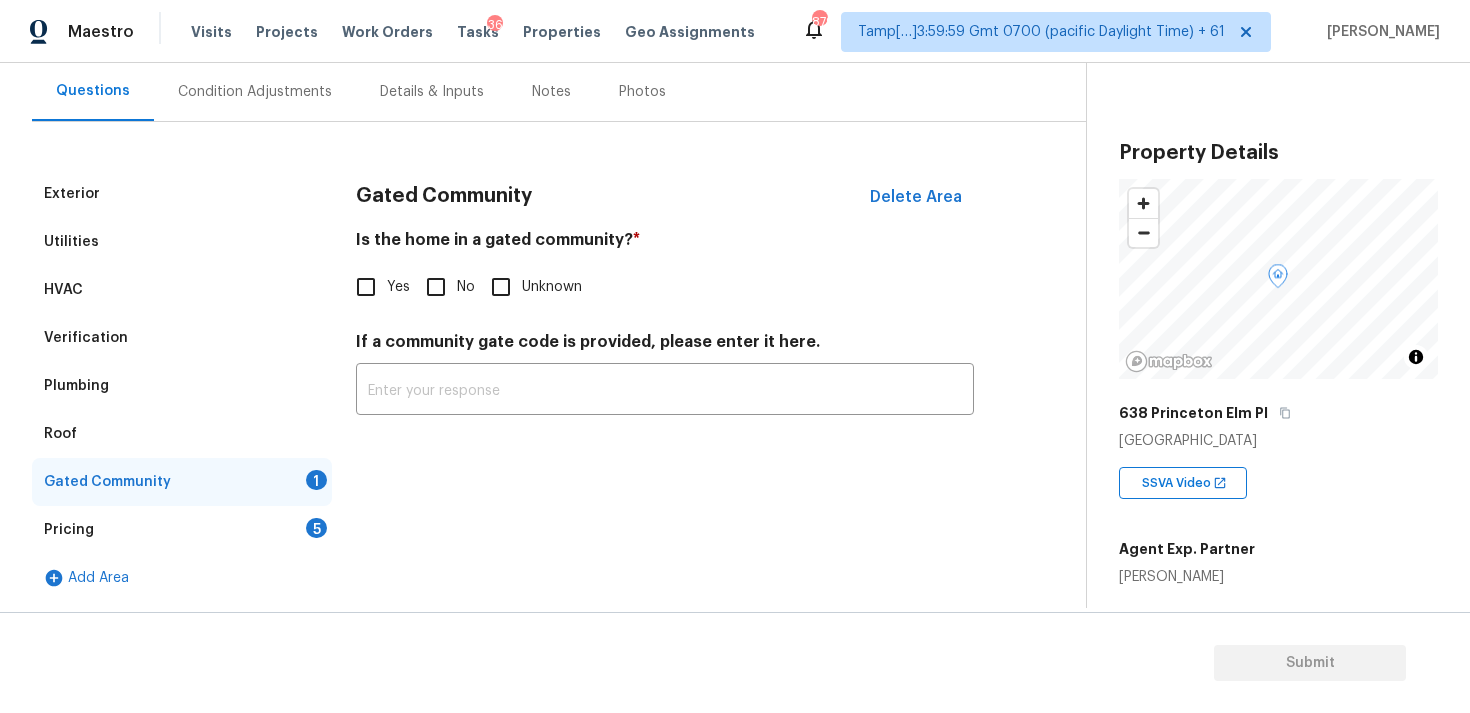 click on "No" at bounding box center [436, 287] 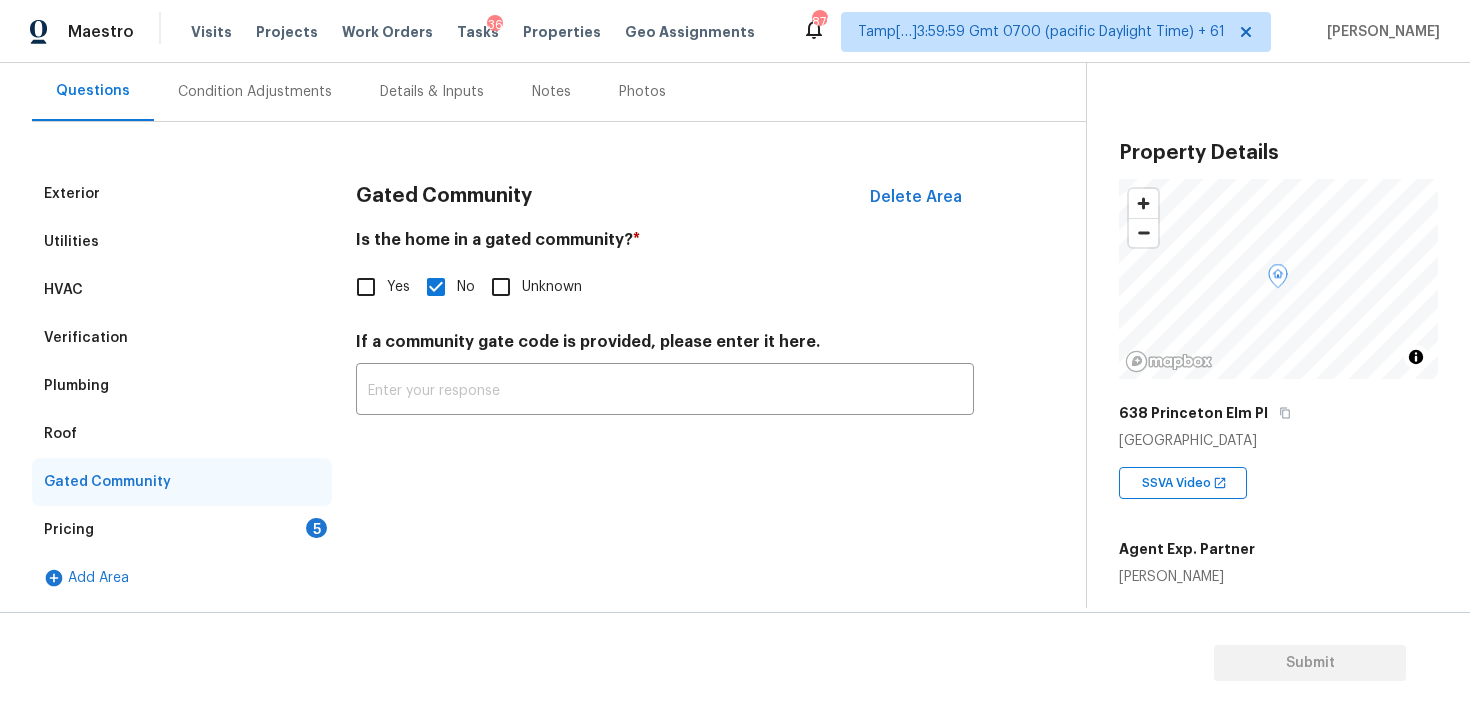 click on "Pricing 5" at bounding box center [182, 530] 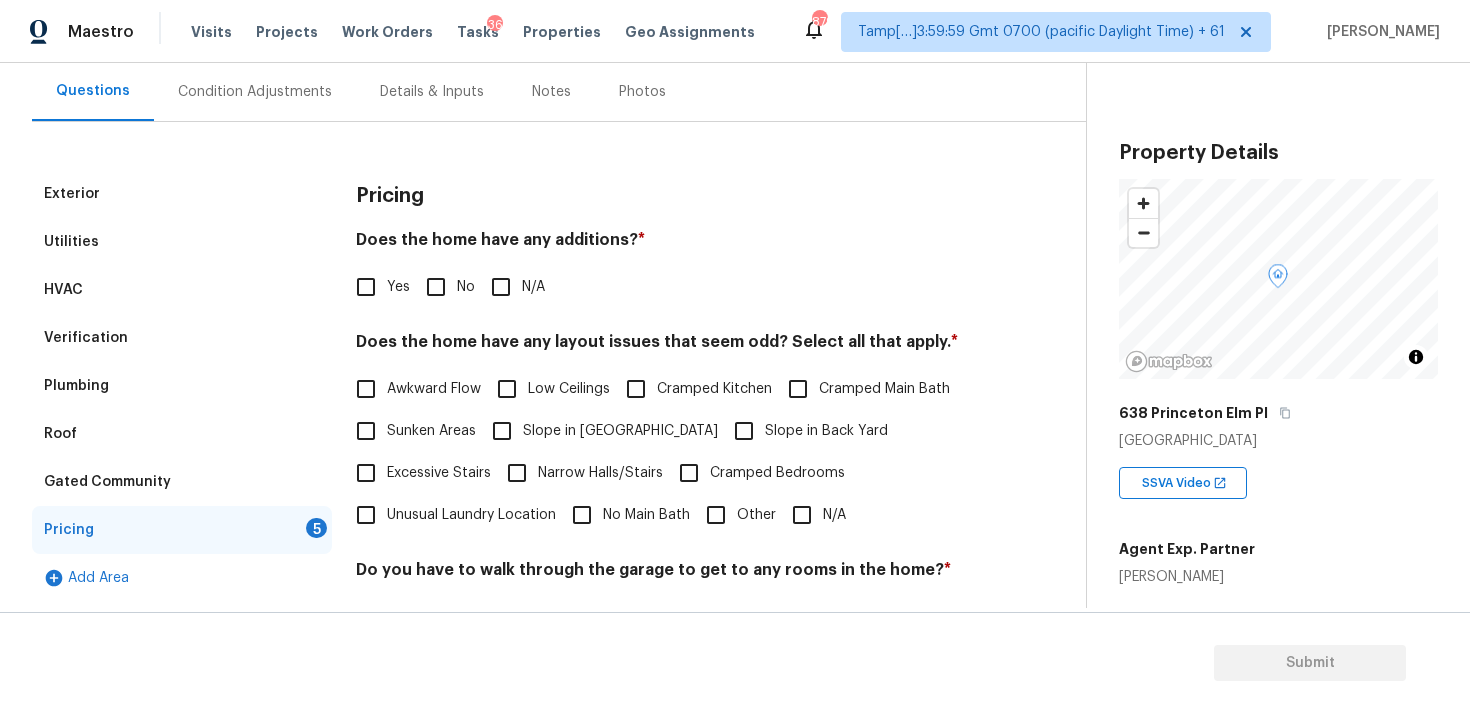 click on "No" at bounding box center (436, 287) 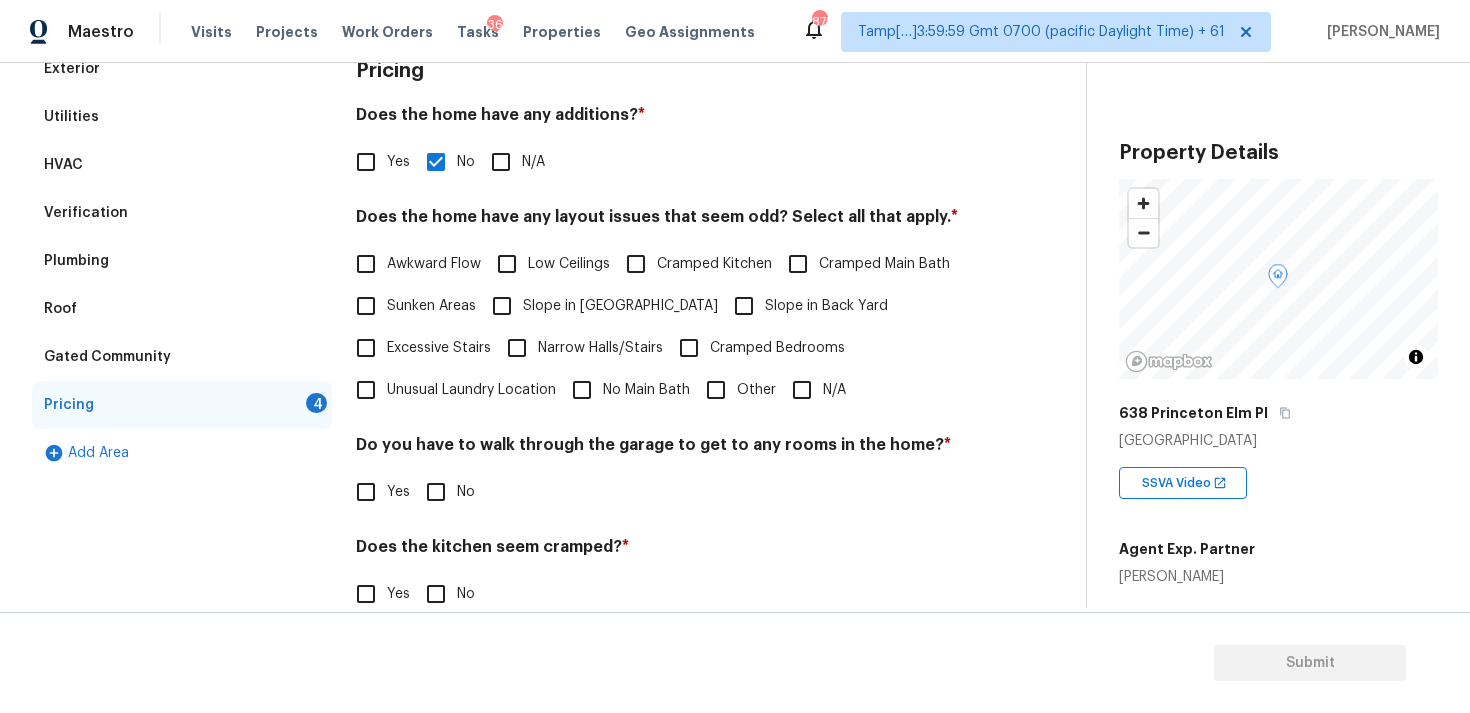 scroll, scrollTop: 334, scrollLeft: 0, axis: vertical 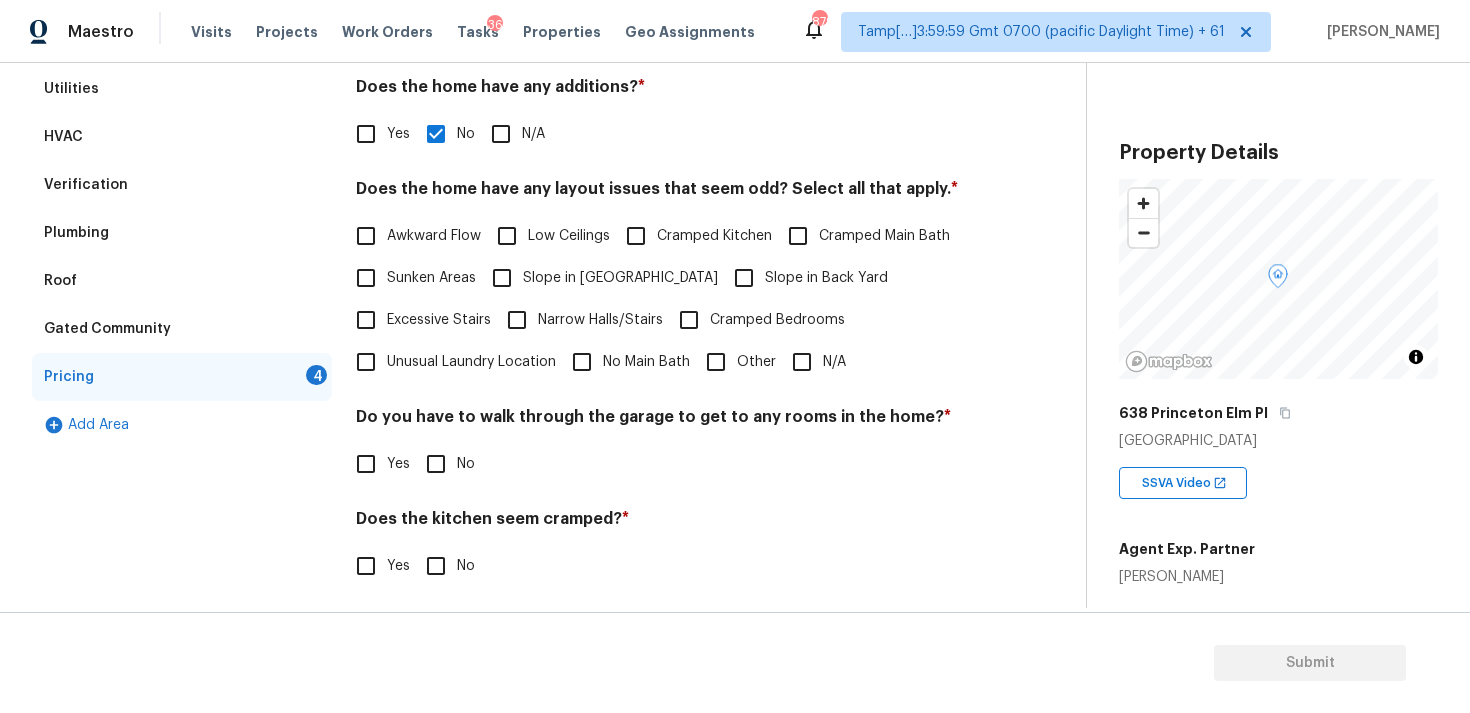 click on "Narrow Halls/Stairs" at bounding box center [579, 320] 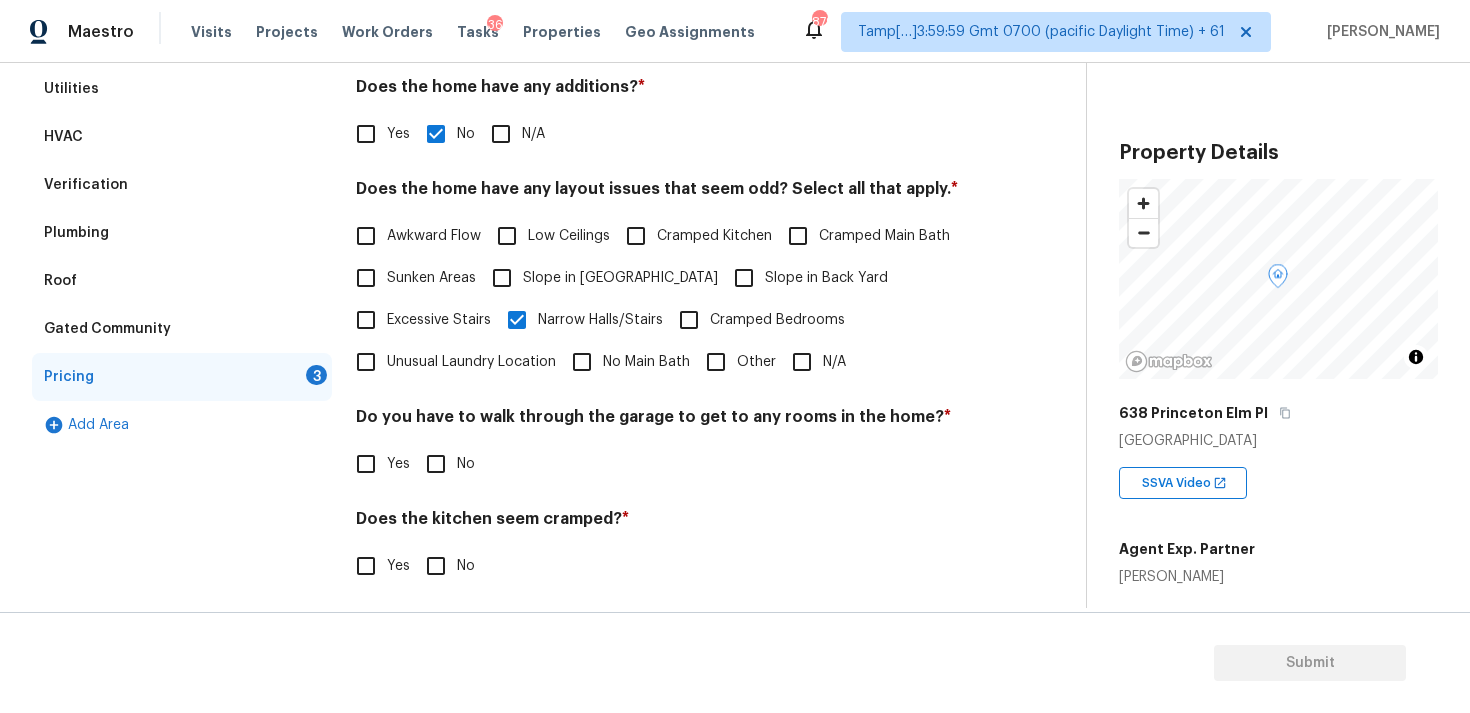 click on "Slope in Back Yard" at bounding box center [826, 278] 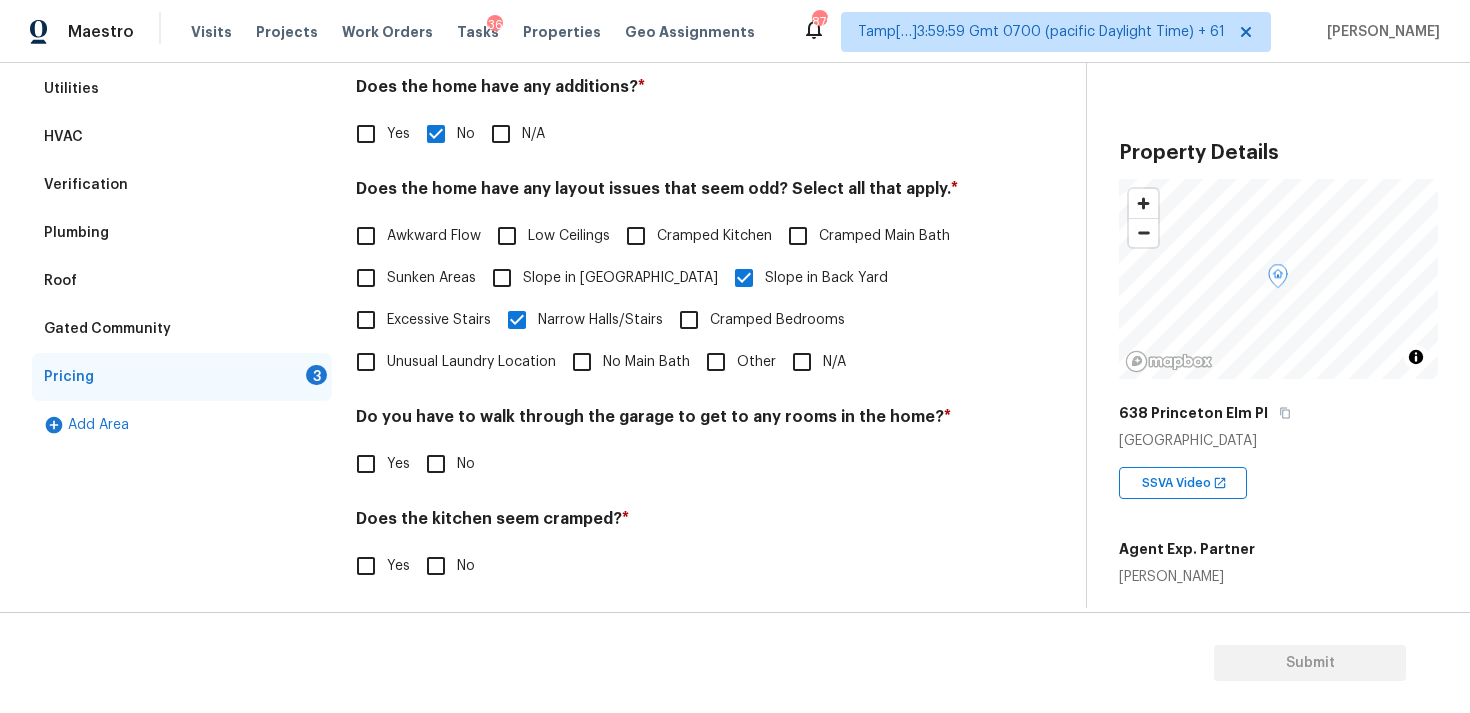 click on "Narrow Halls/Stairs" at bounding box center [579, 320] 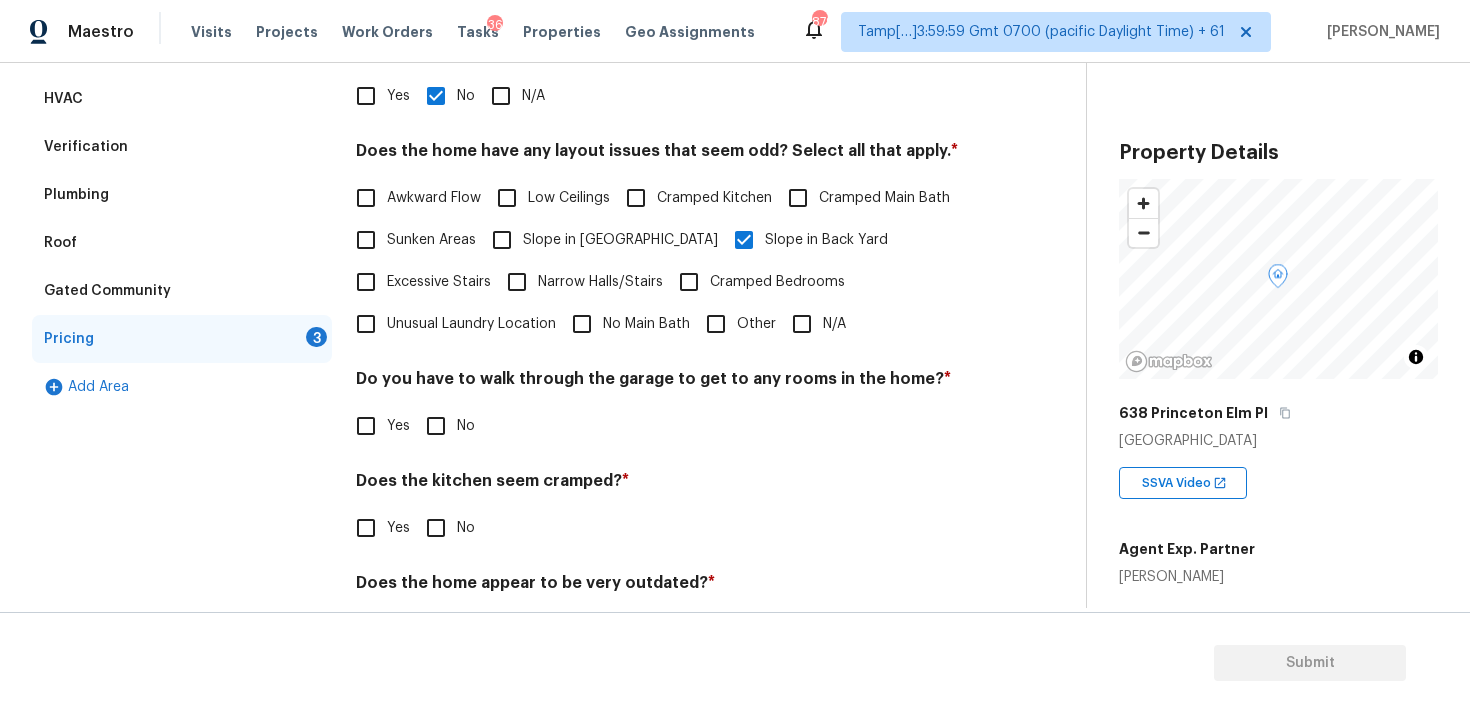 scroll, scrollTop: 374, scrollLeft: 0, axis: vertical 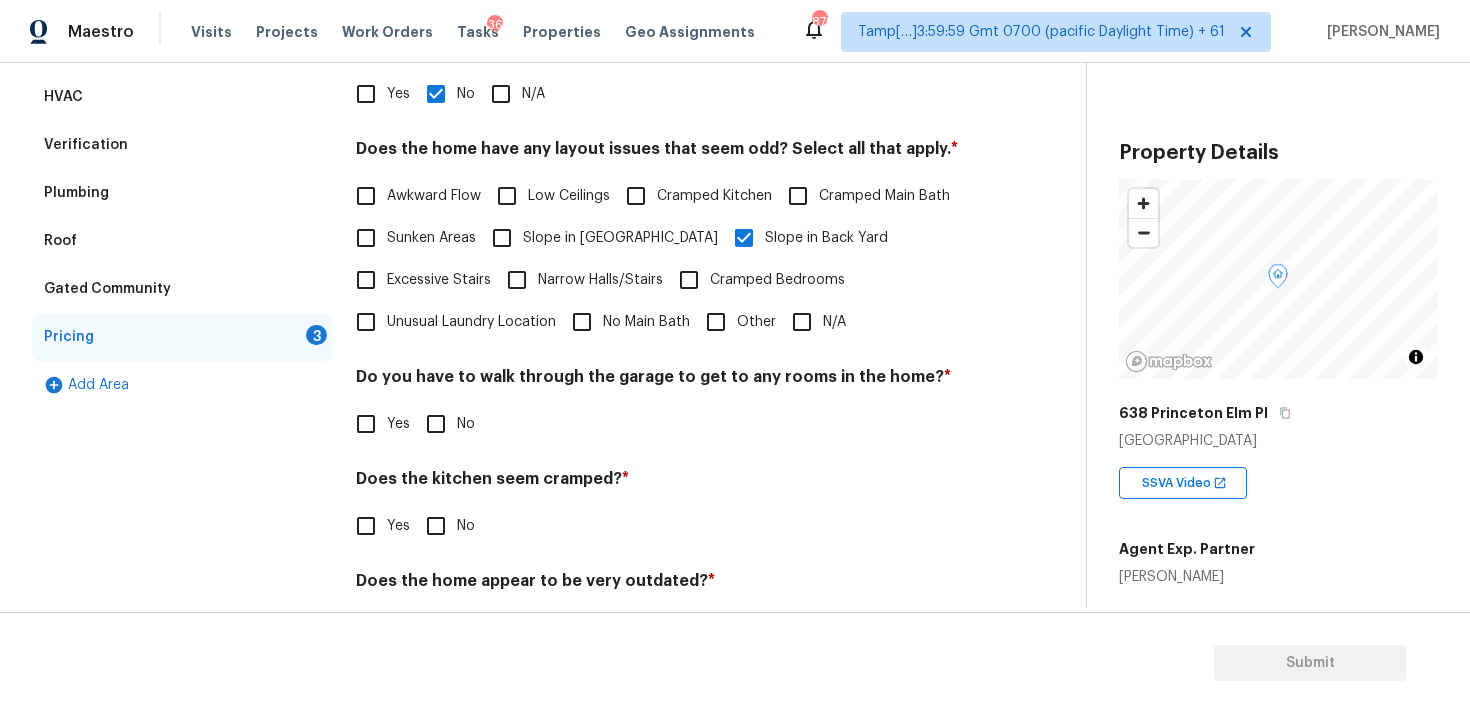 click on "Pricing Does the home have any additions?  * Yes No N/A Does the home have any layout issues that seem odd? Select all that apply.  * Awkward Flow Low Ceilings Cramped Kitchen Cramped Main Bath Sunken Areas Slope in Front Yard Slope in Back Yard Excessive Stairs Narrow Halls/Stairs Cramped Bedrooms Unusual Laundry Location No Main Bath Other N/A Do you have to walk through the garage to get to any rooms in the home?  * Yes No Does the kitchen seem cramped?  * Yes No Does the home appear to be very outdated?  * Yes No" at bounding box center (665, 325) 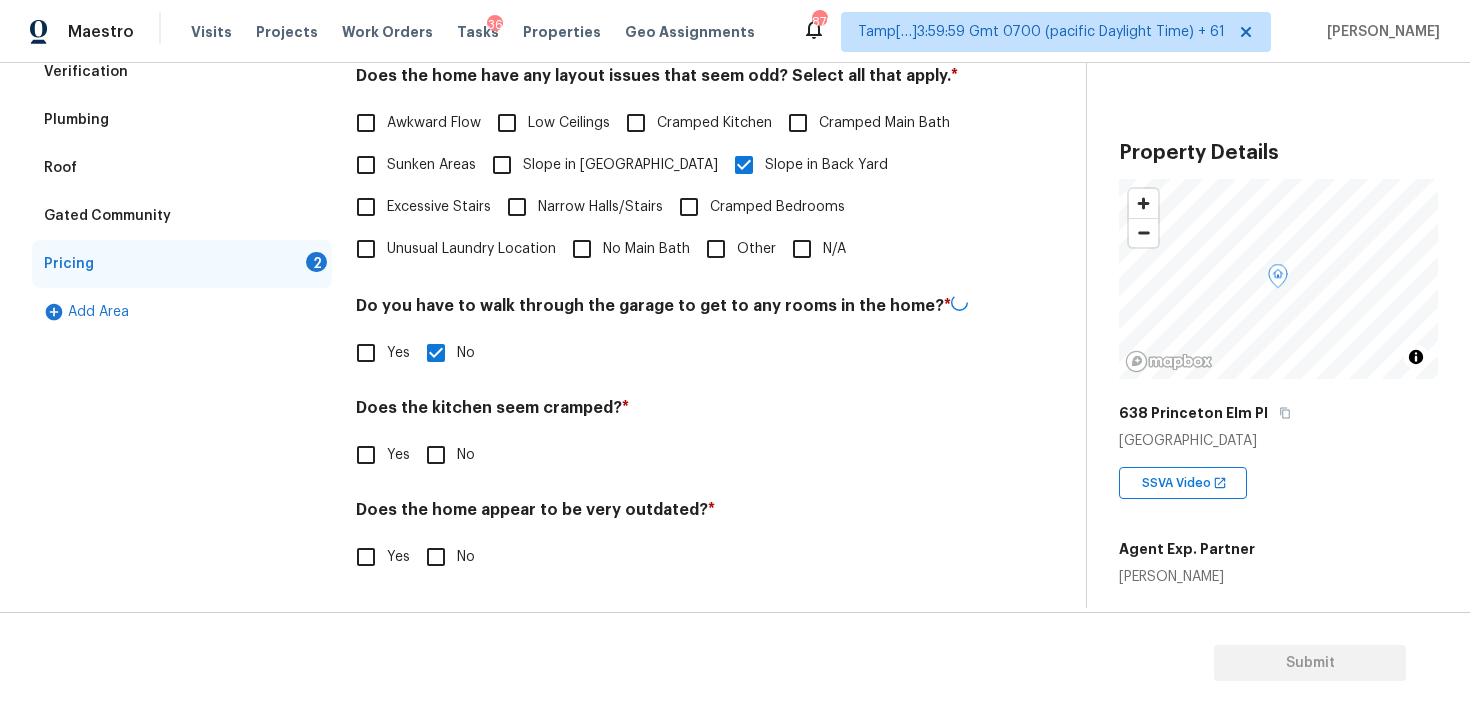 scroll, scrollTop: 445, scrollLeft: 0, axis: vertical 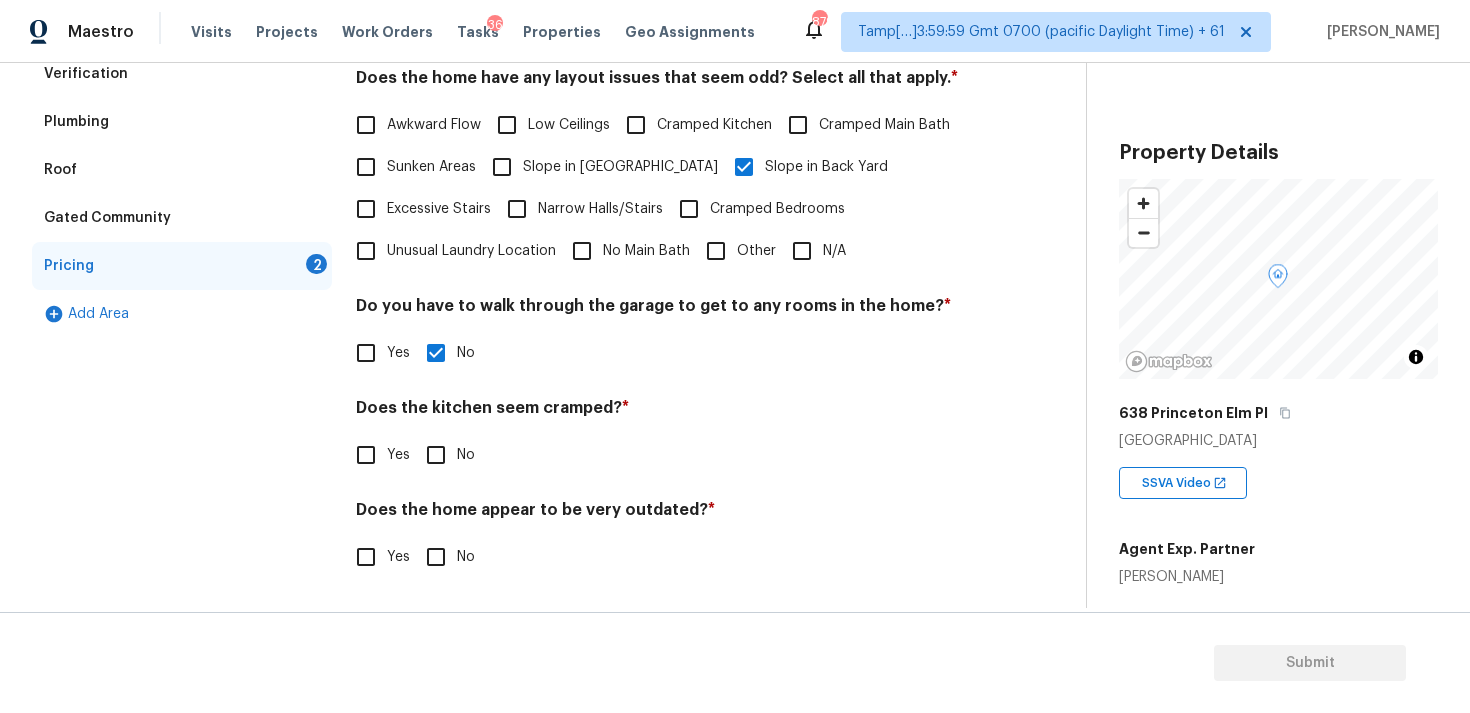 click on "Does the kitchen seem cramped?  * Yes No" at bounding box center [665, 437] 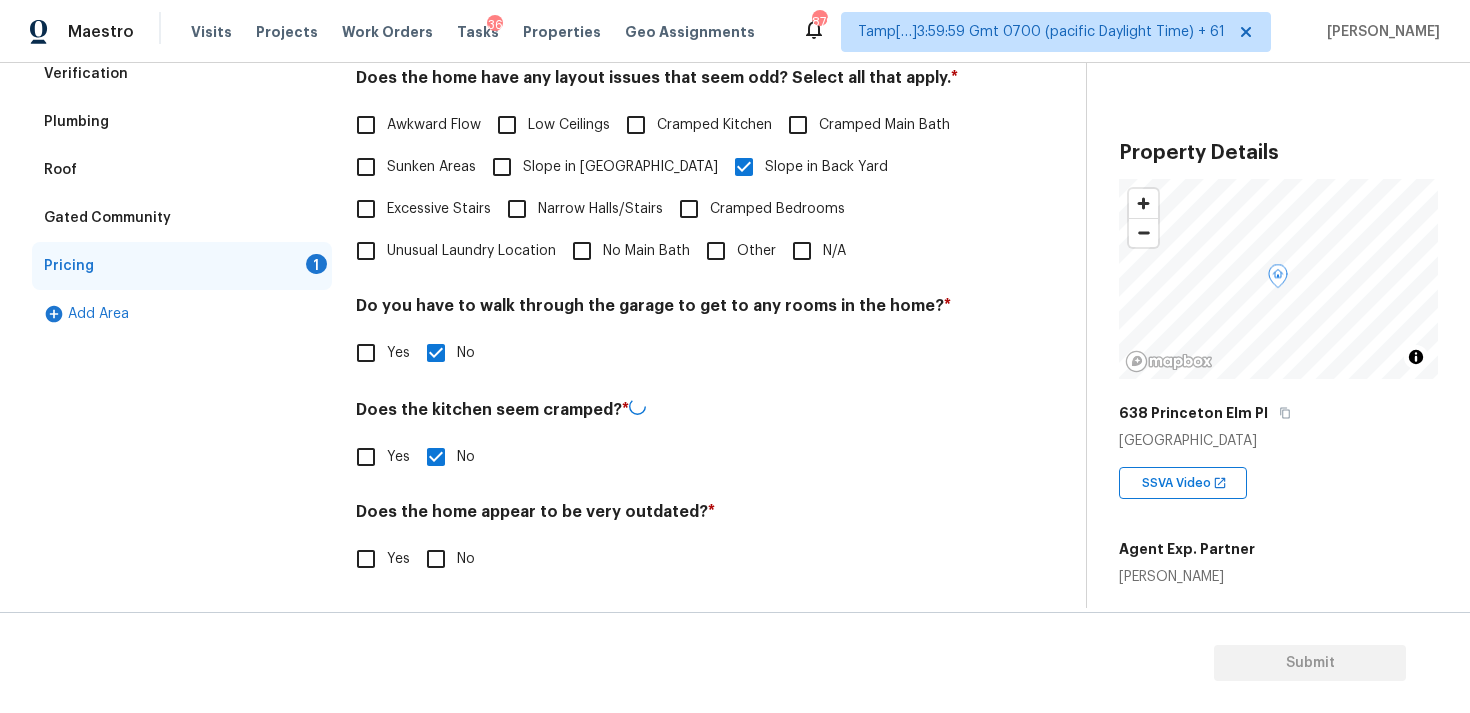 click on "No" at bounding box center (436, 559) 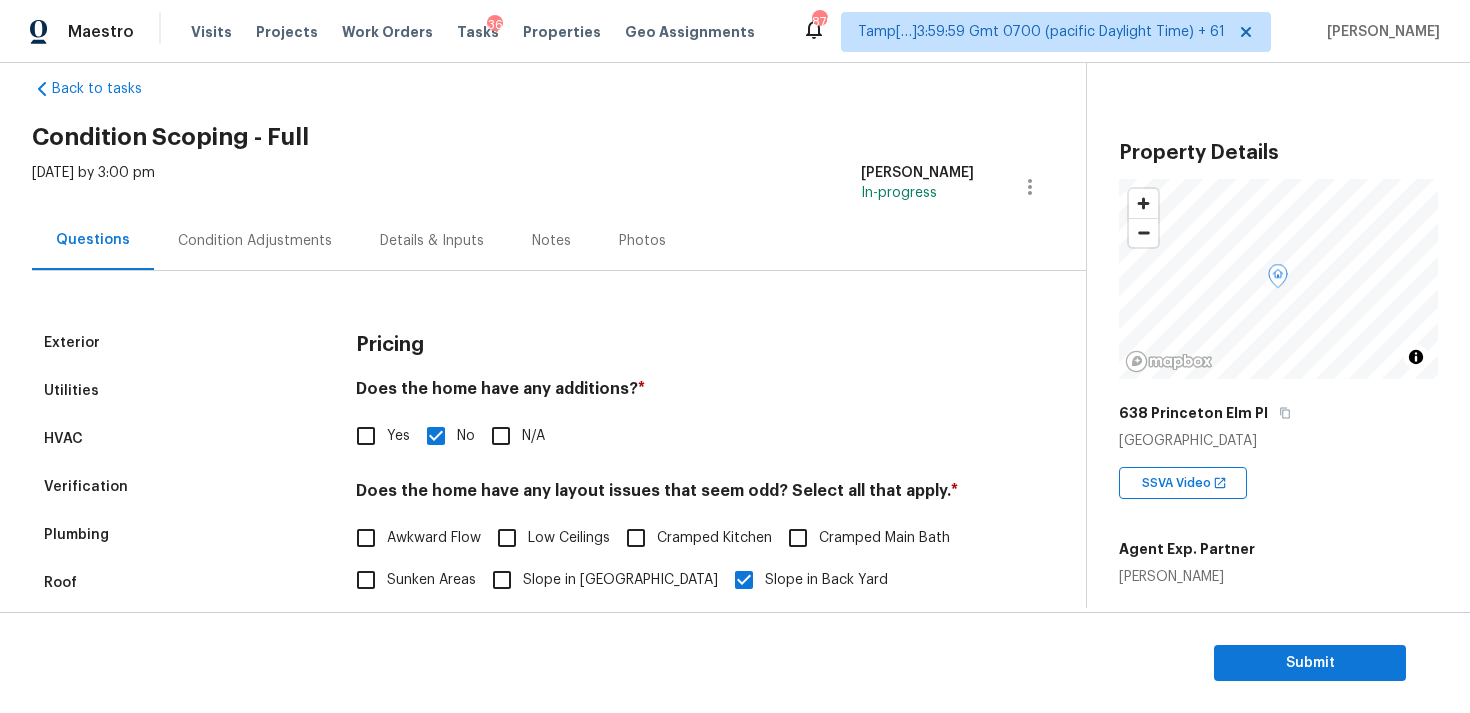 scroll, scrollTop: 0, scrollLeft: 0, axis: both 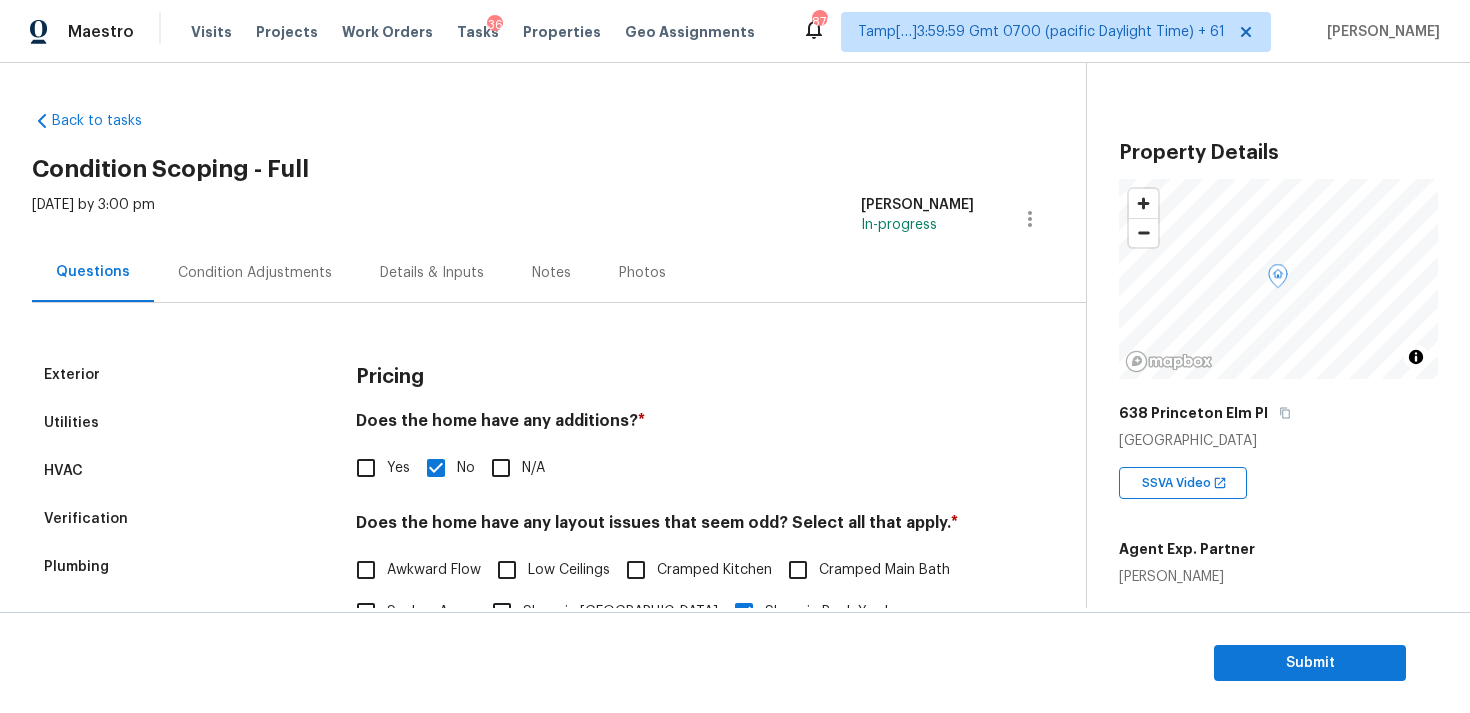 click on "Condition Adjustments" at bounding box center [255, 272] 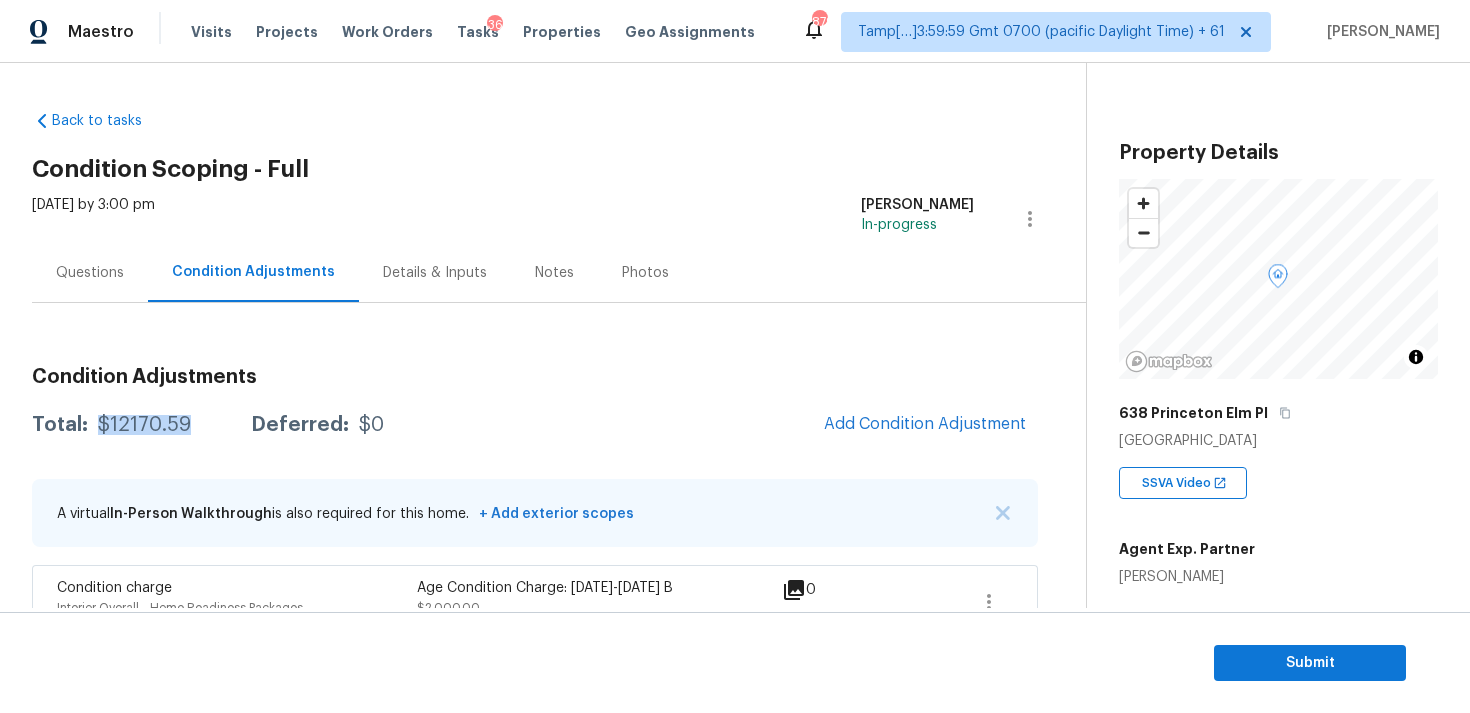 drag, startPoint x: 93, startPoint y: 429, endPoint x: 198, endPoint y: 434, distance: 105.11898 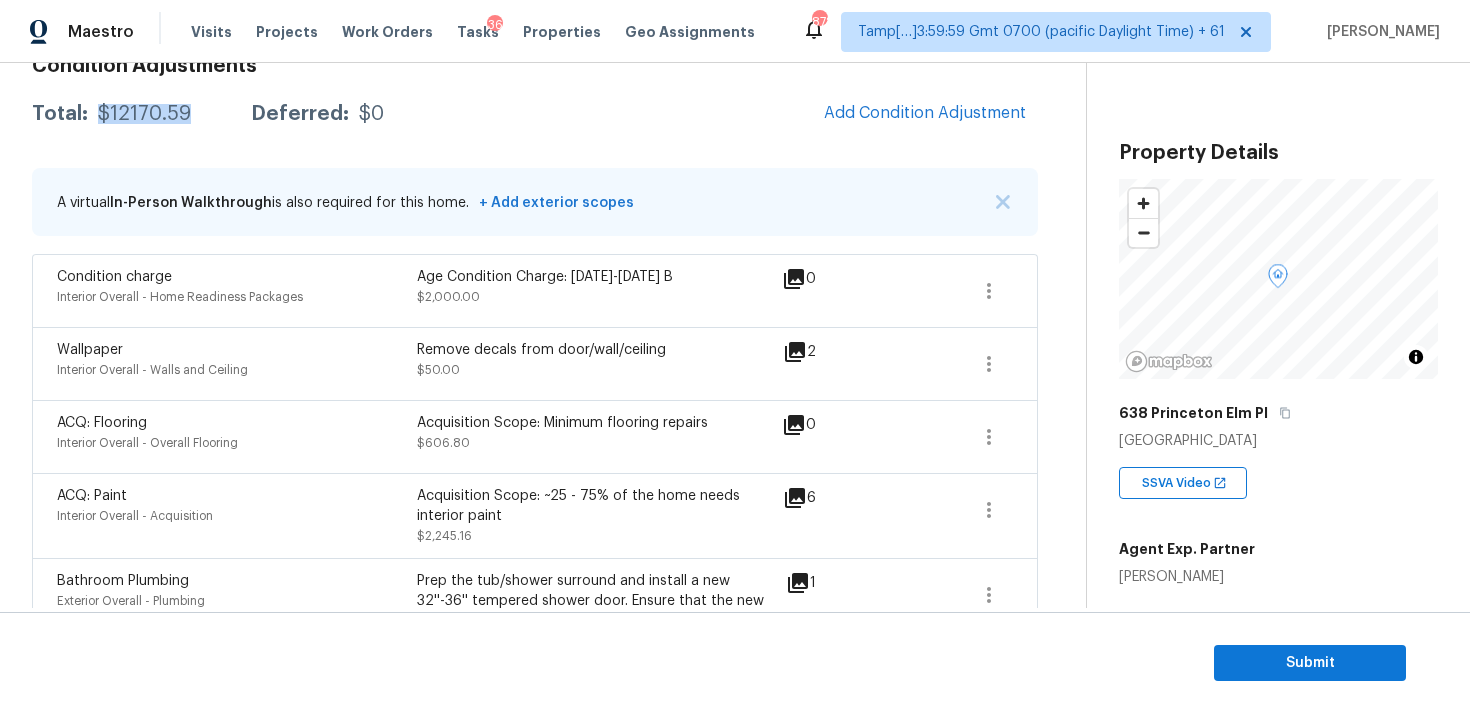 scroll, scrollTop: 290, scrollLeft: 0, axis: vertical 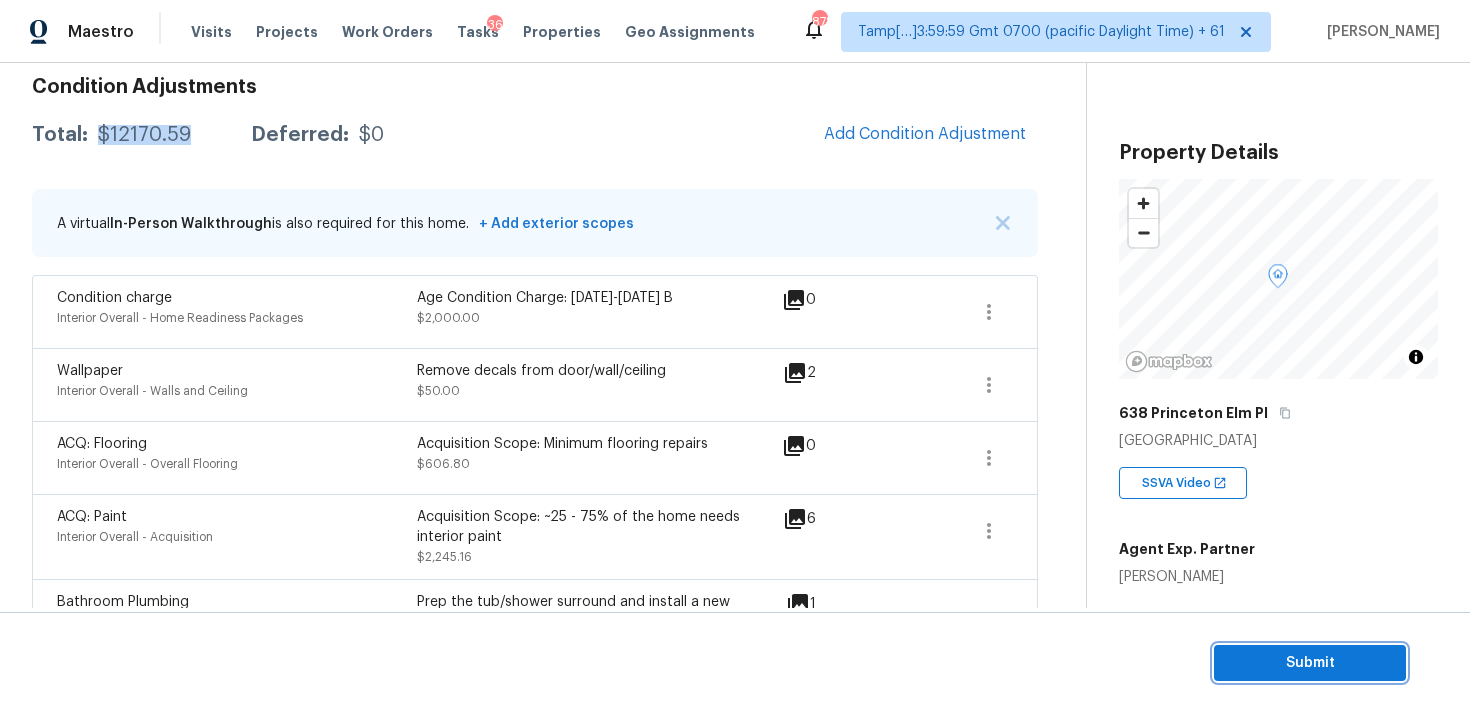 click on "Submit" at bounding box center [1310, 663] 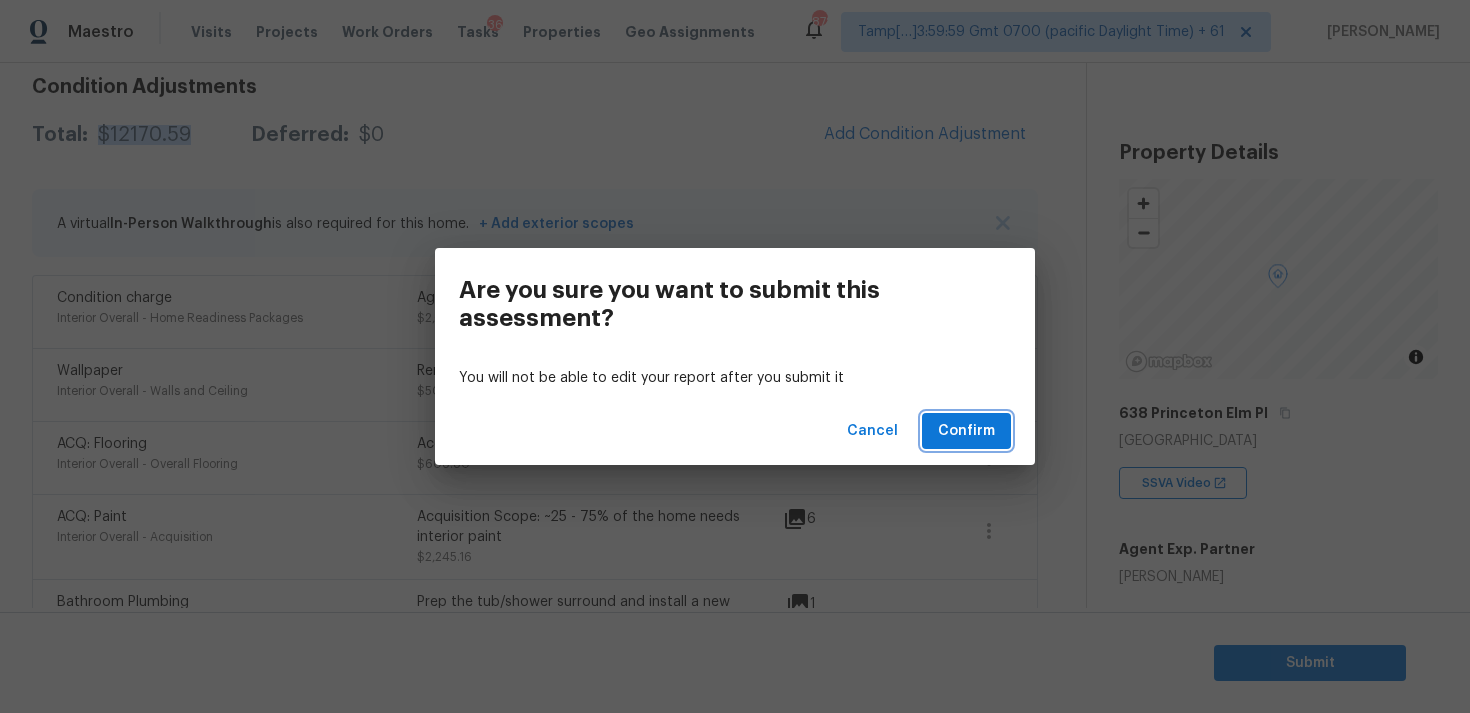 click on "Confirm" at bounding box center [966, 431] 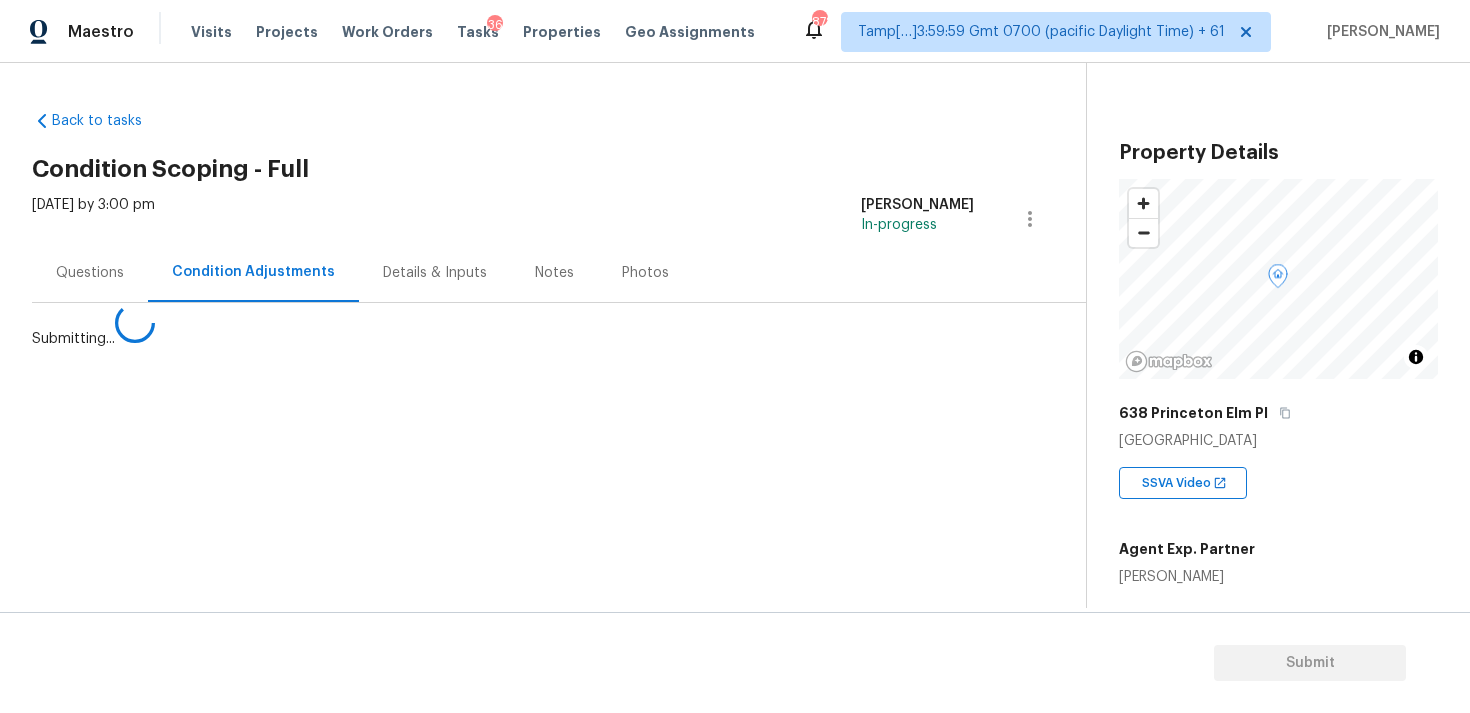 scroll, scrollTop: 0, scrollLeft: 0, axis: both 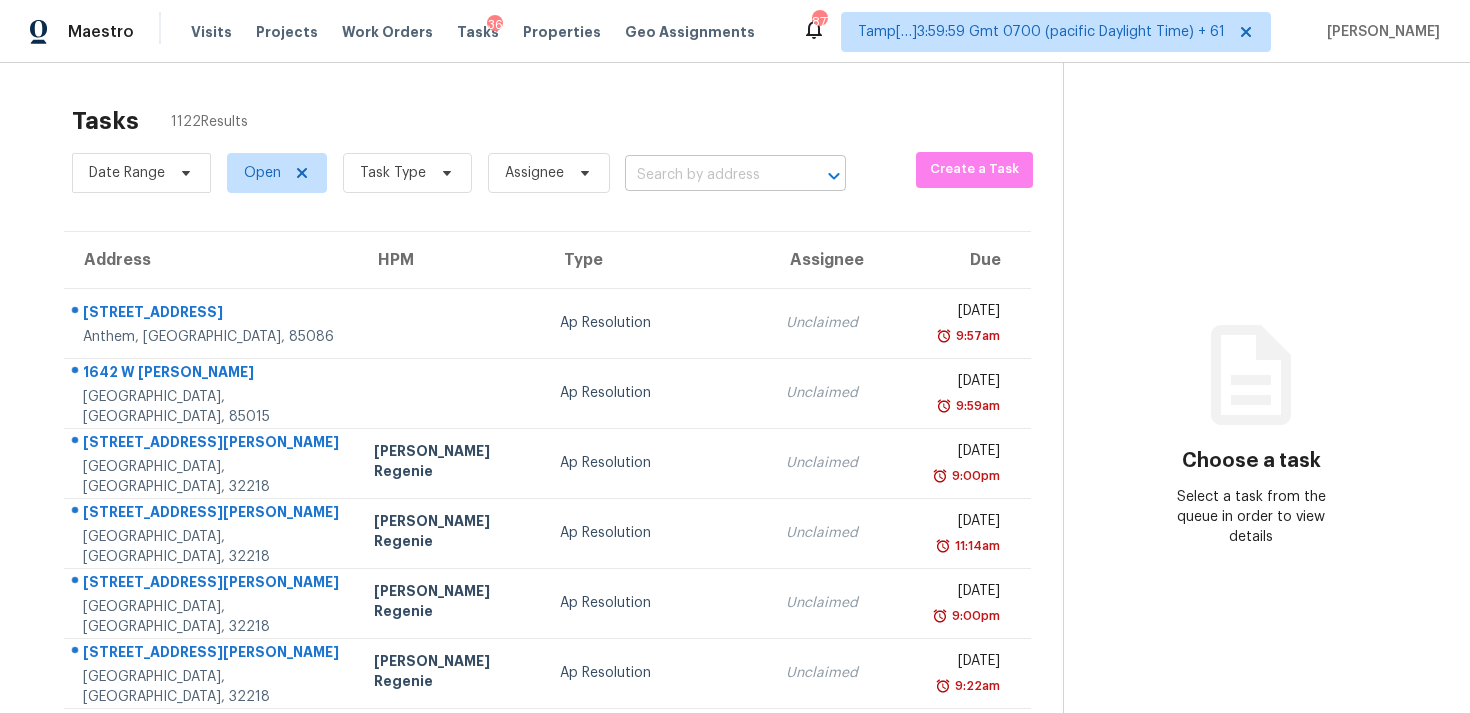 click at bounding box center (707, 175) 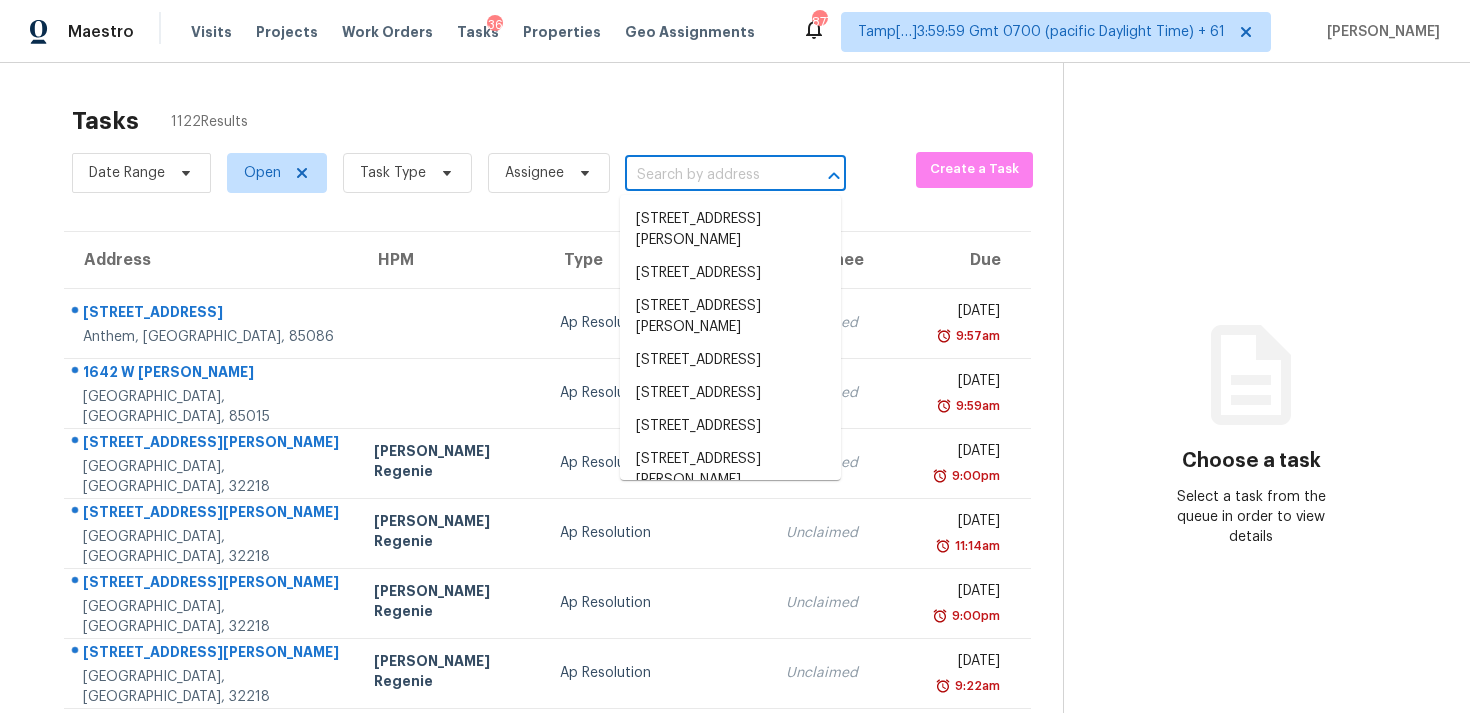 paste on "502 Gallantry Trl, McDonough, GA, 30252" 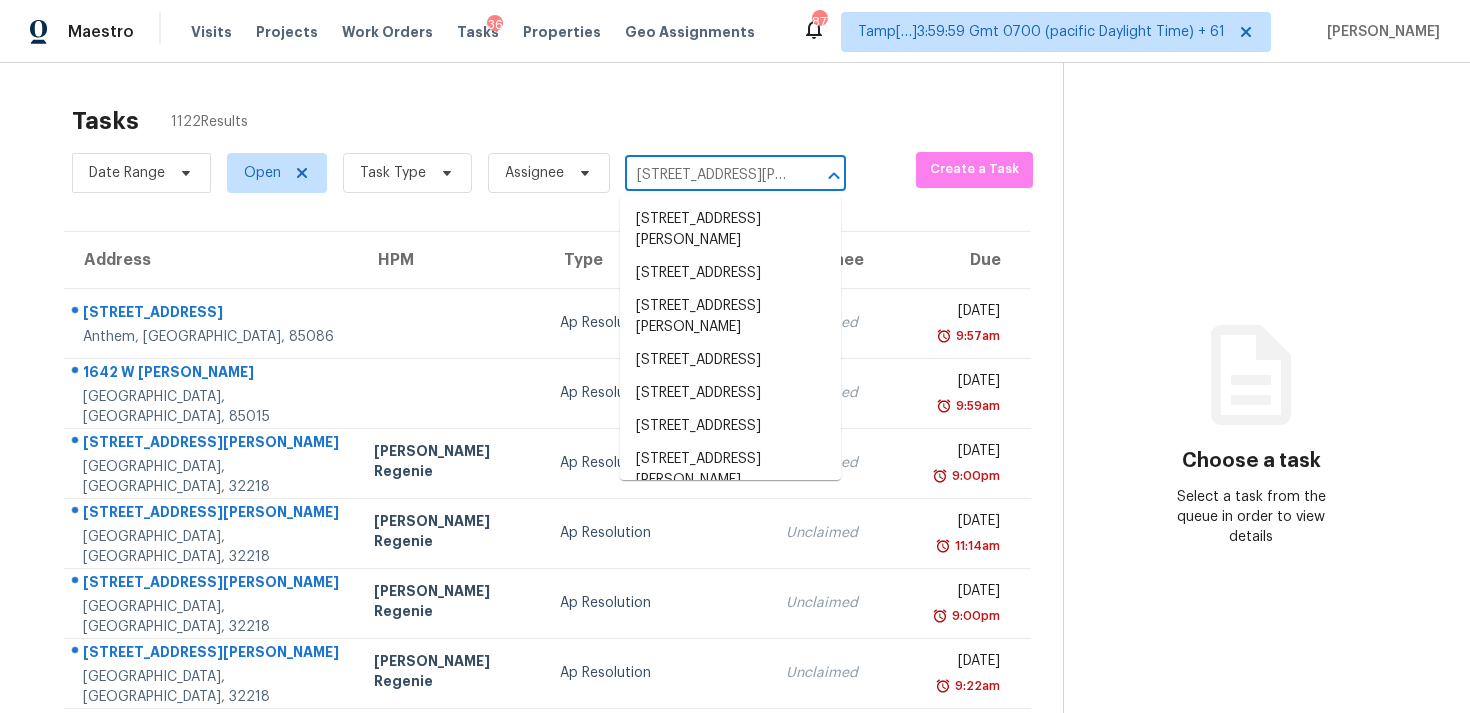 scroll, scrollTop: 0, scrollLeft: 120, axis: horizontal 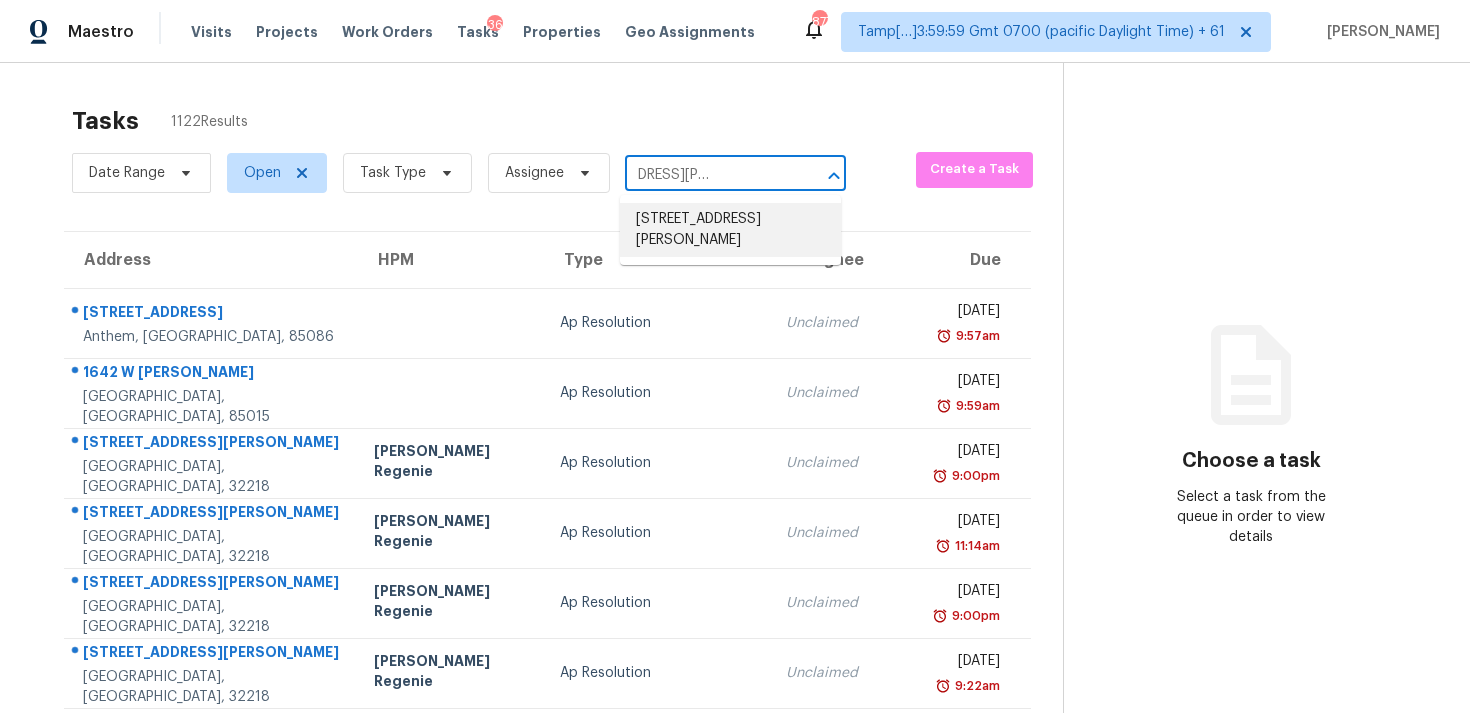 click on "502 Gallantry Trl, McDonough, GA 30252" at bounding box center (730, 230) 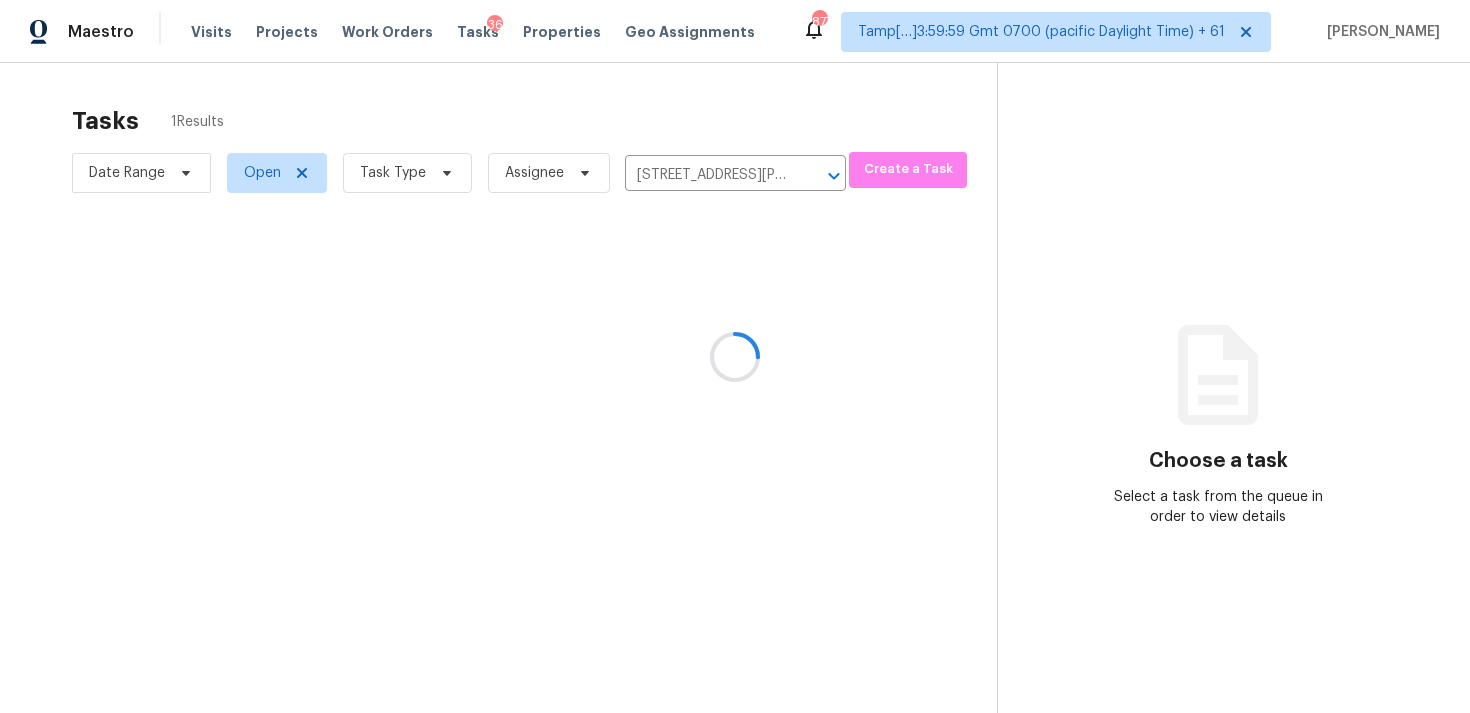 click at bounding box center [735, 356] 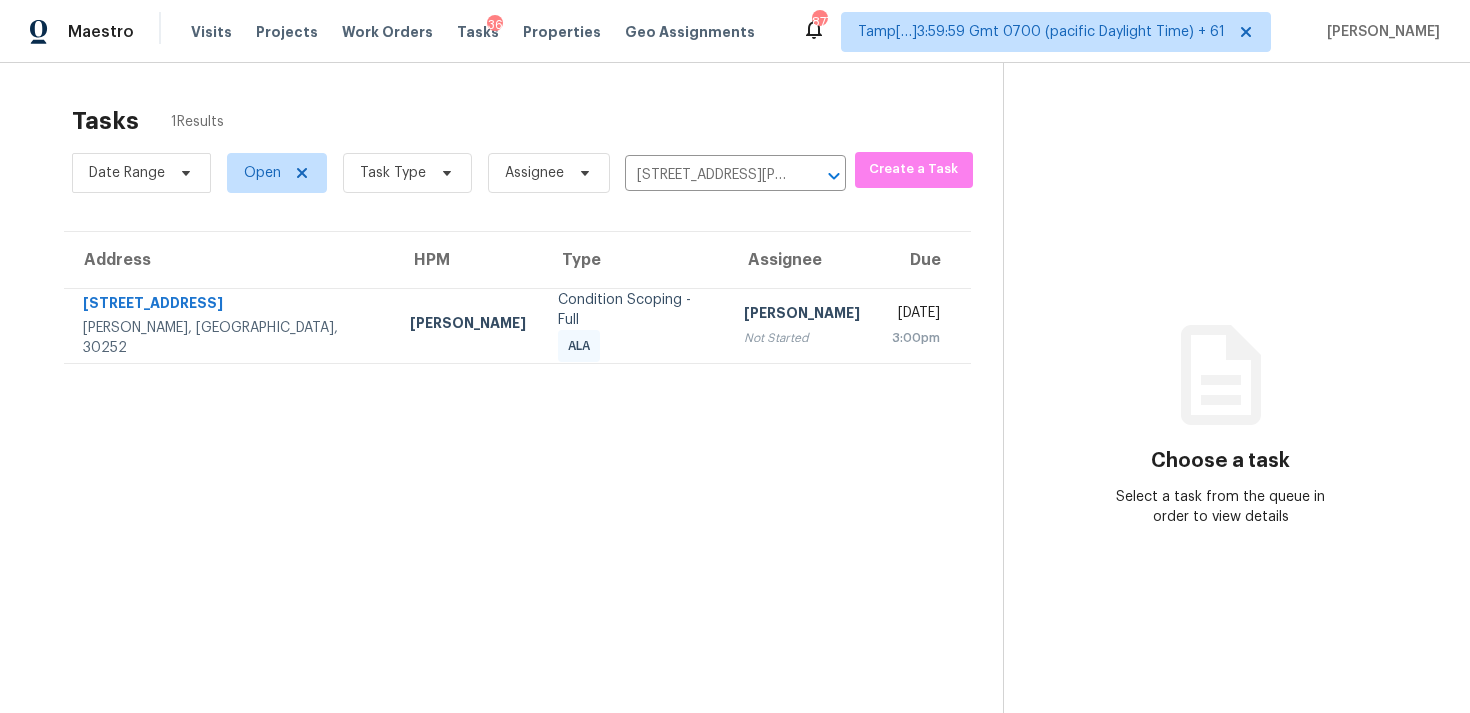 click on "Not Started" at bounding box center (802, 338) 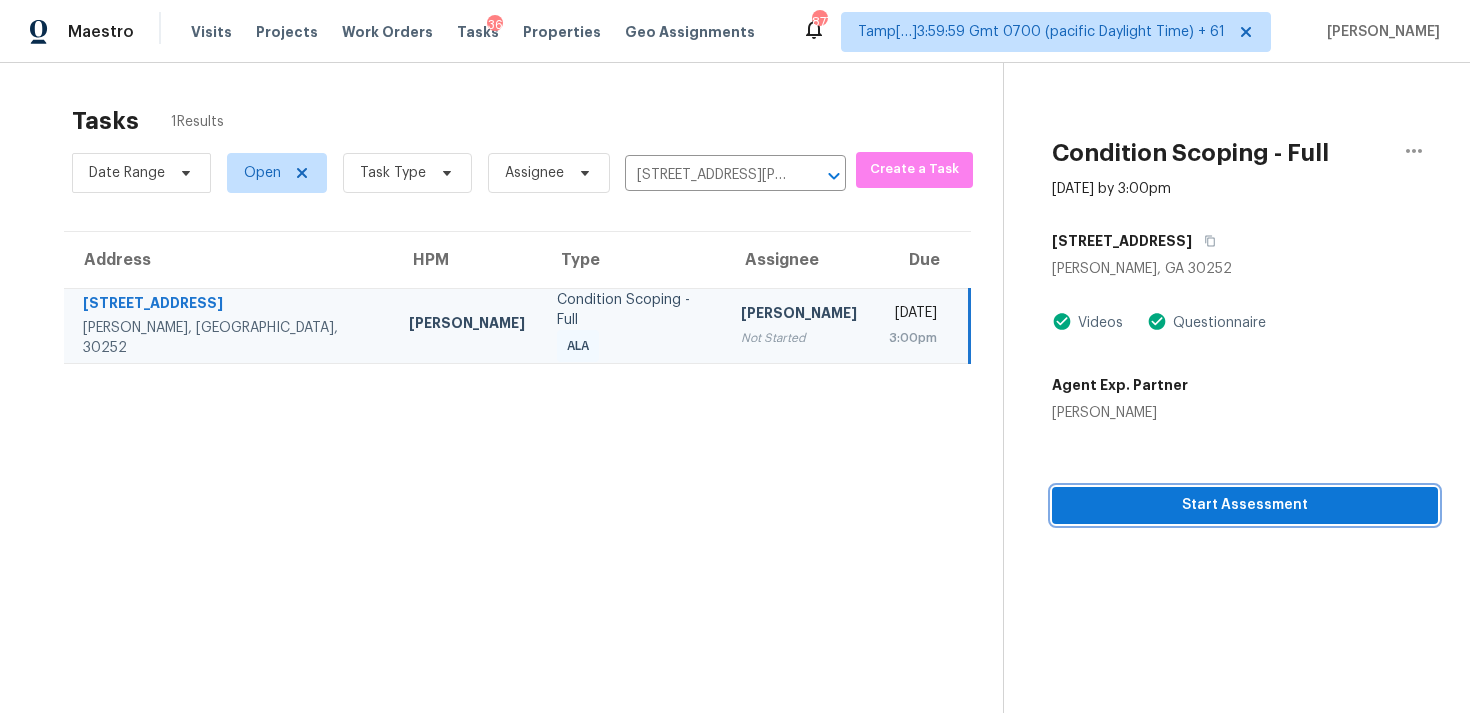 click on "Start Assessment" at bounding box center [1245, 505] 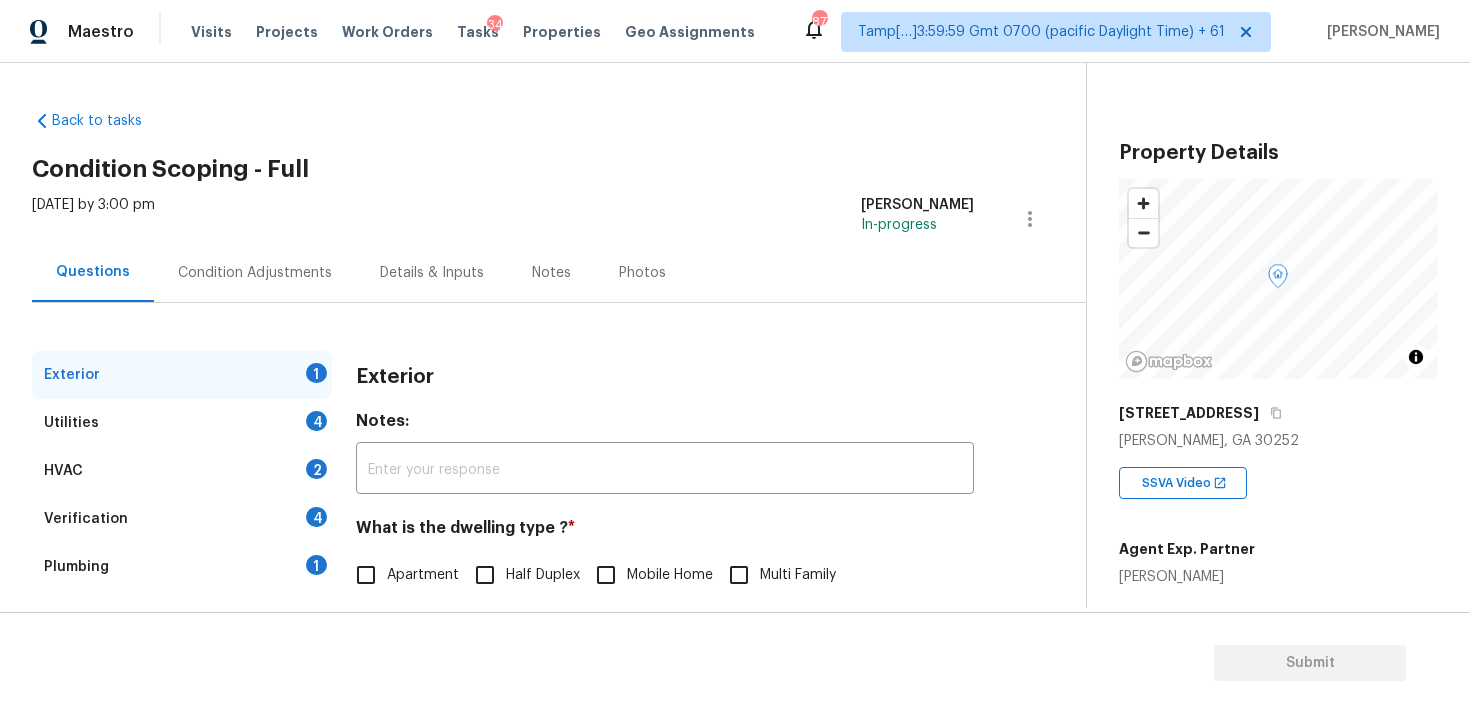 click on "Condition Adjustments" at bounding box center (255, 273) 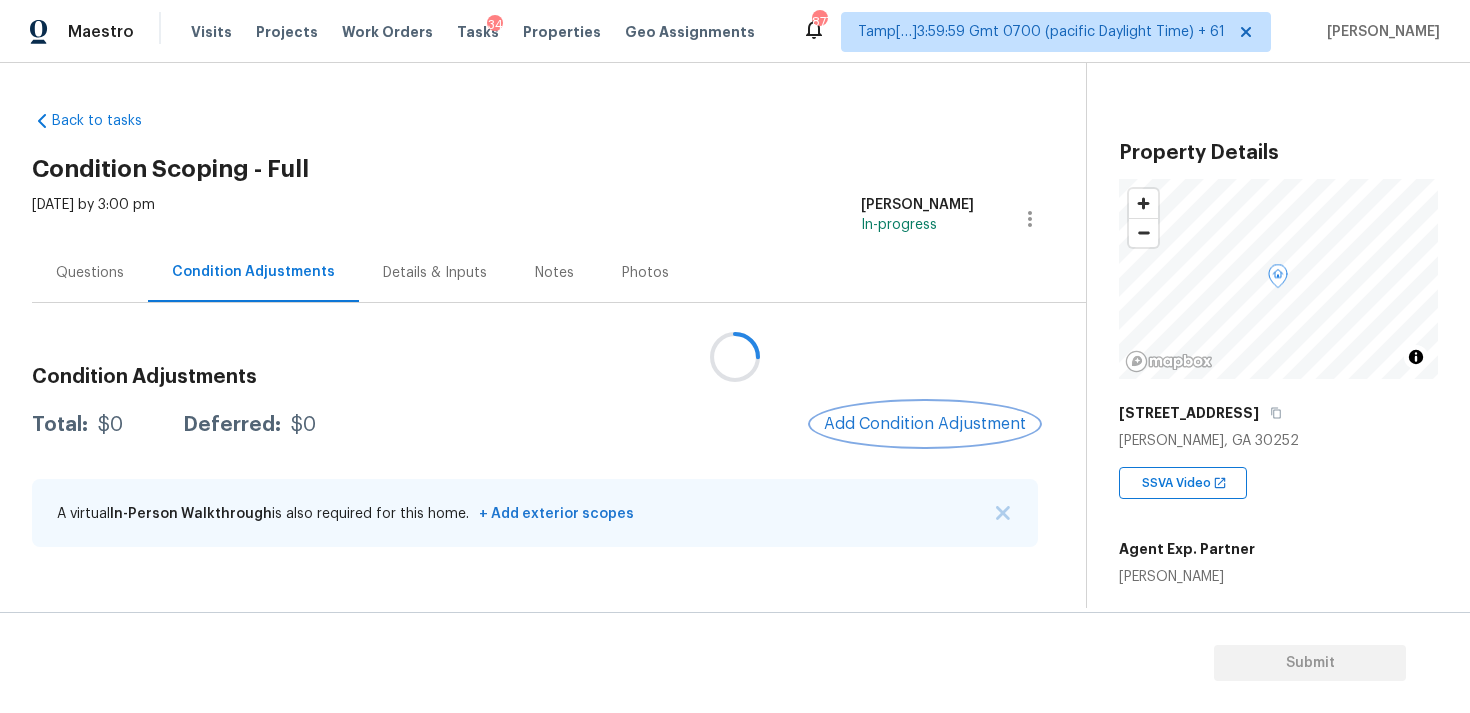 click on "Add Condition Adjustment" at bounding box center (925, 424) 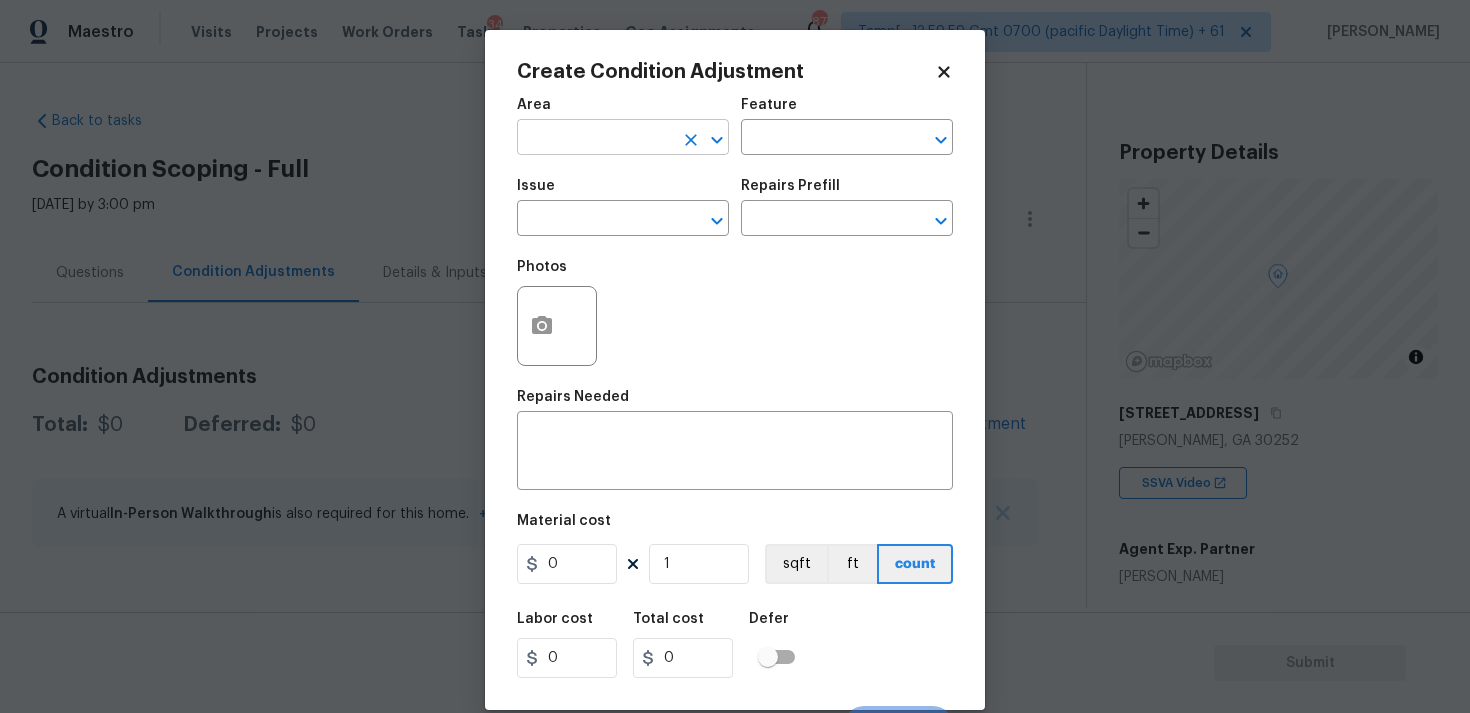 click at bounding box center (595, 139) 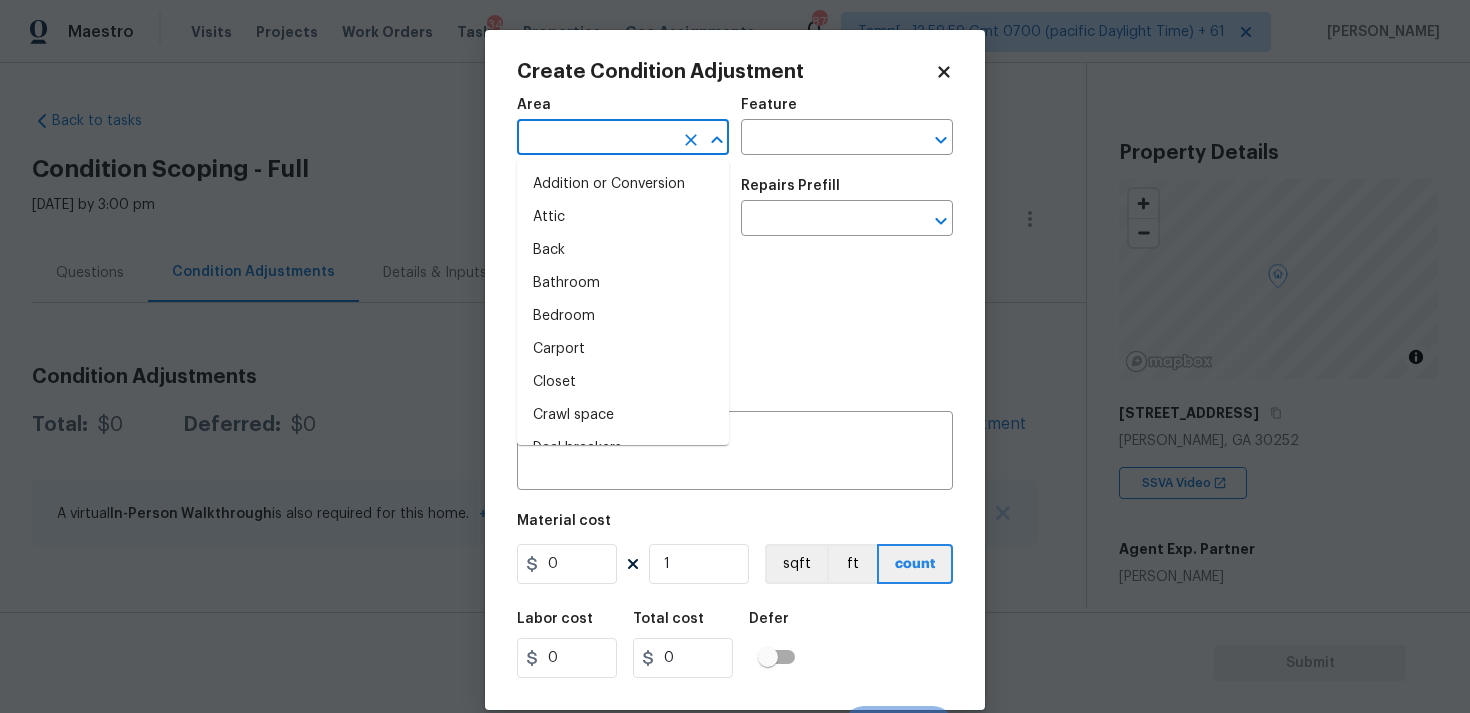 type on "e" 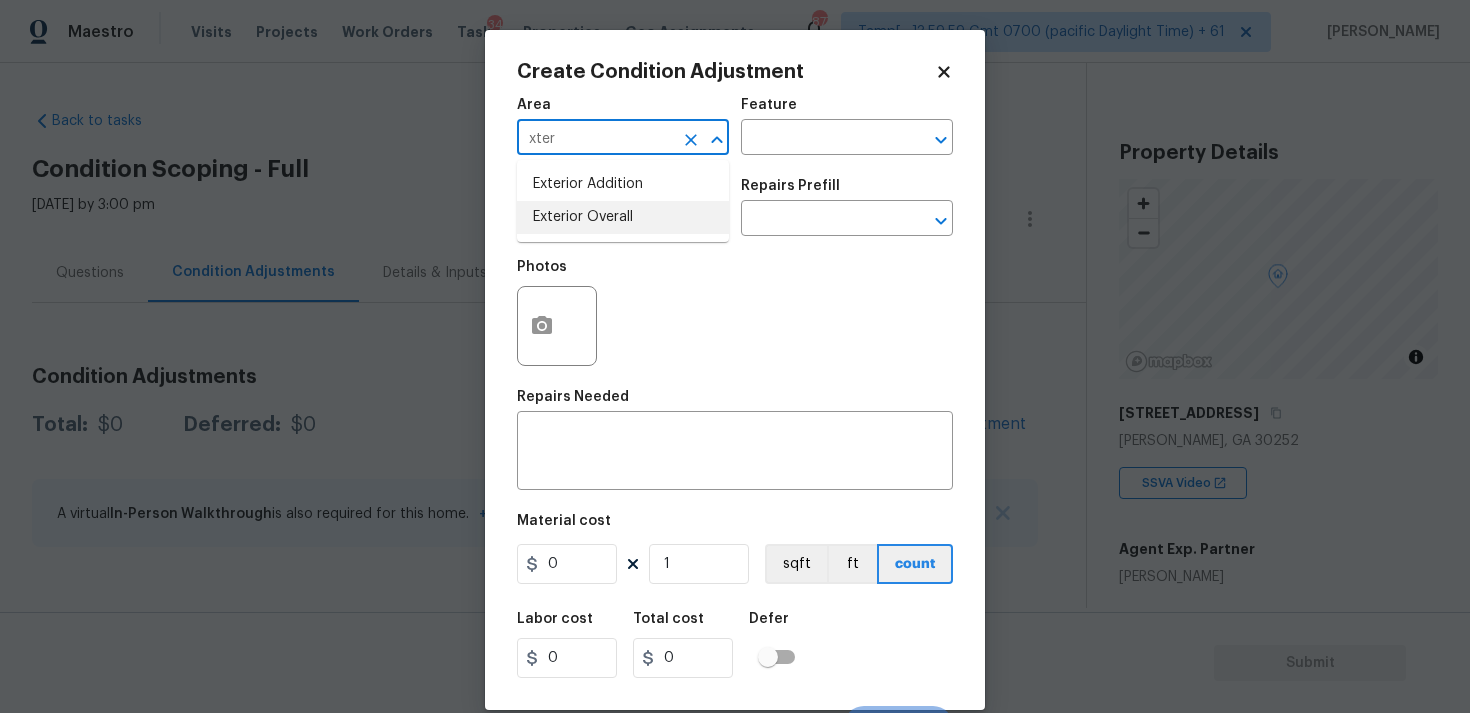 click on "Exterior Overall" at bounding box center (623, 217) 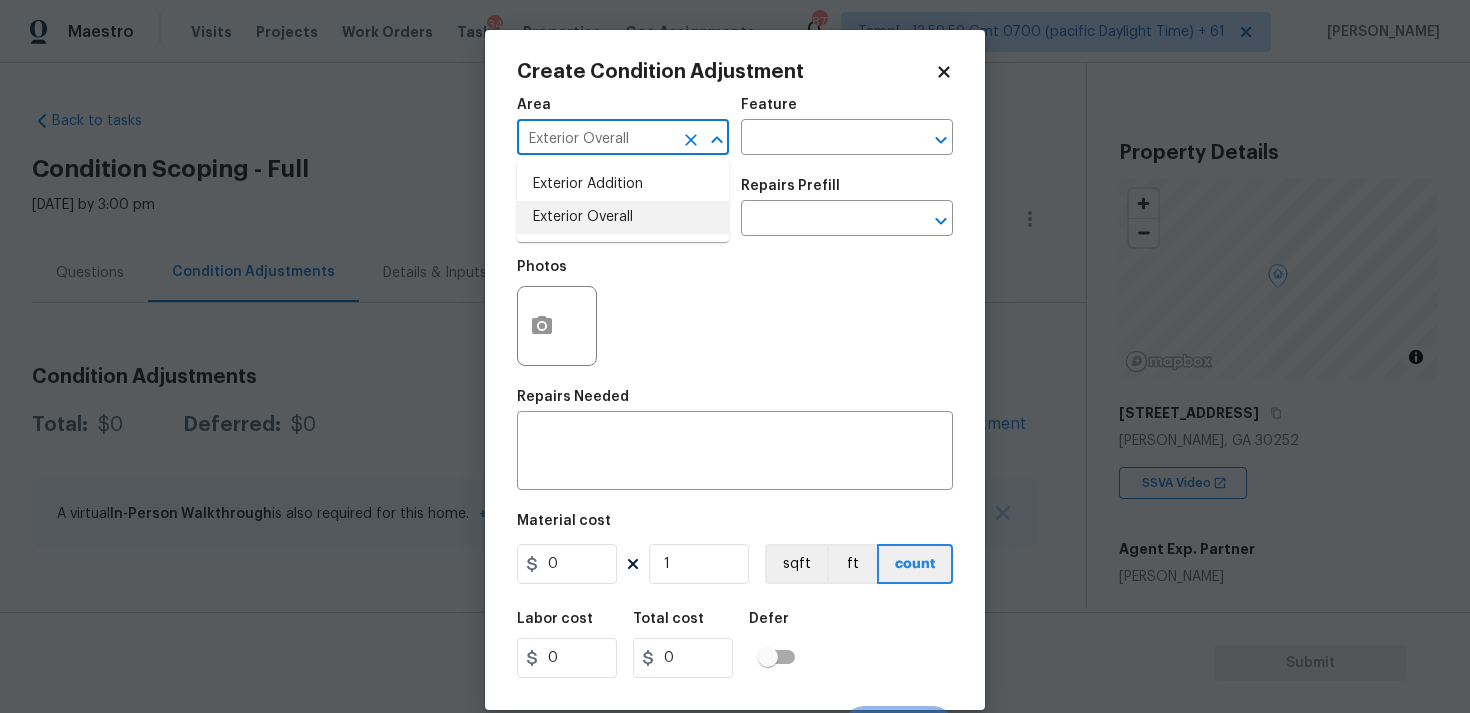 type on "Exterior Overall" 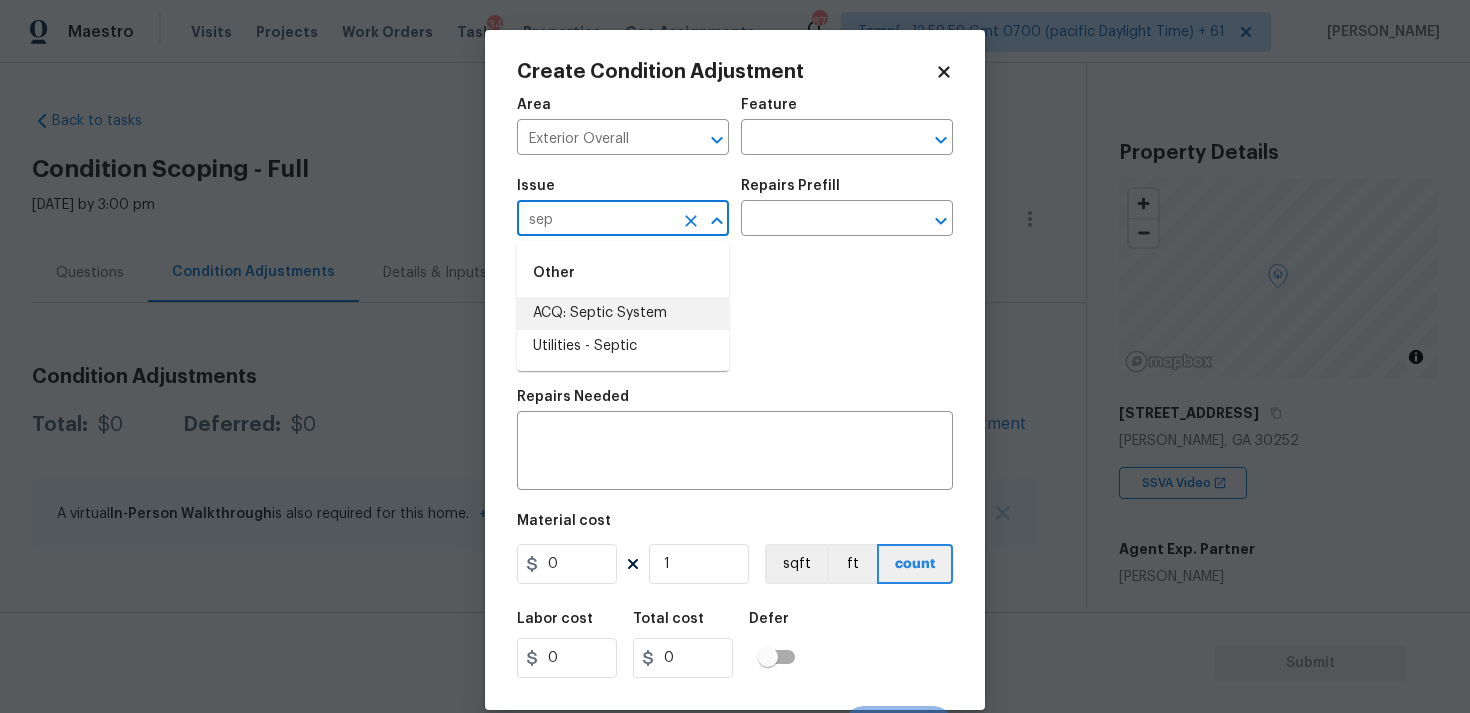 click on "ACQ: Septic System" at bounding box center (623, 313) 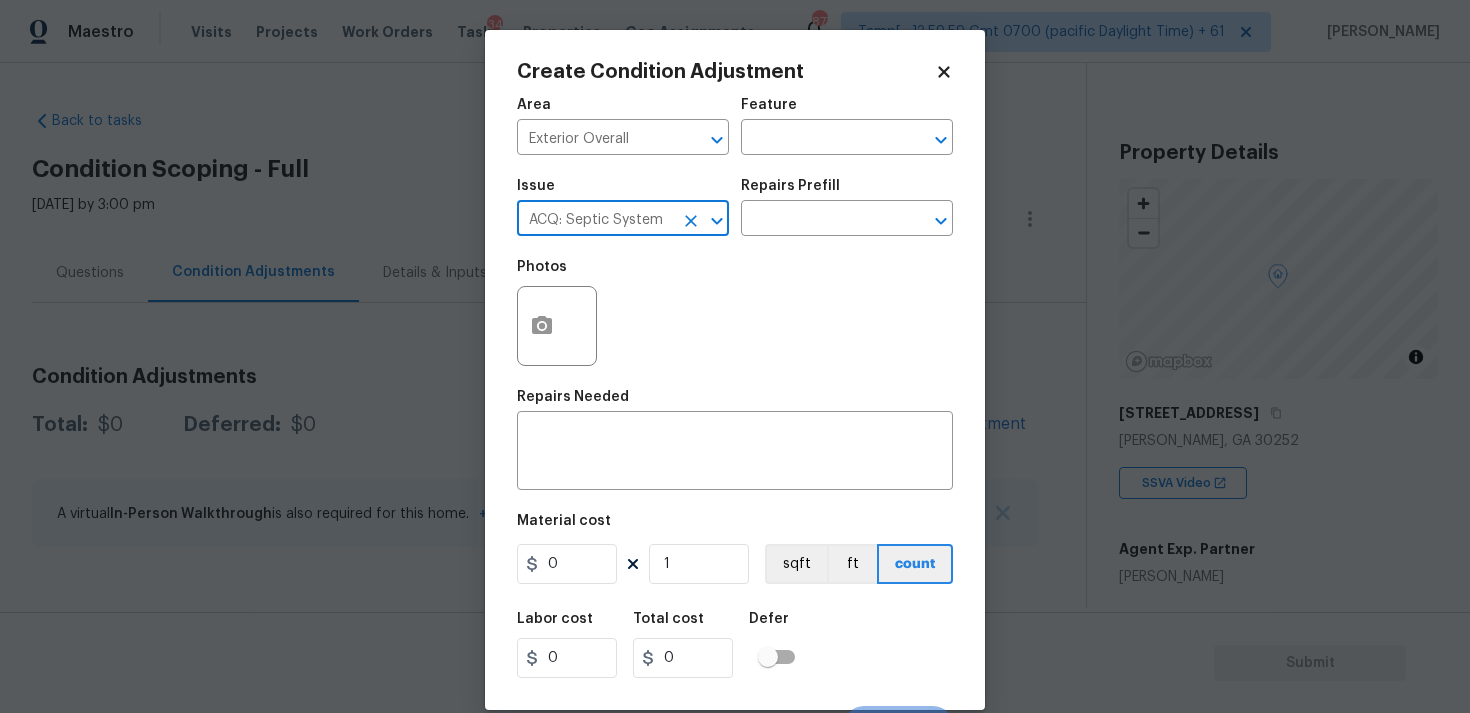 type on "ACQ: Septic System" 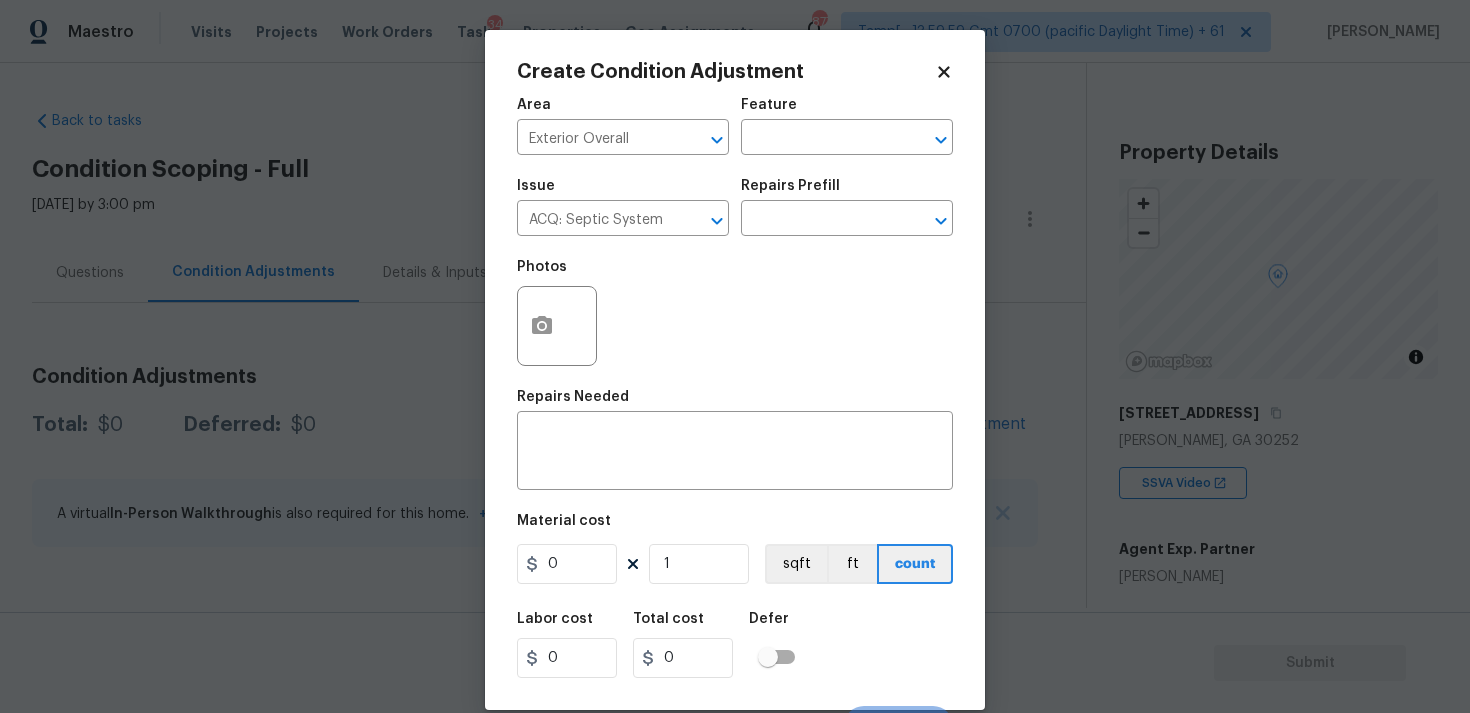 click on "Repairs Prefill" at bounding box center [790, 186] 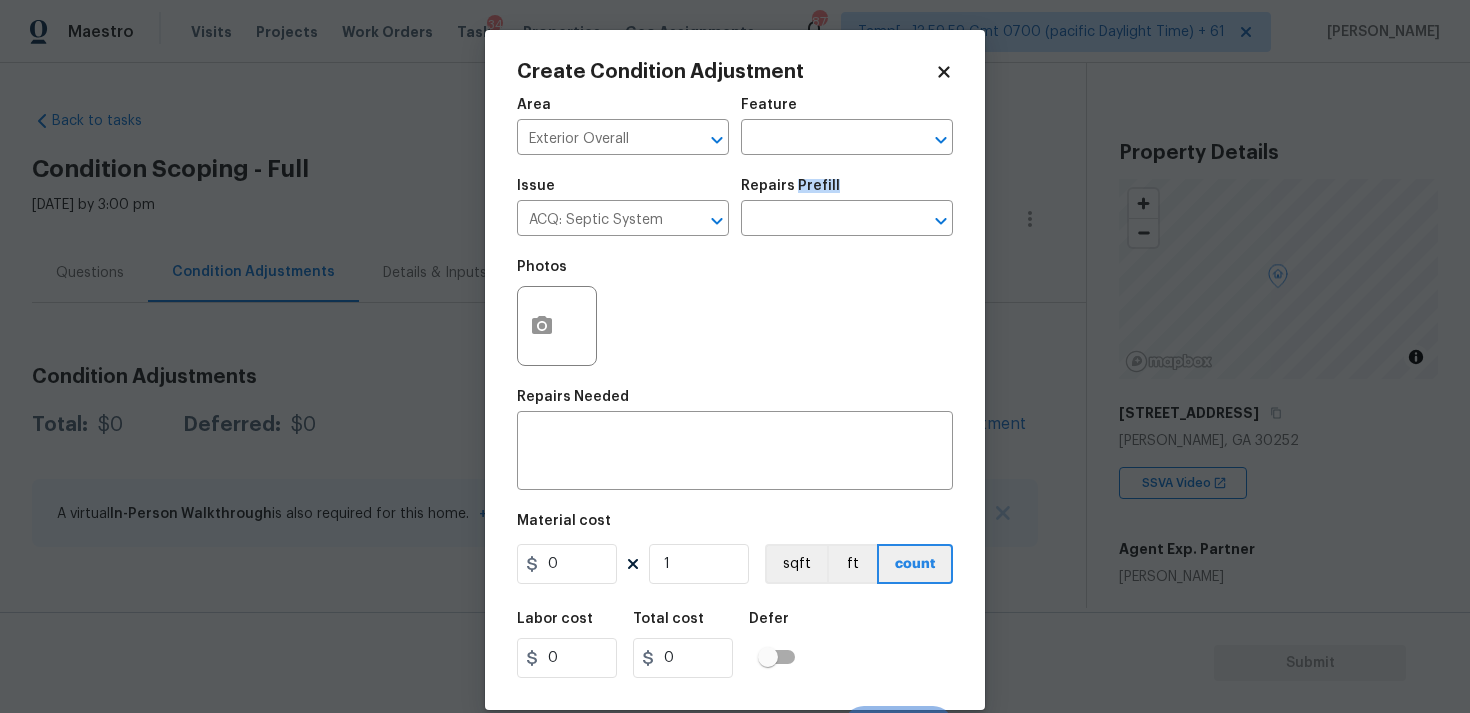 click on "Repairs Prefill" at bounding box center (847, 192) 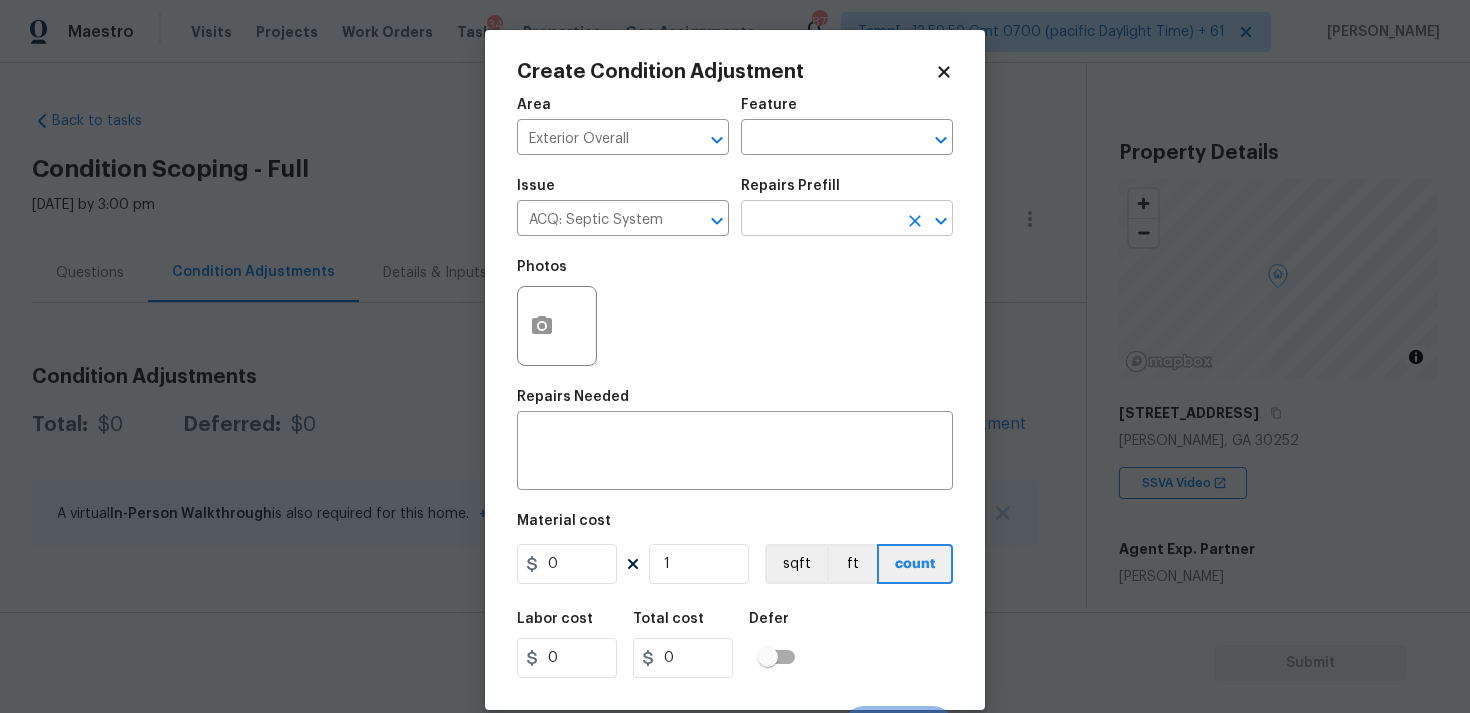 click at bounding box center (819, 220) 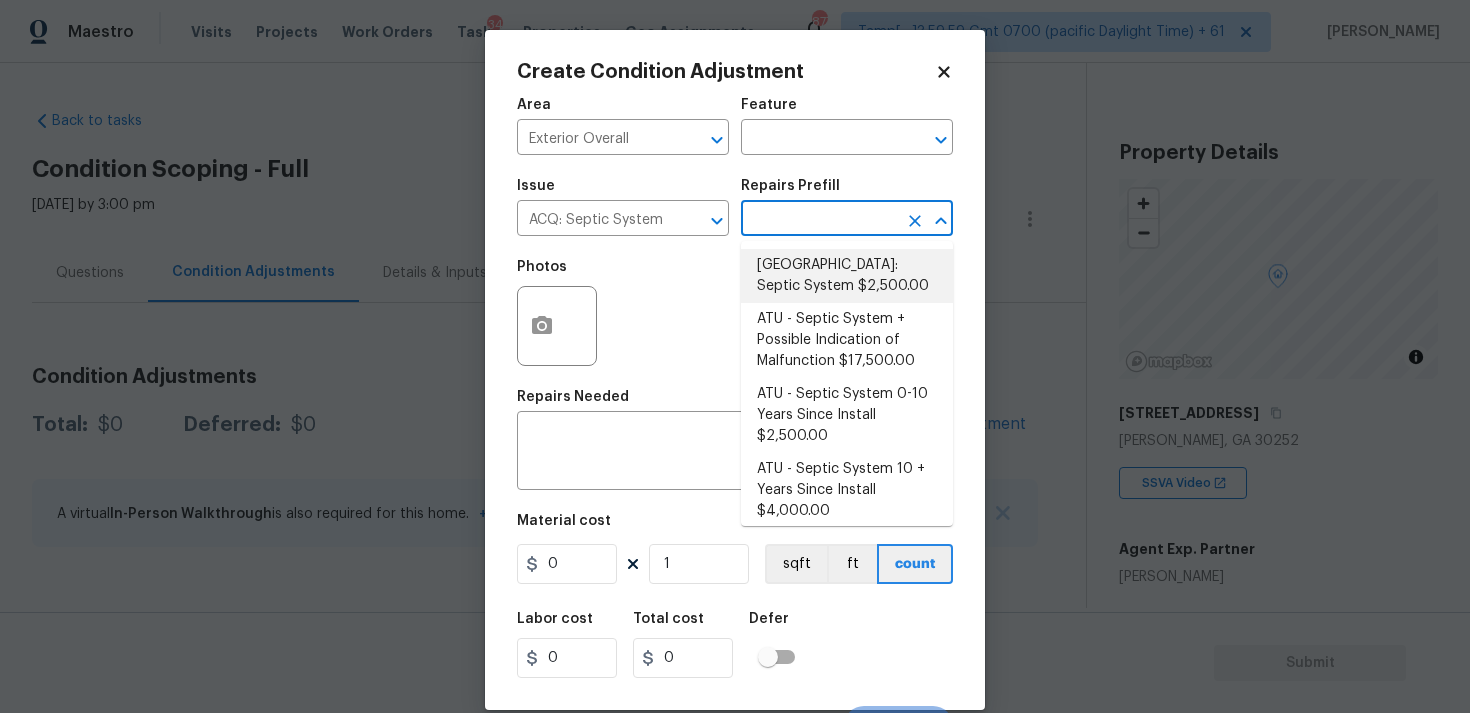 click on "Atlanta: Septic System $2,500.00" at bounding box center [847, 276] 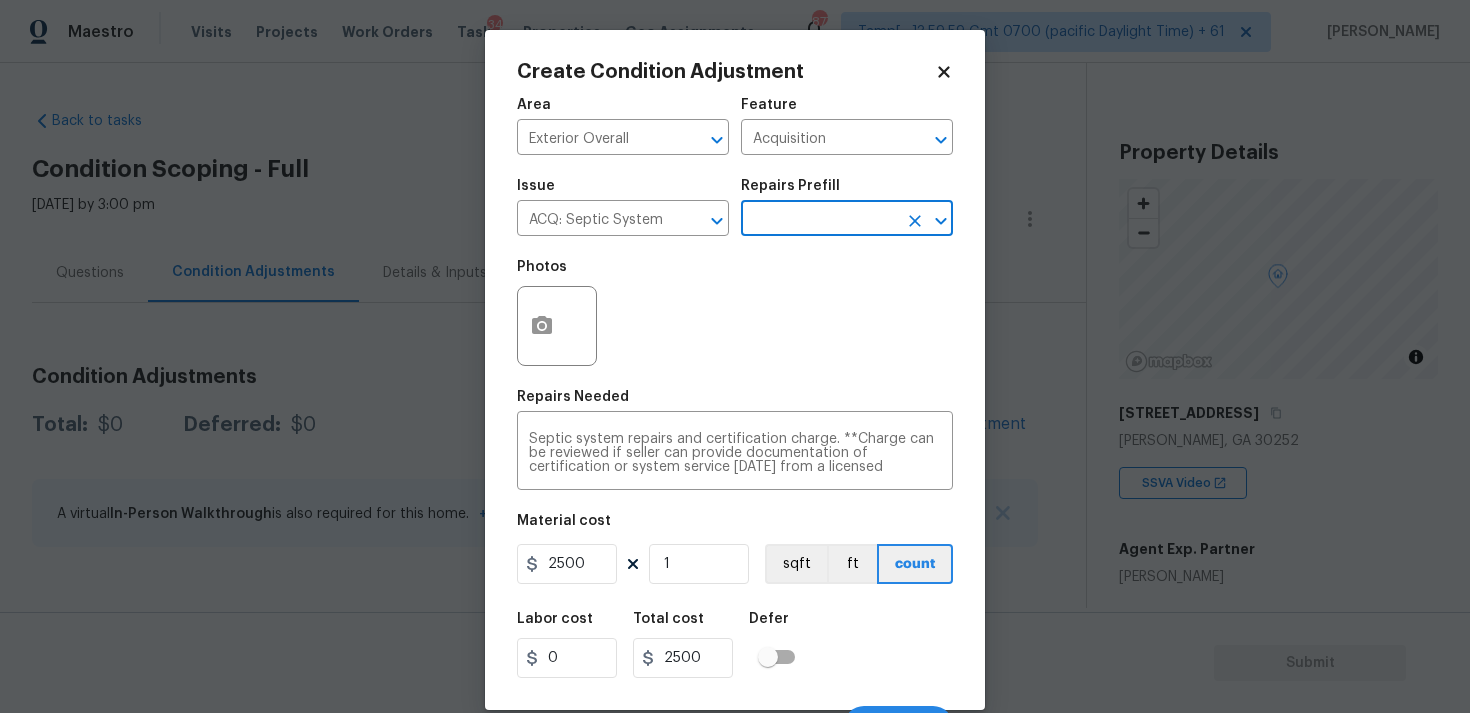scroll, scrollTop: 34, scrollLeft: 0, axis: vertical 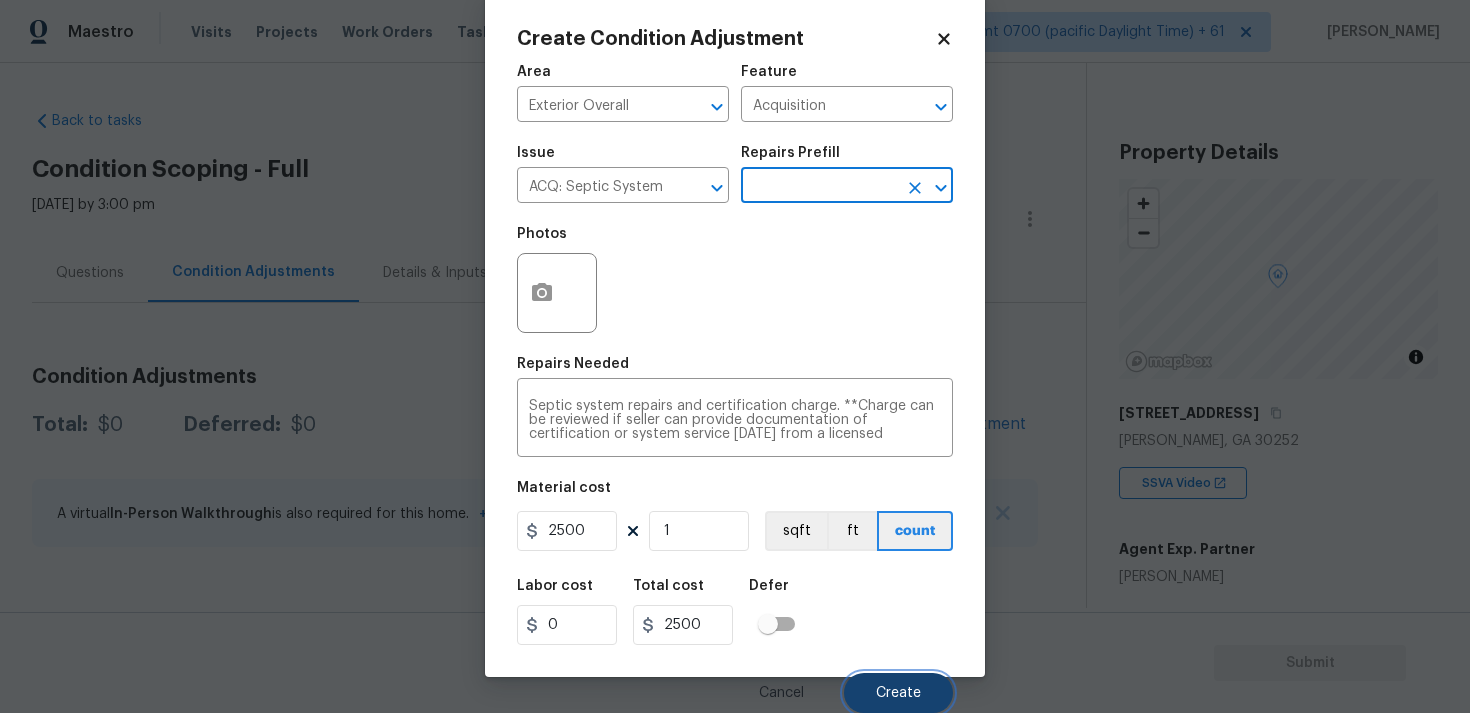 click on "Create" at bounding box center (898, 693) 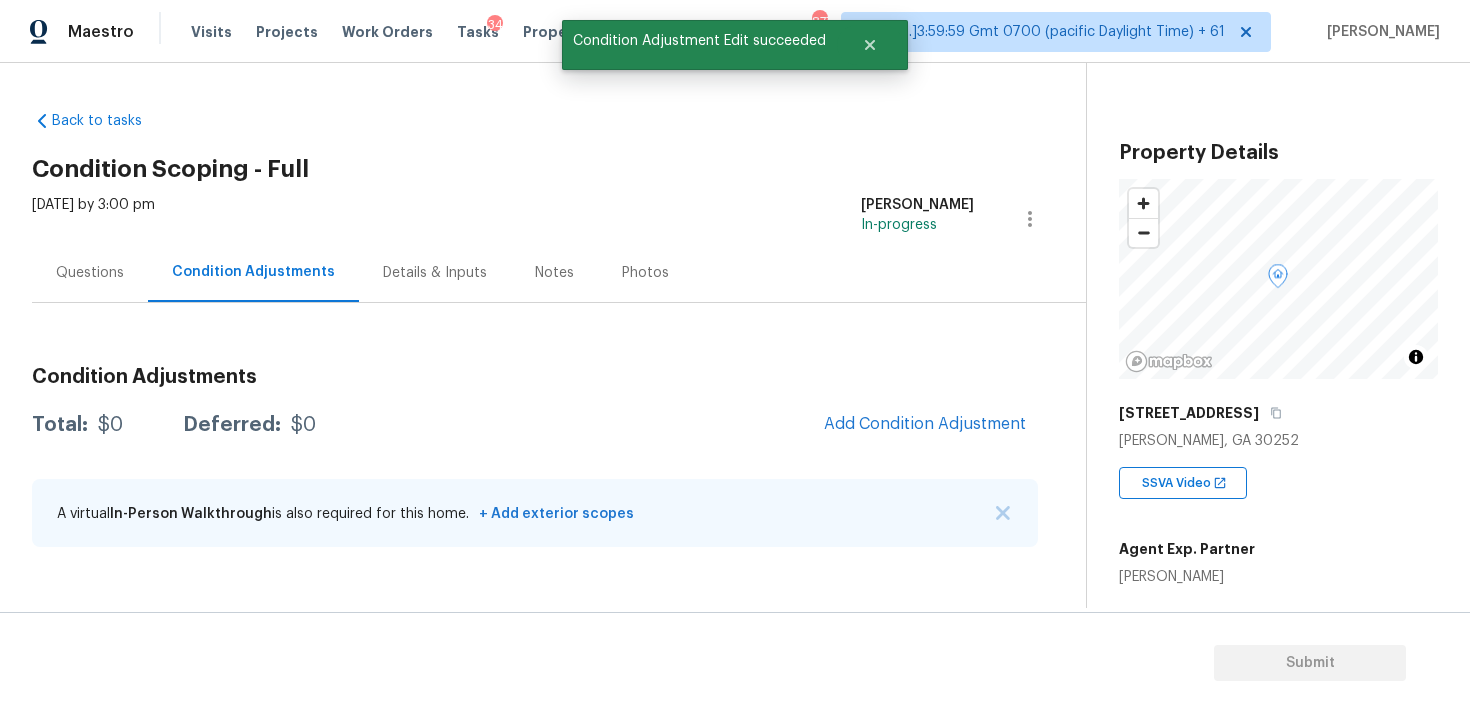 scroll, scrollTop: 27, scrollLeft: 0, axis: vertical 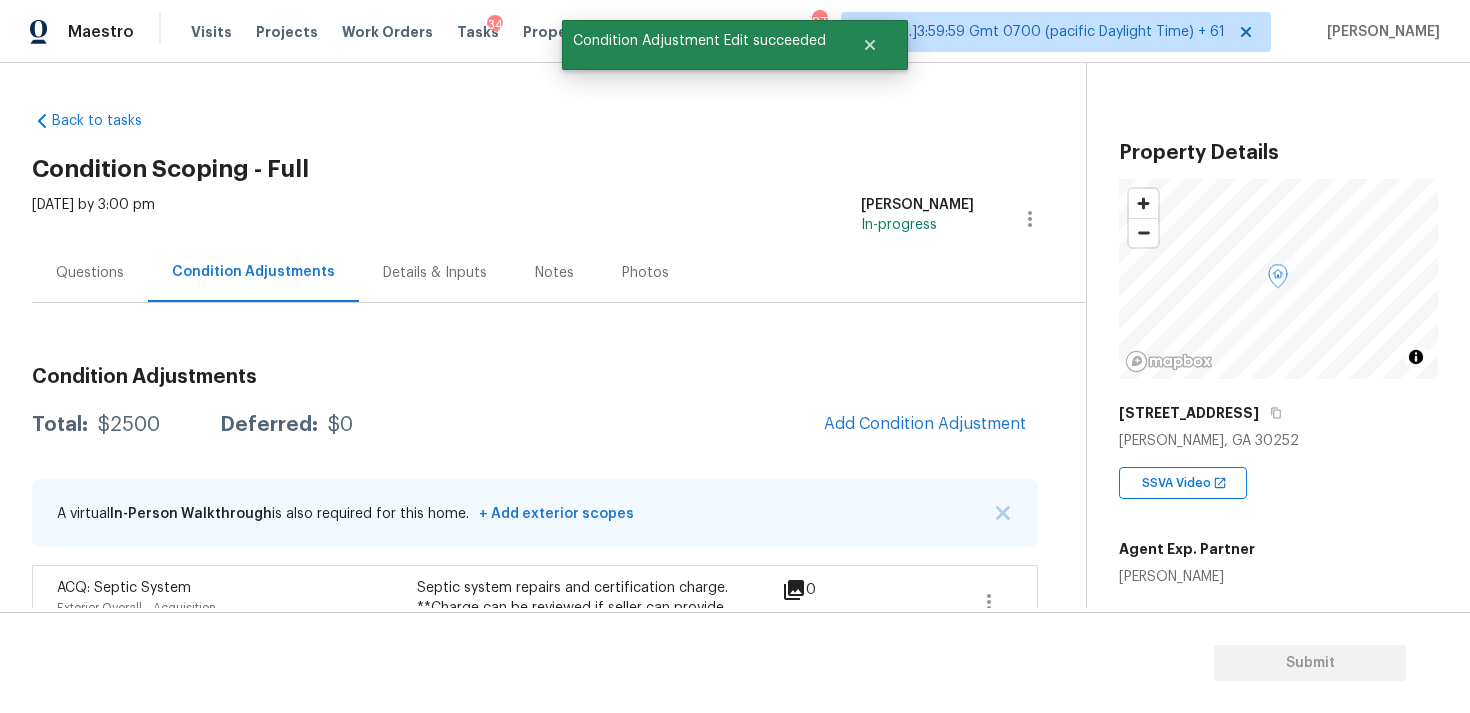 click on "Add Condition Adjustment" at bounding box center (925, 425) 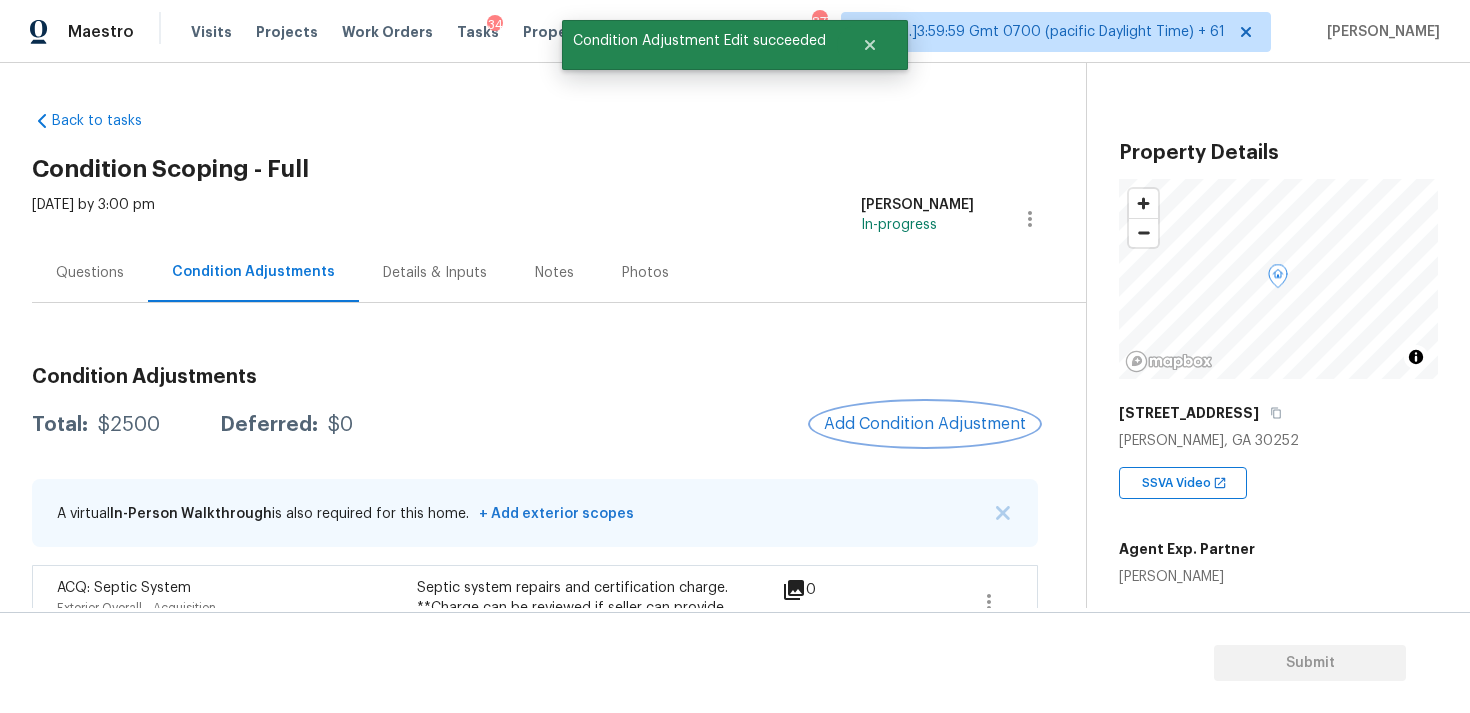 click on "Add Condition Adjustment" at bounding box center (925, 424) 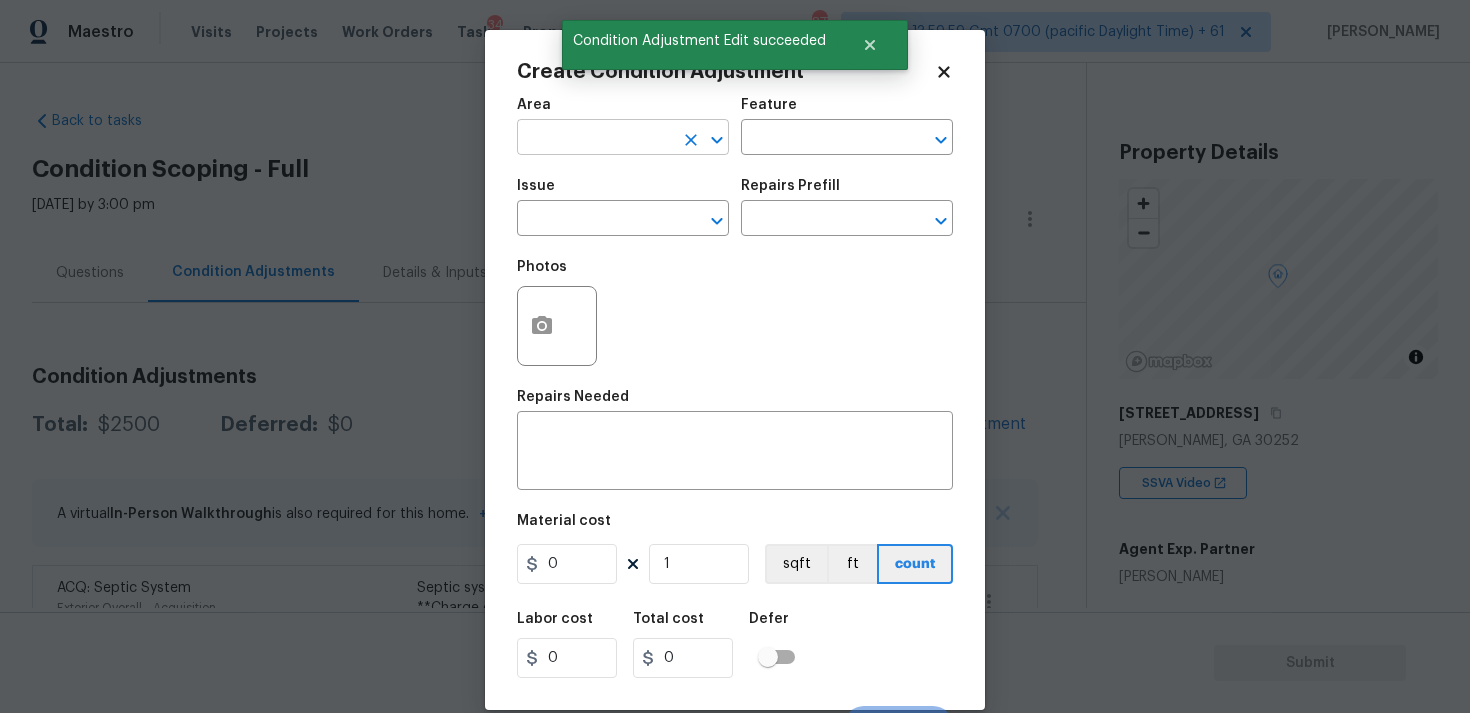 click at bounding box center (595, 139) 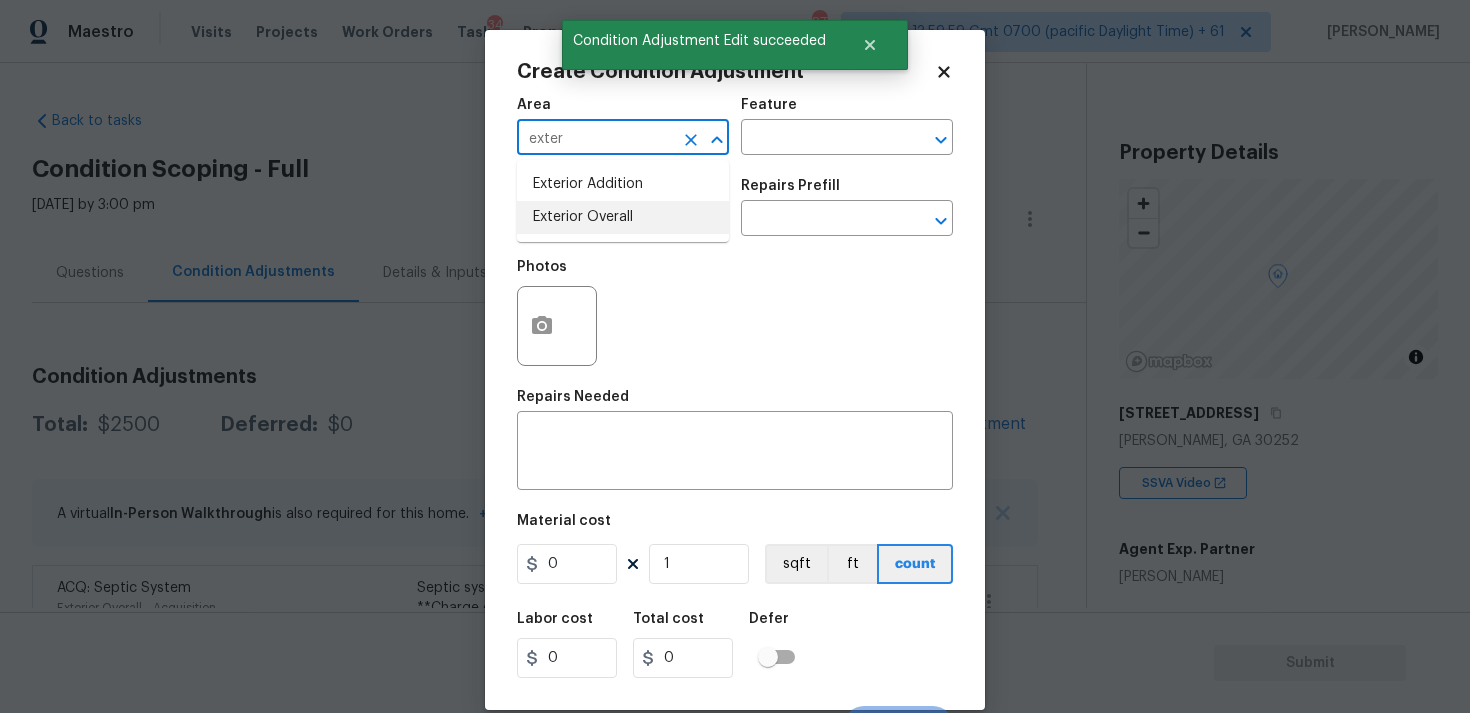 click on "Exterior Overall" at bounding box center [623, 217] 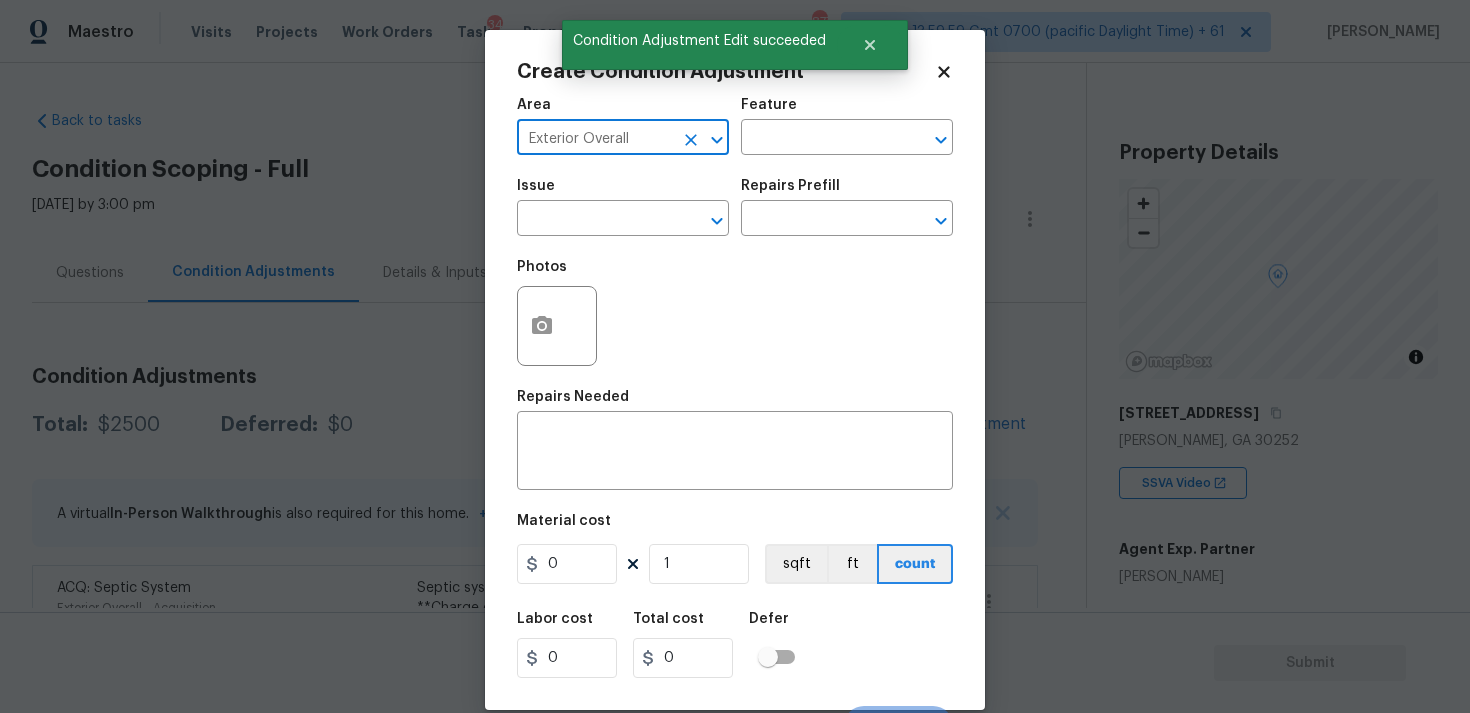 type on "Exterior Overall" 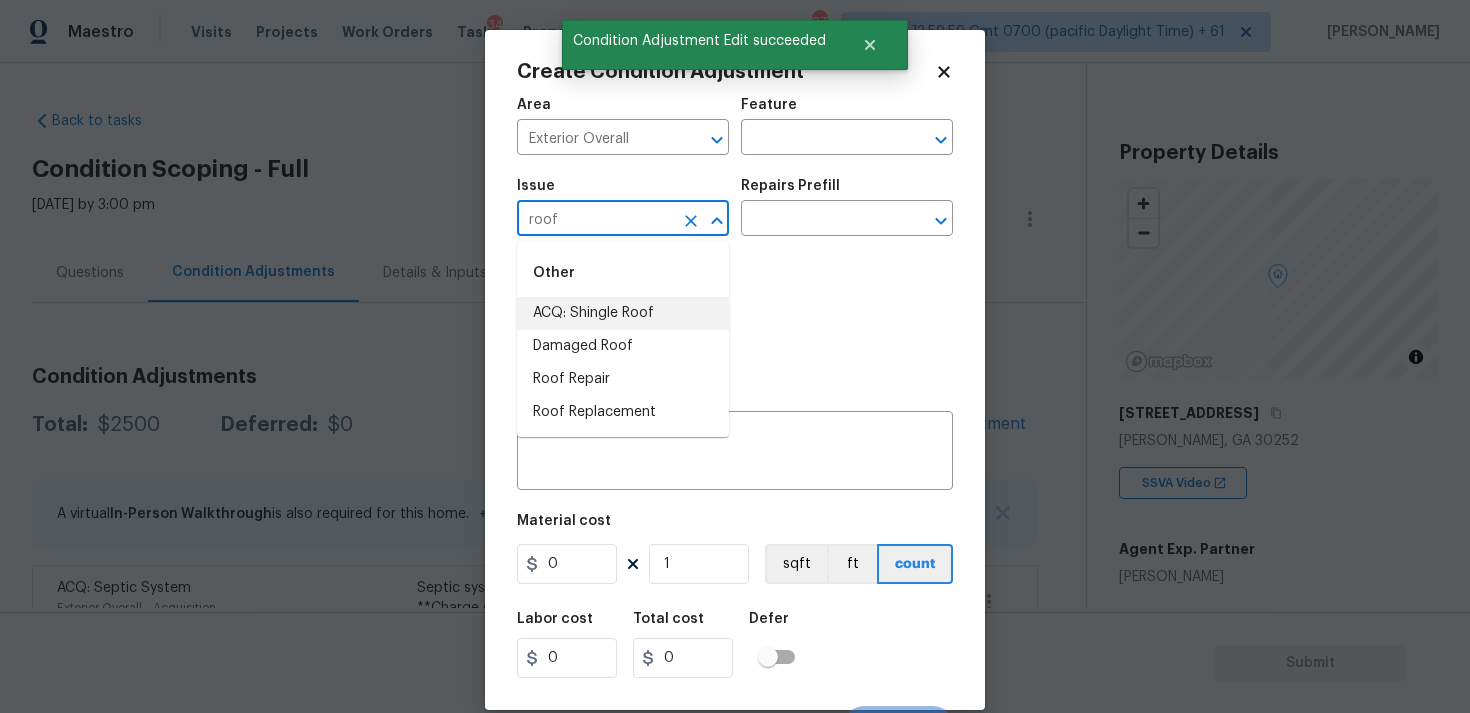 click on "ACQ: Shingle Roof" at bounding box center [623, 313] 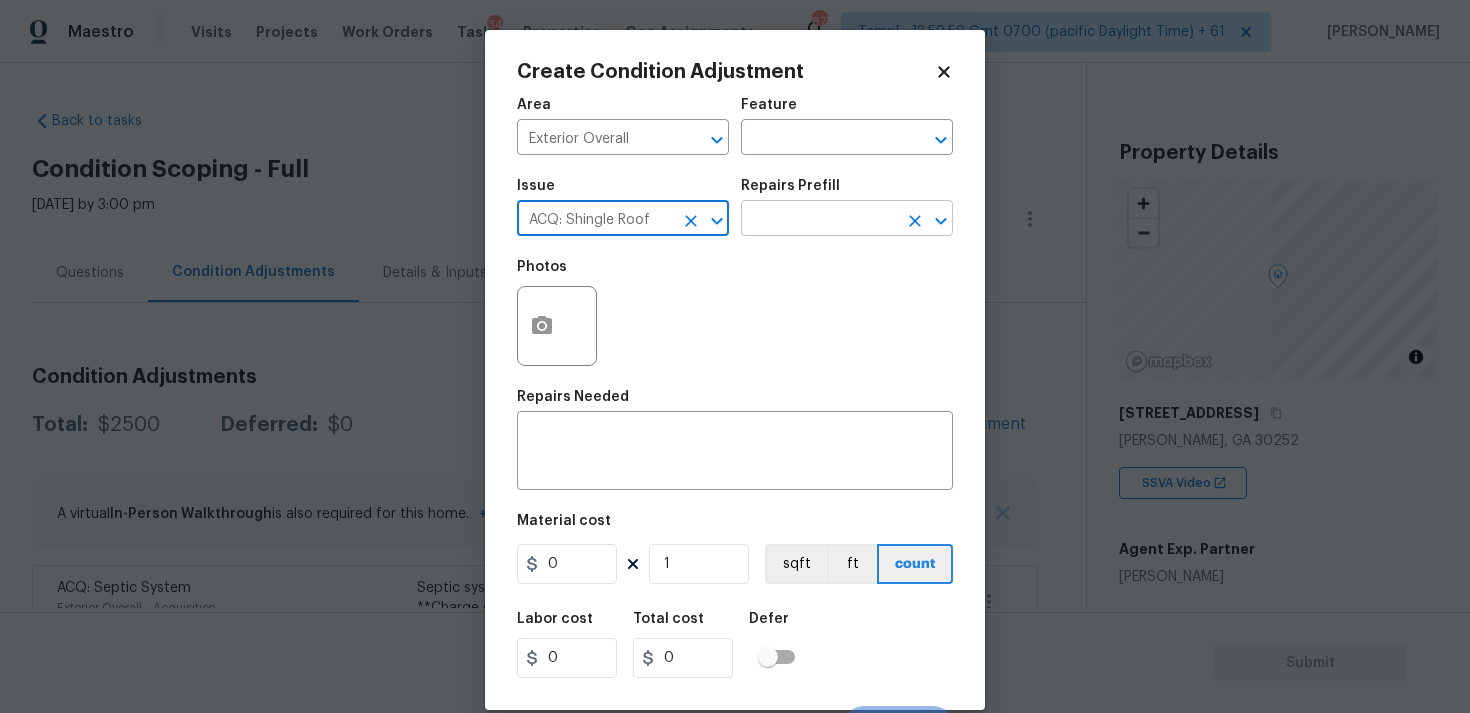 type on "ACQ: Shingle Roof" 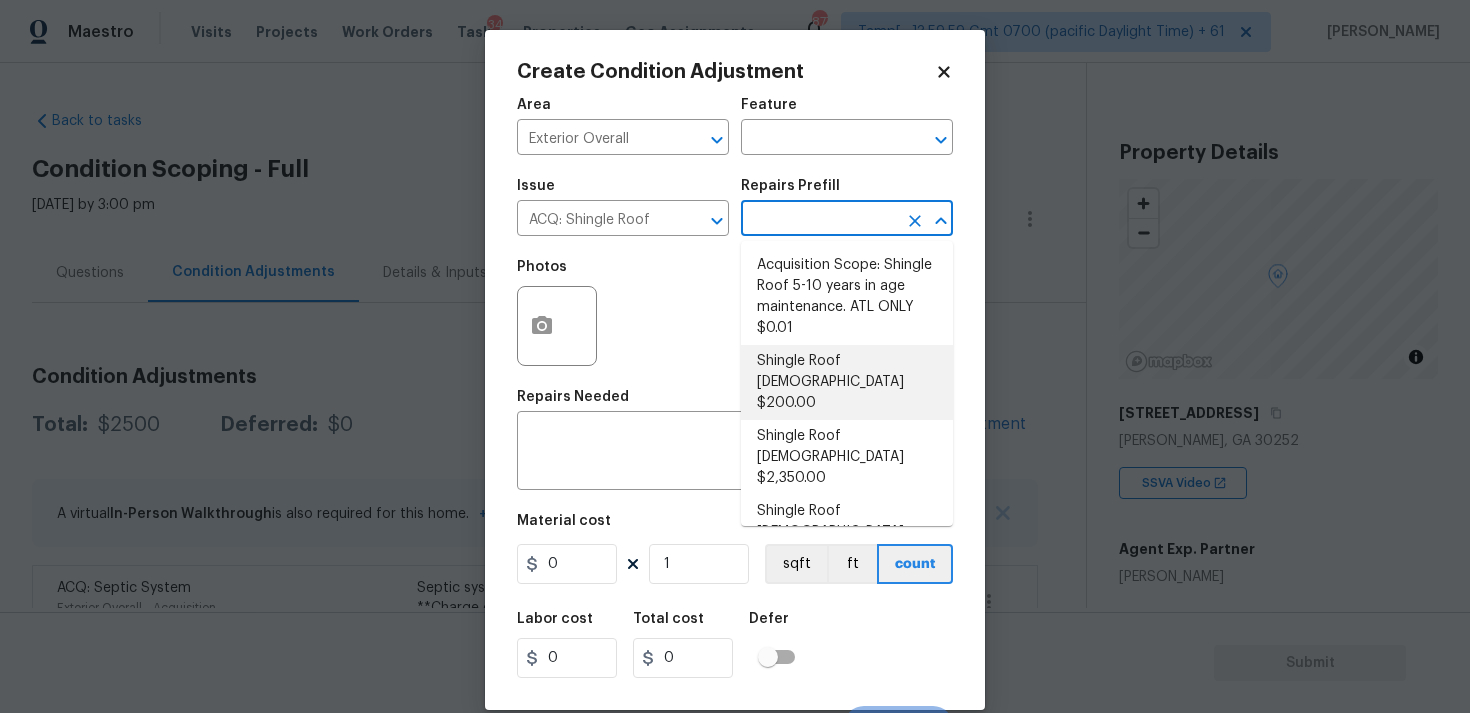 click on "Shingle Roof 0-10 Years Old $200.00" at bounding box center (847, 382) 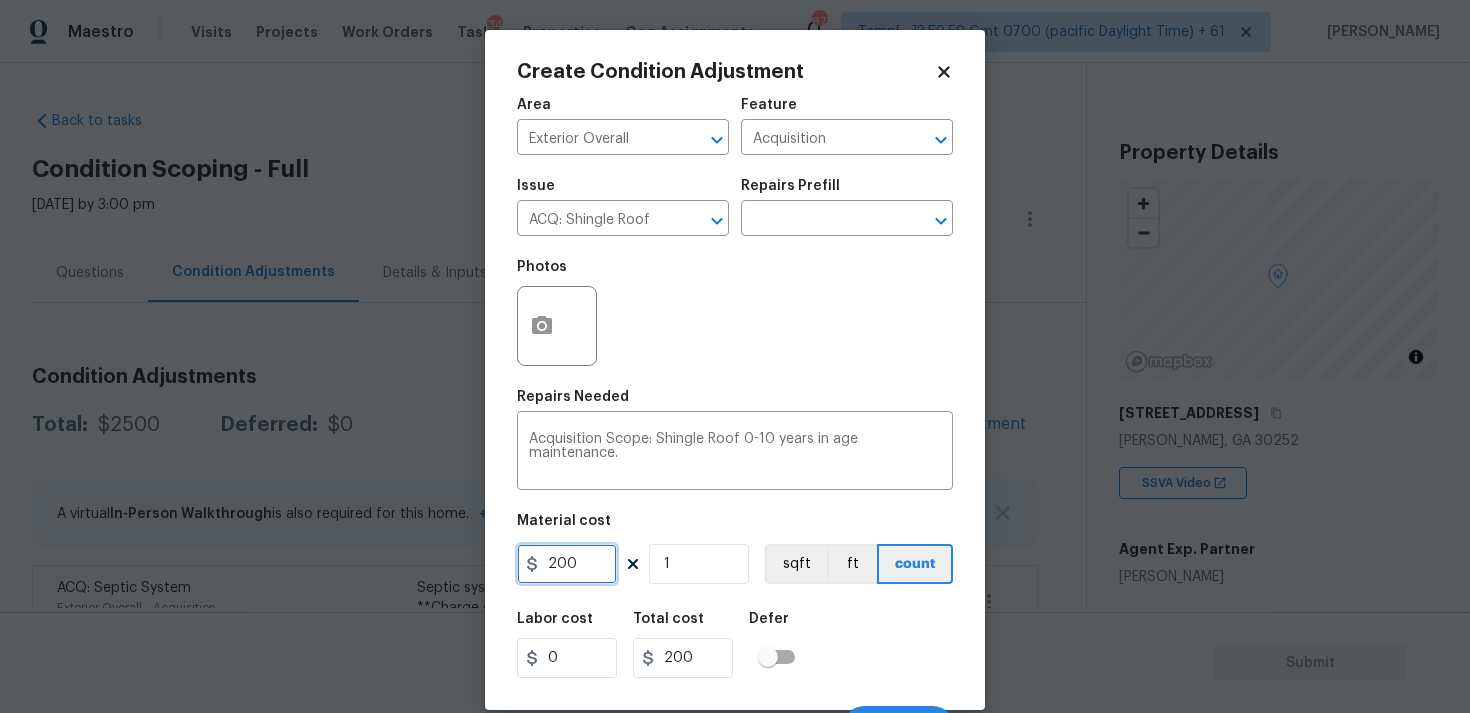 click on "200" at bounding box center (567, 564) 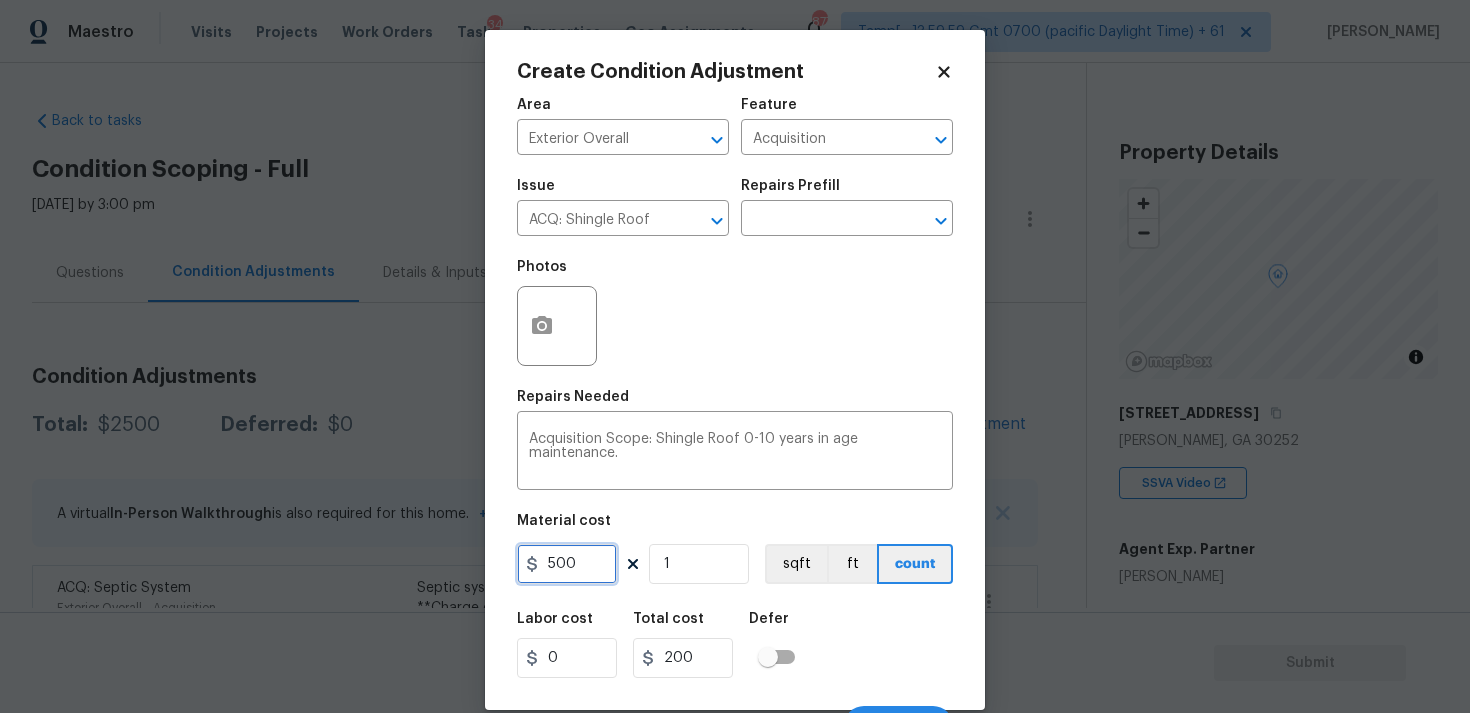 type on "500" 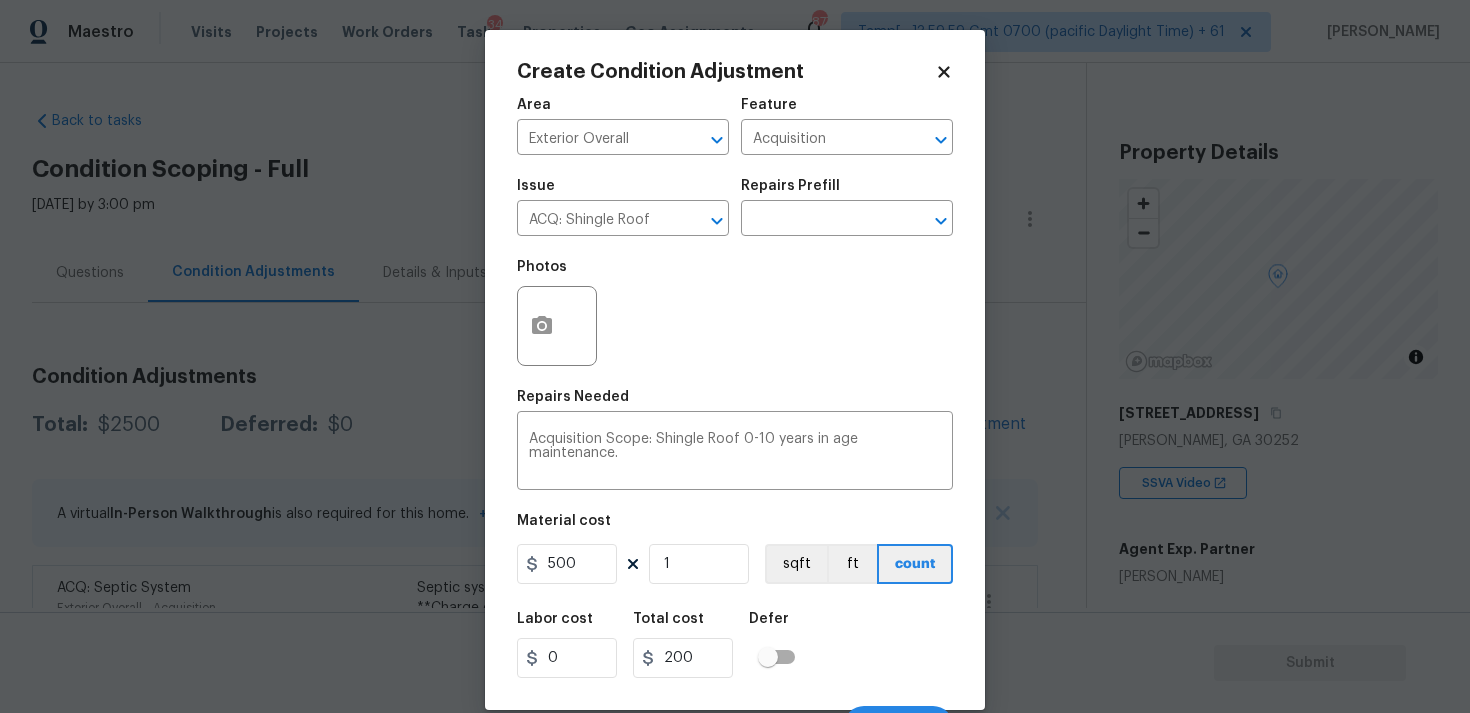 click on "Area Exterior Overall ​ Feature Acquisition ​ Issue ACQ: Shingle Roof ​ Repairs Prefill ​ Photos Repairs Needed Acquisition Scope: Shingle Roof 0-10 years in age maintenance. x ​ Material cost 500 1 sqft ft count Labor cost 0 Total cost 200 Defer Cancel Create" at bounding box center (735, 416) 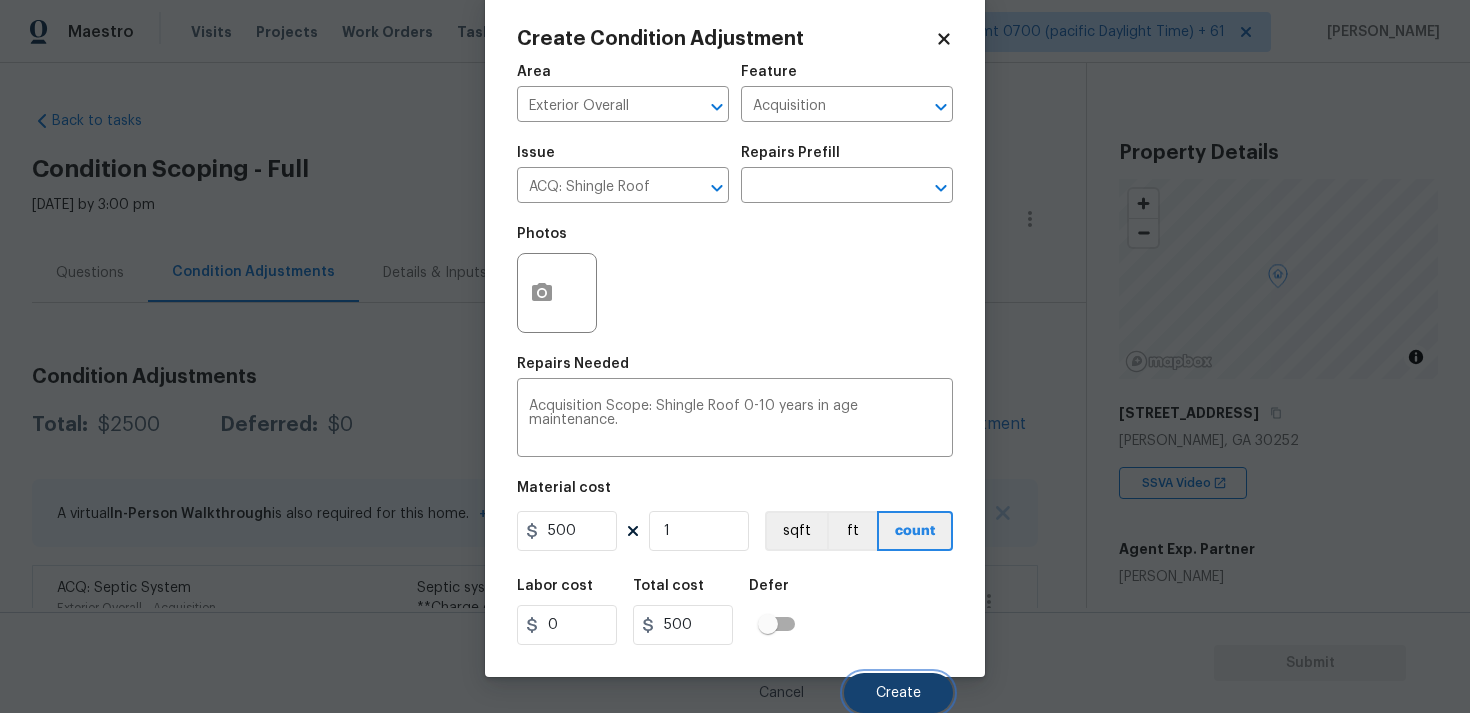 click on "Create" at bounding box center [898, 693] 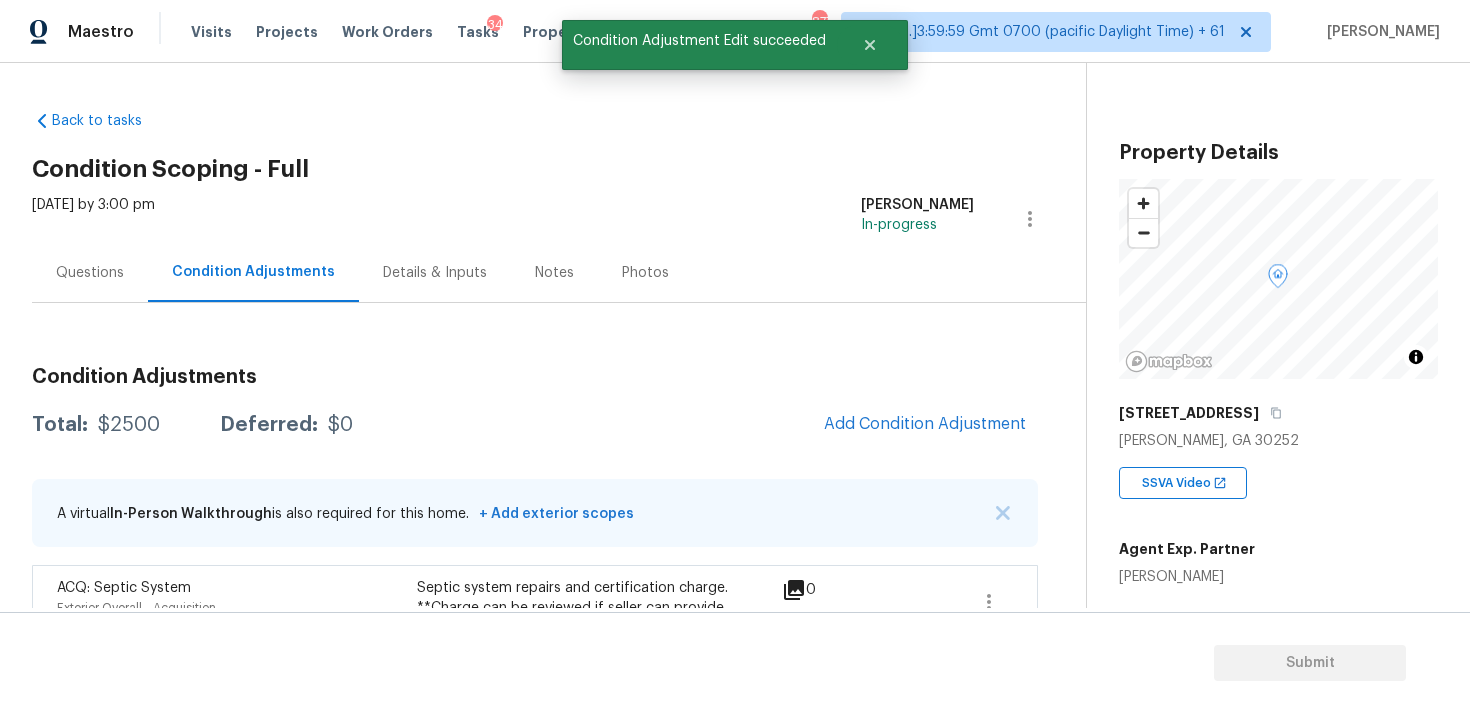 scroll, scrollTop: 27, scrollLeft: 0, axis: vertical 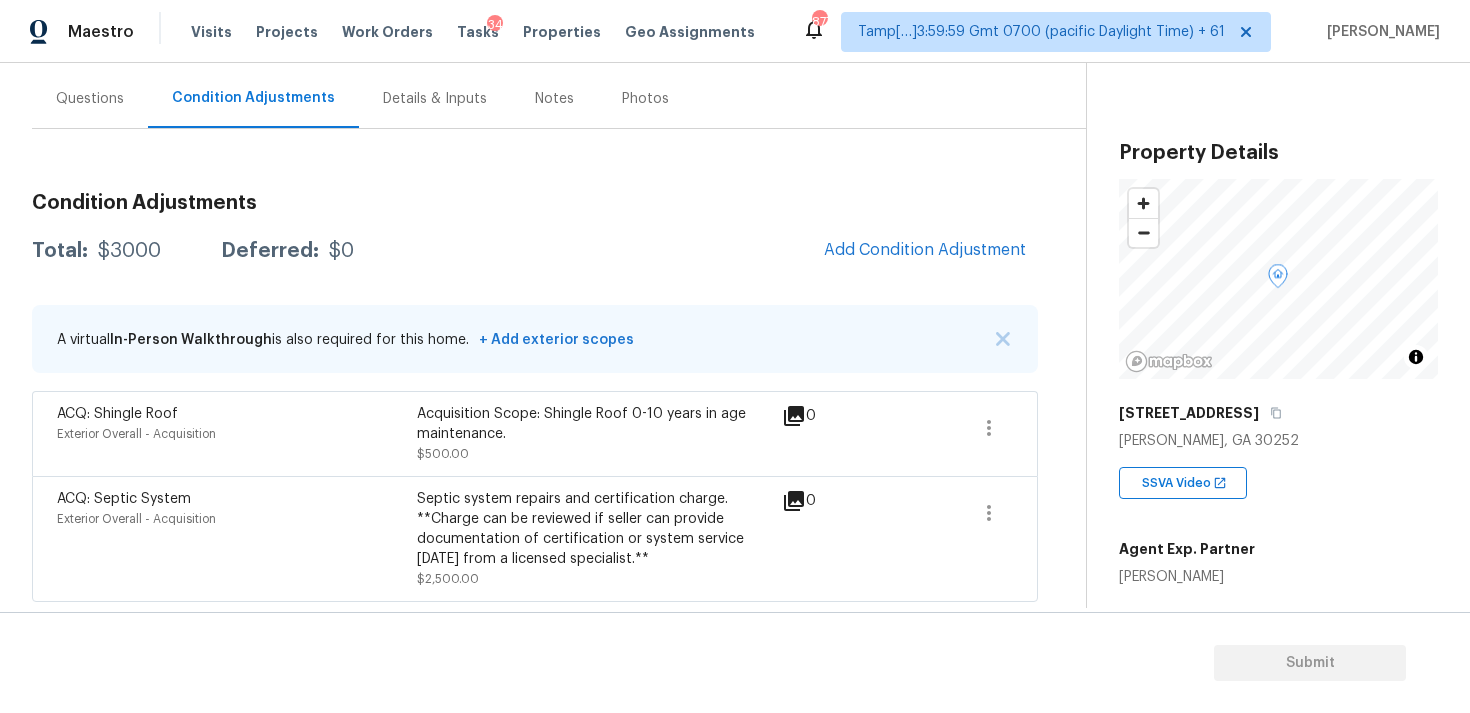 click on "A virtual  In-Person Walkthrough  is also required for this home.   + Add exterior scopes" at bounding box center (535, 339) 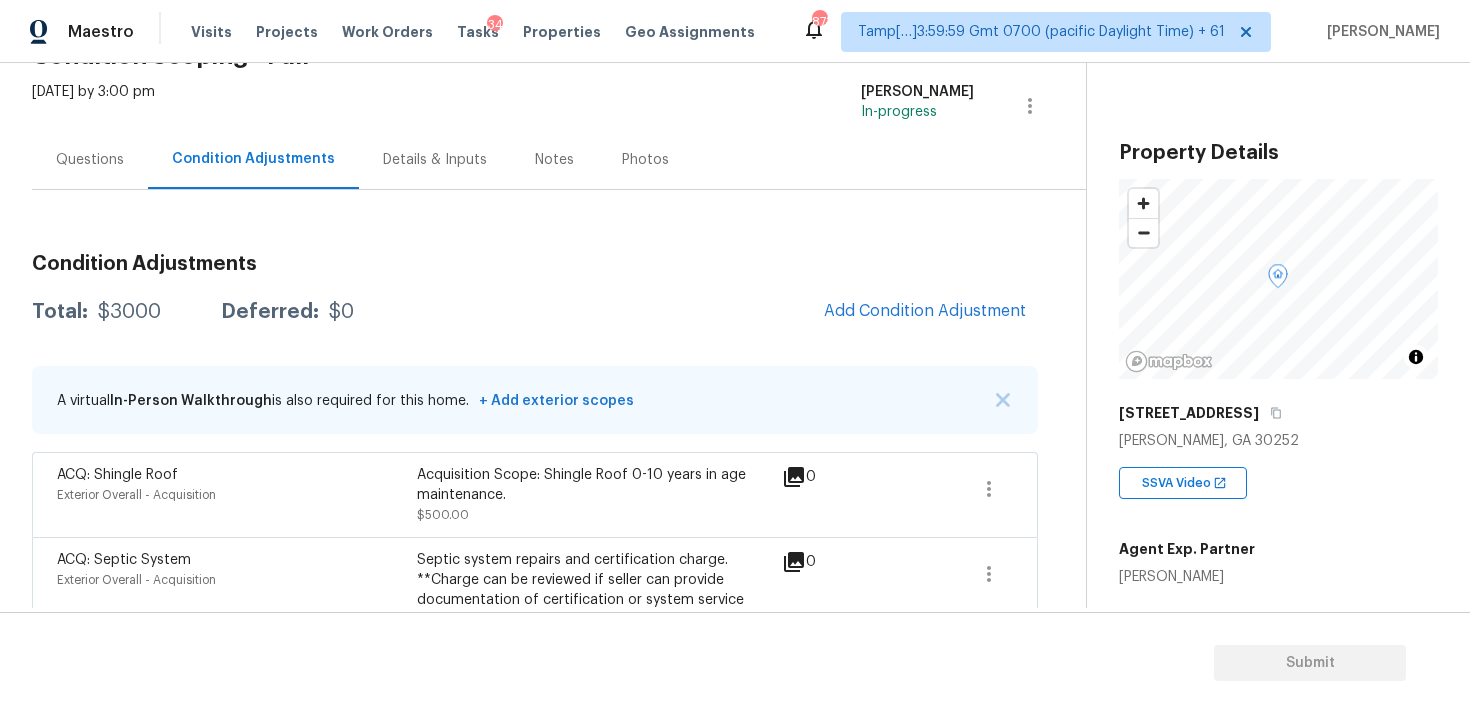 scroll, scrollTop: 74, scrollLeft: 0, axis: vertical 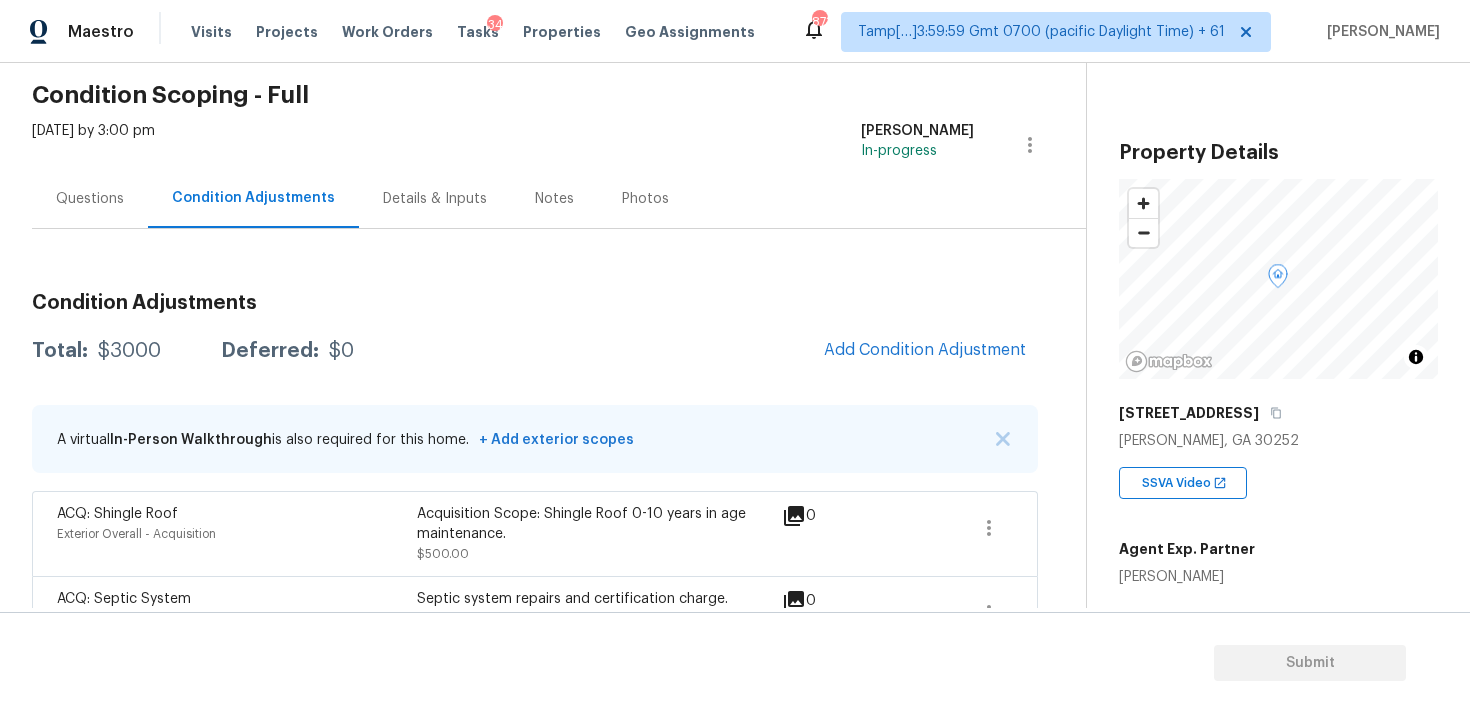 click on "Back to tasks Condition Scoping - Full Mon, Jul 14 2025 by 3:00 pm   Vigneshwaran B In-progress Questions Condition Adjustments Details & Inputs Notes Photos Condition Adjustments Total:  $3000 Deferred:  $0 Add Condition Adjustment A virtual  In-Person Walkthrough  is also required for this home.   + Add exterior scopes ACQ: Shingle Roof Exterior Overall - Acquisition Acquisition Scope: Shingle Roof 0-10 years in age maintenance. $500.00   0 ACQ: Septic System Exterior Overall - Acquisition Septic system repairs and certification charge. **Charge can be reviewed if seller can provide documentation of certification or system service within 2 years from a licensed specialist.** $2,500.00   0" at bounding box center [559, 364] 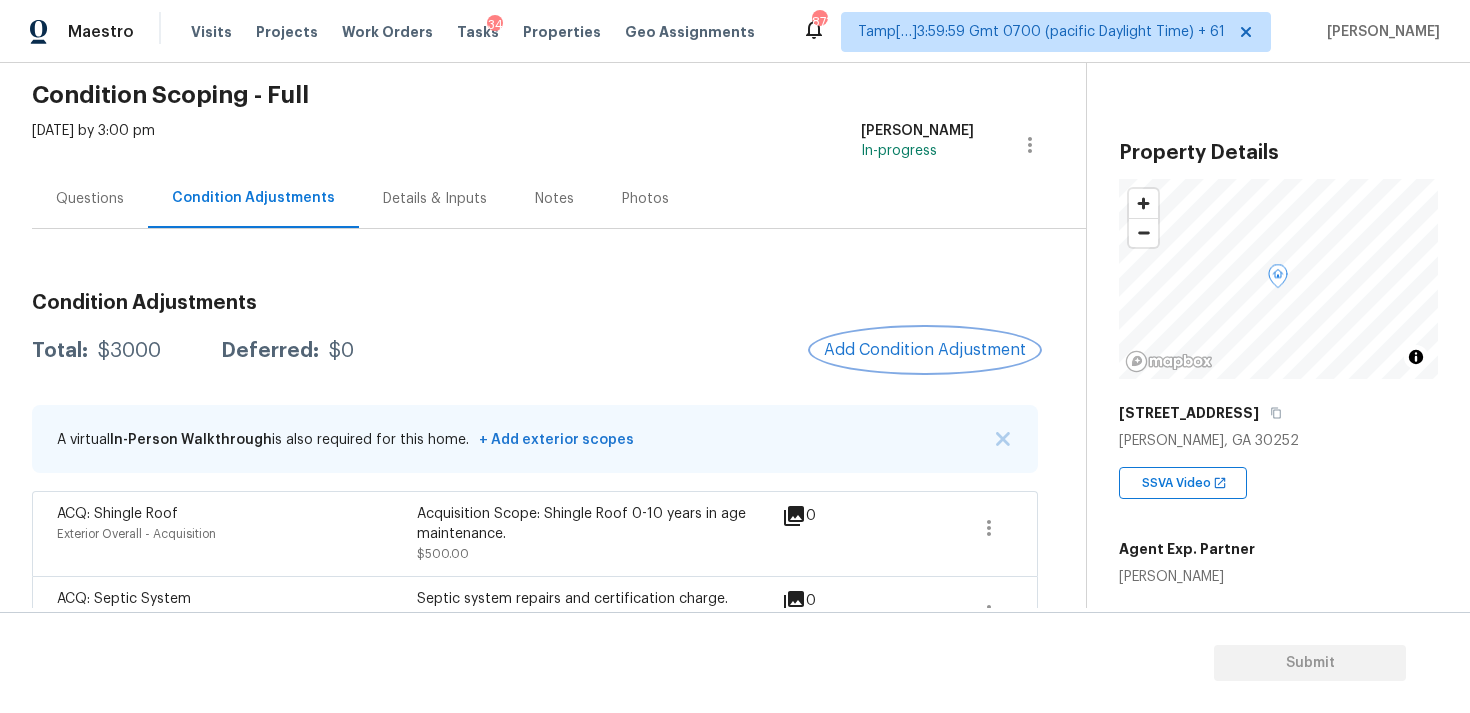 click on "Add Condition Adjustment" at bounding box center [925, 350] 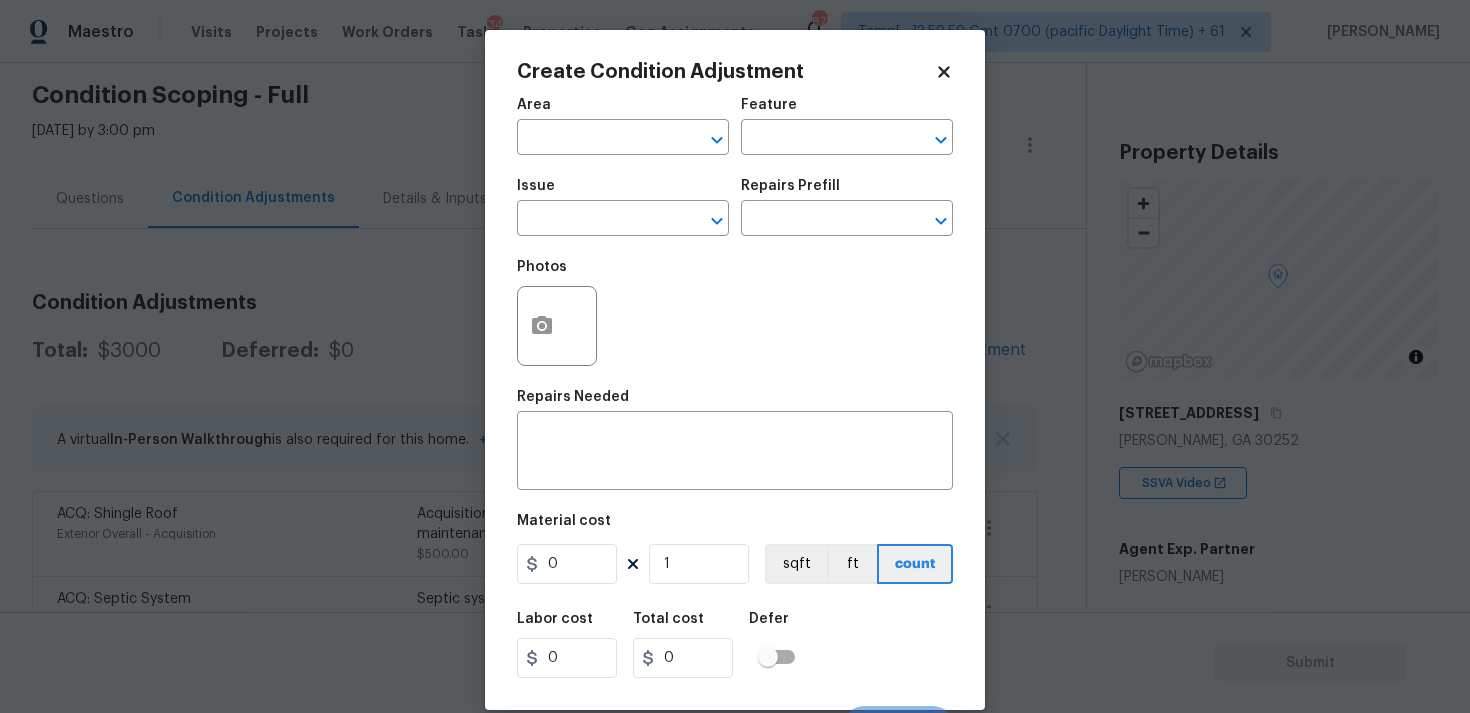 click on "Area" at bounding box center [623, 111] 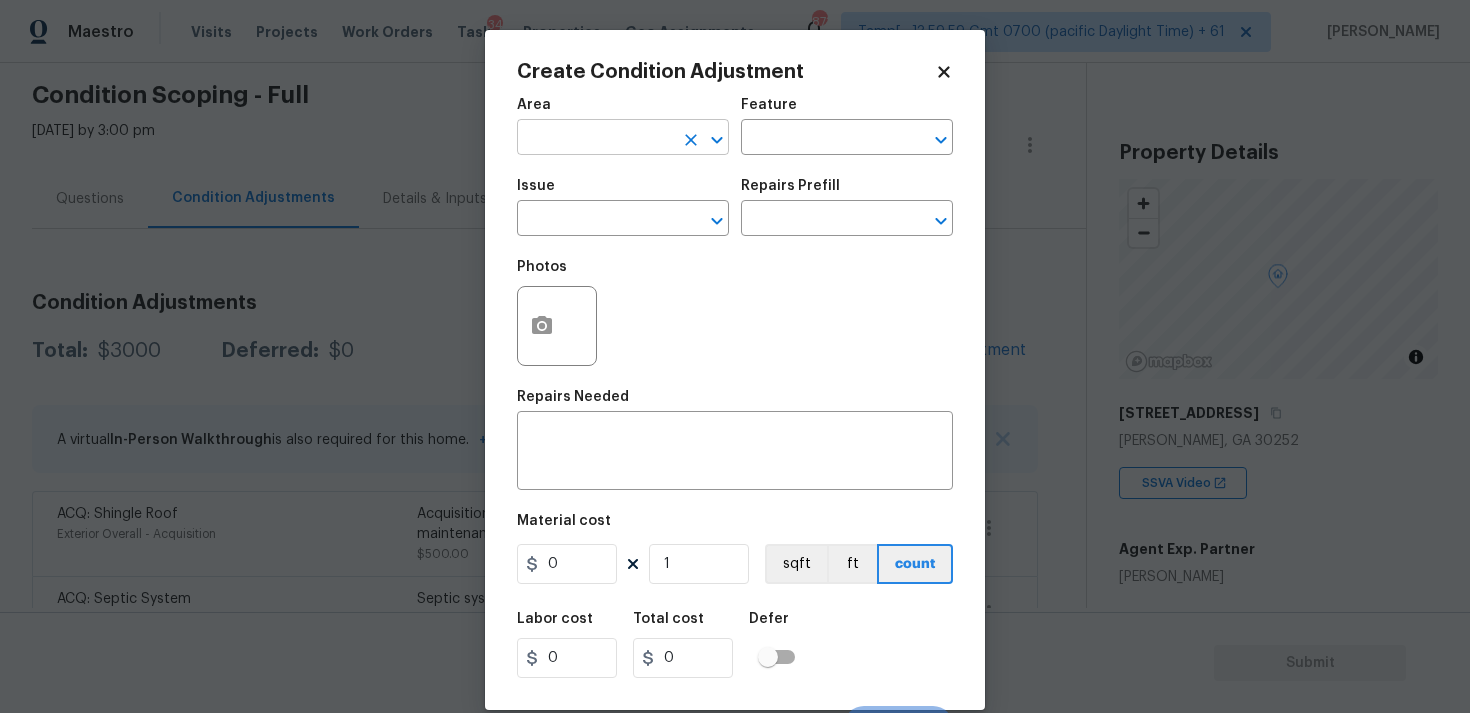 click at bounding box center [595, 139] 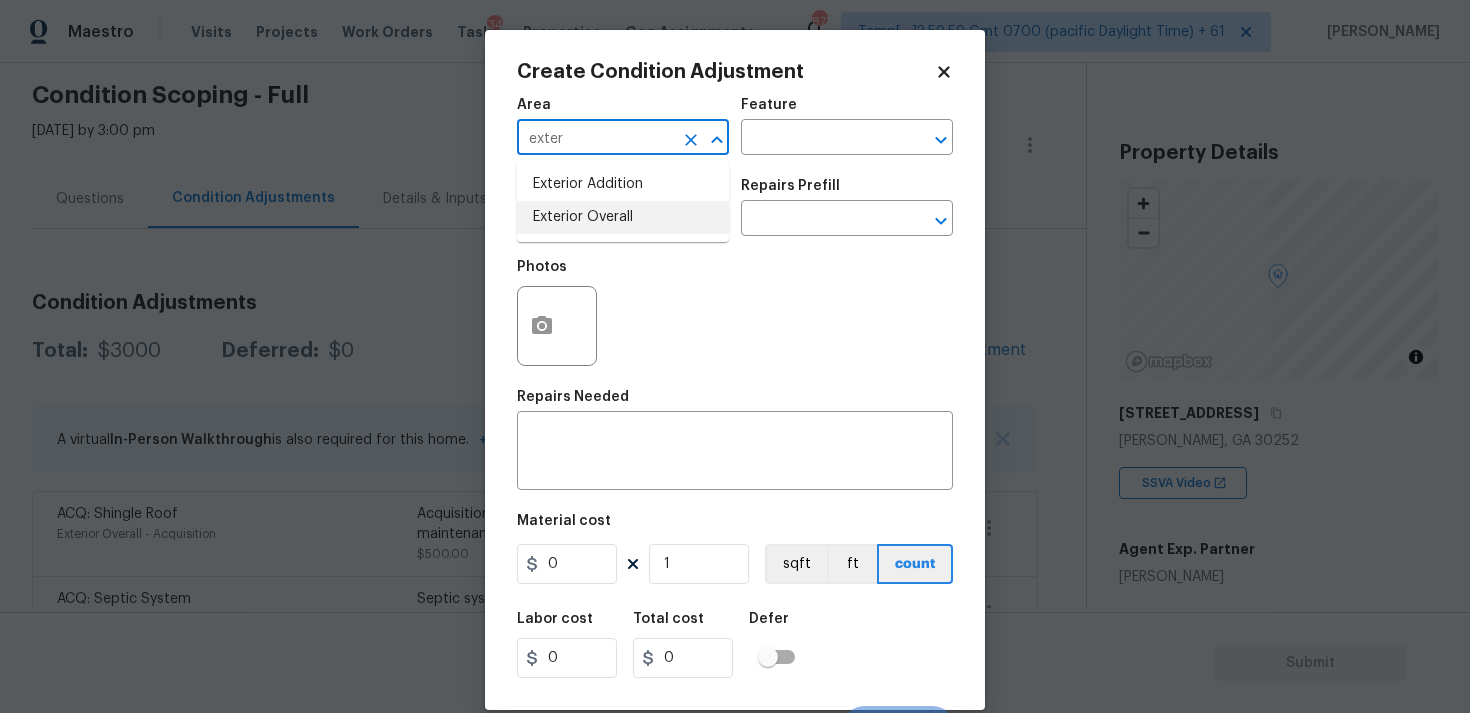 click on "Exterior Overall" at bounding box center [623, 217] 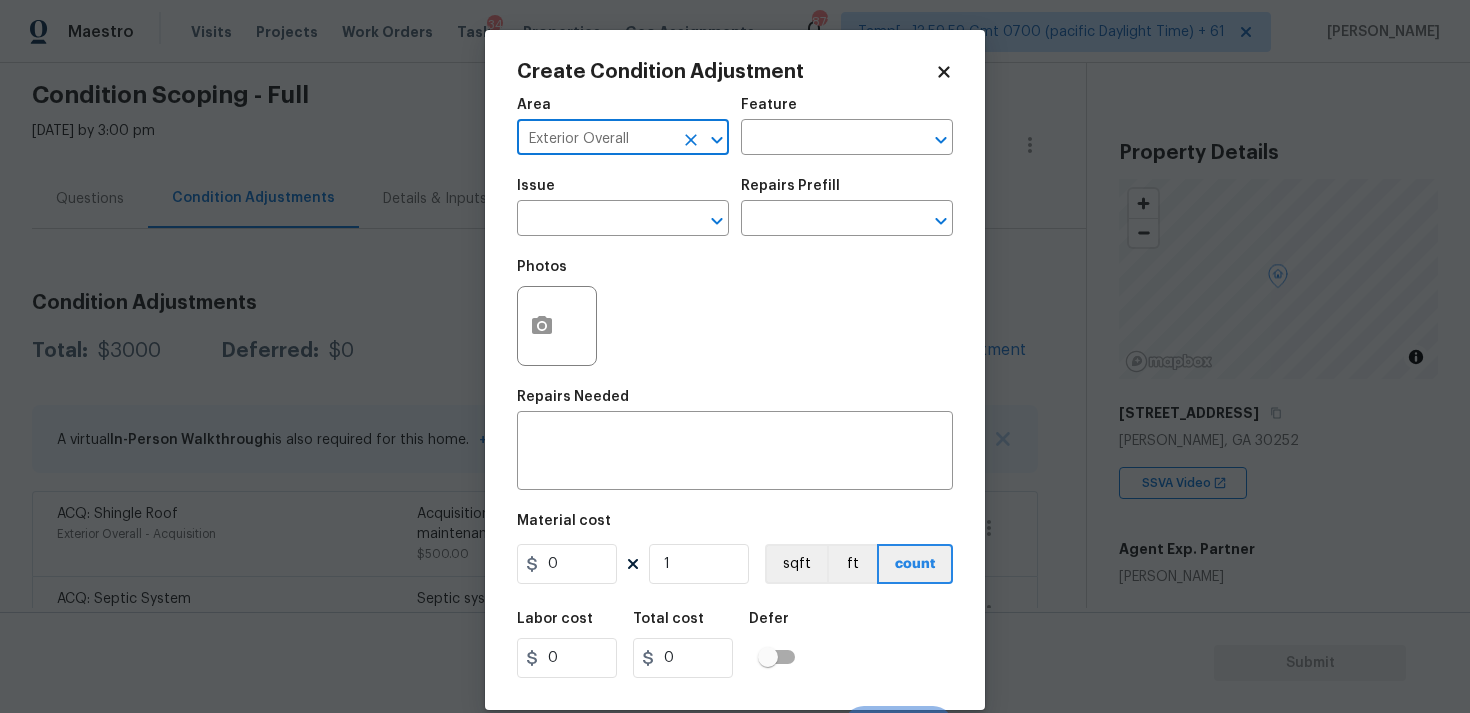 type on "Exterior Overall" 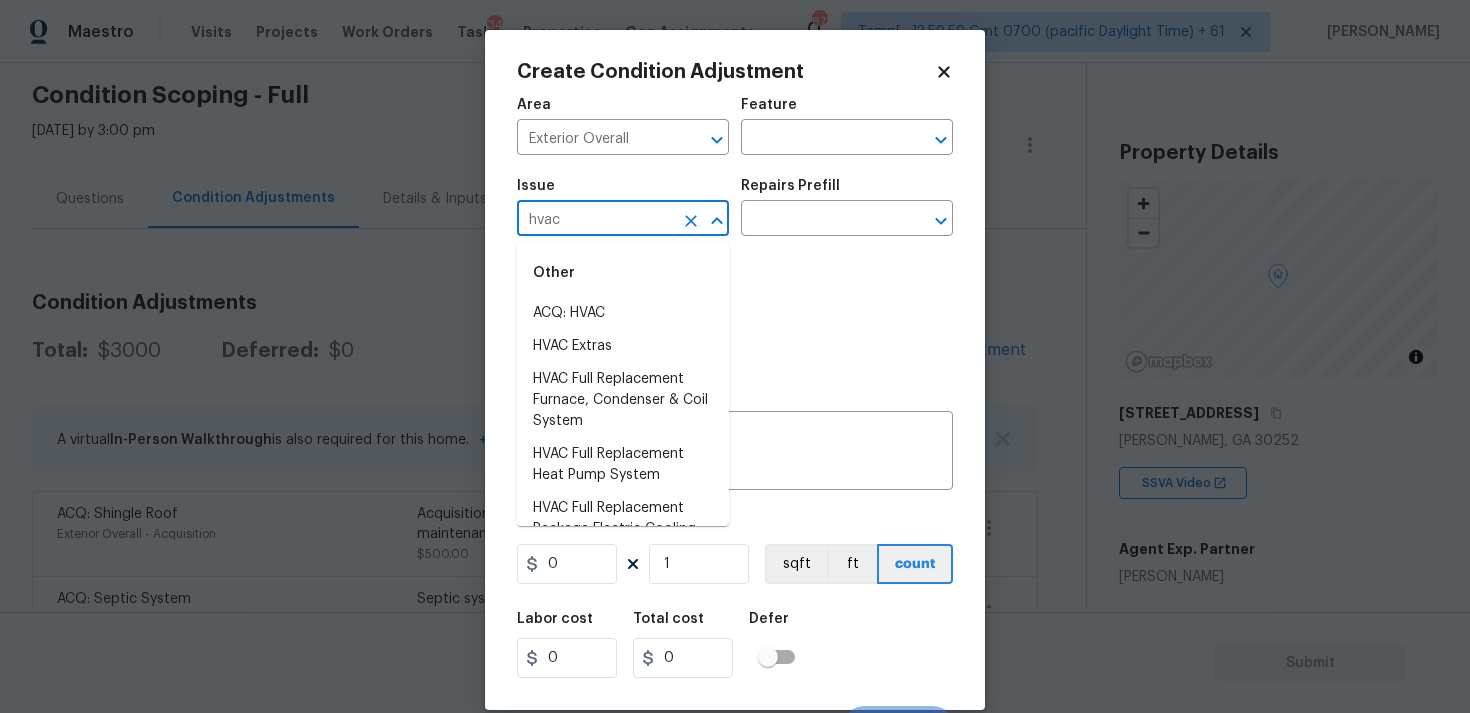 click on "Other" at bounding box center [623, 273] 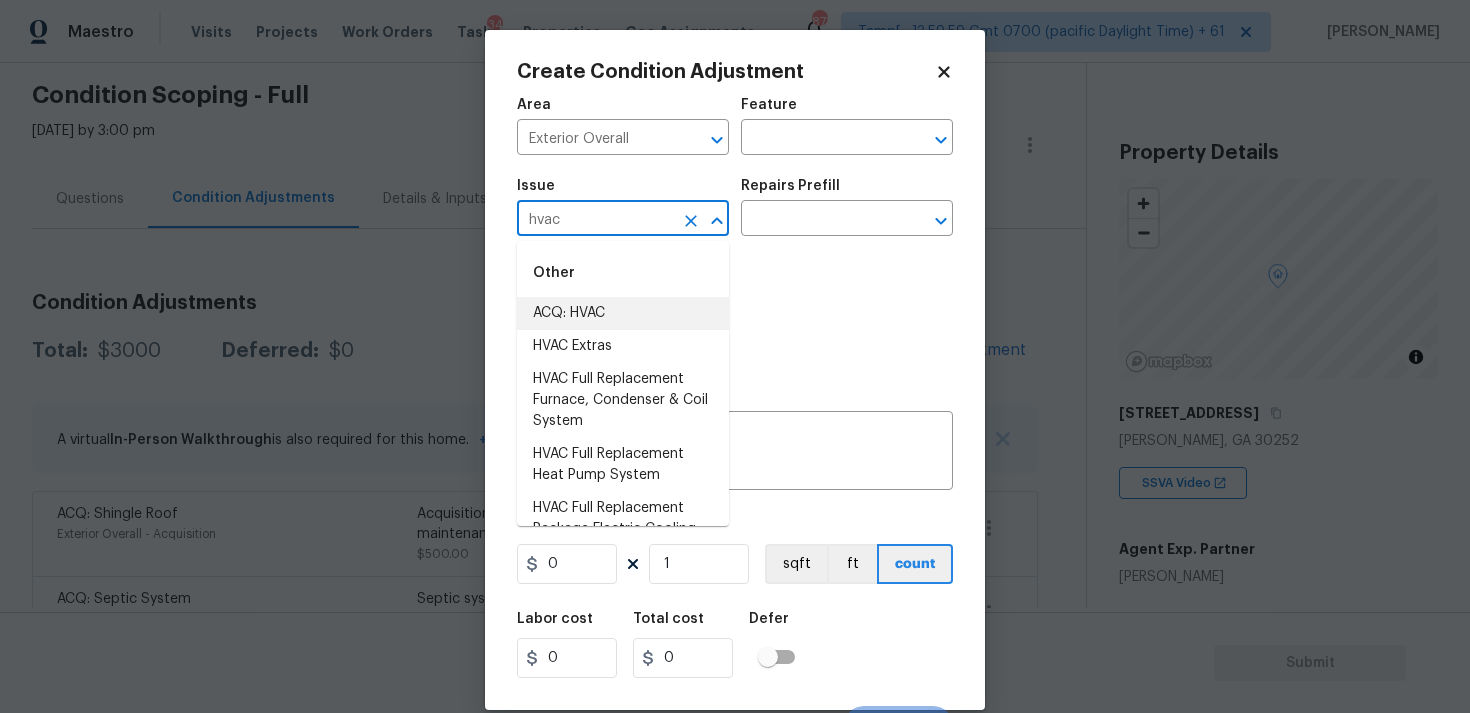 click on "ACQ: HVAC" at bounding box center [623, 313] 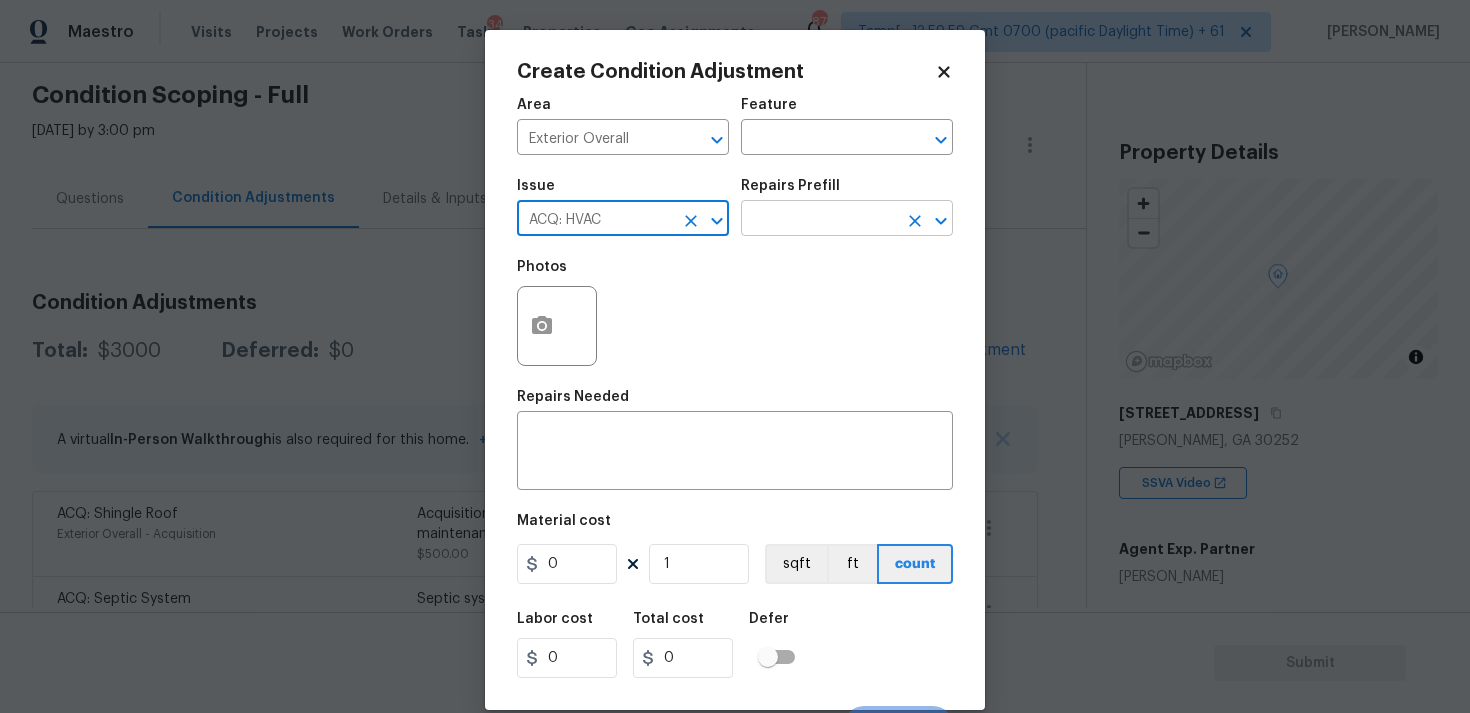 type on "ACQ: HVAC" 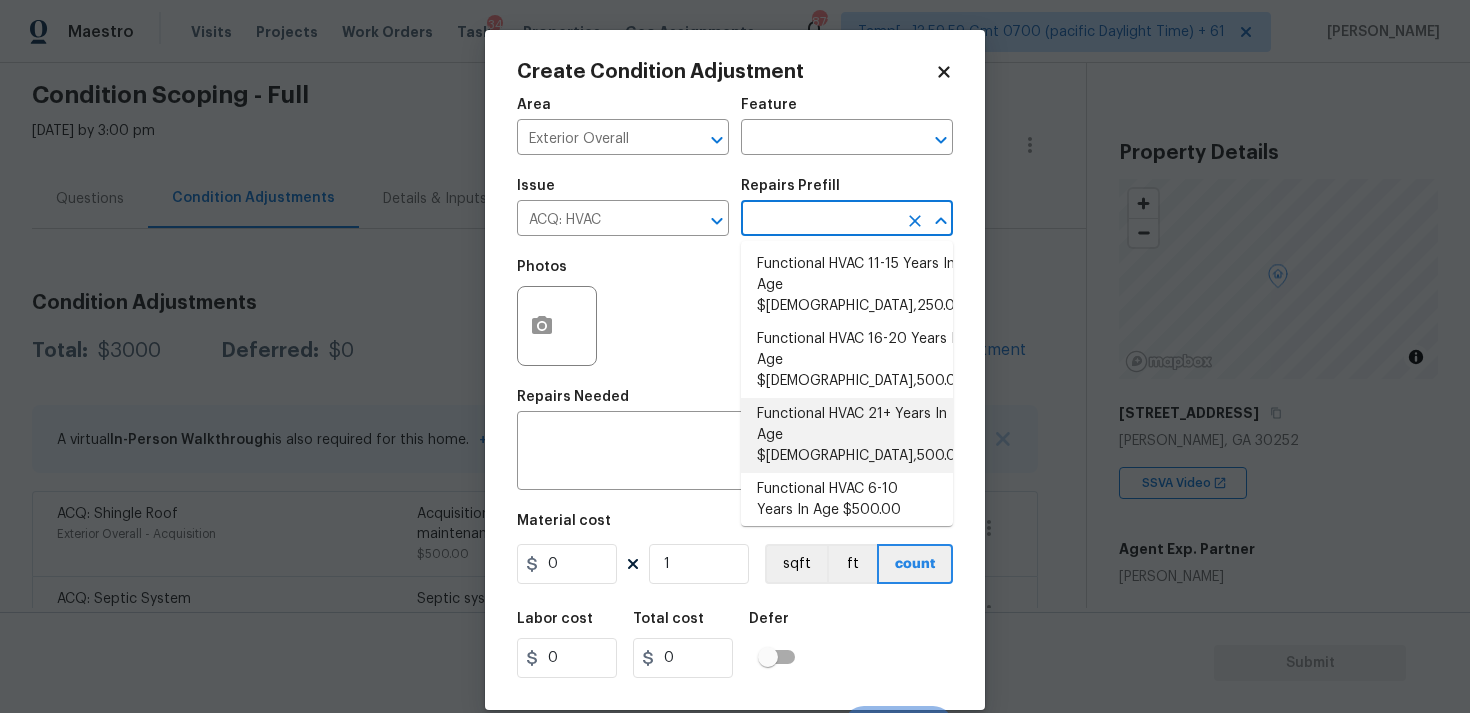 scroll, scrollTop: 0, scrollLeft: 0, axis: both 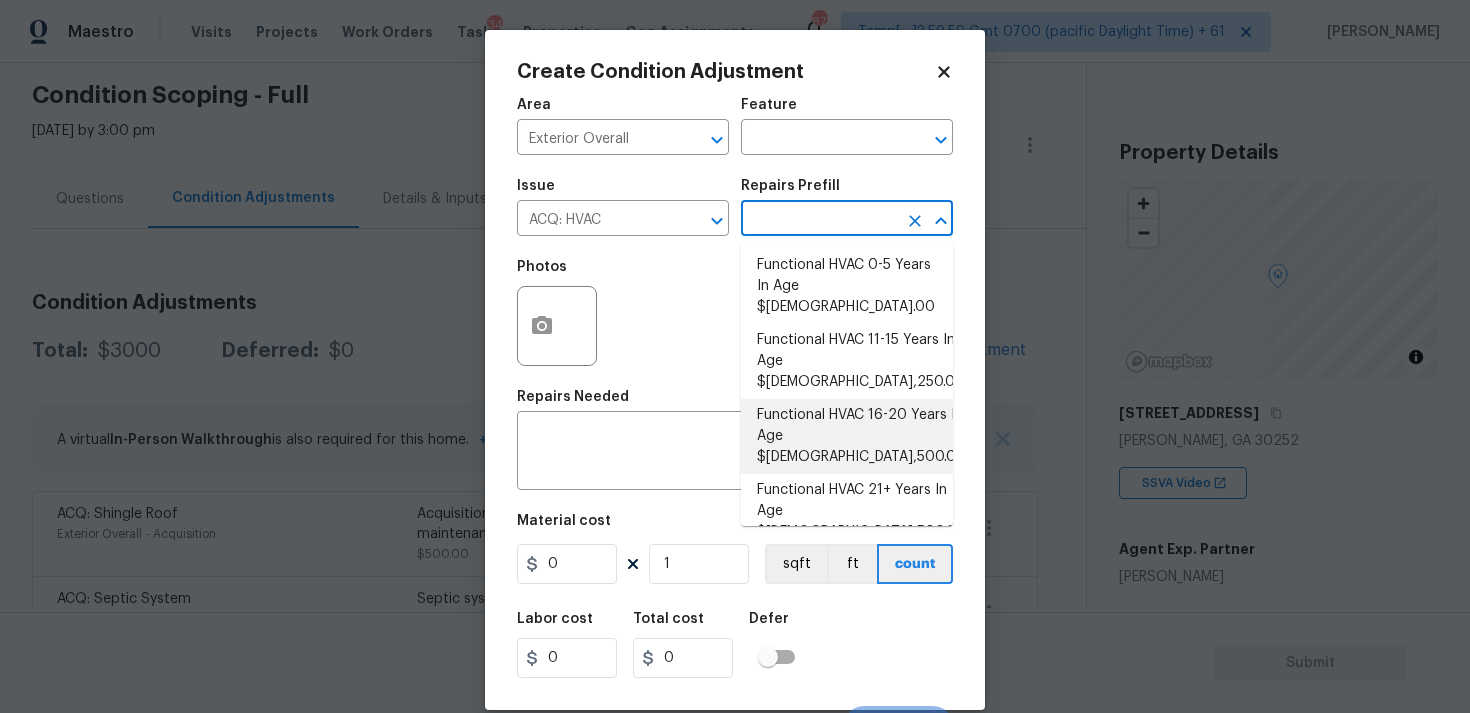 click on "Functional HVAC 16-20 Years In Age $6,500.00" at bounding box center [847, 436] 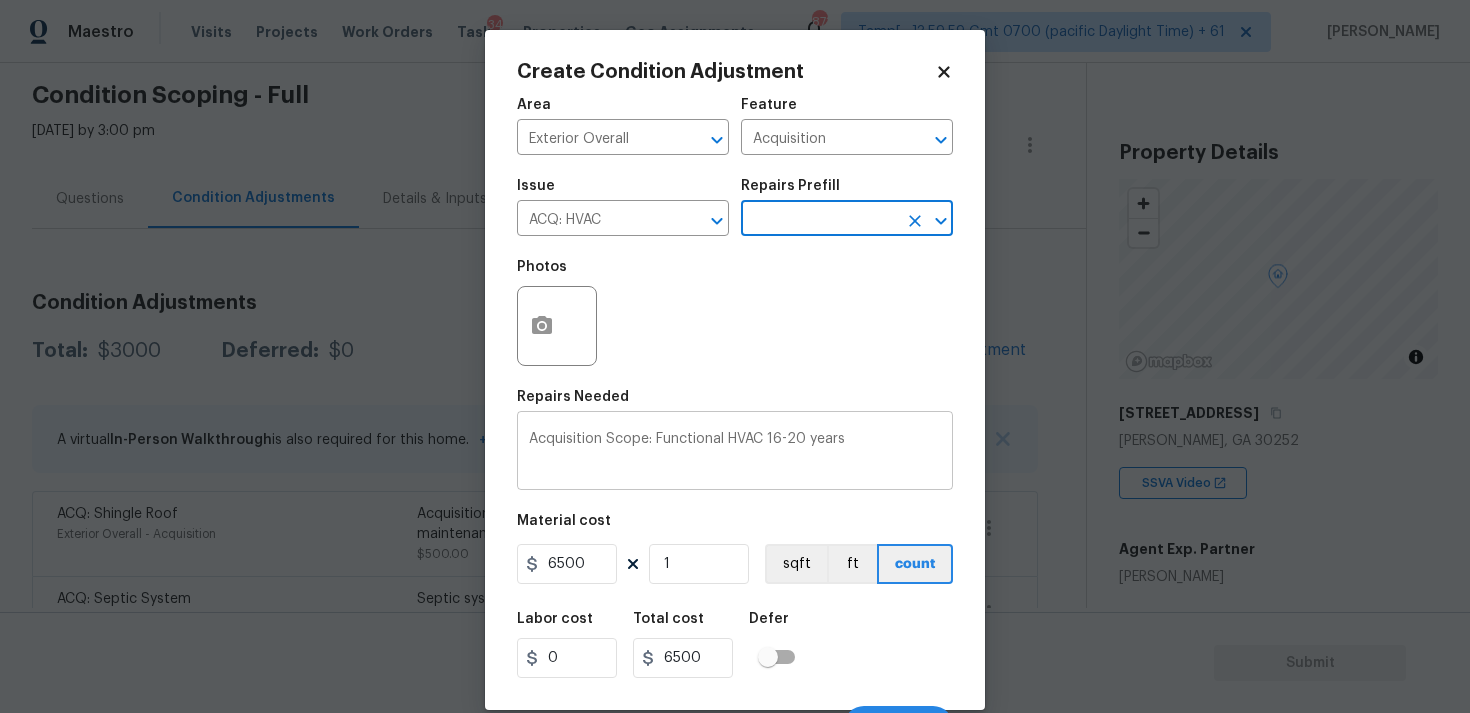 scroll, scrollTop: 34, scrollLeft: 0, axis: vertical 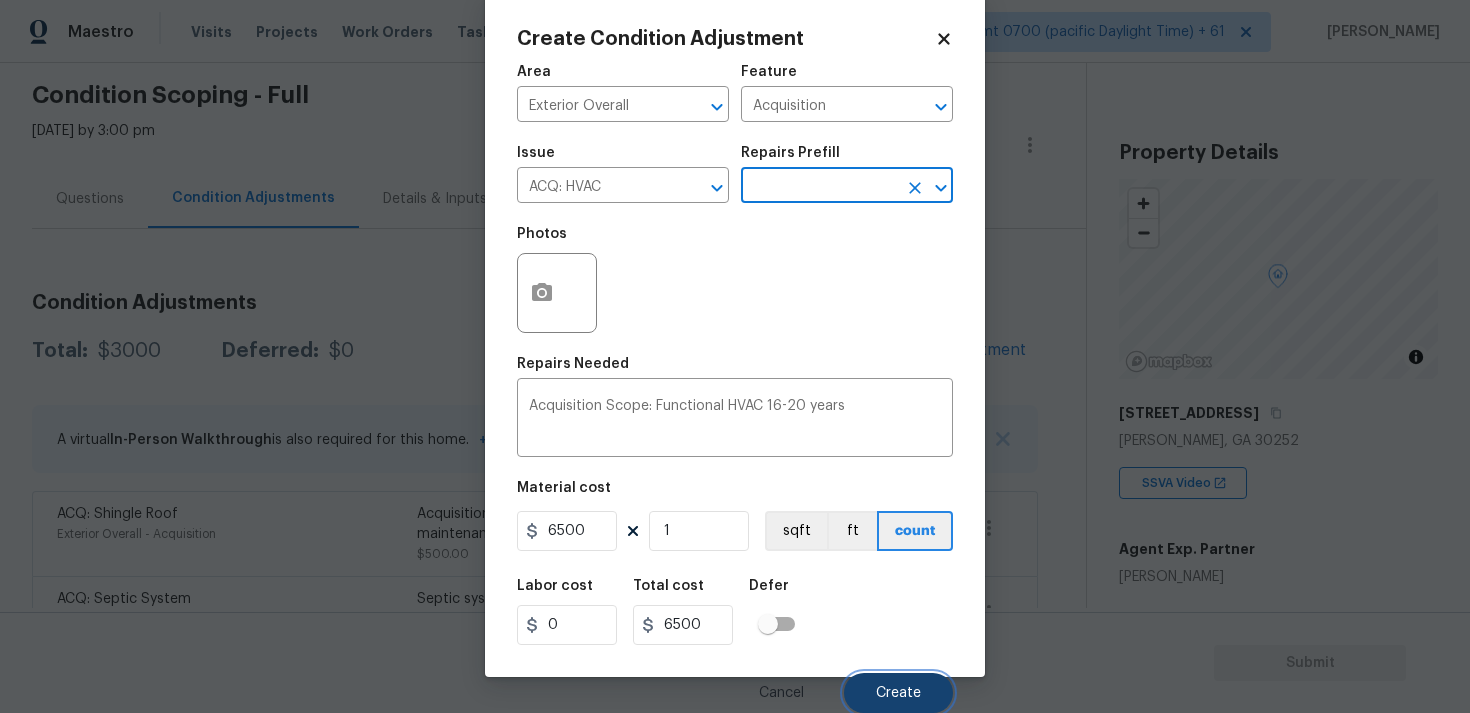 click on "Create" at bounding box center [898, 693] 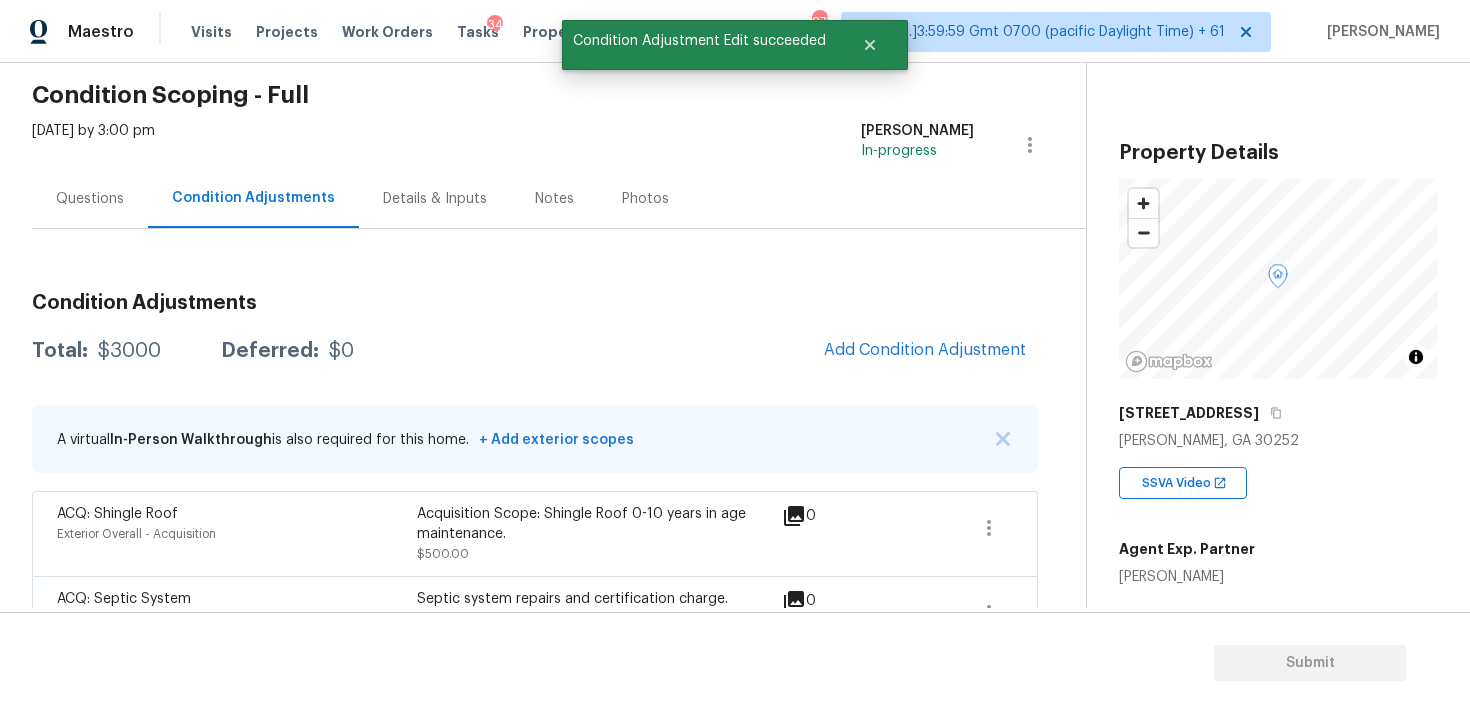 scroll, scrollTop: 27, scrollLeft: 0, axis: vertical 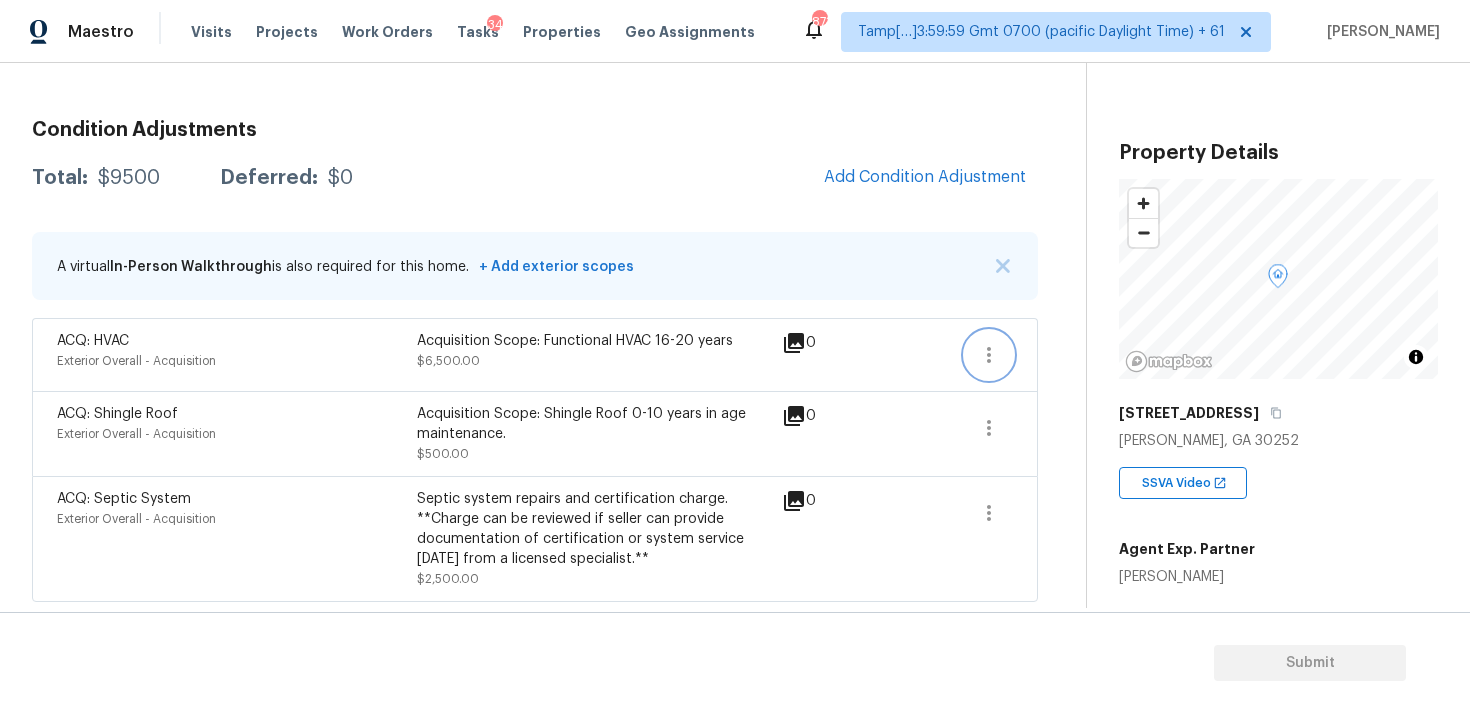 click at bounding box center [989, 355] 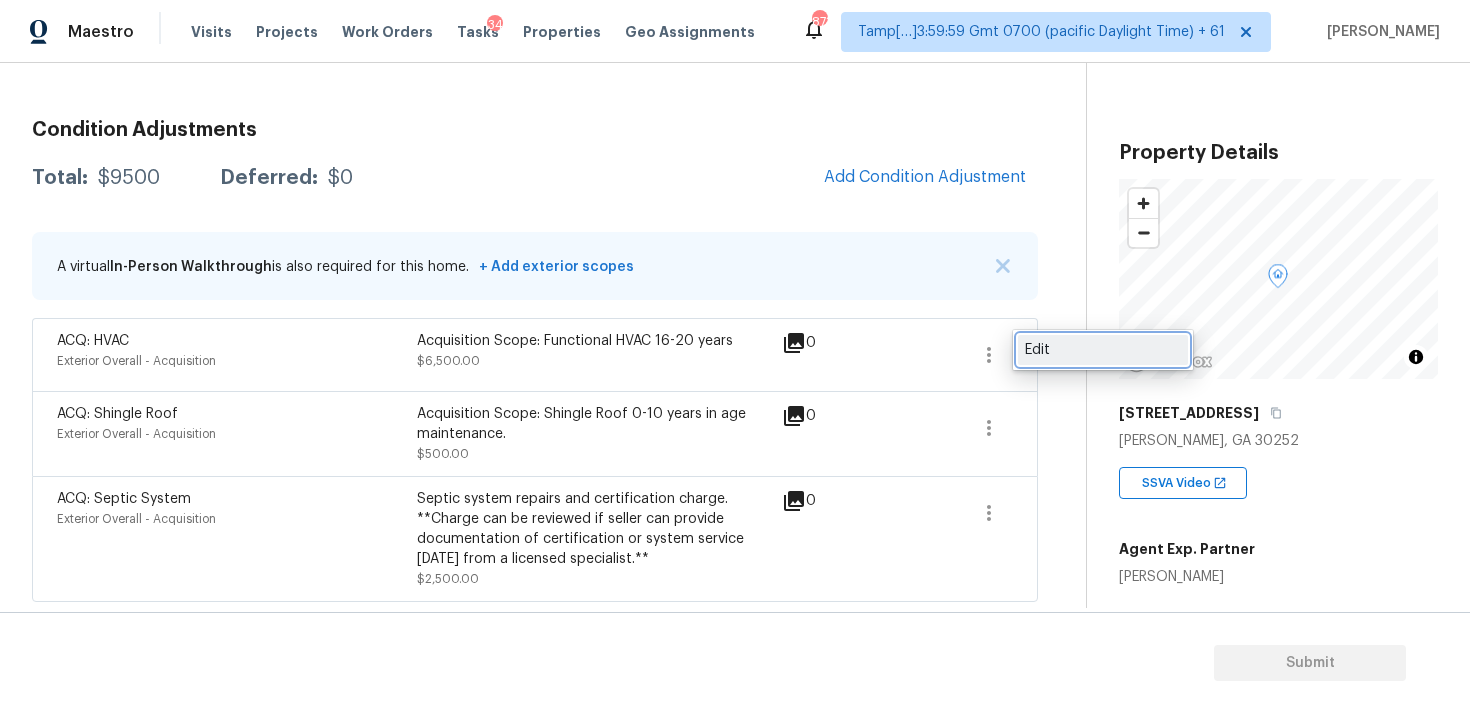 click on "Edit" at bounding box center (1103, 350) 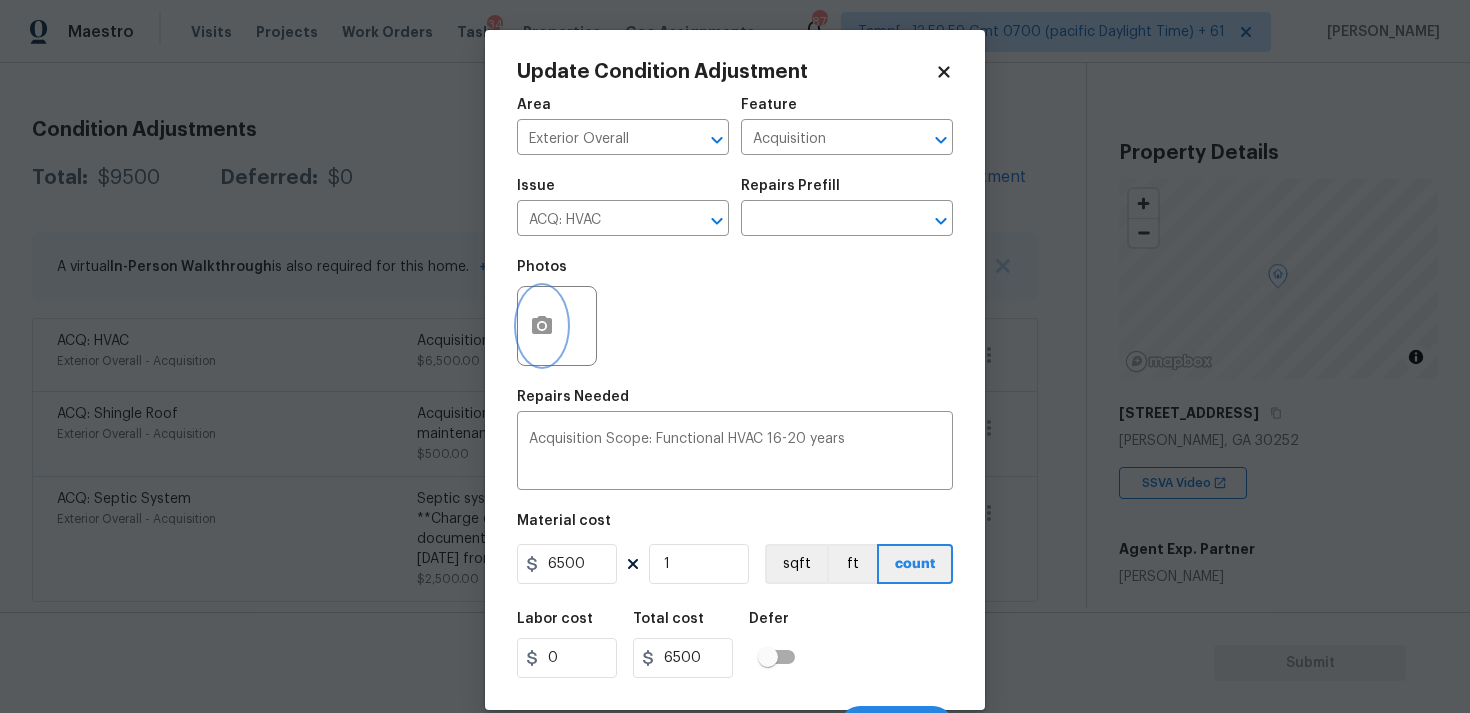 click 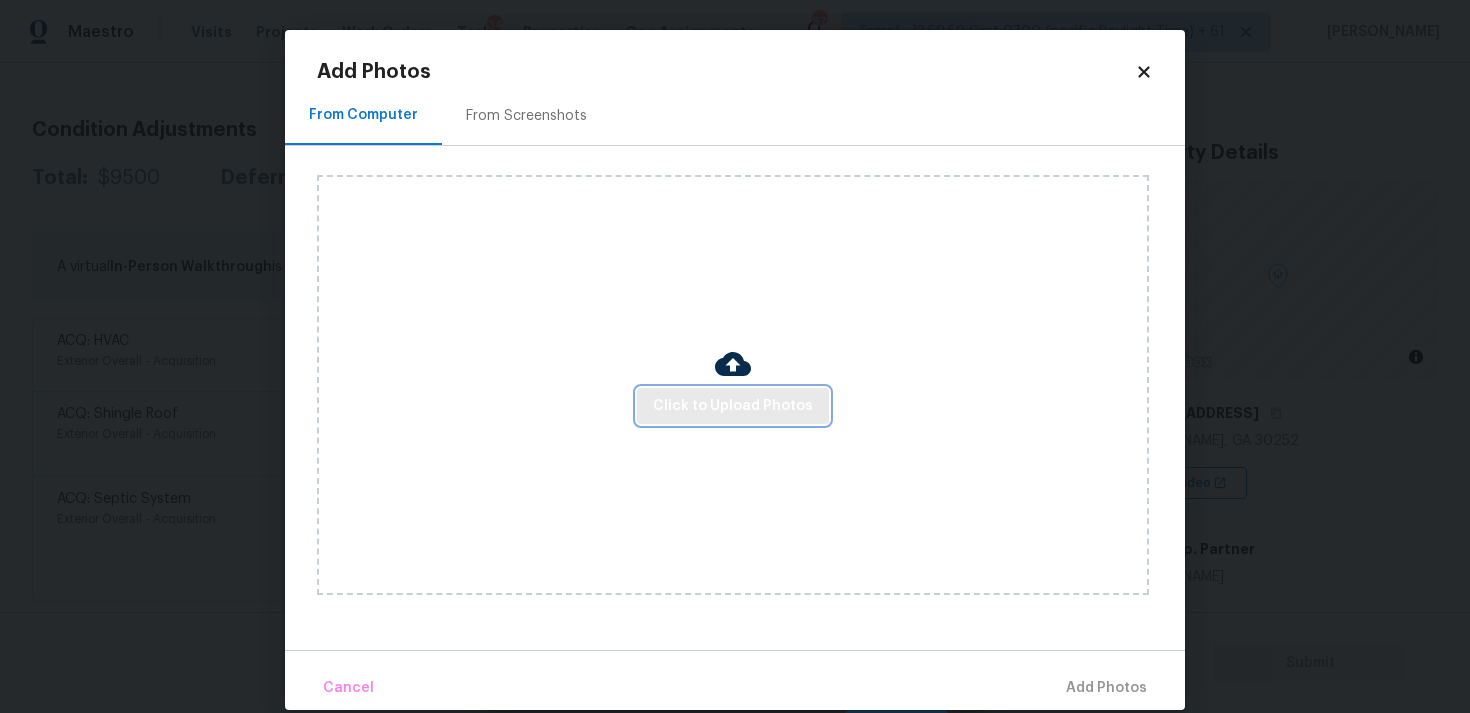 click on "Click to Upload Photos" at bounding box center [733, 406] 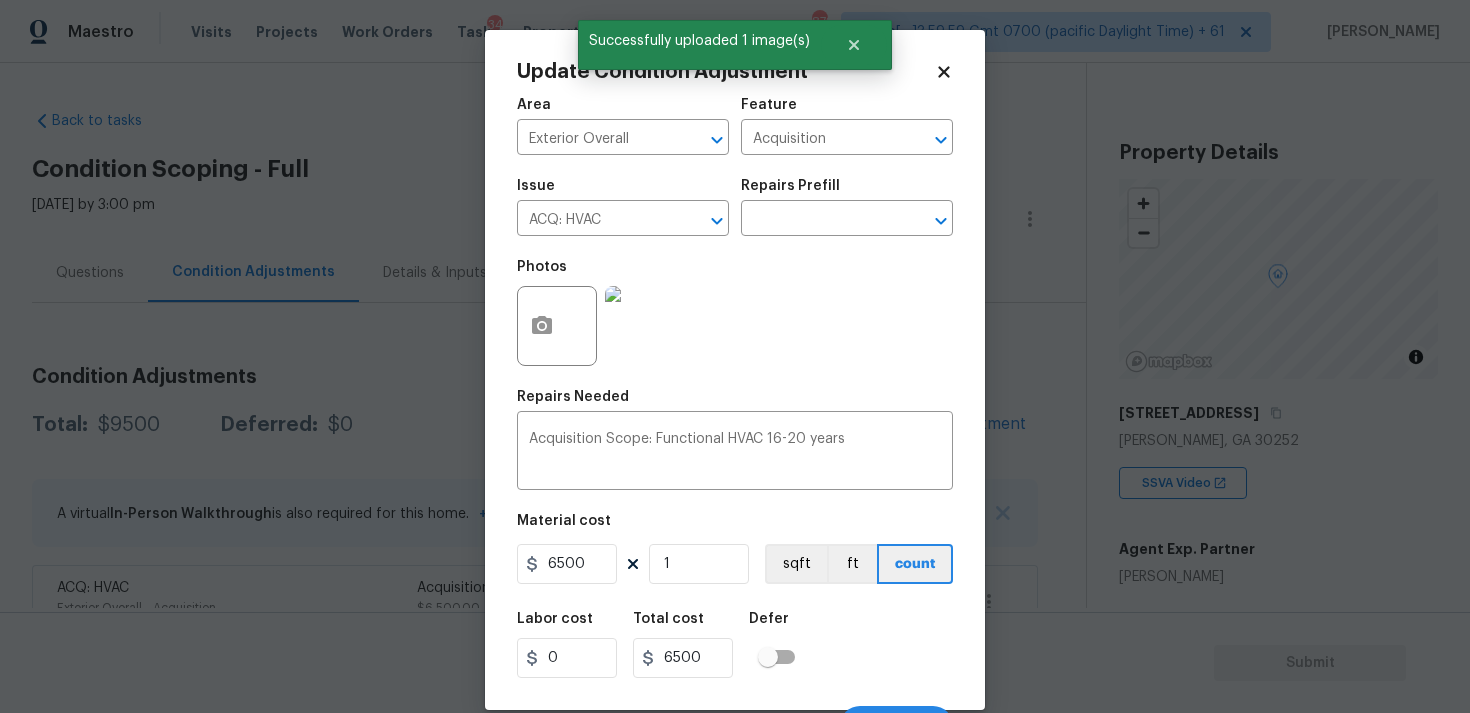 scroll, scrollTop: 0, scrollLeft: 0, axis: both 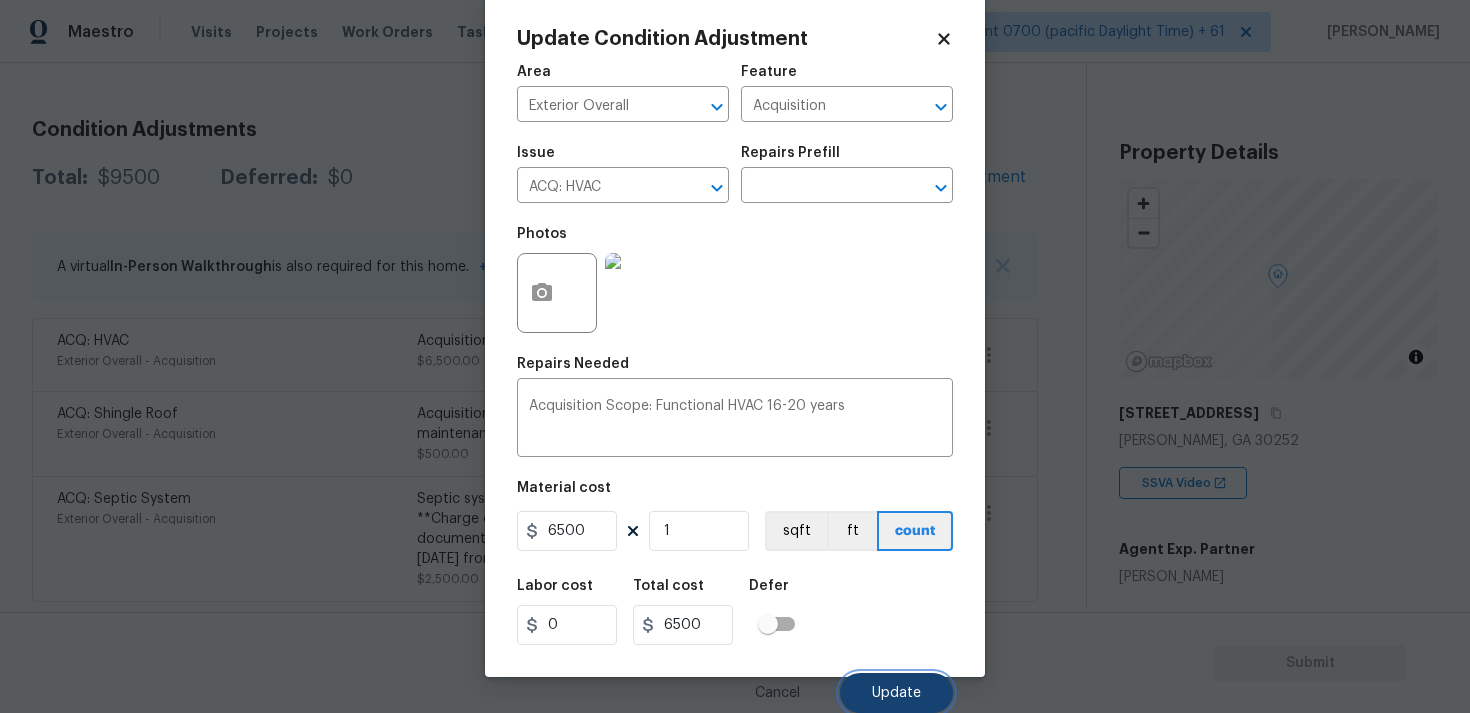 click on "Update" at bounding box center [896, 693] 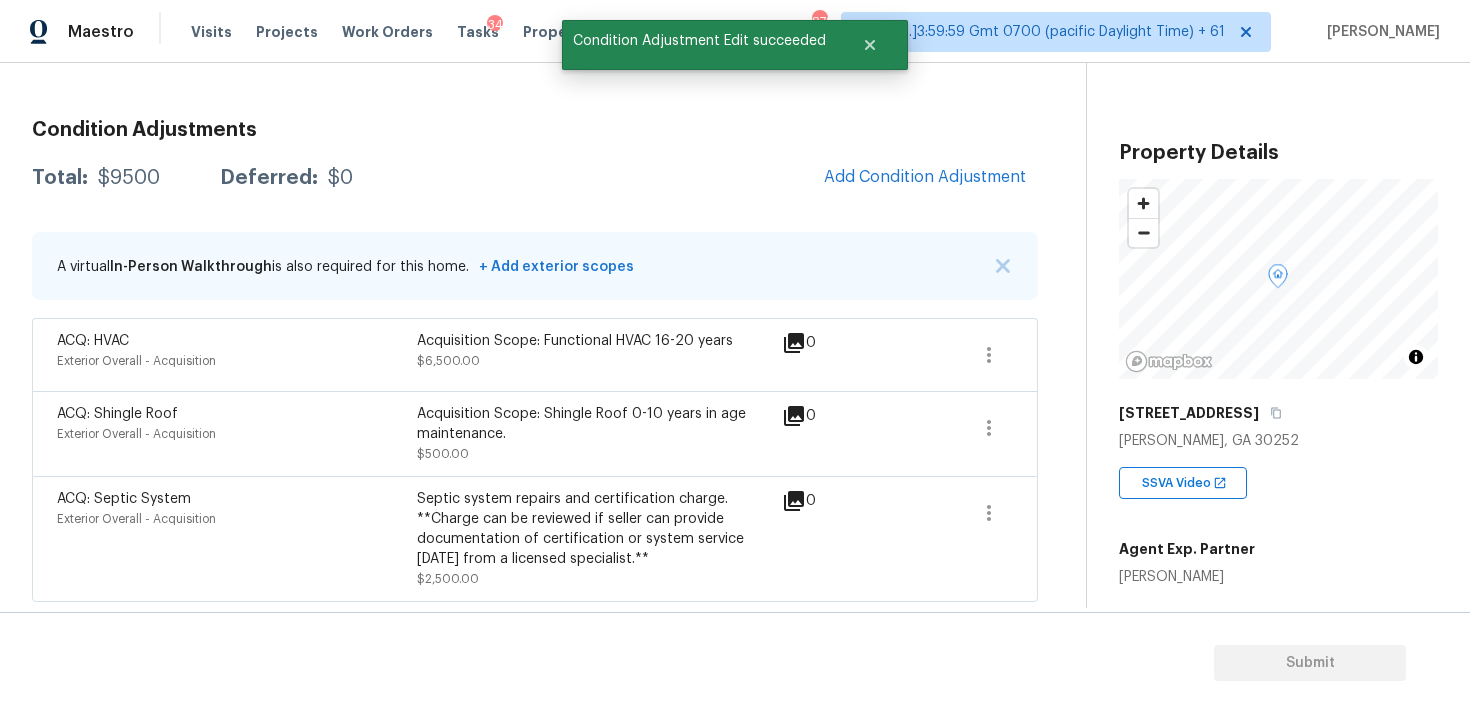 scroll, scrollTop: 248, scrollLeft: 0, axis: vertical 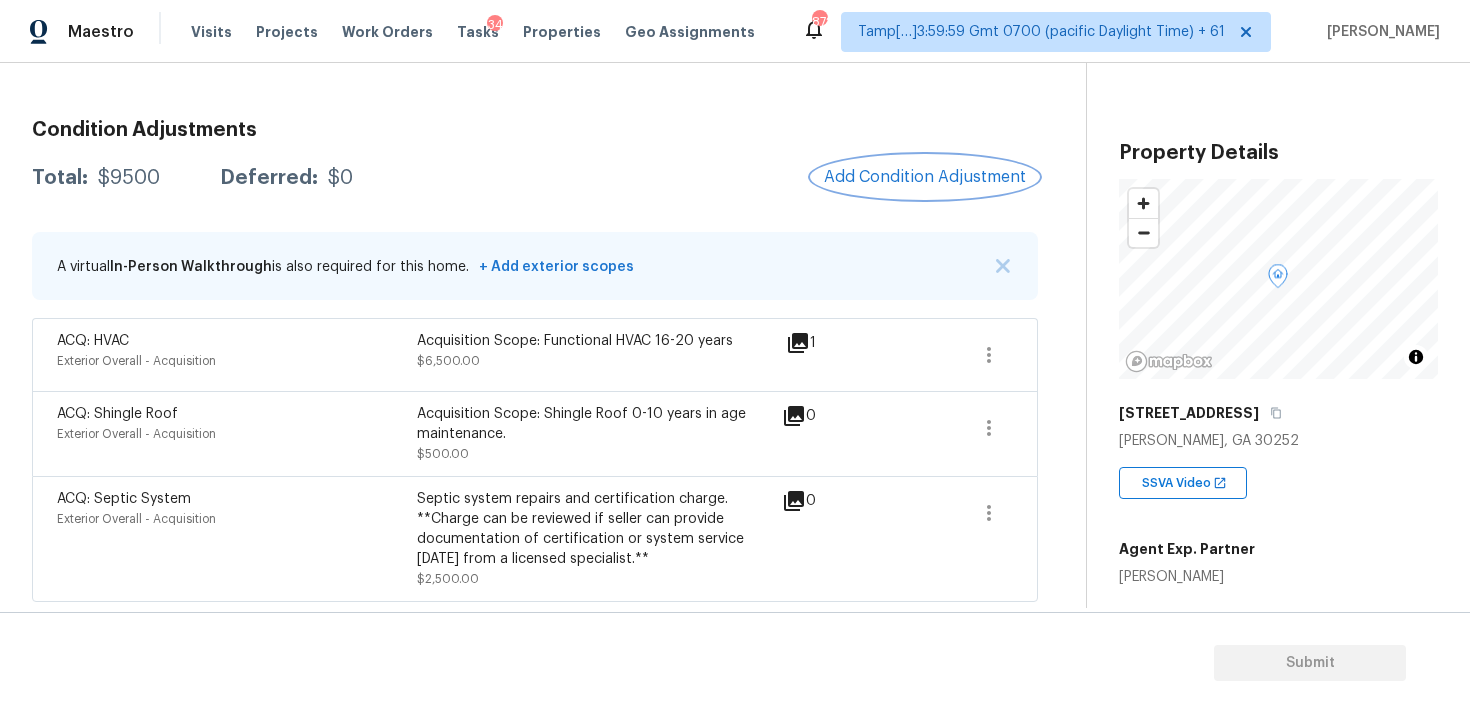 click on "Add Condition Adjustment" at bounding box center (925, 177) 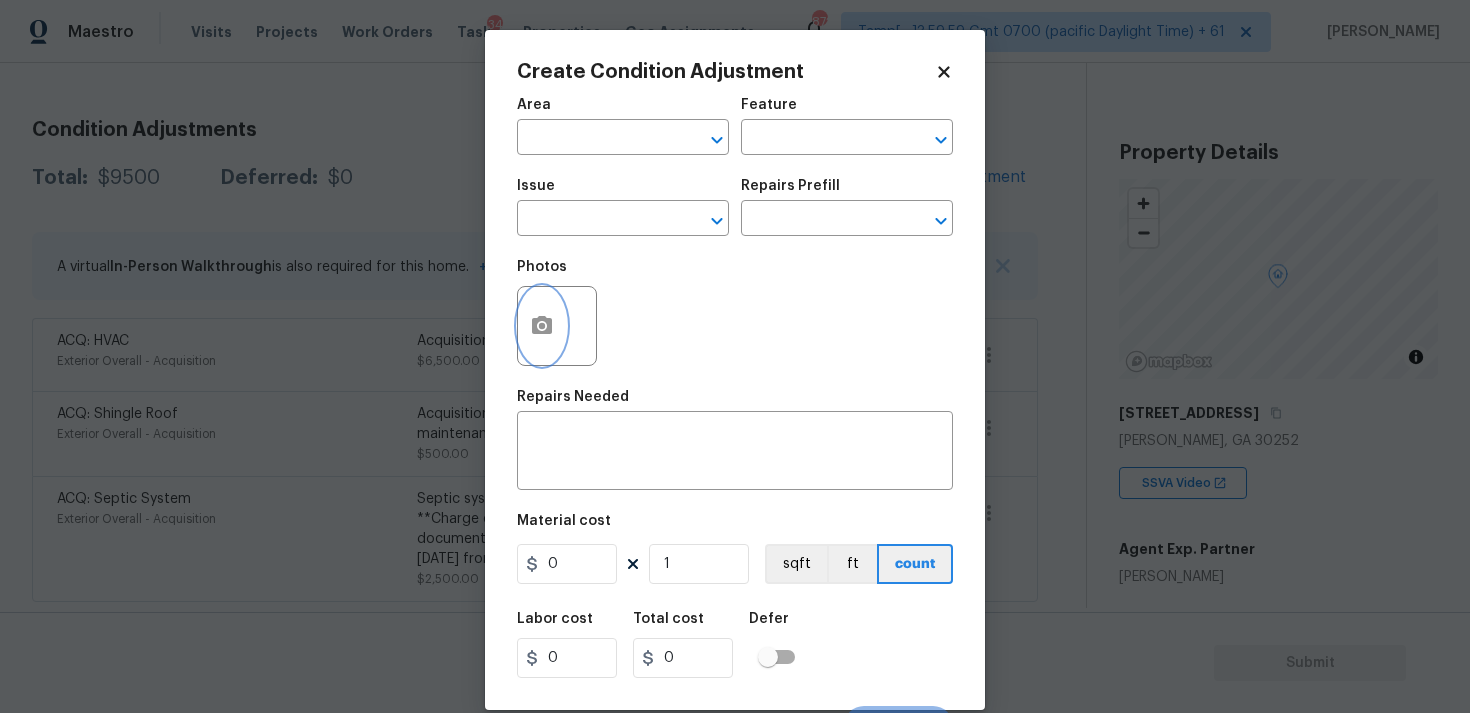 click at bounding box center [542, 326] 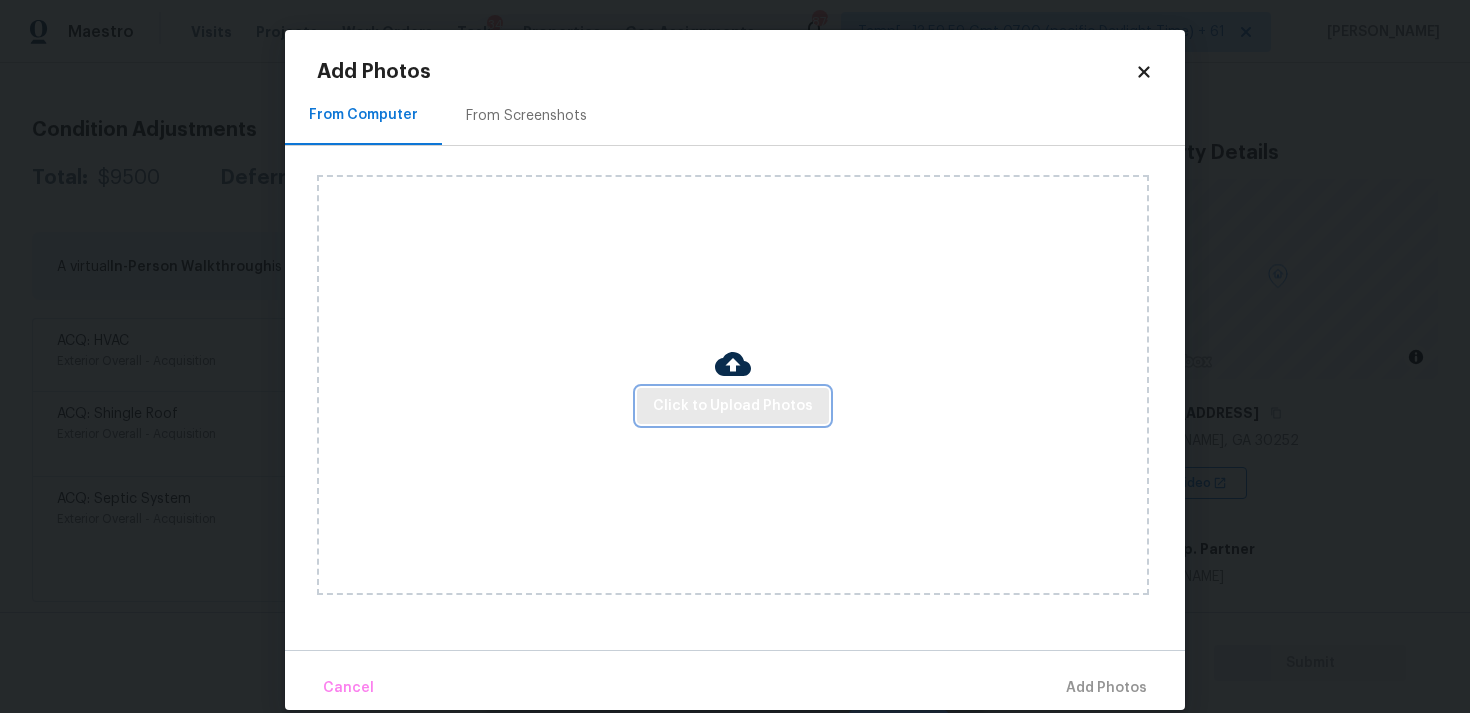 click on "Click to Upload Photos" at bounding box center [733, 406] 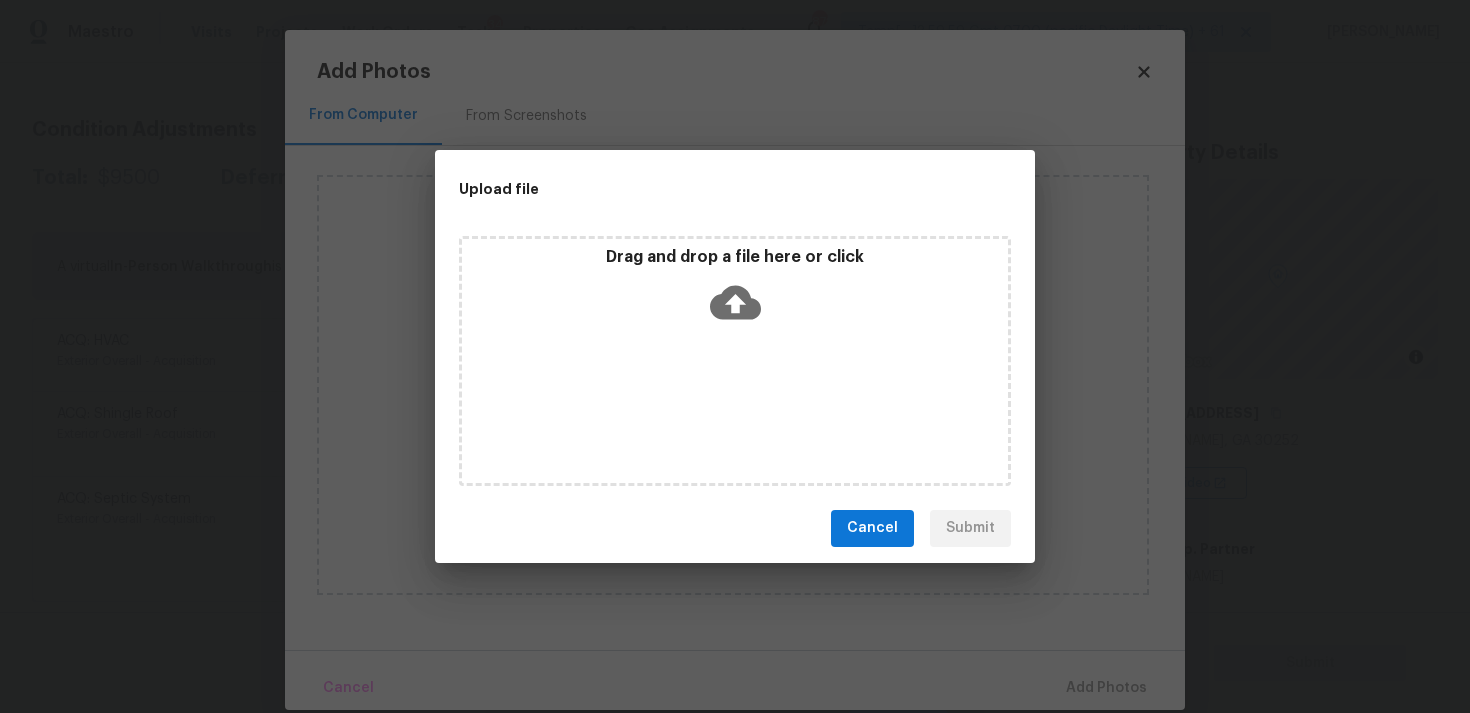 click 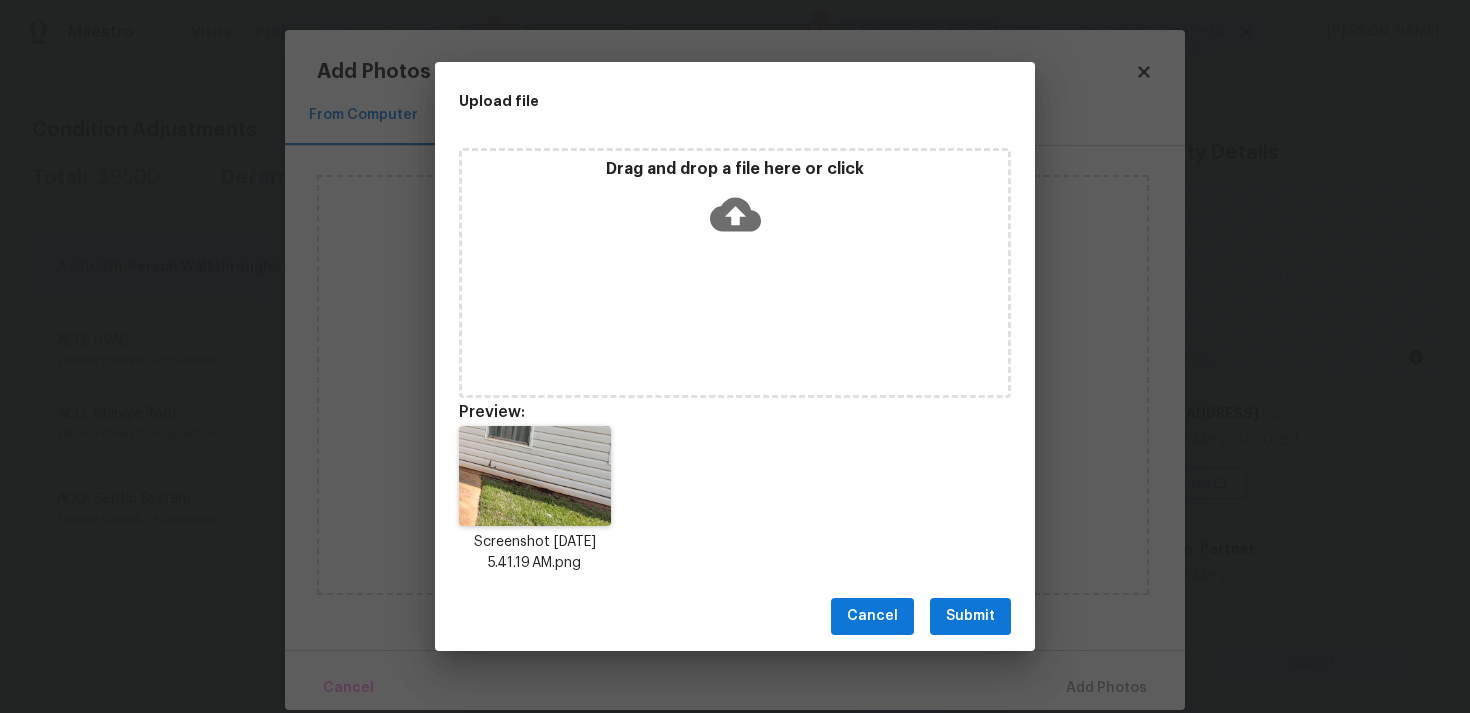click on "Submit" at bounding box center (970, 616) 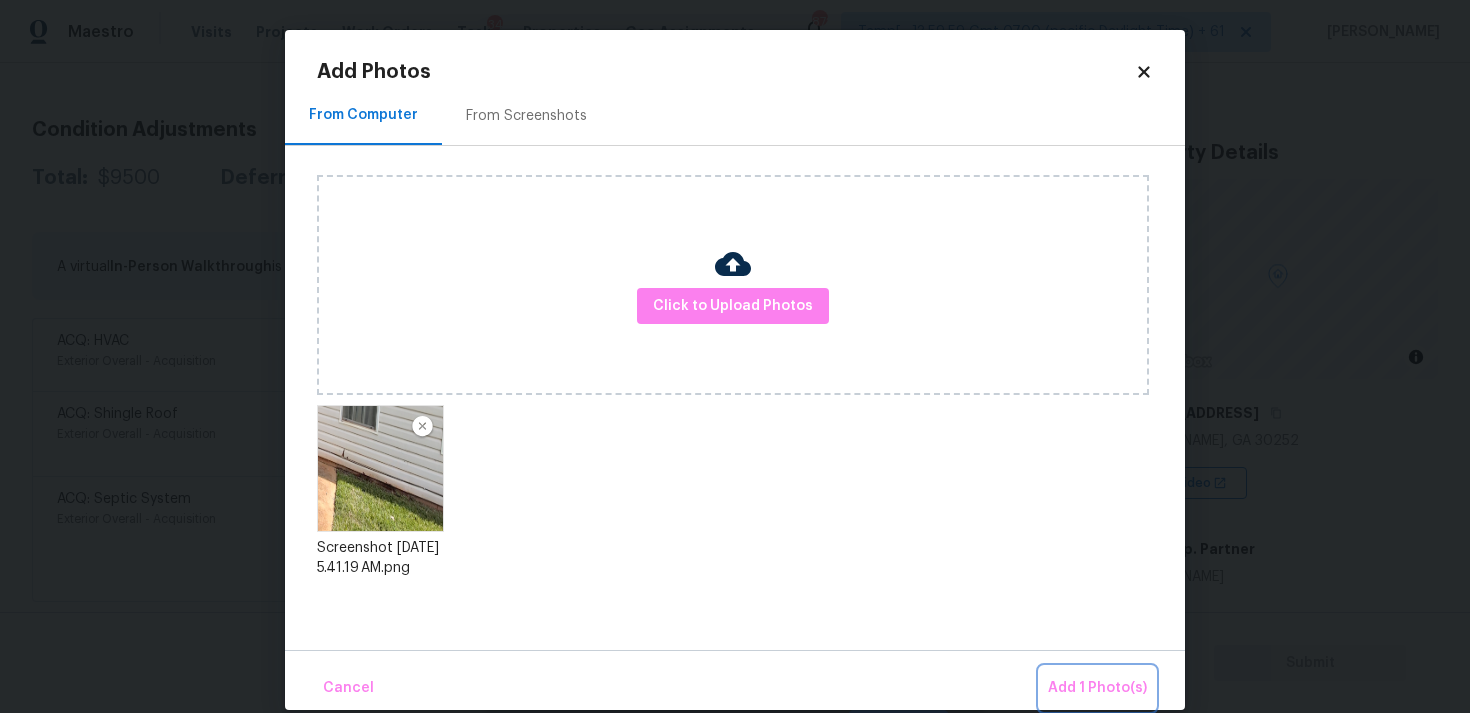 click on "Add 1 Photo(s)" at bounding box center [1097, 688] 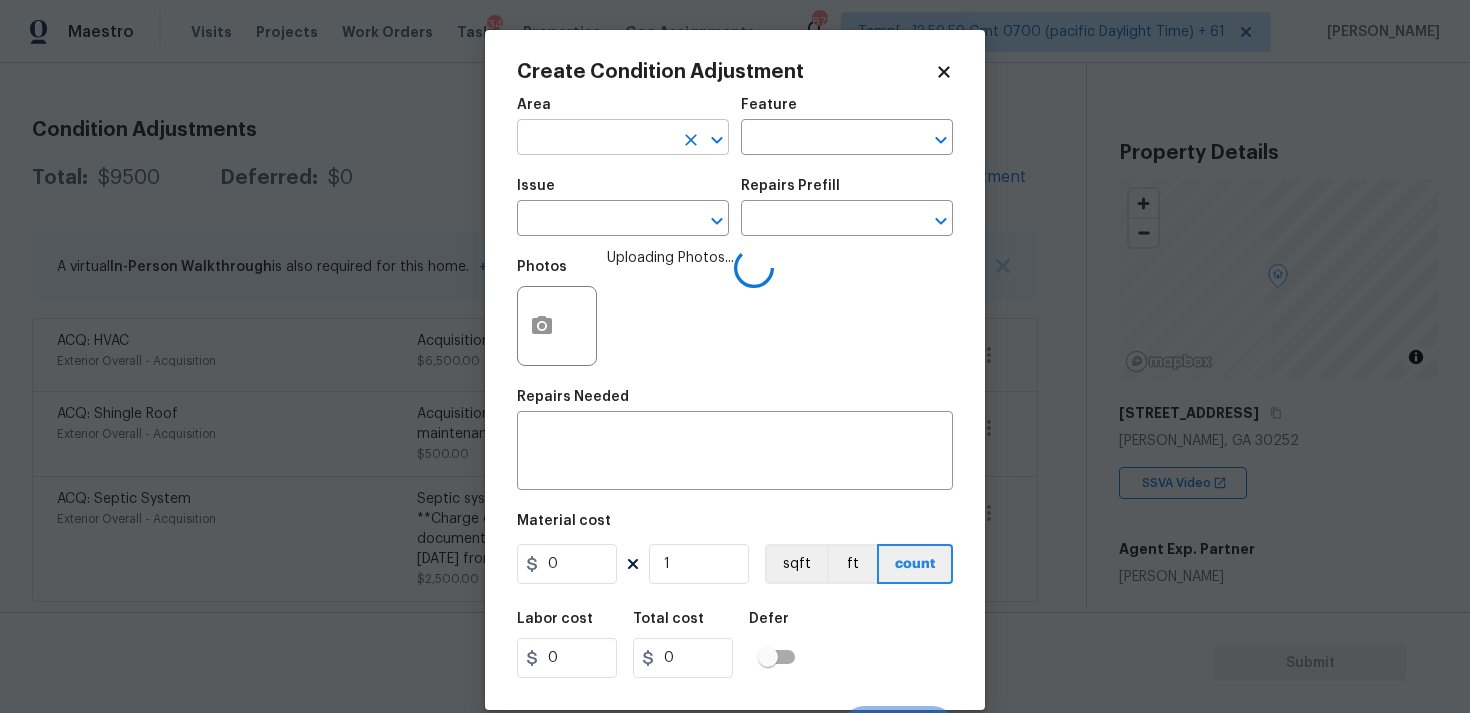 click at bounding box center (595, 139) 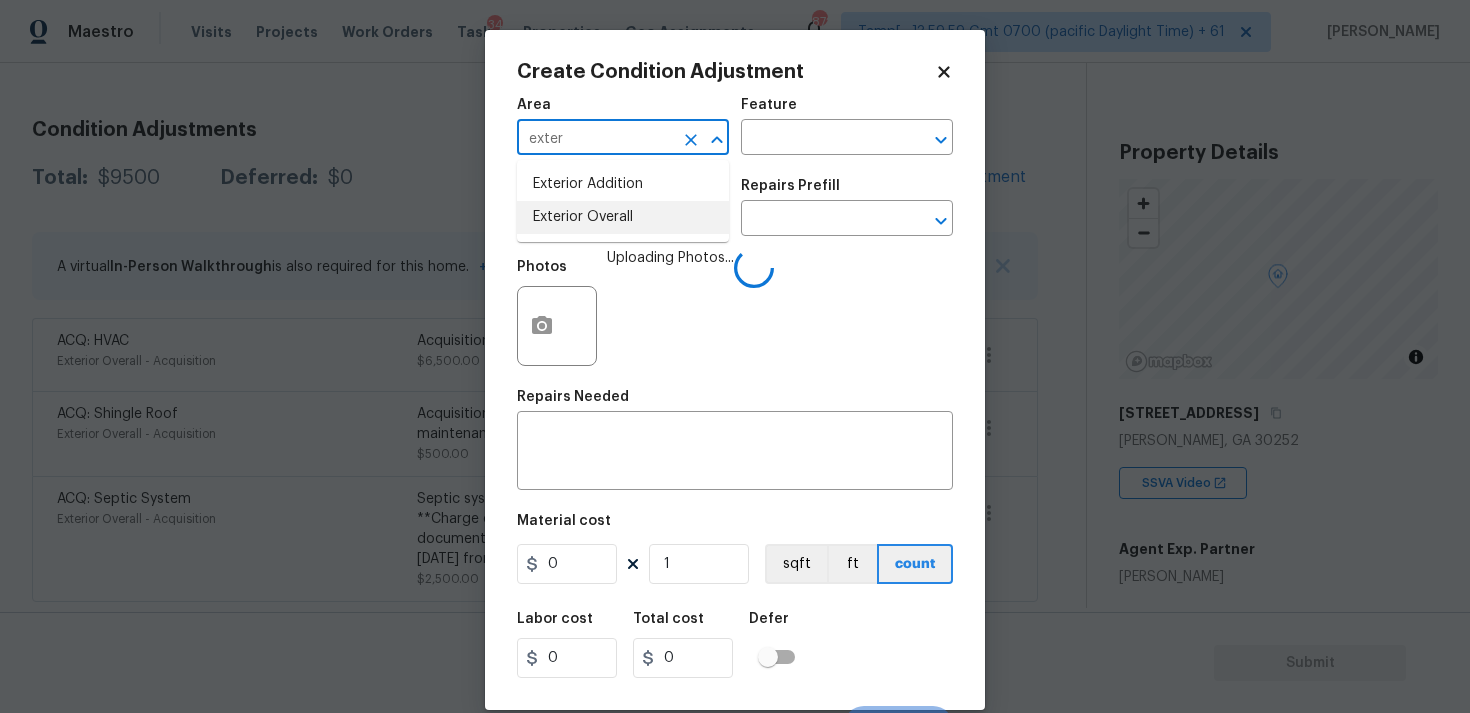 click on "Exterior Overall" at bounding box center (623, 217) 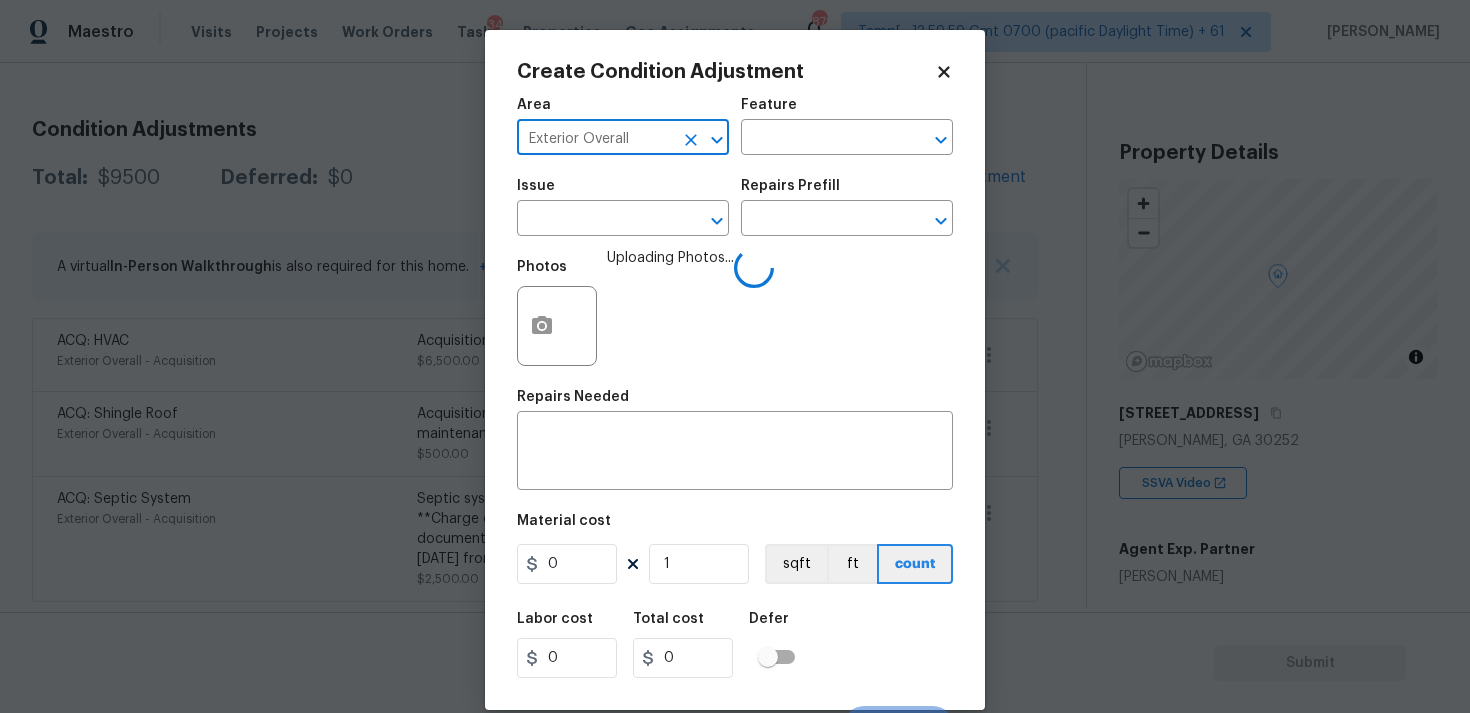 type on "Exterior Overall" 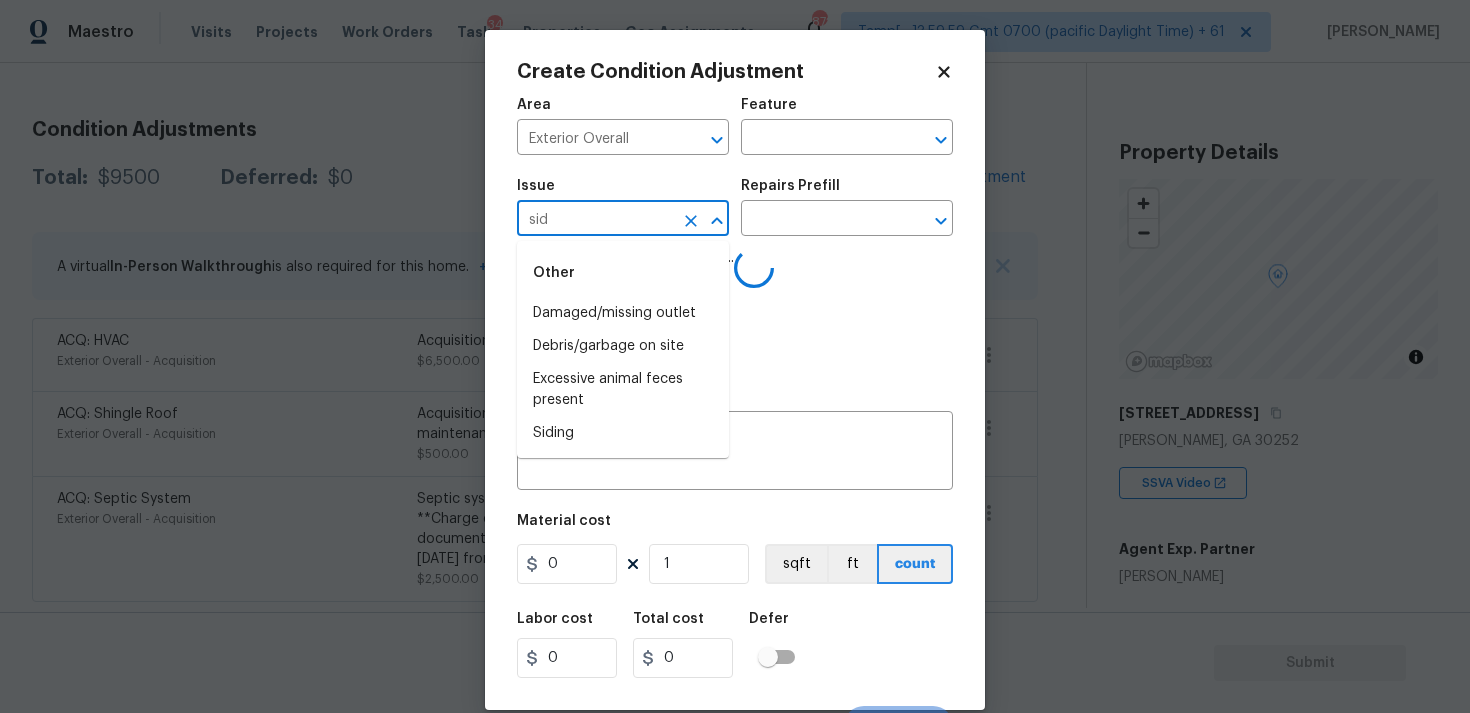 type on "sidi" 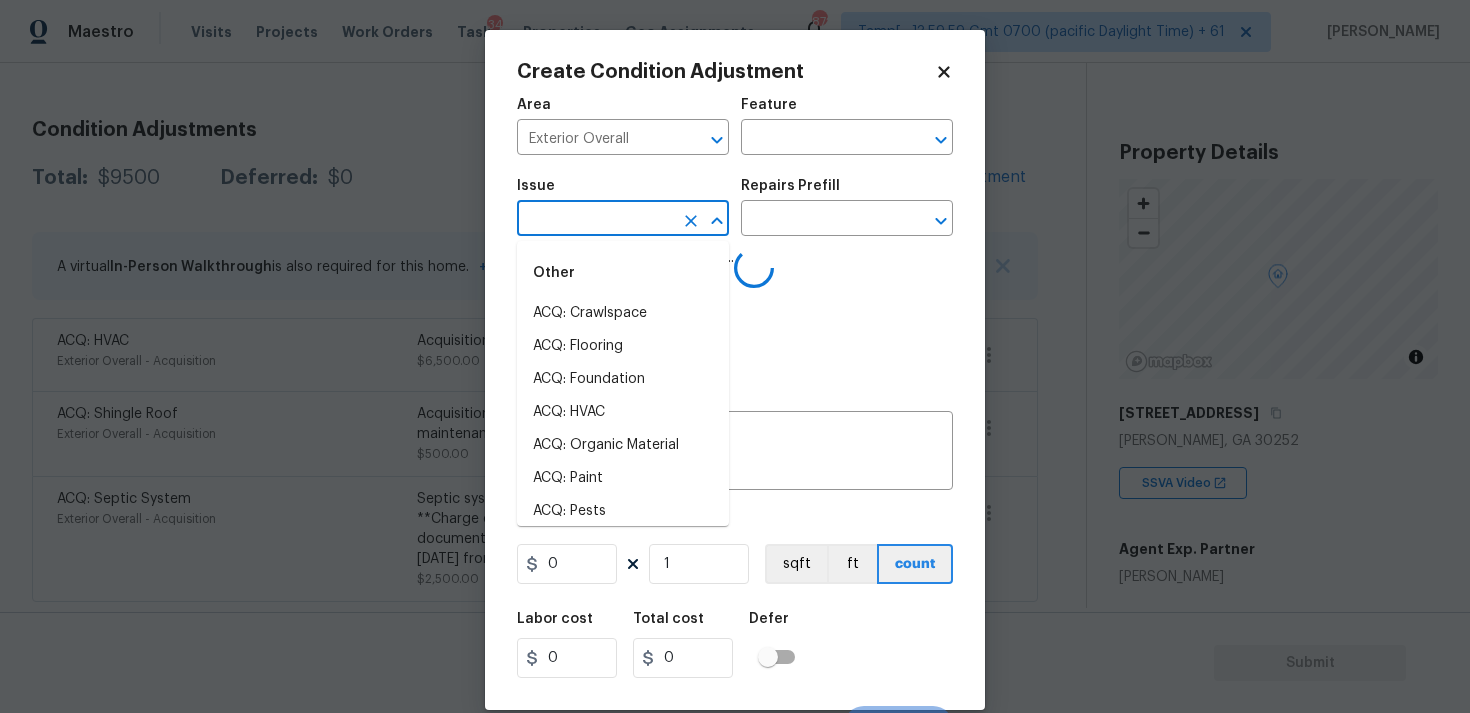 click on "ACQ: Crawlspace" at bounding box center [623, 313] 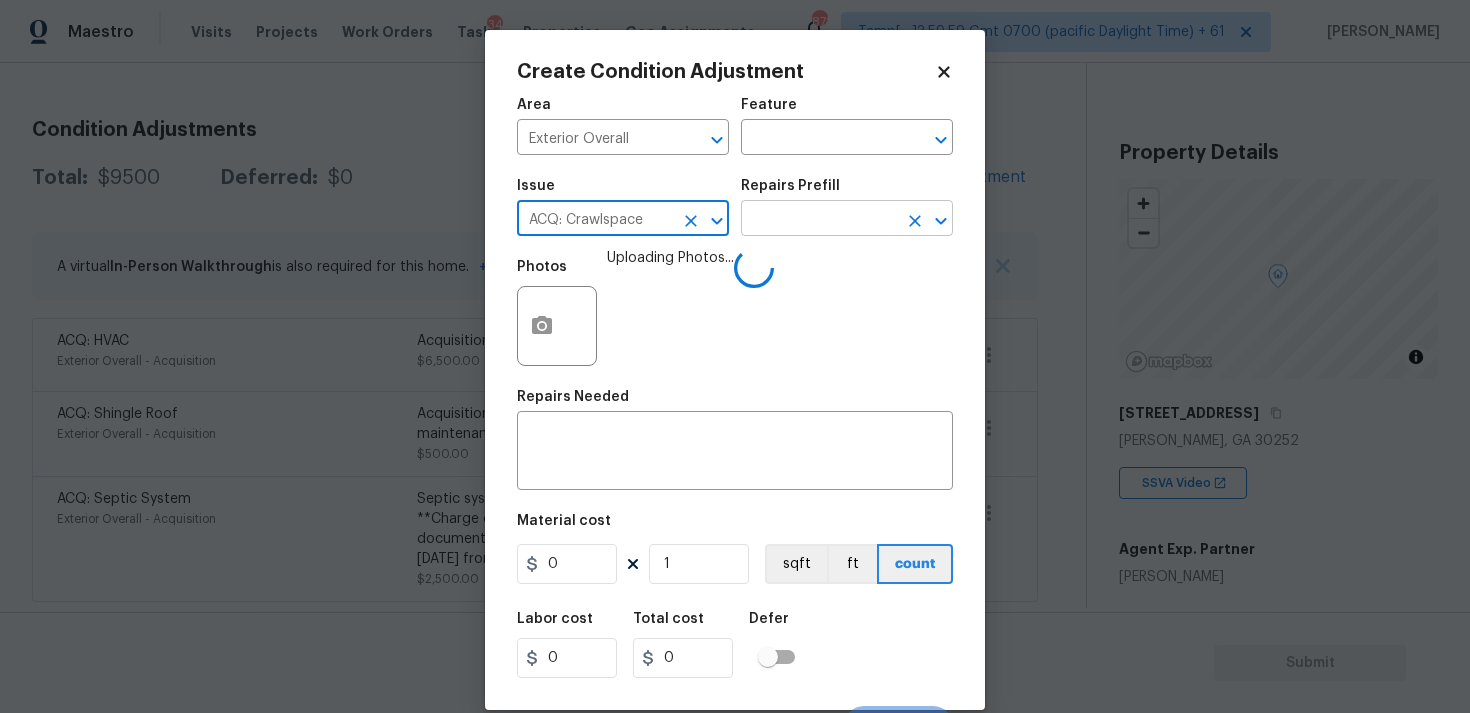 type on "ACQ: Crawlspace" 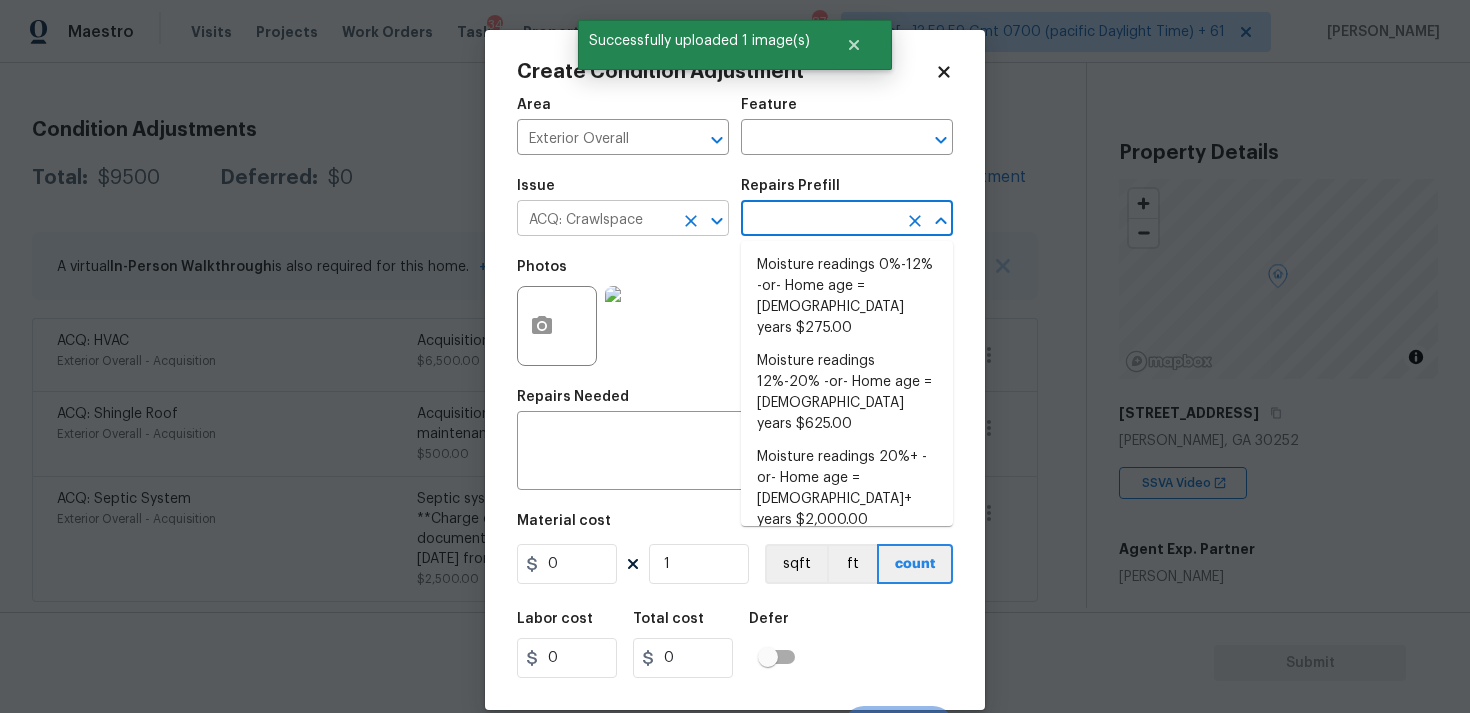 click 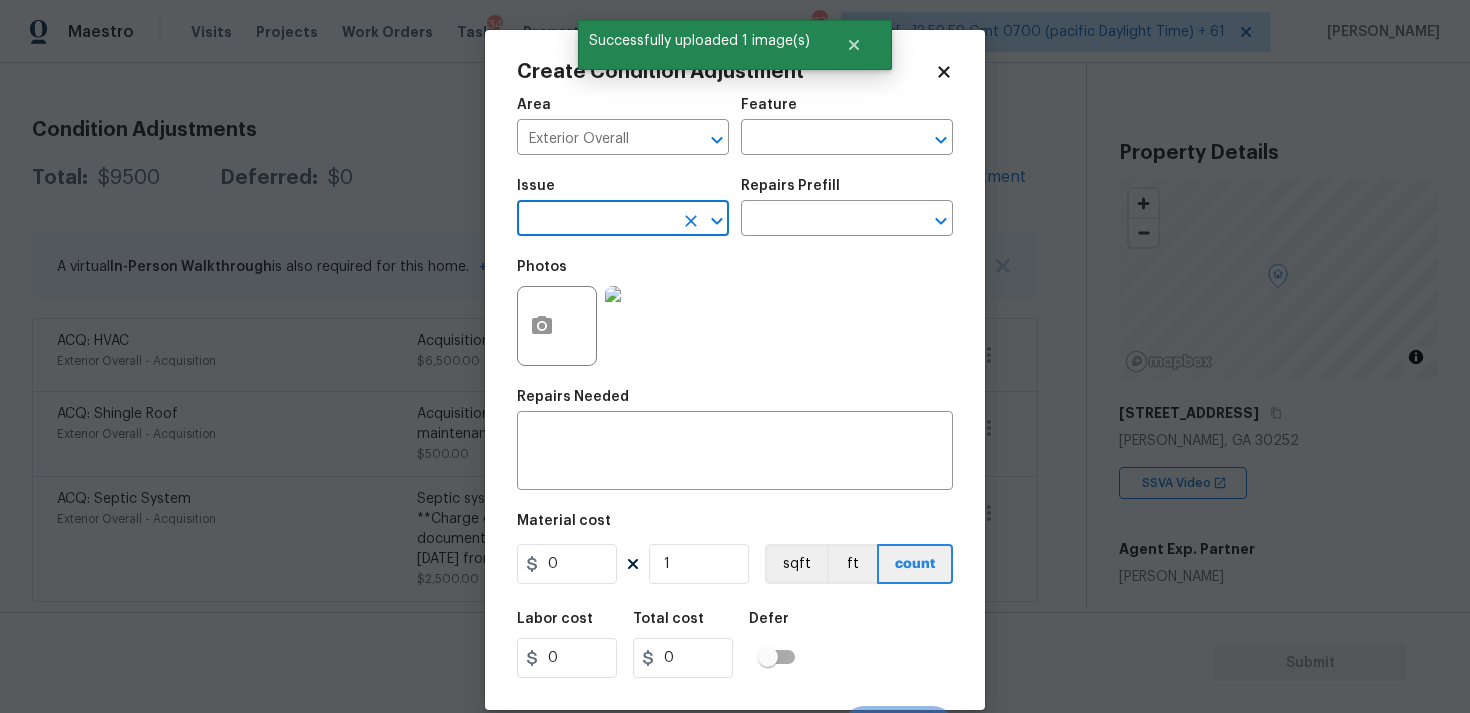 click at bounding box center (595, 220) 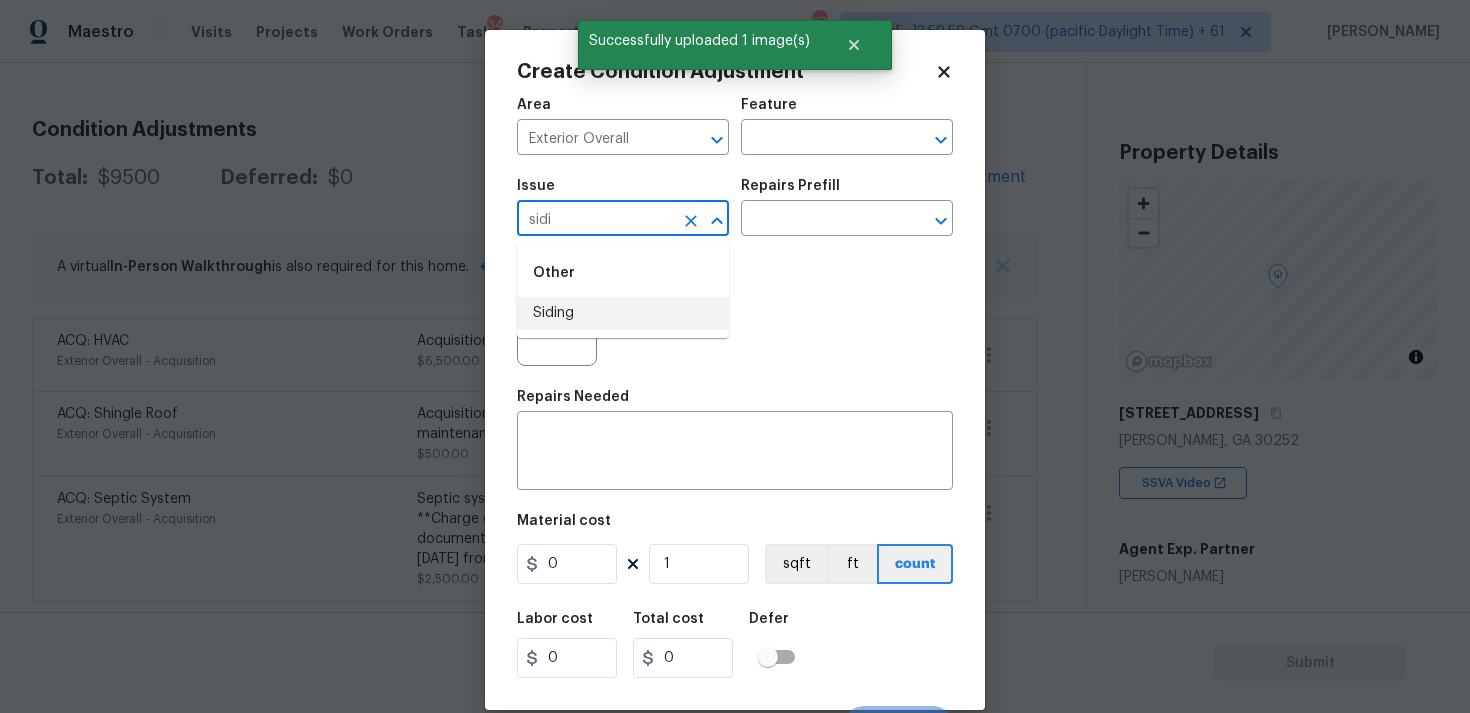 click on "Siding" at bounding box center [623, 313] 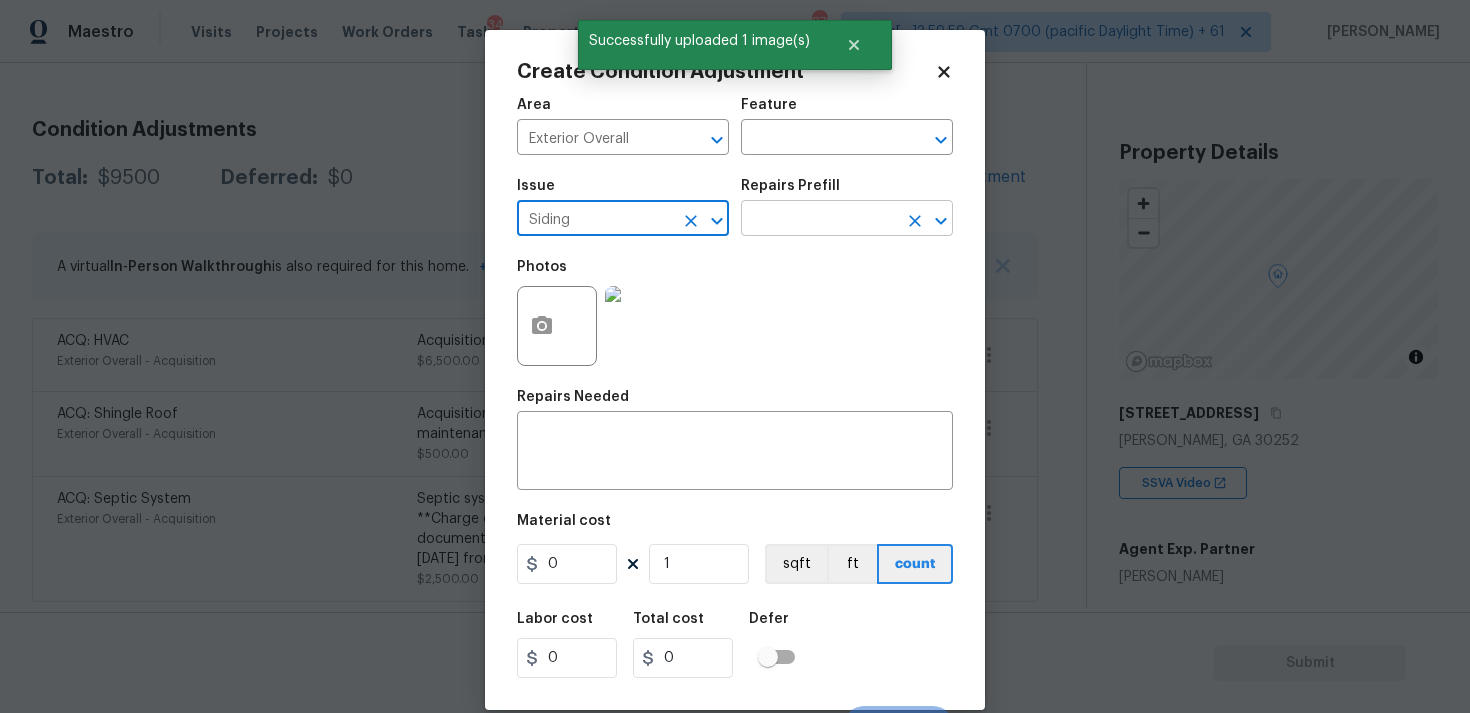 type on "Siding" 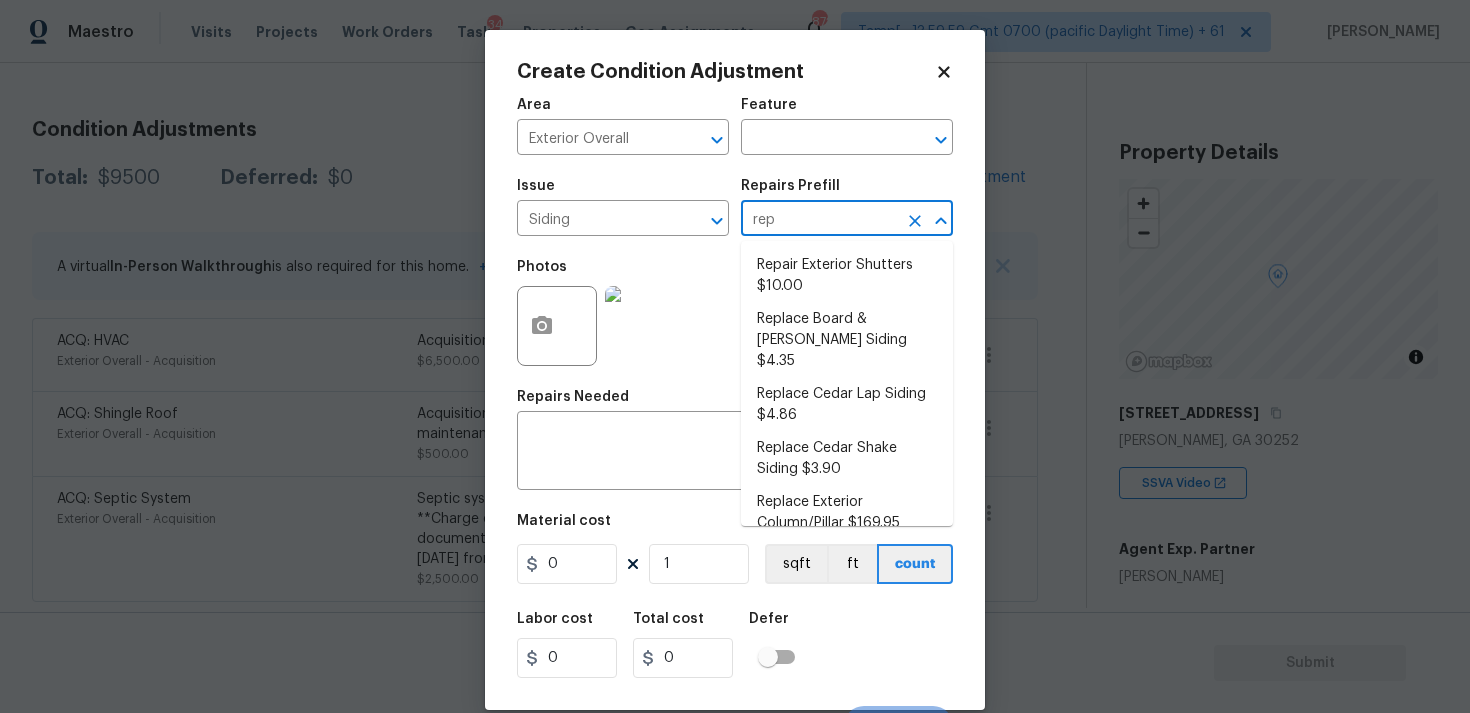 type on "repa" 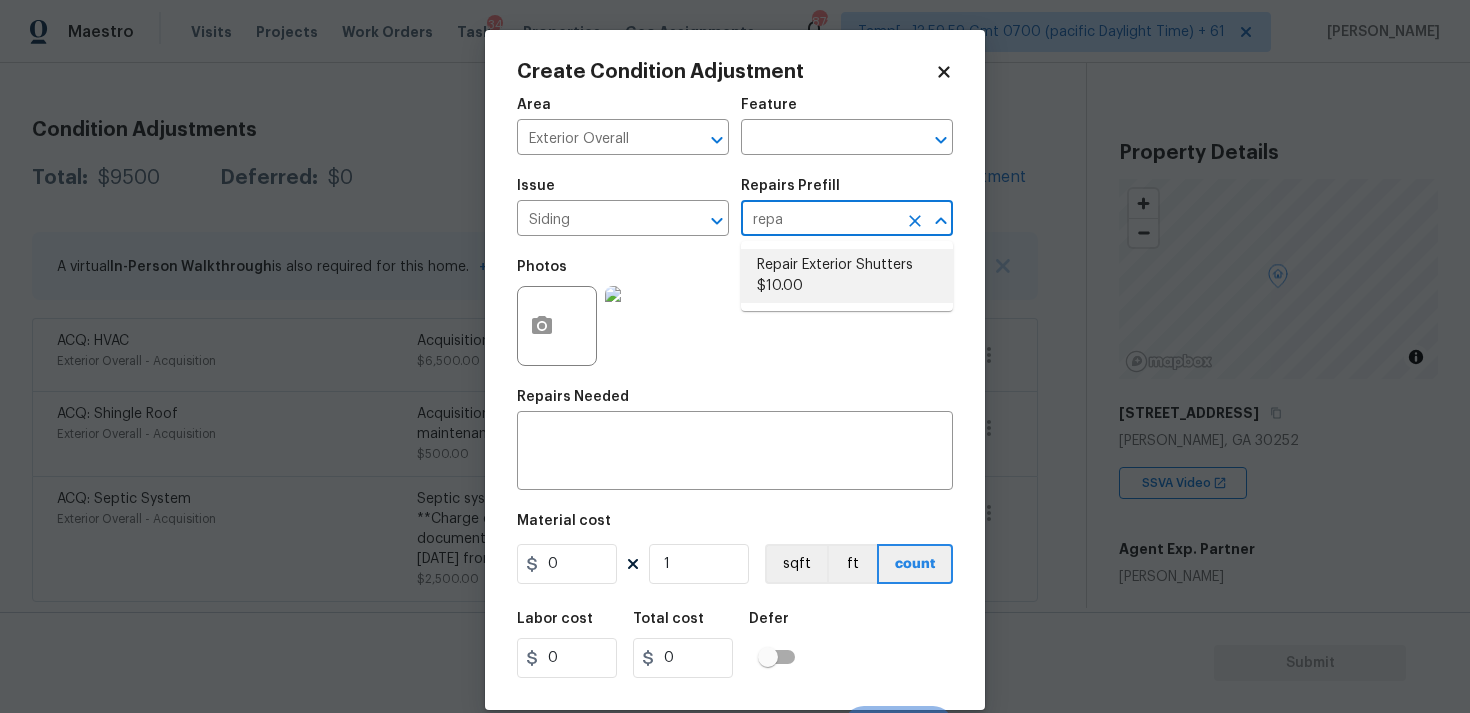 click on "Repair Exterior Shutters $10.00" at bounding box center [847, 276] 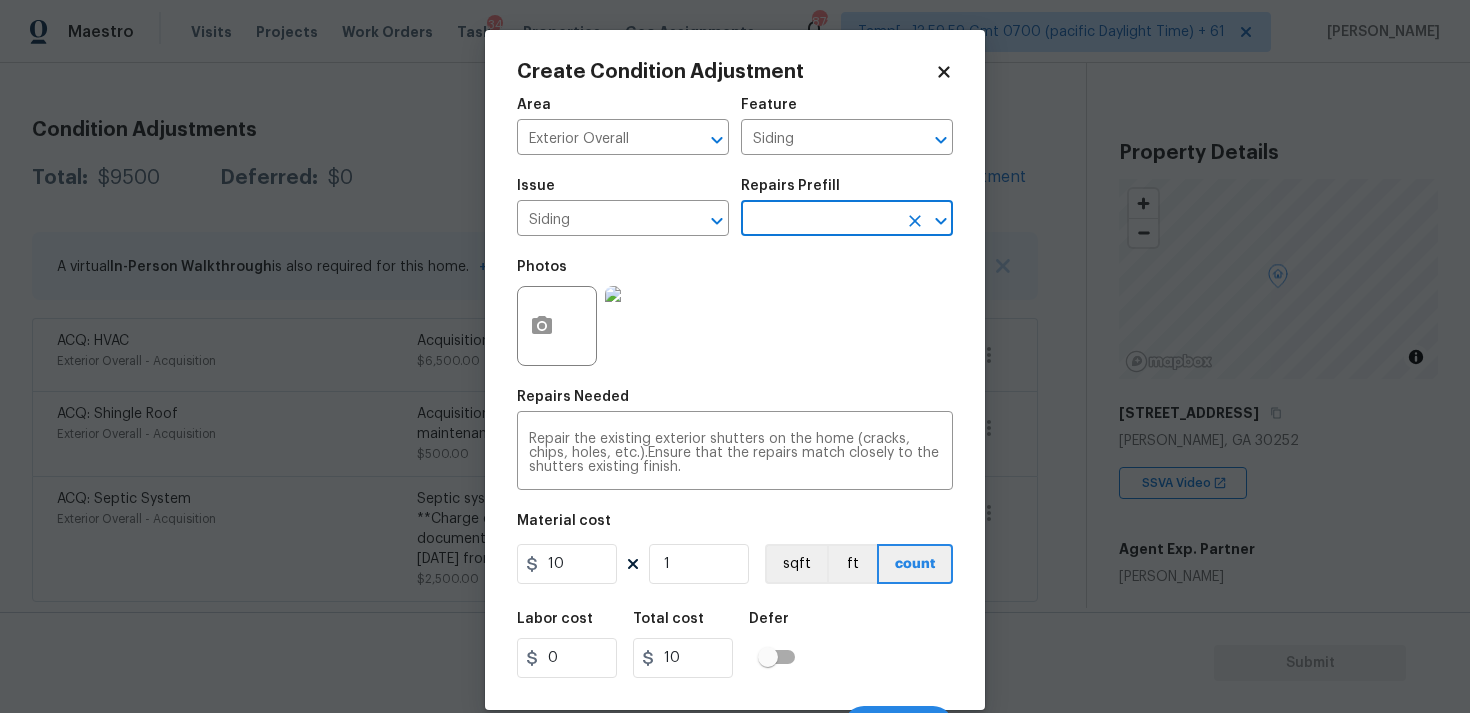 click on "Area Exterior Overall ​ Feature Siding ​ Issue Siding ​ Repairs Prefill ​ Photos Repairs Needed Repair the existing exterior shutters on the home (cracks, chips, holes, etc.).Ensure that the repairs match closely to the shutters existing finish. x ​ Material cost 10 1 sqft ft count Labor cost 0 Total cost 10 Defer Cancel Create" at bounding box center [735, 416] 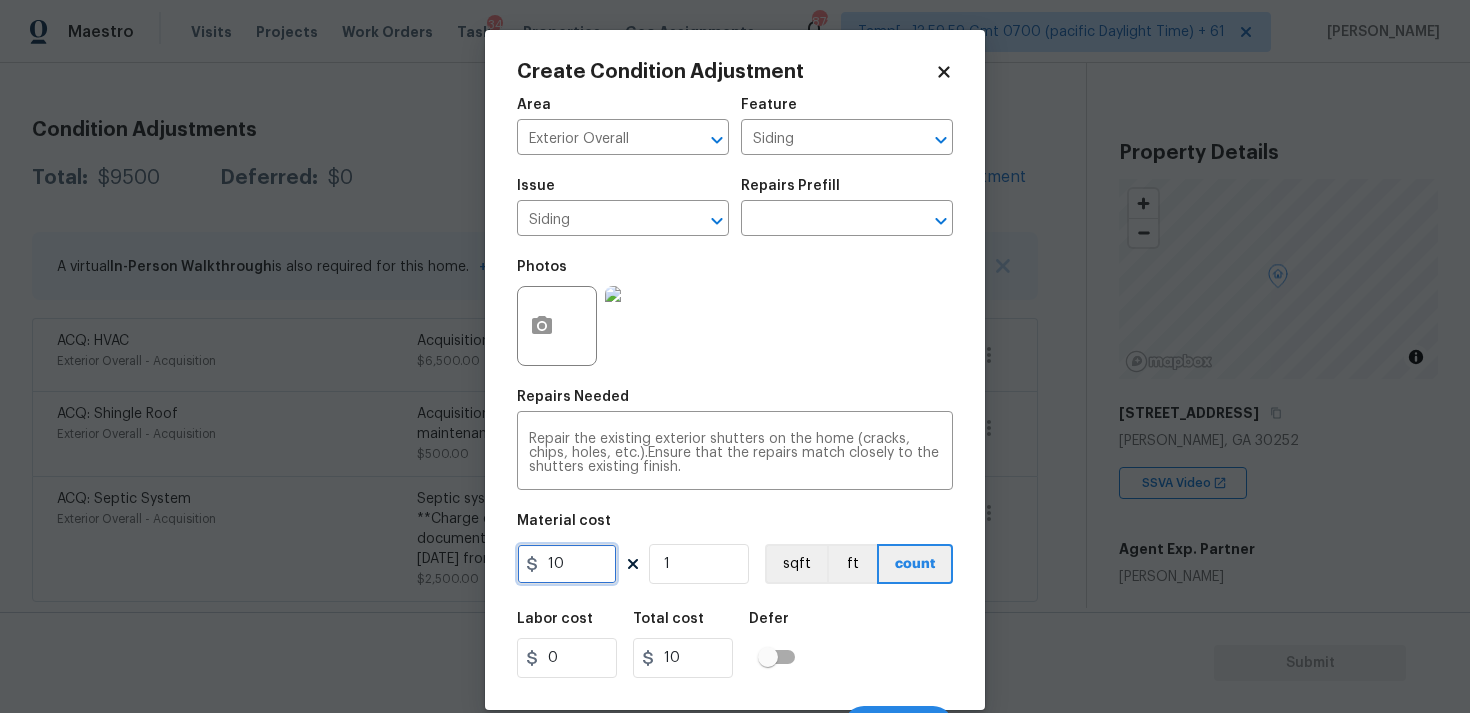 click on "10" at bounding box center (567, 564) 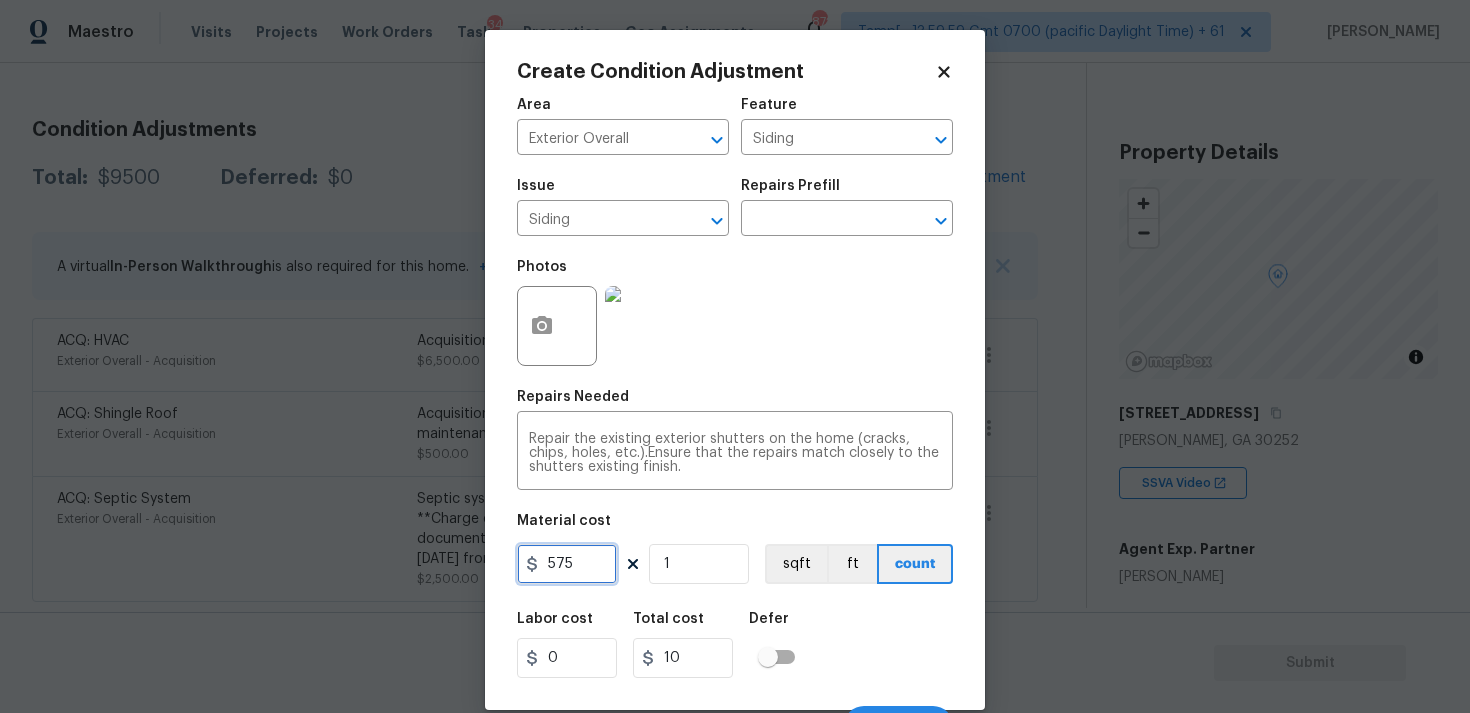 type on "575" 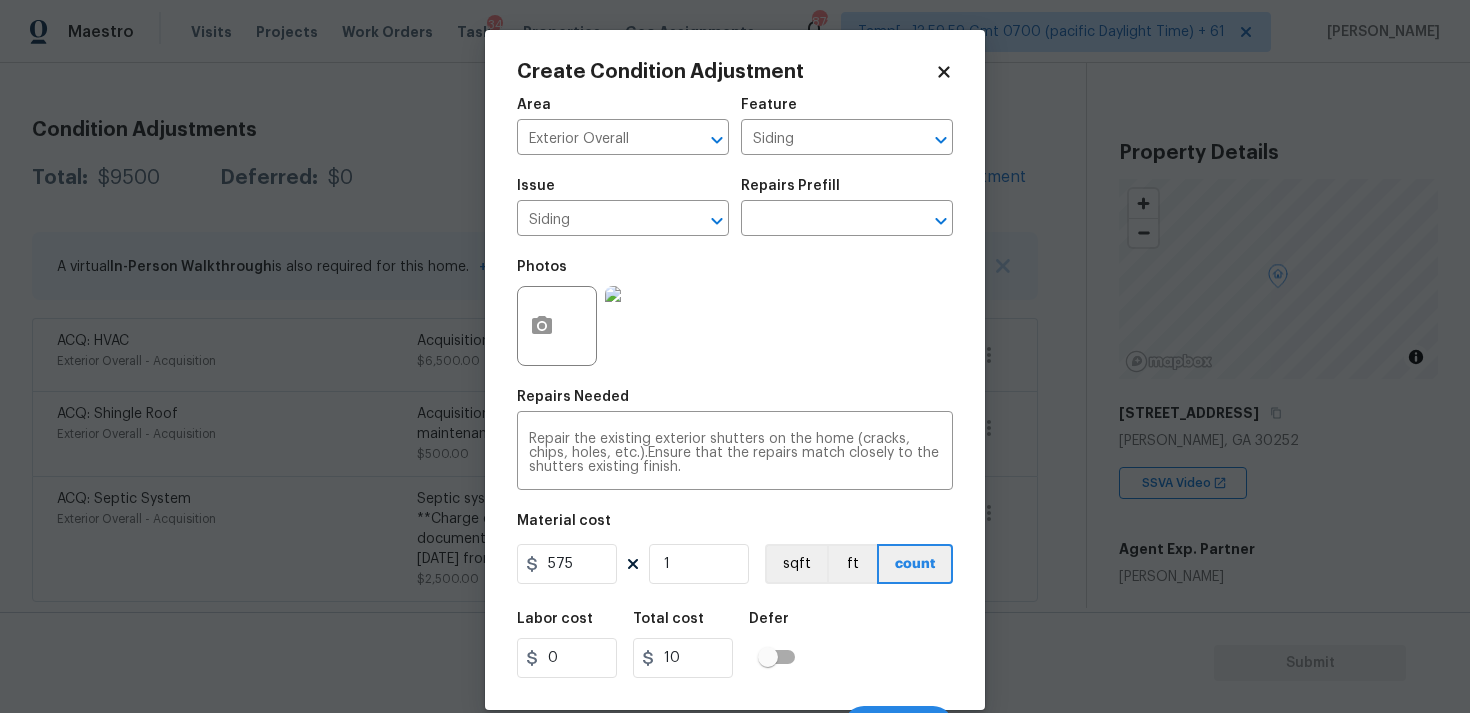 type on "575" 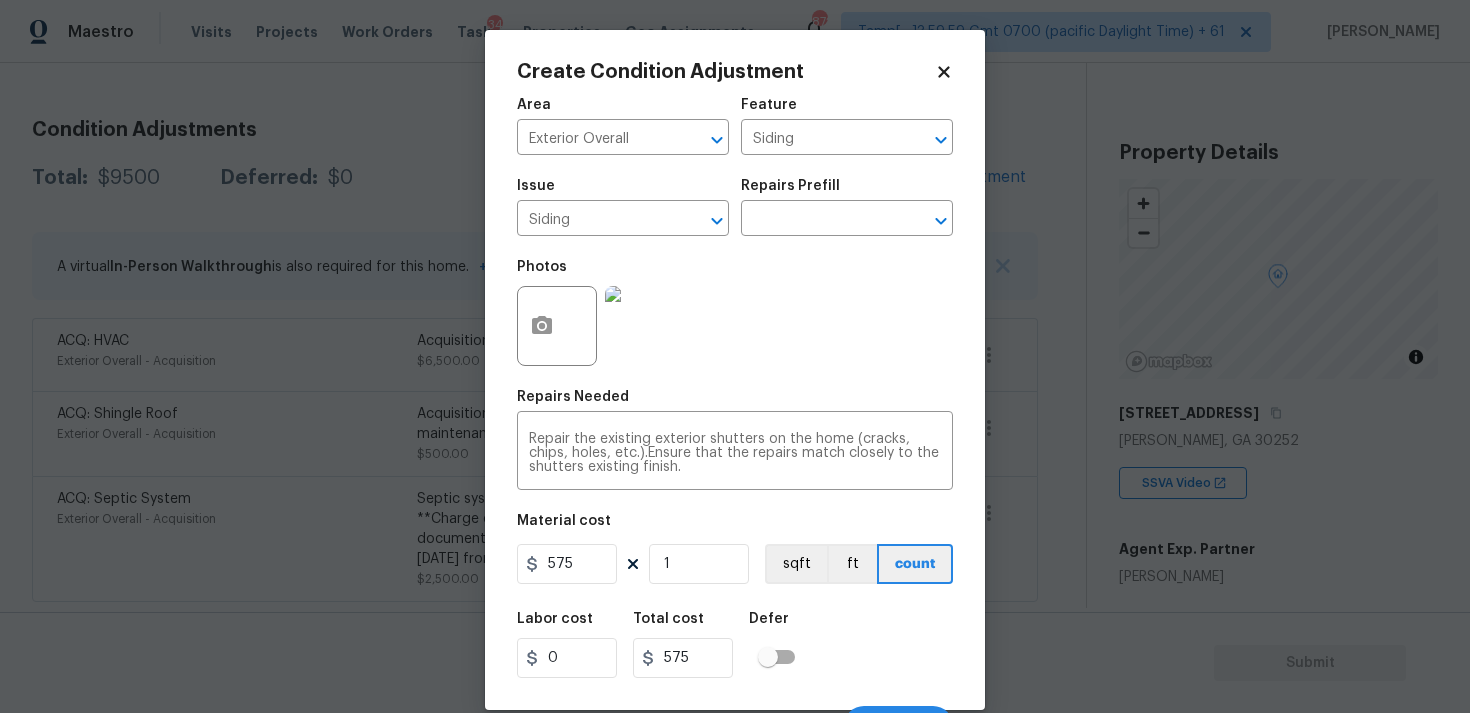 click on "Labor cost 0 Total cost 575 Defer" at bounding box center [735, 645] 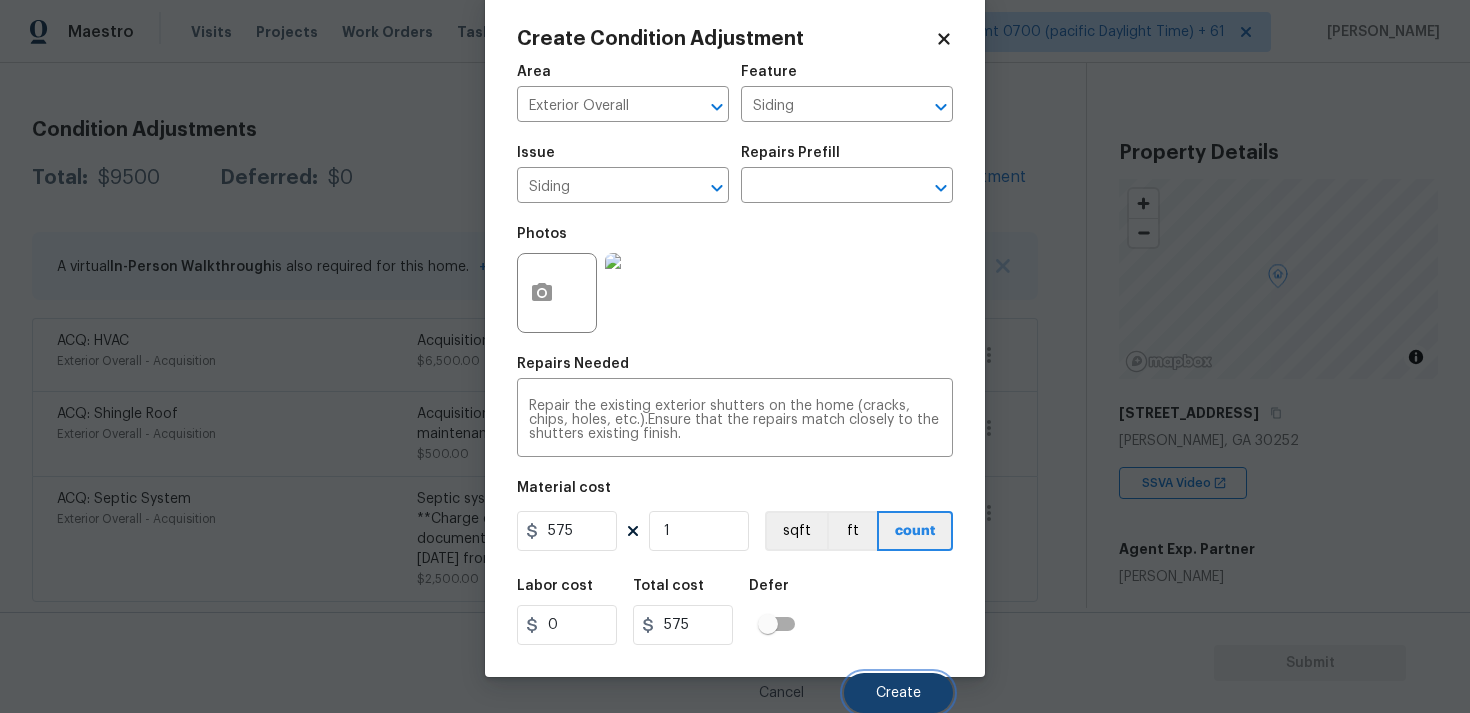 click on "Create" at bounding box center [898, 693] 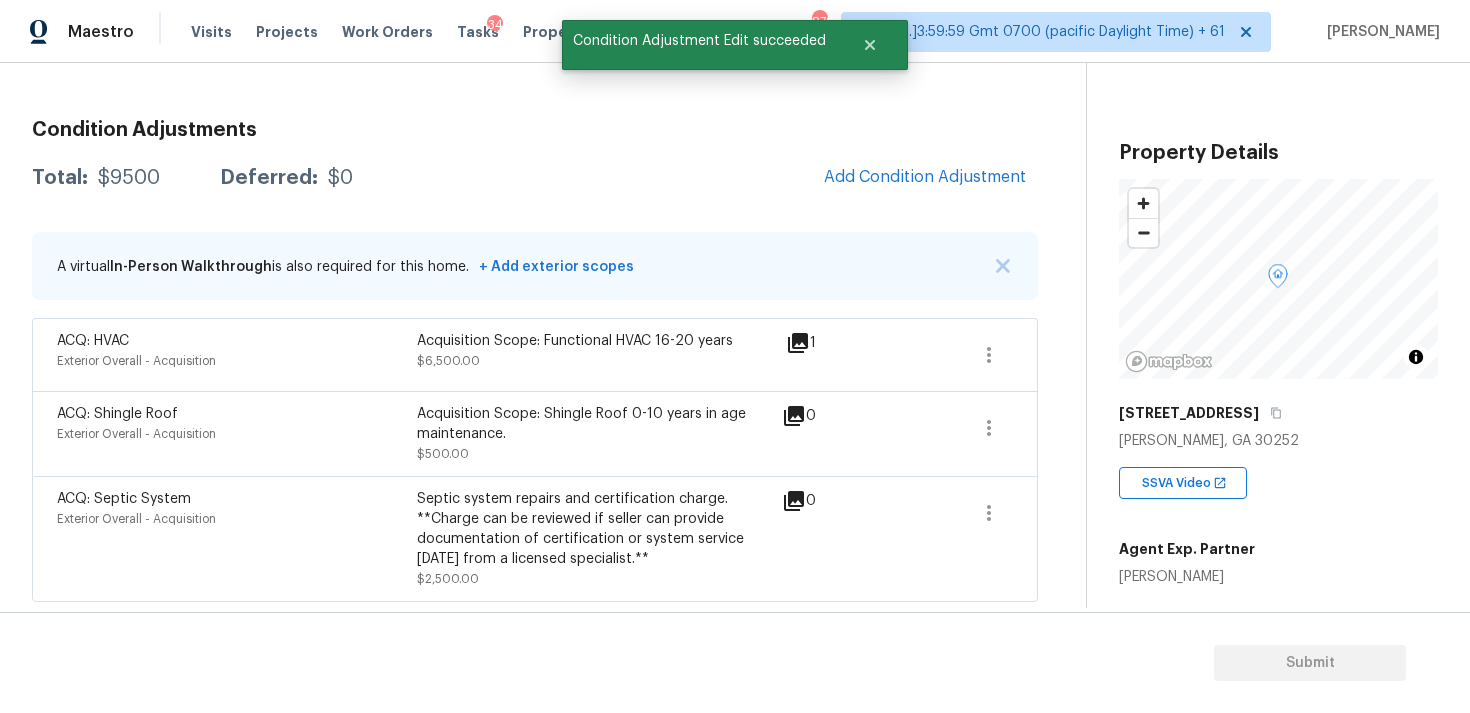 scroll, scrollTop: 248, scrollLeft: 0, axis: vertical 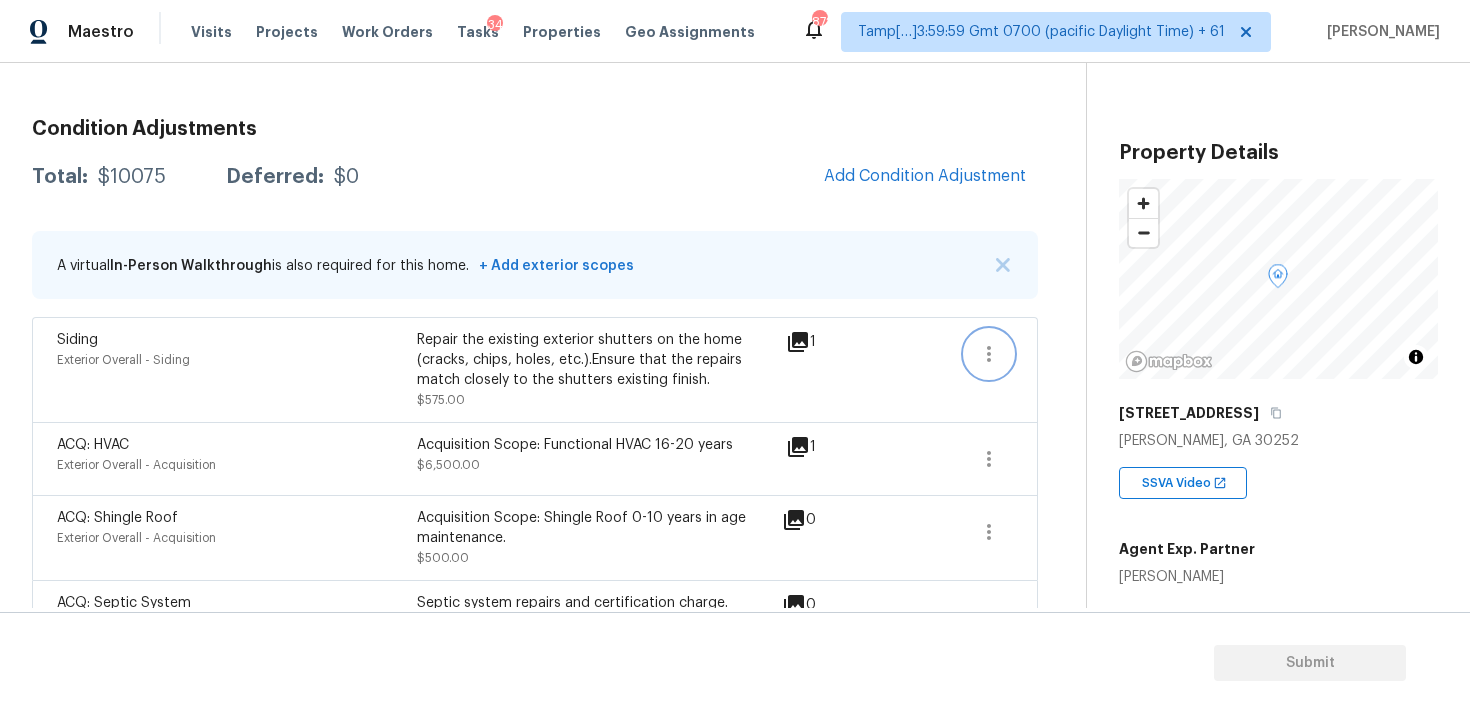 click at bounding box center (989, 354) 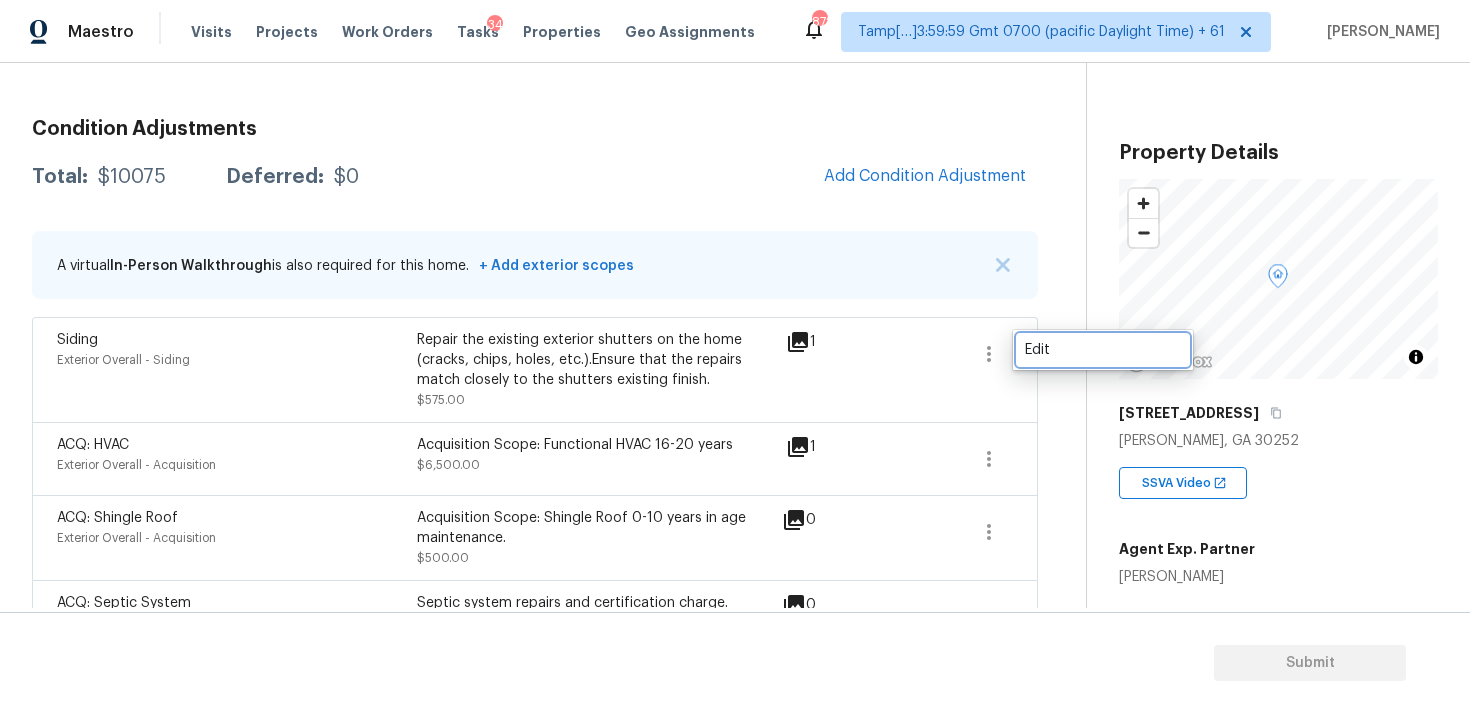 click on "Edit" at bounding box center [1103, 350] 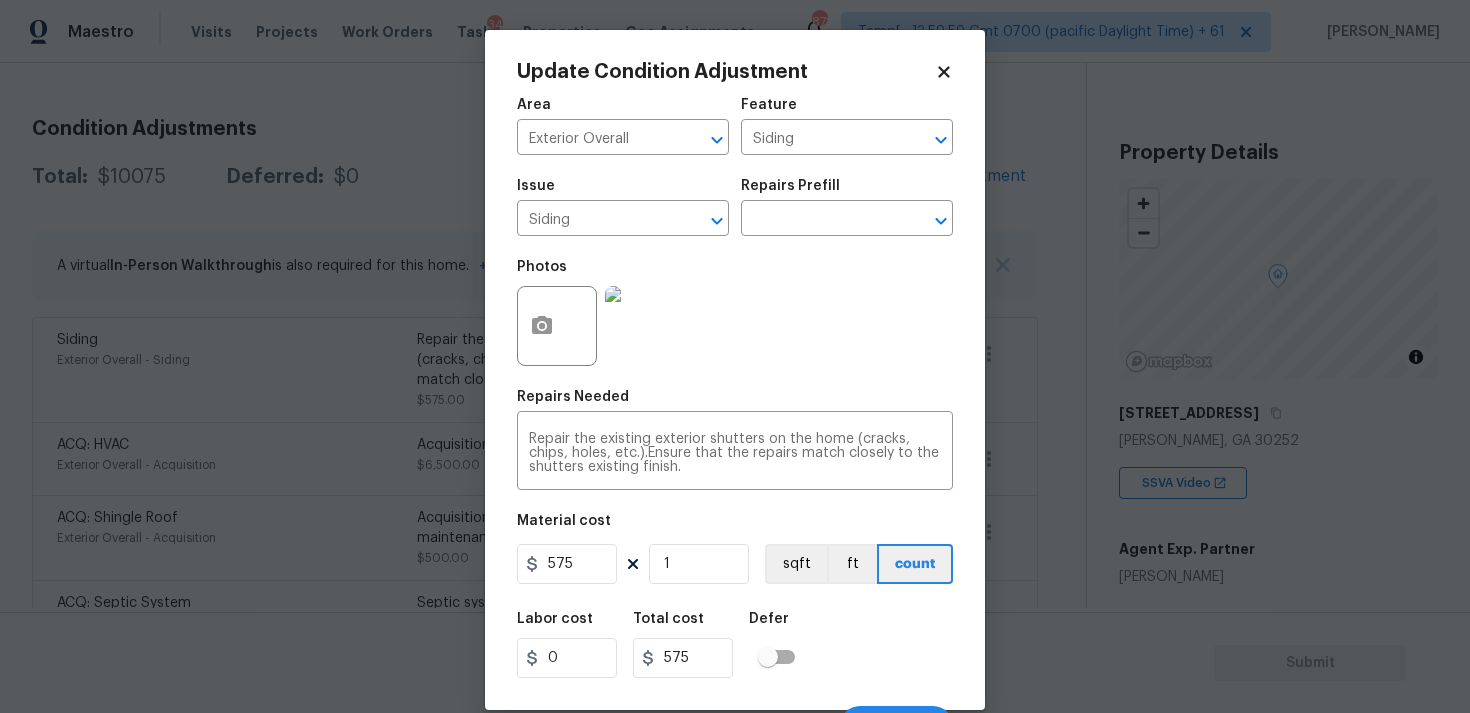click on "Update Condition Adjustment Area Exterior Overall ​ Feature Siding ​ Issue Siding ​ Repairs Prefill ​ Photos Repairs Needed Repair the existing exterior shutters on the home (cracks, chips, holes, etc.).Ensure that the repairs match closely to the shutters existing finish. x ​ Material cost 575 1 sqft ft count Labor cost 0 Total cost 575 Defer Cancel Update" at bounding box center (735, 370) 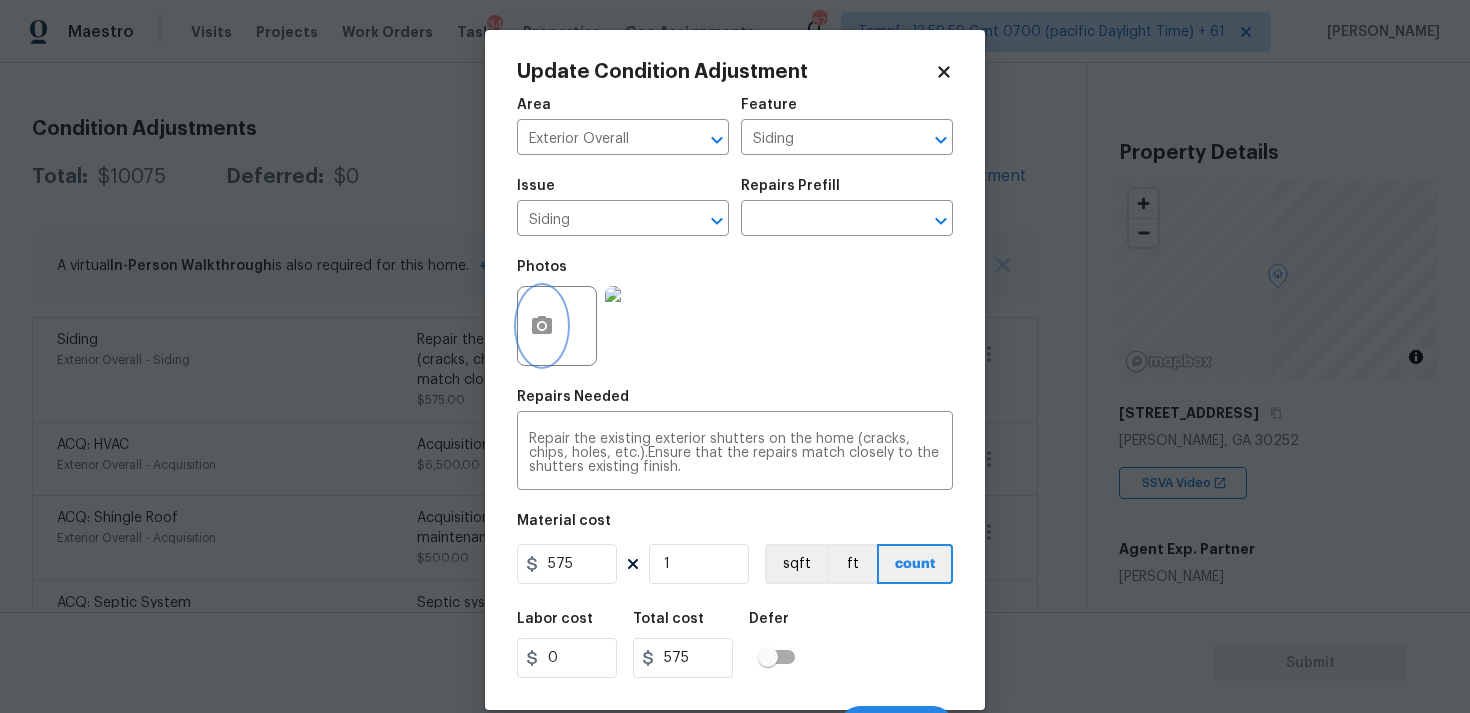 click 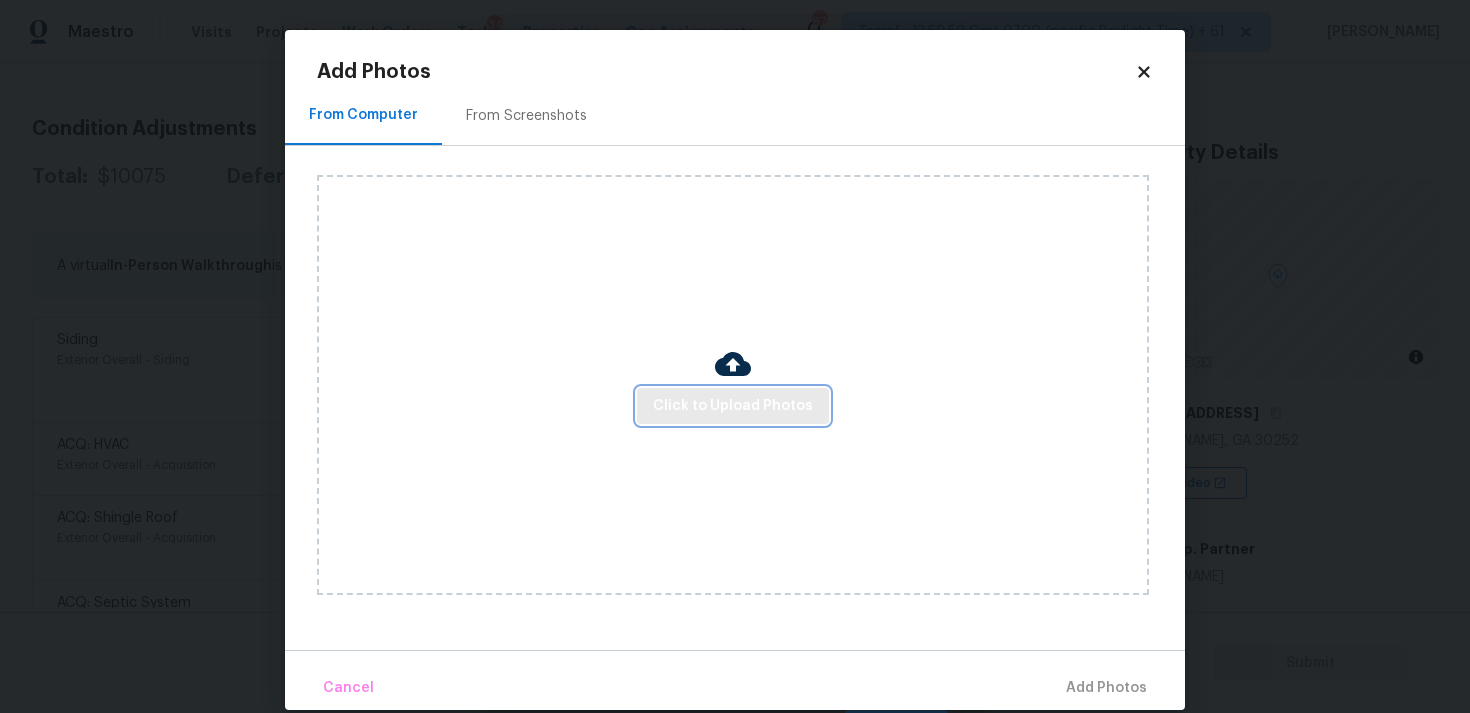 click on "Click to Upload Photos" at bounding box center (733, 406) 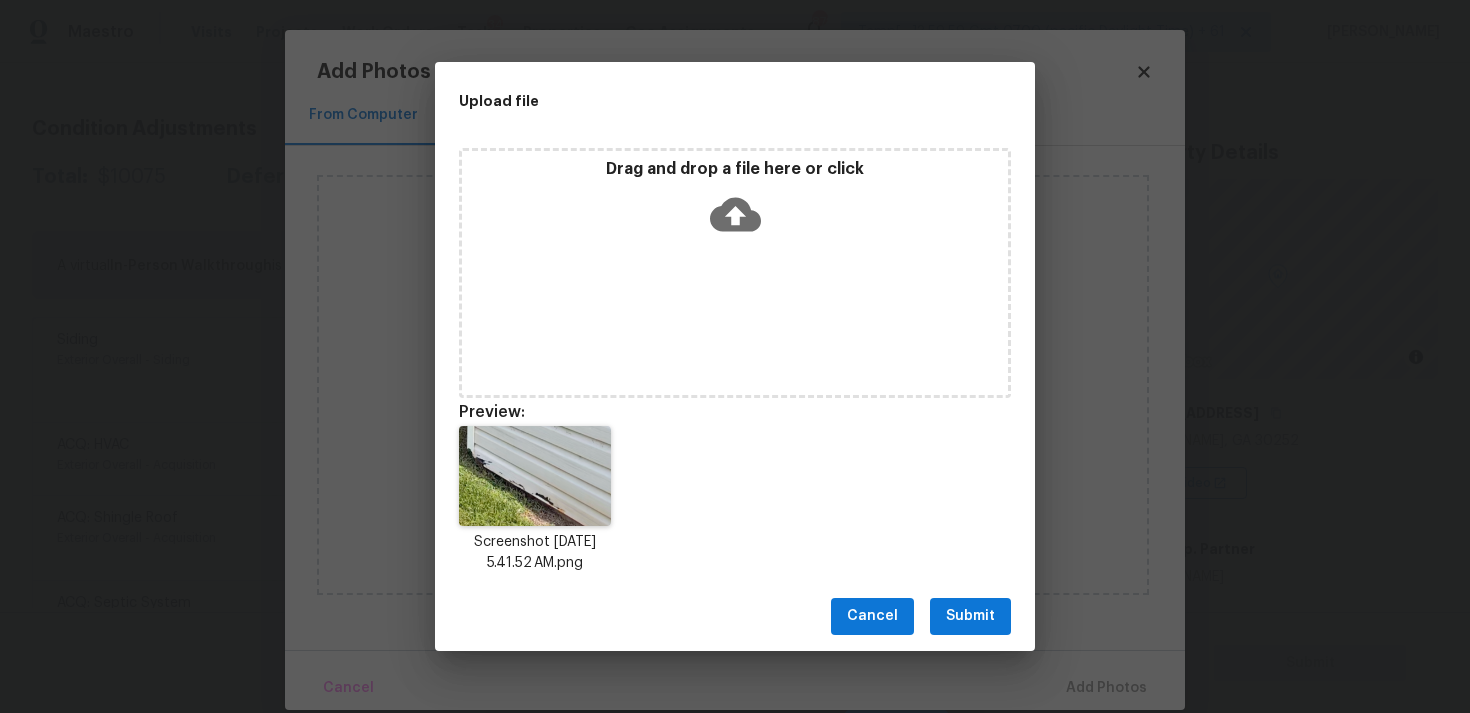 click on "Submit" at bounding box center (970, 616) 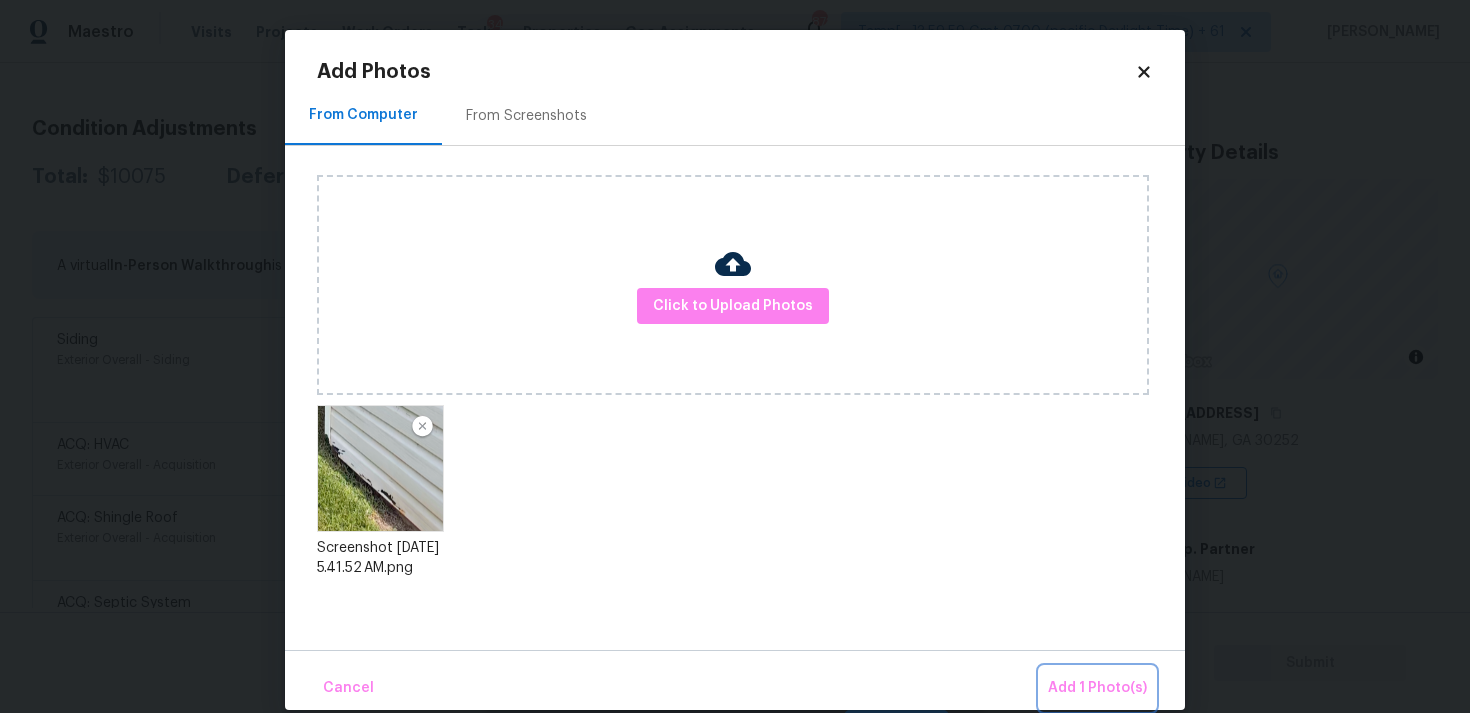 click on "Add 1 Photo(s)" at bounding box center (1097, 688) 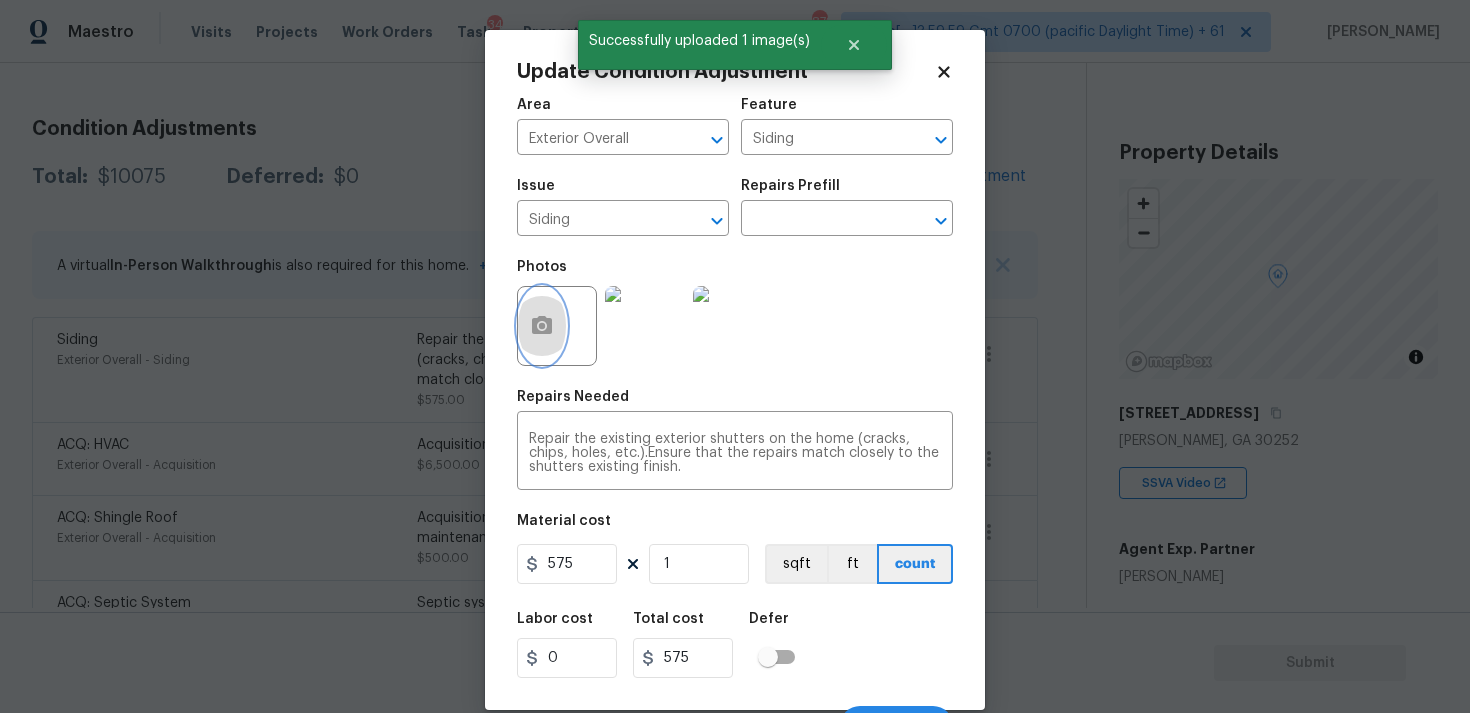 click at bounding box center [542, 326] 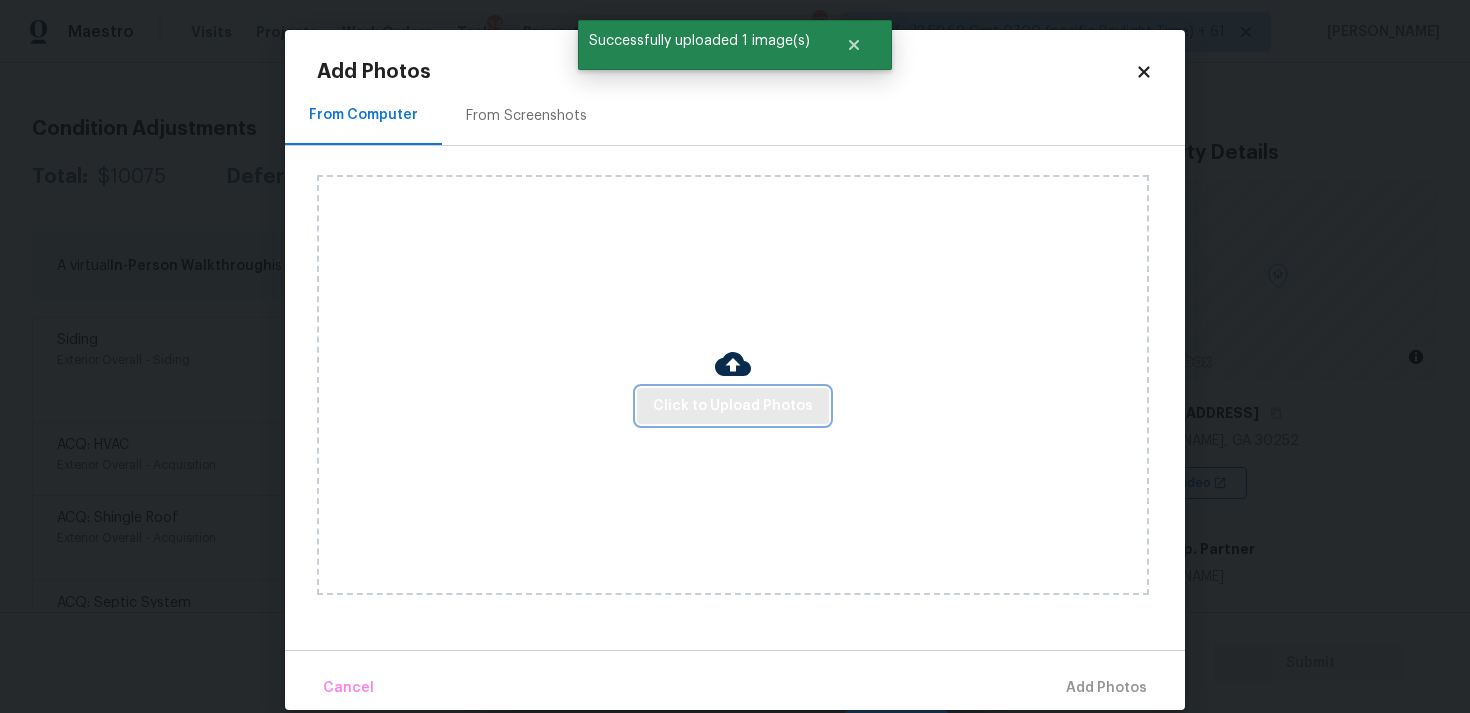click on "Click to Upload Photos" at bounding box center [733, 406] 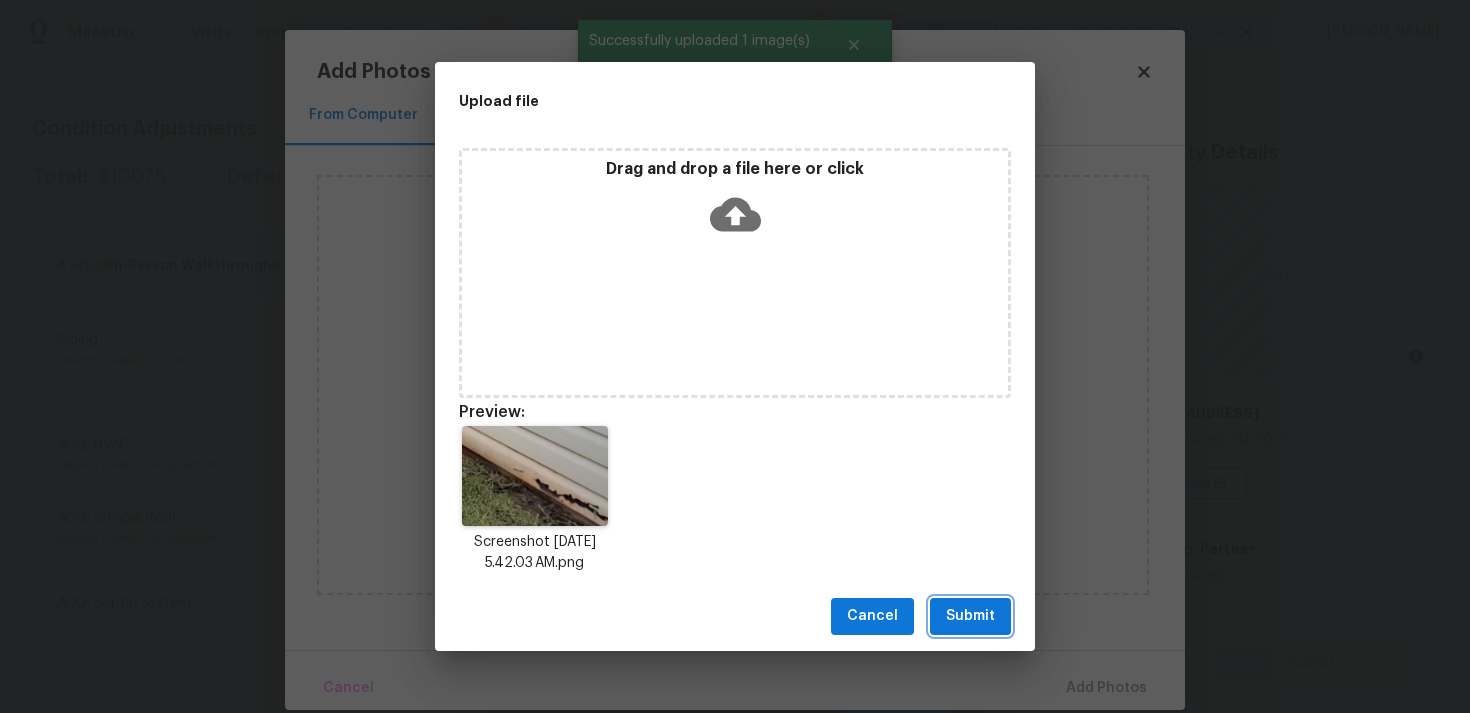 click on "Submit" at bounding box center [970, 616] 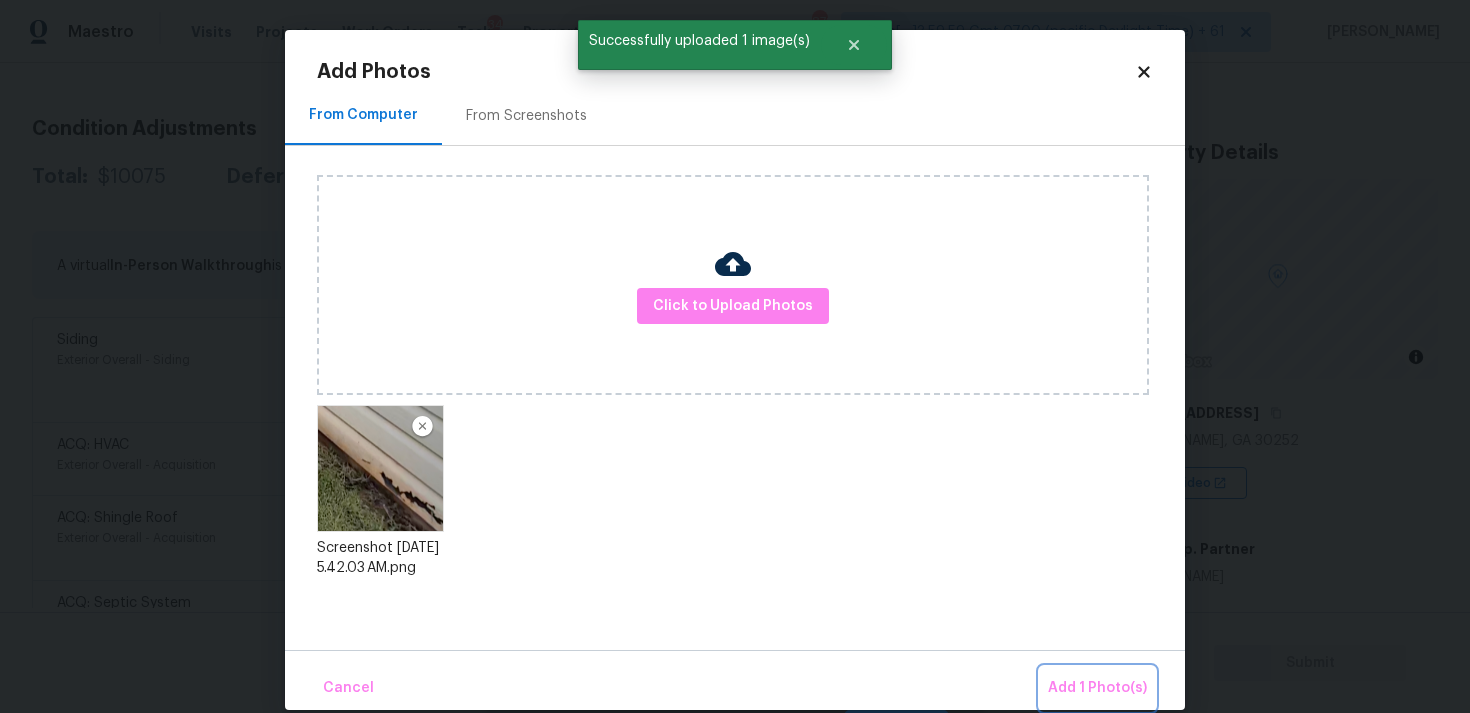 click on "Add 1 Photo(s)" at bounding box center [1097, 688] 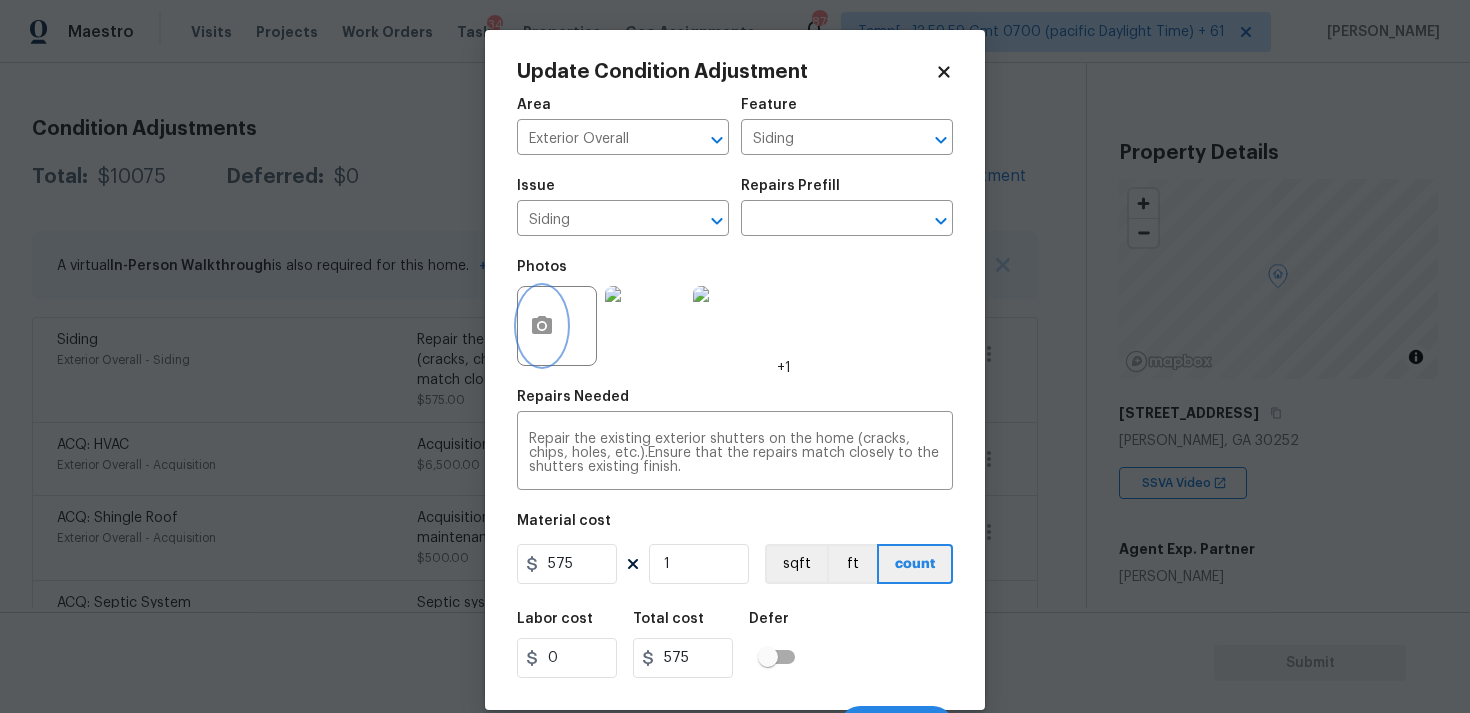 scroll, scrollTop: 34, scrollLeft: 0, axis: vertical 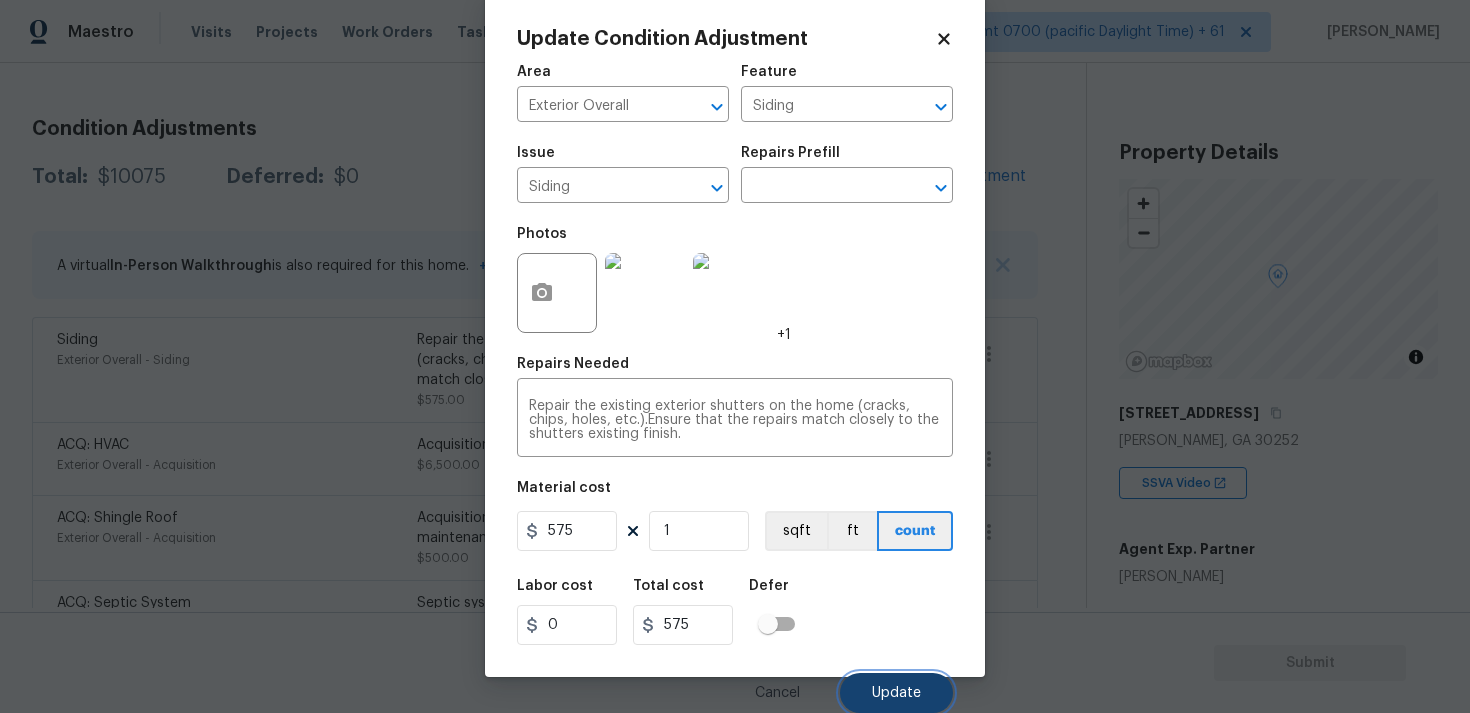 click on "Update" at bounding box center (896, 693) 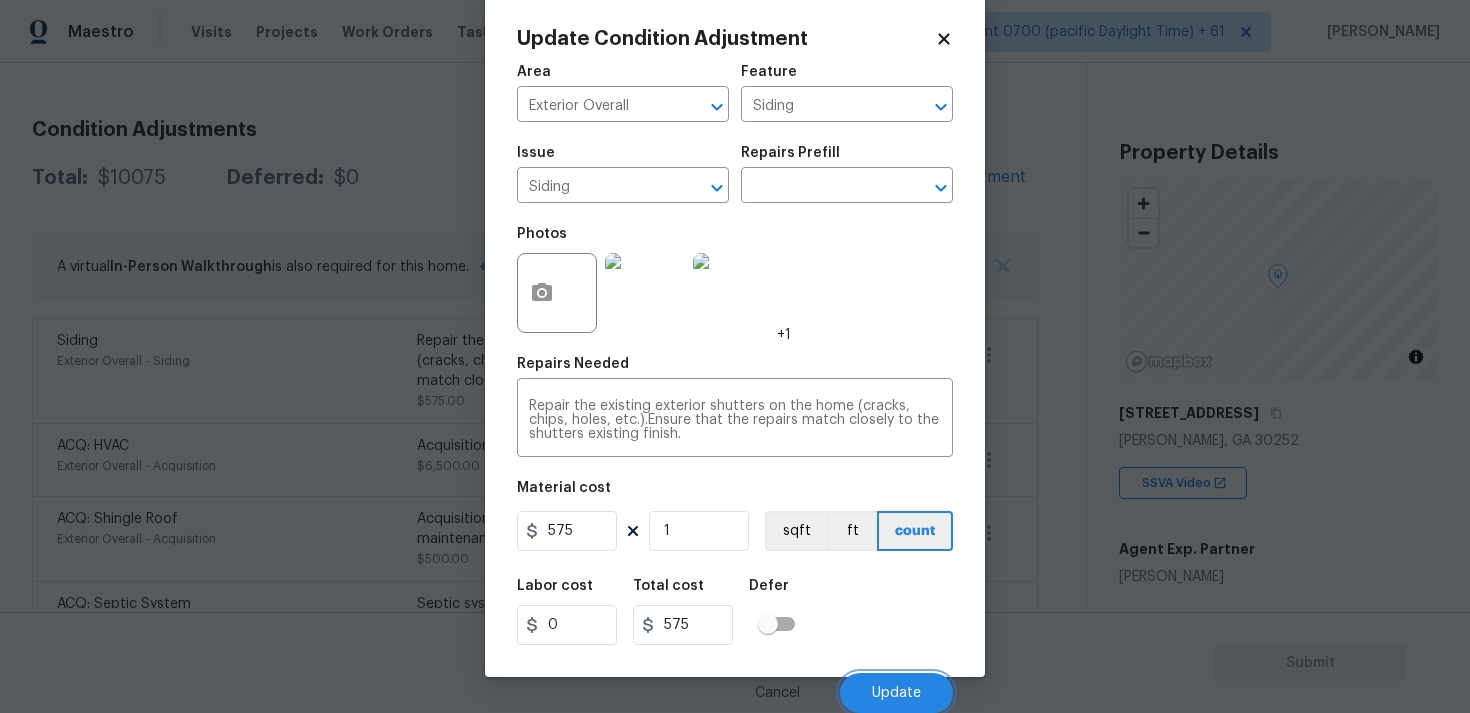 scroll, scrollTop: 248, scrollLeft: 0, axis: vertical 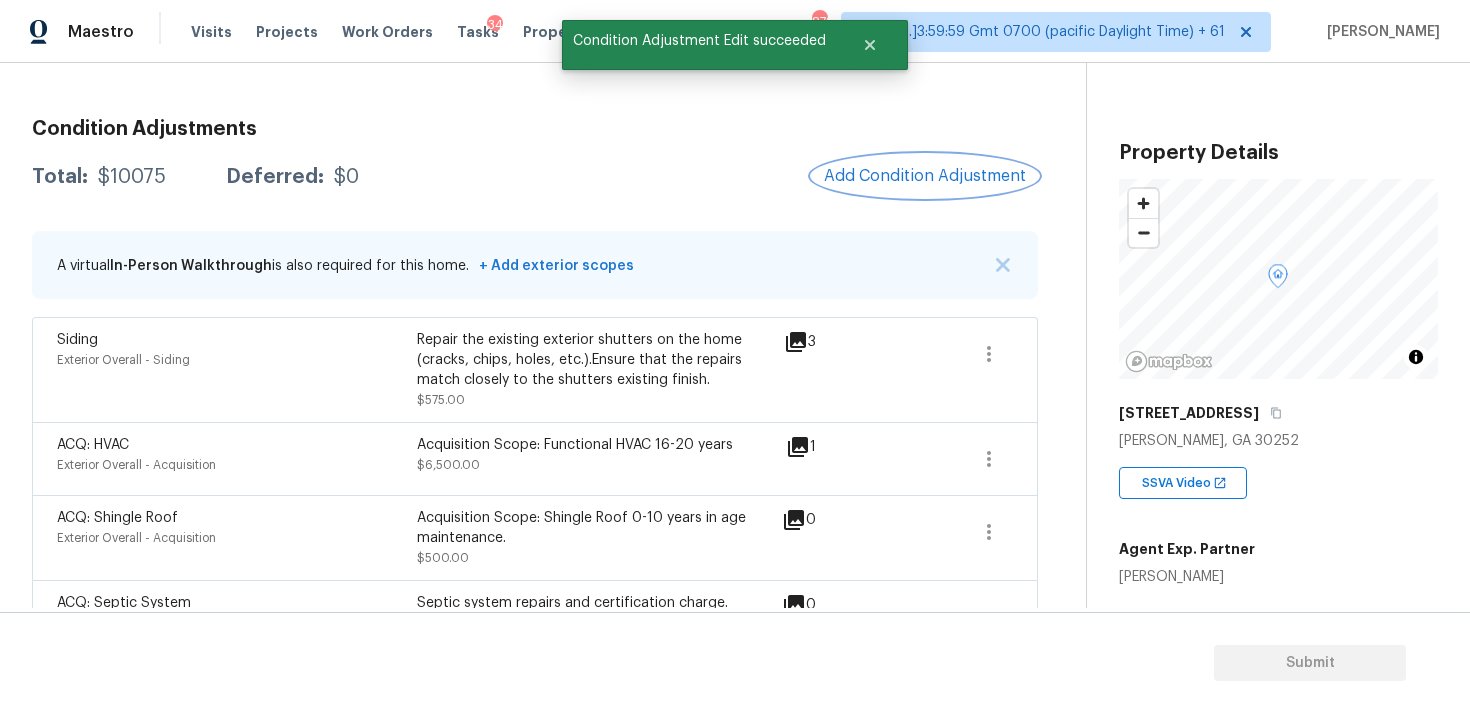 click on "Add Condition Adjustment" at bounding box center [925, 176] 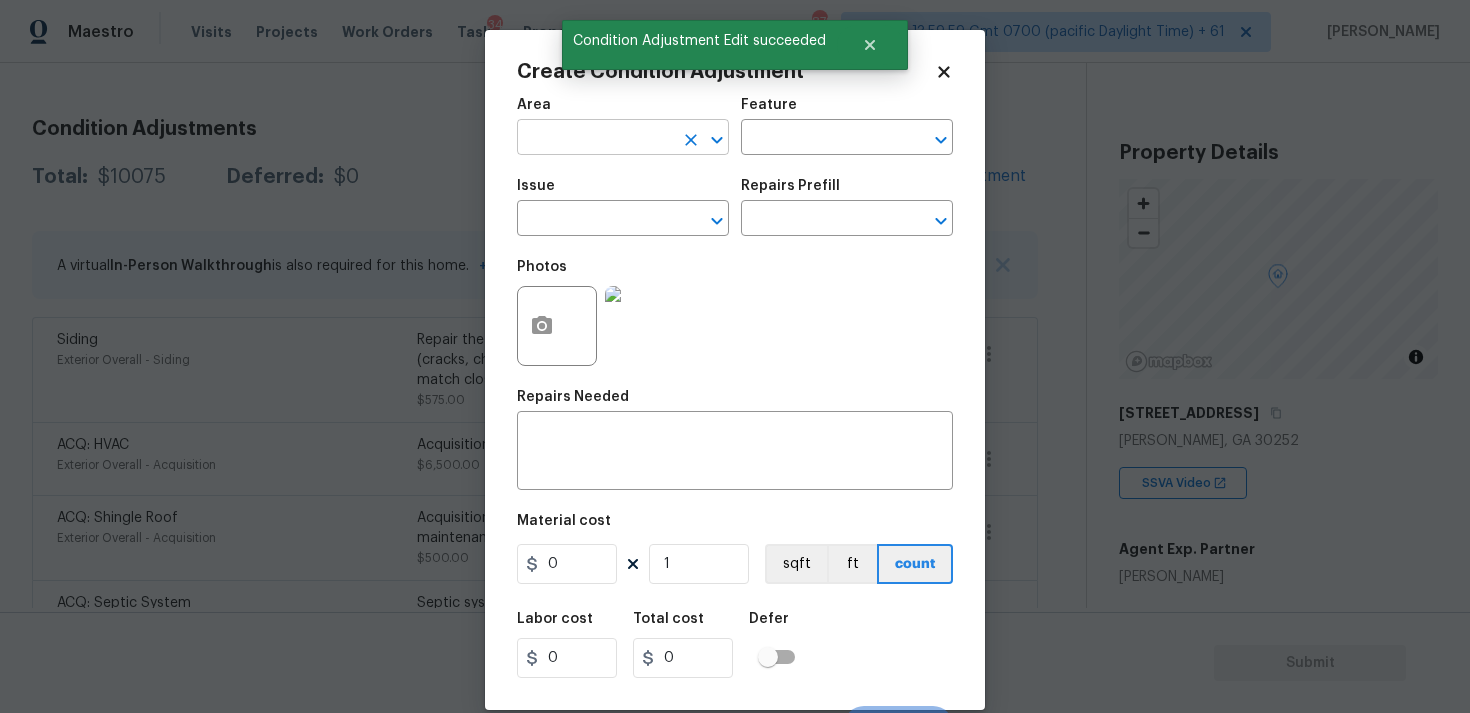 click at bounding box center [595, 139] 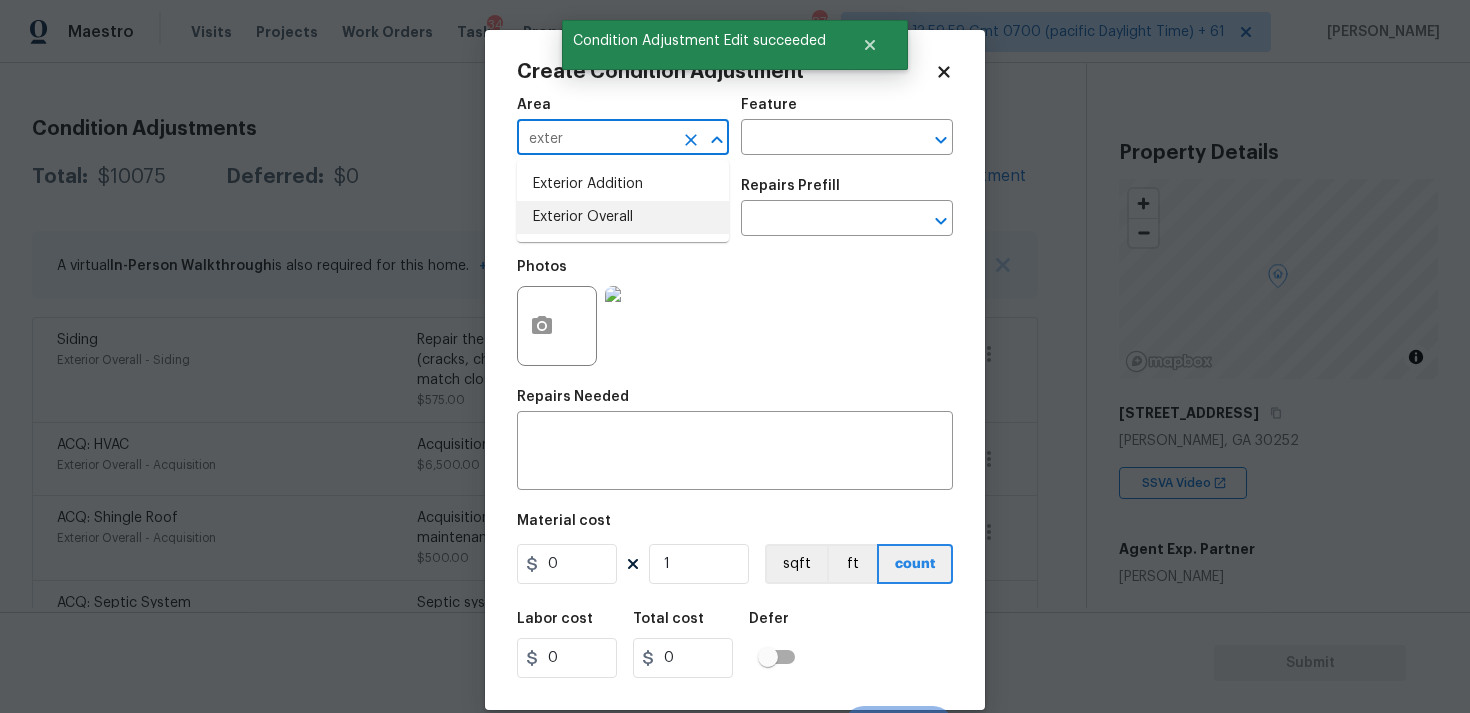 click on "Exterior Overall" at bounding box center [623, 217] 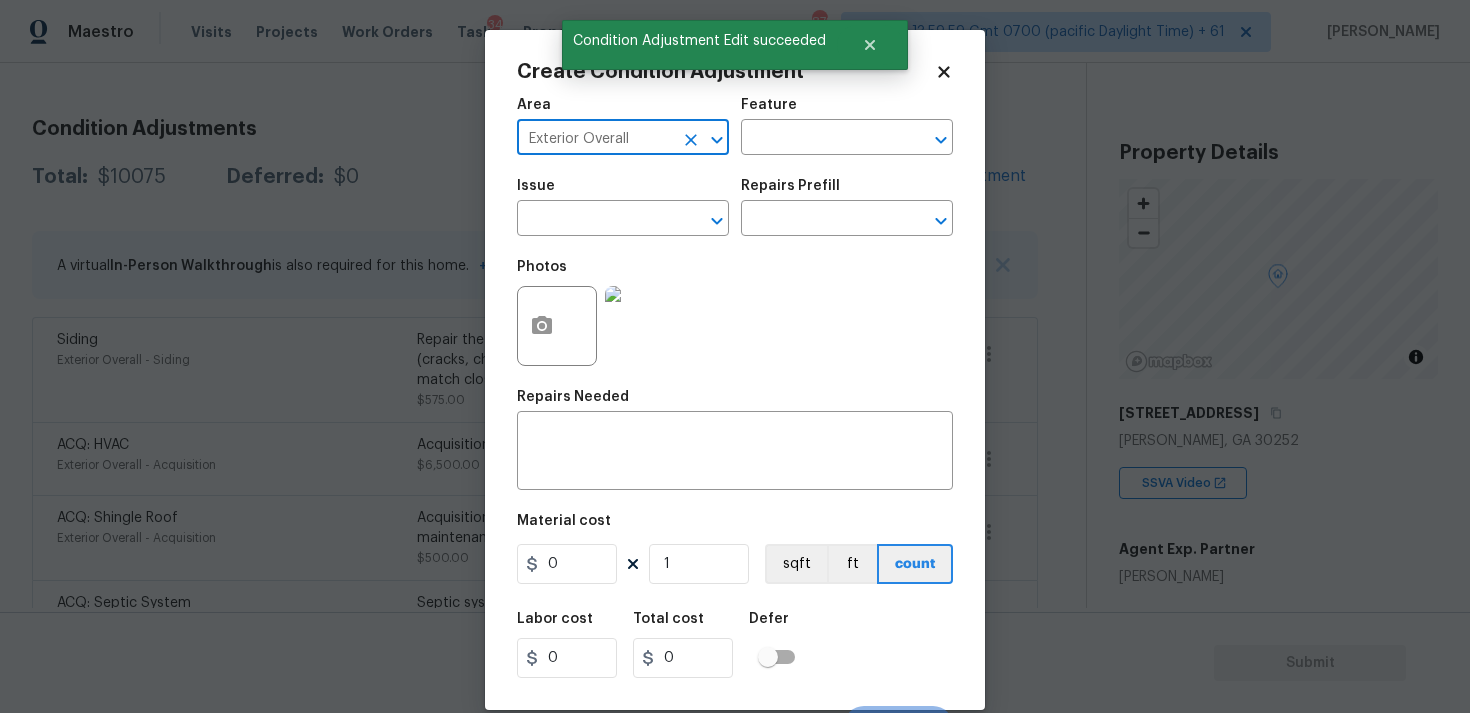 type on "Exterior Overall" 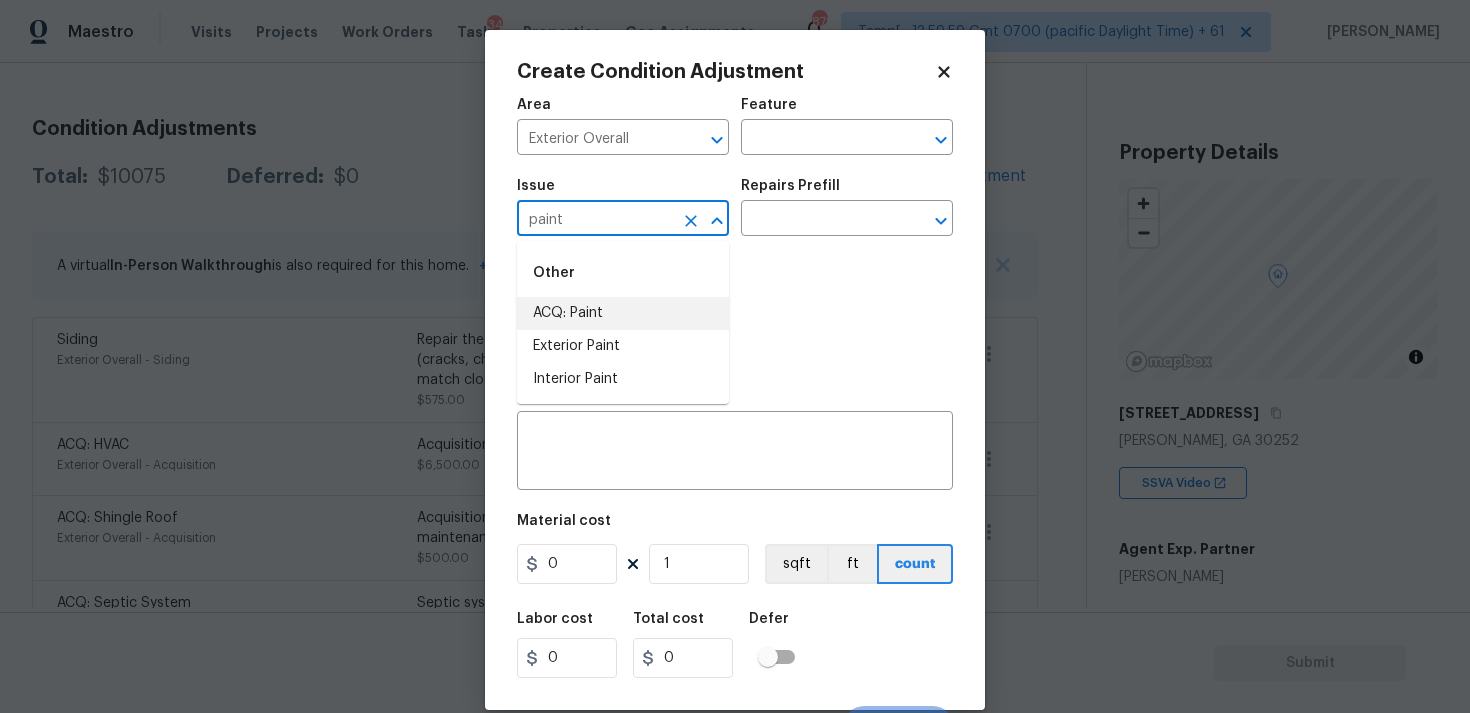 click on "ACQ: Paint" at bounding box center (623, 313) 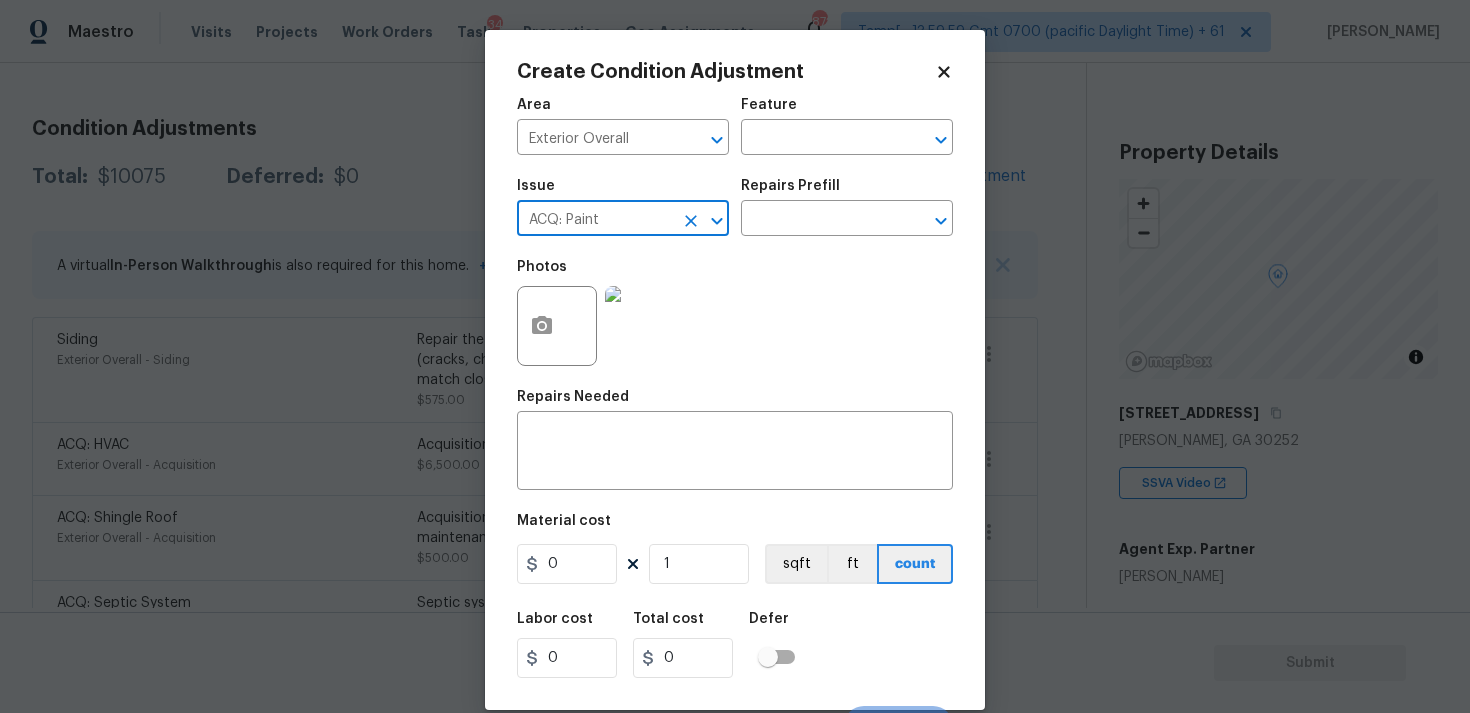 type on "ACQ: Paint" 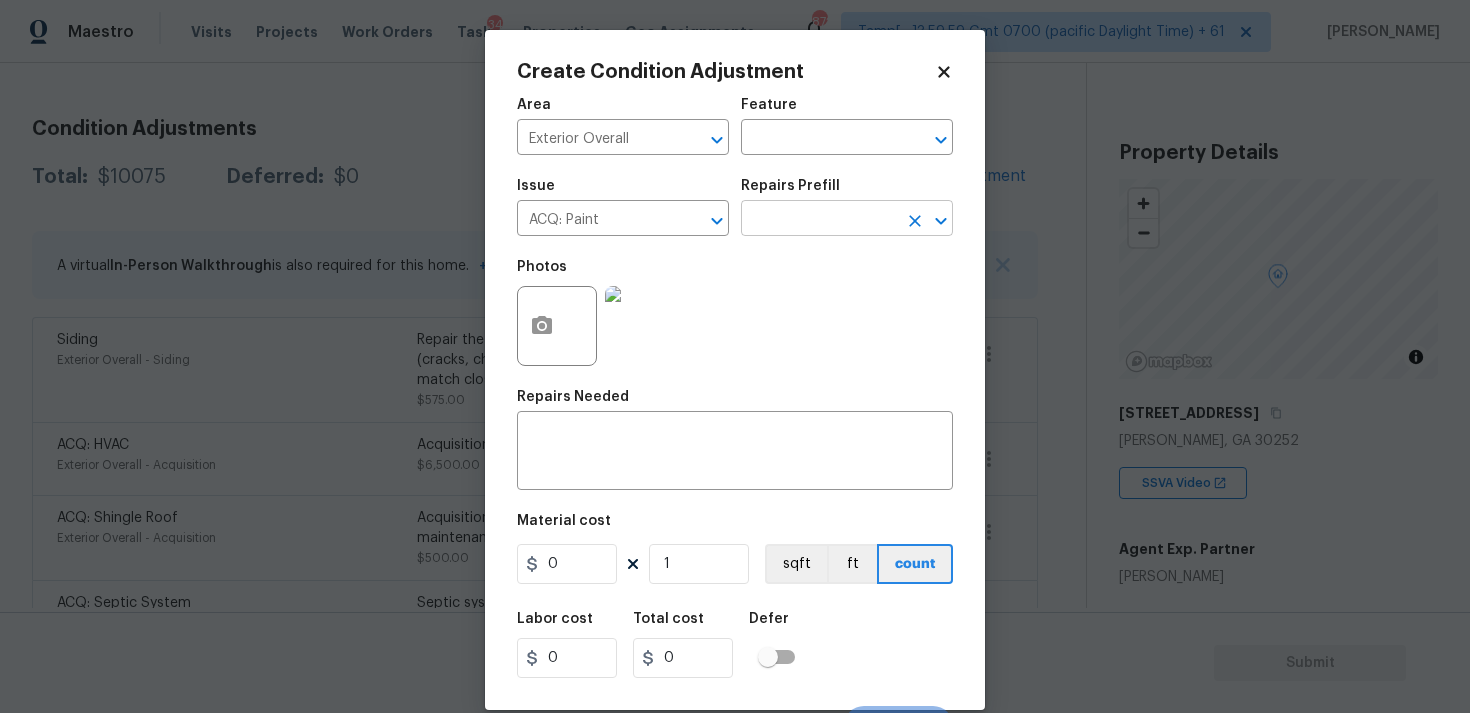 click at bounding box center [819, 220] 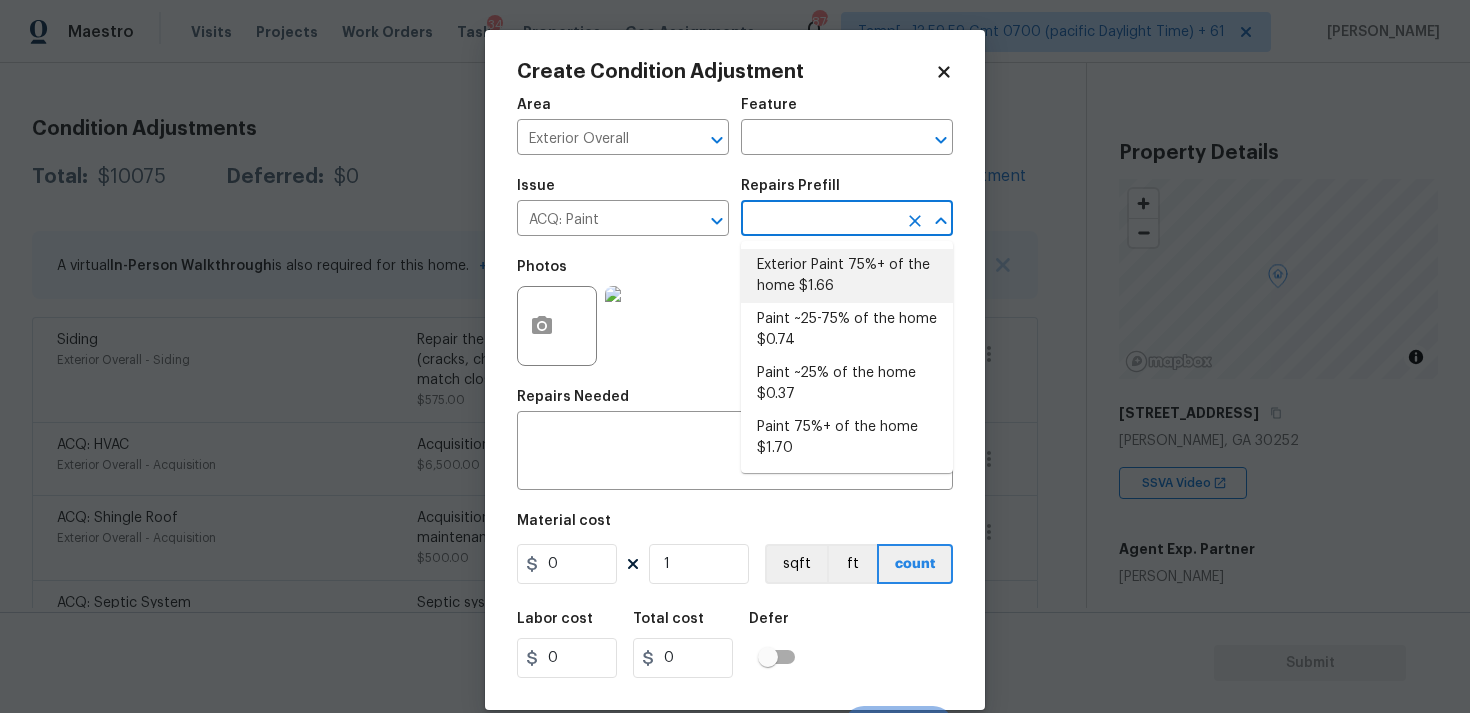 click on "Exterior Paint 75%+ of the home $1.66" at bounding box center (847, 276) 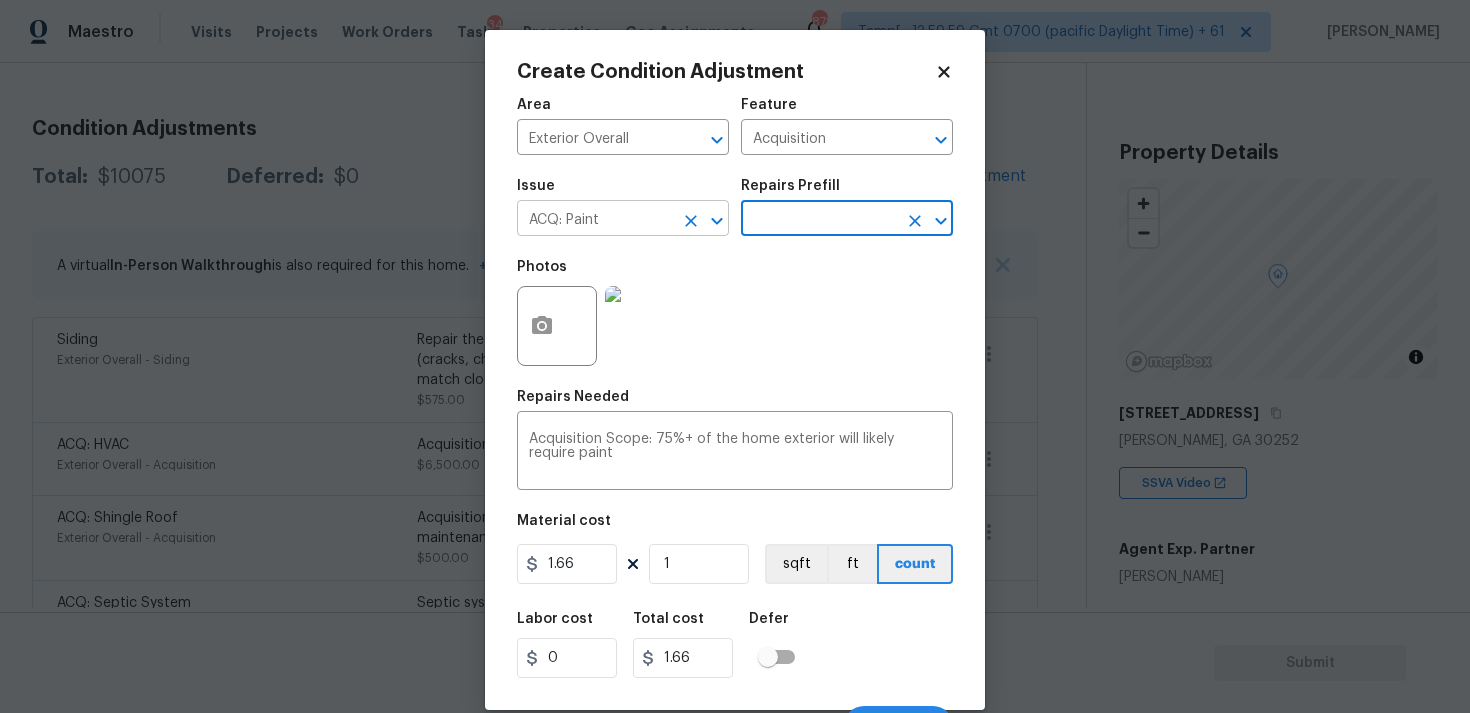 click on "ACQ: Paint" at bounding box center [595, 220] 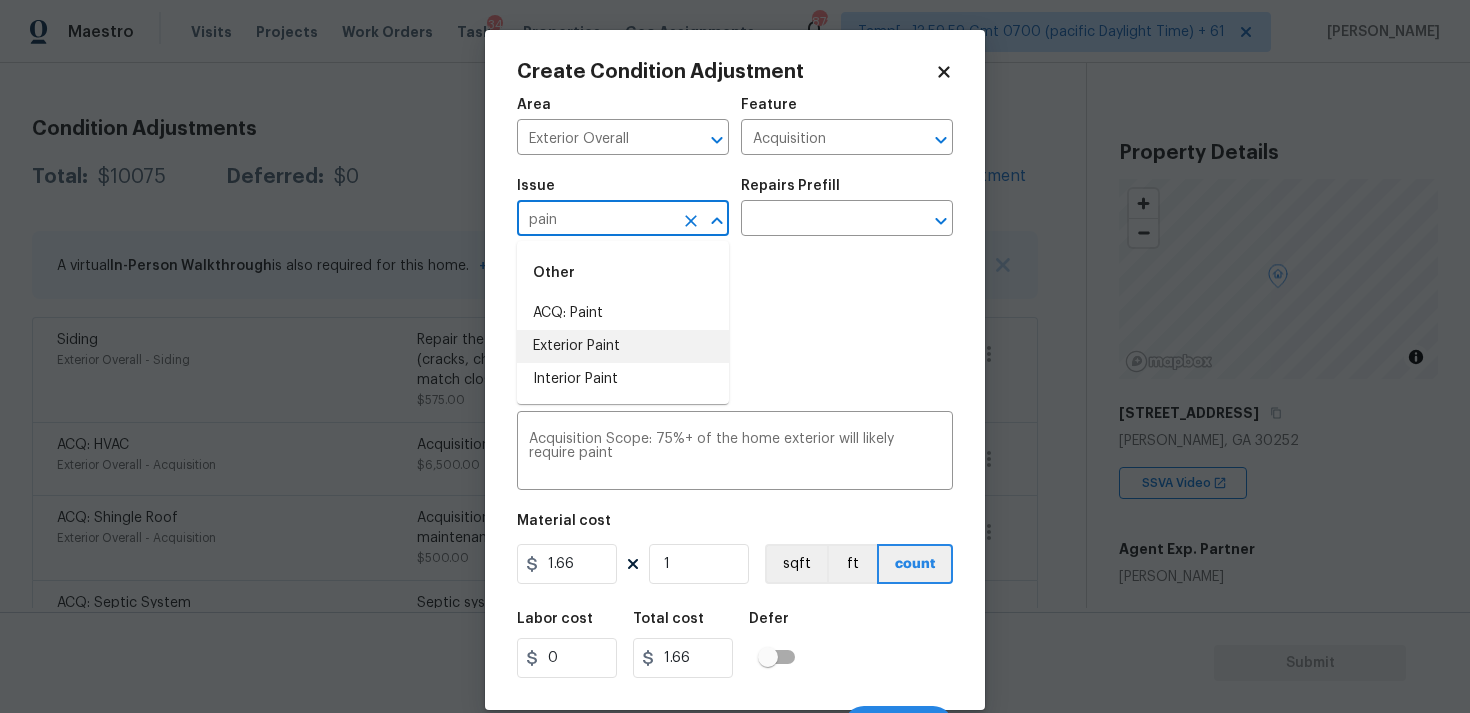 click on "Exterior Paint" at bounding box center (623, 346) 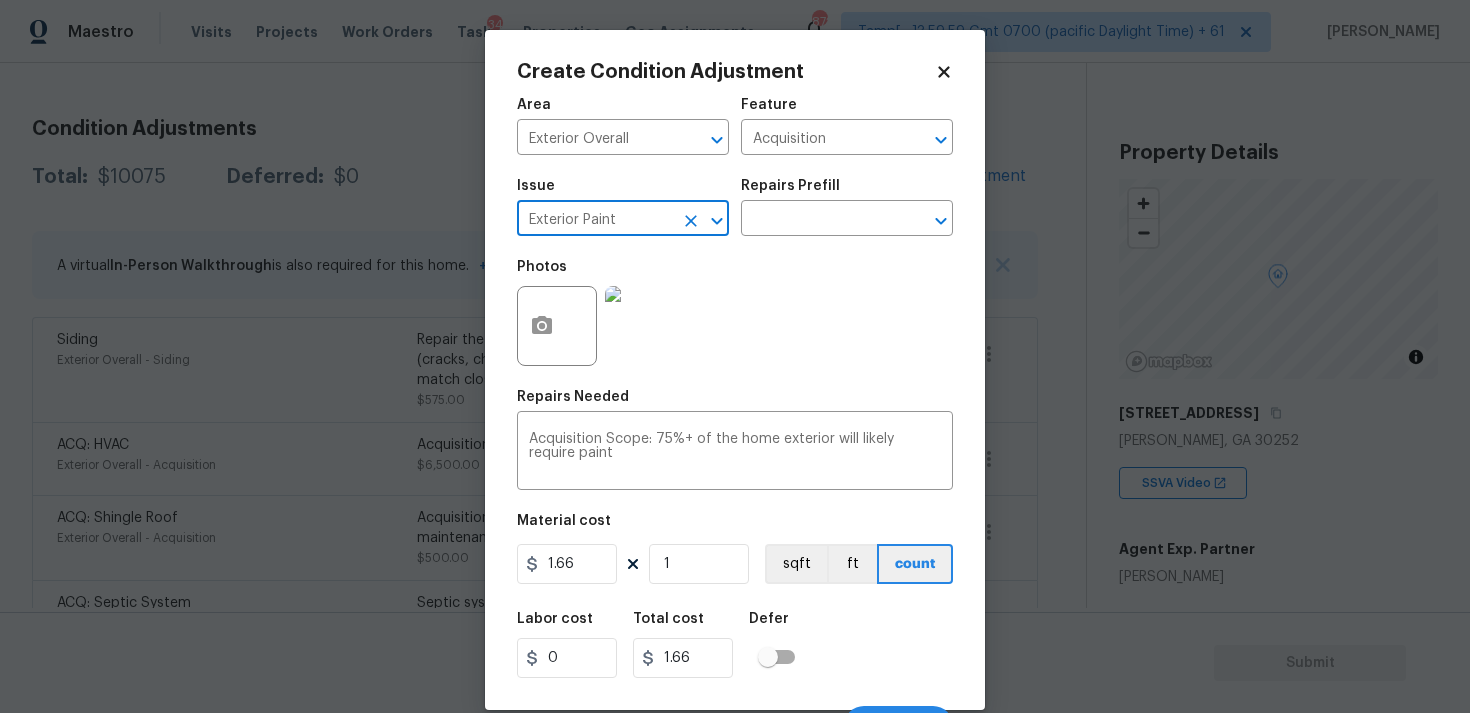 type on "Exterior Paint" 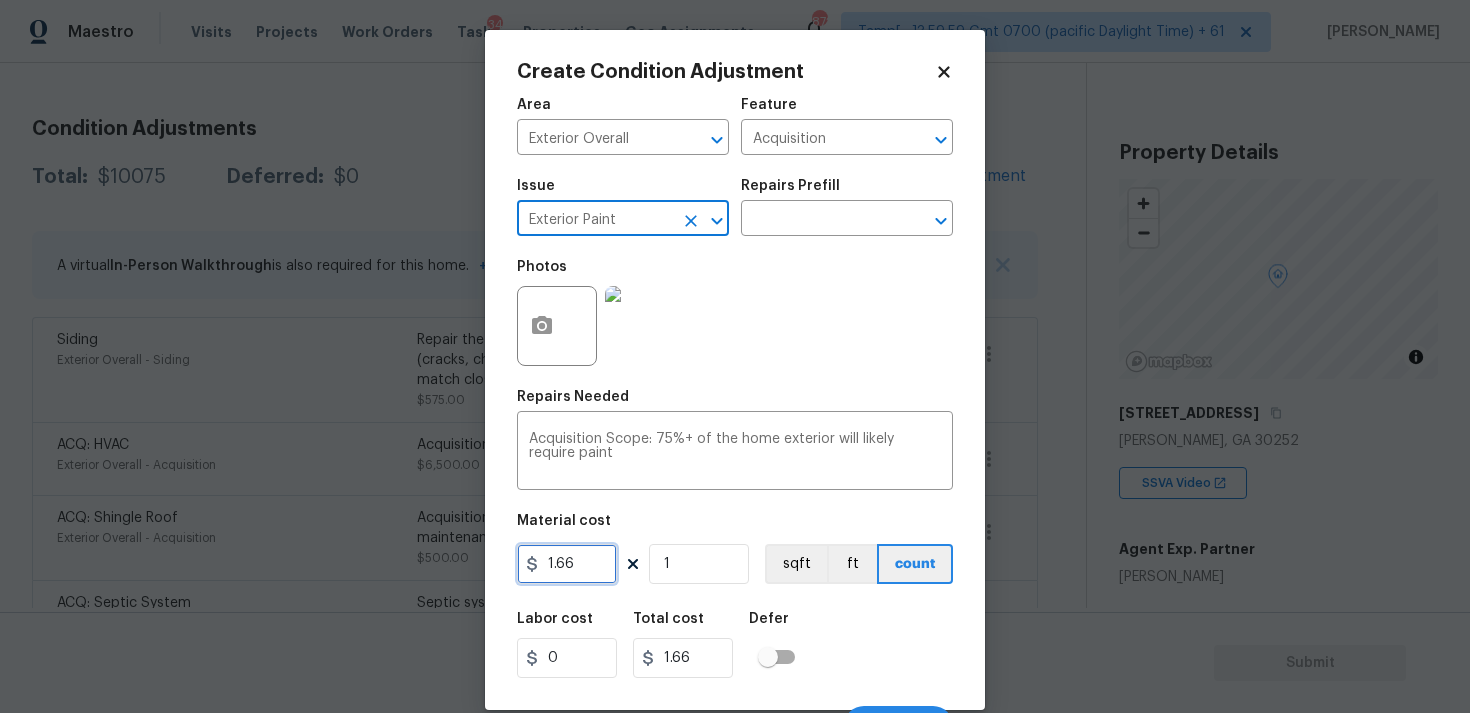 click on "1.66" at bounding box center [567, 564] 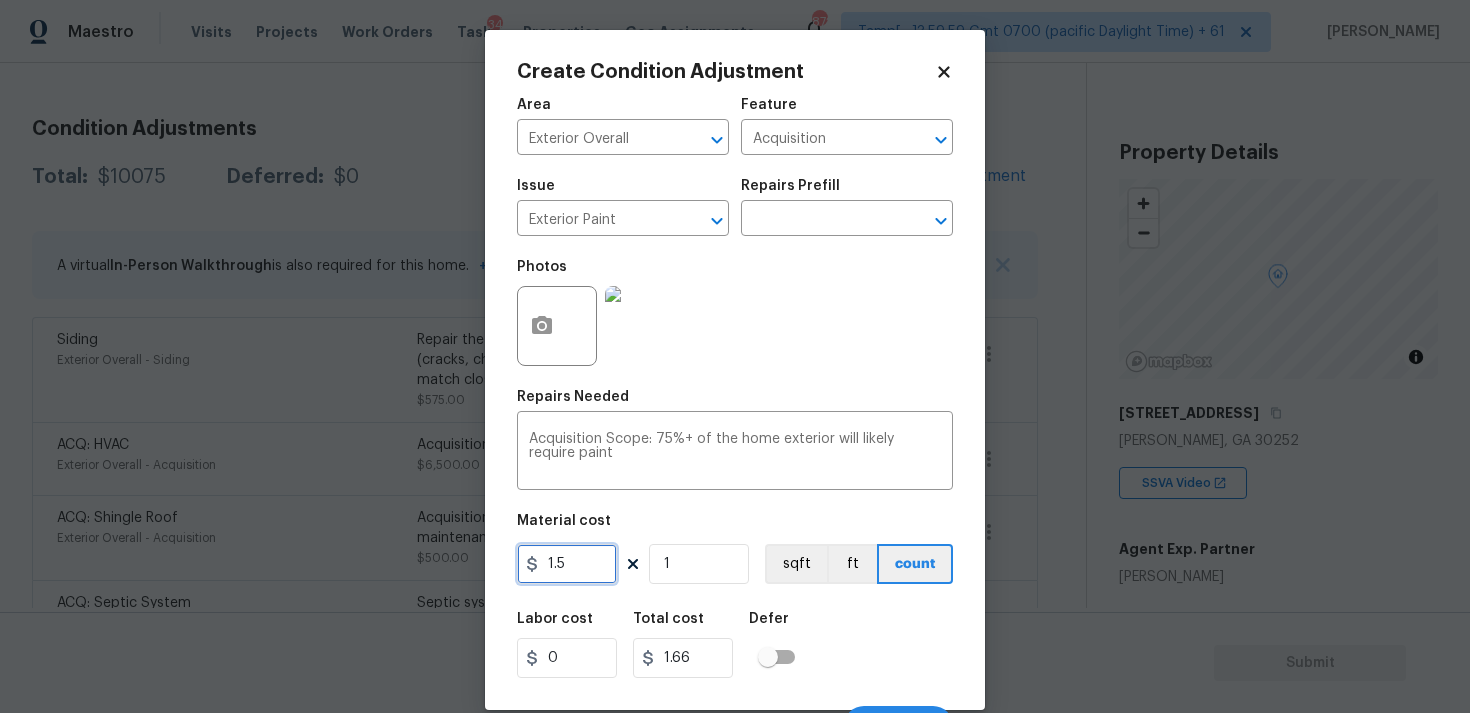 type on "1.5" 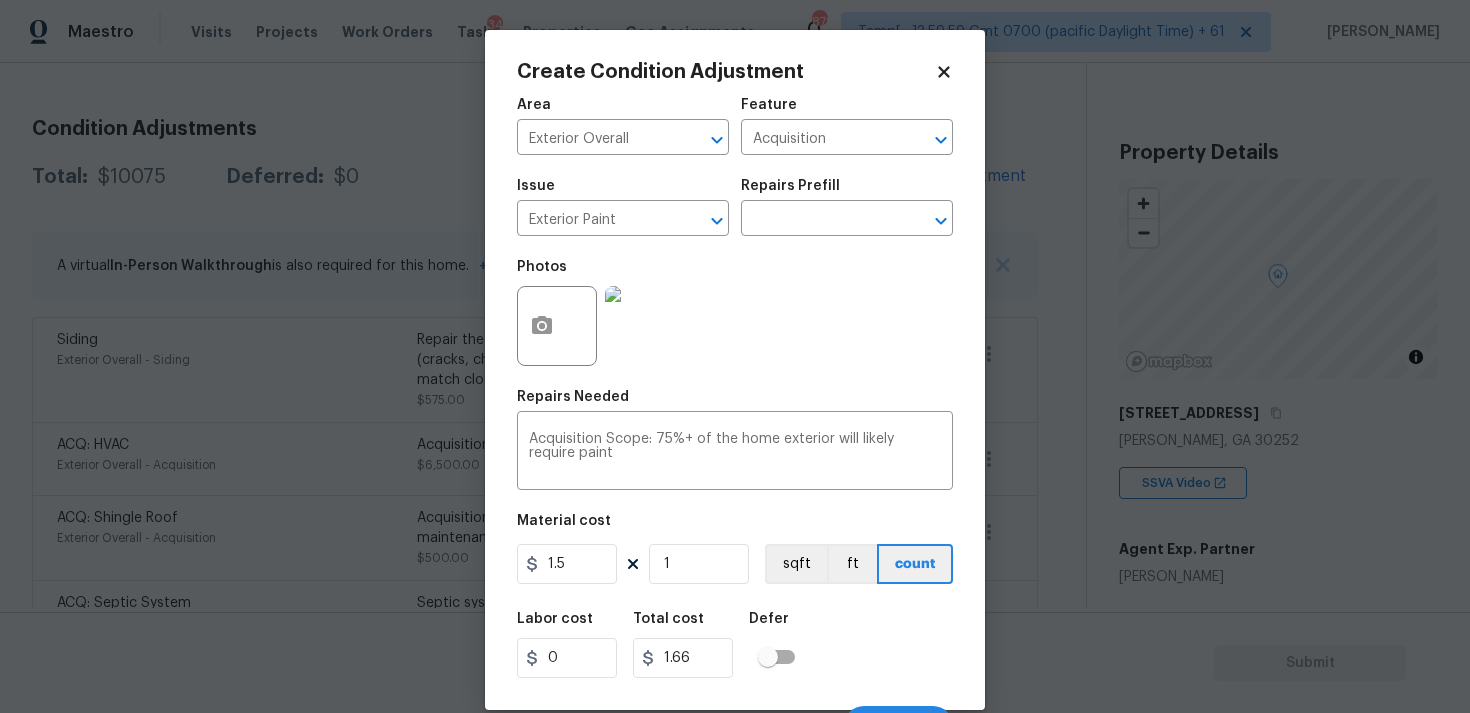 click on "Labor cost 0 Total cost 1.66 Defer" at bounding box center (735, 645) 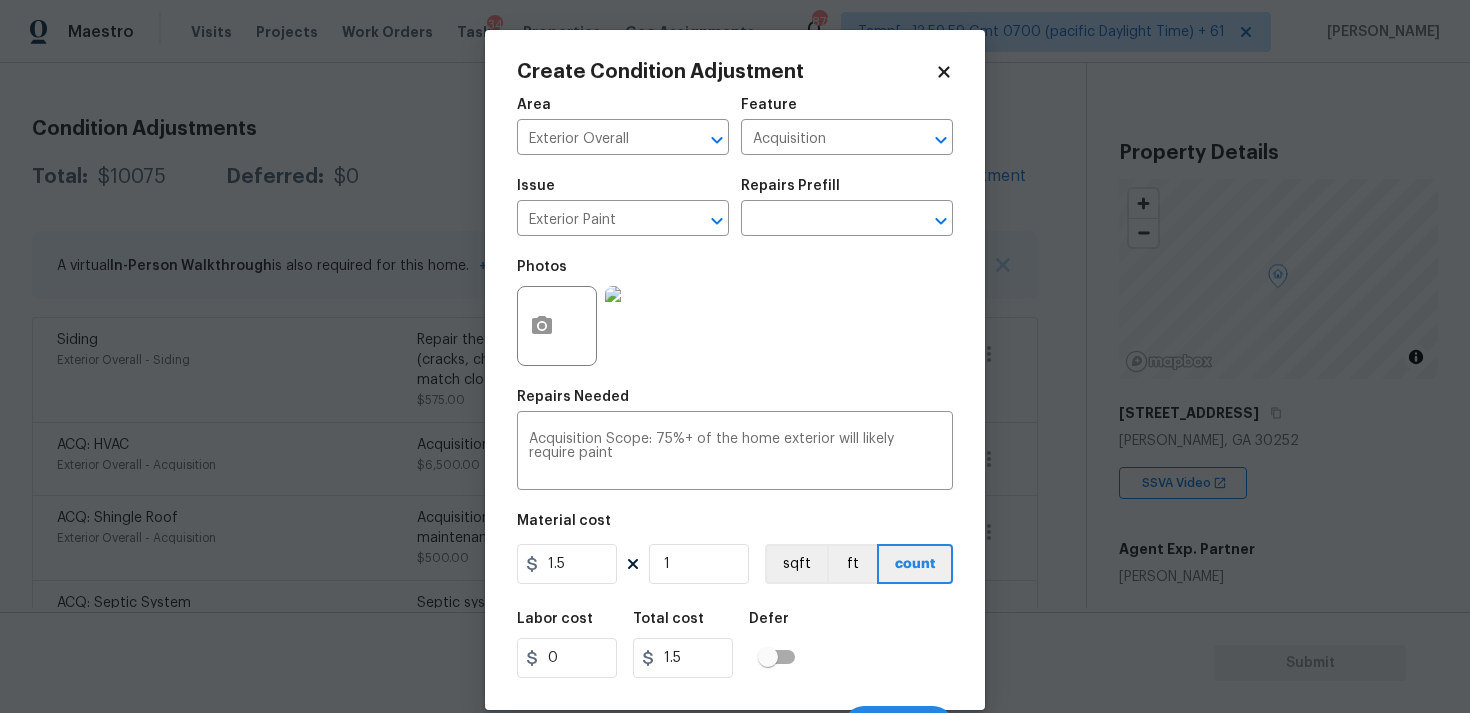 scroll, scrollTop: 34, scrollLeft: 0, axis: vertical 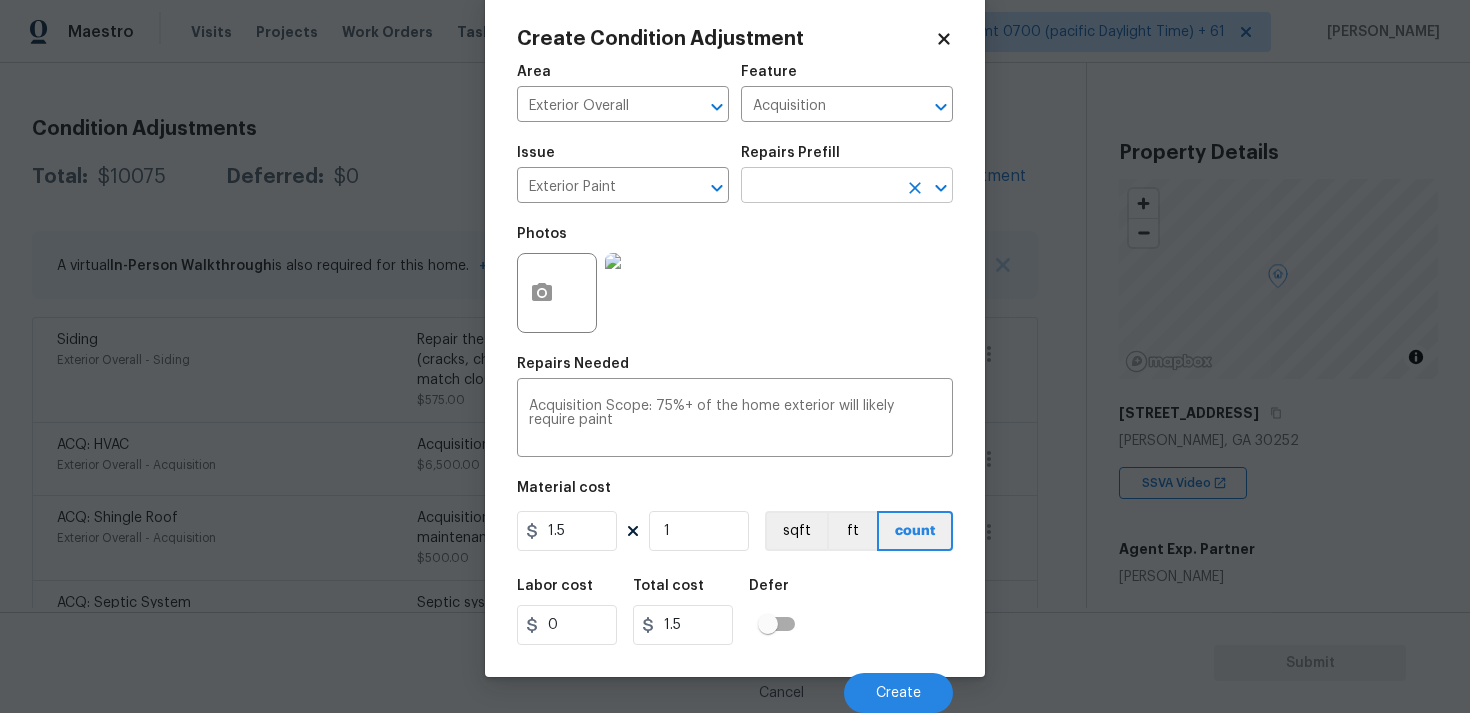 click at bounding box center [819, 187] 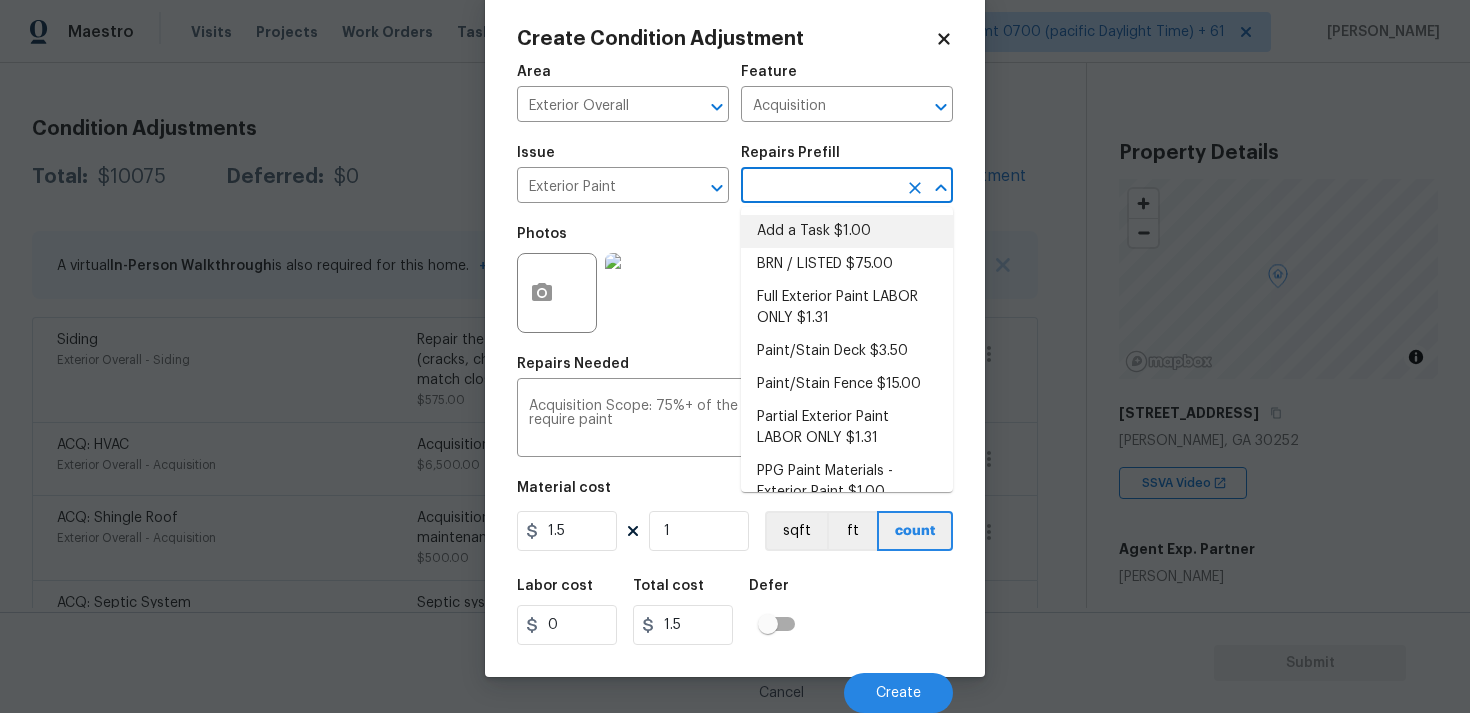 click at bounding box center [819, 187] 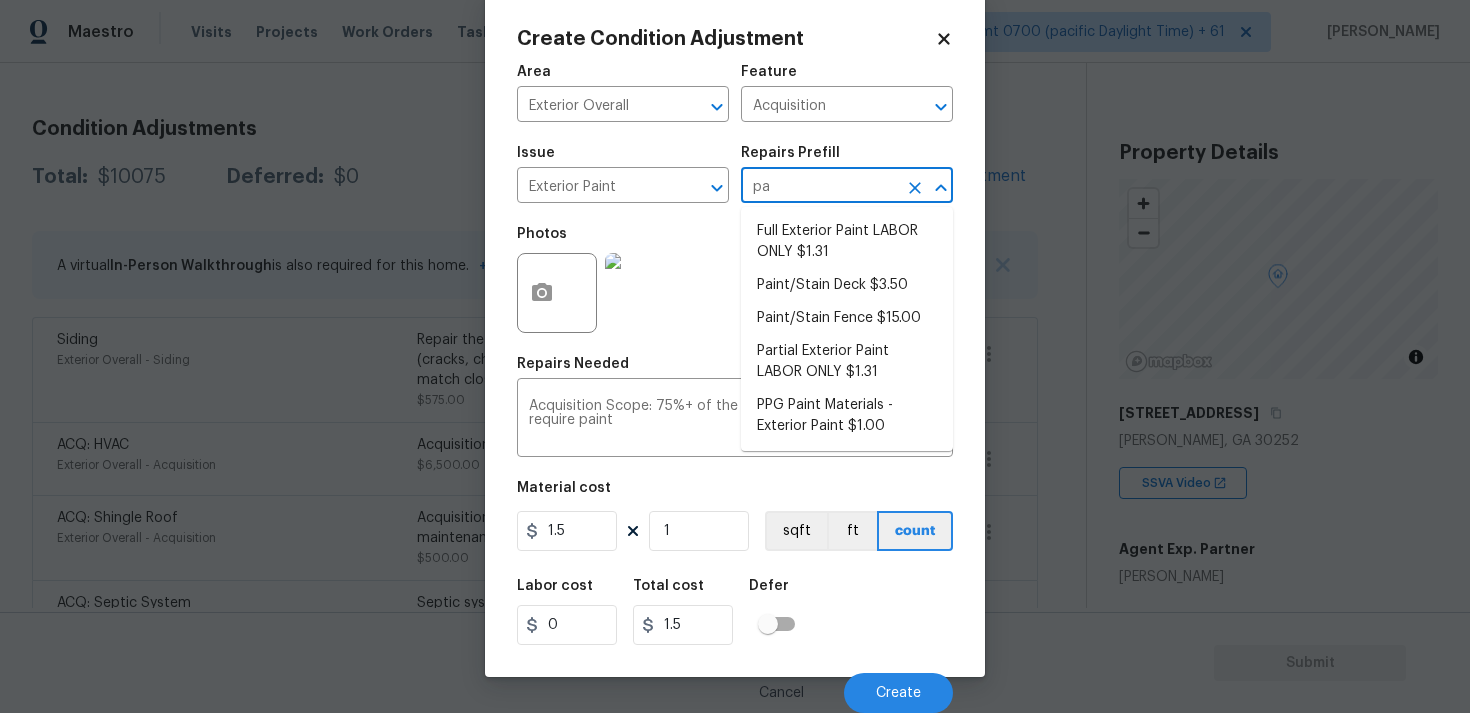 type on "pai" 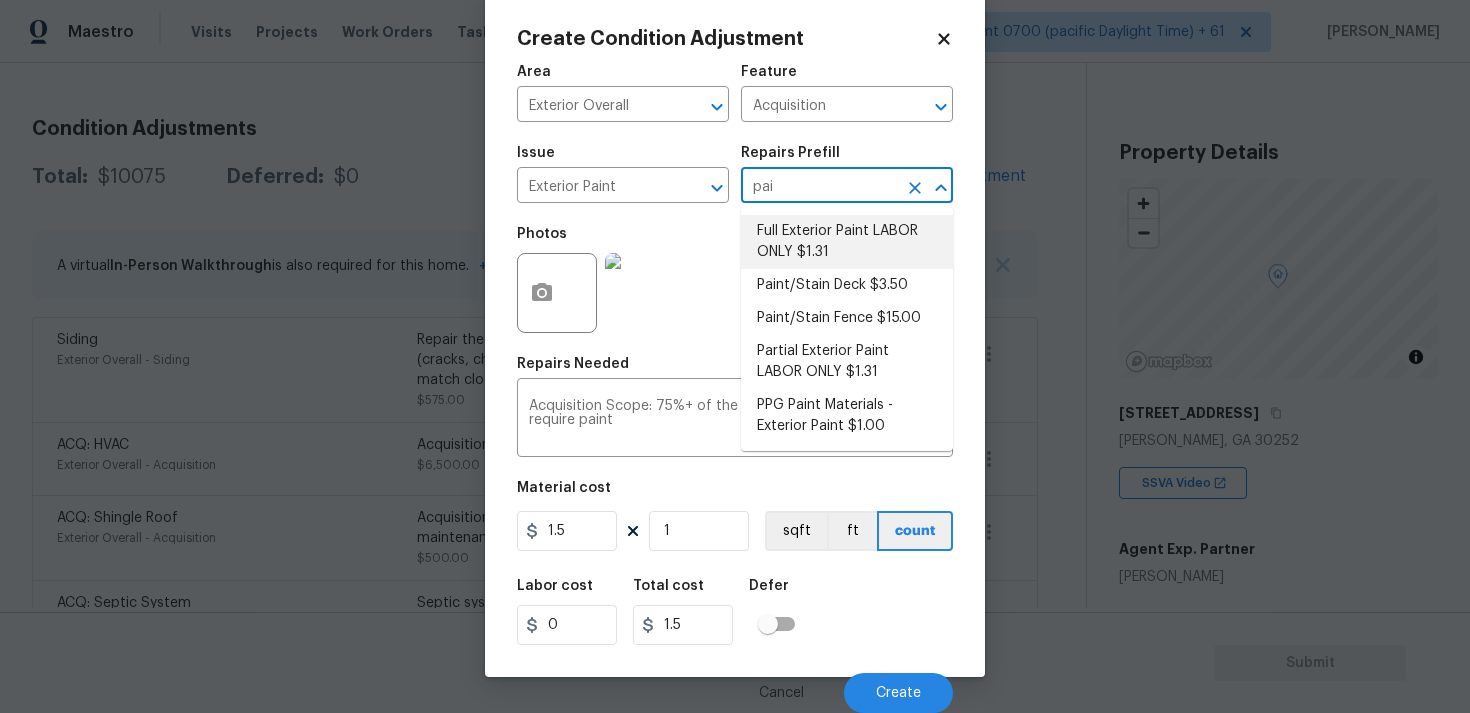 type 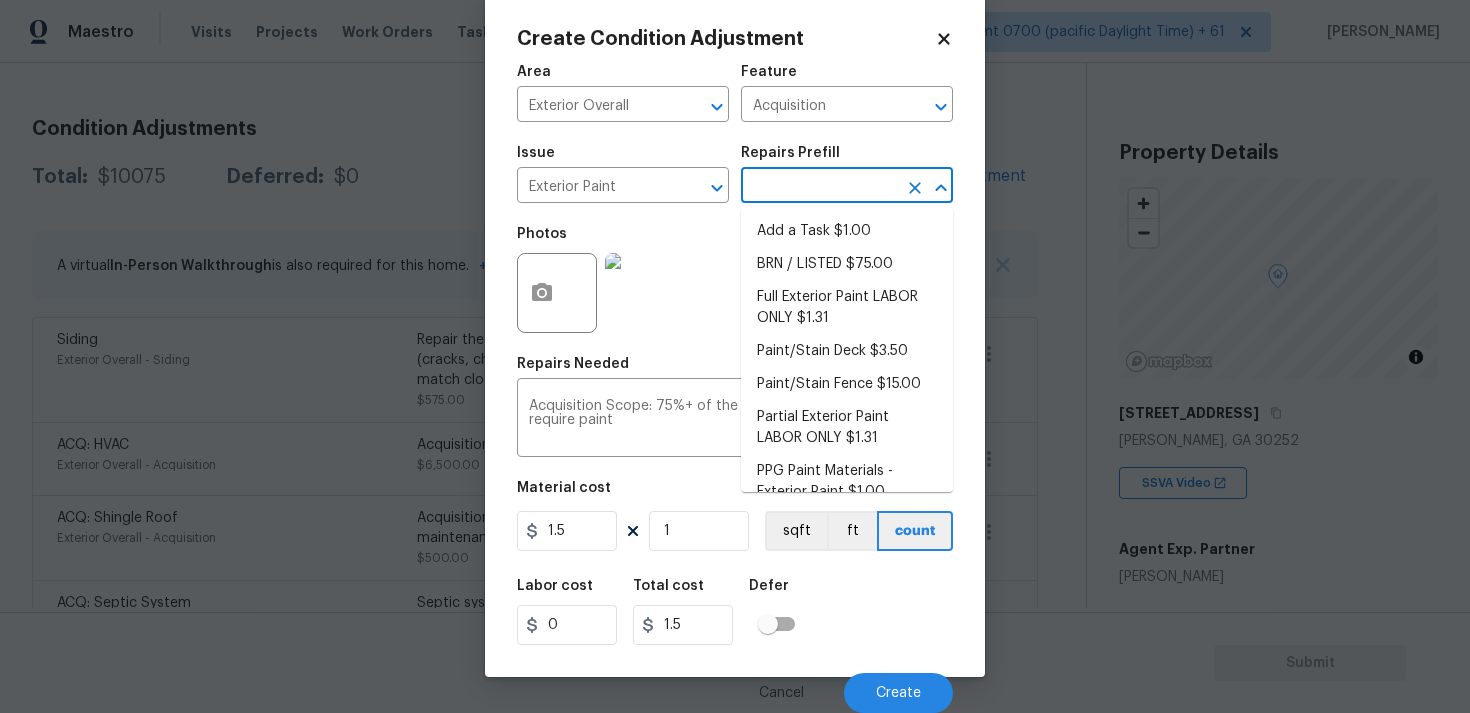 click on "Issue" at bounding box center (623, 159) 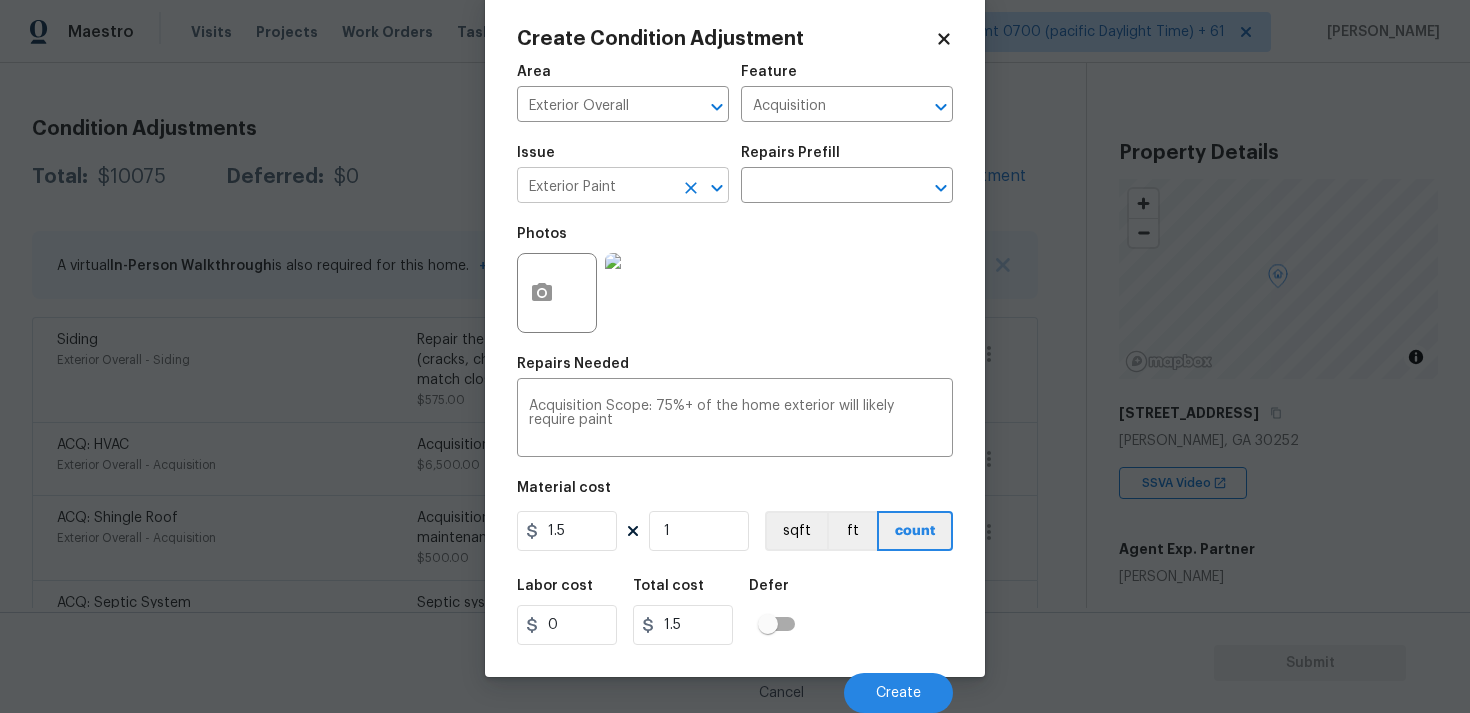 click 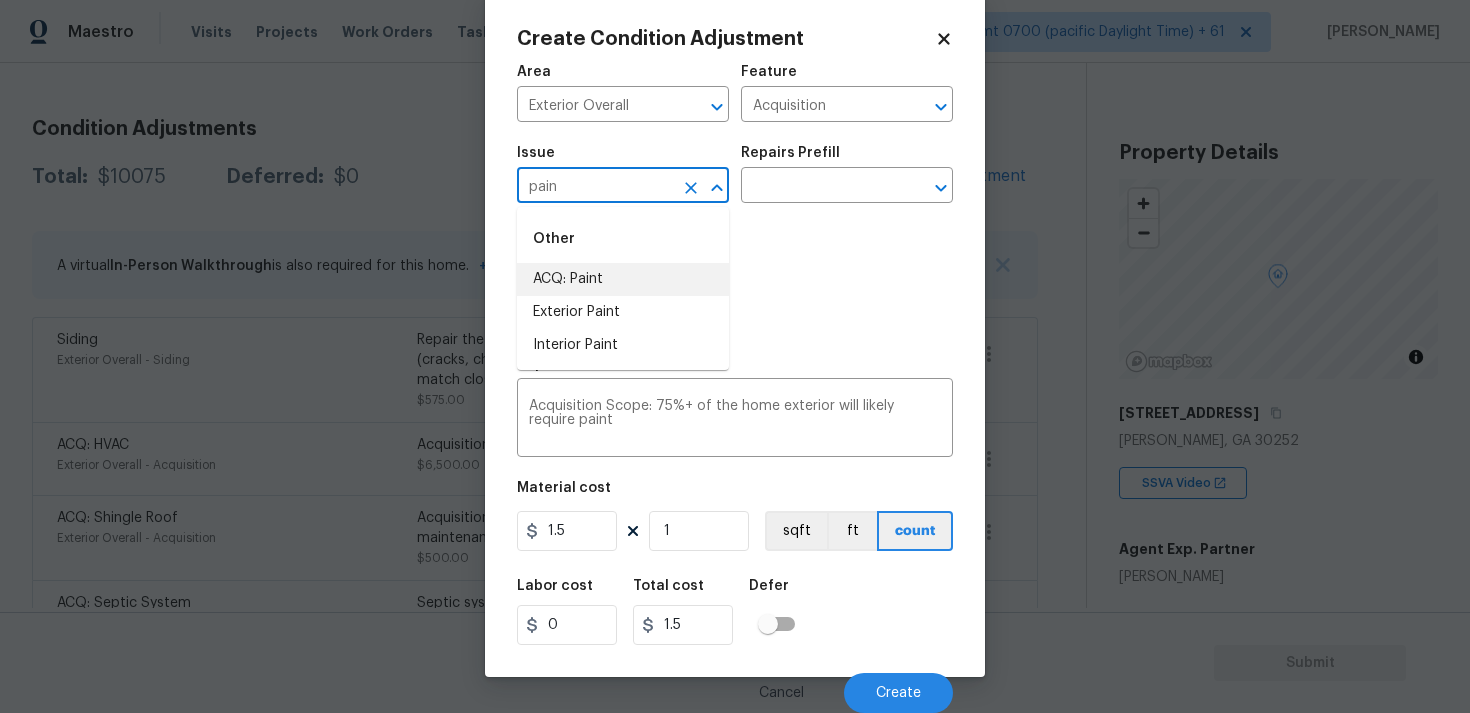 click on "ACQ: Paint" at bounding box center [623, 279] 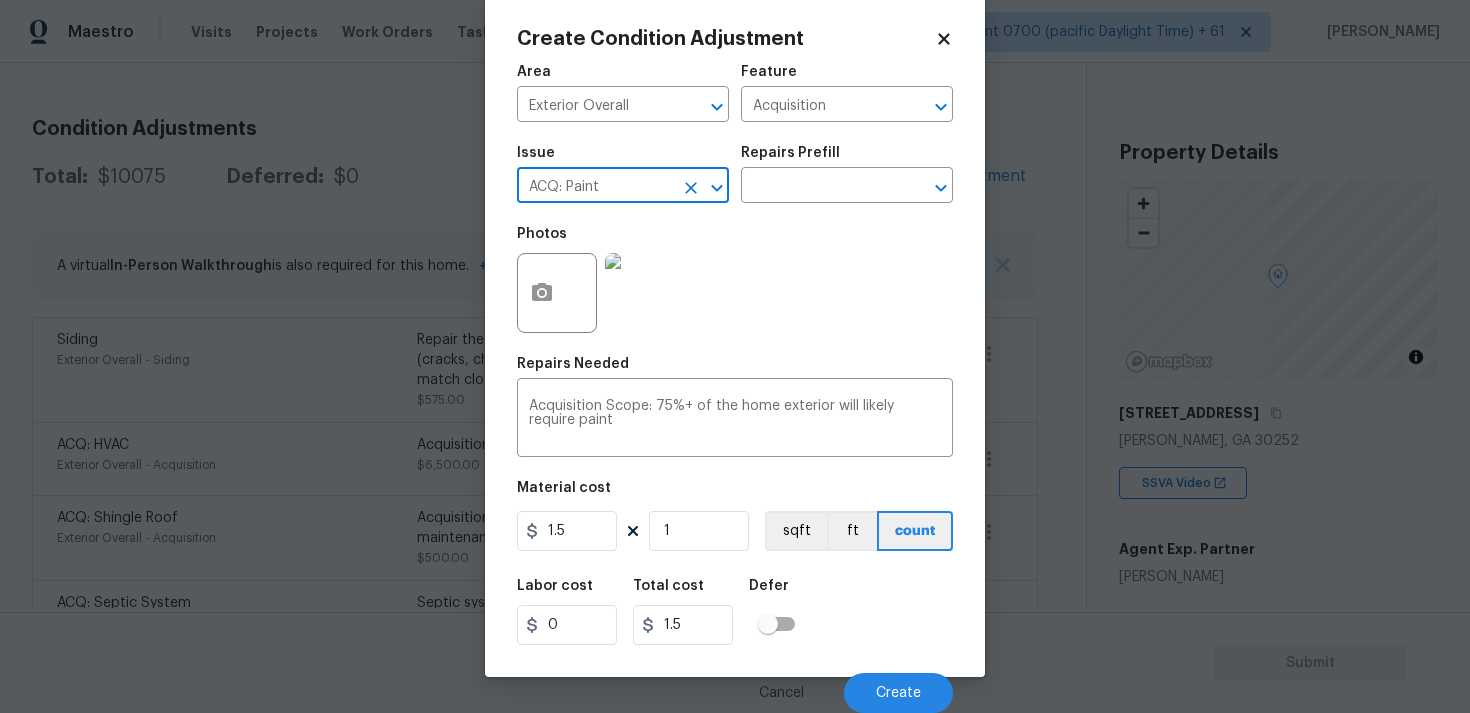 type on "ACQ: Paint" 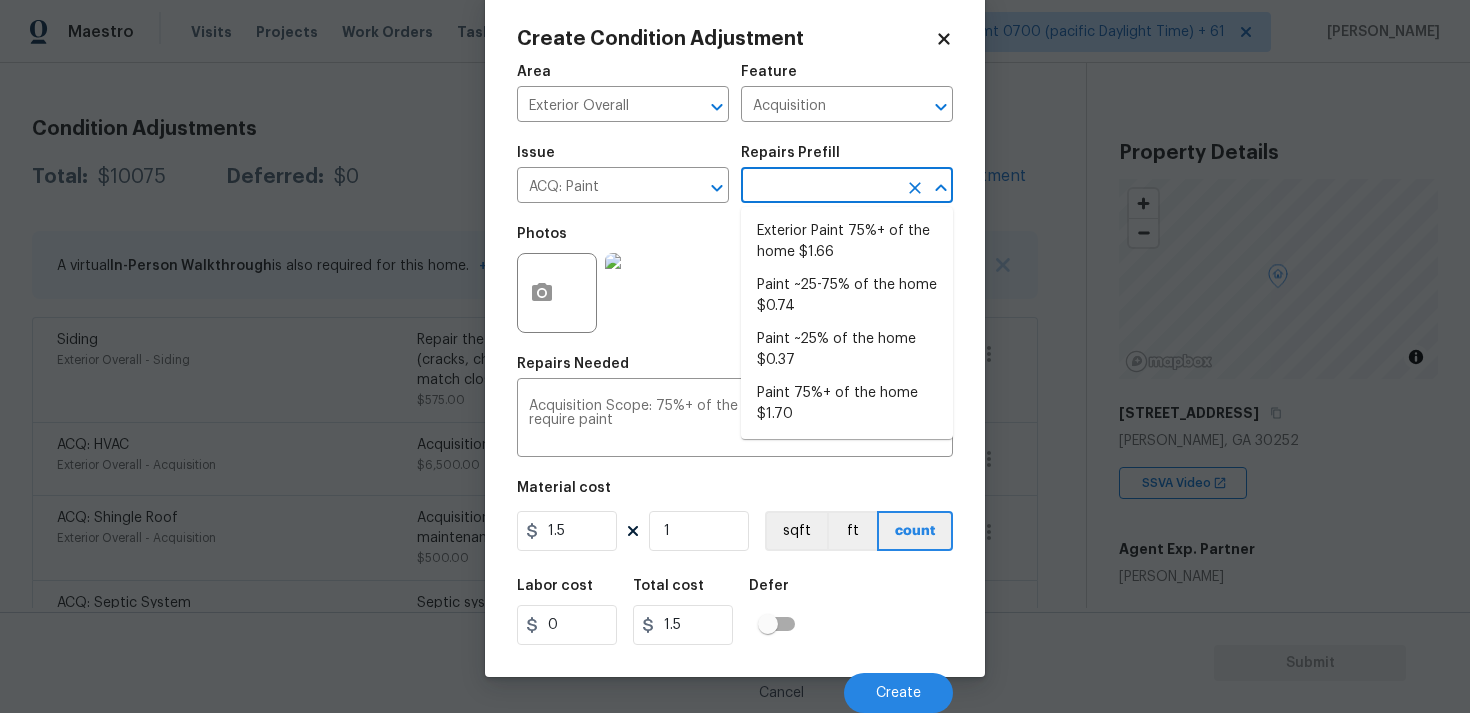 click at bounding box center [819, 187] 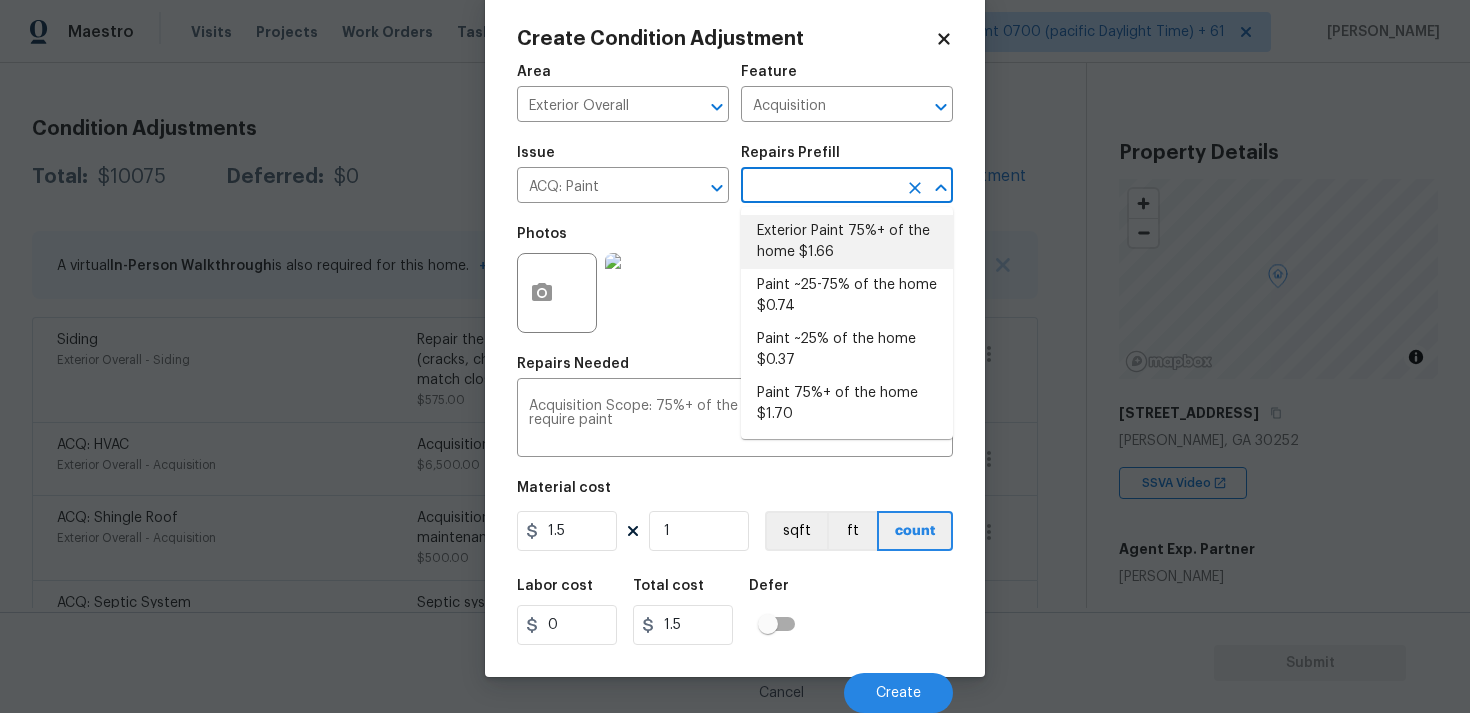 click on "Exterior Paint 75%+ of the home $1.66" at bounding box center (847, 242) 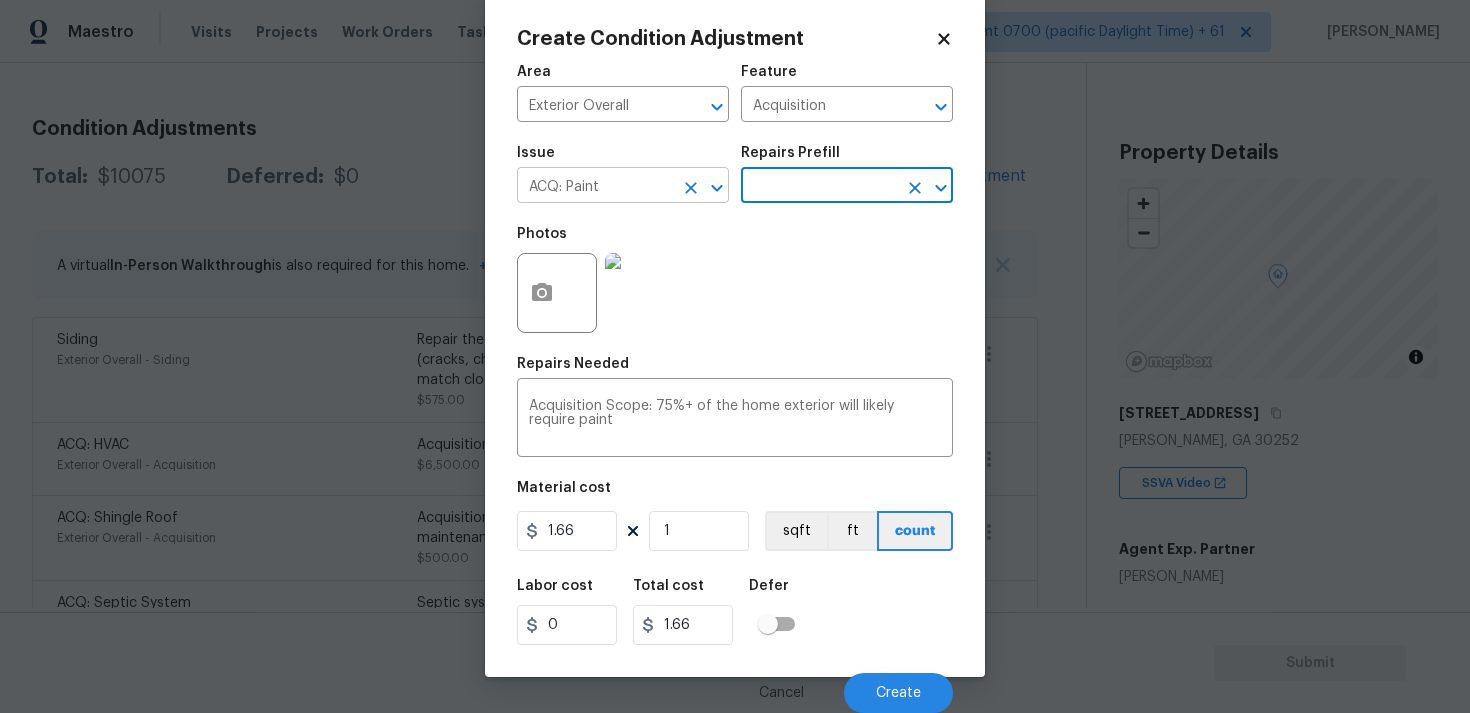 click on "ACQ: Paint" at bounding box center [595, 187] 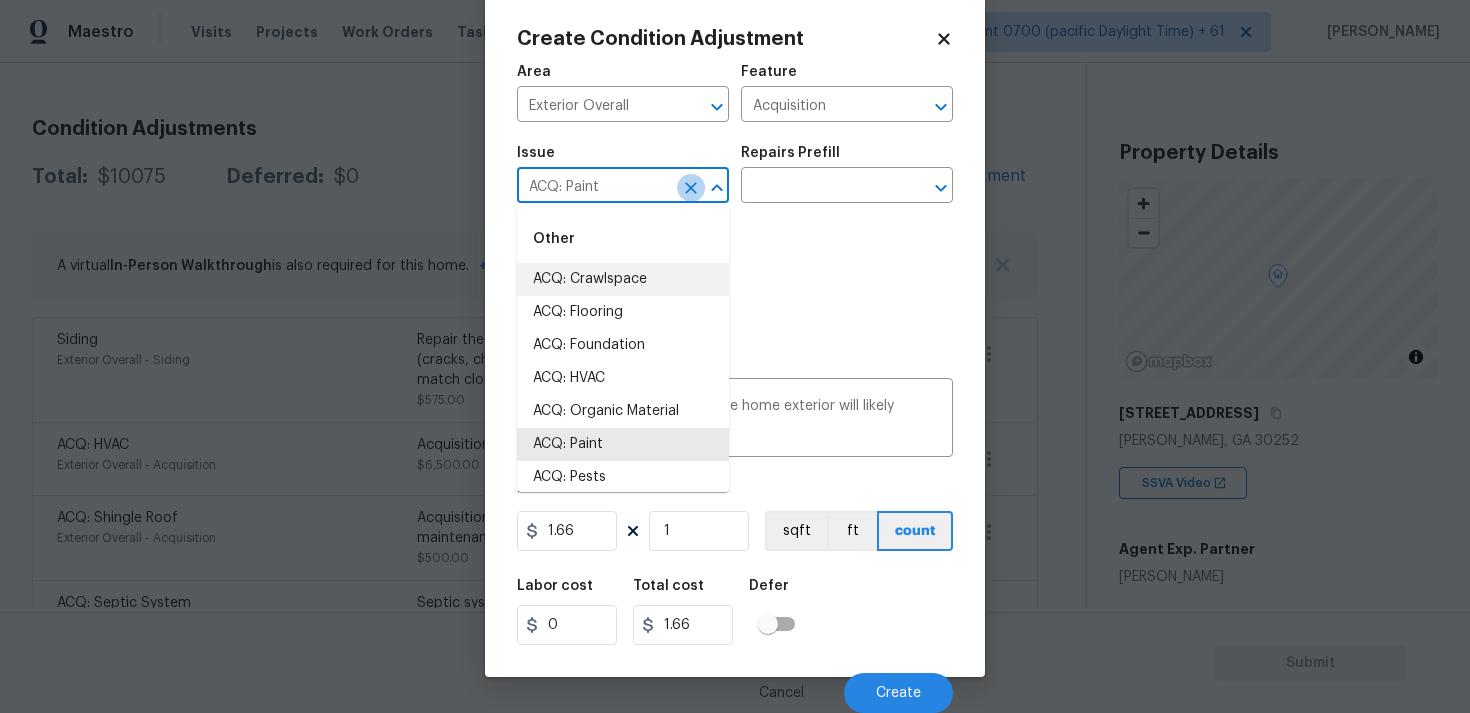 click at bounding box center (691, 188) 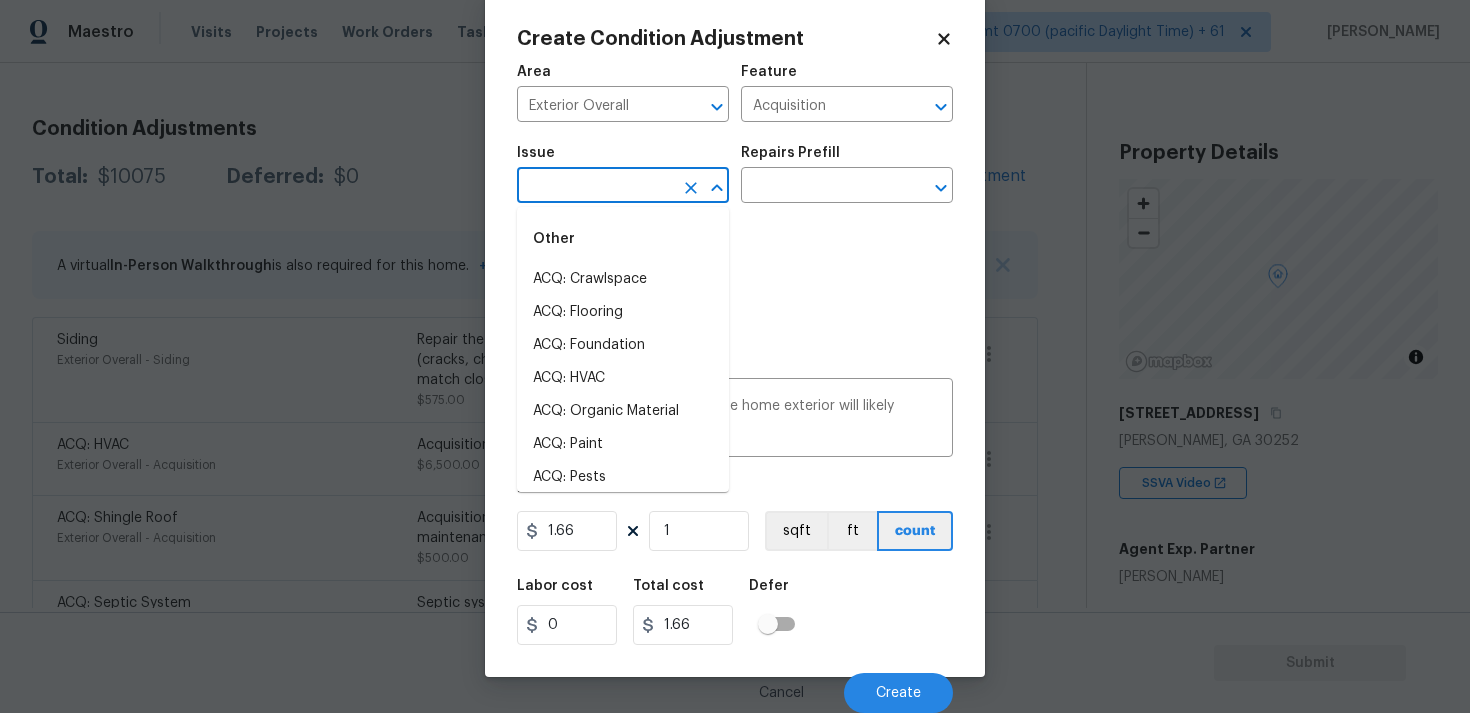 click at bounding box center [595, 187] 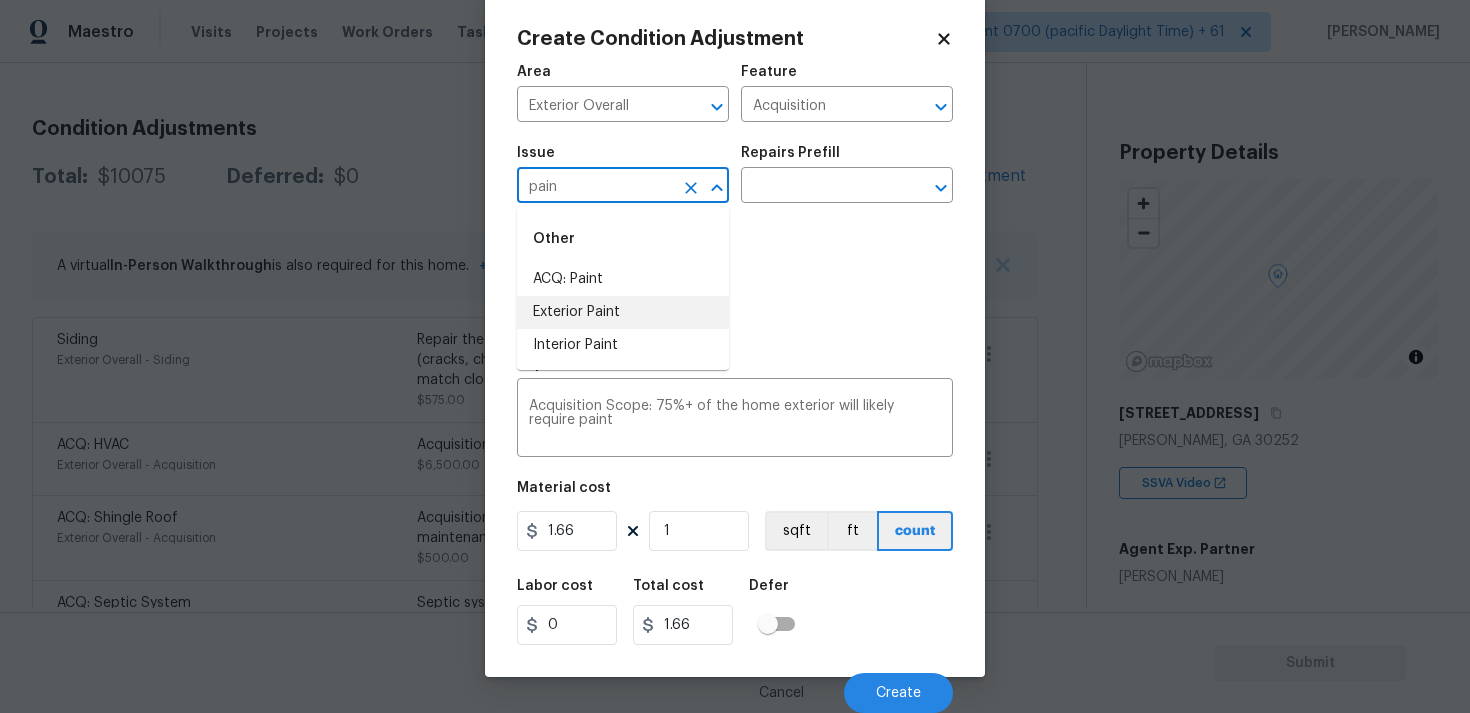 click on "Exterior Paint" at bounding box center (623, 312) 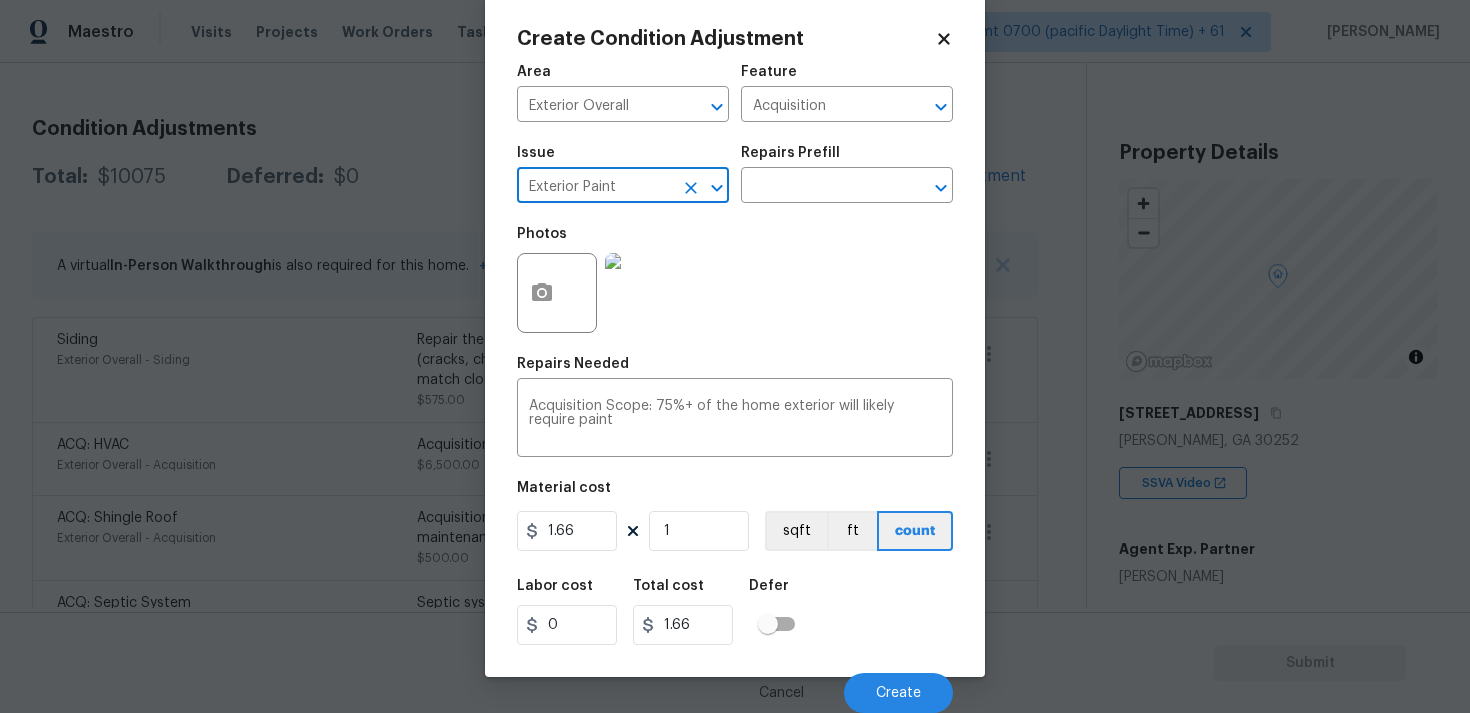 type on "Exterior Paint" 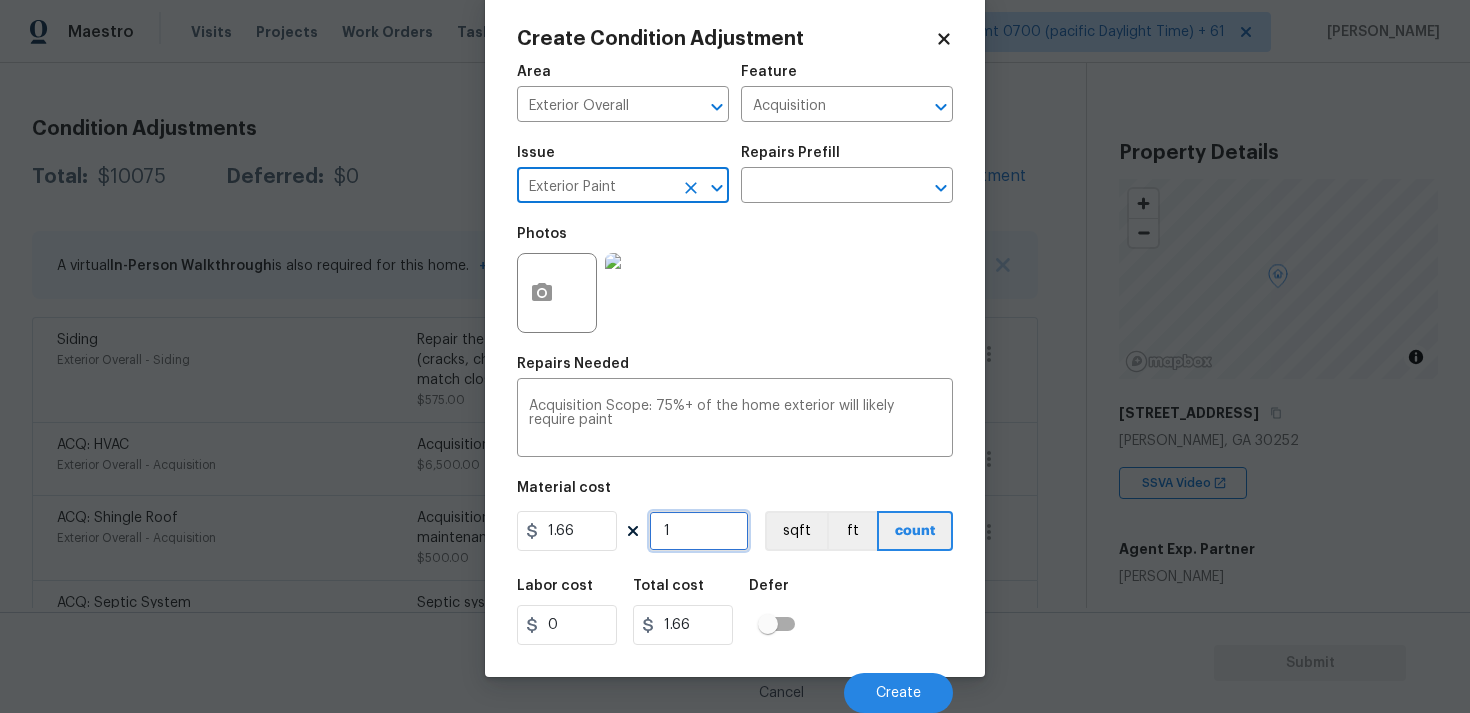 click on "1" at bounding box center [699, 531] 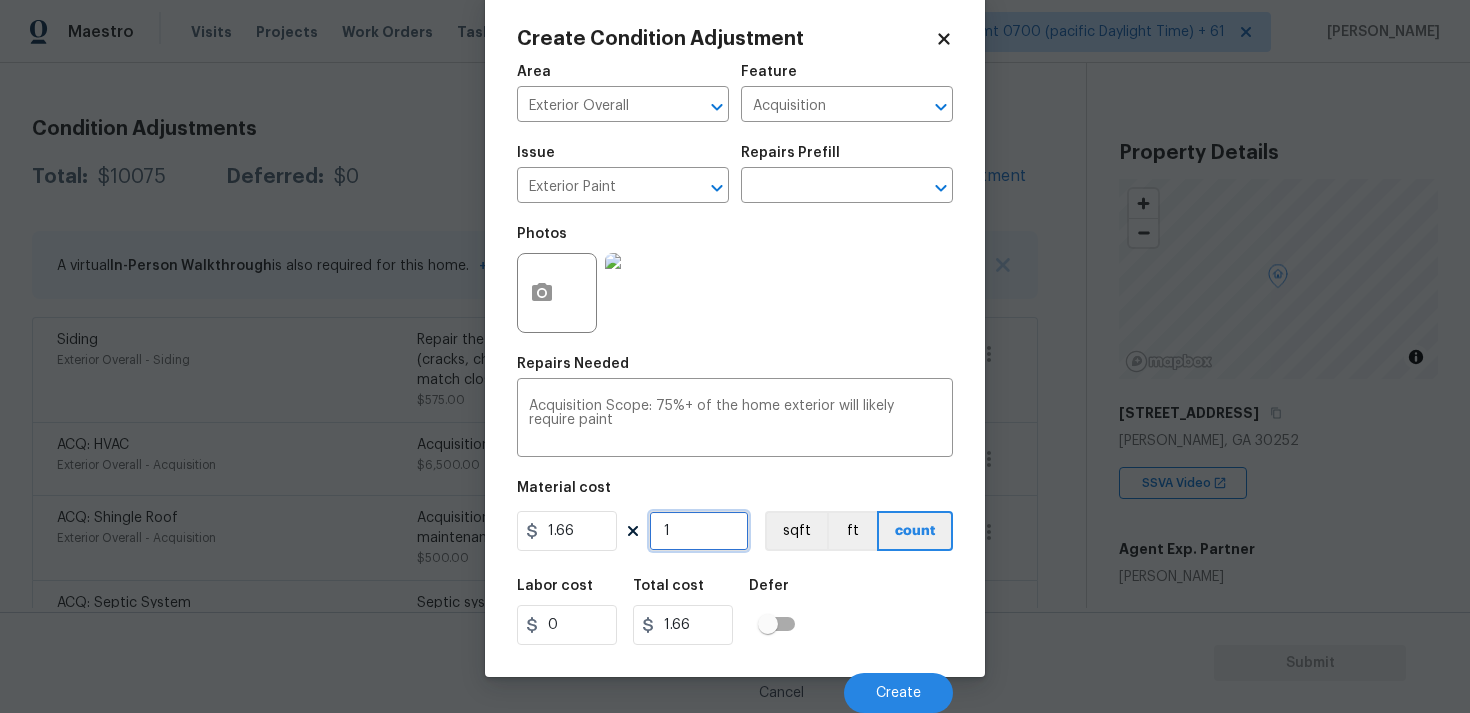 type on "0" 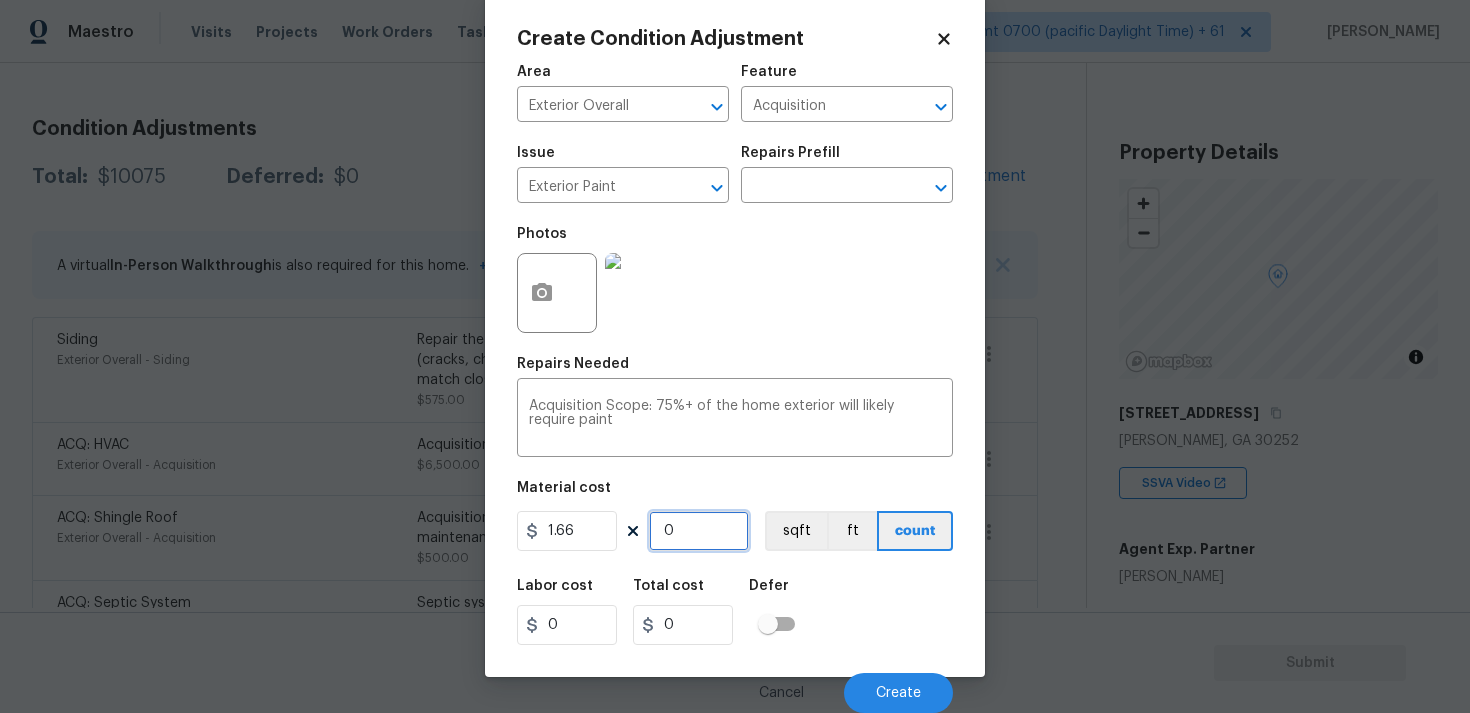 paste on "1603" 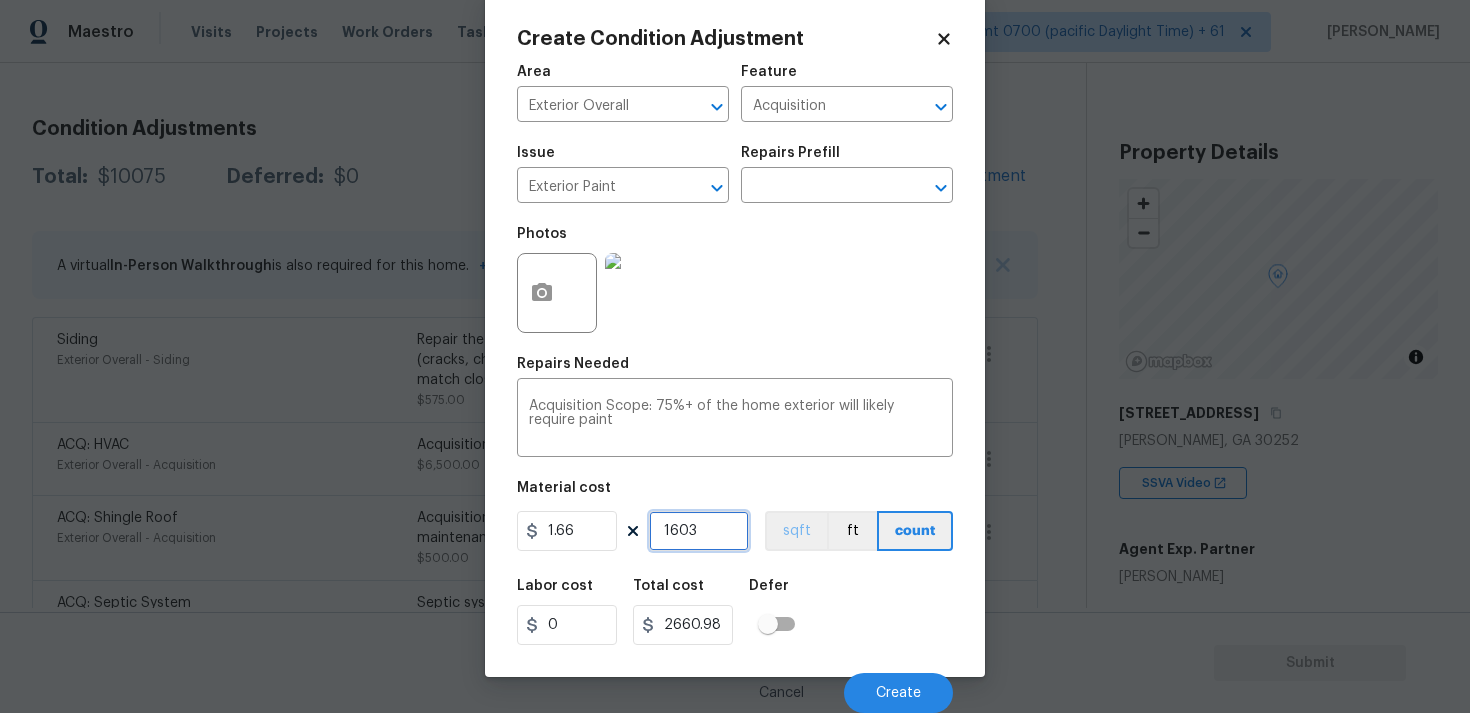 type on "1603" 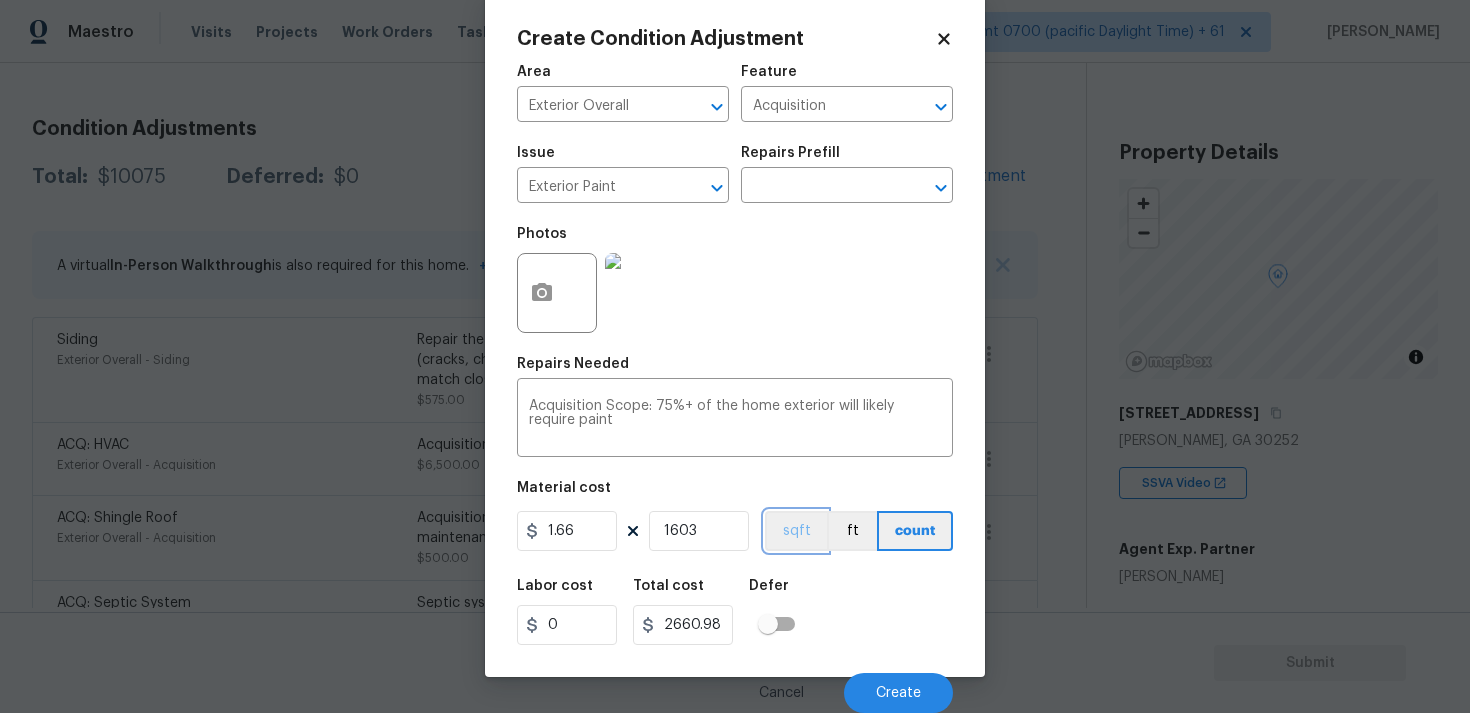 click on "sqft" at bounding box center (796, 531) 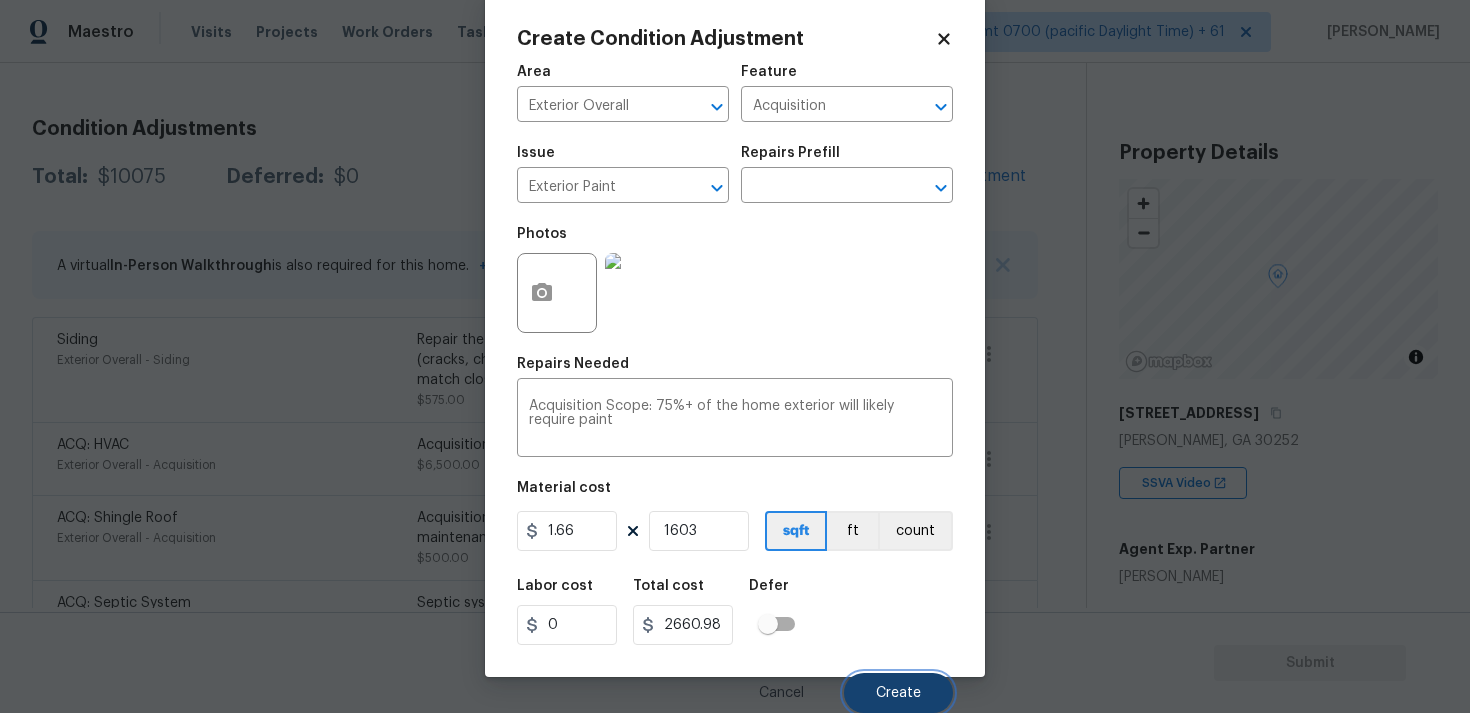 click on "Create" at bounding box center (898, 693) 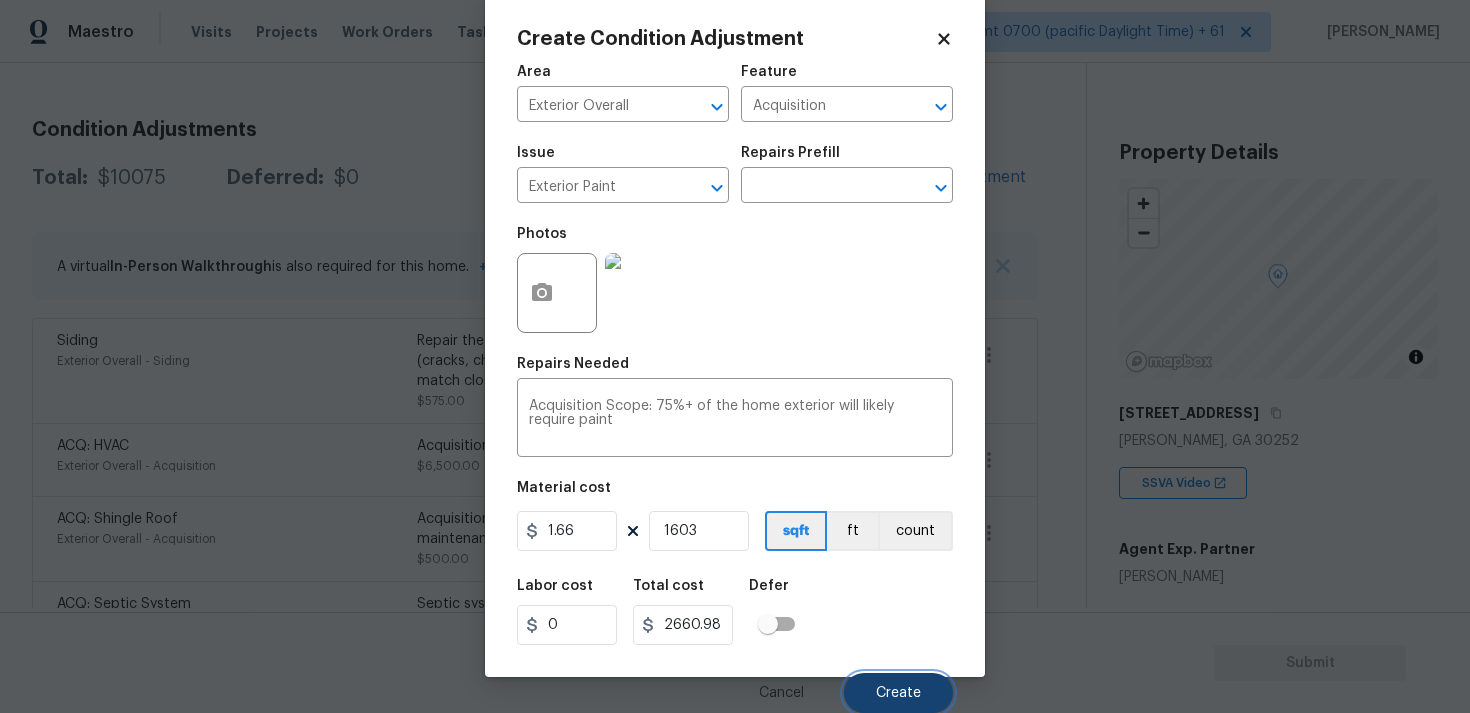 scroll, scrollTop: 248, scrollLeft: 0, axis: vertical 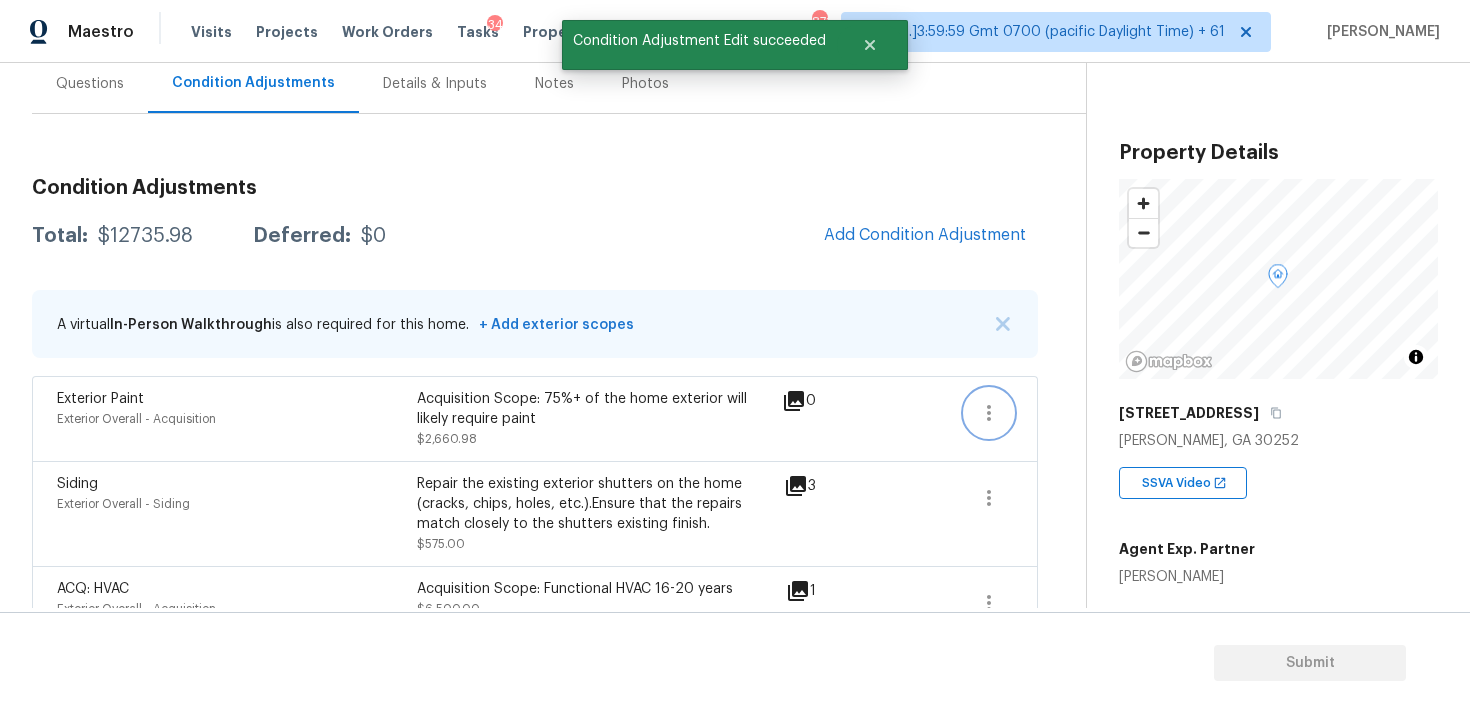 click 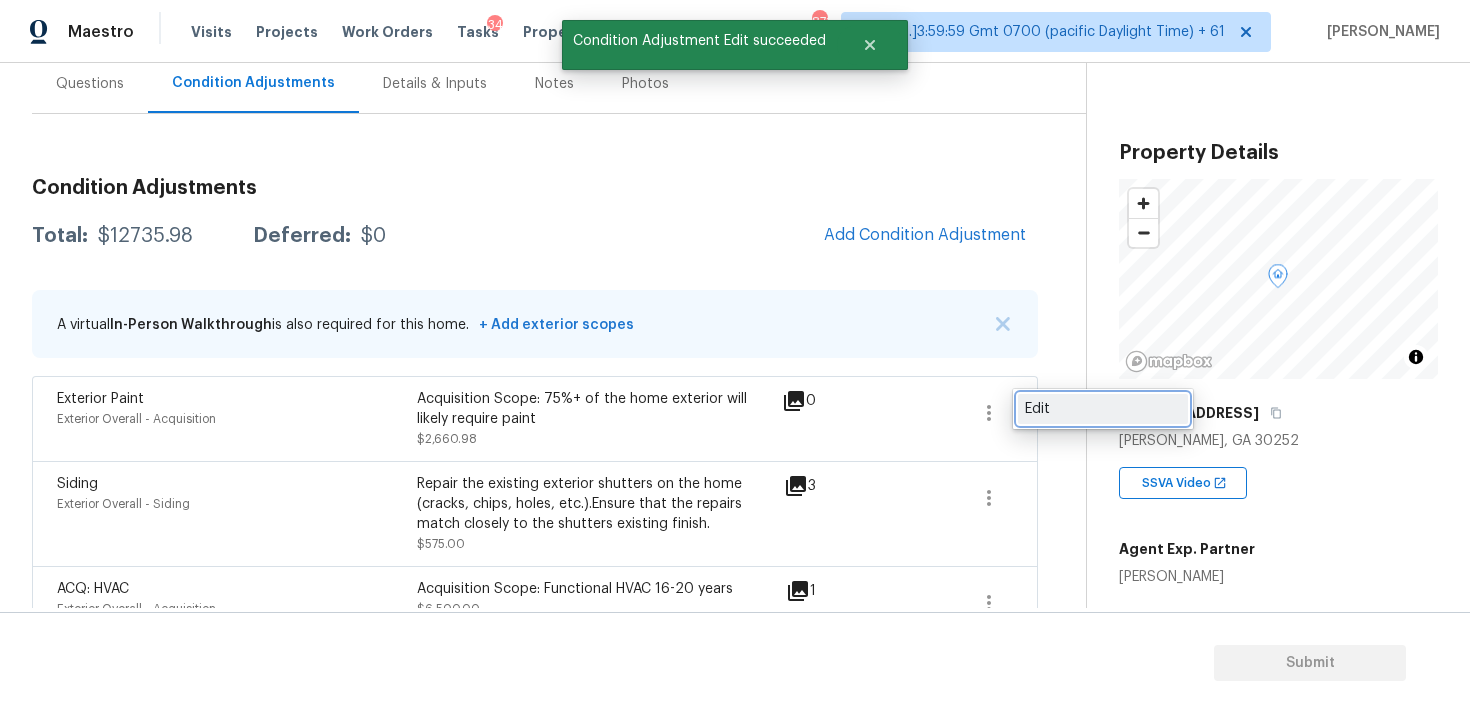 click on "Edit" at bounding box center (1103, 409) 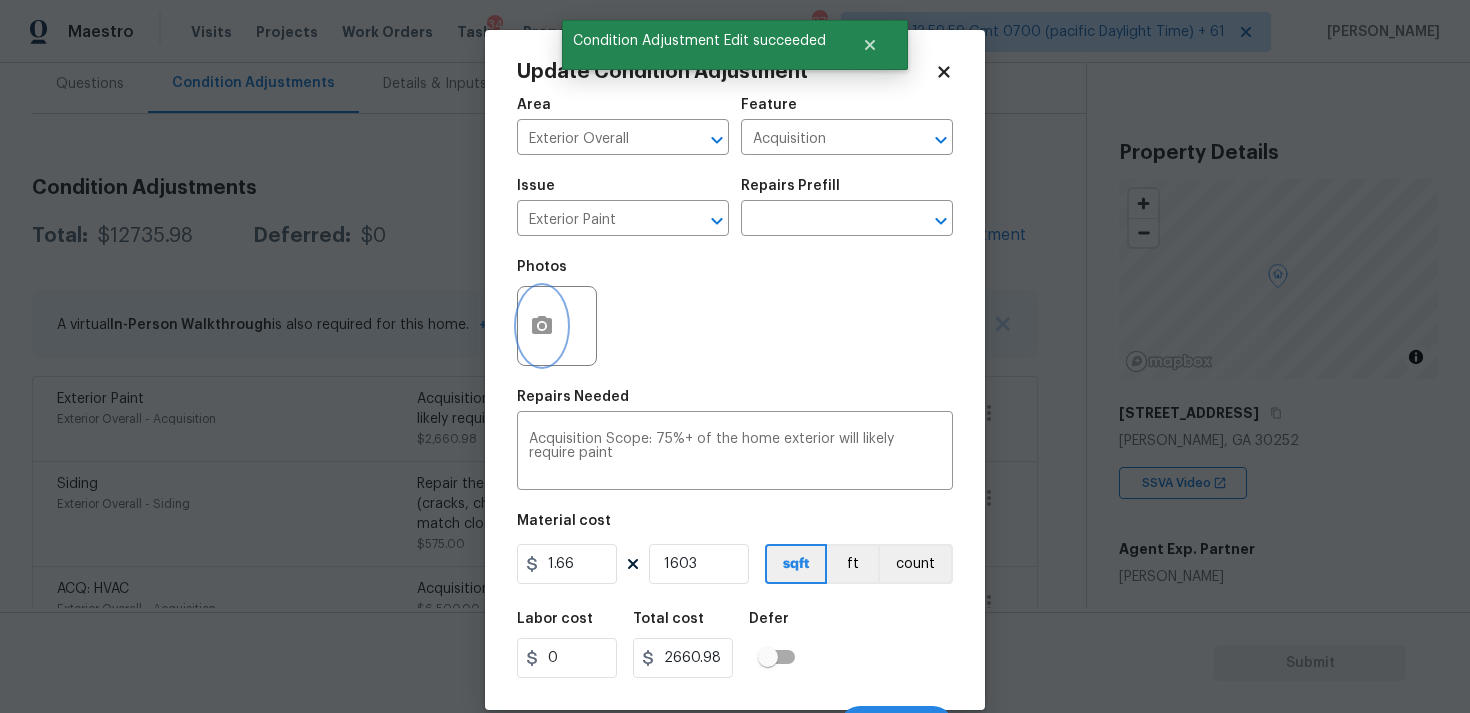 click 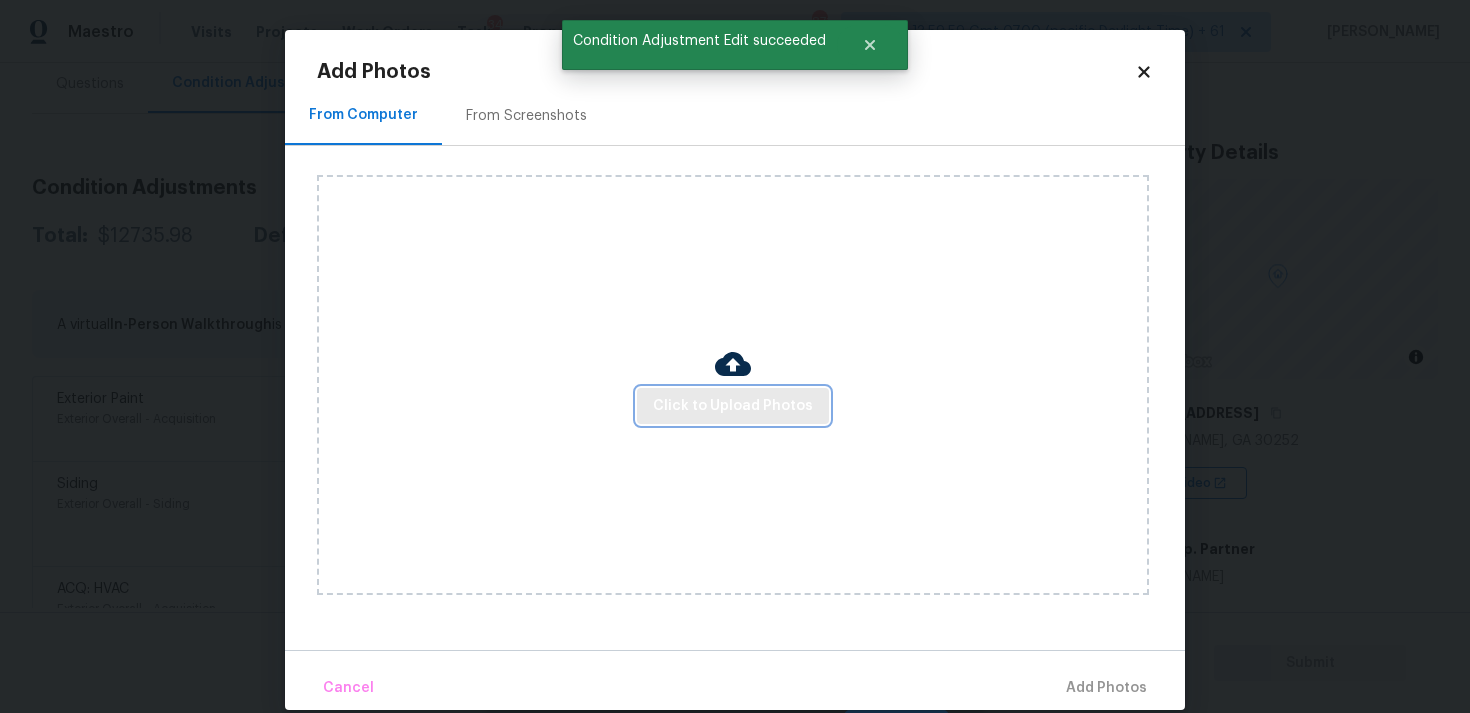 click on "Click to Upload Photos" at bounding box center (733, 406) 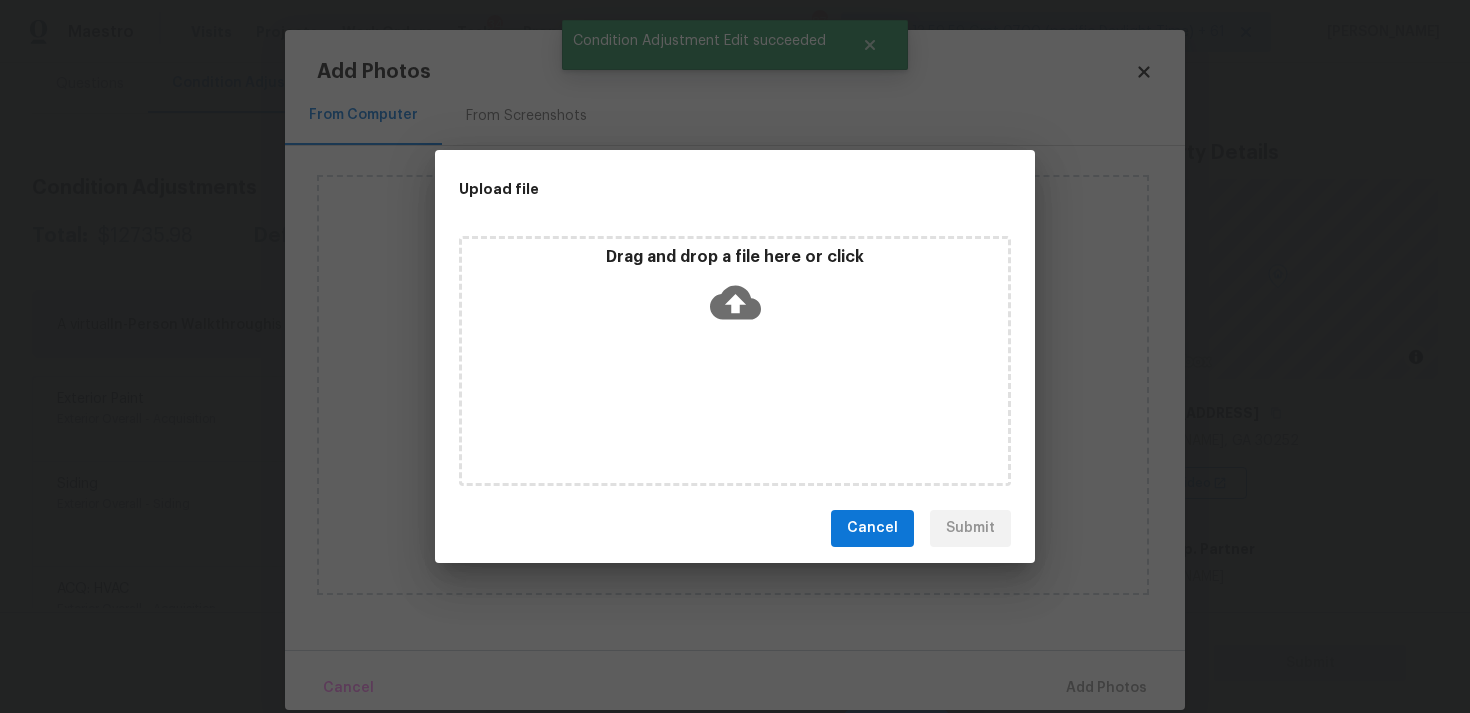 click 